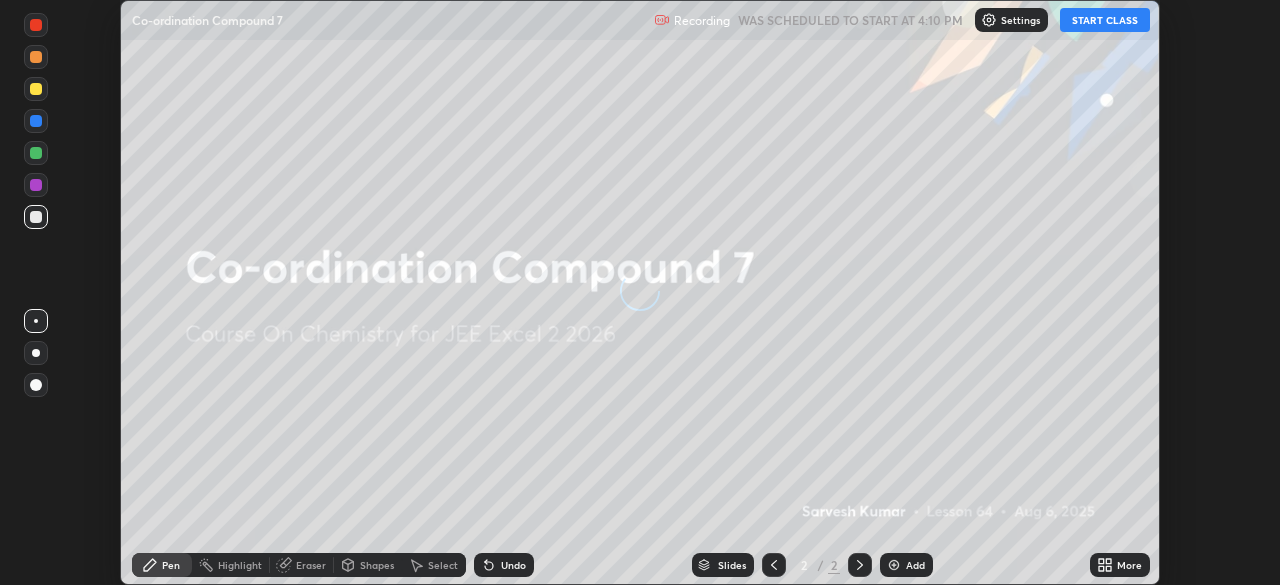 scroll, scrollTop: 0, scrollLeft: 0, axis: both 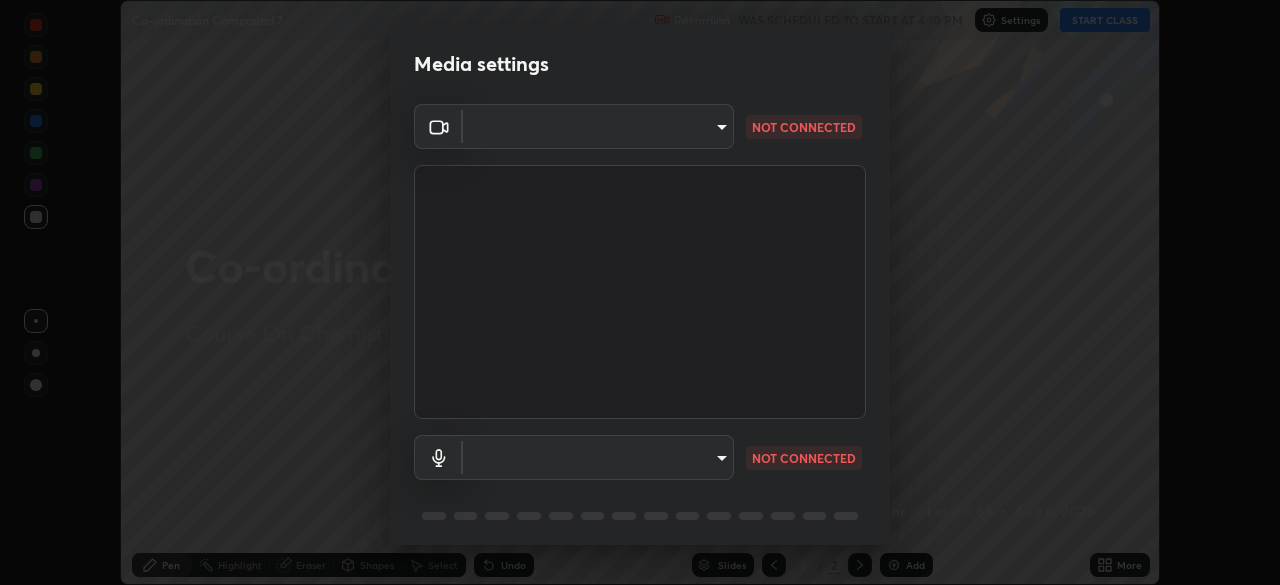 type on "03c1d9060f172c5261930868a8885b82ba90ed4bb89c7d2d1ebbbfabb6a16c2d" 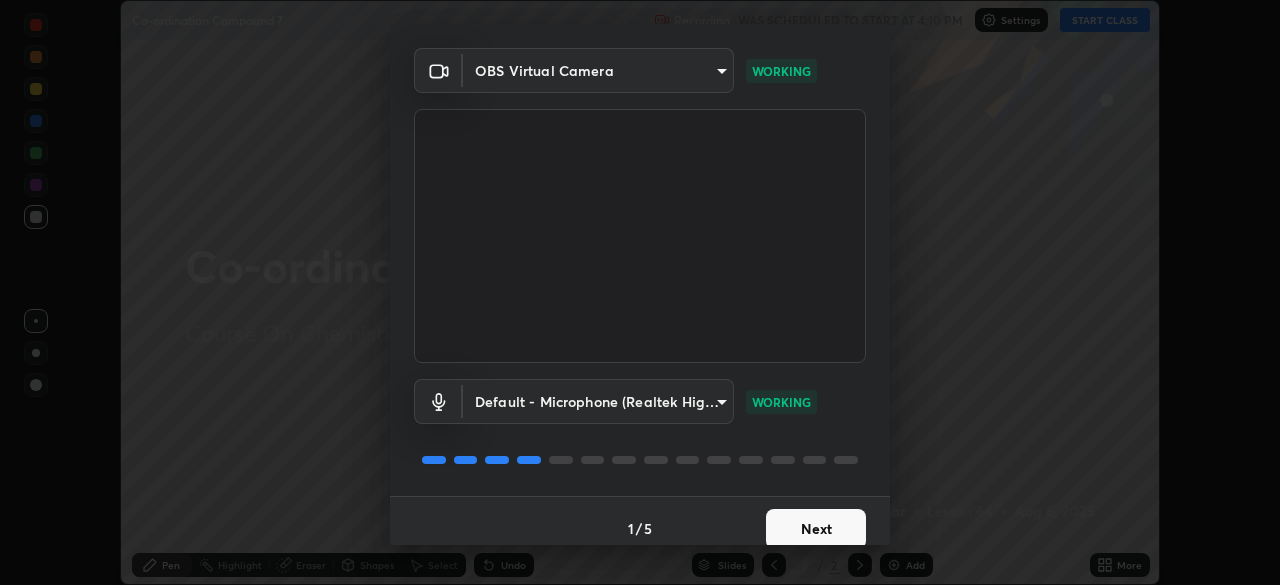 scroll, scrollTop: 53, scrollLeft: 0, axis: vertical 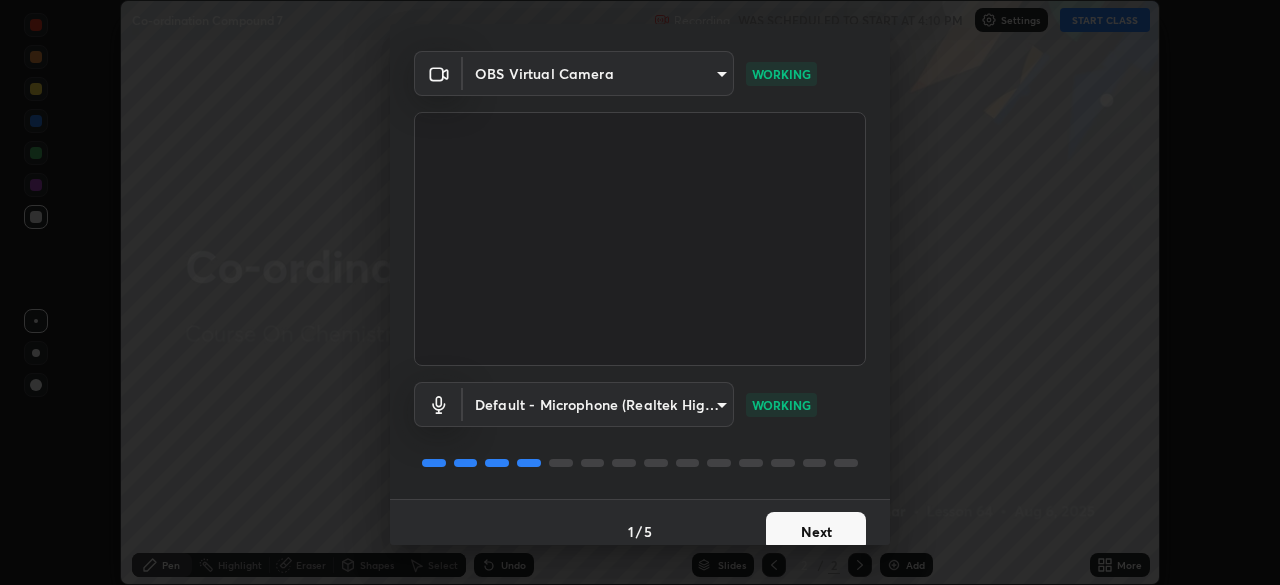 click on "Next" at bounding box center [816, 532] 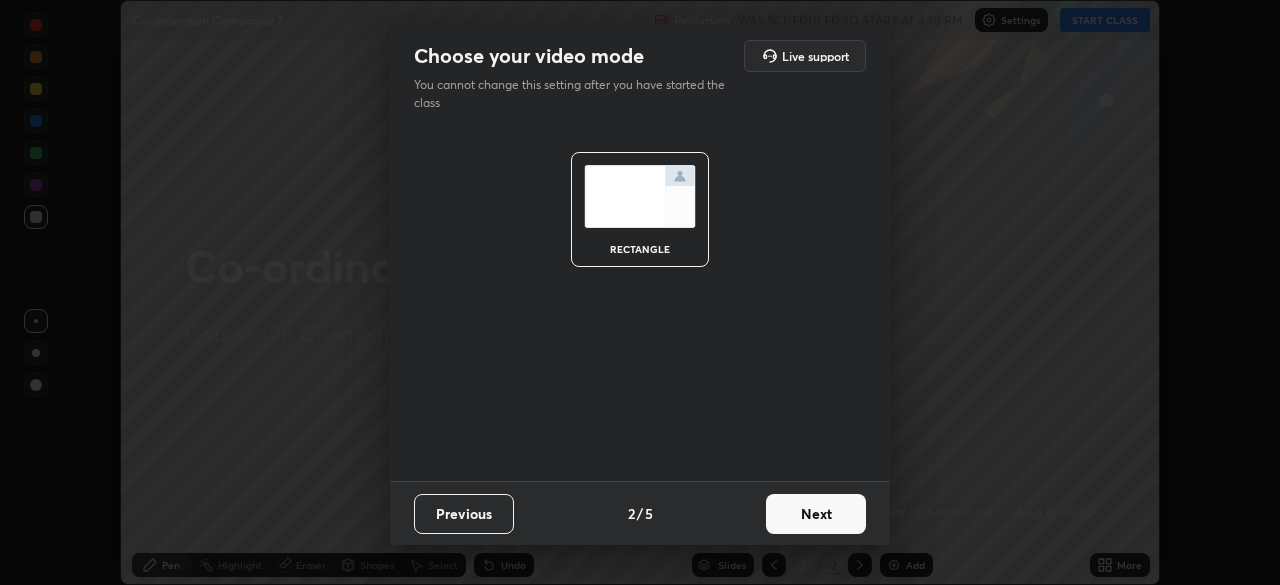 scroll, scrollTop: 0, scrollLeft: 0, axis: both 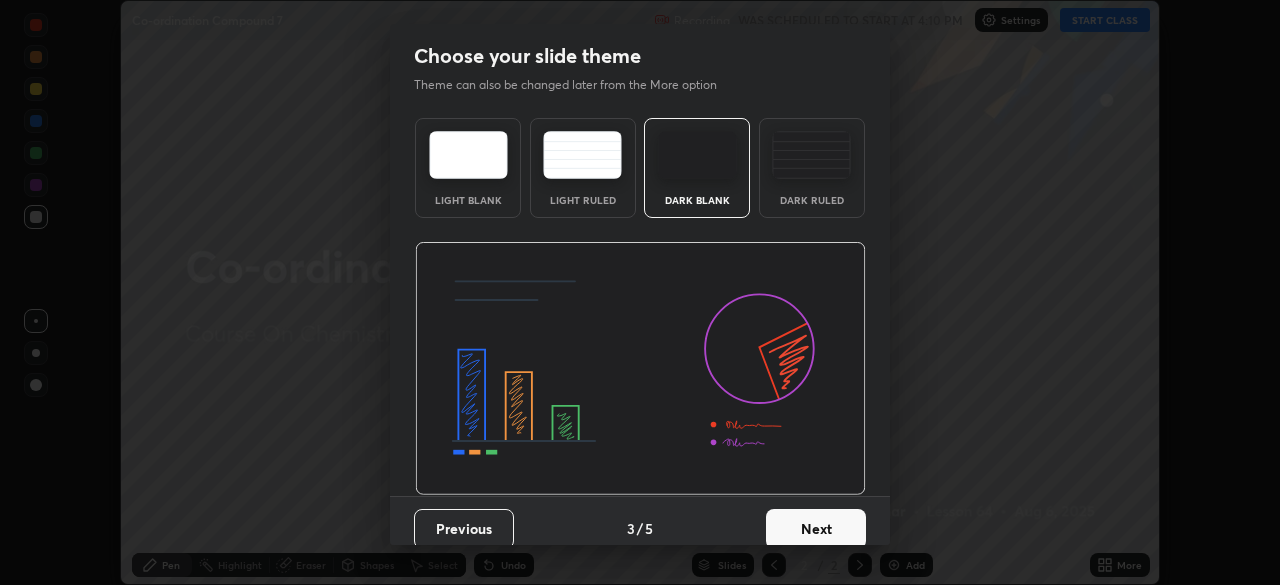 click on "Next" at bounding box center (816, 529) 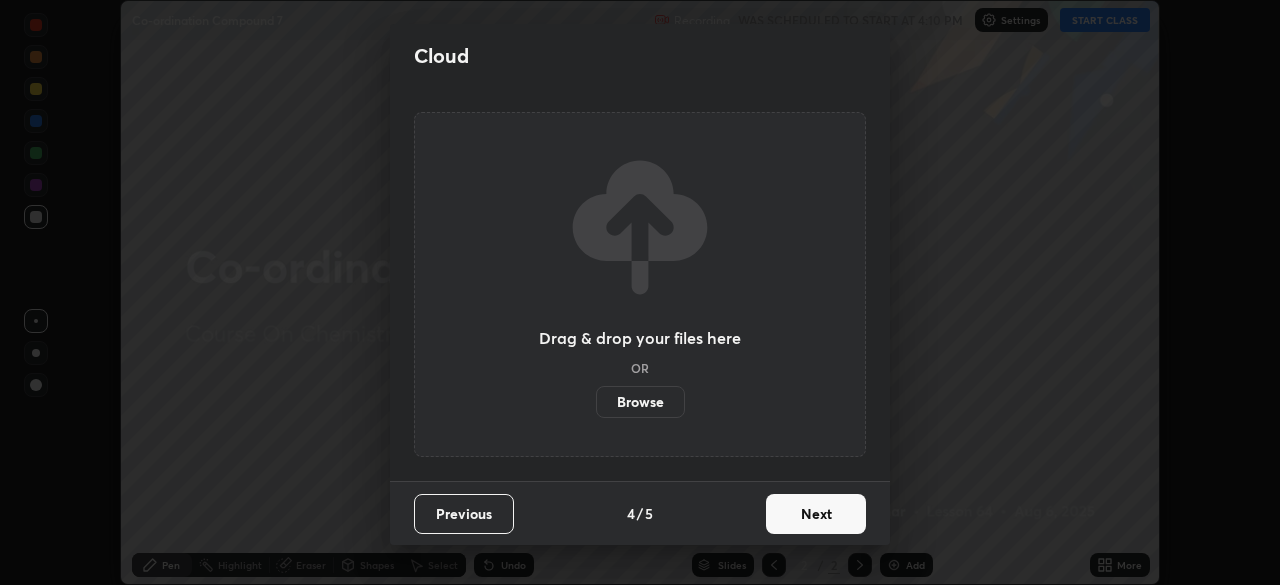 click on "Next" at bounding box center (816, 514) 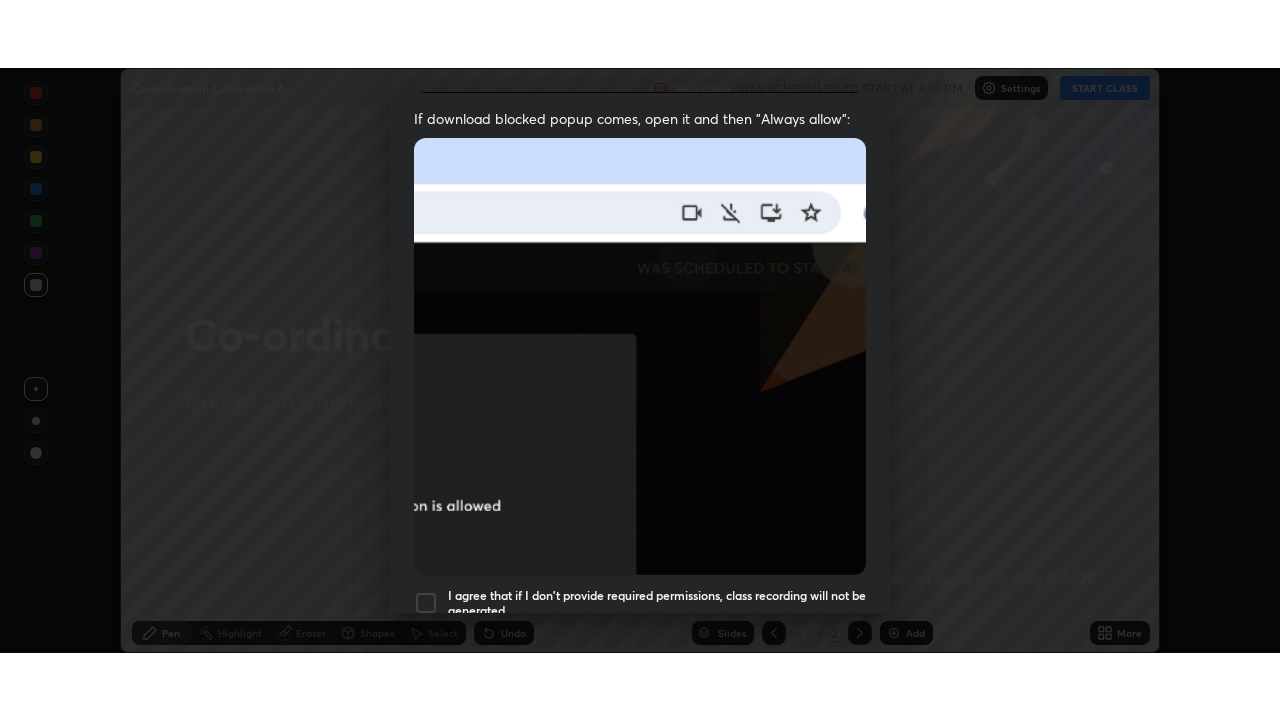 scroll, scrollTop: 479, scrollLeft: 0, axis: vertical 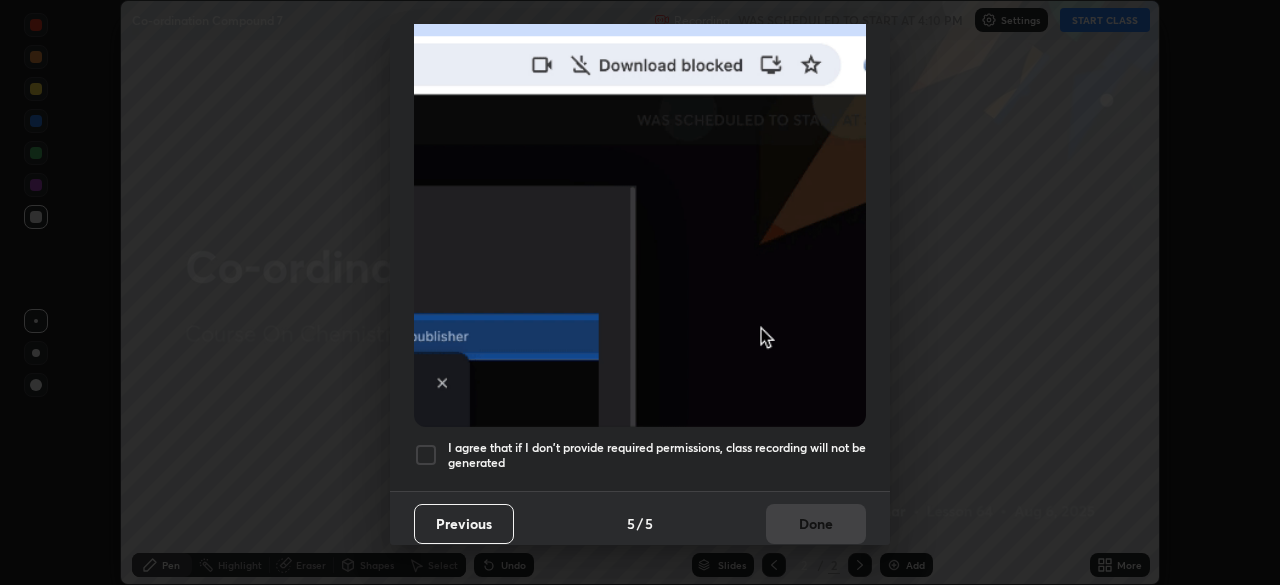 click on "I agree that if I don't provide required permissions, class recording will not be generated" at bounding box center (657, 455) 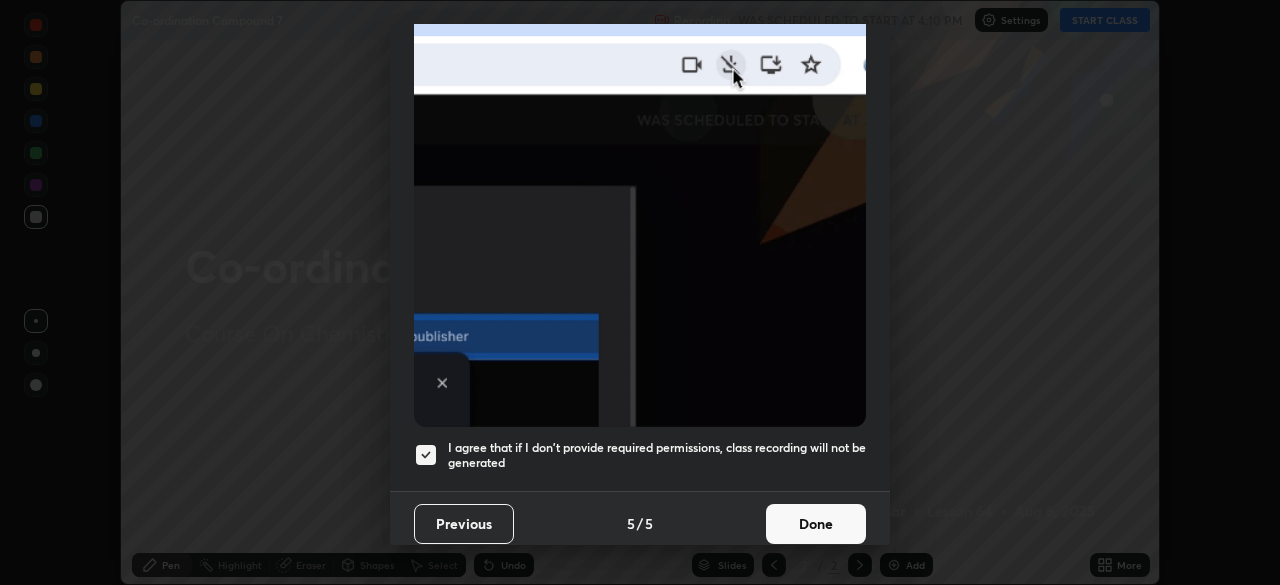click on "Done" at bounding box center [816, 524] 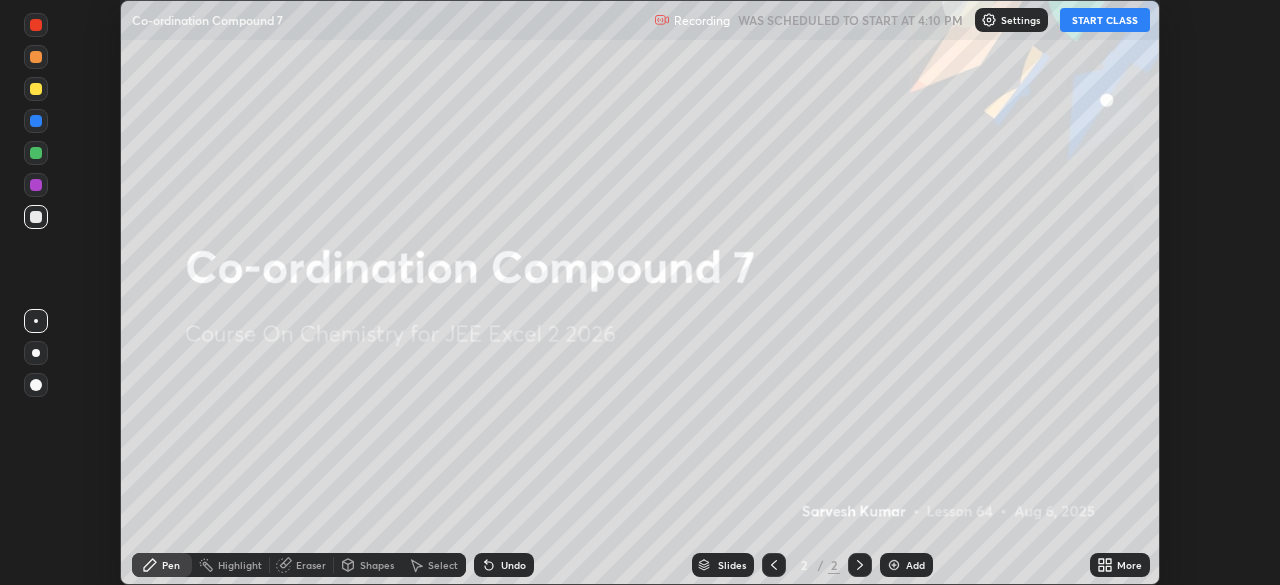 click on "START CLASS" at bounding box center [1105, 20] 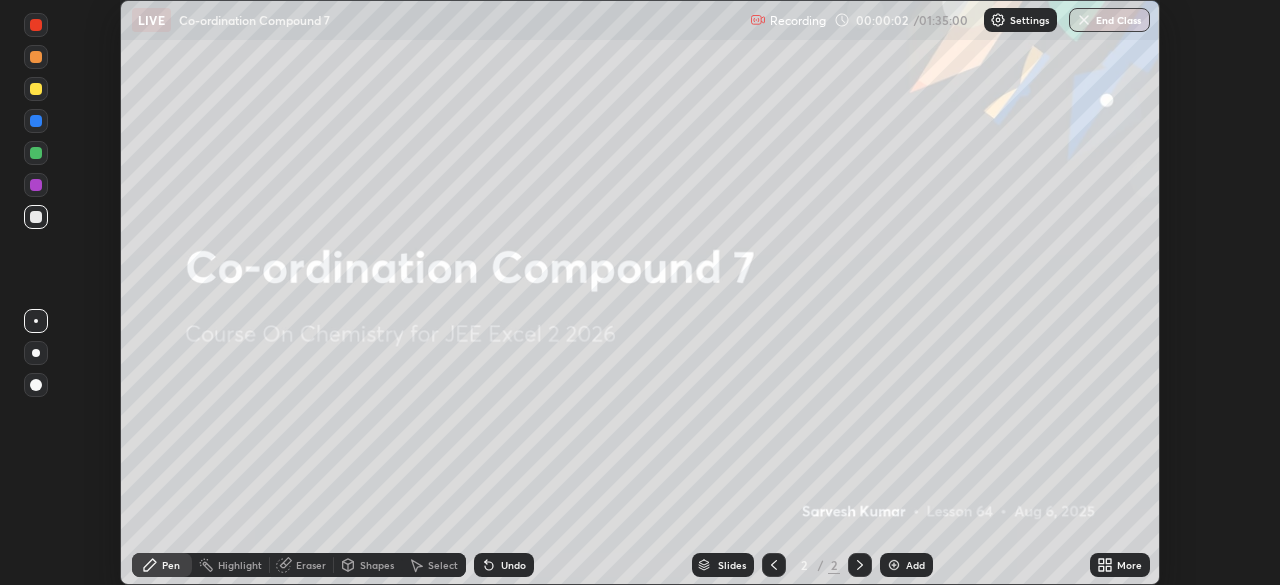 click 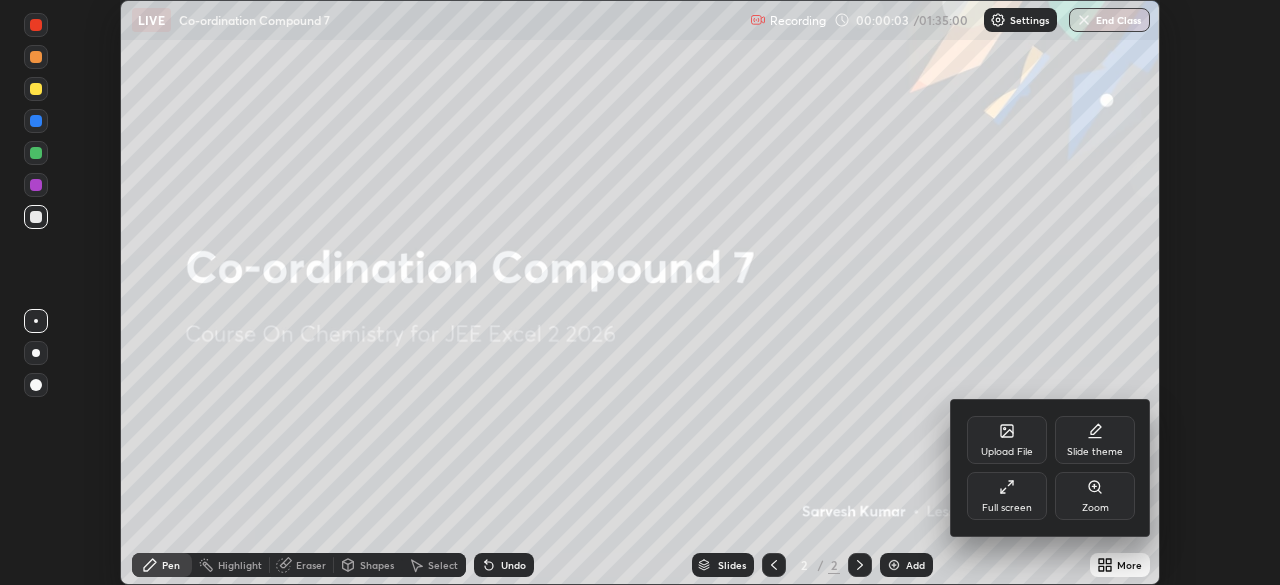 click 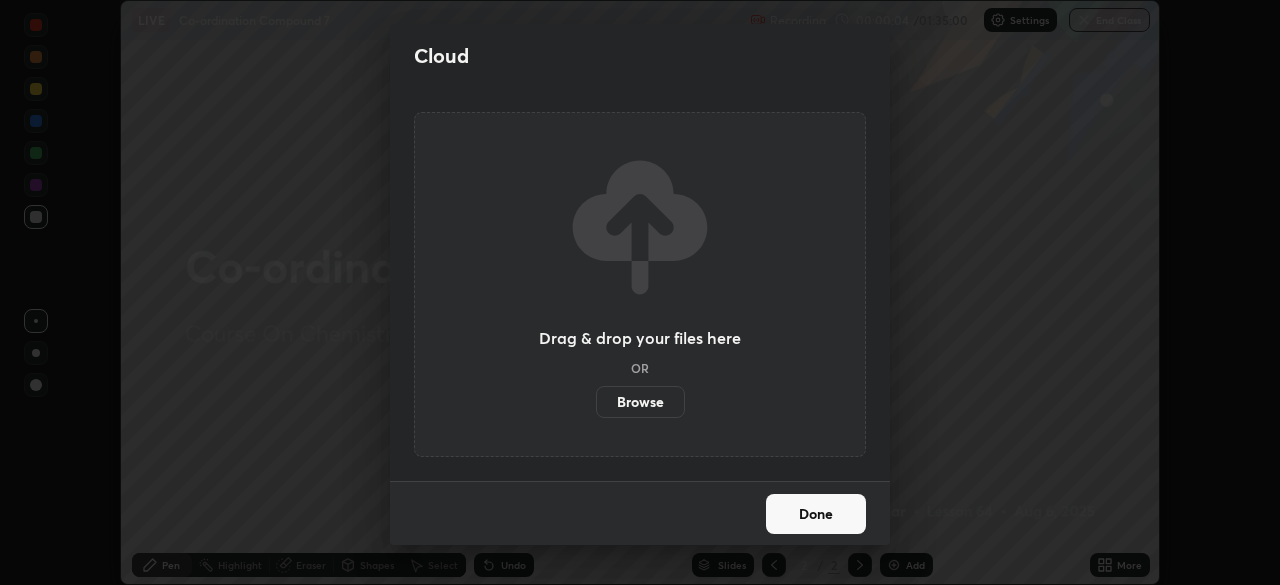 click on "Browse" at bounding box center [640, 402] 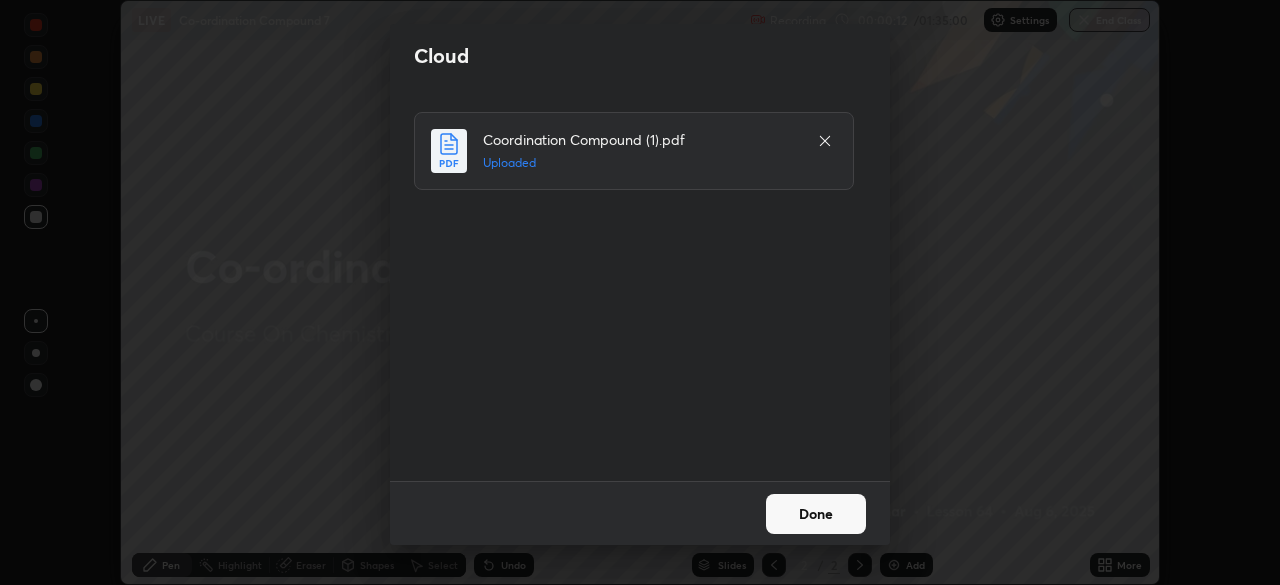 click on "Done" at bounding box center (816, 514) 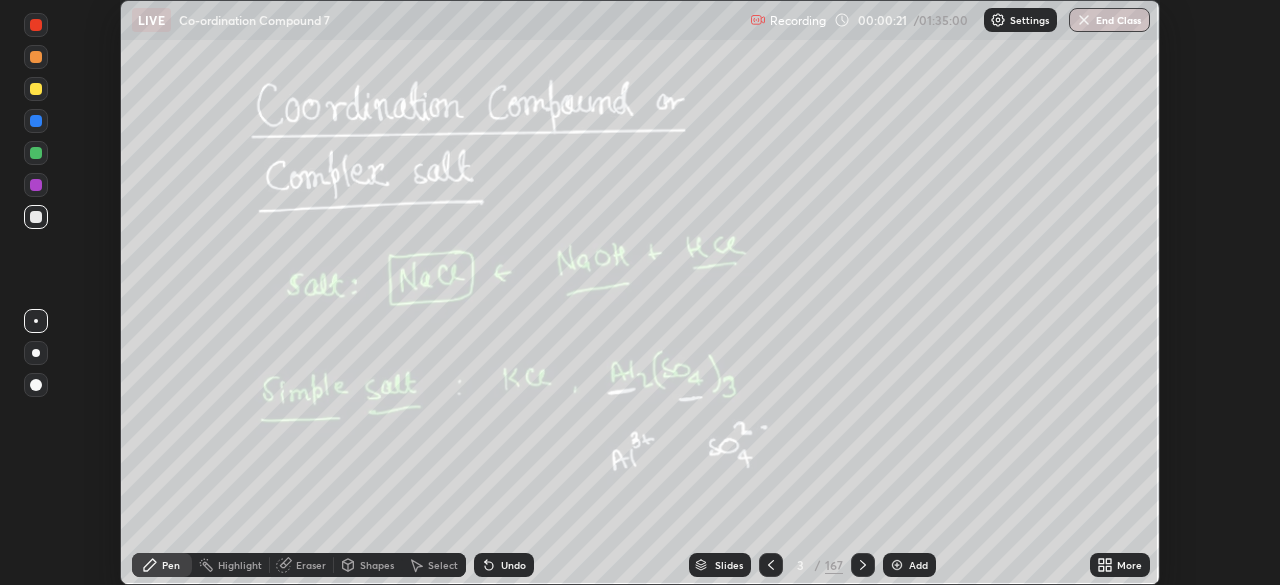 click on "More" at bounding box center (1120, 565) 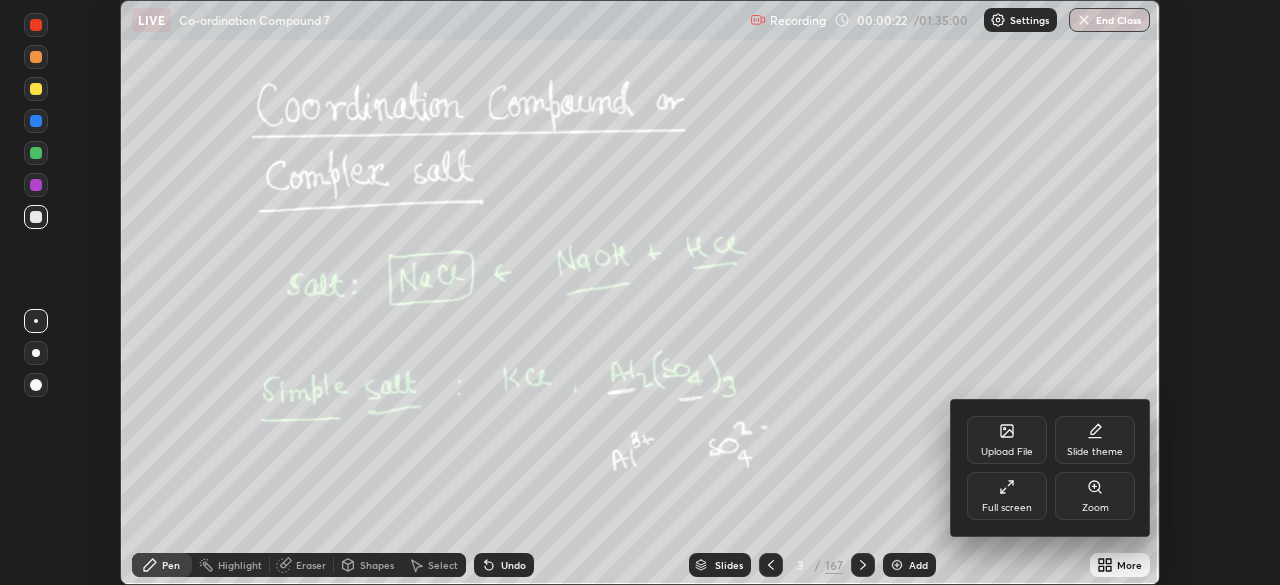 click on "Full screen" at bounding box center (1007, 496) 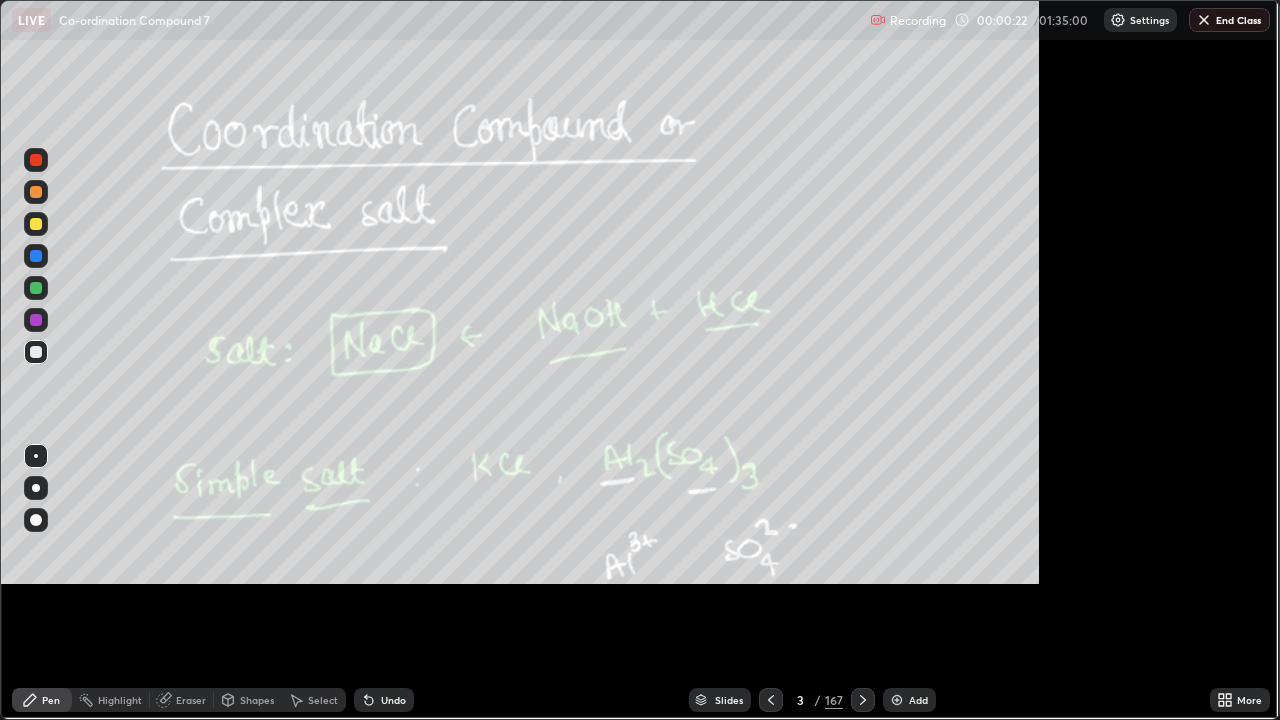 scroll, scrollTop: 99280, scrollLeft: 98720, axis: both 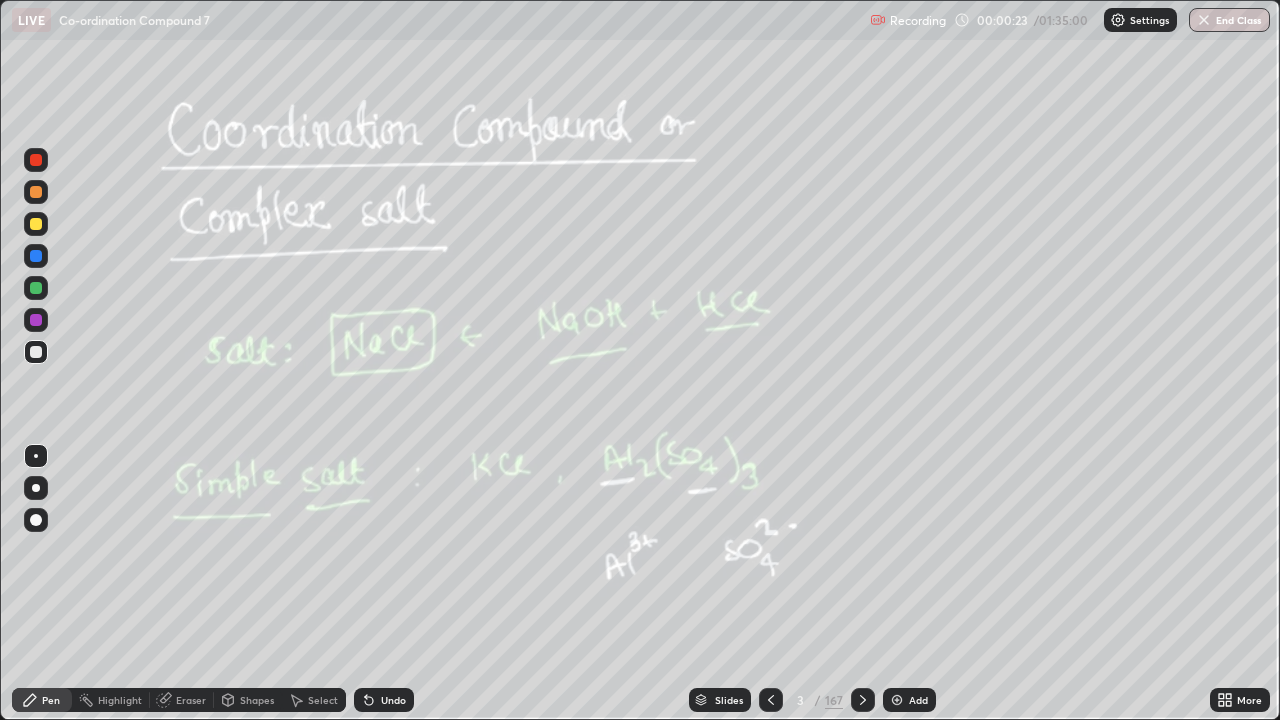 click on "Slides" at bounding box center (729, 700) 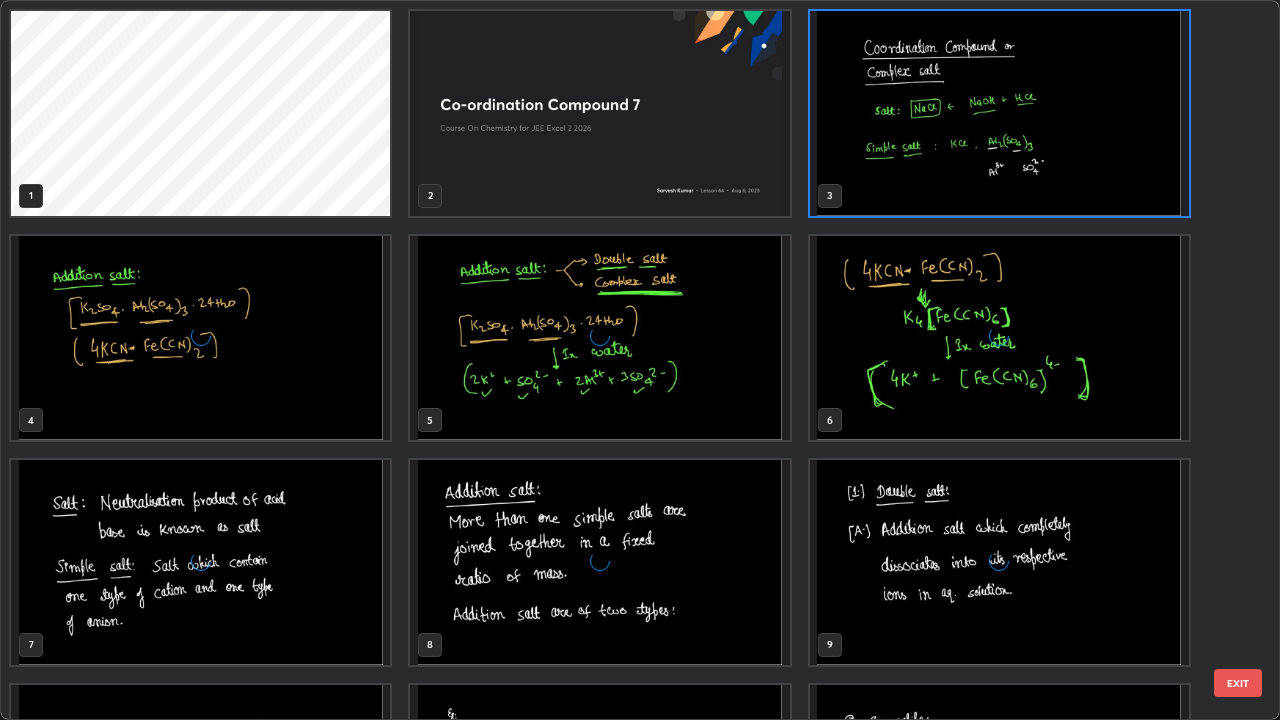 scroll, scrollTop: 7, scrollLeft: 11, axis: both 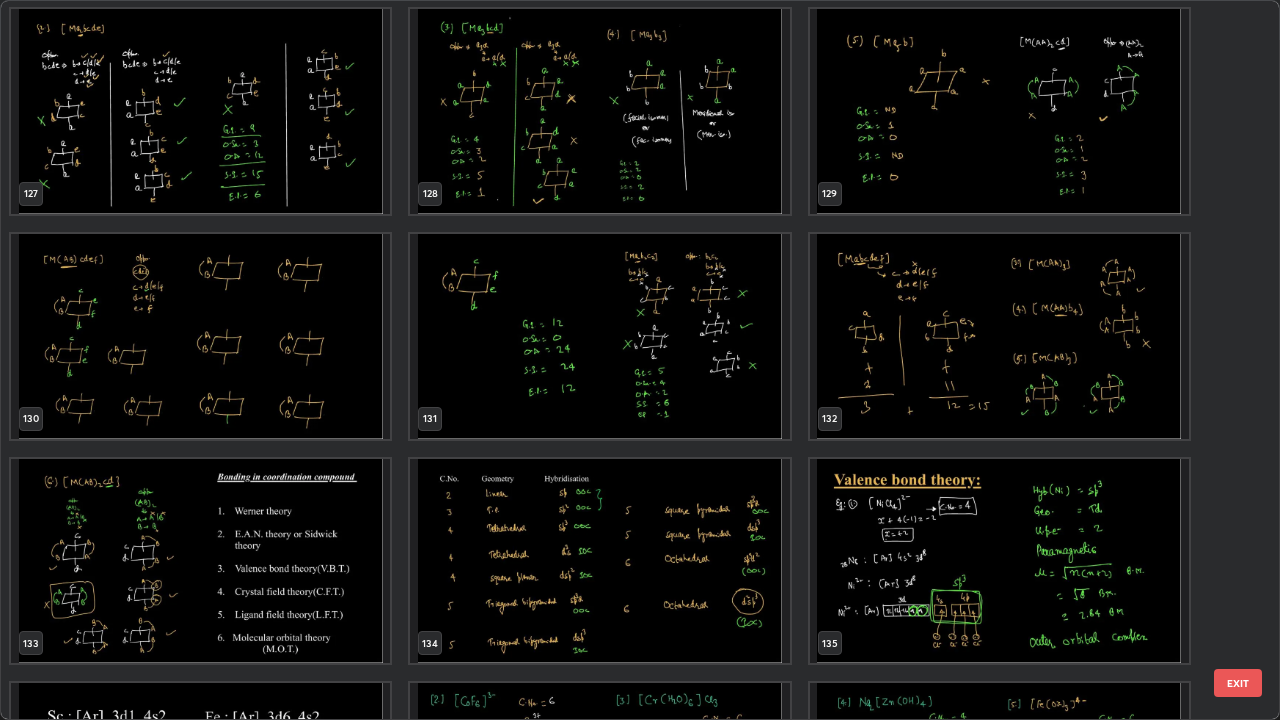 click at bounding box center (599, 561) 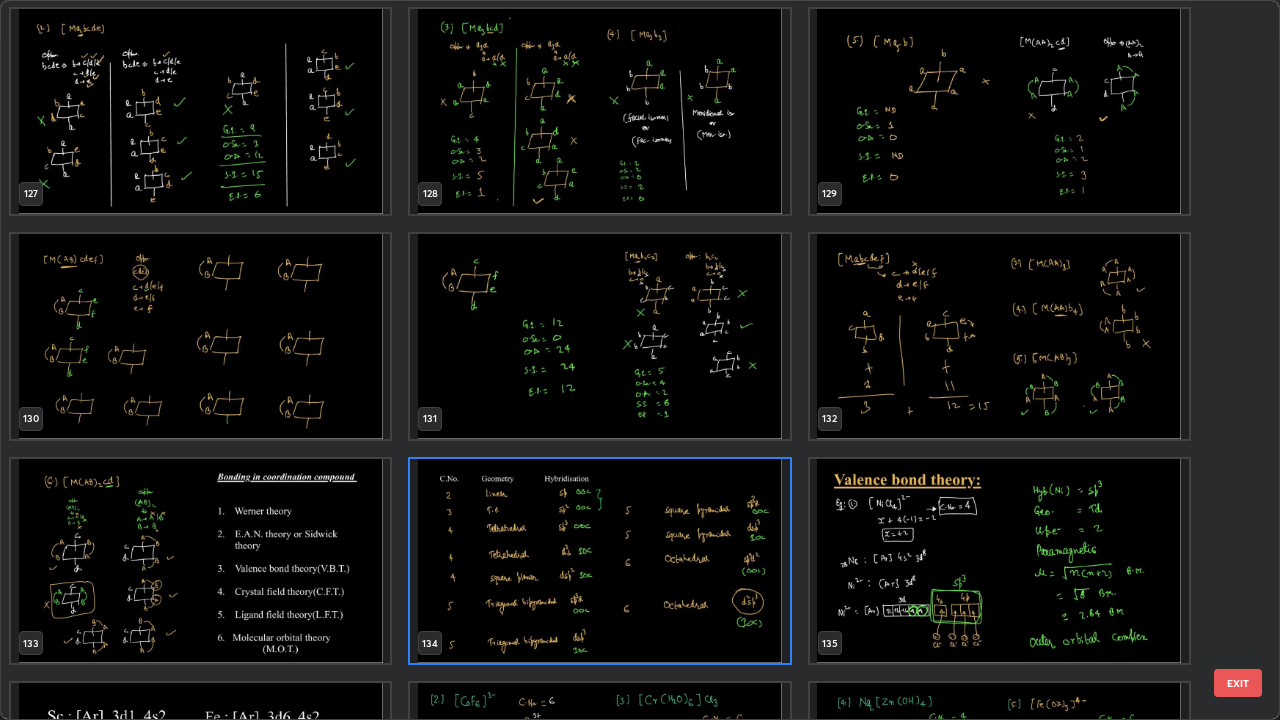 click at bounding box center (599, 561) 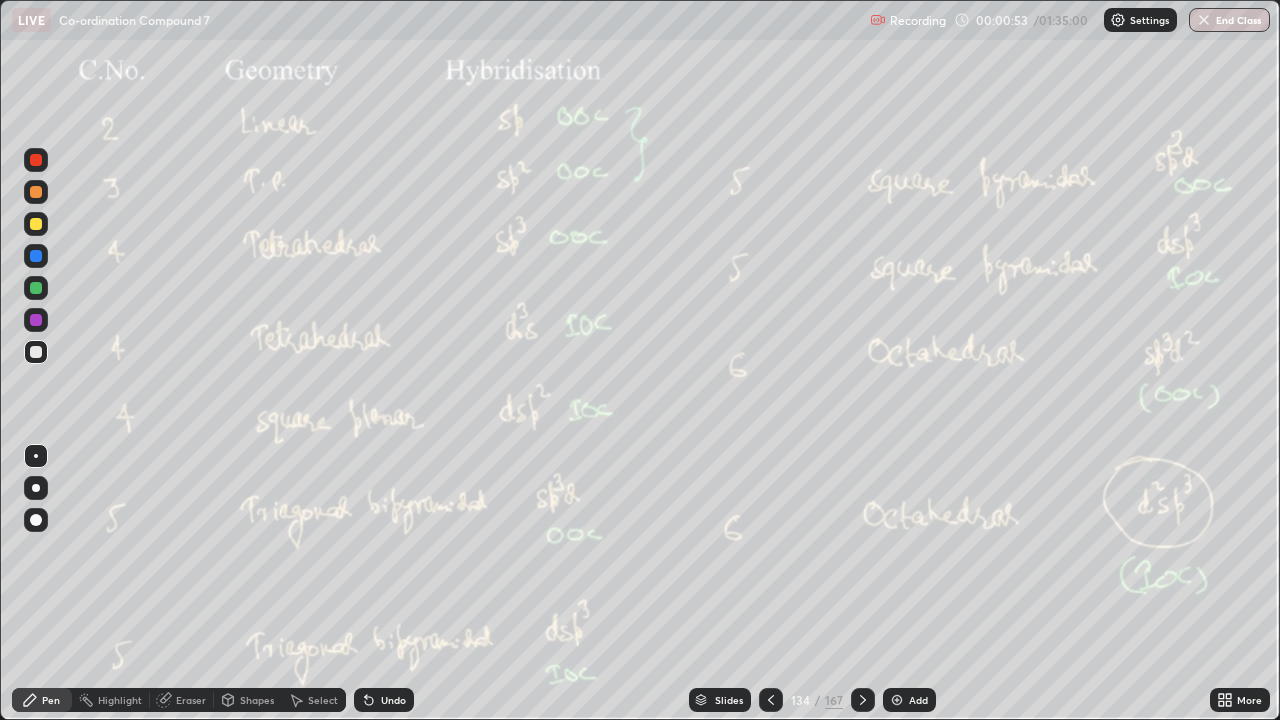 click 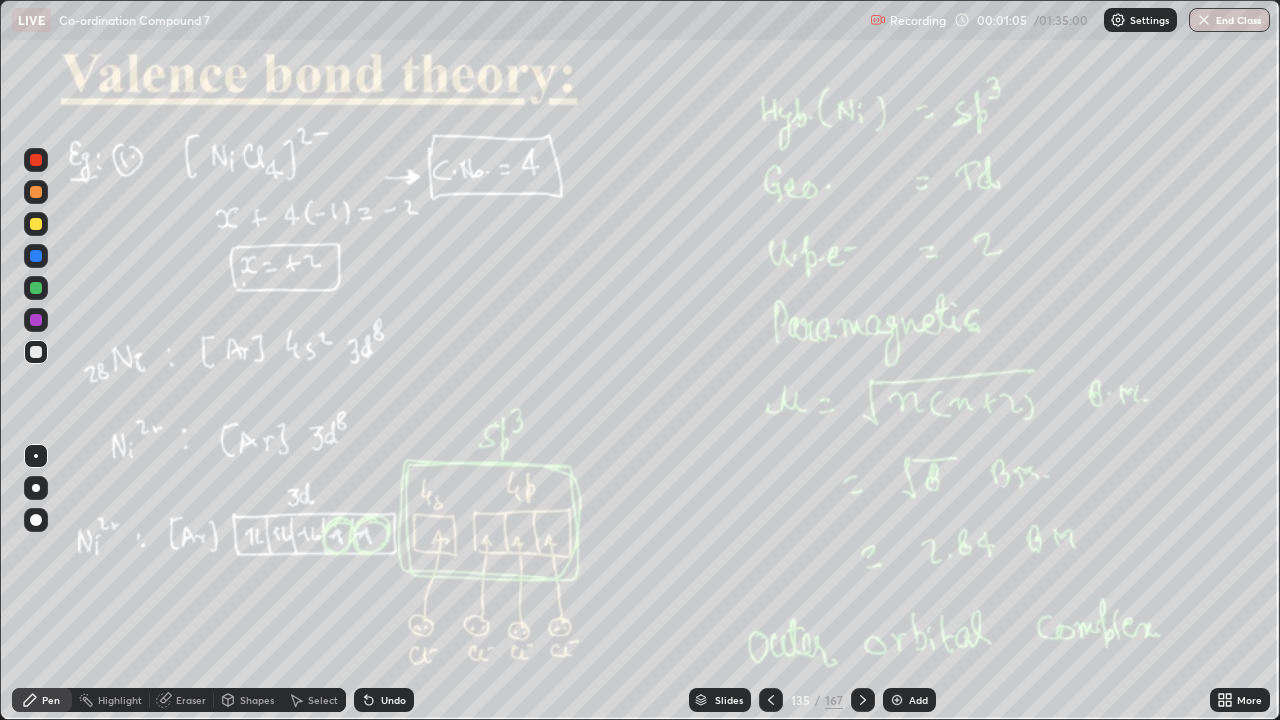 click 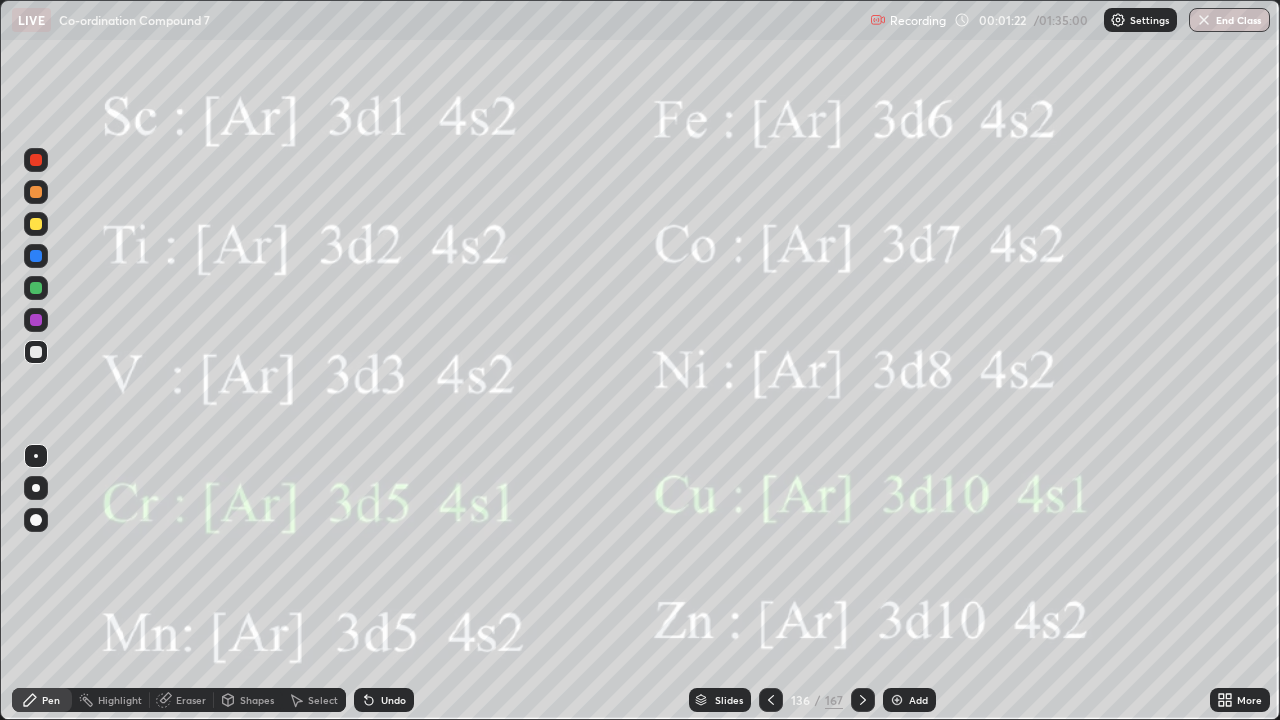 click at bounding box center [36, 192] 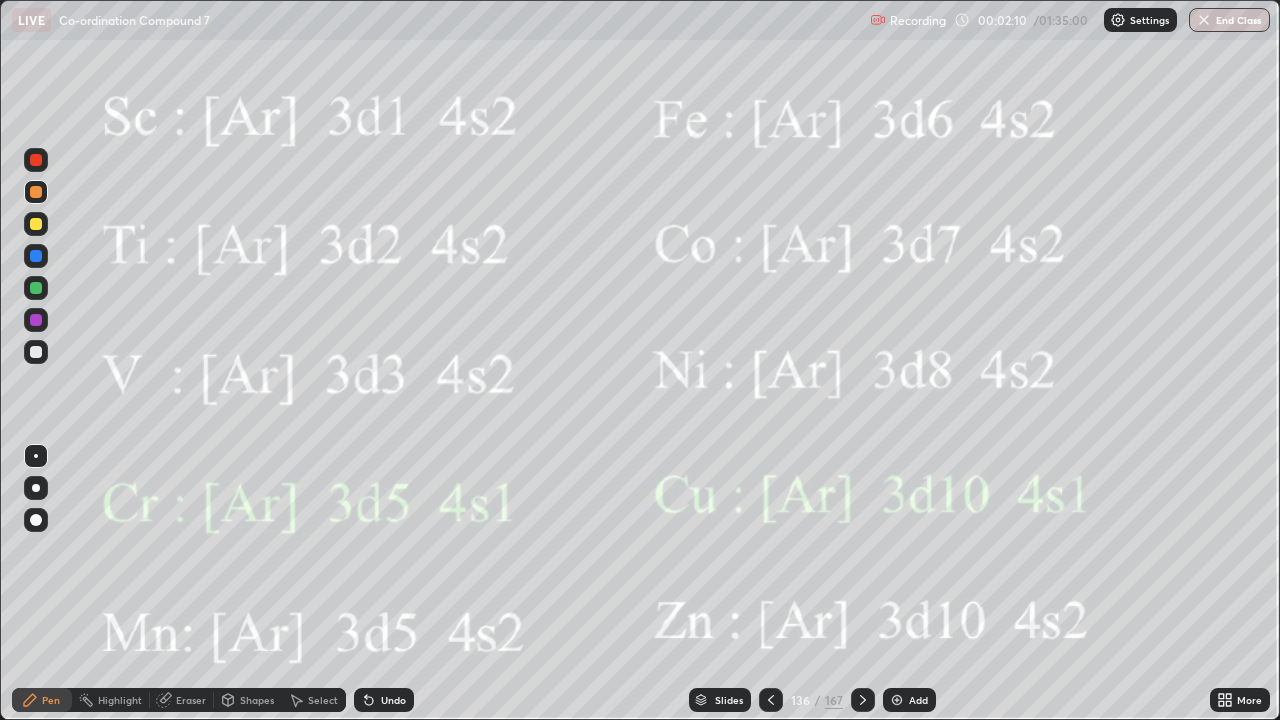 click 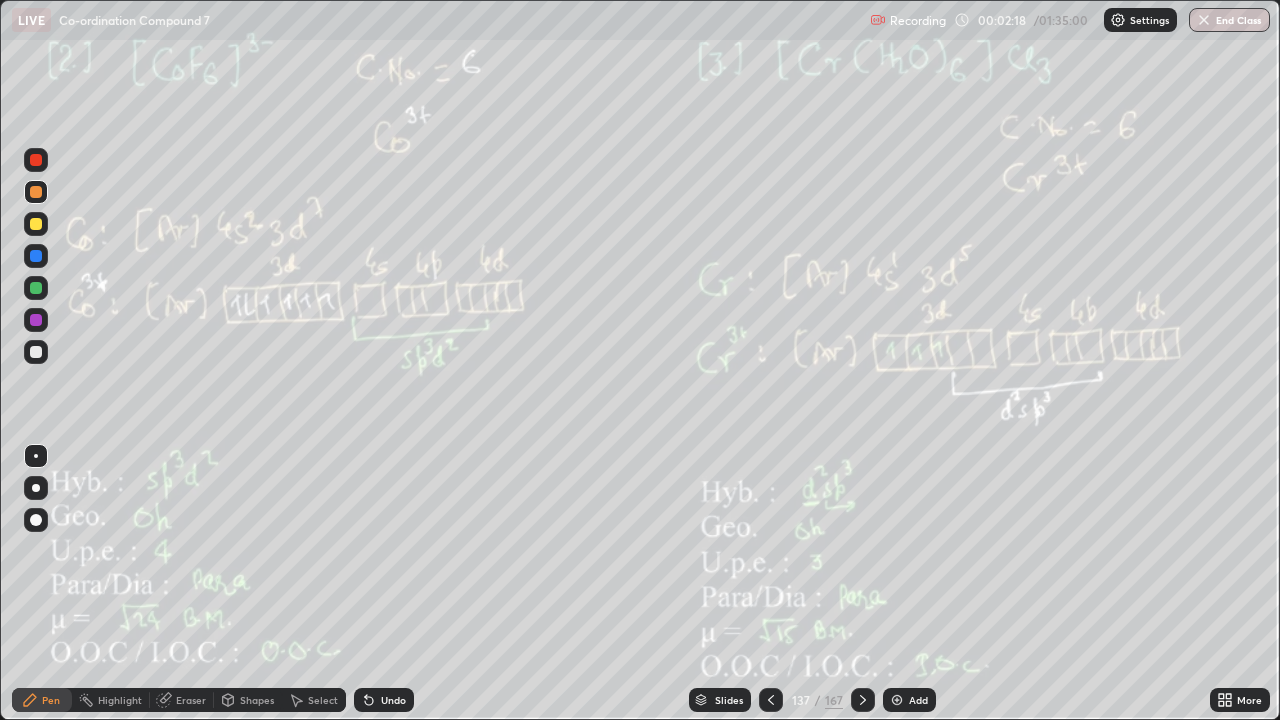 click 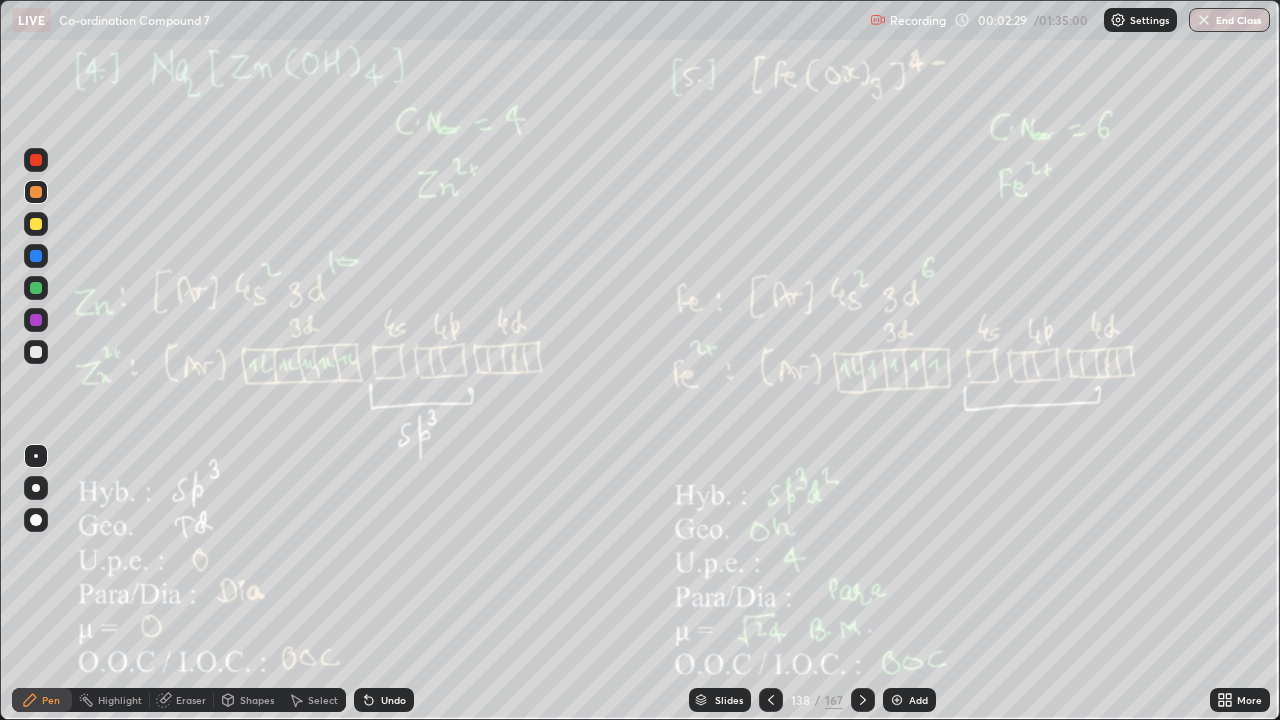 click 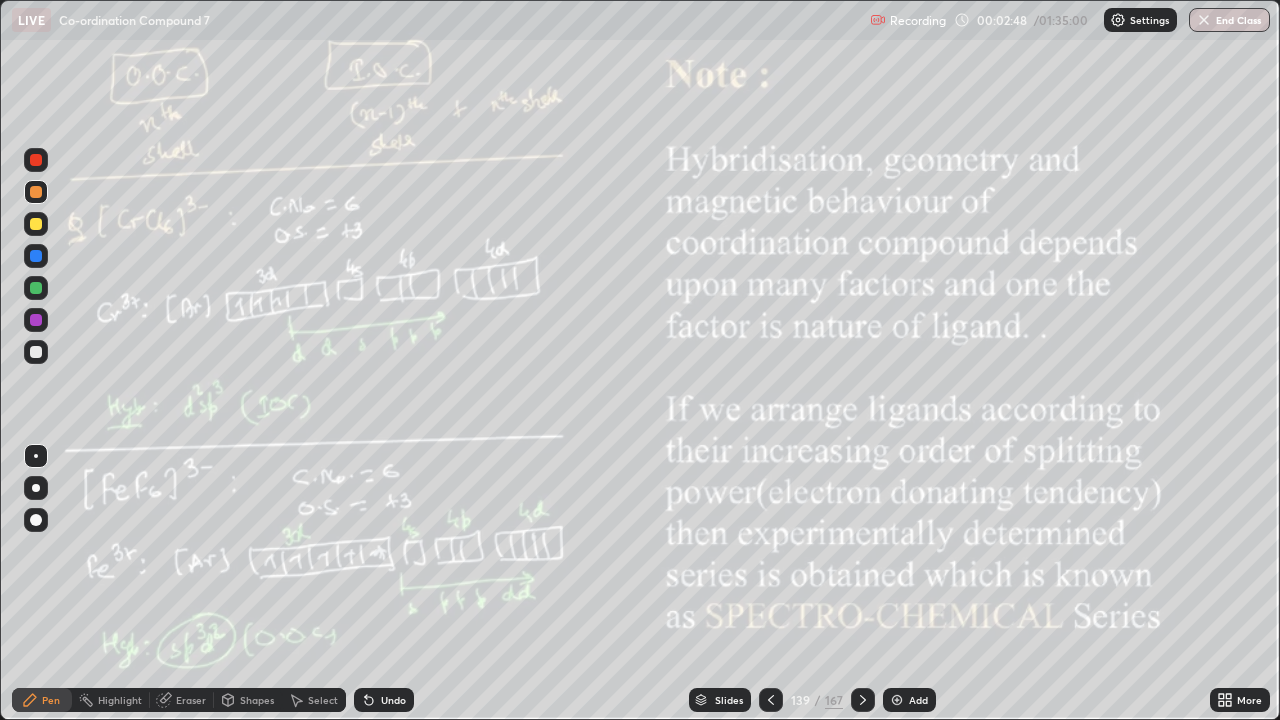 click 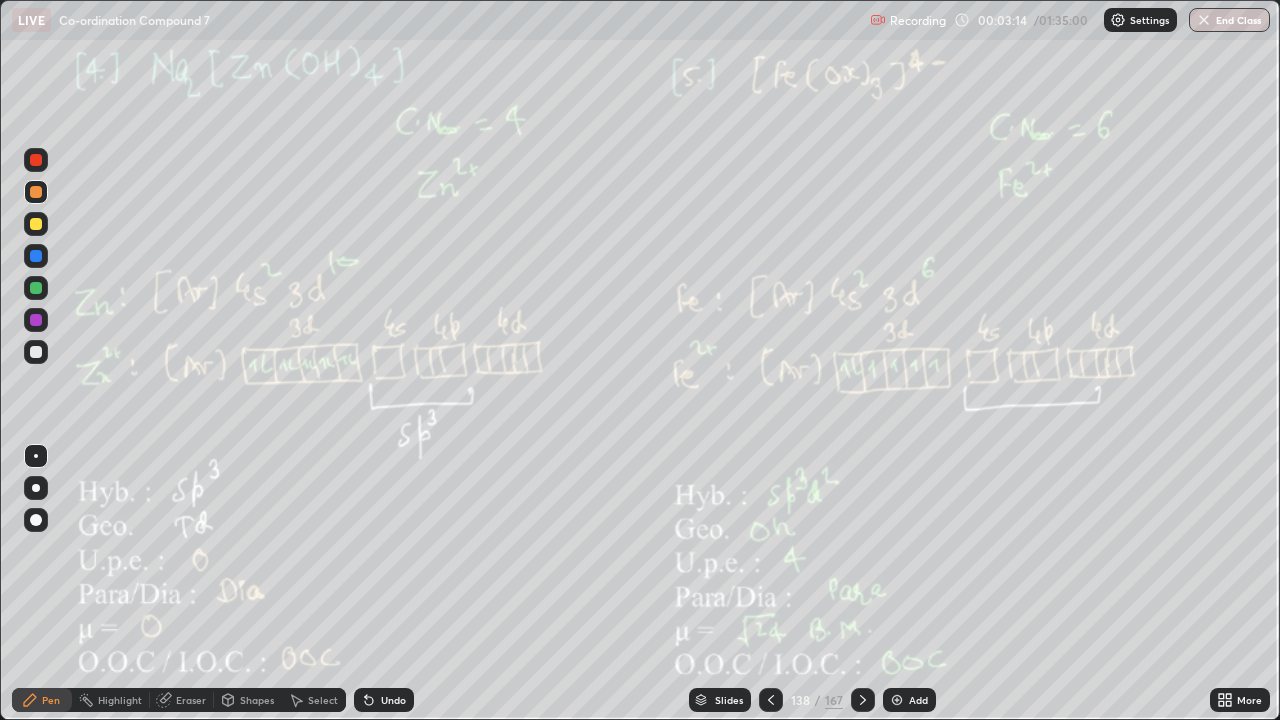 click 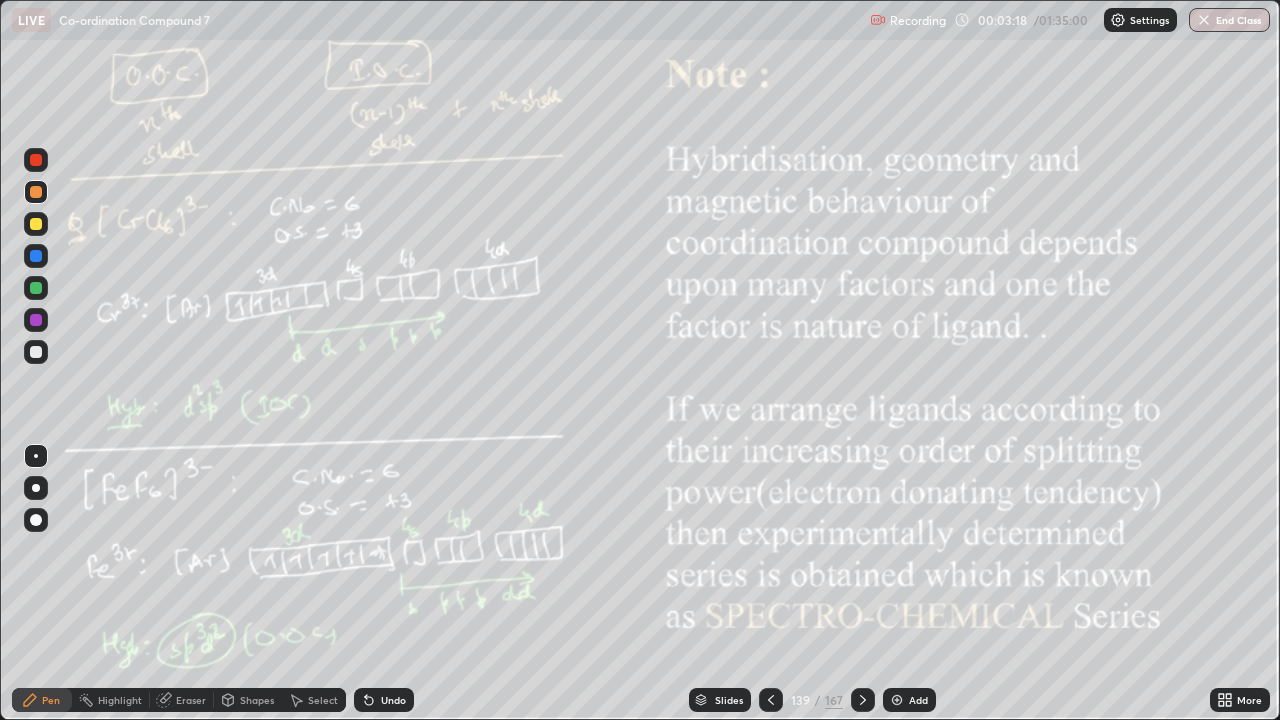 click on "Add" at bounding box center (909, 700) 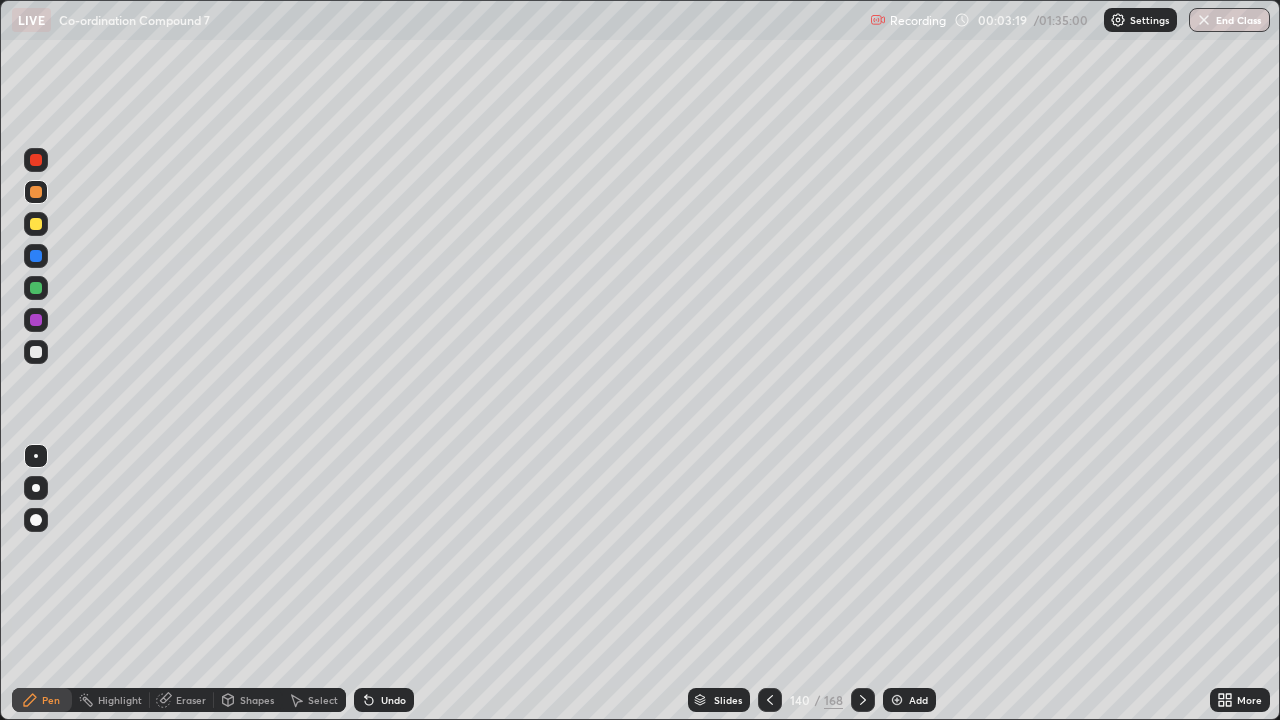 click at bounding box center (36, 224) 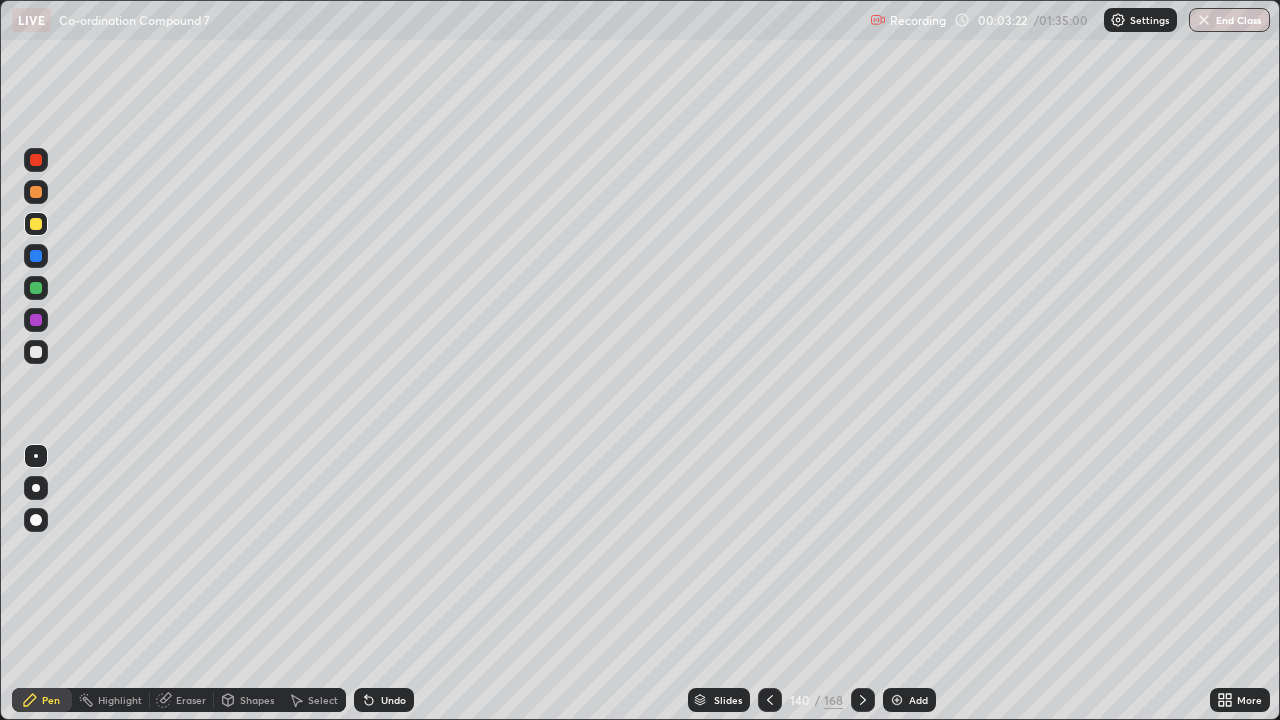 click at bounding box center [36, 352] 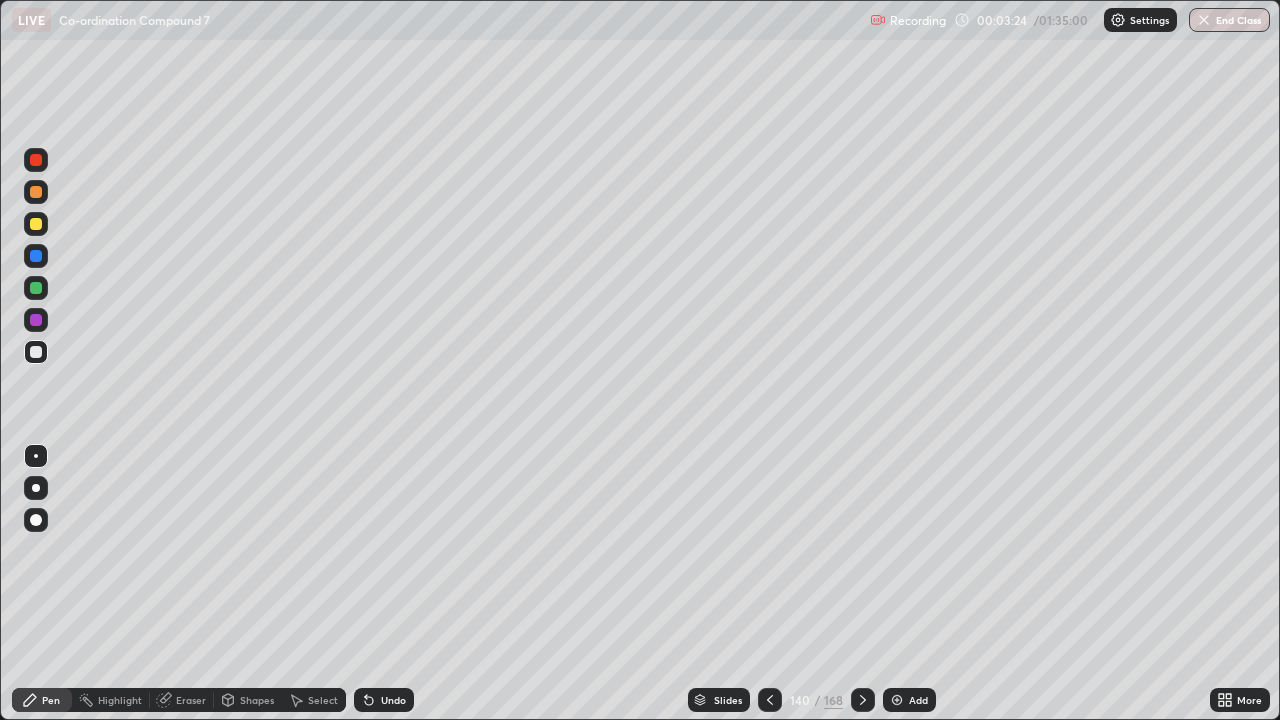 click at bounding box center [36, 288] 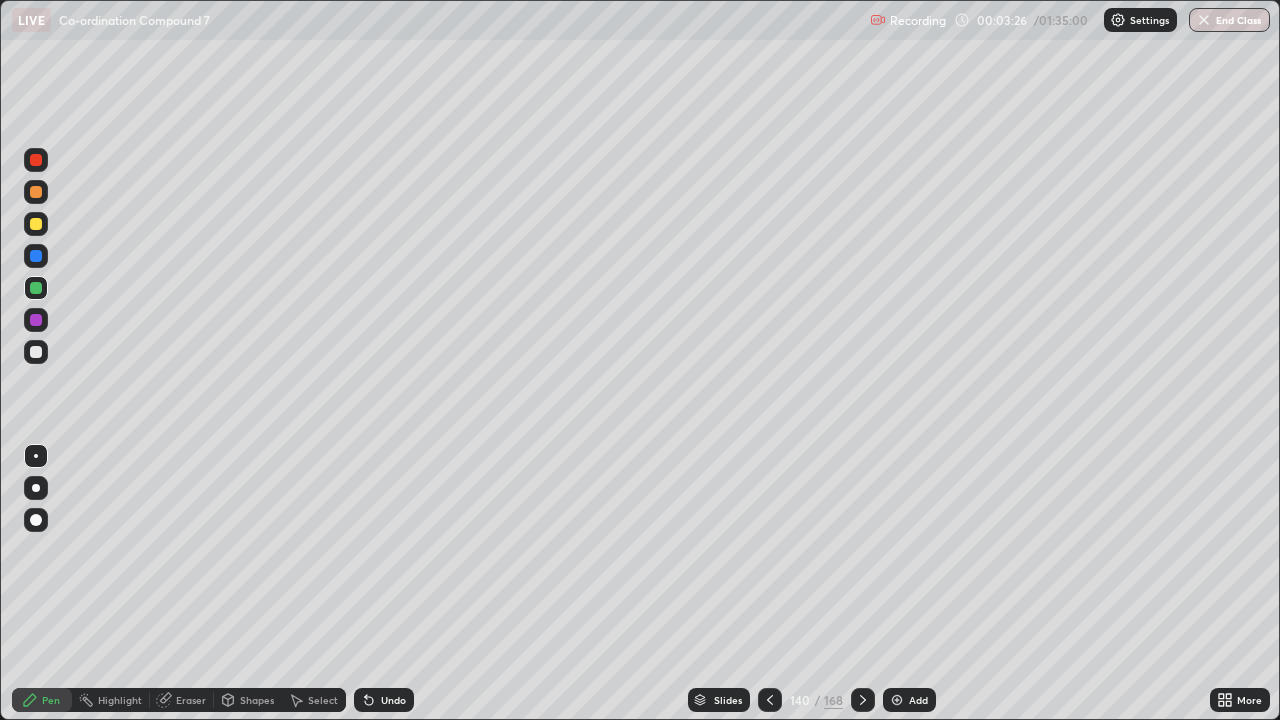 click at bounding box center [770, 700] 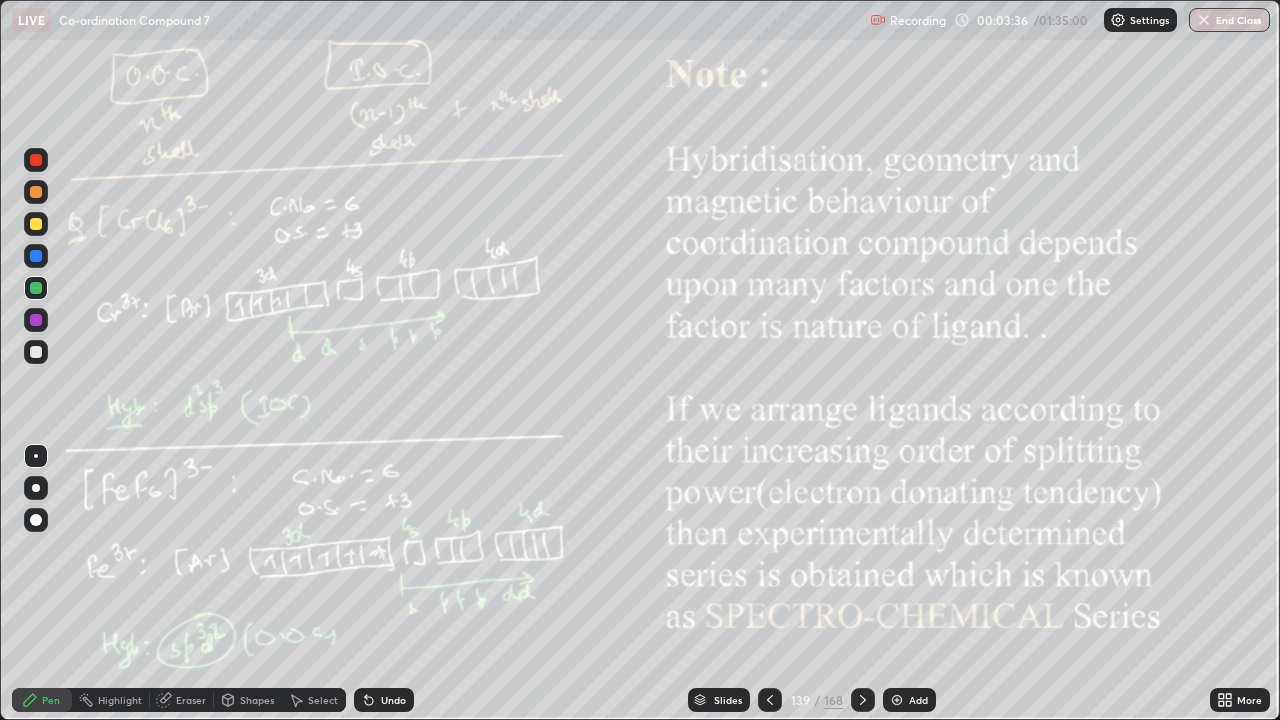 click 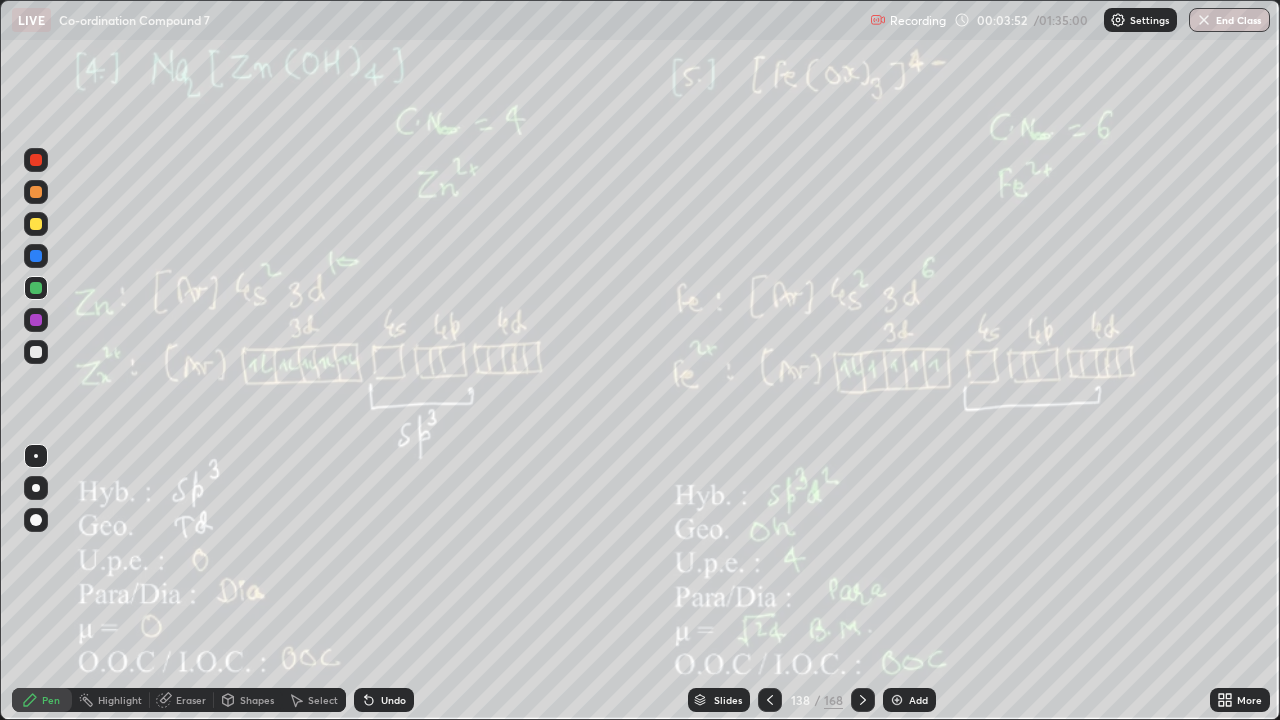 click on "Add" at bounding box center [909, 700] 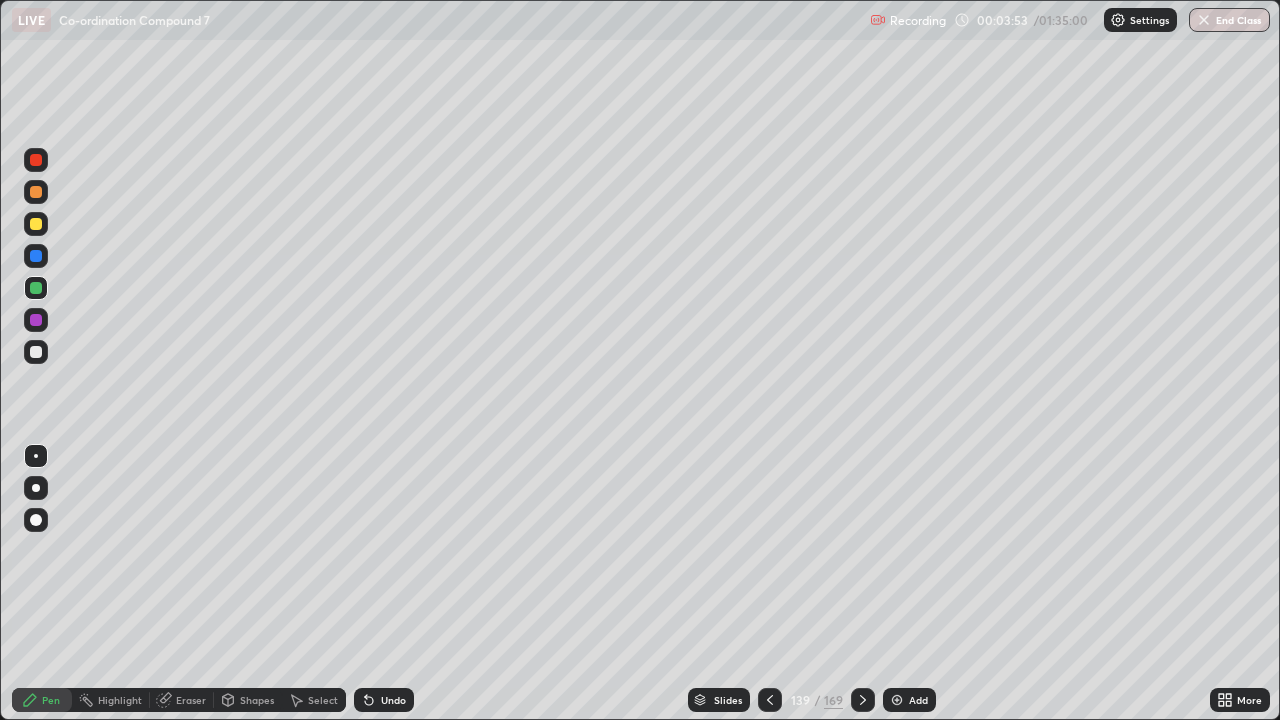 click at bounding box center (36, 224) 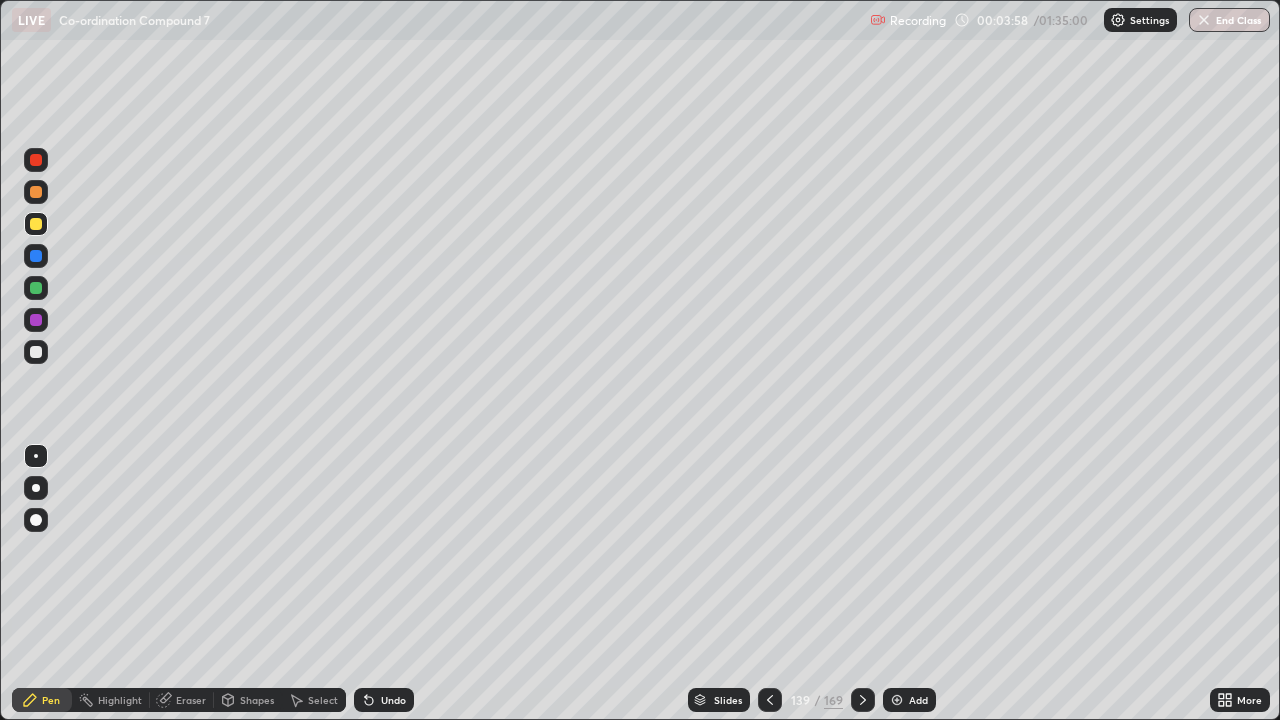 click at bounding box center (770, 700) 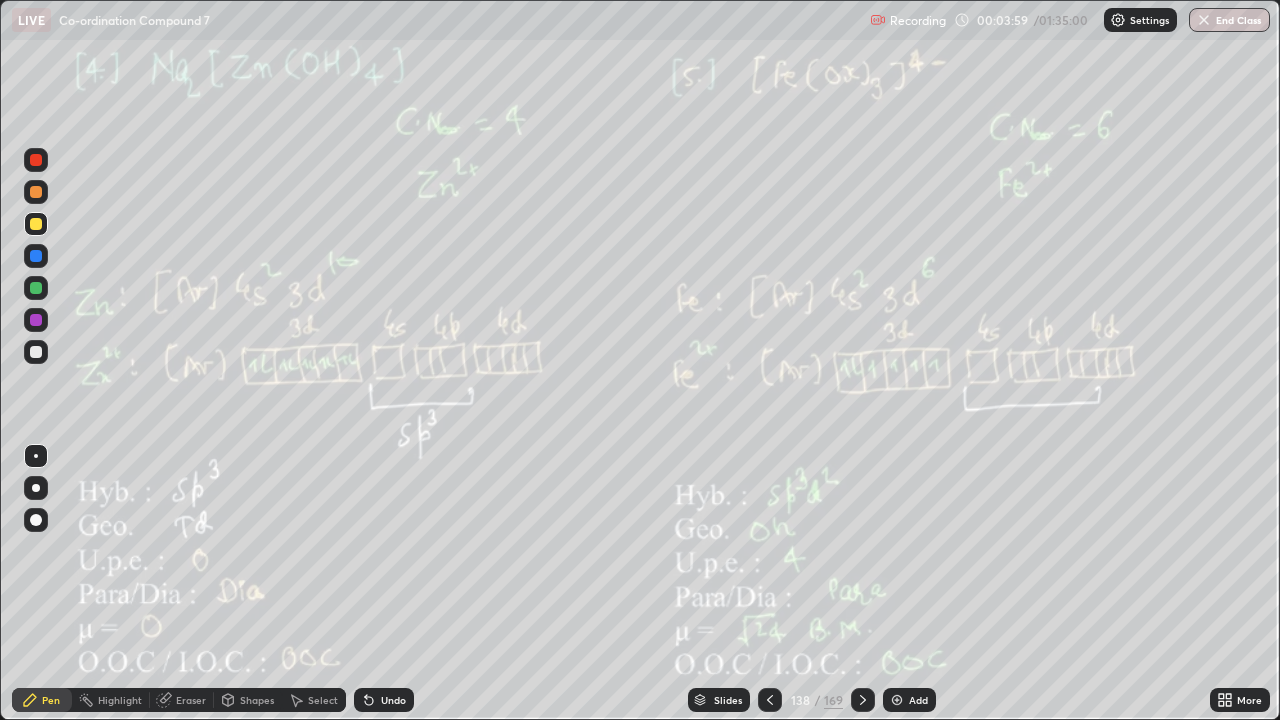click 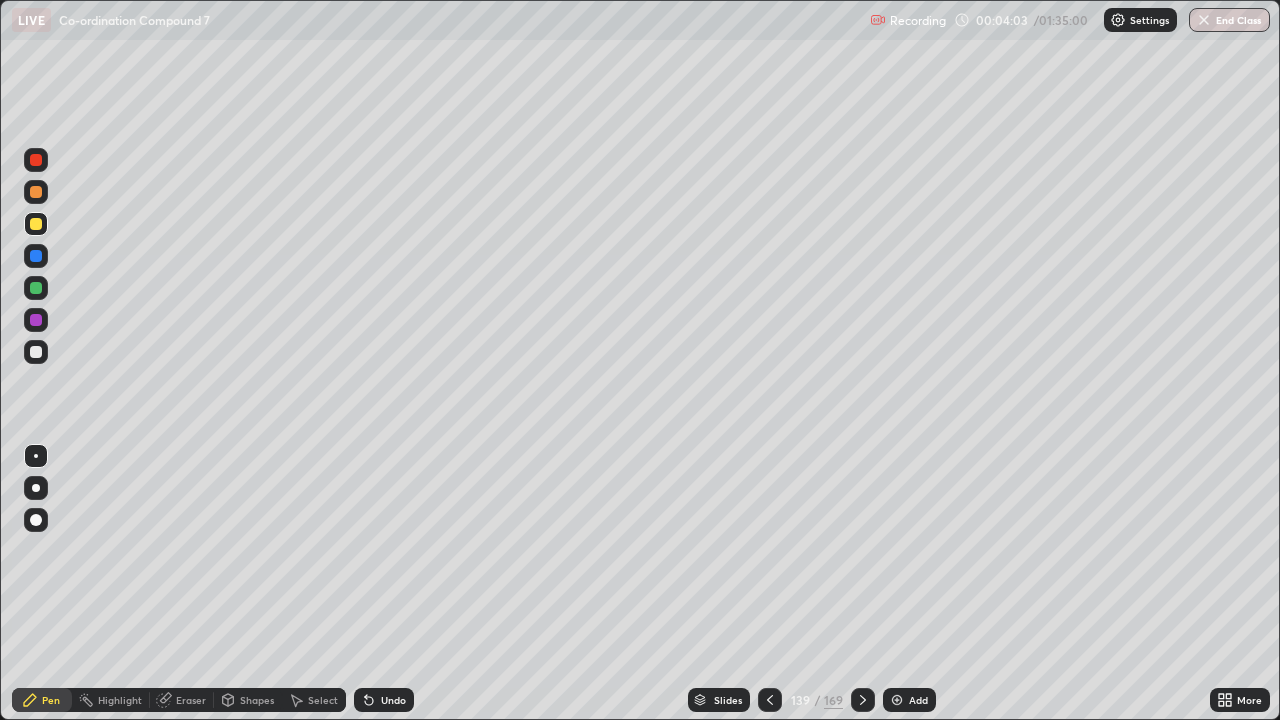 click at bounding box center (36, 352) 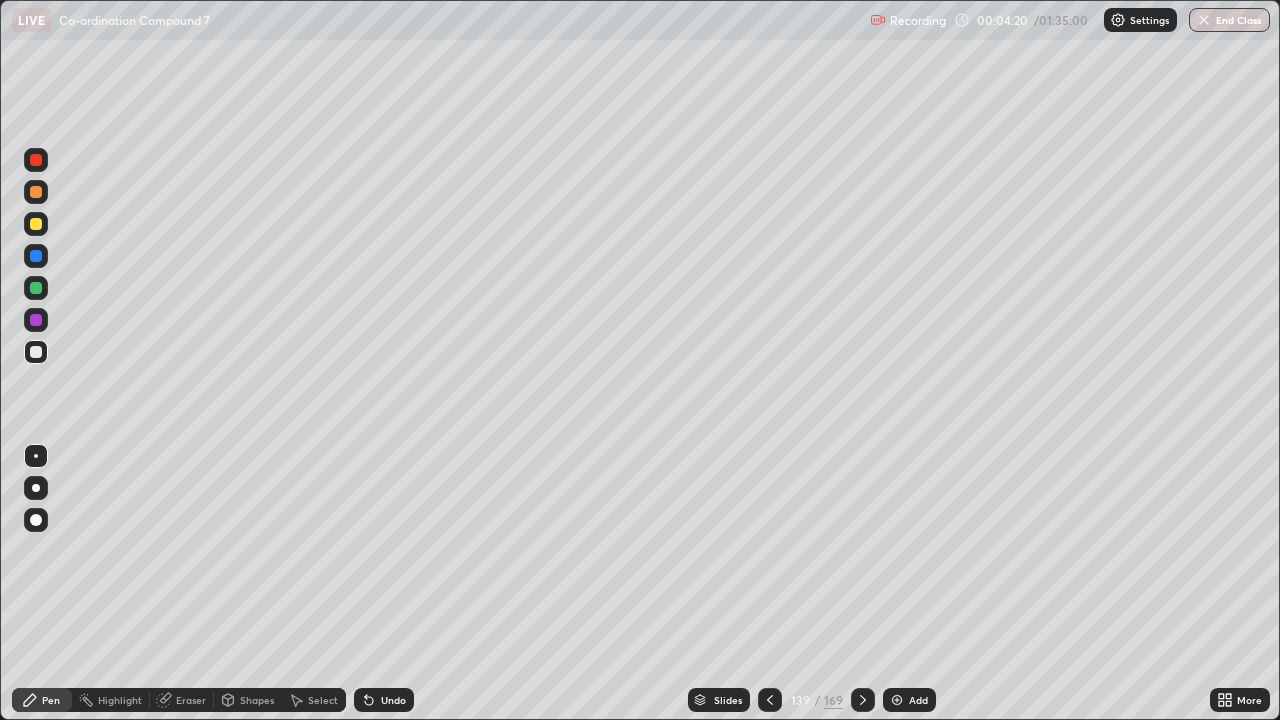 click at bounding box center [36, 288] 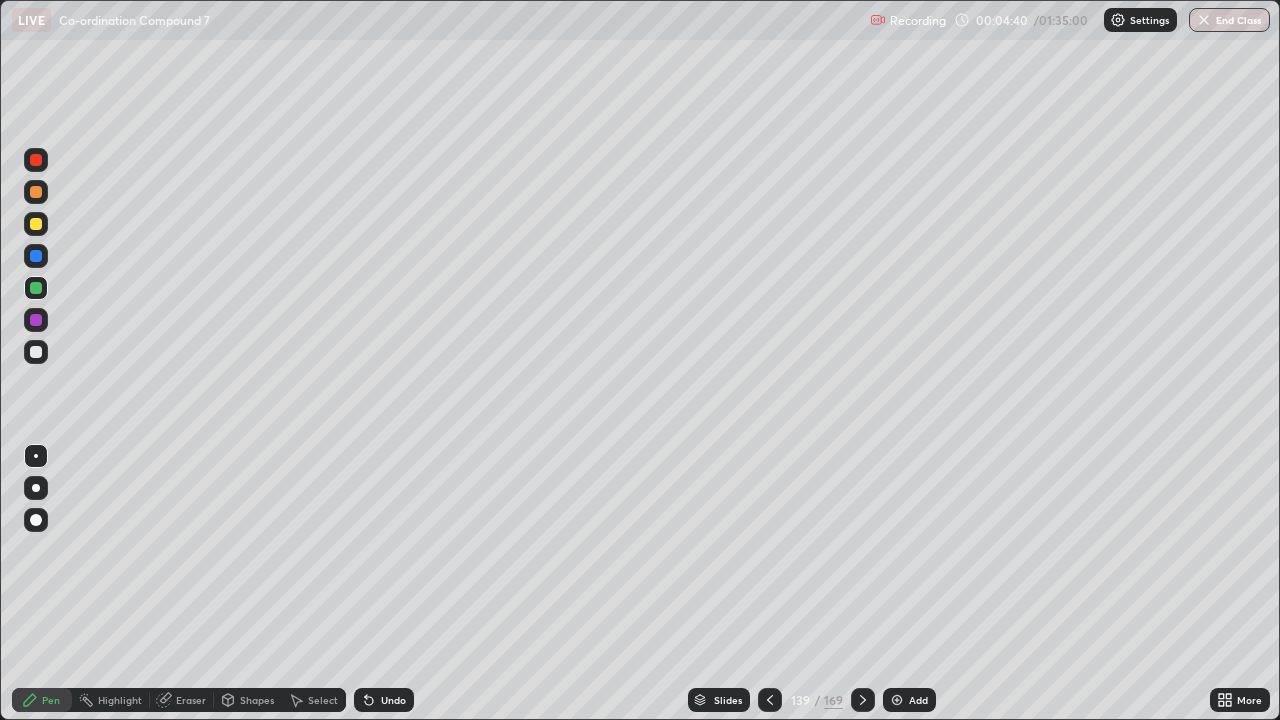 click 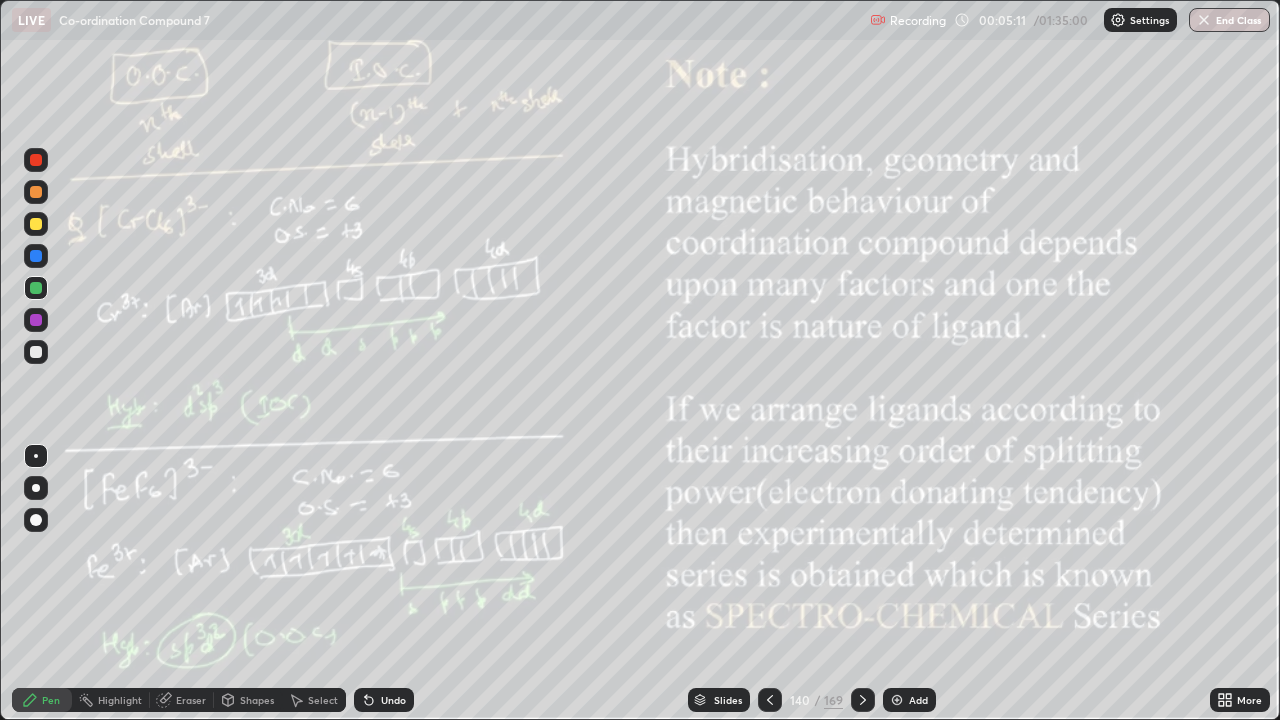 click on "Add" at bounding box center [918, 700] 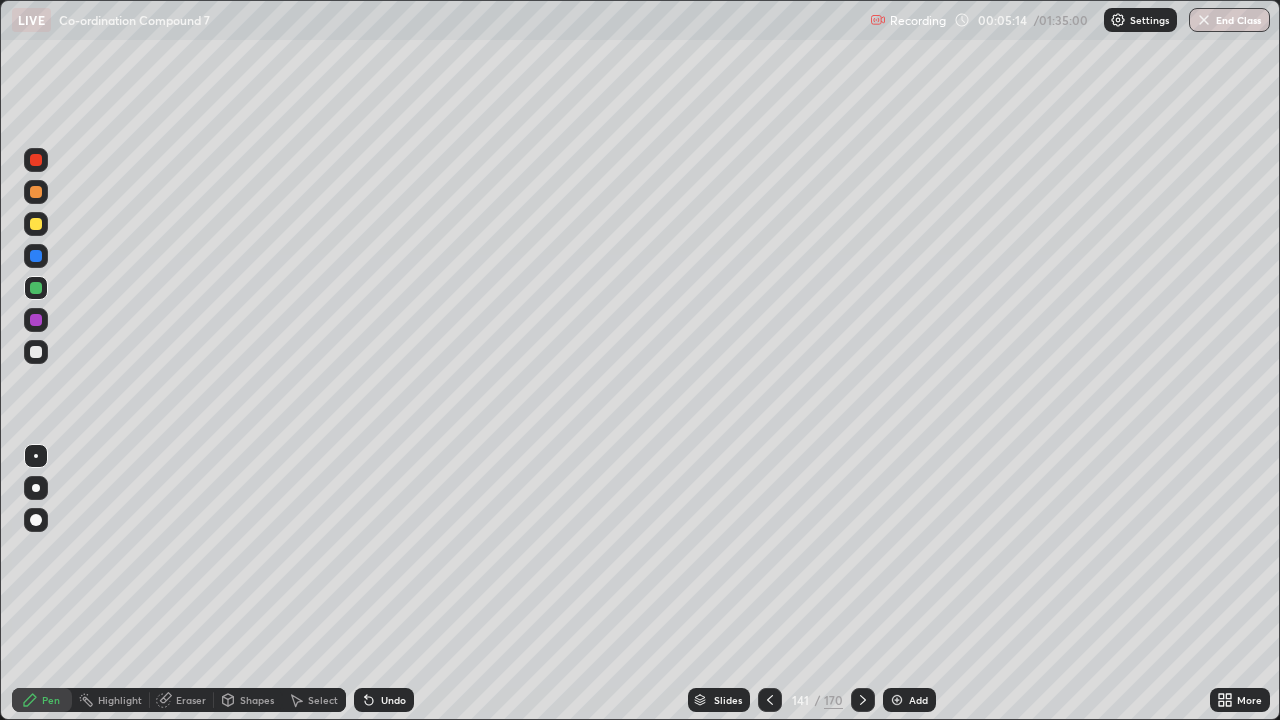 click at bounding box center (36, 224) 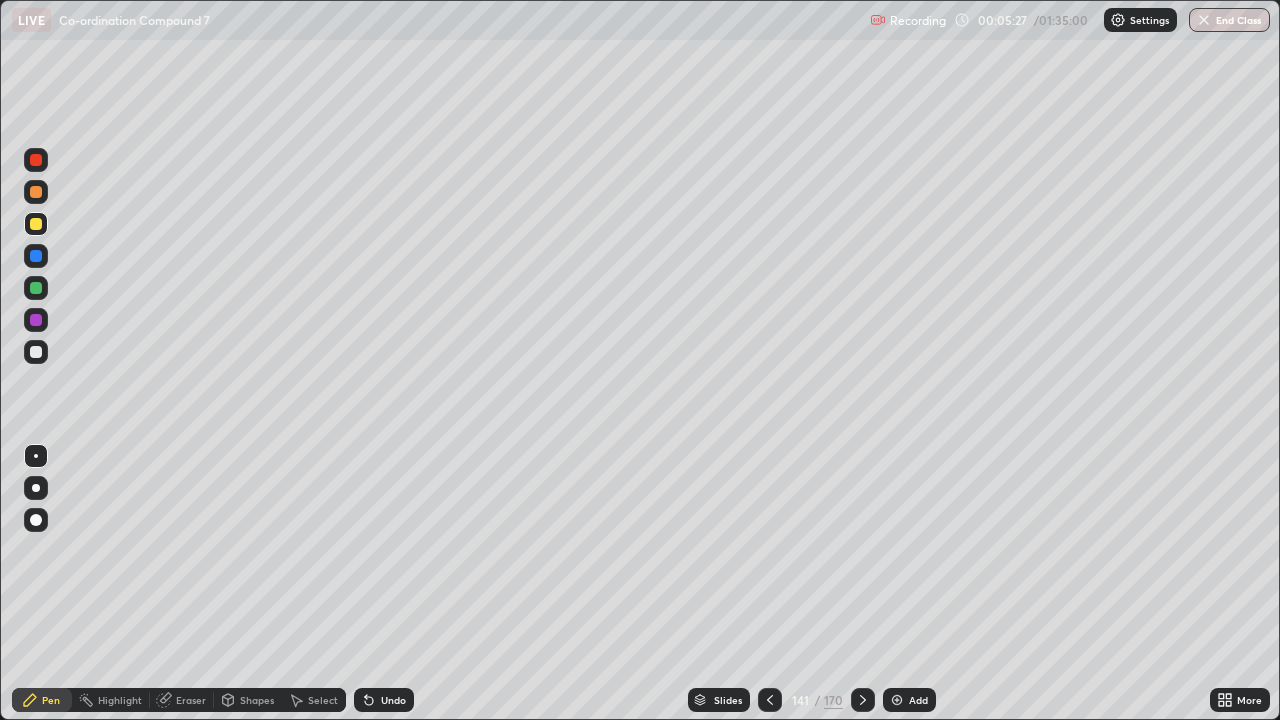 click on "Eraser" at bounding box center [191, 700] 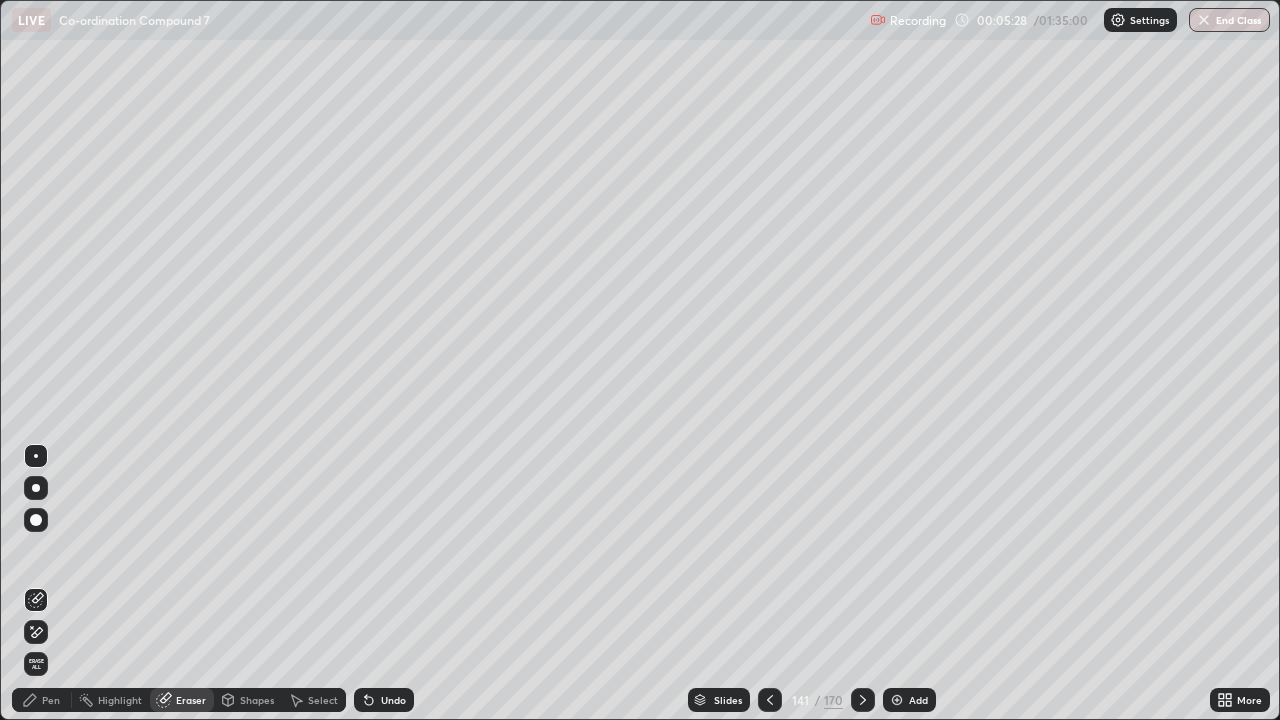click 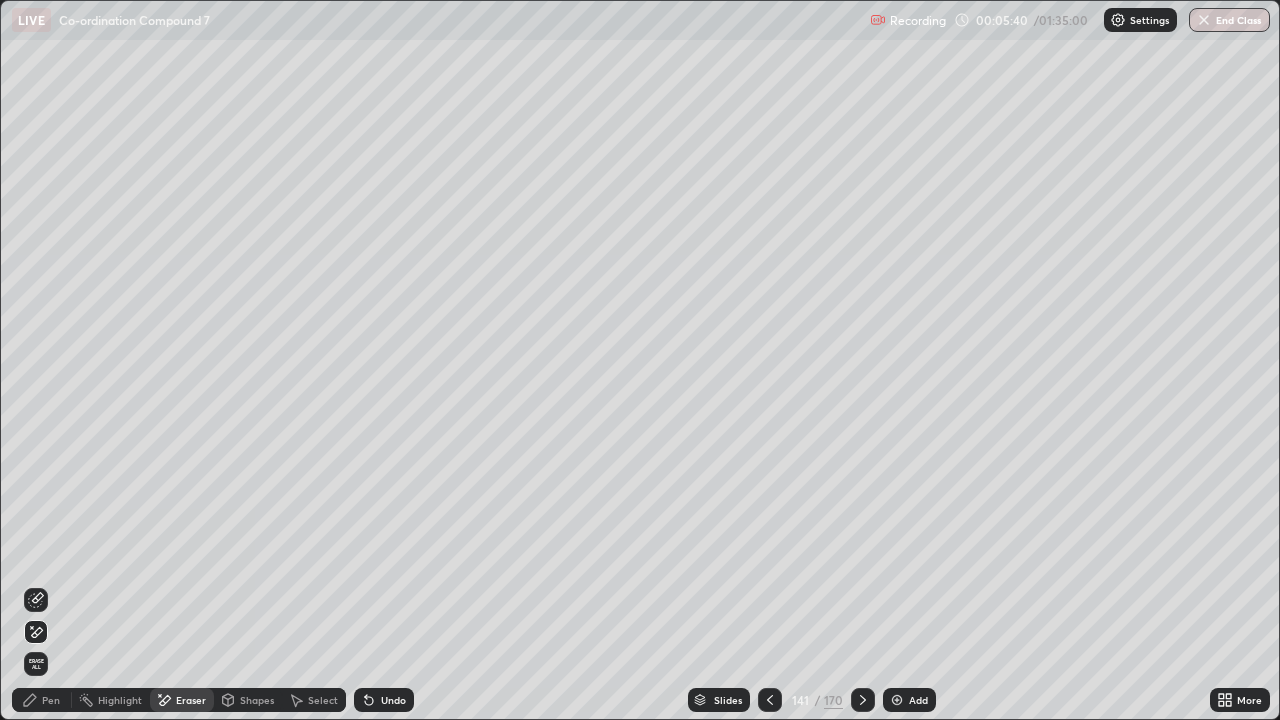 click 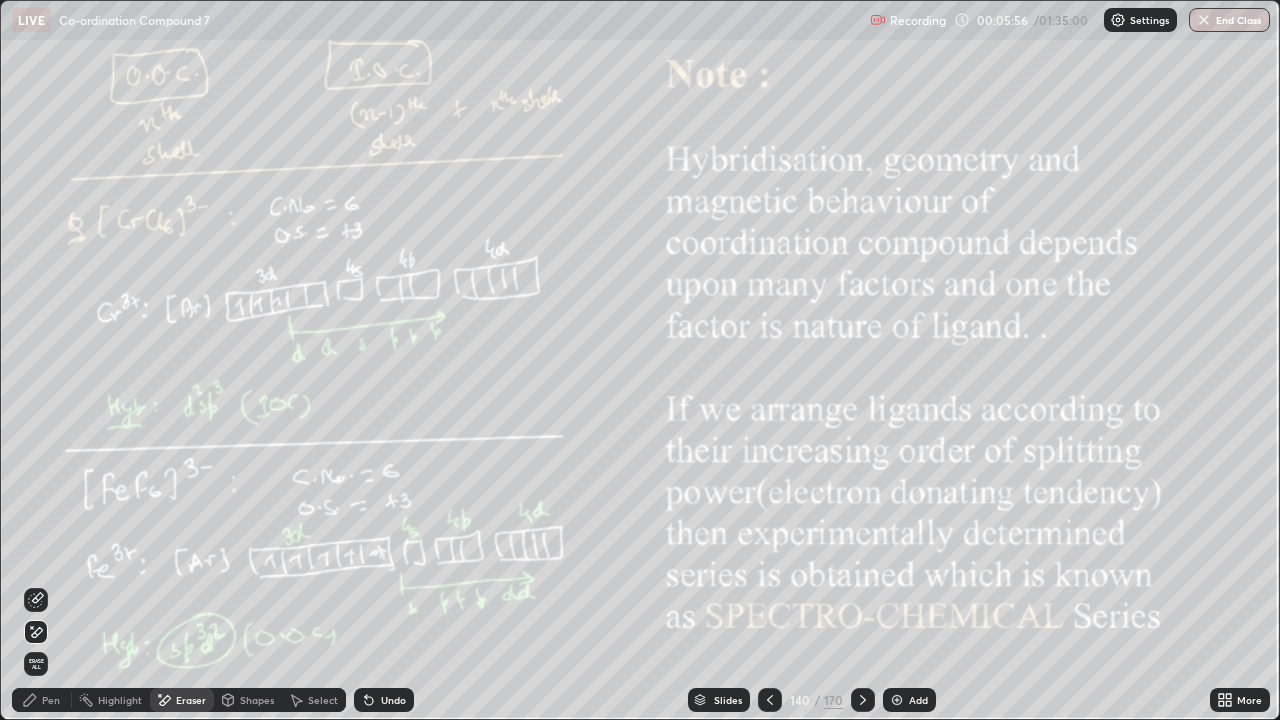 click 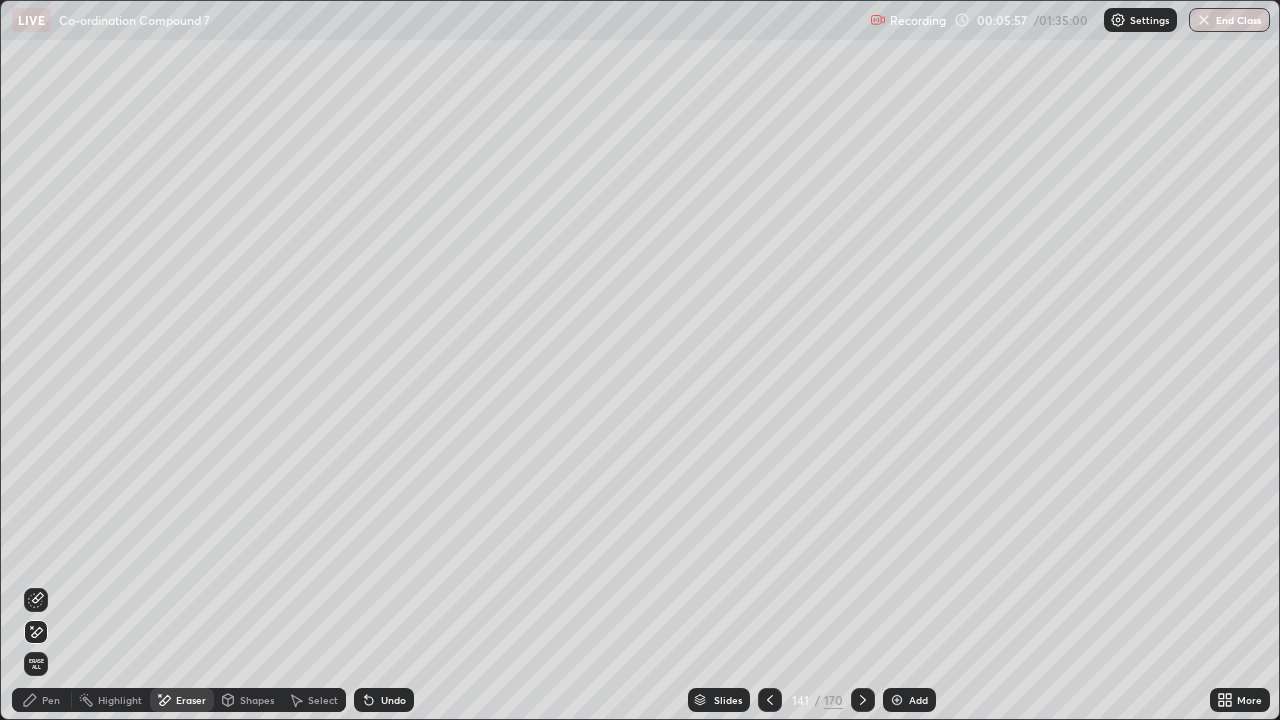 click 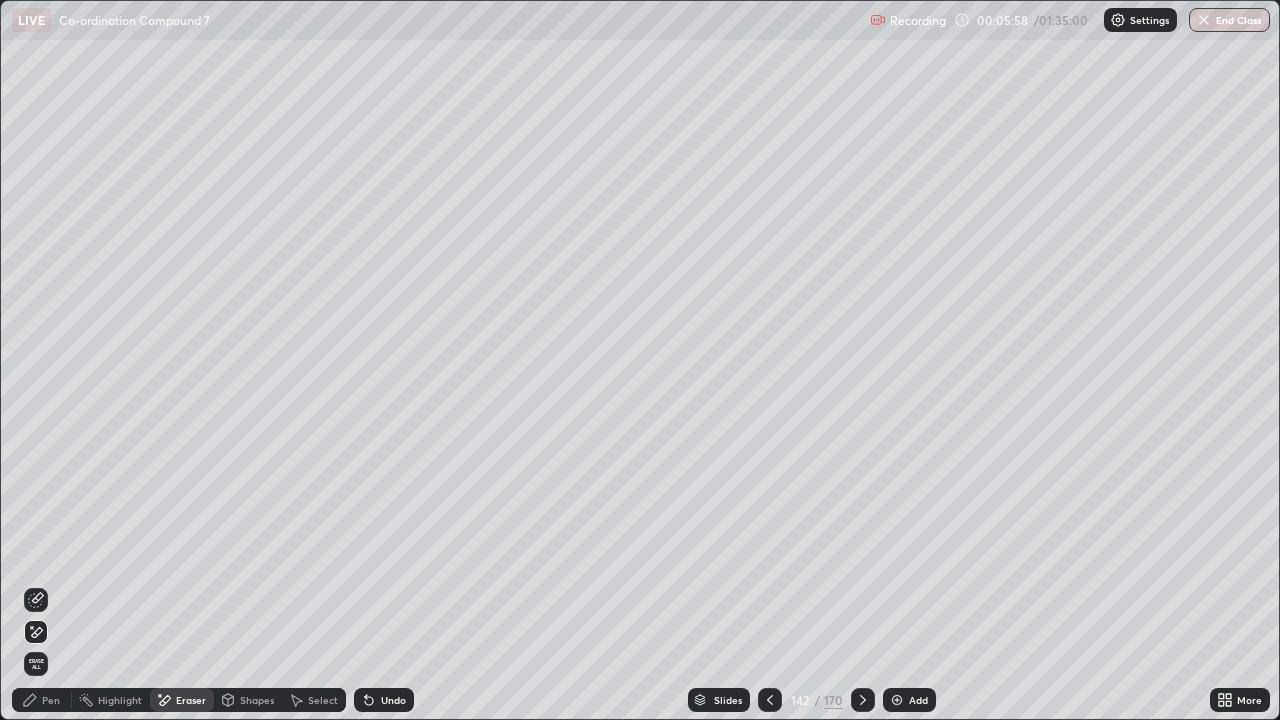 click 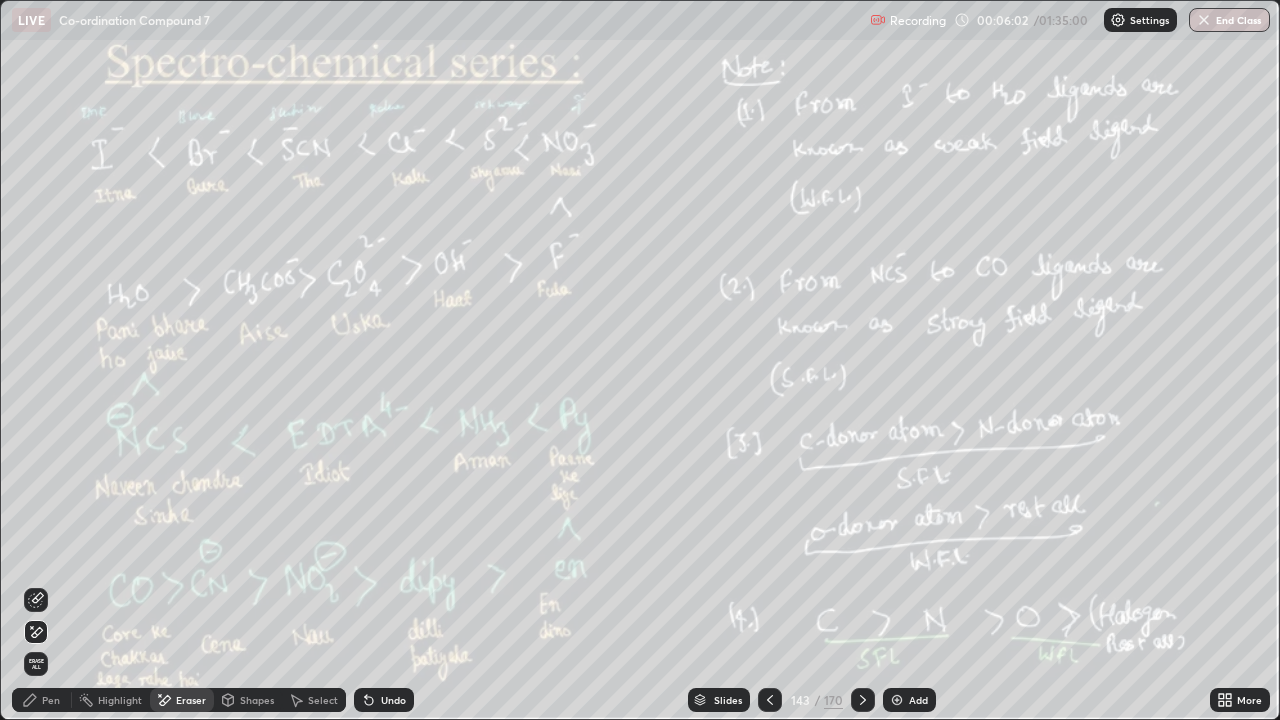 click 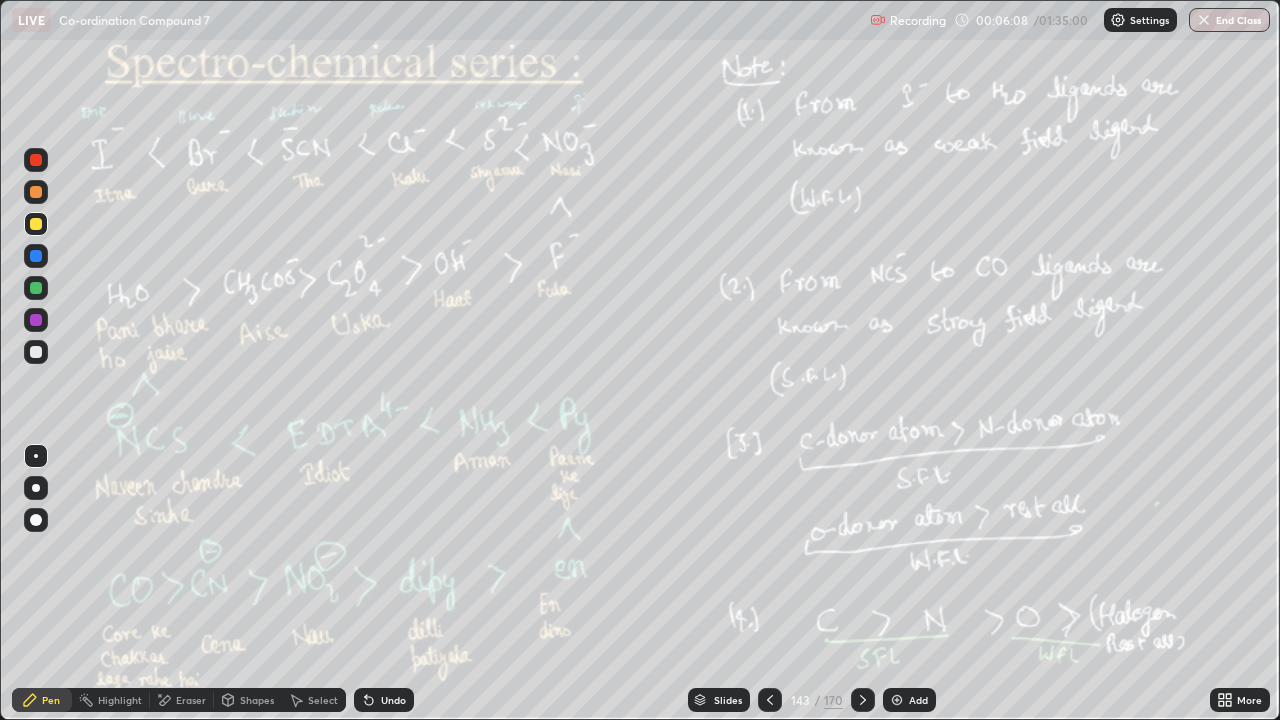 click at bounding box center [36, 352] 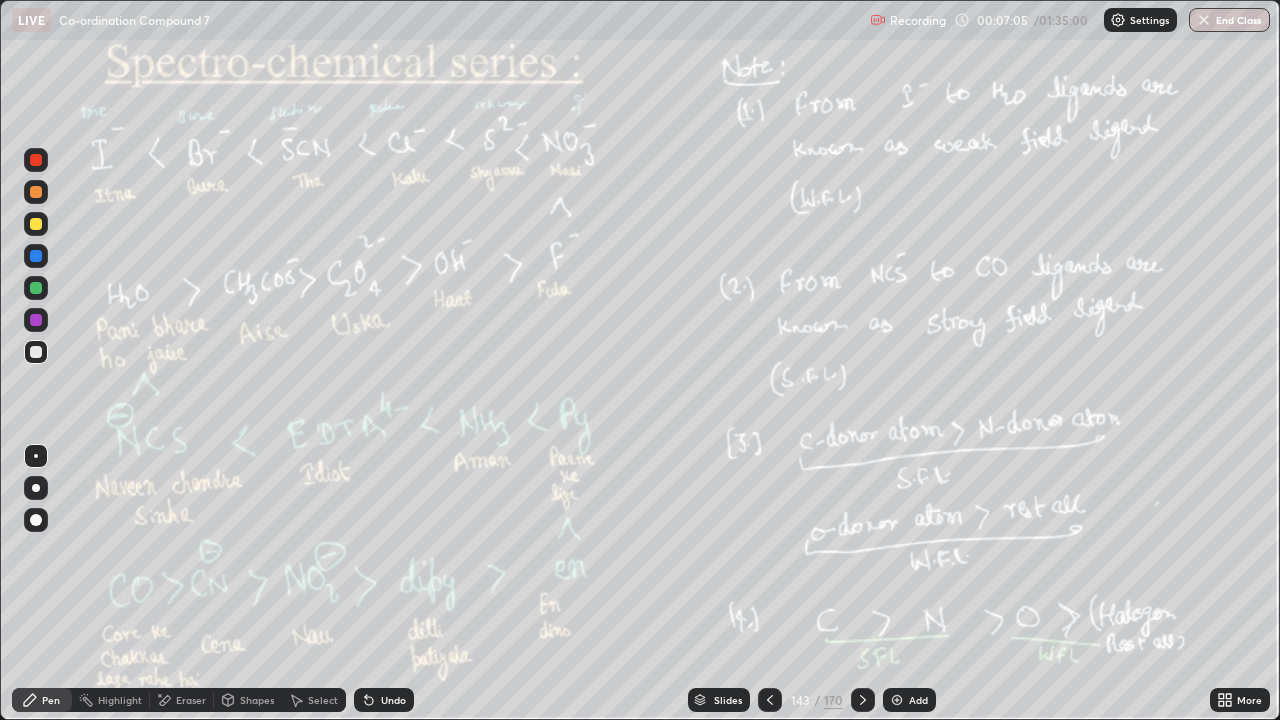 click on "Eraser" at bounding box center [182, 700] 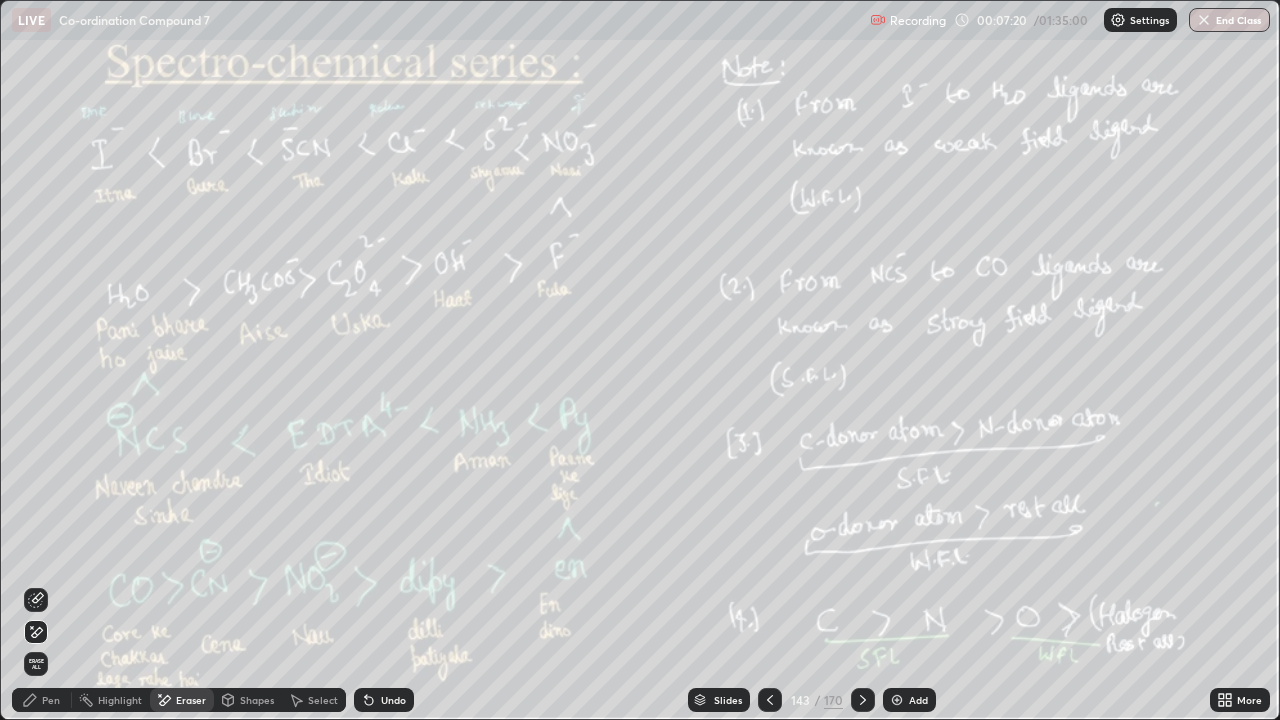click on "Pen" at bounding box center [42, 700] 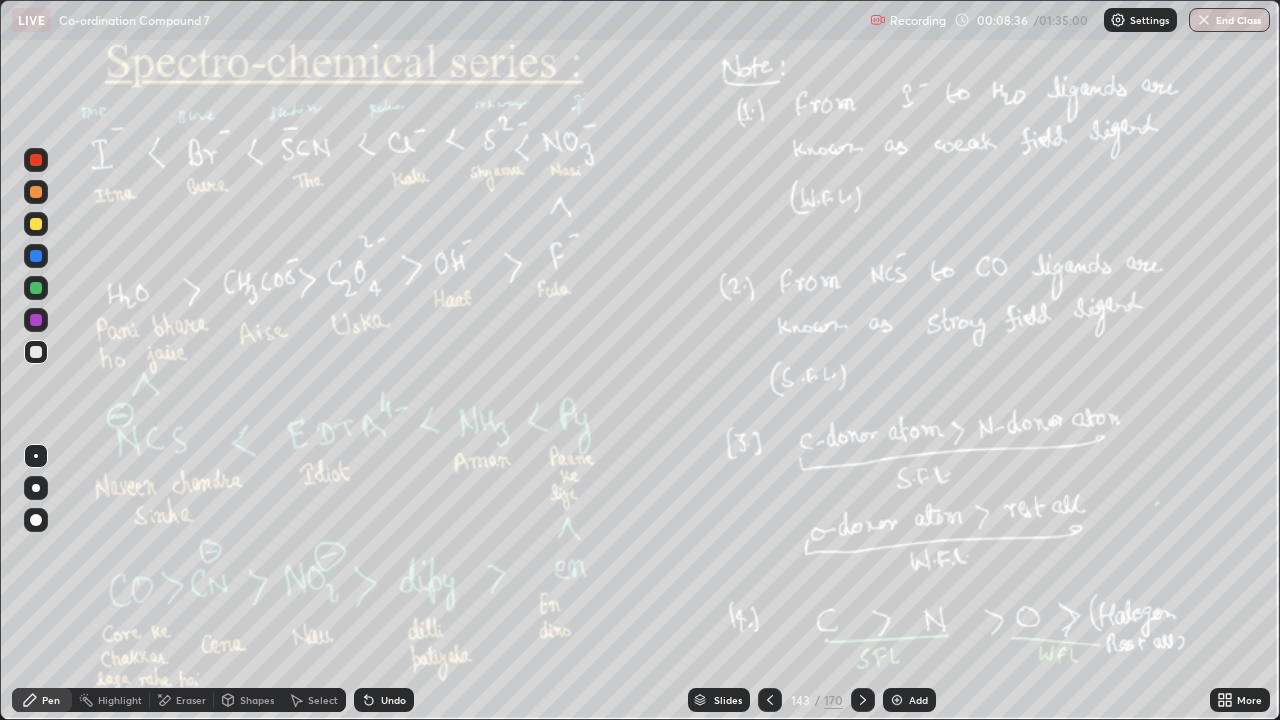 click on "Eraser" at bounding box center [182, 700] 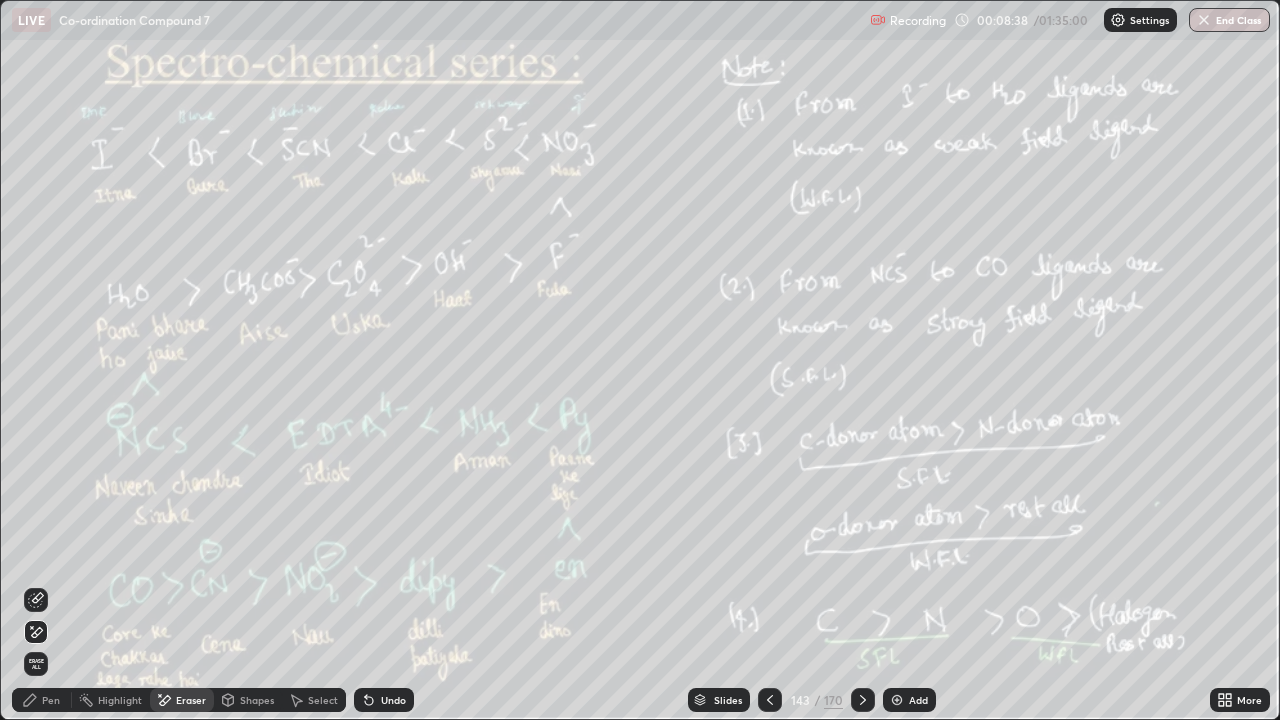 click on "Pen" at bounding box center (51, 700) 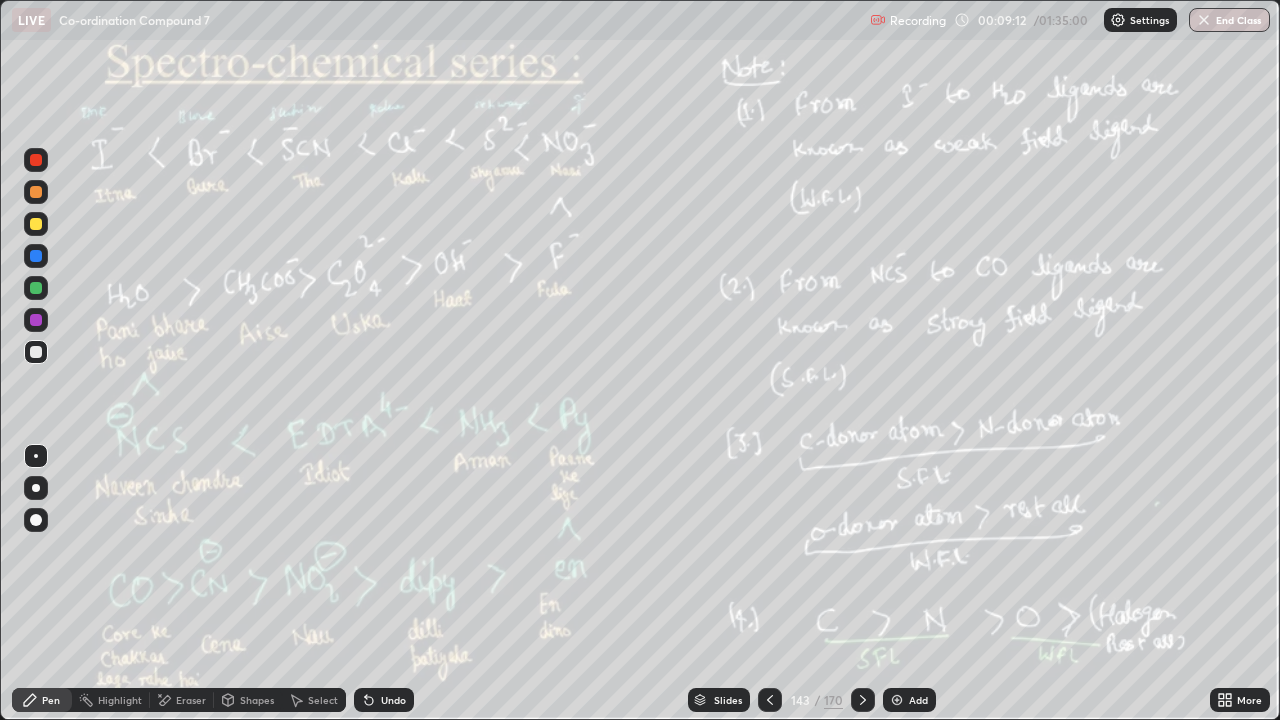 click at bounding box center (897, 700) 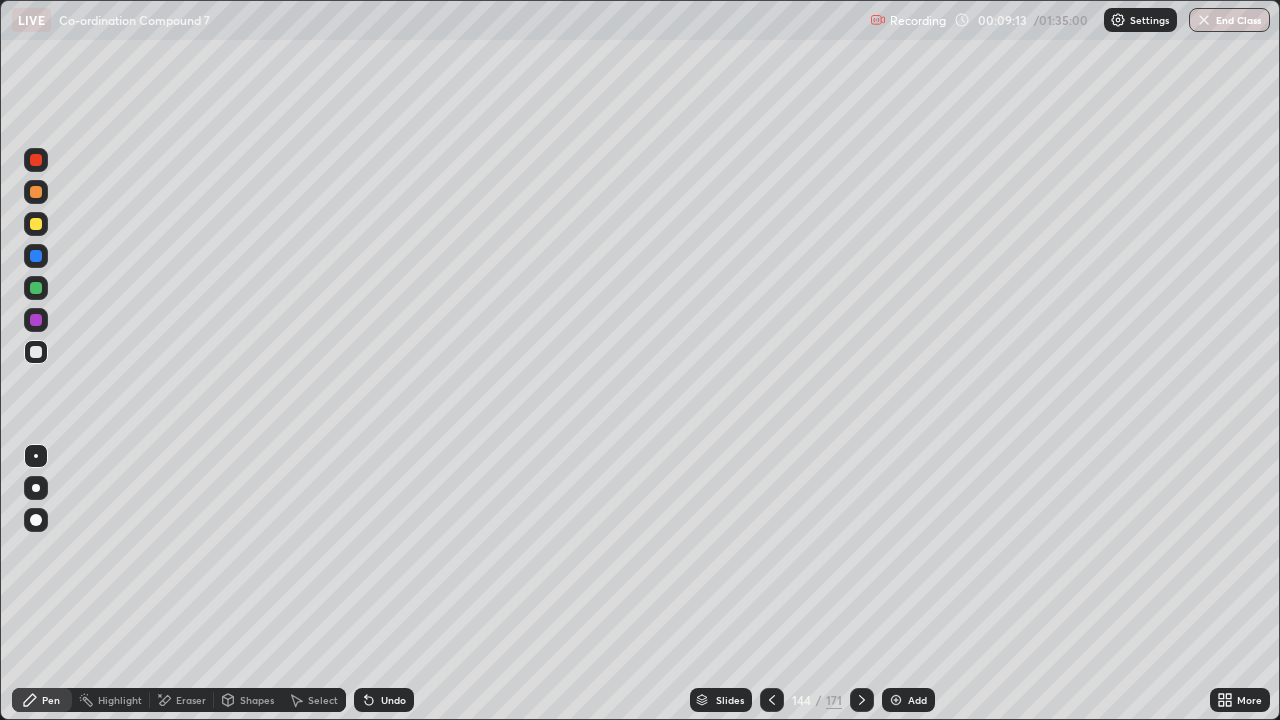 click at bounding box center [36, 192] 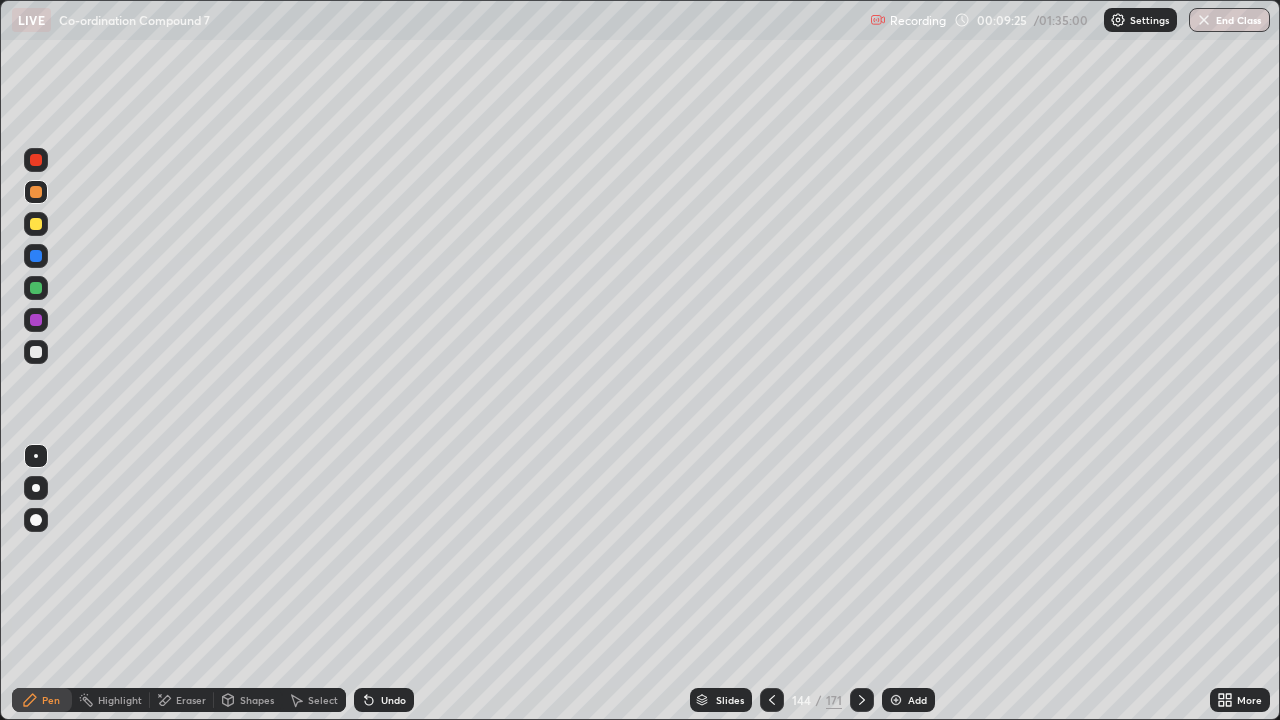 click at bounding box center (36, 352) 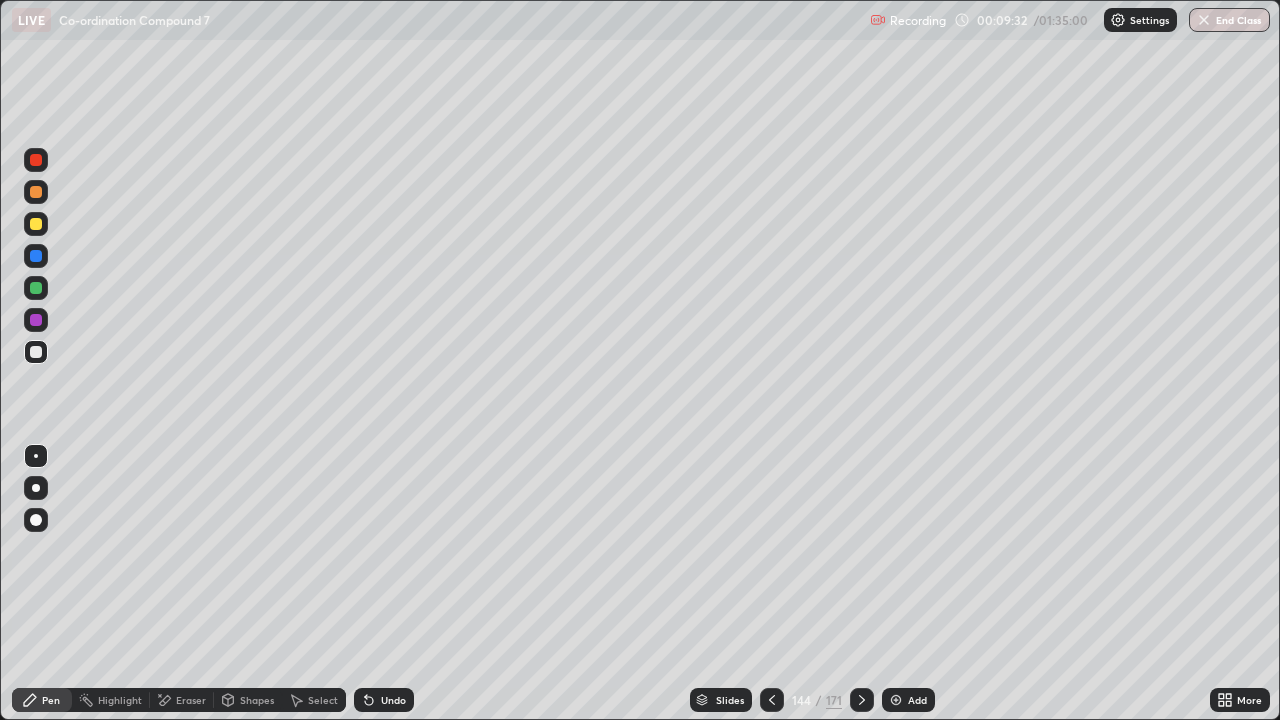 click 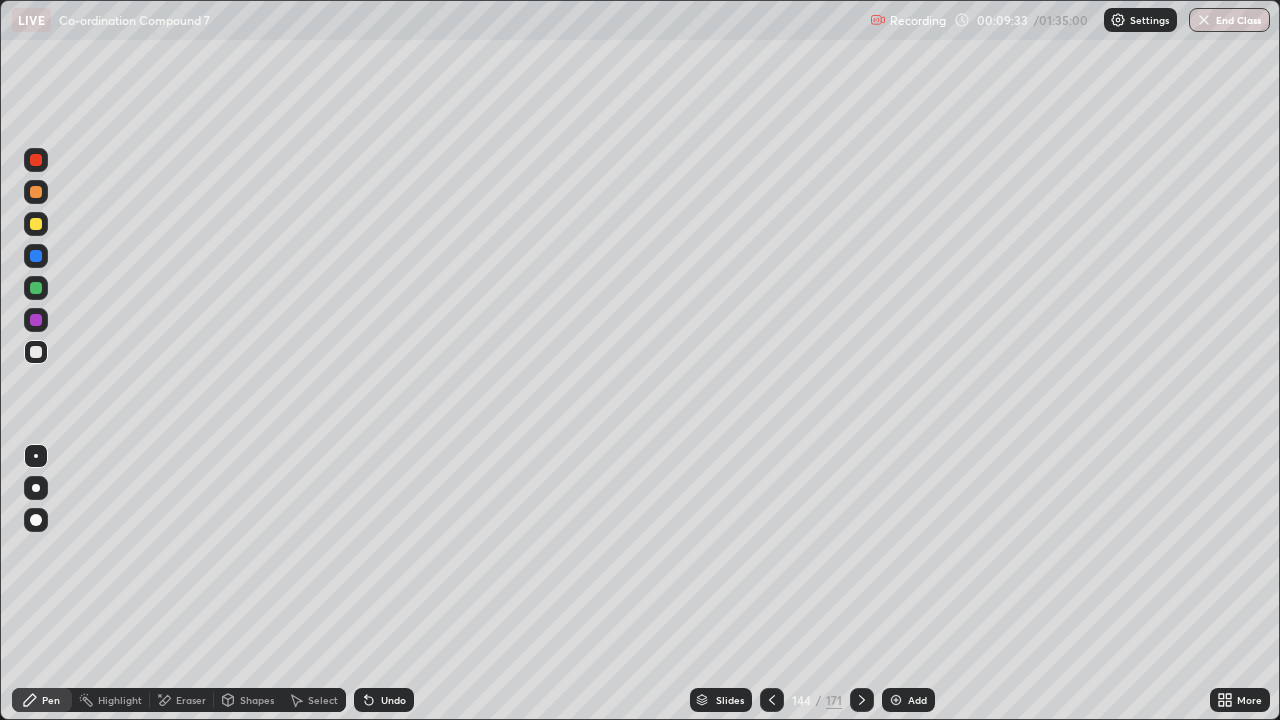 click 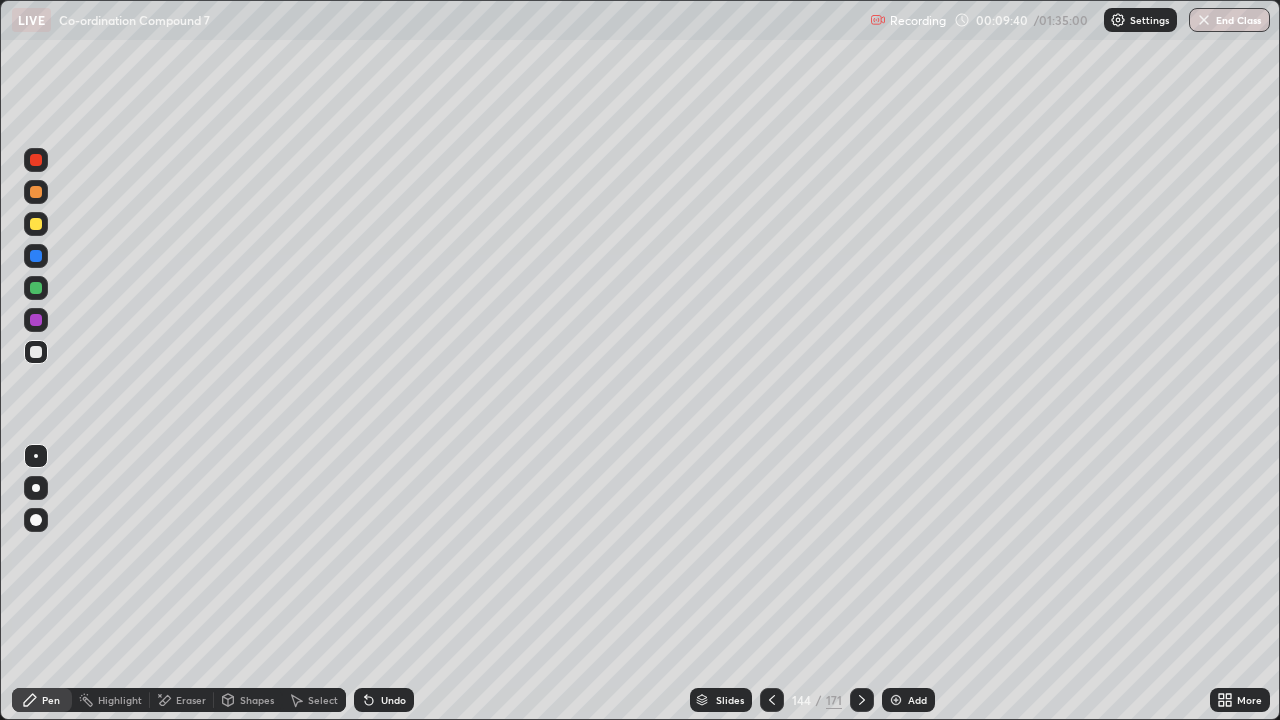 click 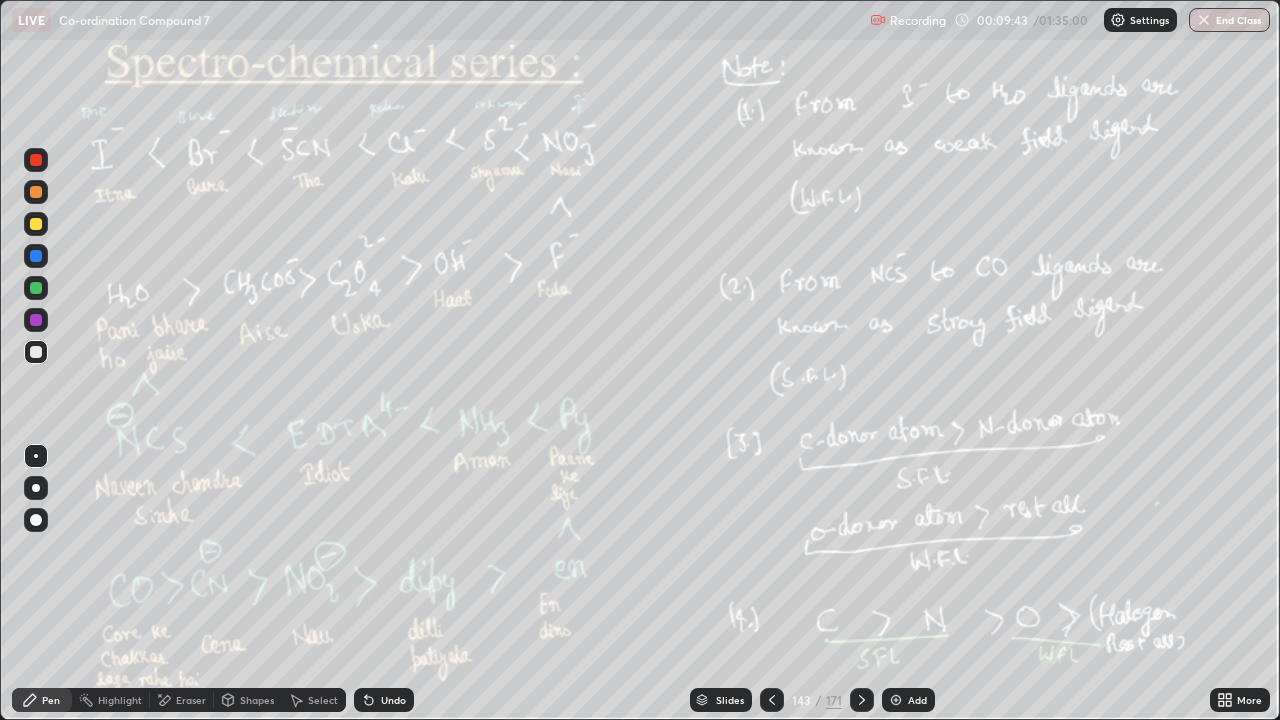 click at bounding box center (862, 700) 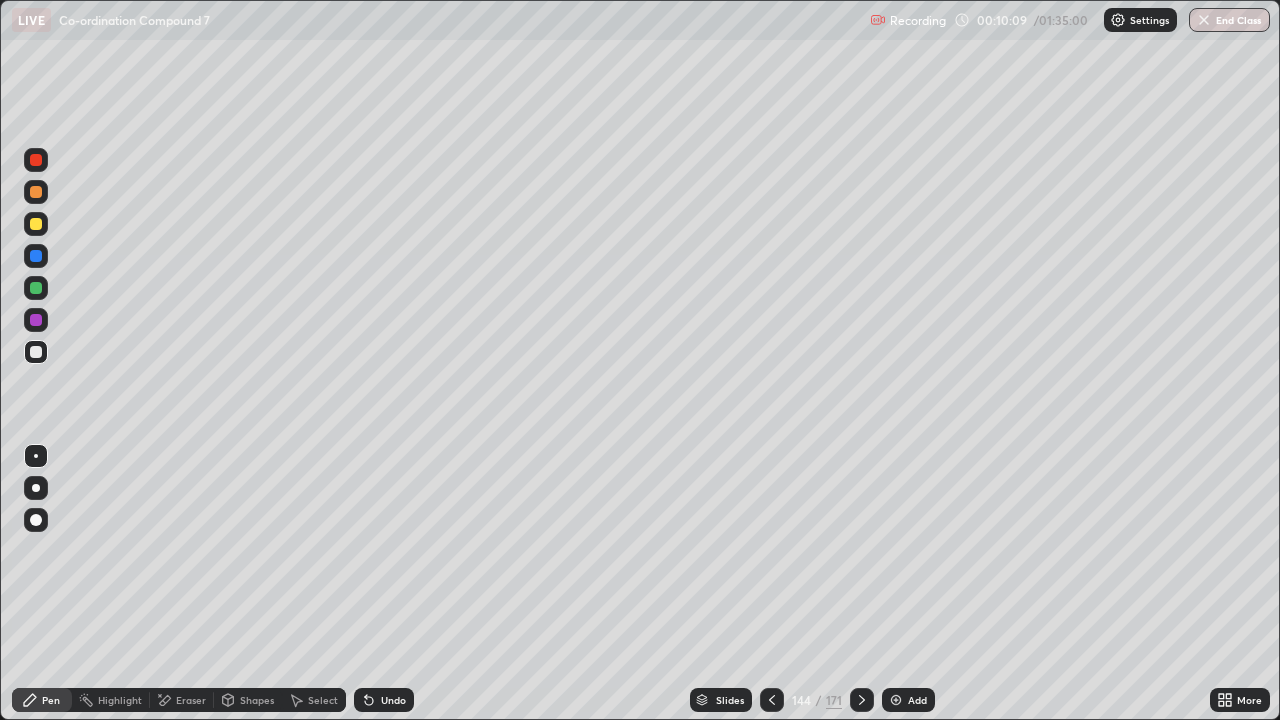 click 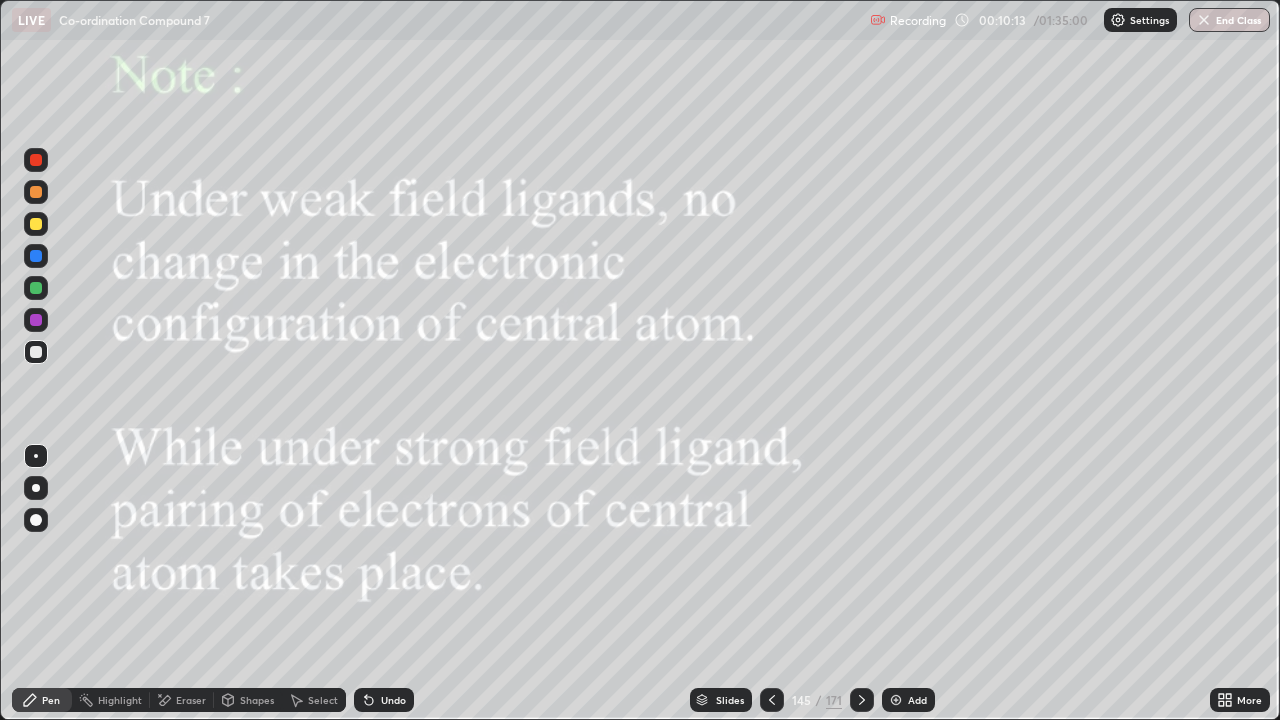 click 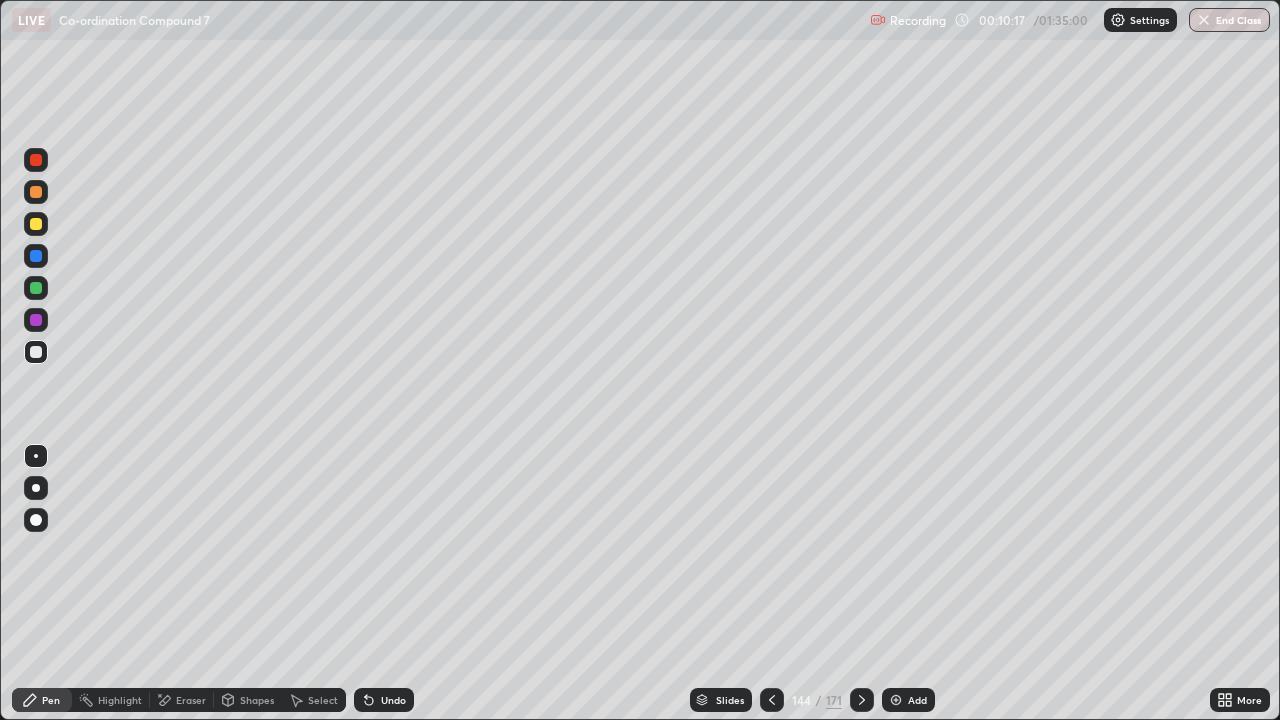 click at bounding box center [36, 224] 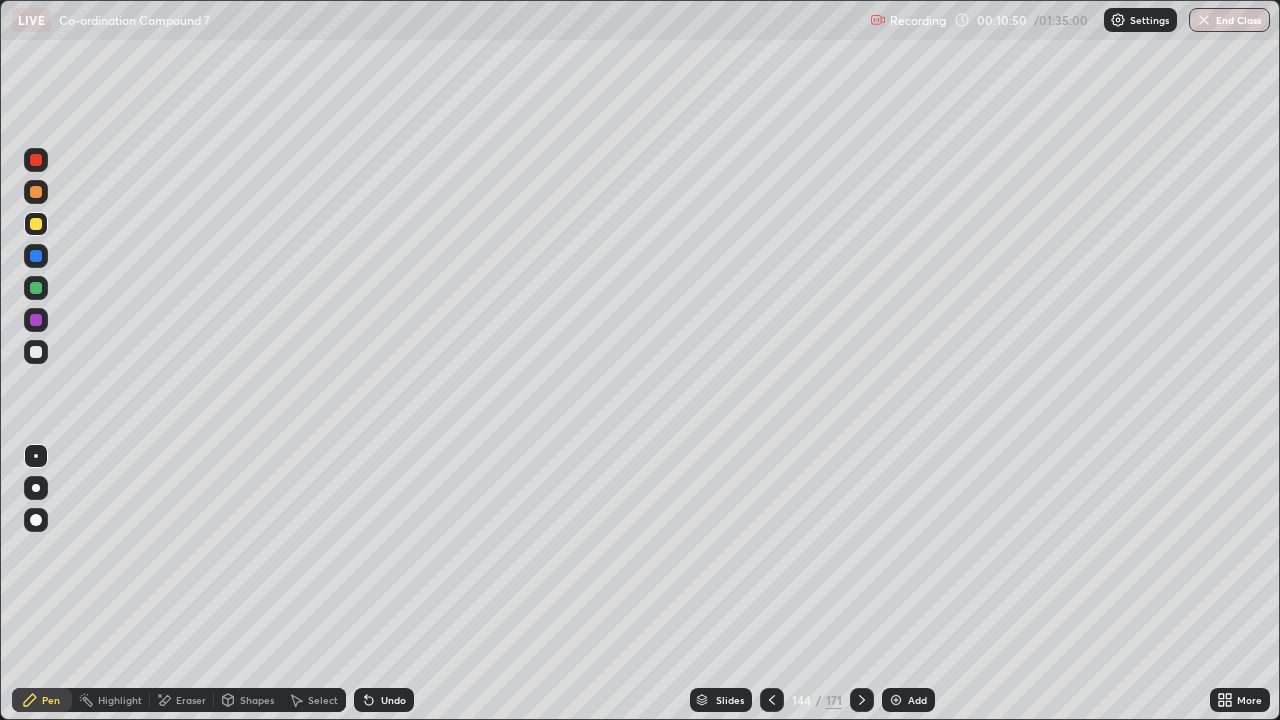 click 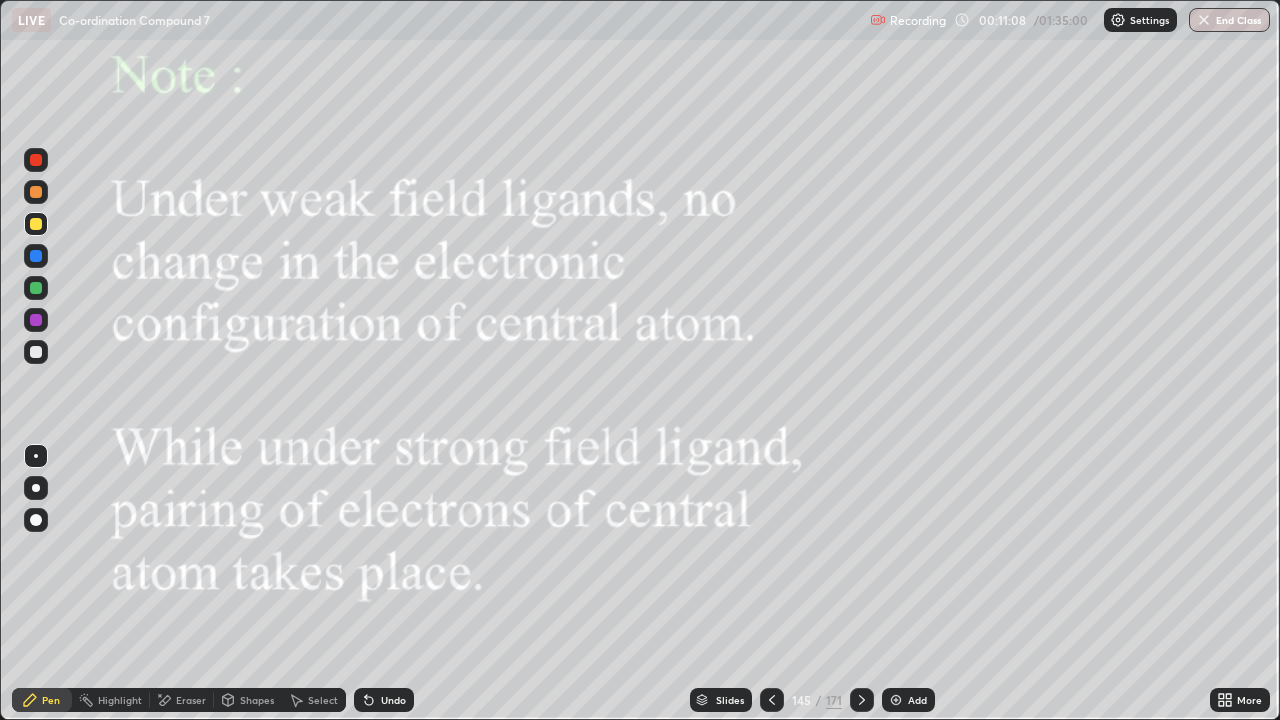 click at bounding box center [862, 700] 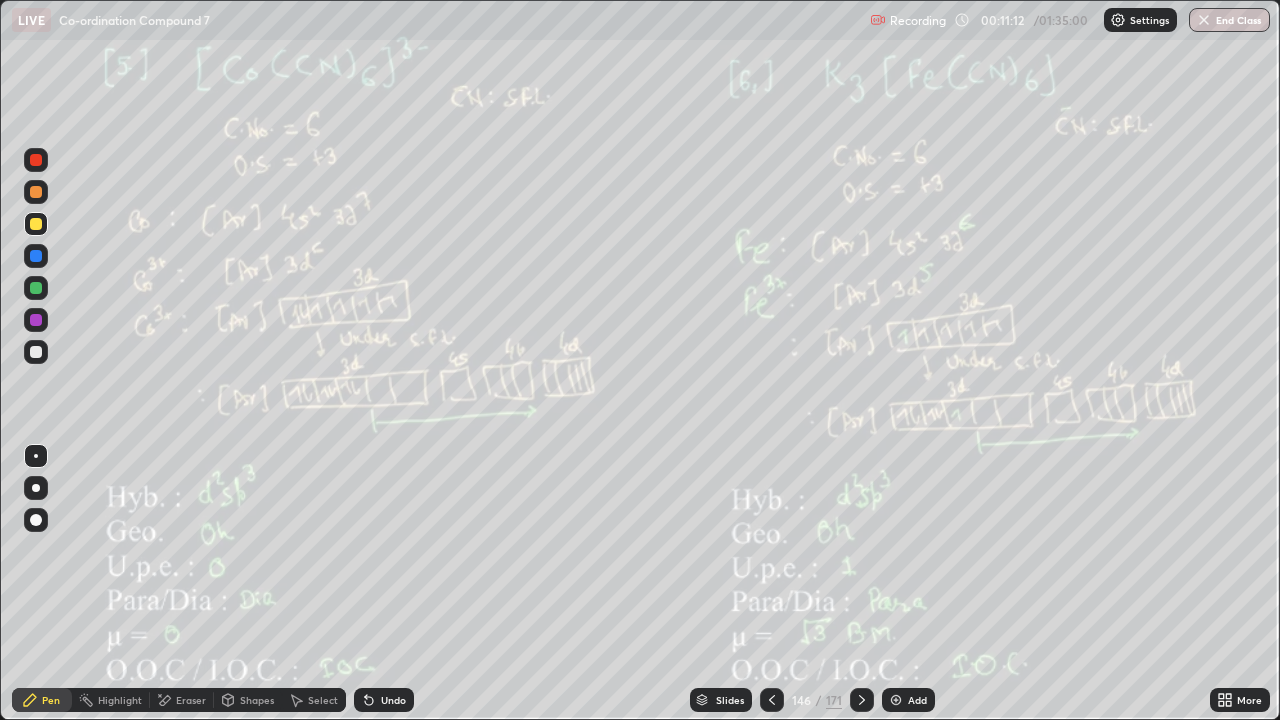 click at bounding box center [896, 700] 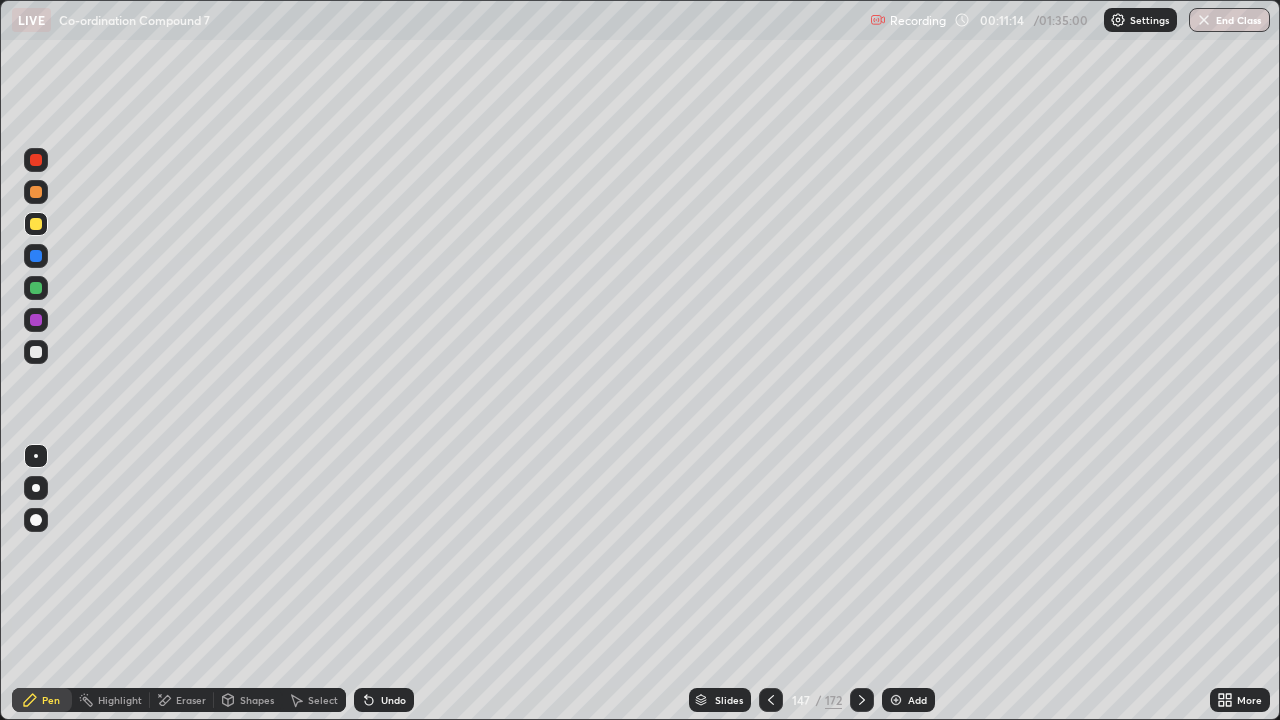 click at bounding box center (36, 192) 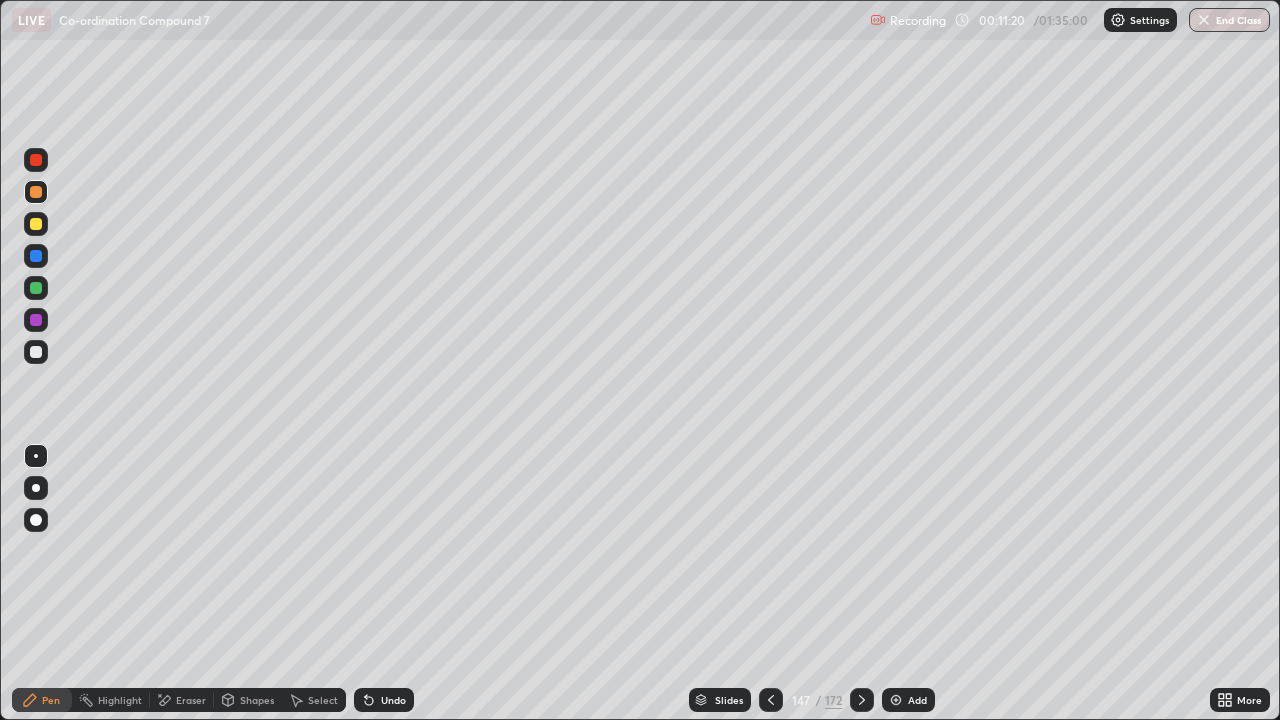 click at bounding box center [36, 352] 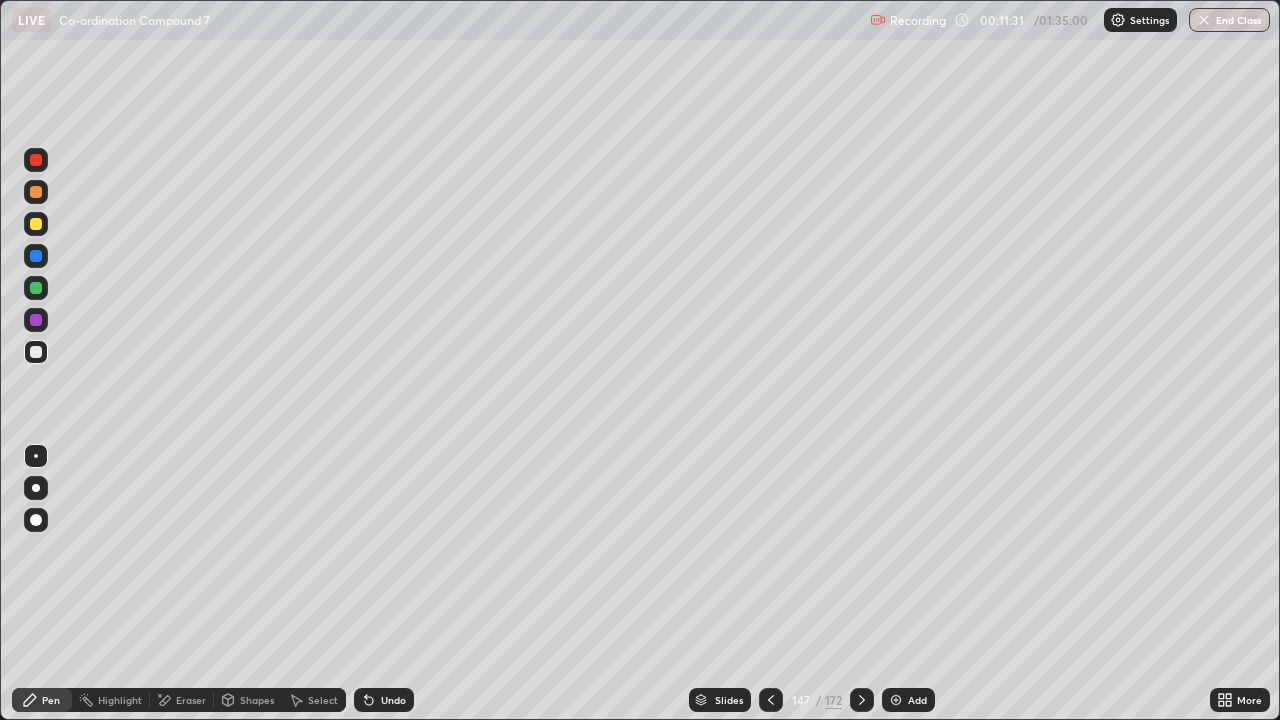 click at bounding box center (36, 352) 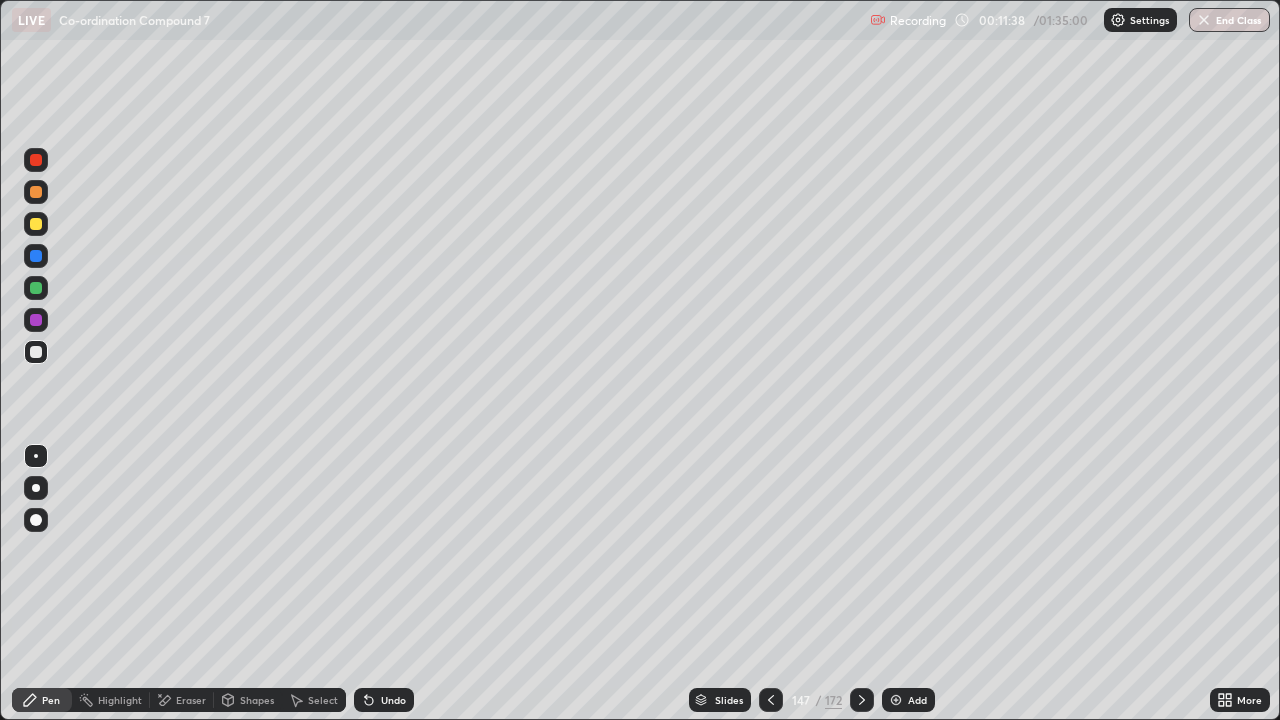 click on "Undo" at bounding box center [384, 700] 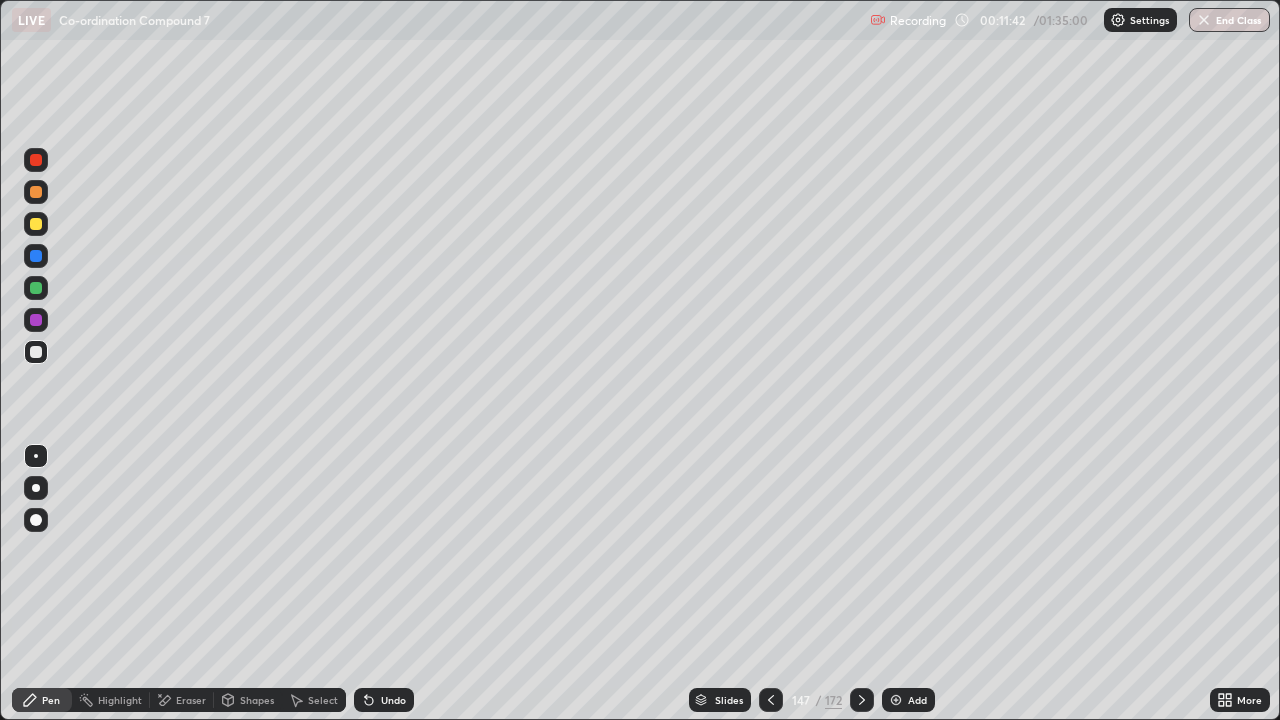 click at bounding box center (36, 288) 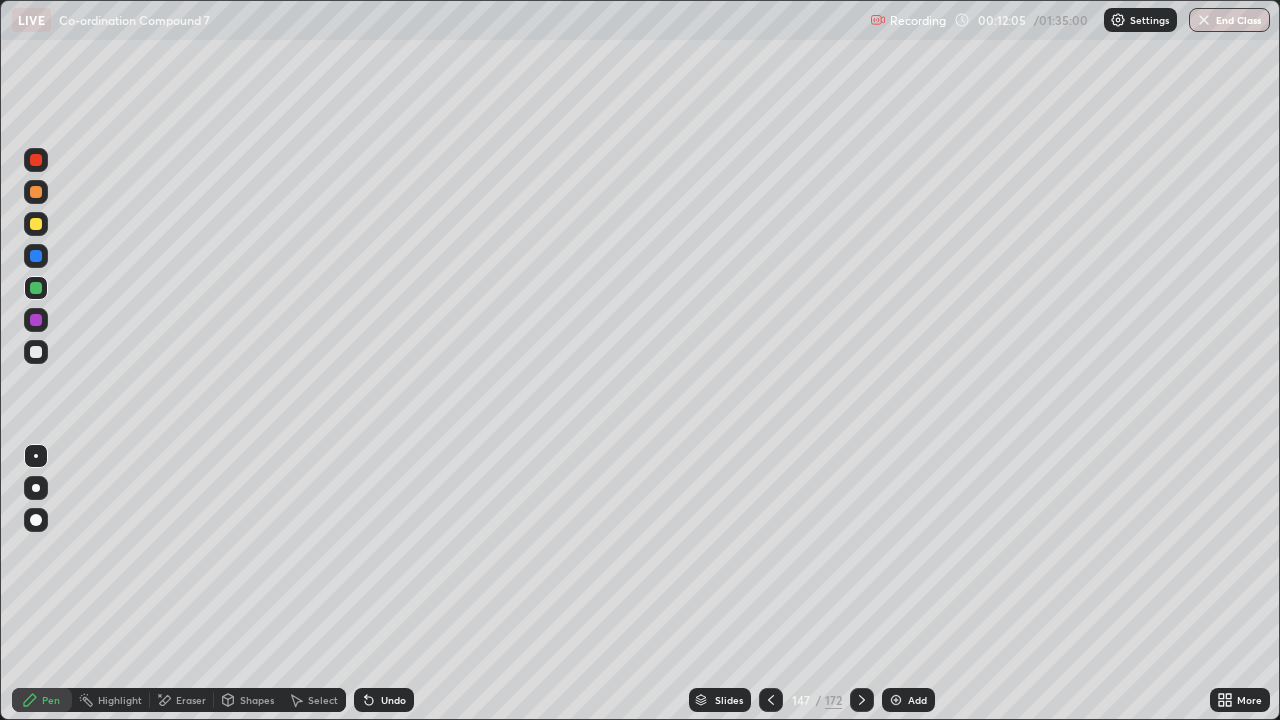 click at bounding box center [36, 352] 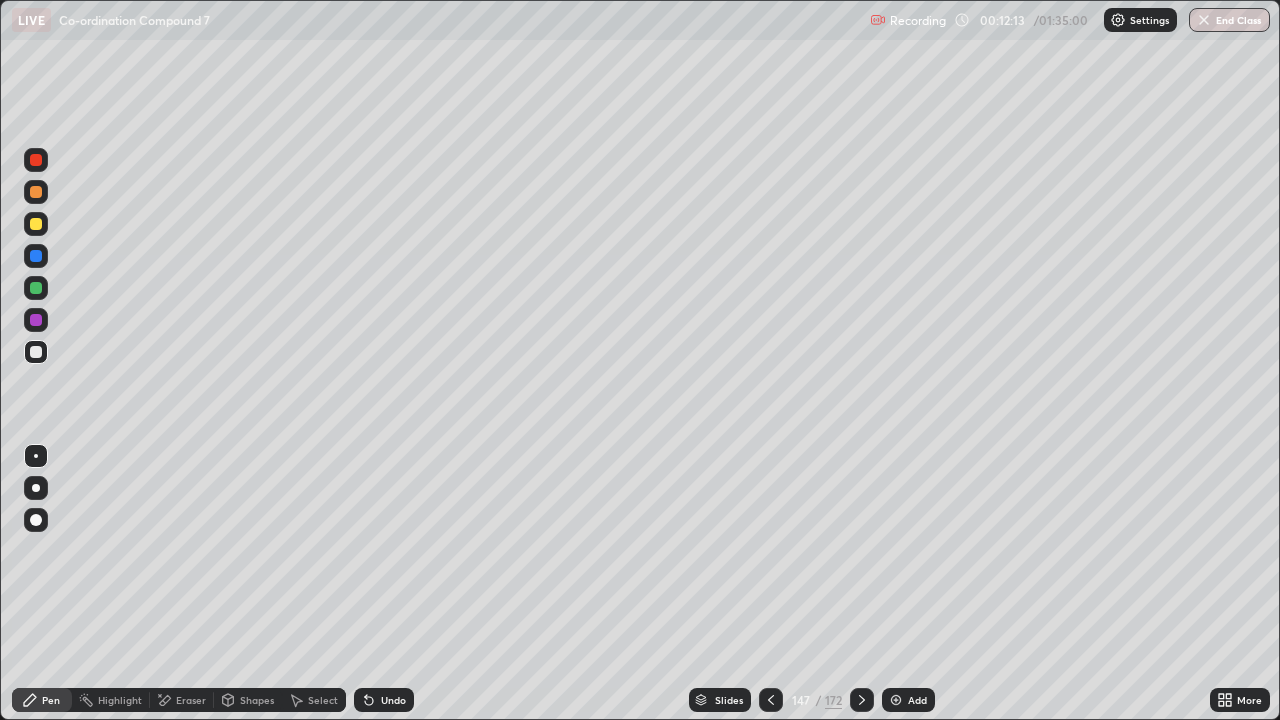 click at bounding box center (36, 352) 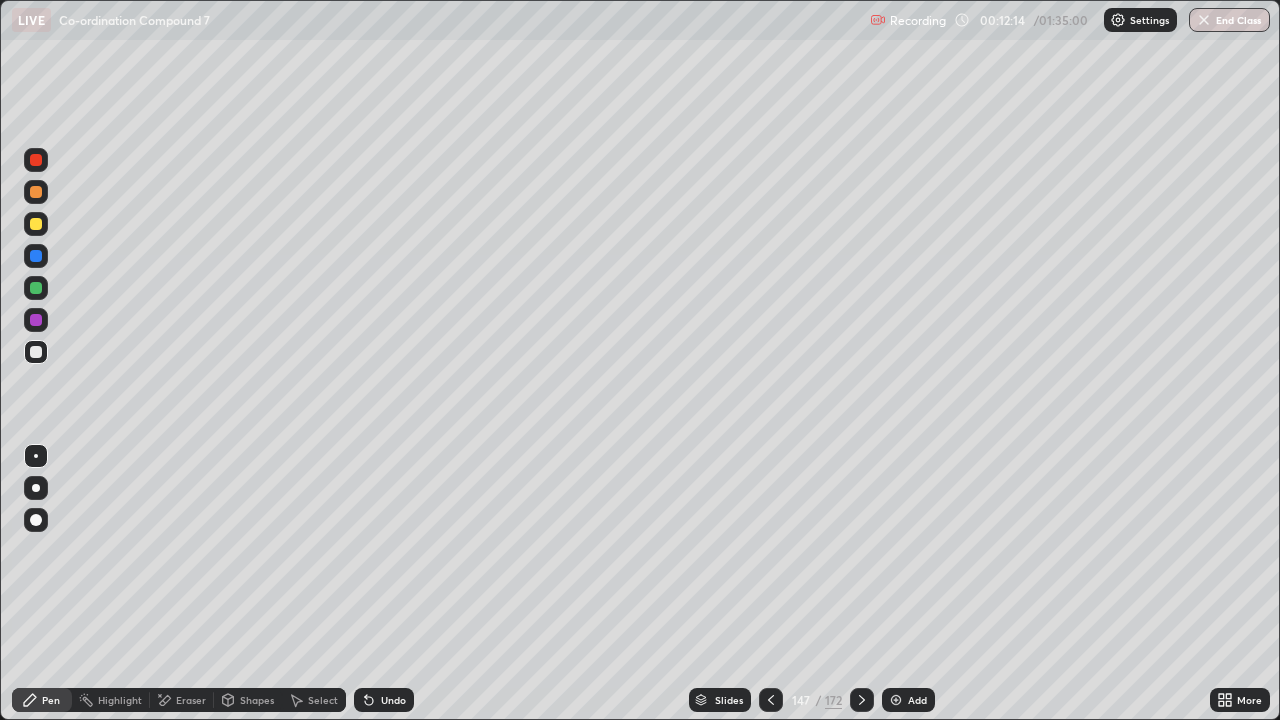 click at bounding box center (36, 352) 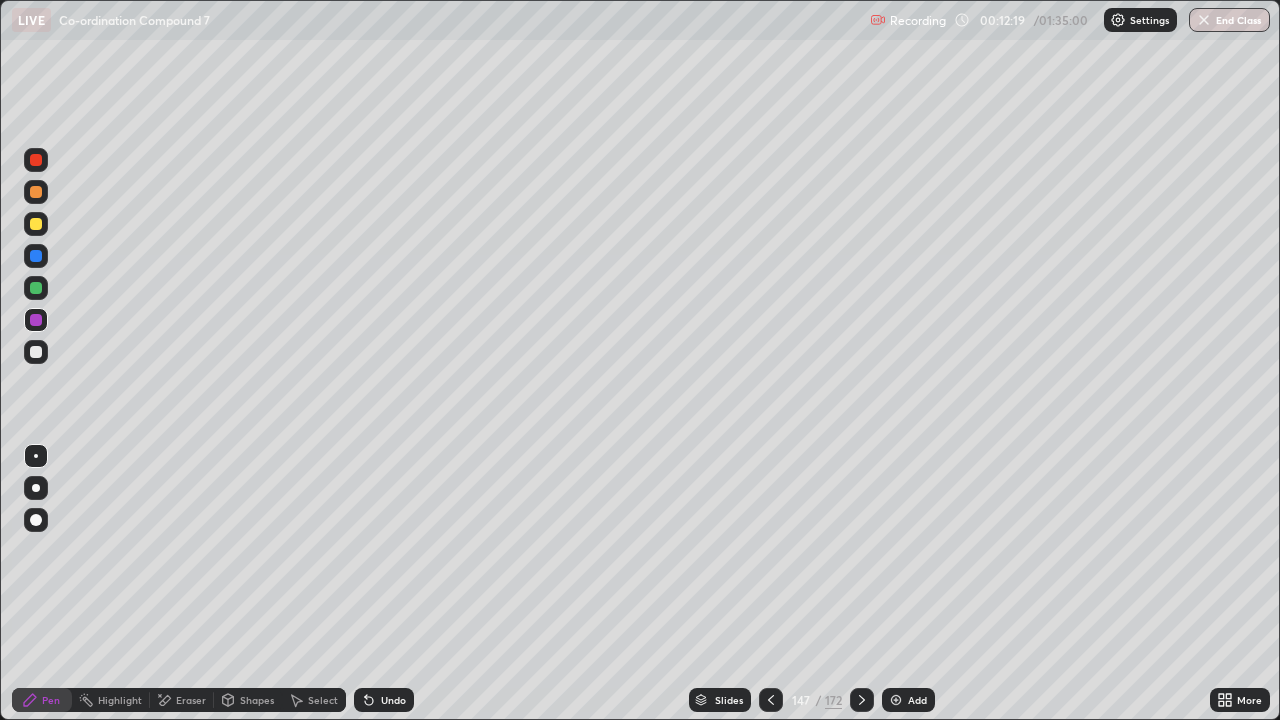 click 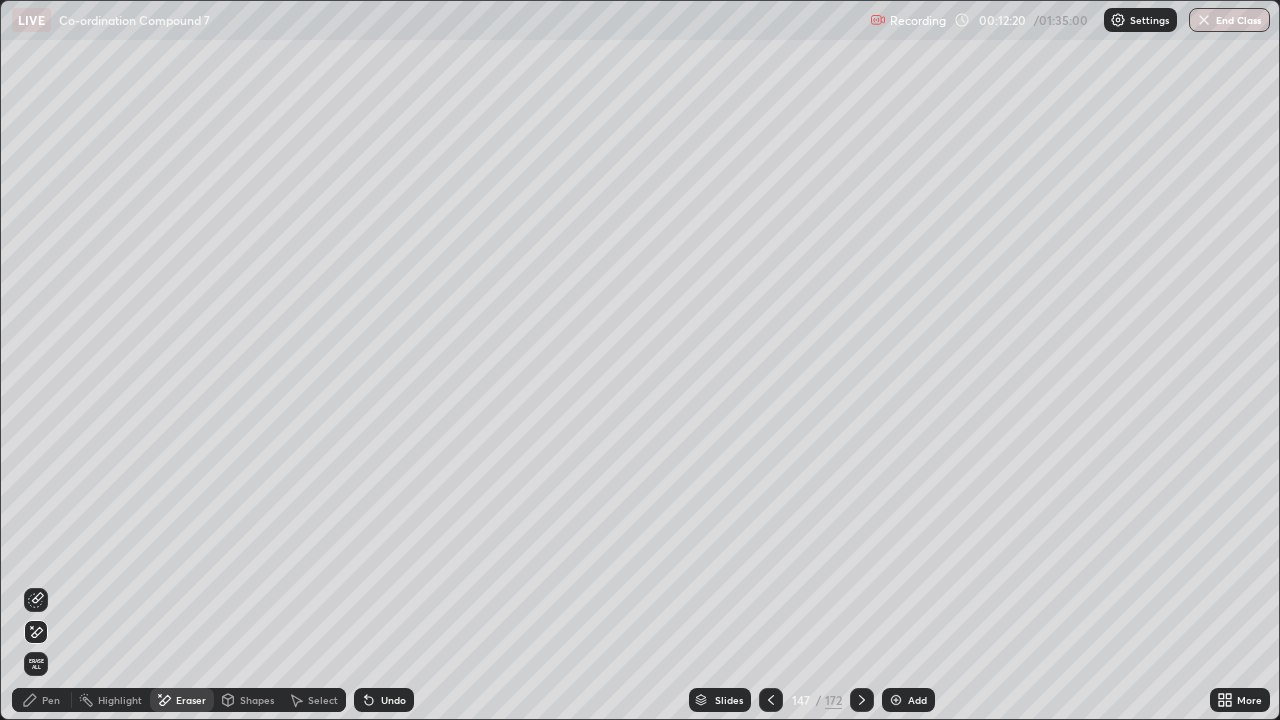 click on "Pen" at bounding box center [51, 700] 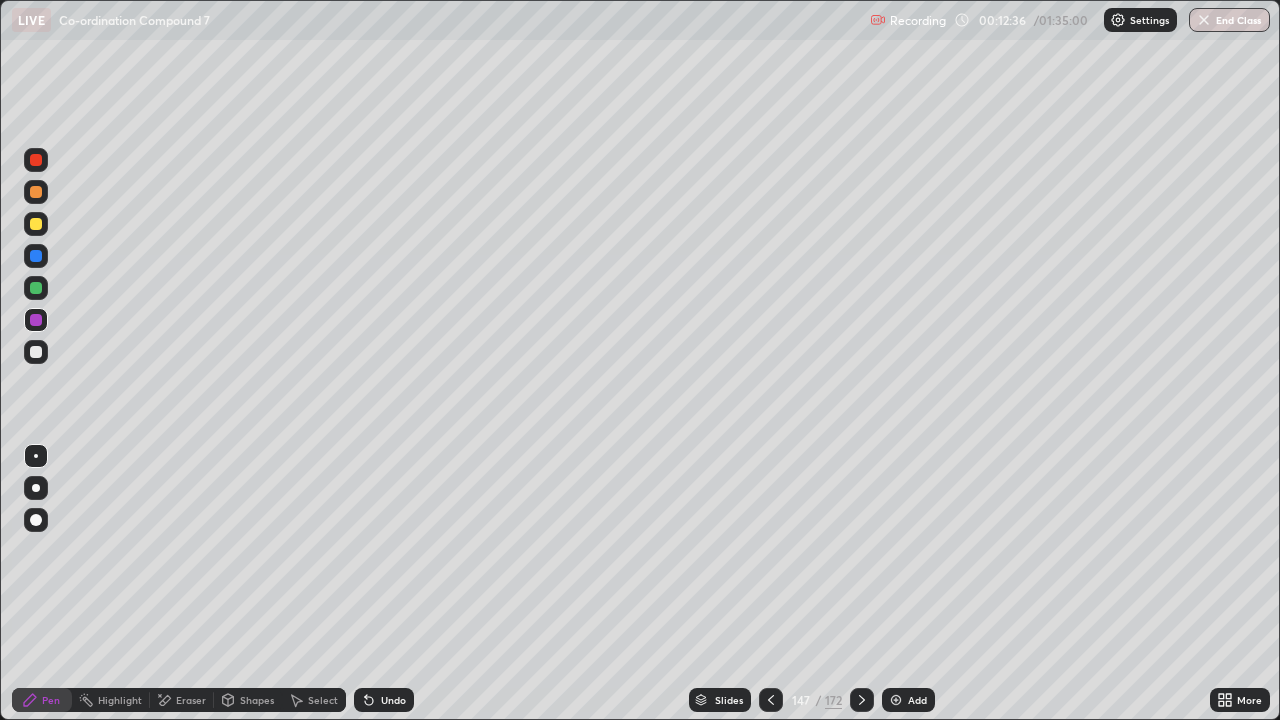 click 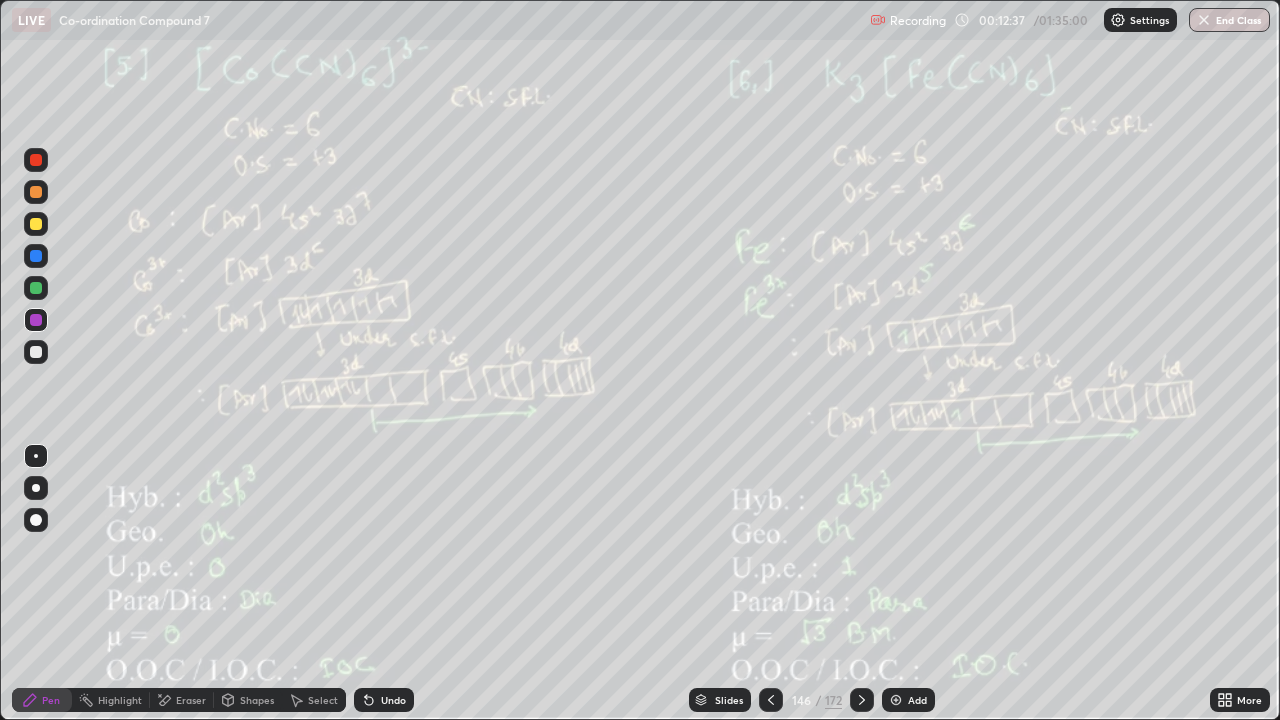 click at bounding box center [771, 700] 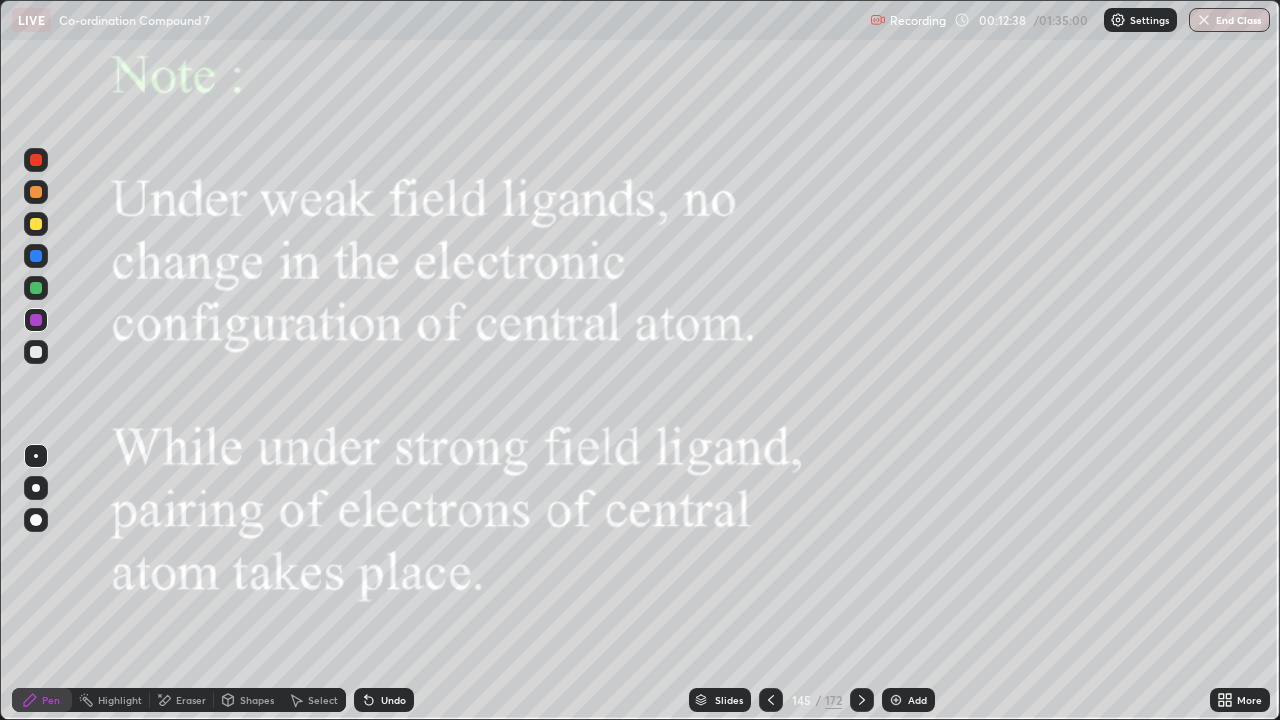 click on "145 / 172" at bounding box center [816, 700] 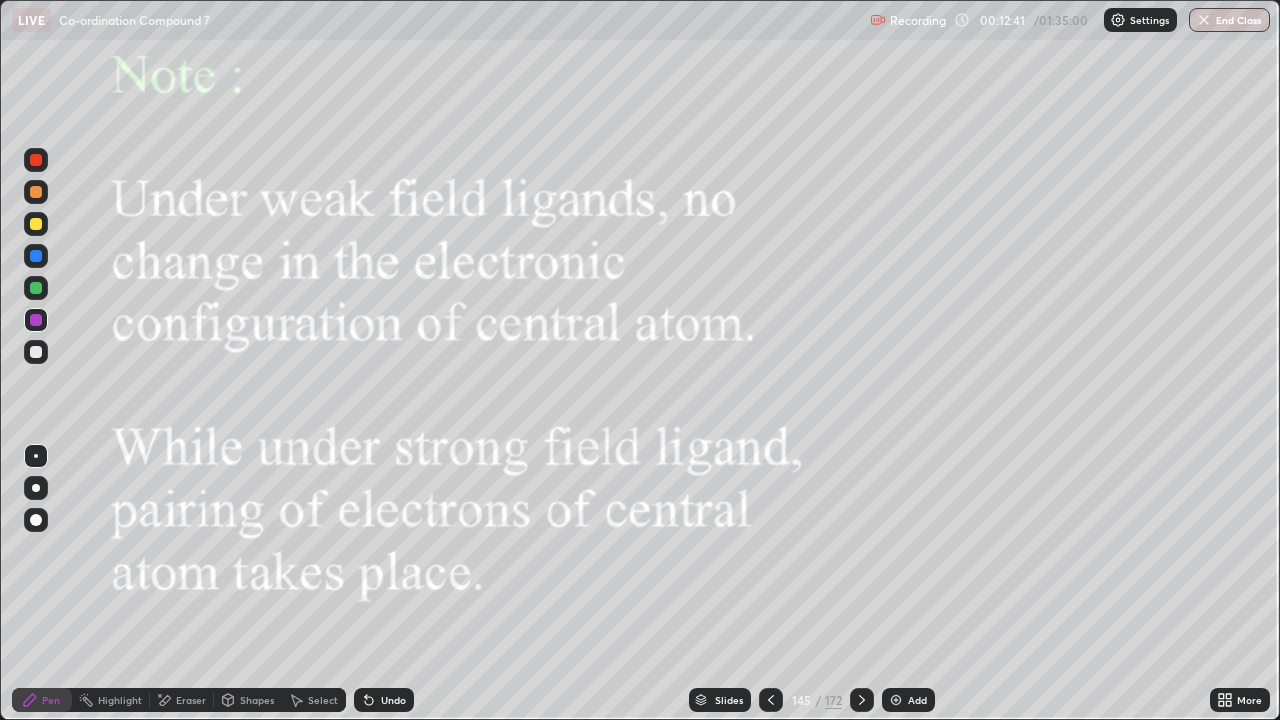 click 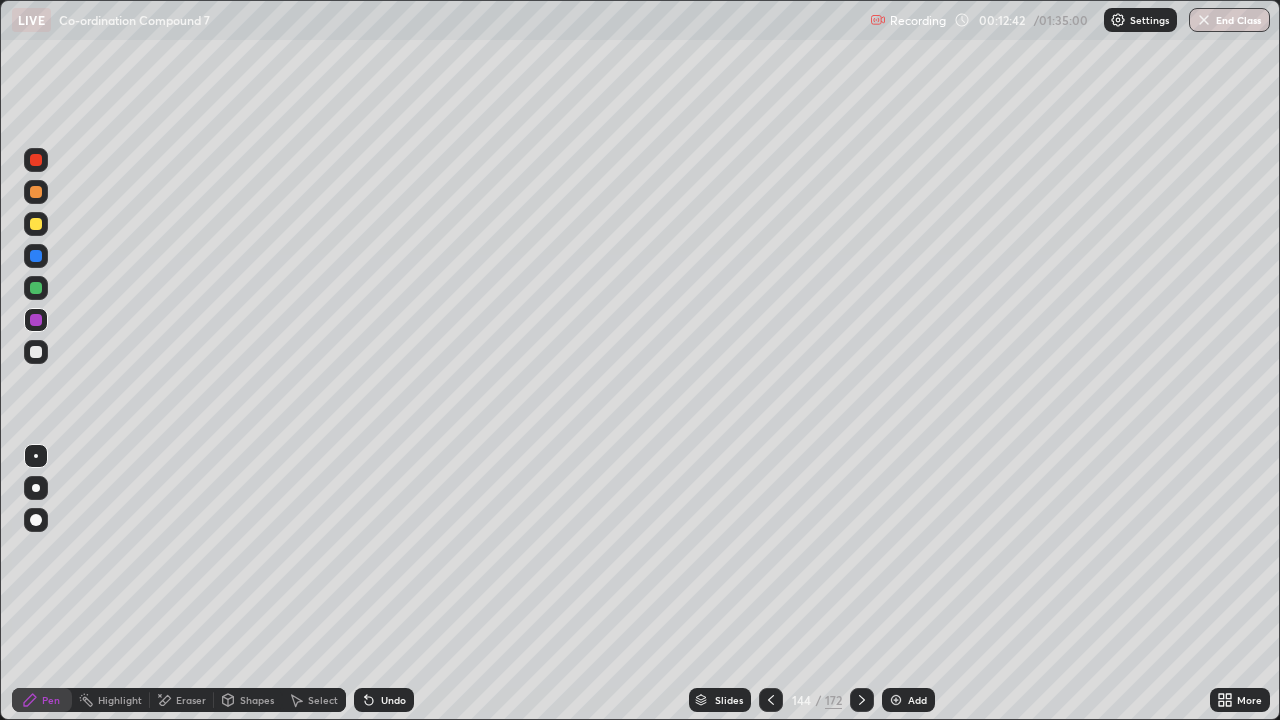 click at bounding box center [771, 700] 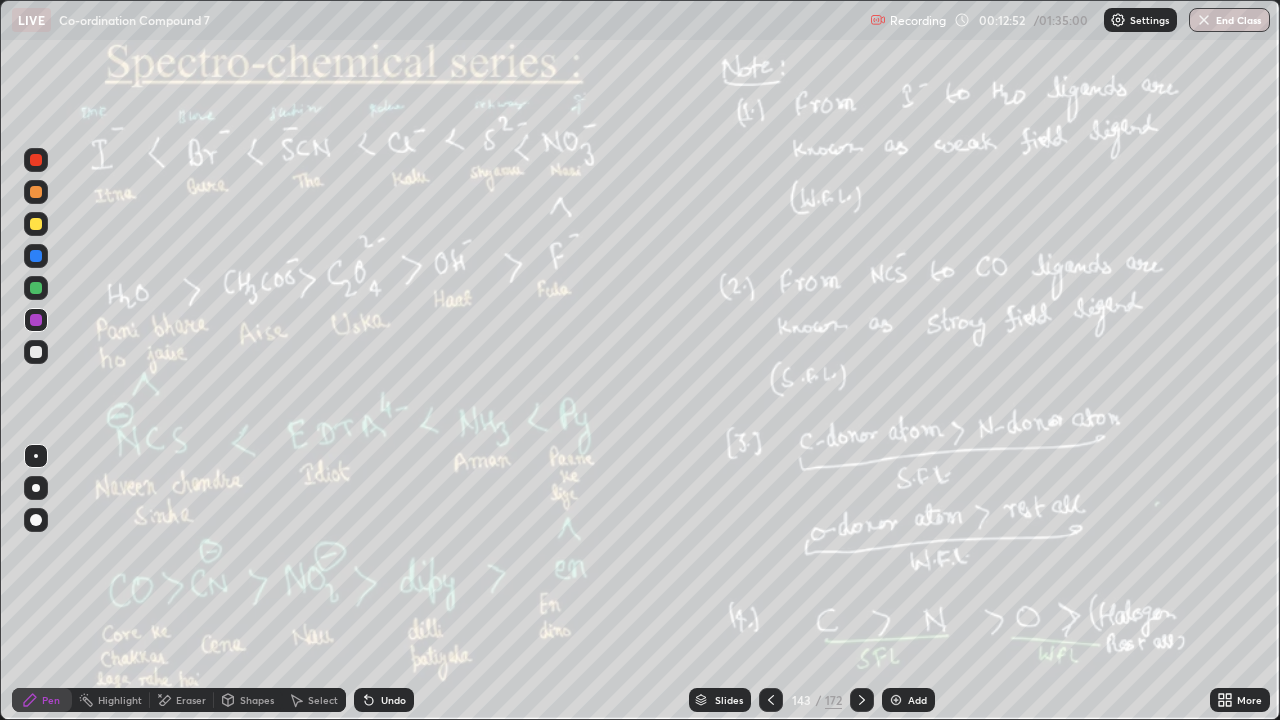 click 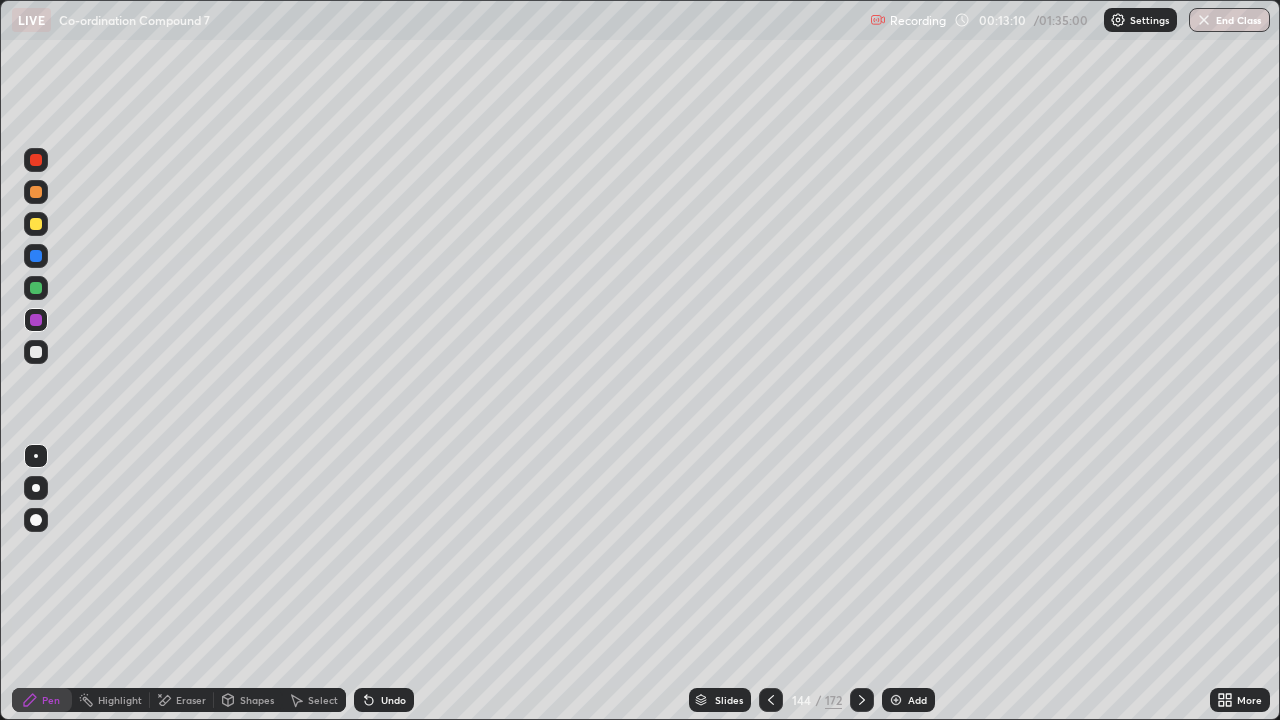 click at bounding box center (771, 700) 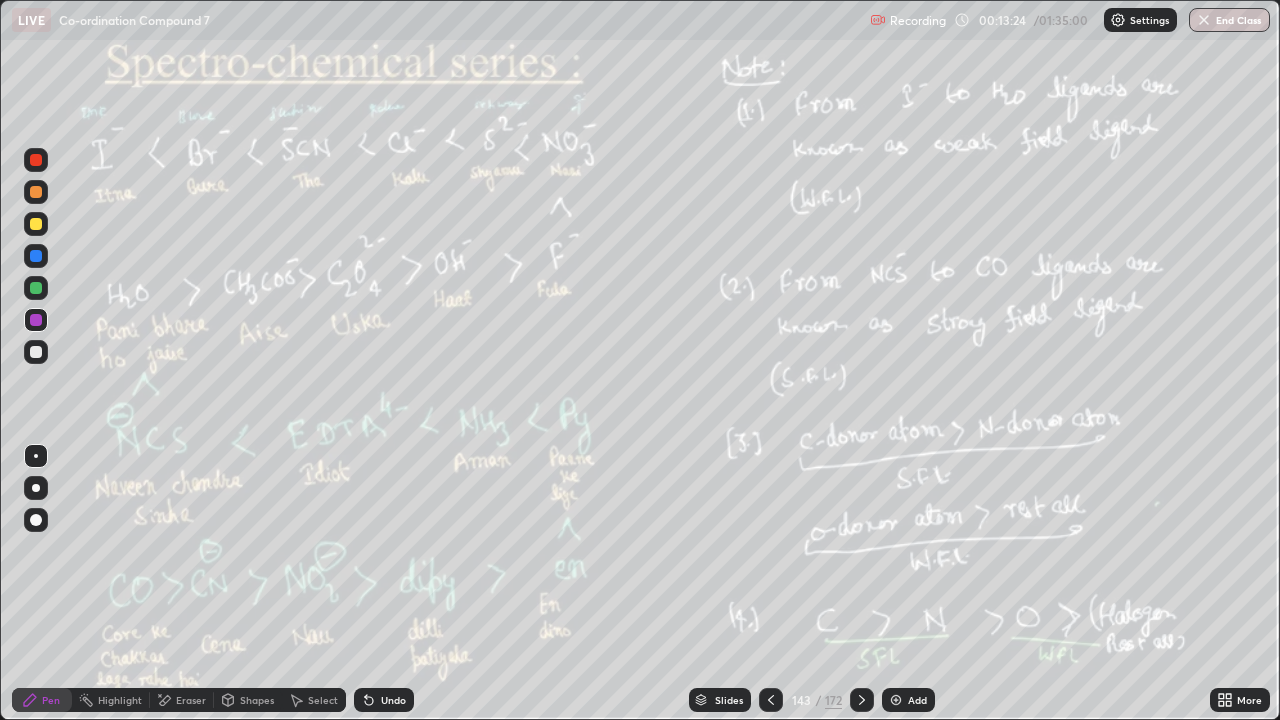 click on "Eraser" at bounding box center (191, 700) 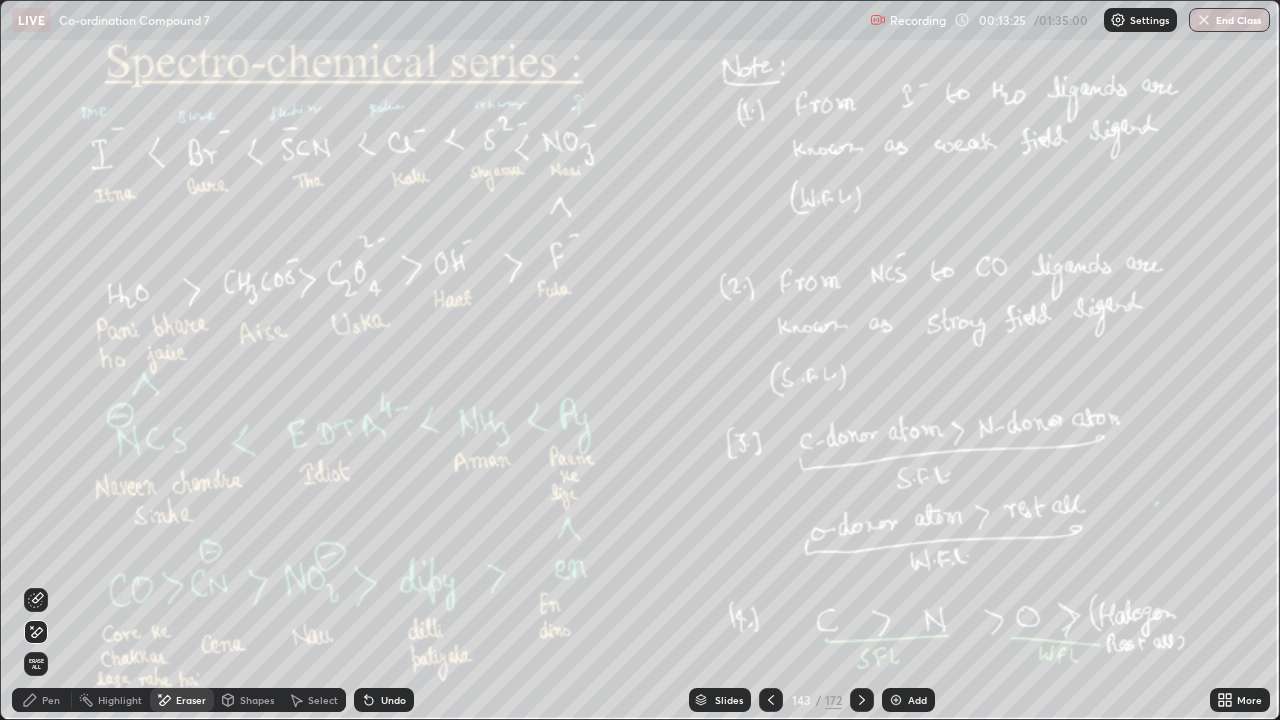 click on "Erase all" at bounding box center (36, 664) 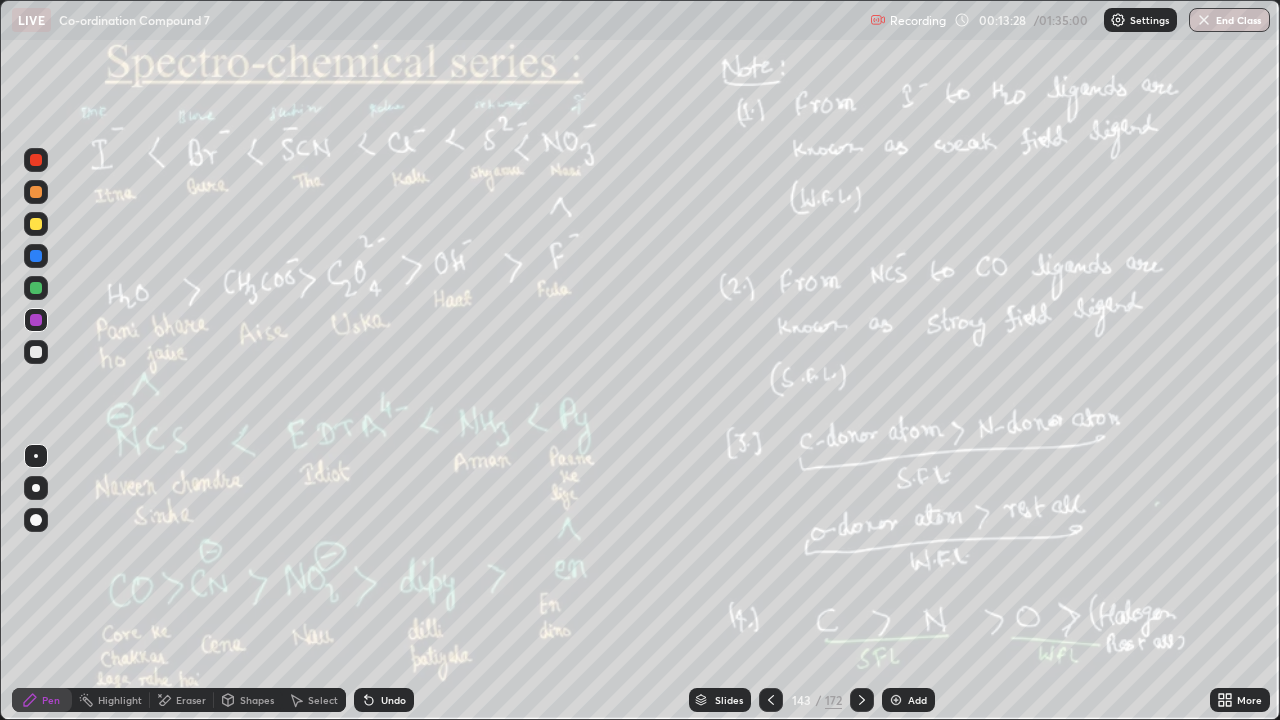 click 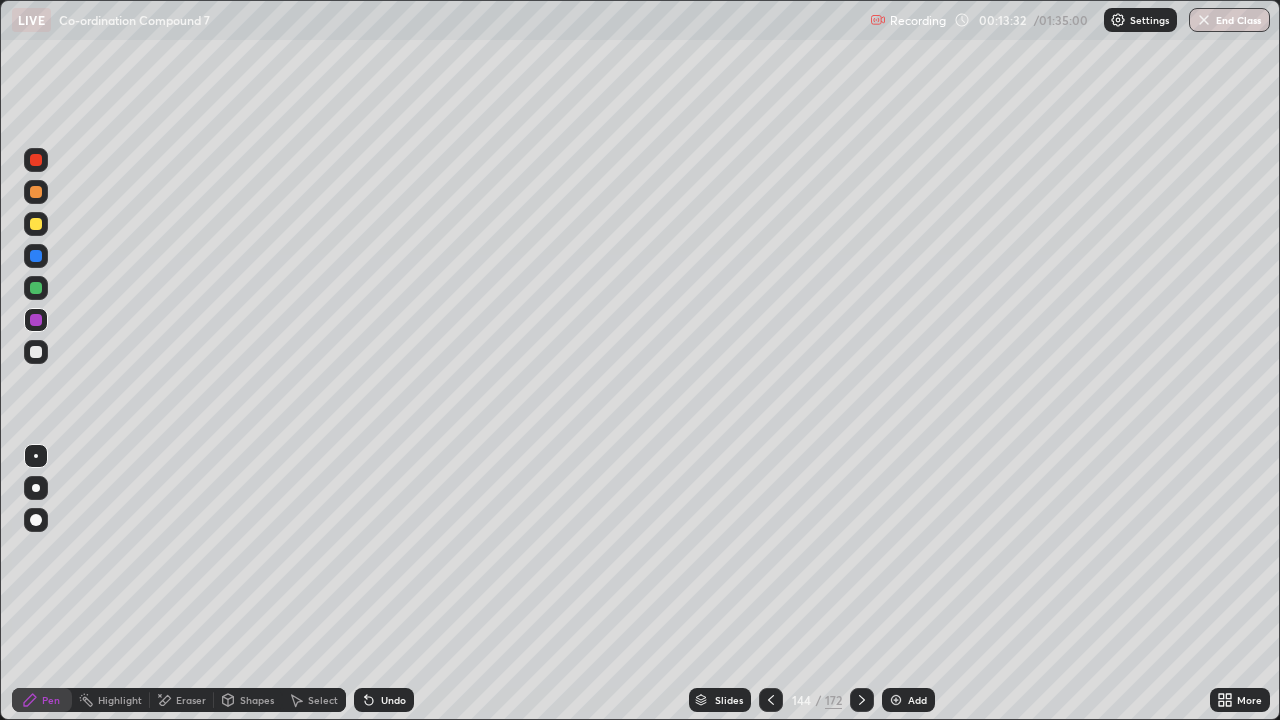 click 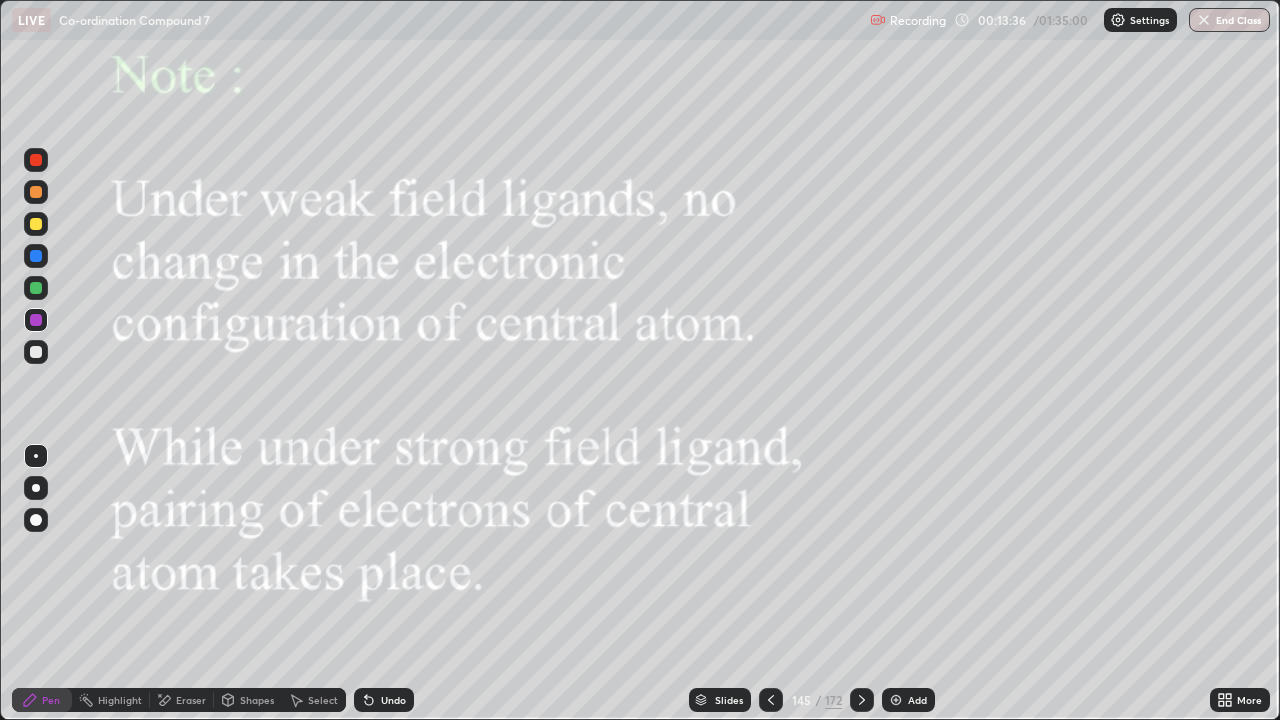 click on "Eraser" at bounding box center (191, 700) 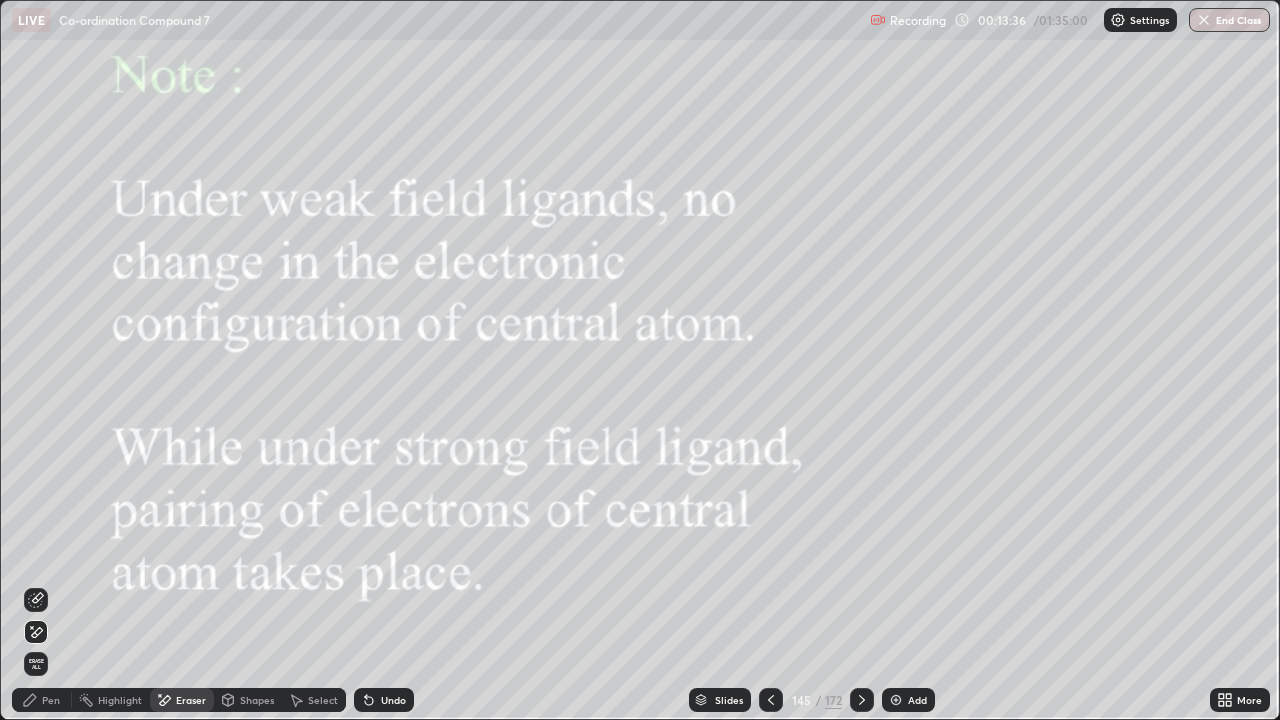 click on "Erase all" at bounding box center (36, 664) 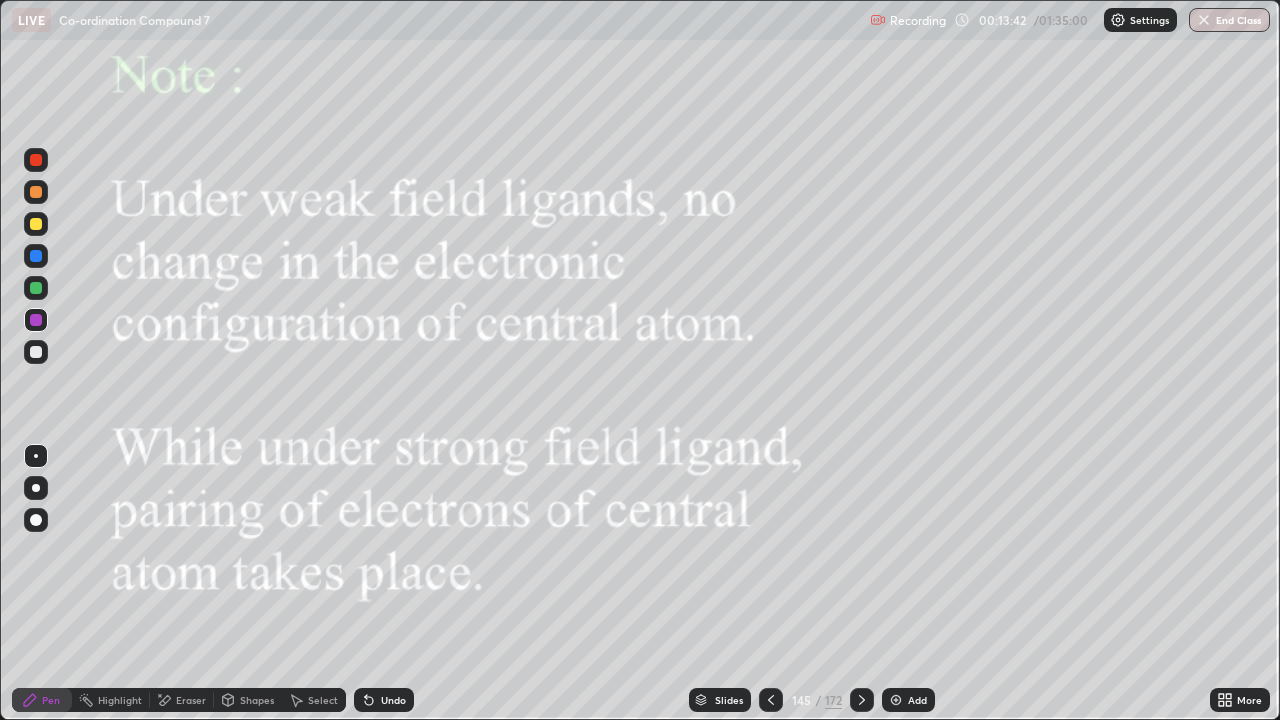 click on "Slides 145 / 172 Add" at bounding box center [812, 700] 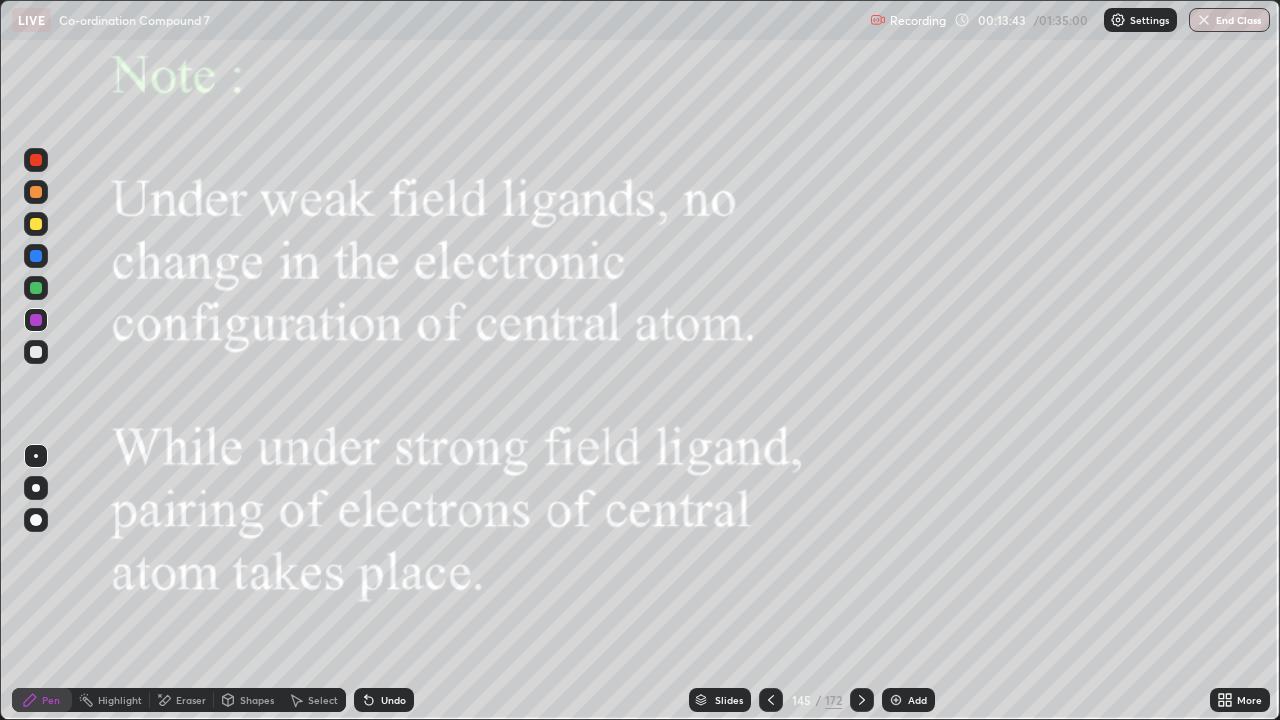 click at bounding box center (862, 700) 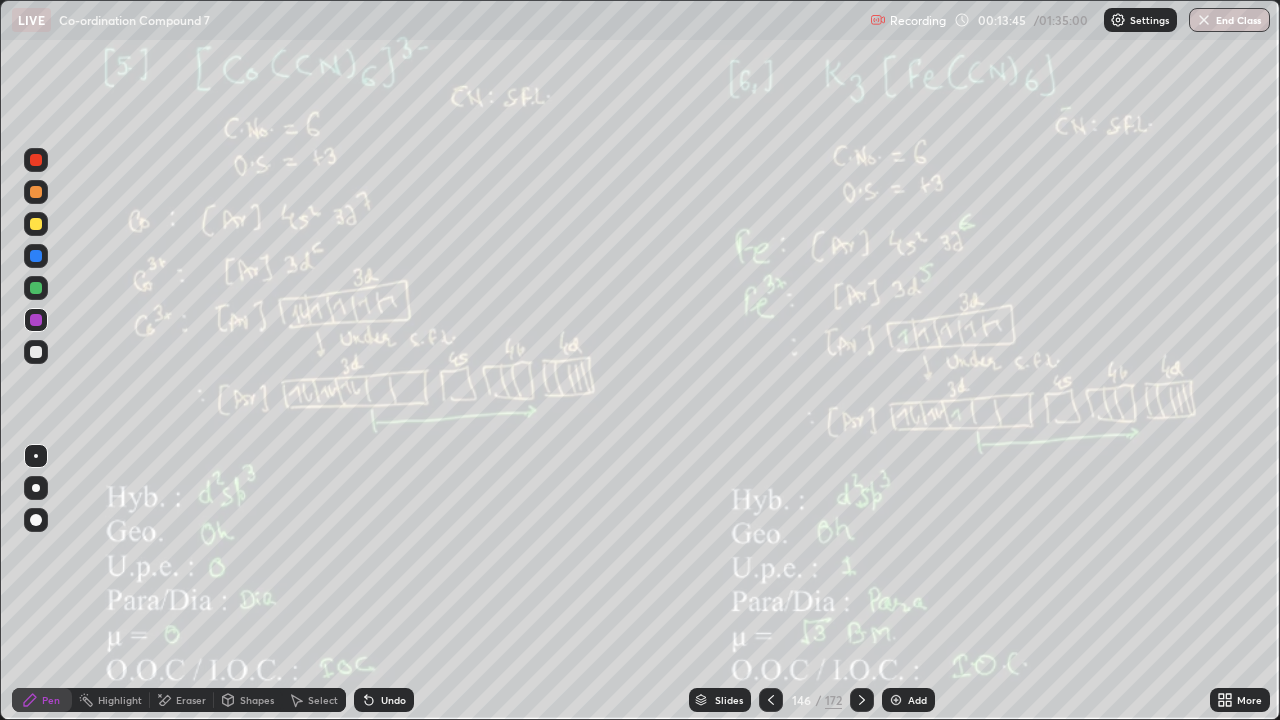 click 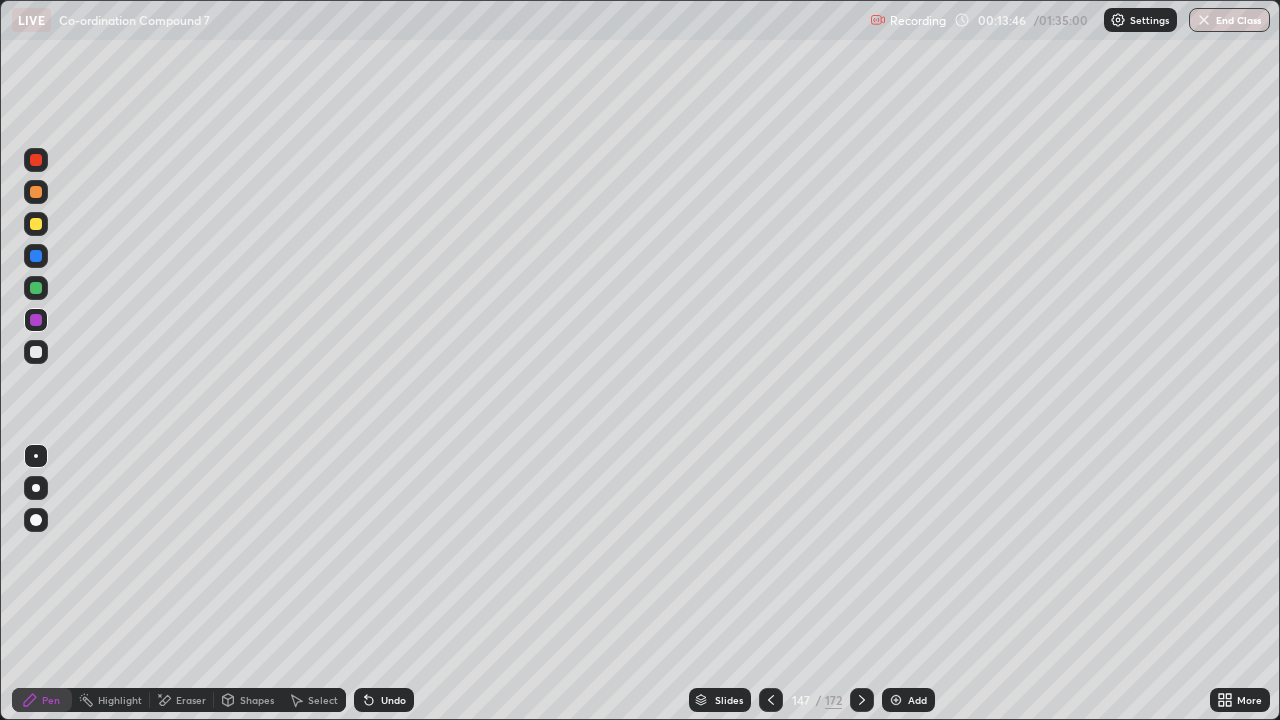click at bounding box center (862, 700) 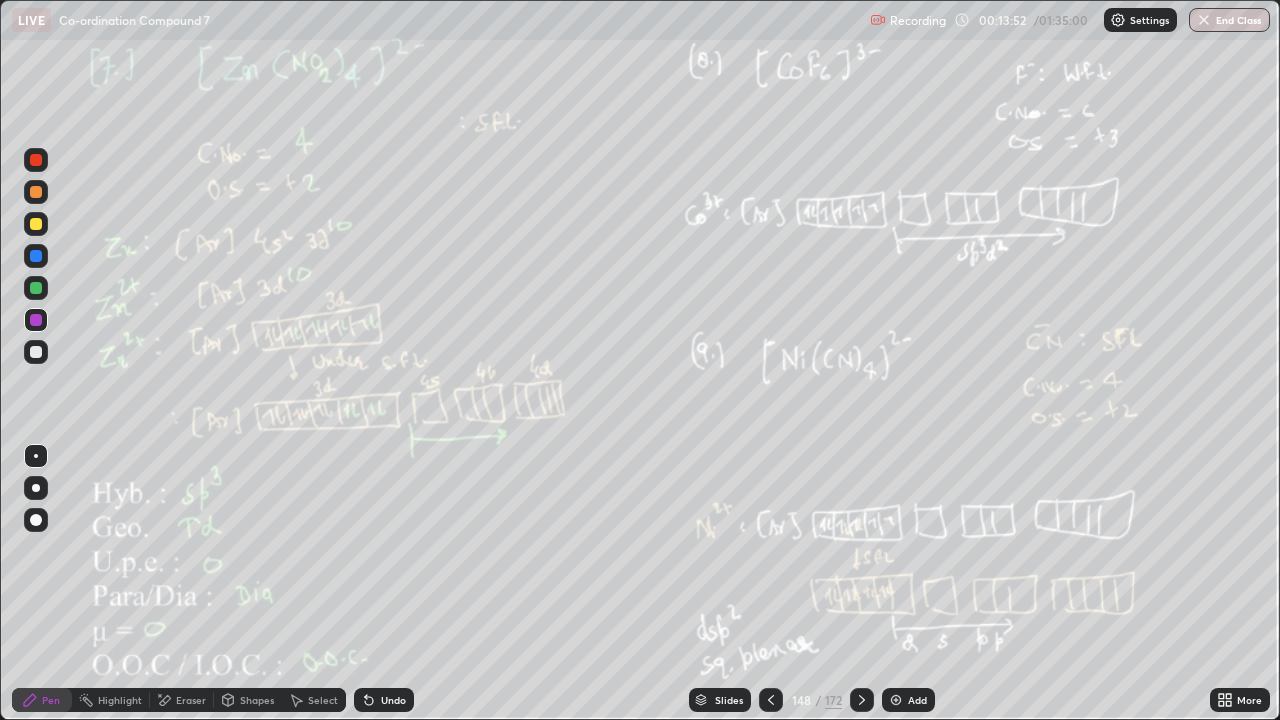 click at bounding box center (862, 700) 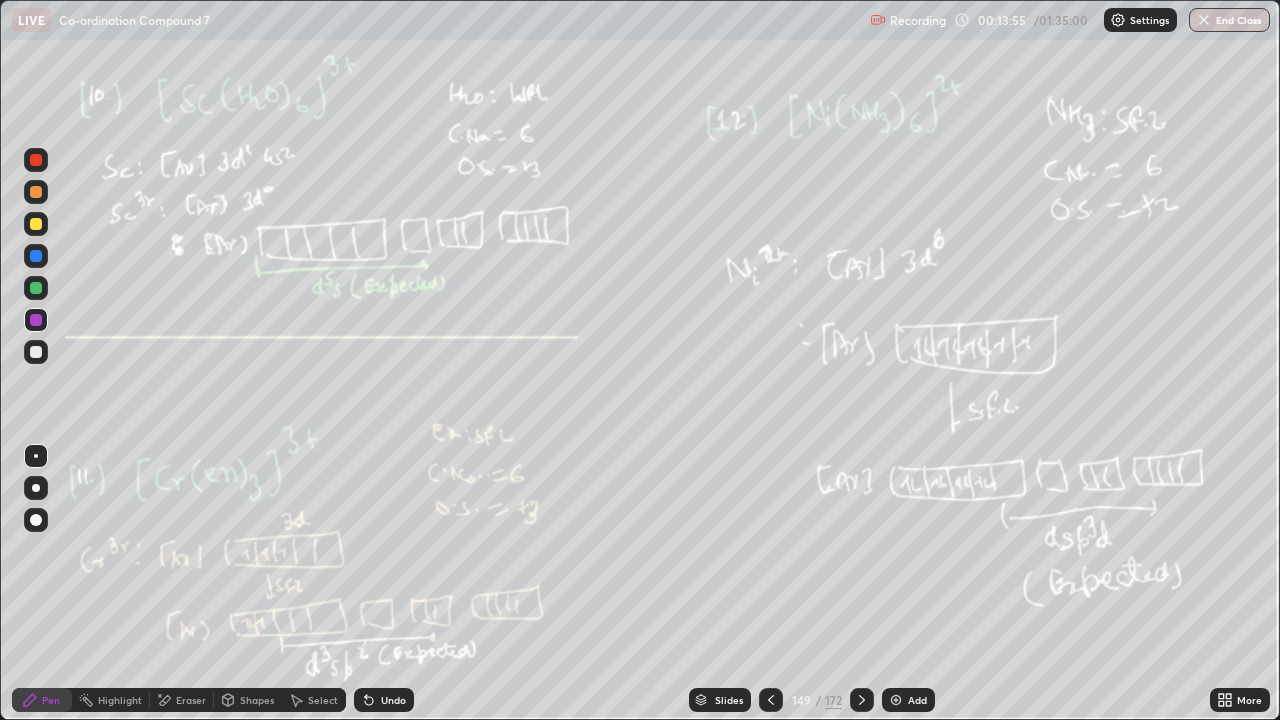 click on "Add" at bounding box center (917, 700) 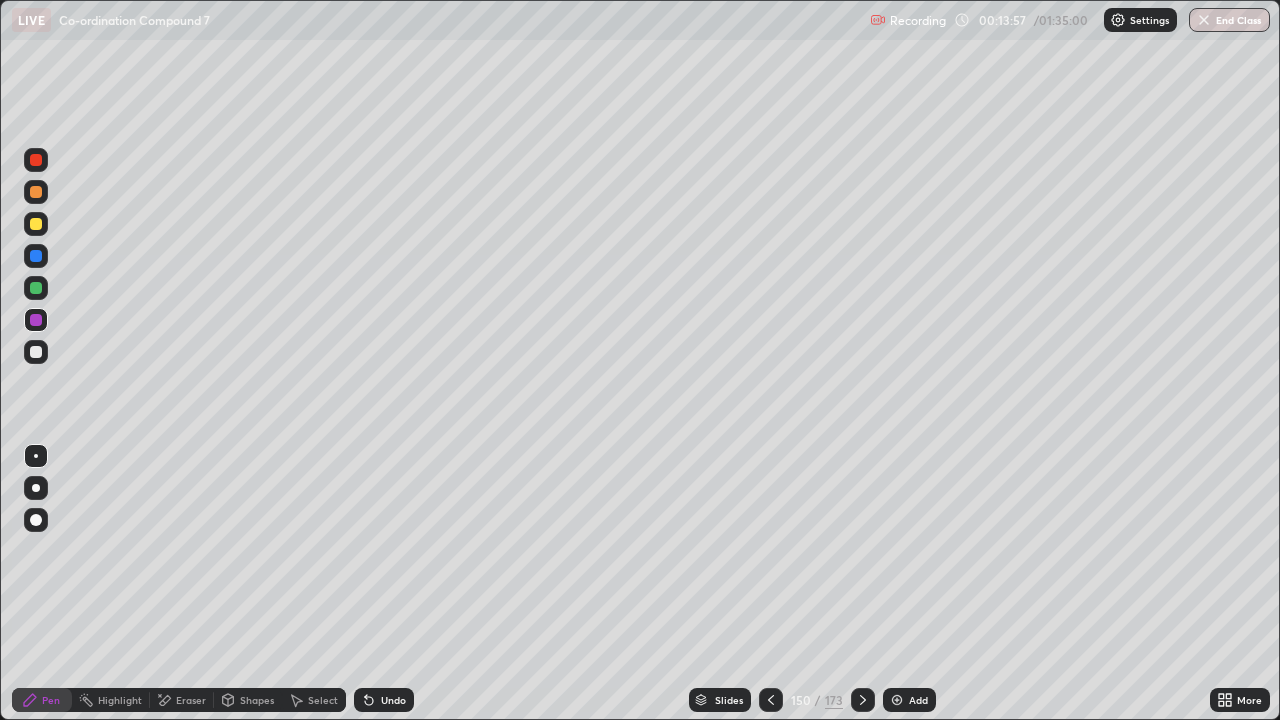 click at bounding box center (36, 224) 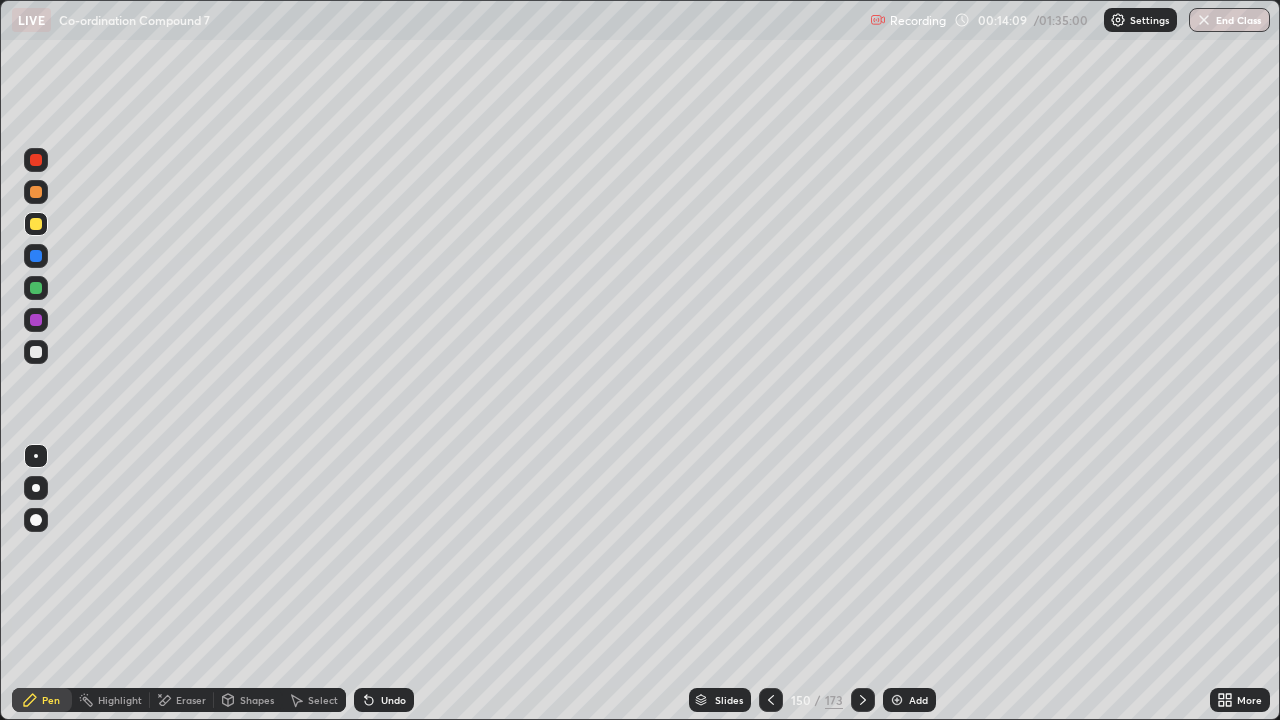 click on "Select" at bounding box center (323, 700) 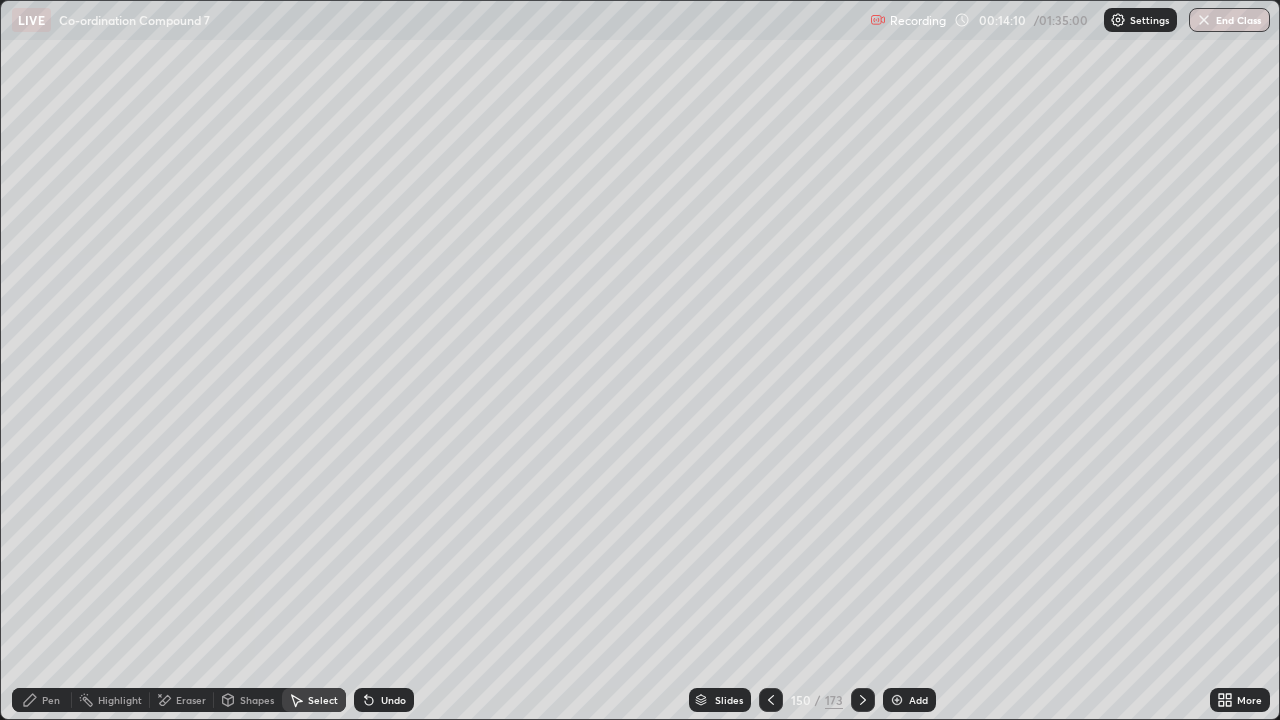 click on "Pen" at bounding box center [42, 700] 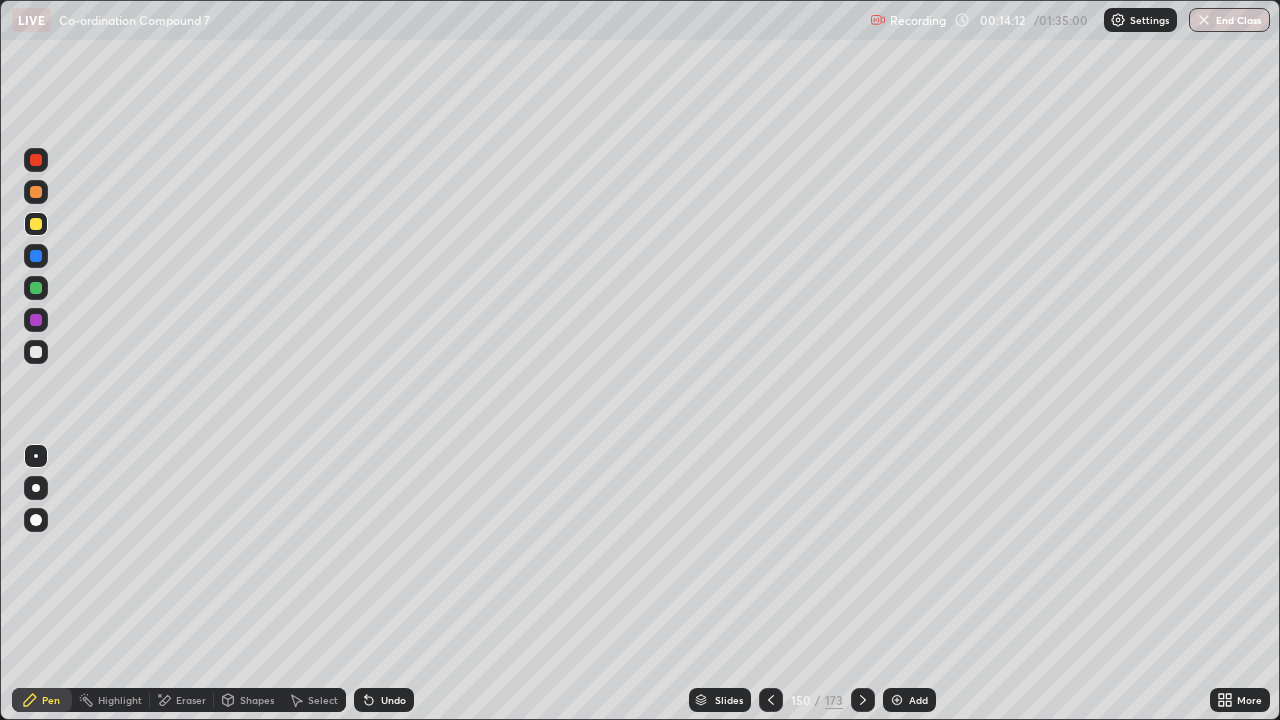 click 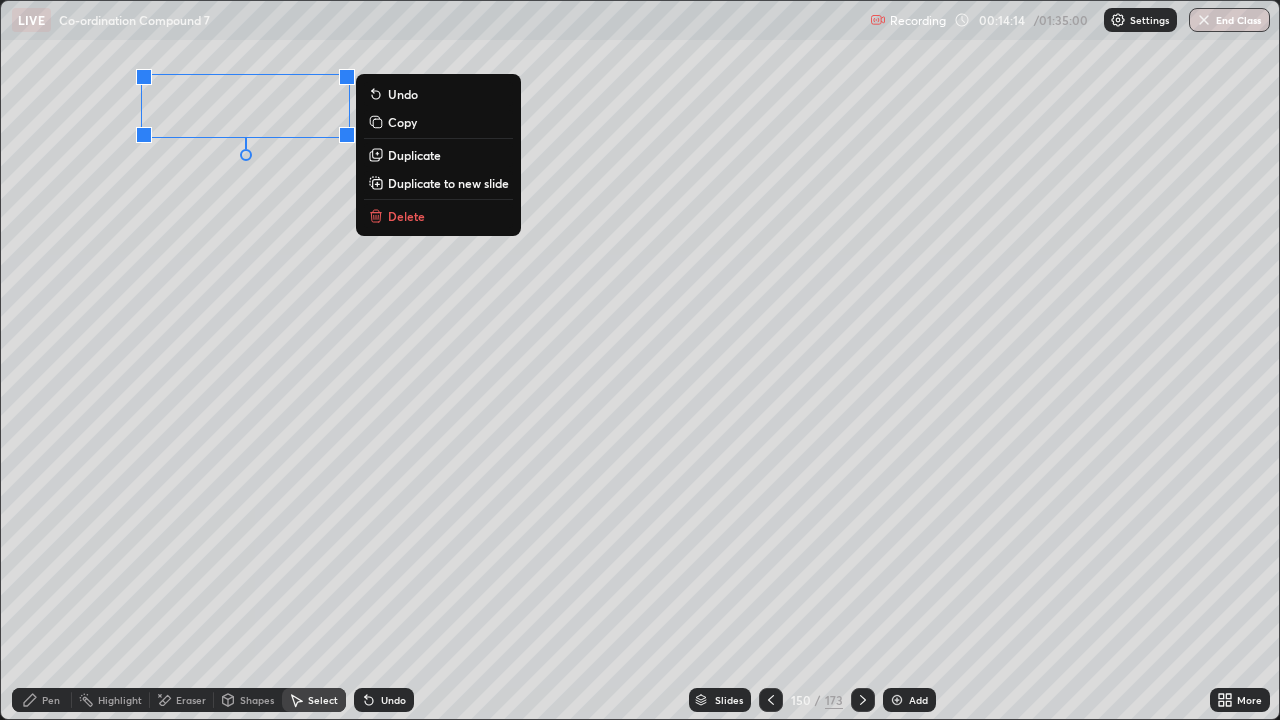 click on "Duplicate" at bounding box center [438, 155] 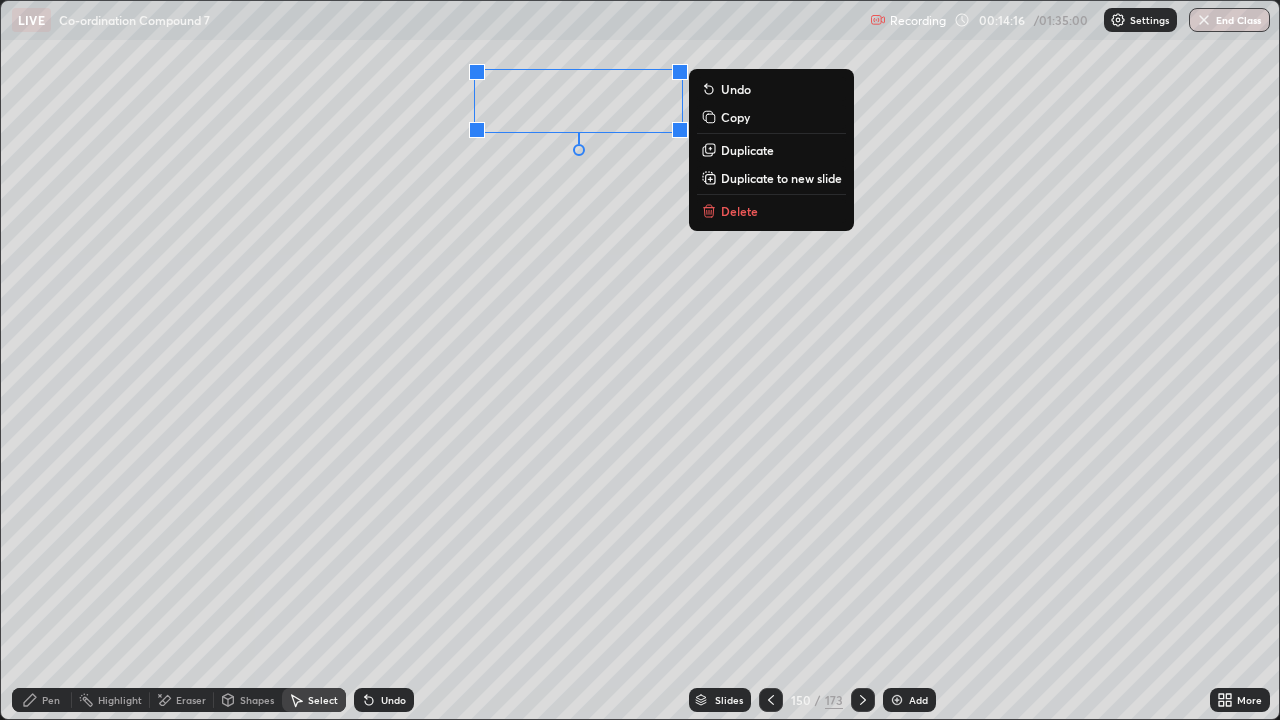 click on "Highlight" at bounding box center [120, 700] 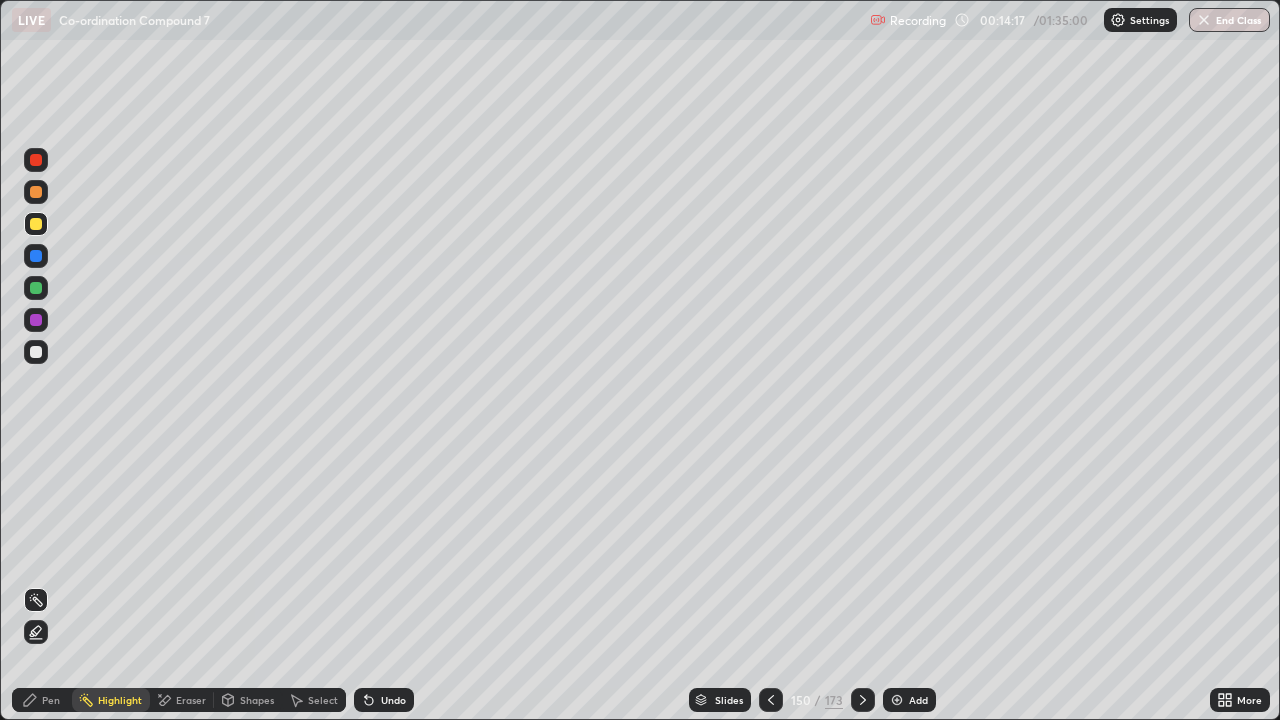 click on "Eraser" at bounding box center [191, 700] 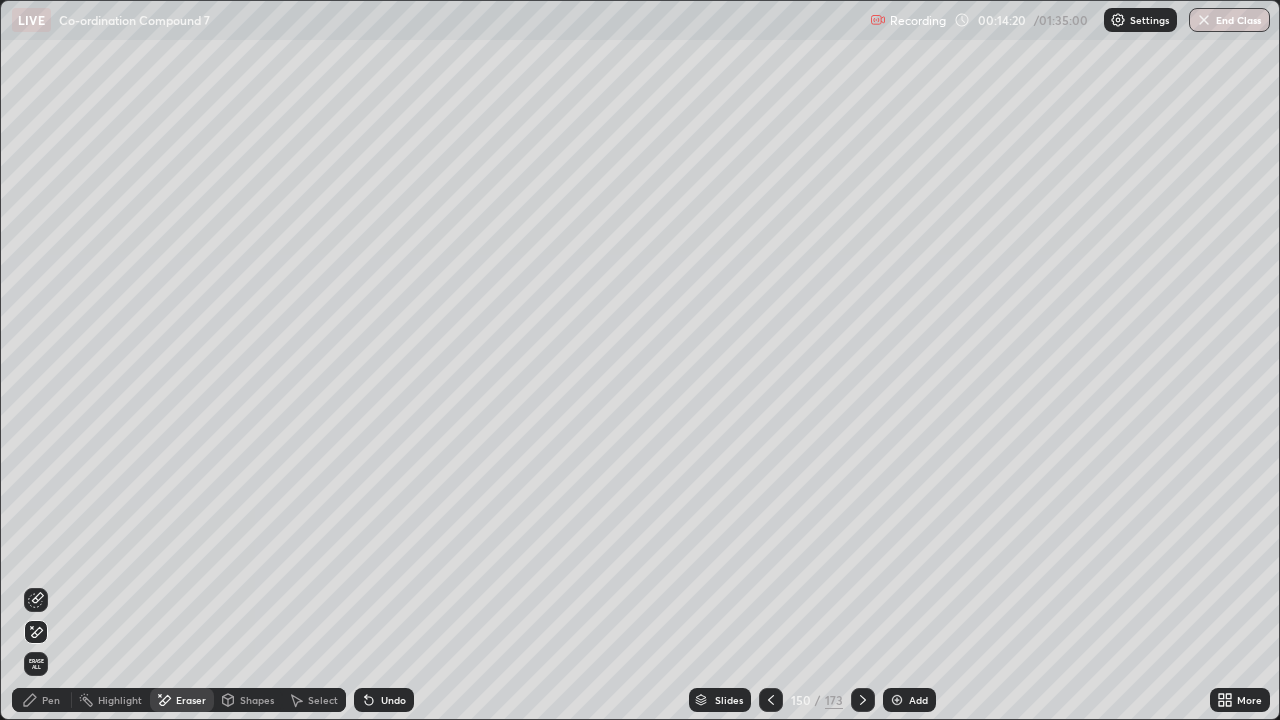click 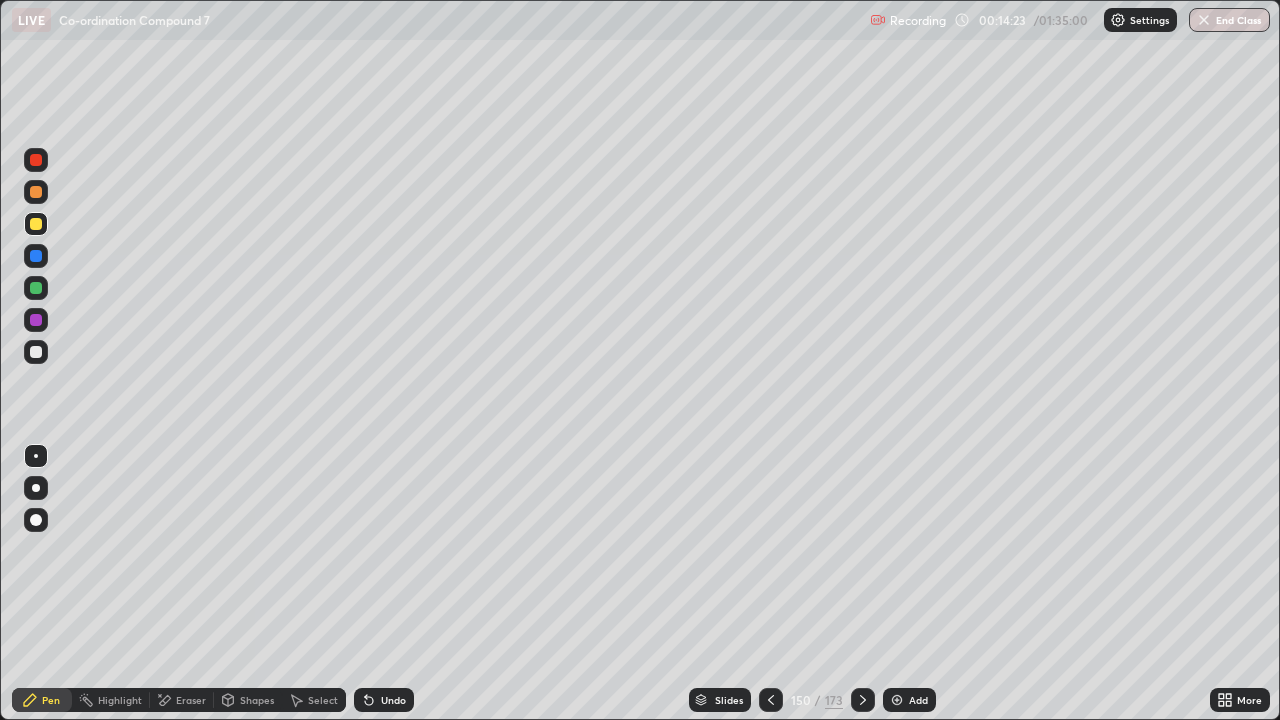 click on "Select" at bounding box center [323, 700] 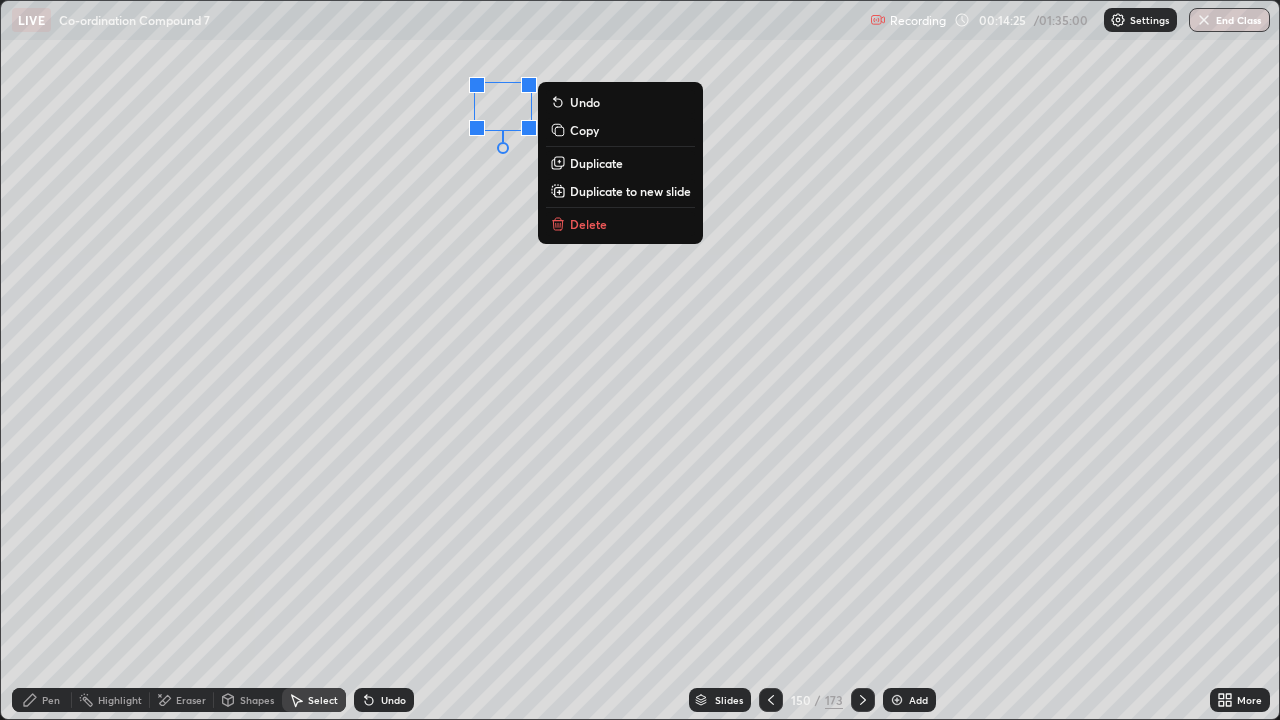 click on "Pen" at bounding box center [51, 700] 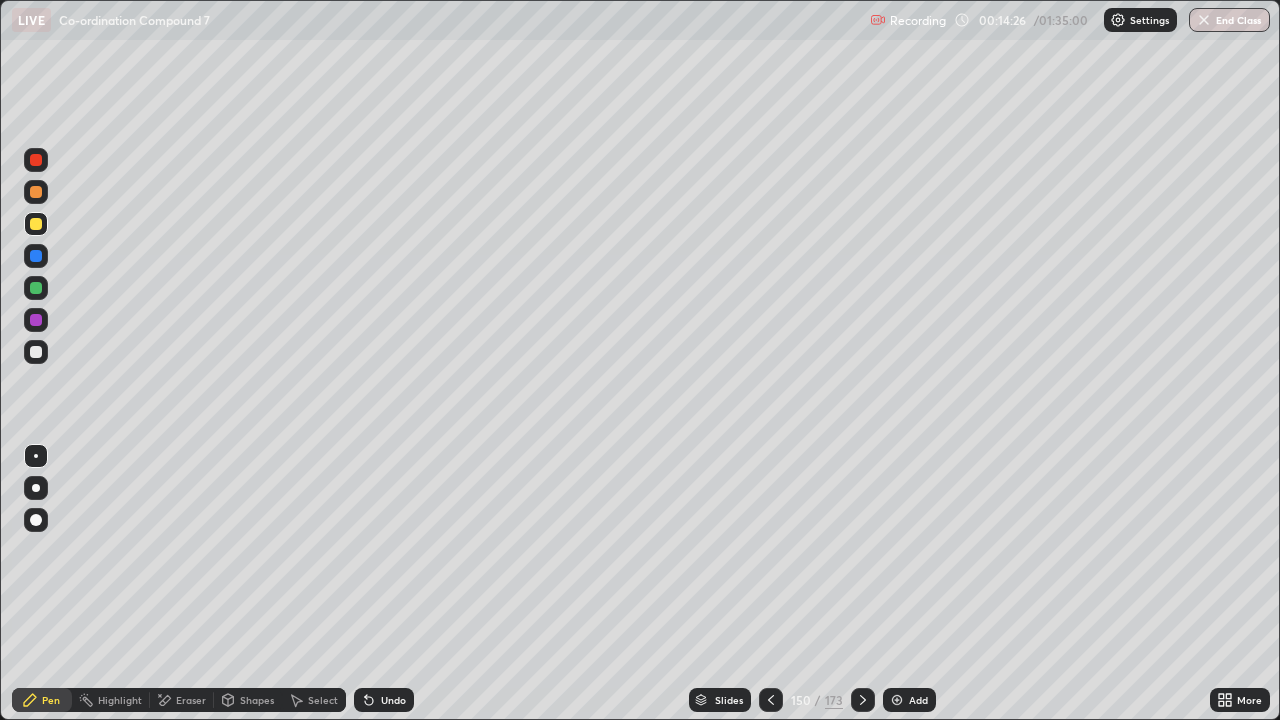 click on "Select" at bounding box center (323, 700) 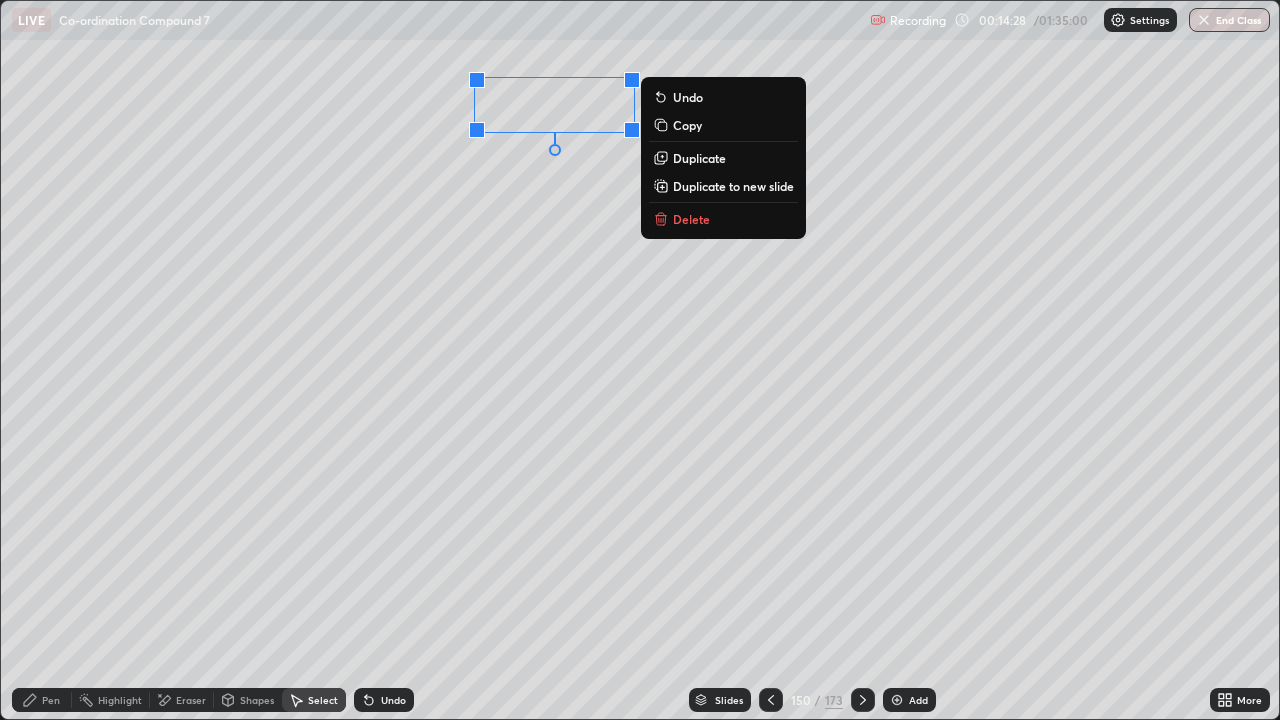 click on "Duplicate" at bounding box center (699, 158) 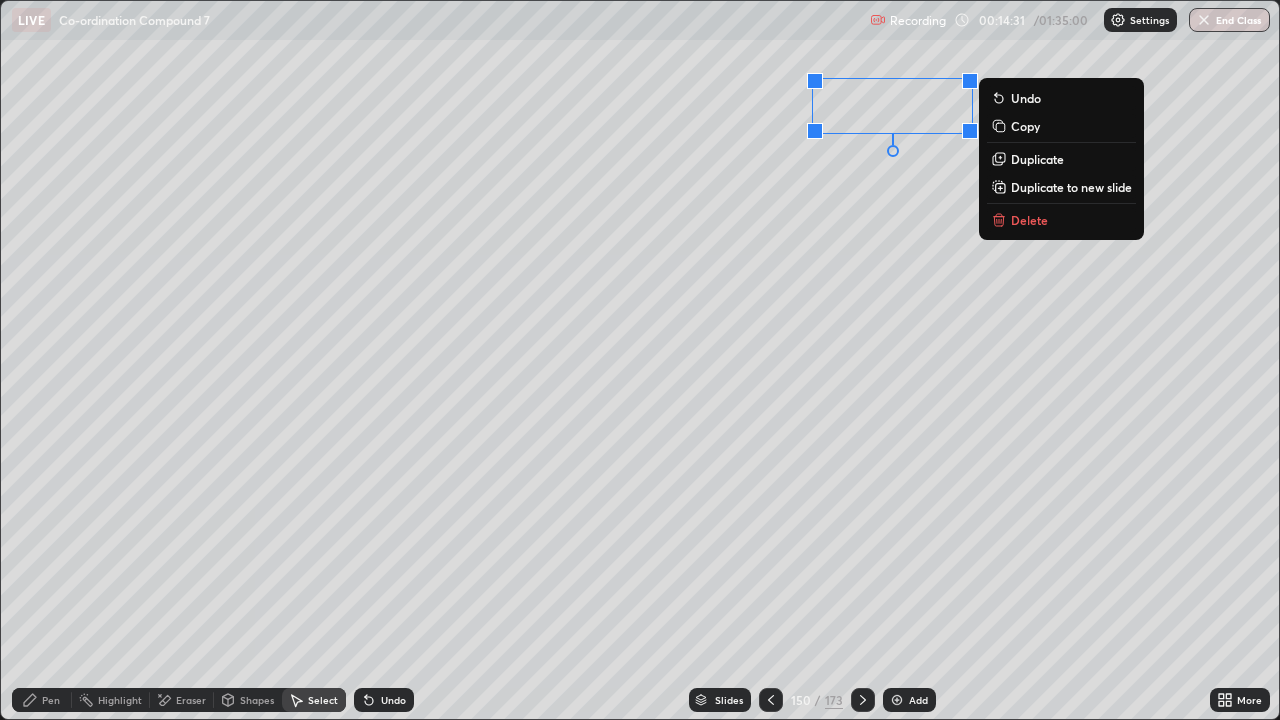 click on "Eraser" at bounding box center (191, 700) 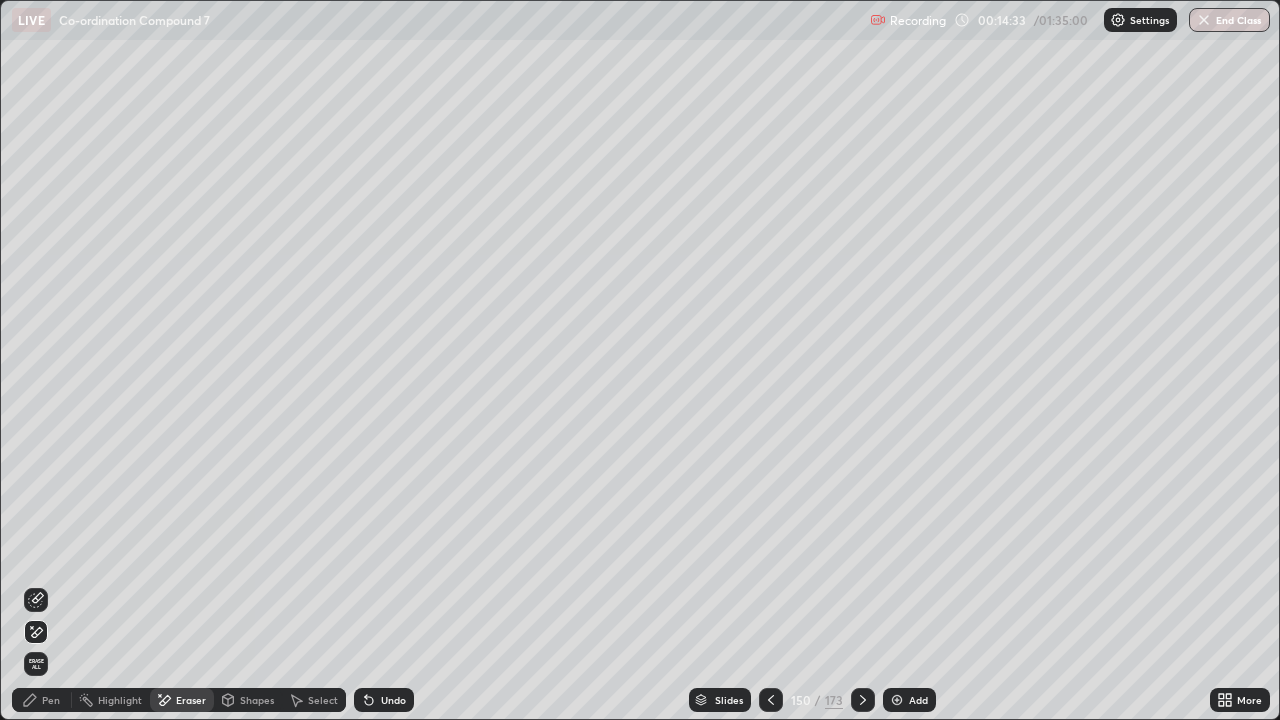 click on "Pen" at bounding box center [42, 700] 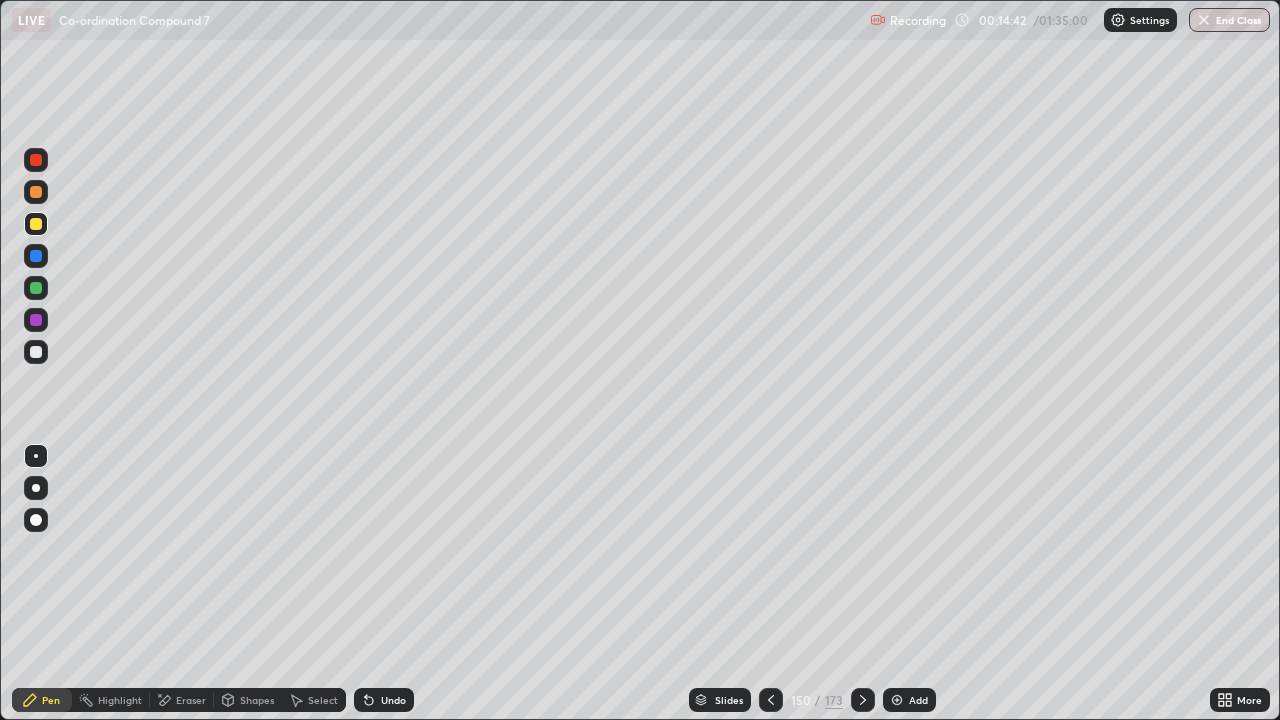 click on "Shapes" at bounding box center [257, 700] 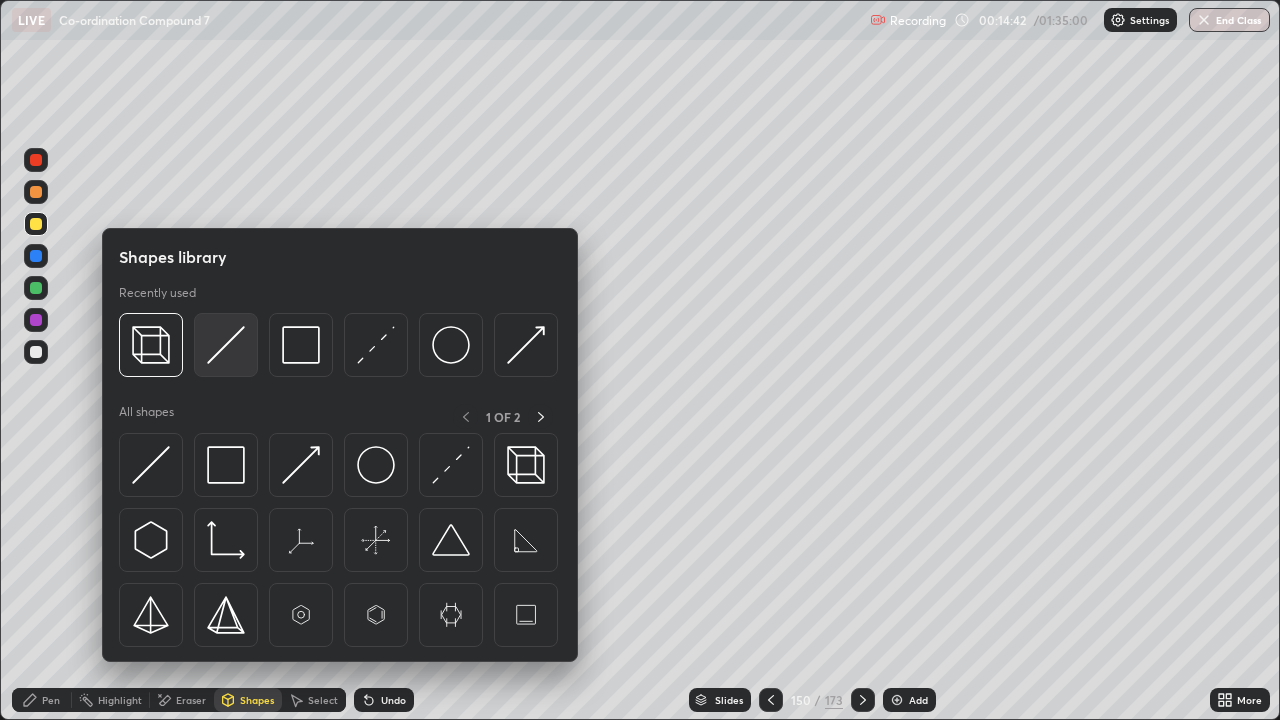click at bounding box center [226, 345] 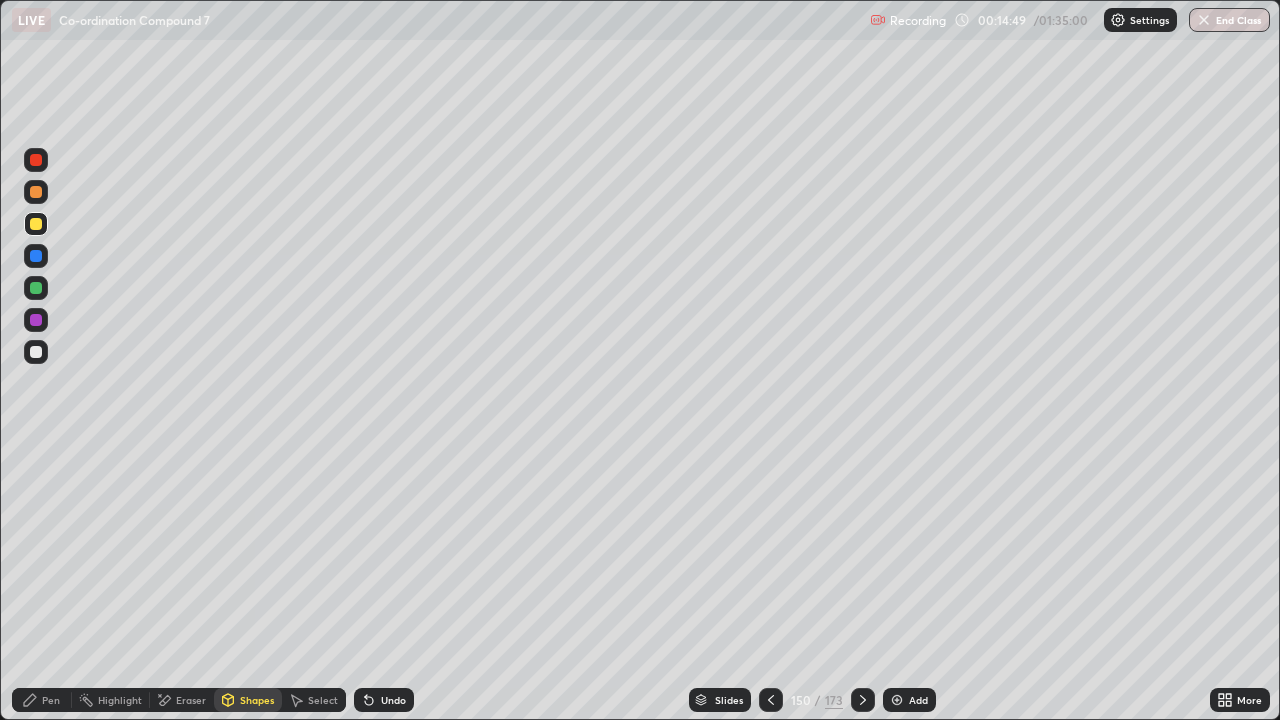 click on "Select" at bounding box center [323, 700] 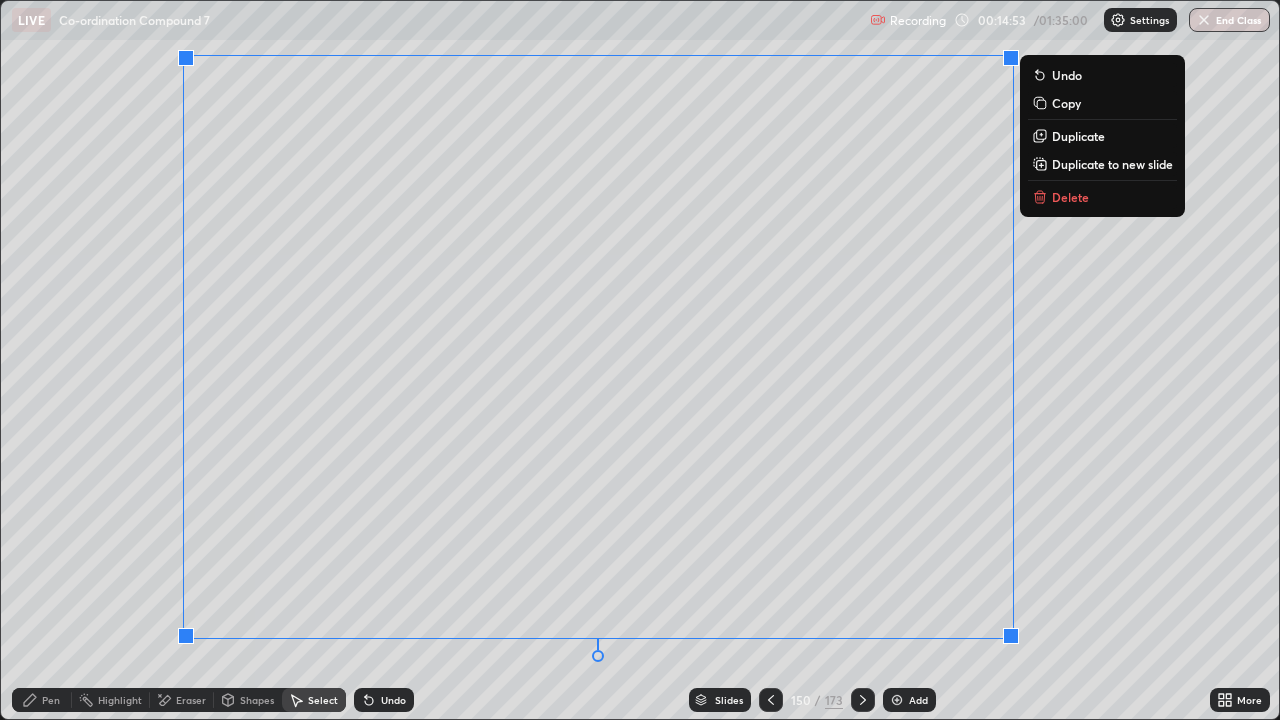 click on "0 ° Undo Copy Duplicate Duplicate to new slide Delete" at bounding box center [640, 360] 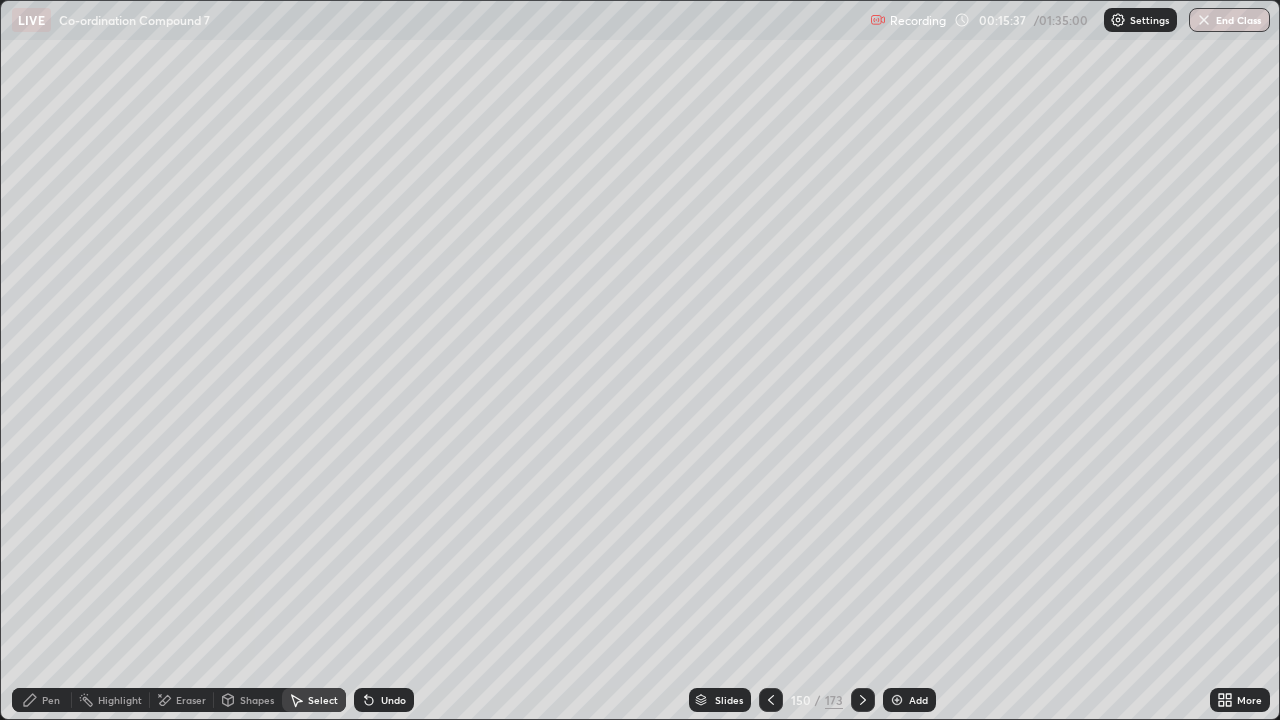click on "Pen" at bounding box center (42, 700) 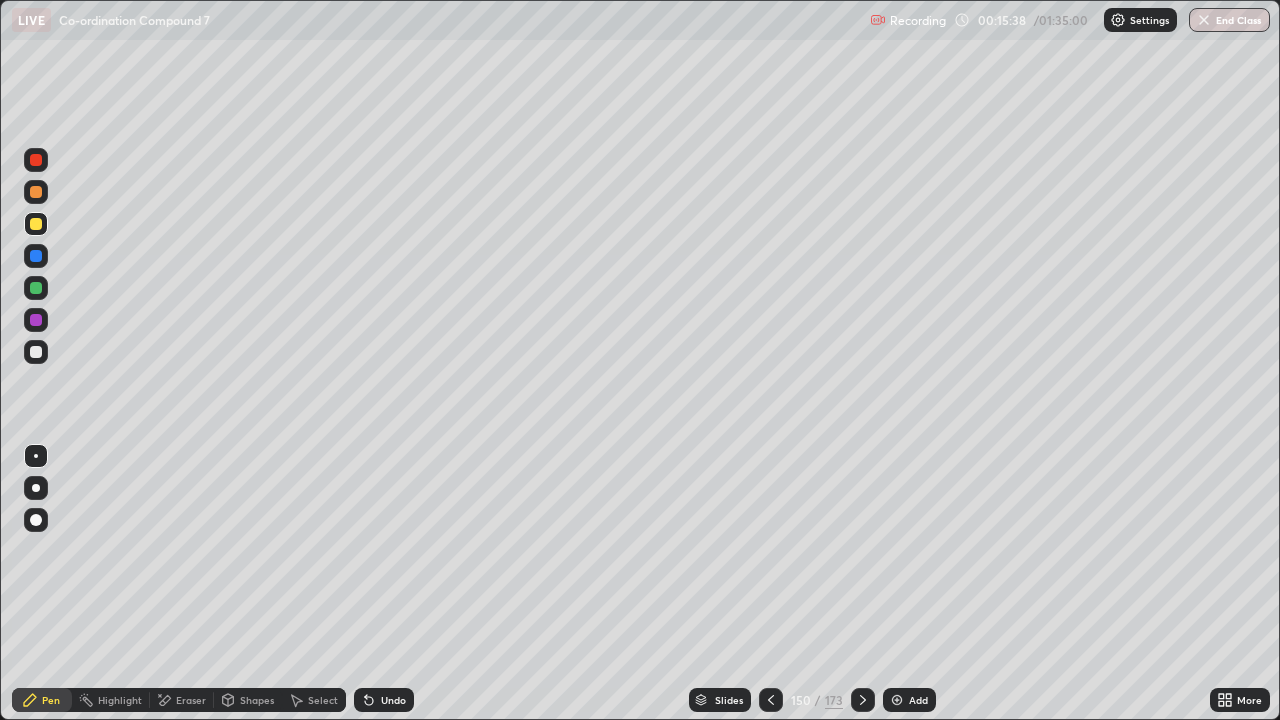 click at bounding box center [36, 288] 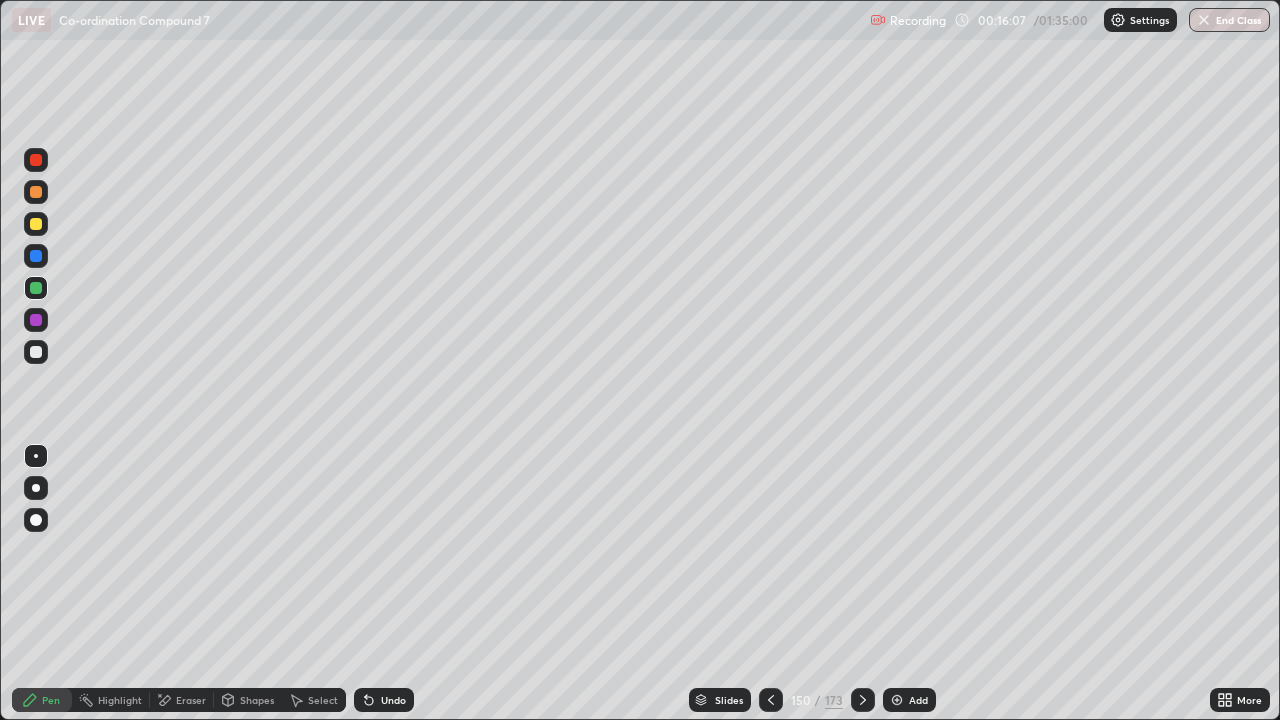 click at bounding box center [36, 224] 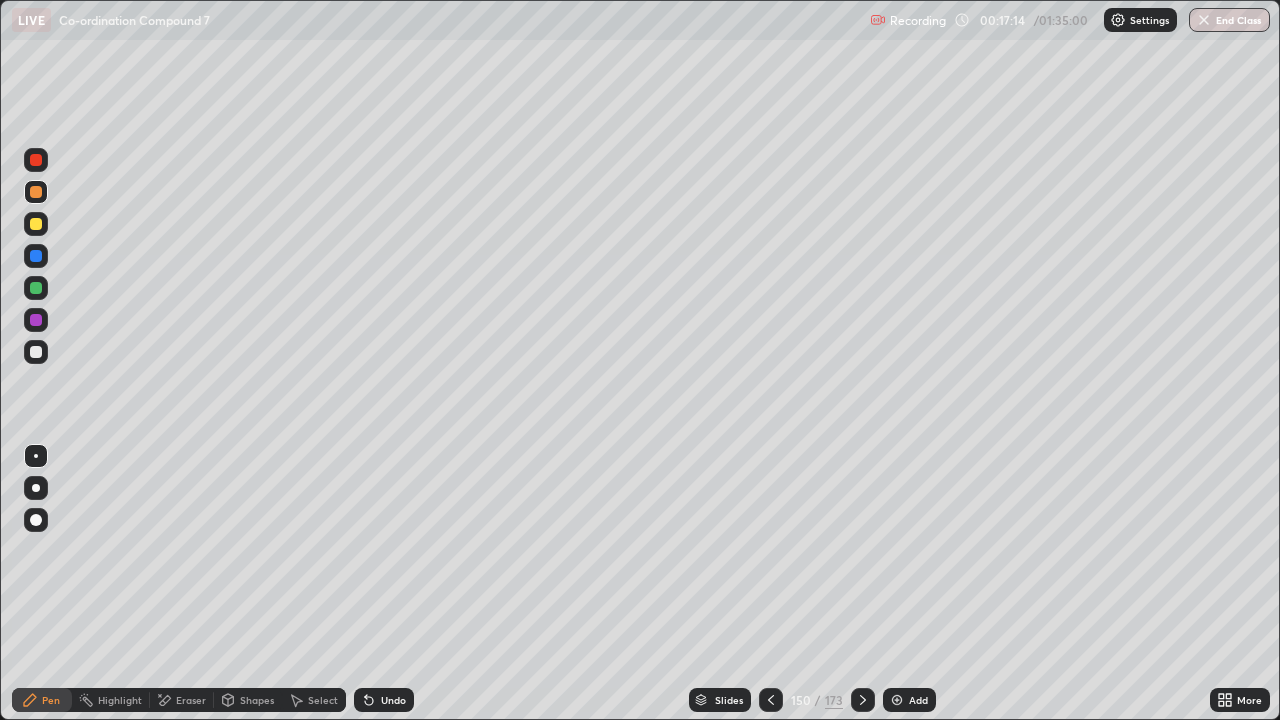 click at bounding box center (36, 352) 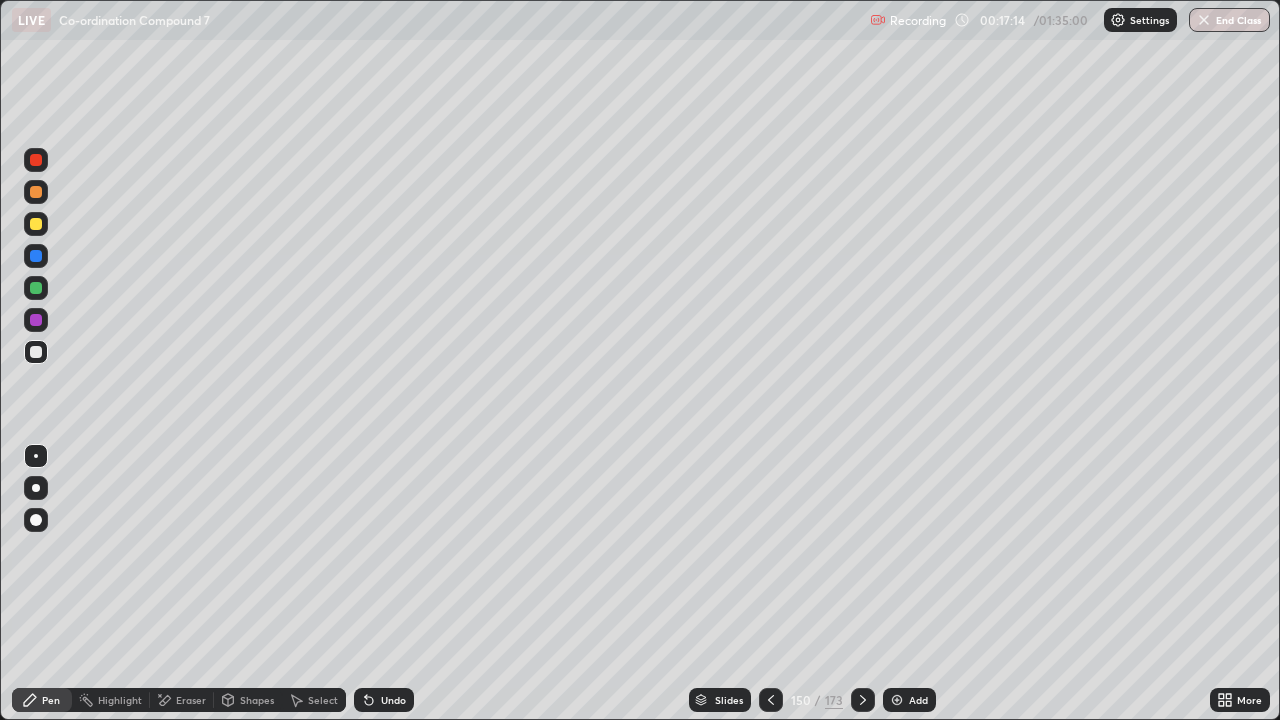 click at bounding box center [36, 352] 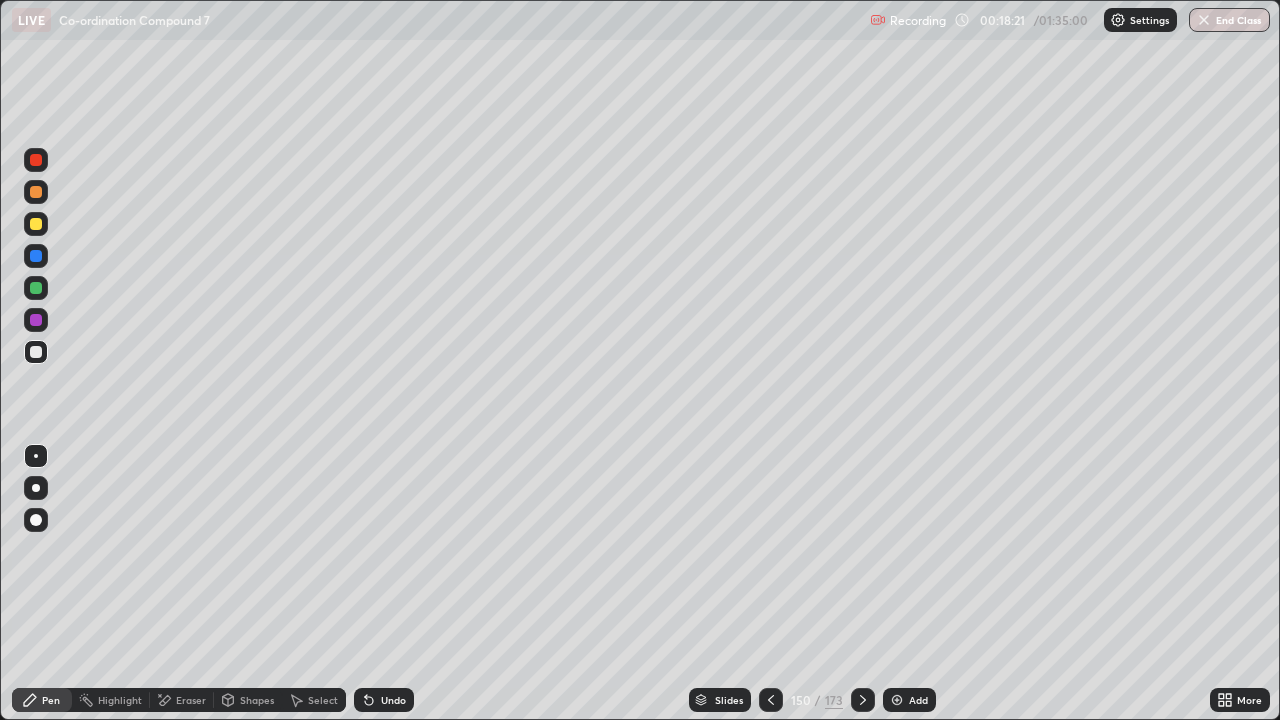 click at bounding box center (36, 352) 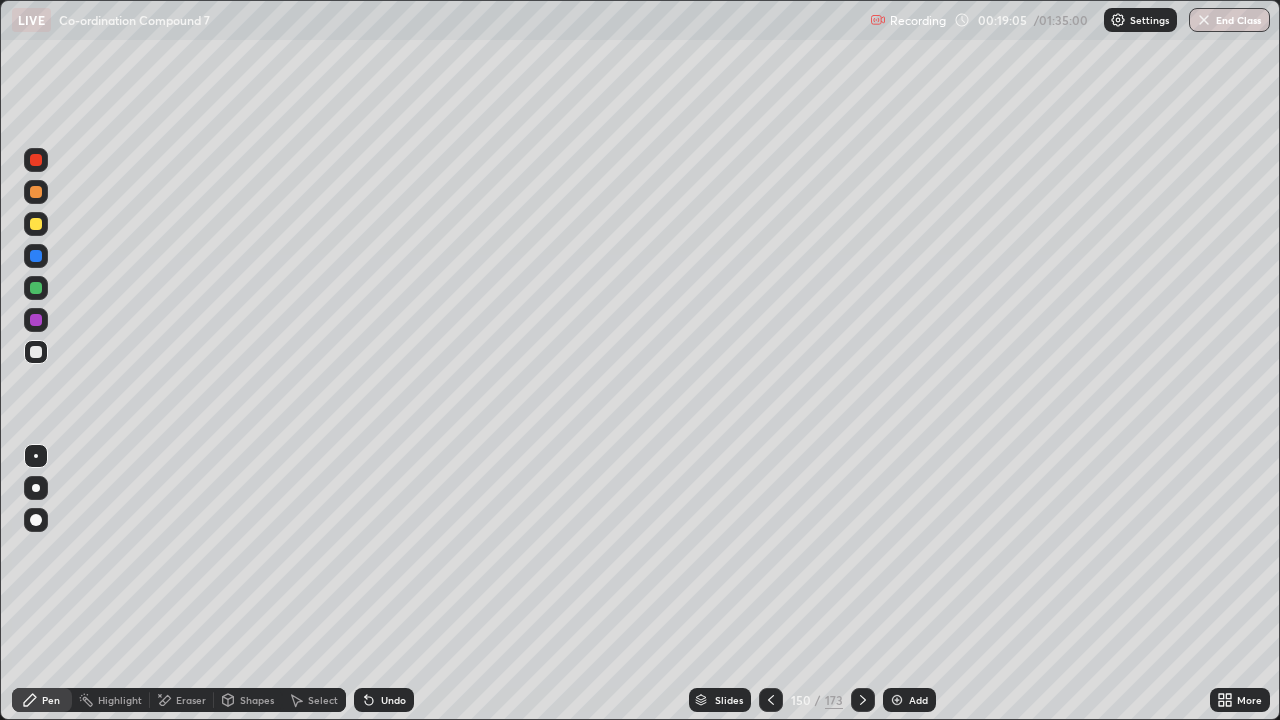click at bounding box center (36, 224) 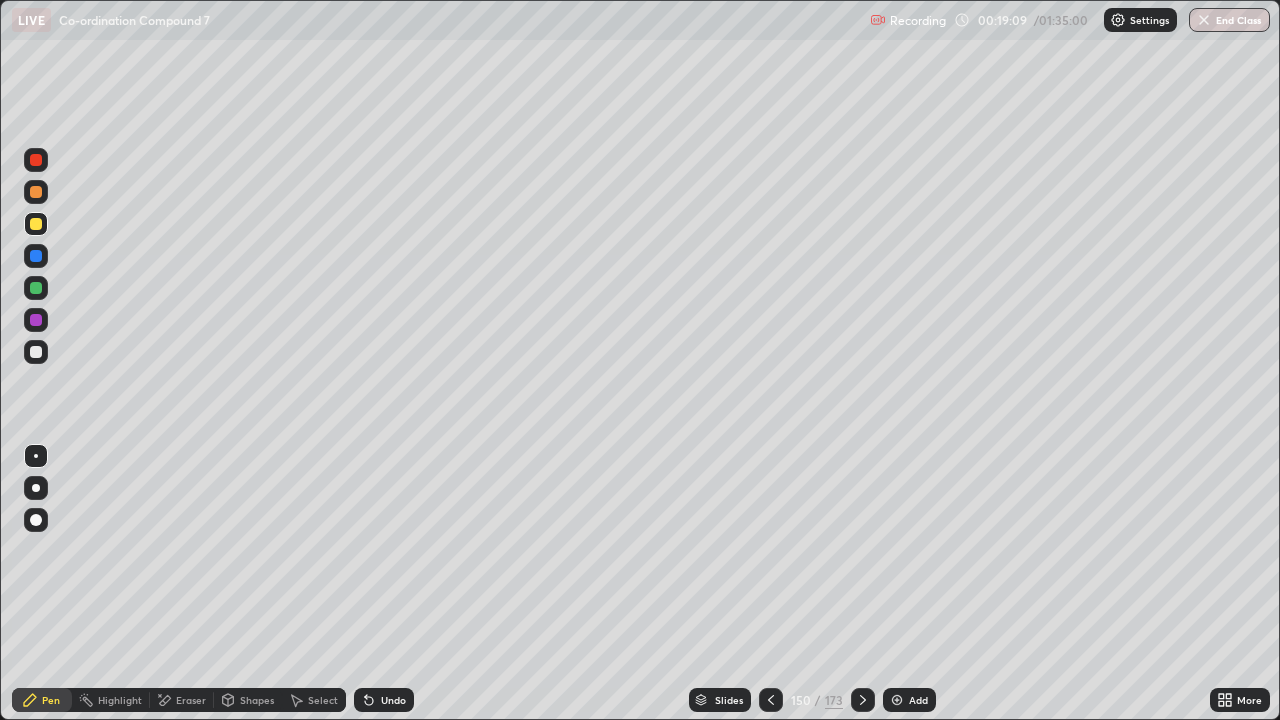 click 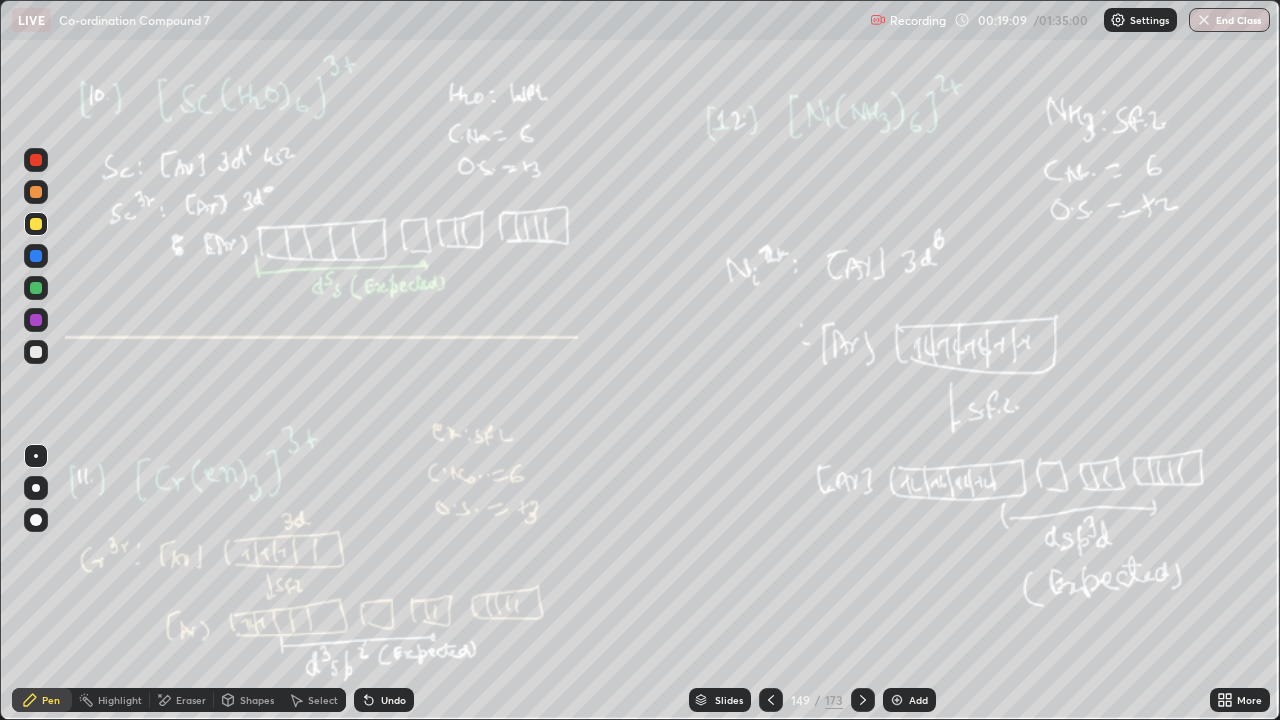 click 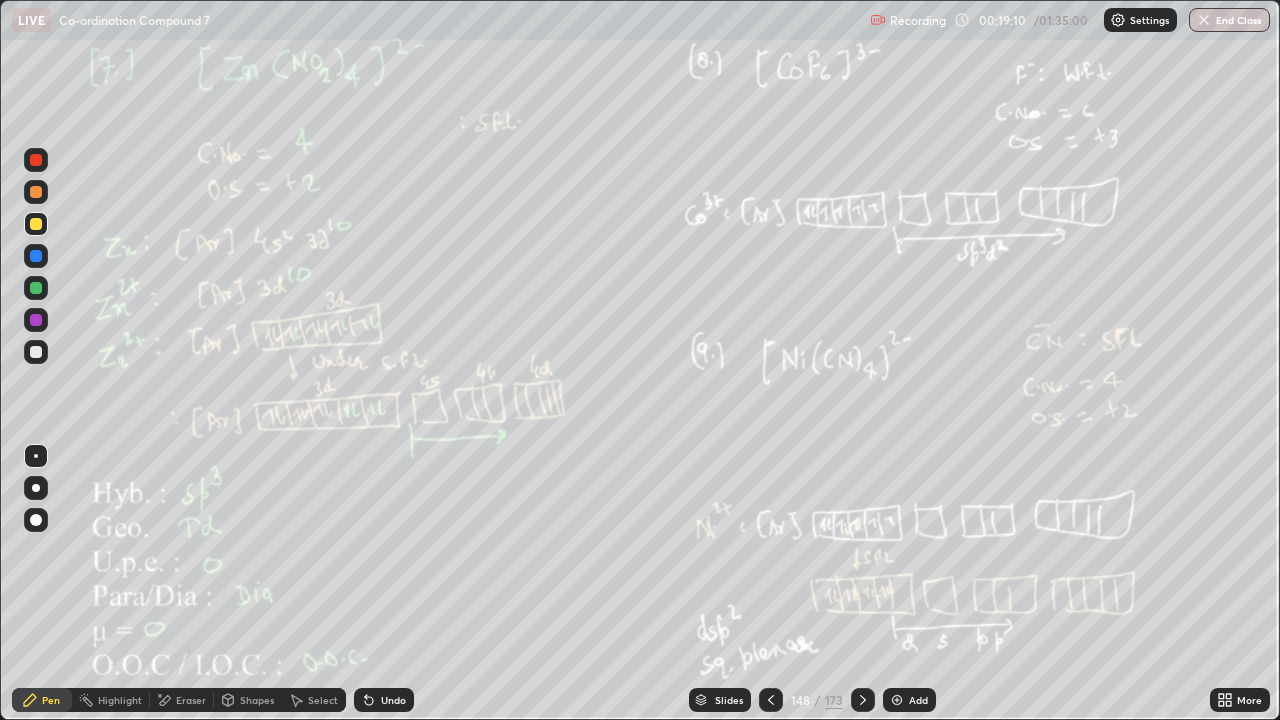 click 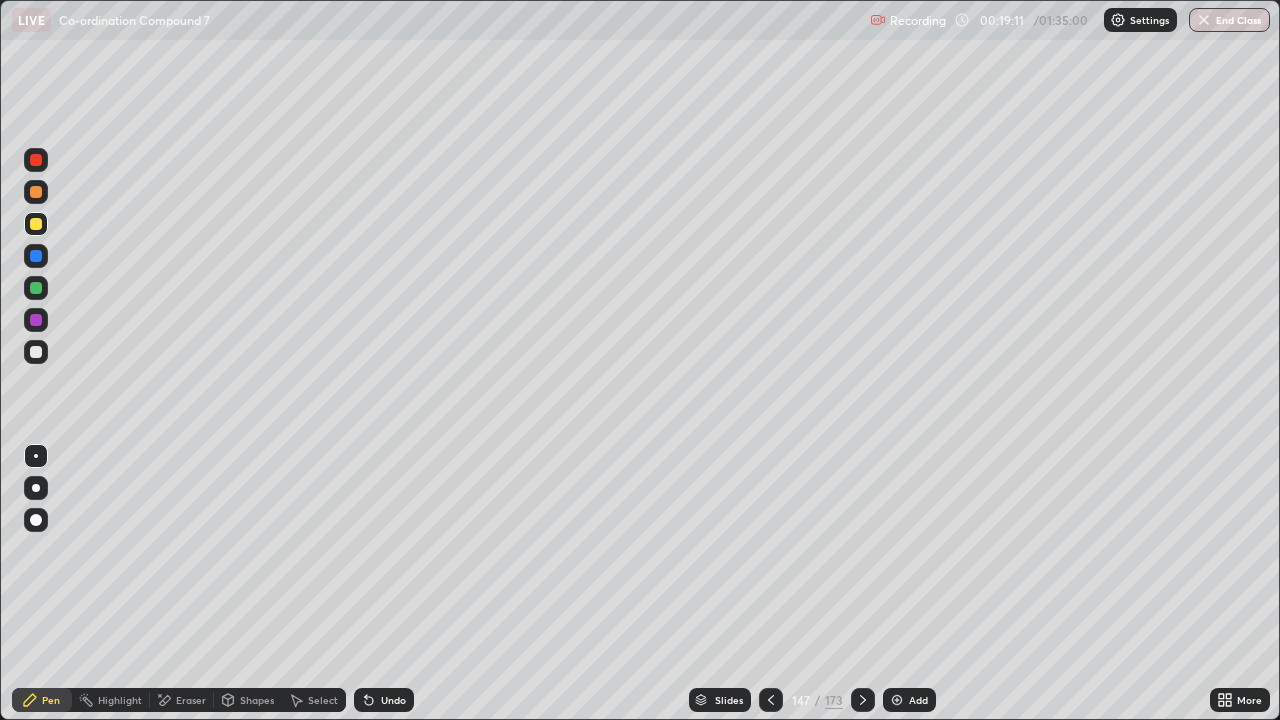 click at bounding box center (771, 700) 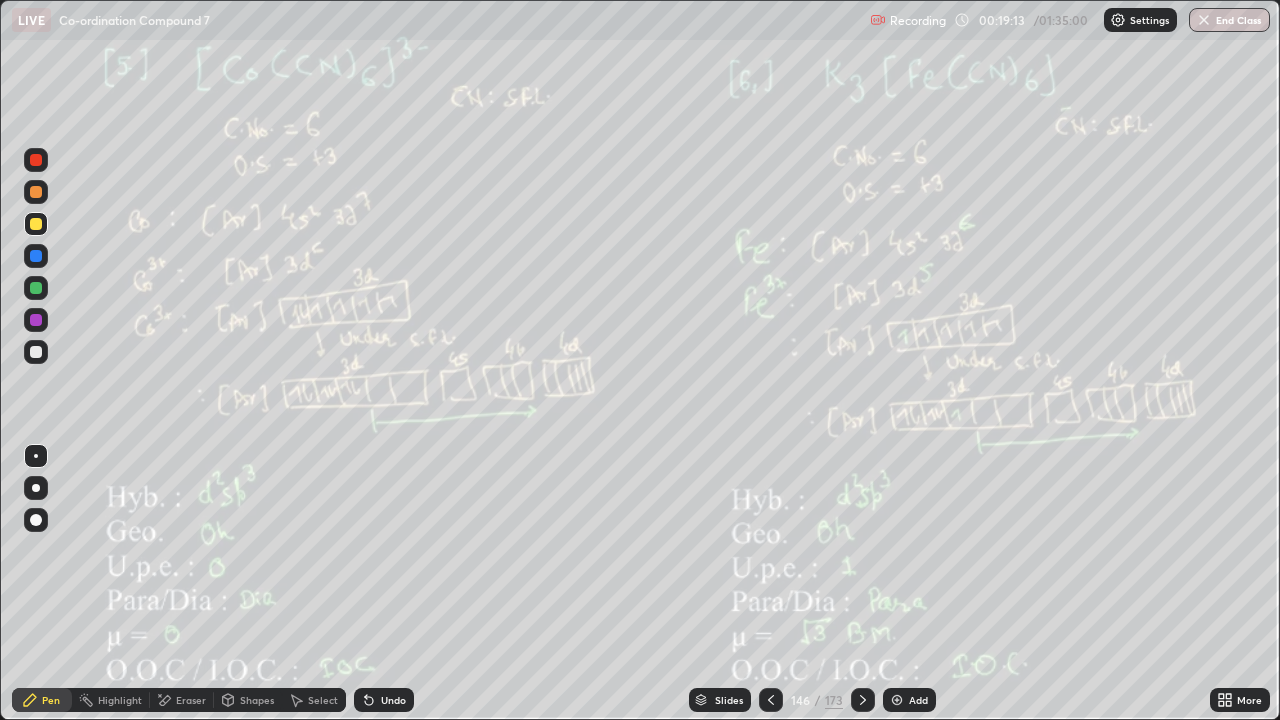 click 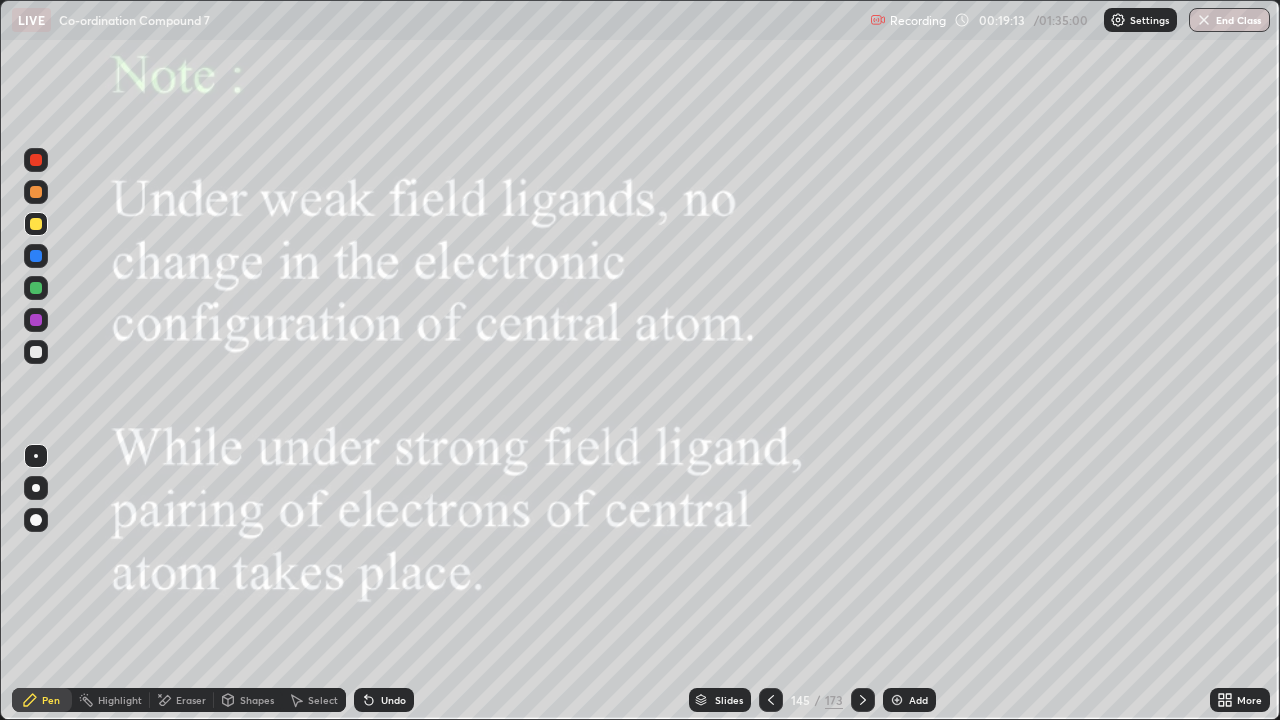 click 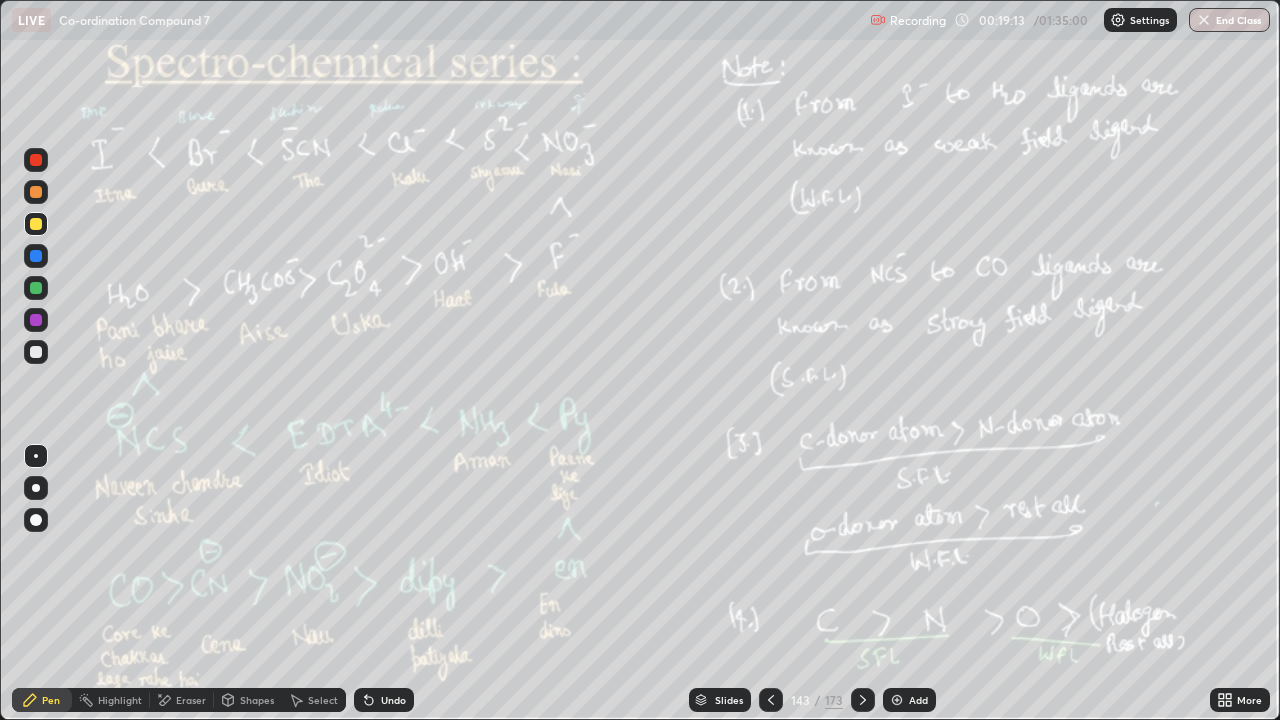 click 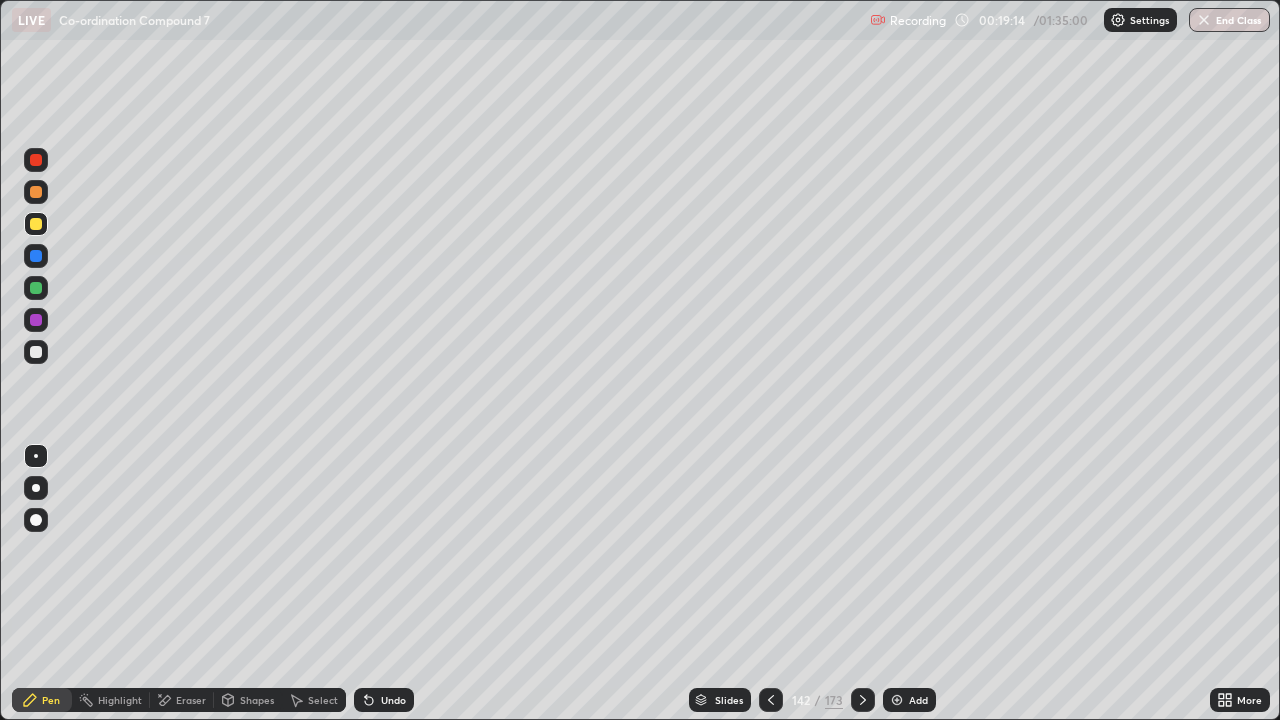 click 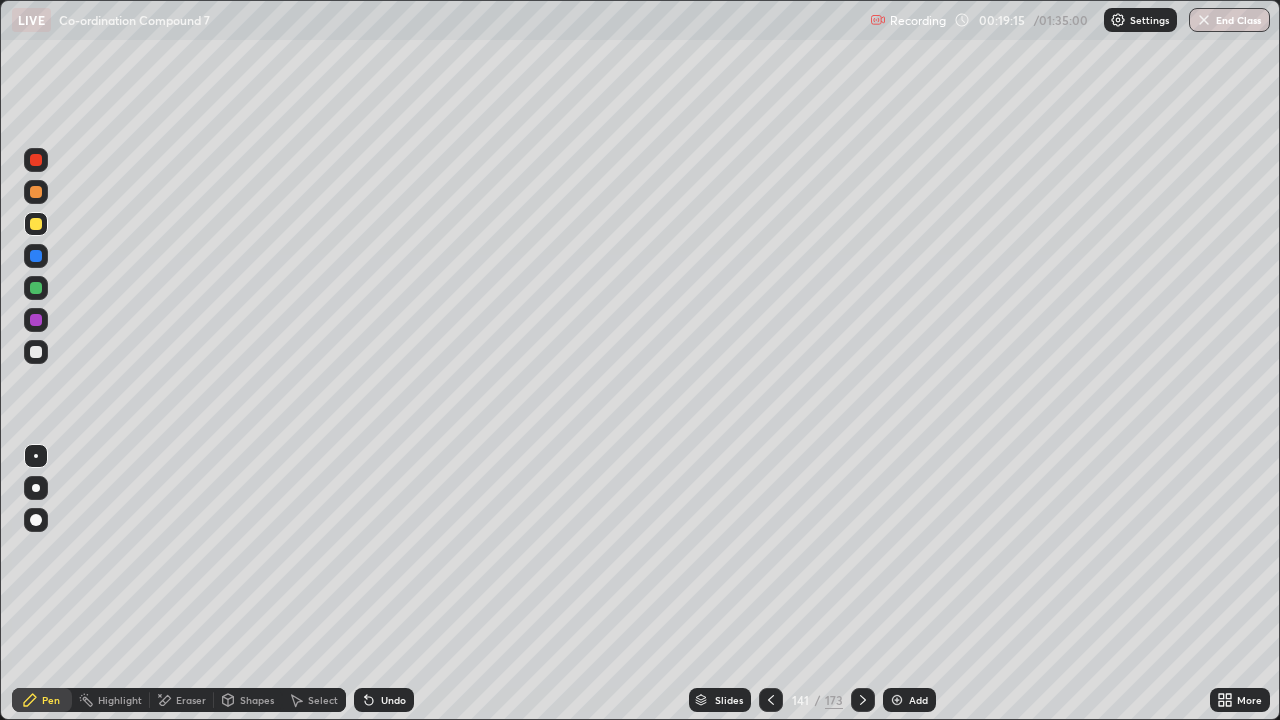 click 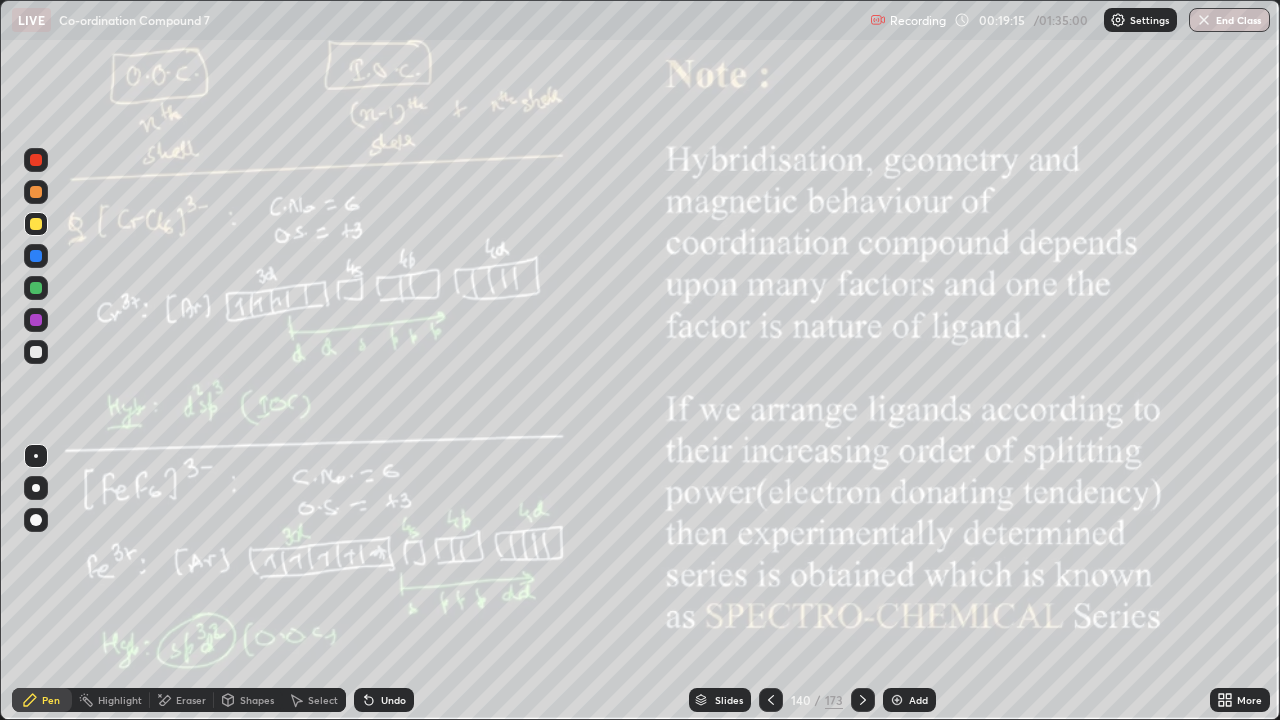 click 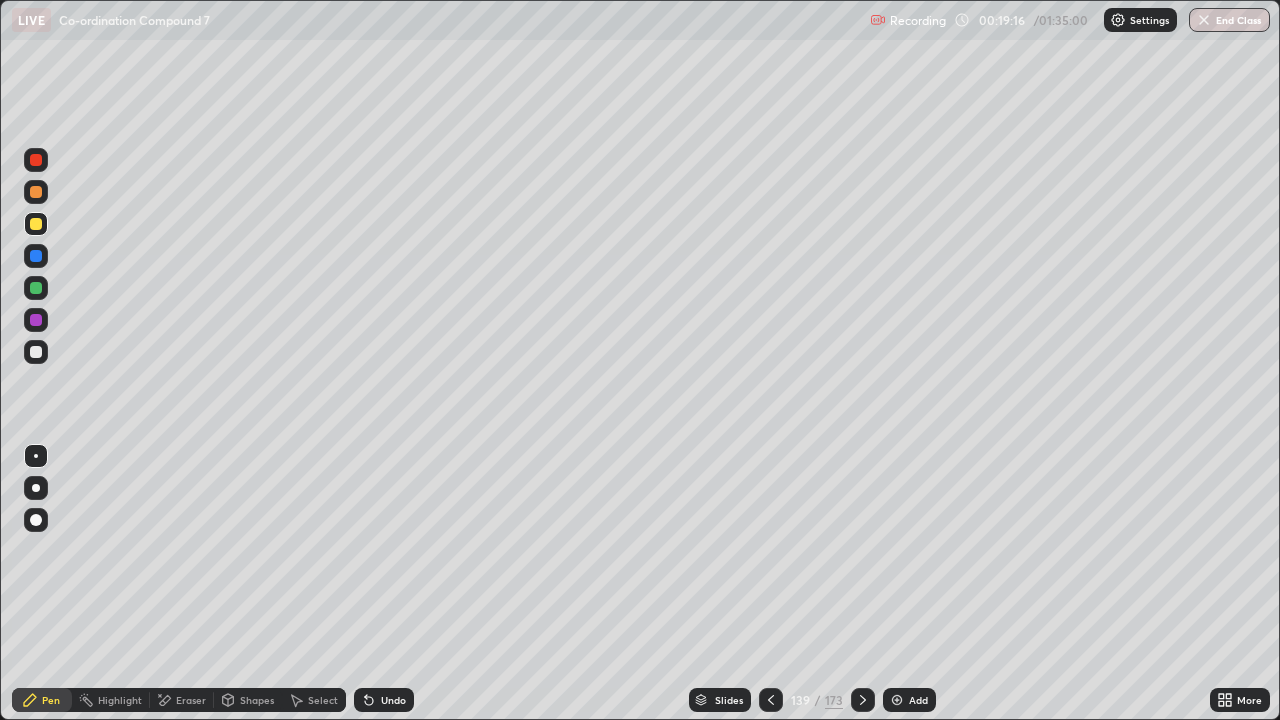 click 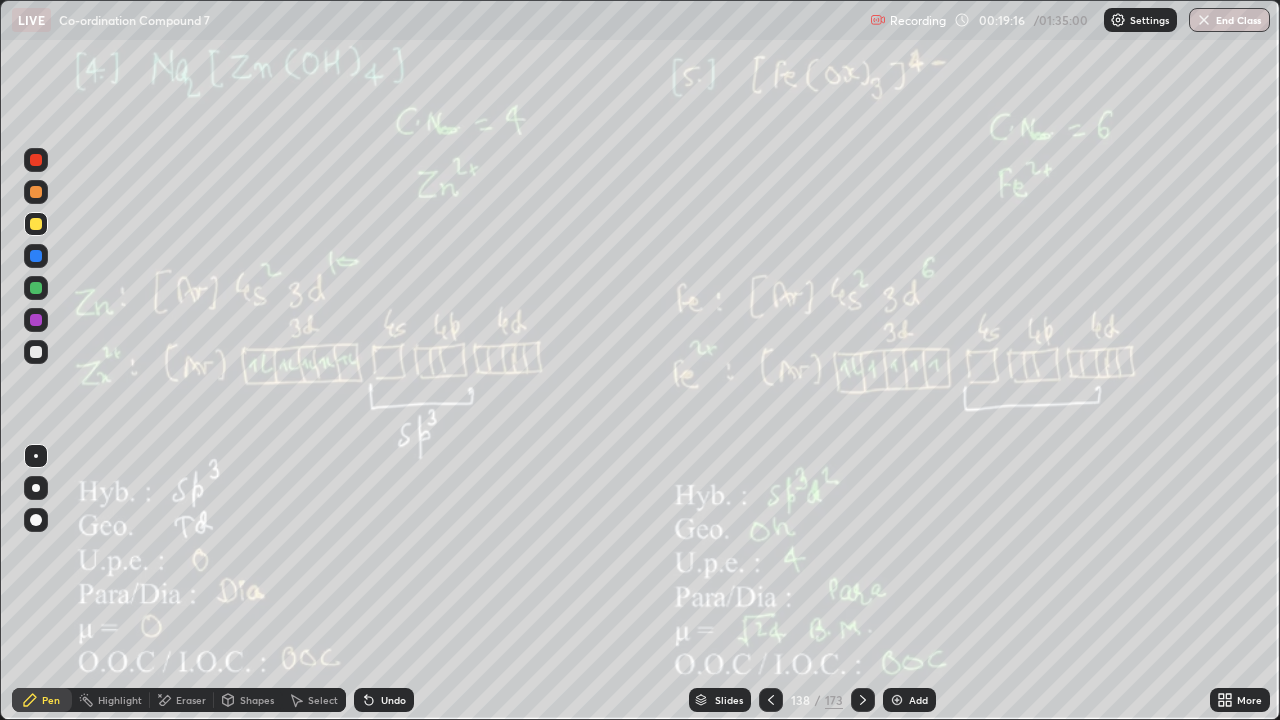 click at bounding box center [771, 700] 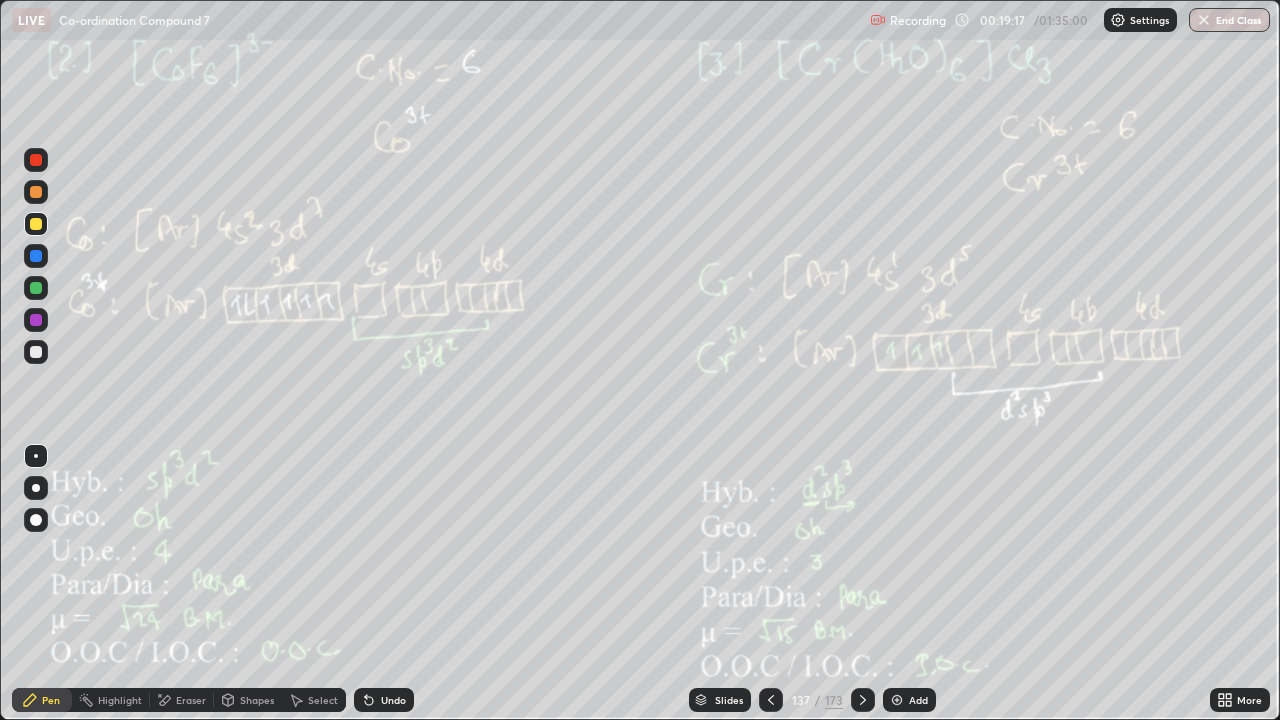 click at bounding box center (771, 700) 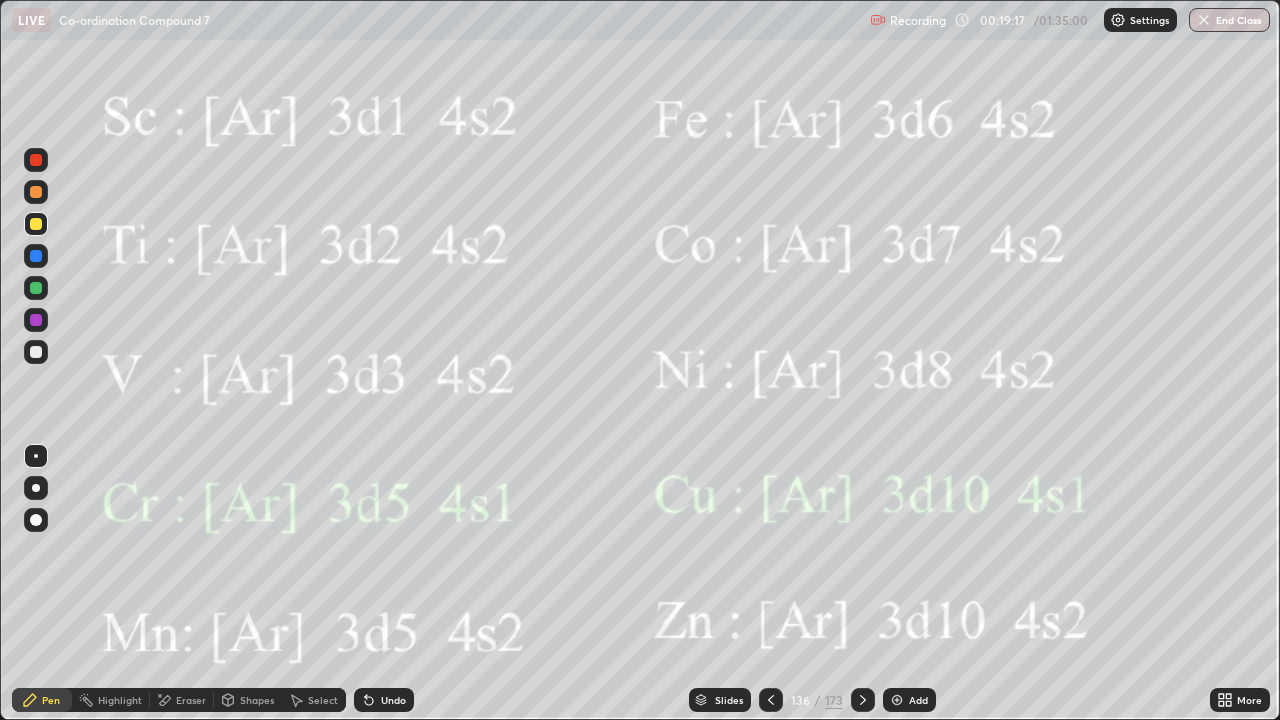 click on "Slides 136 / 173 Add" at bounding box center [812, 700] 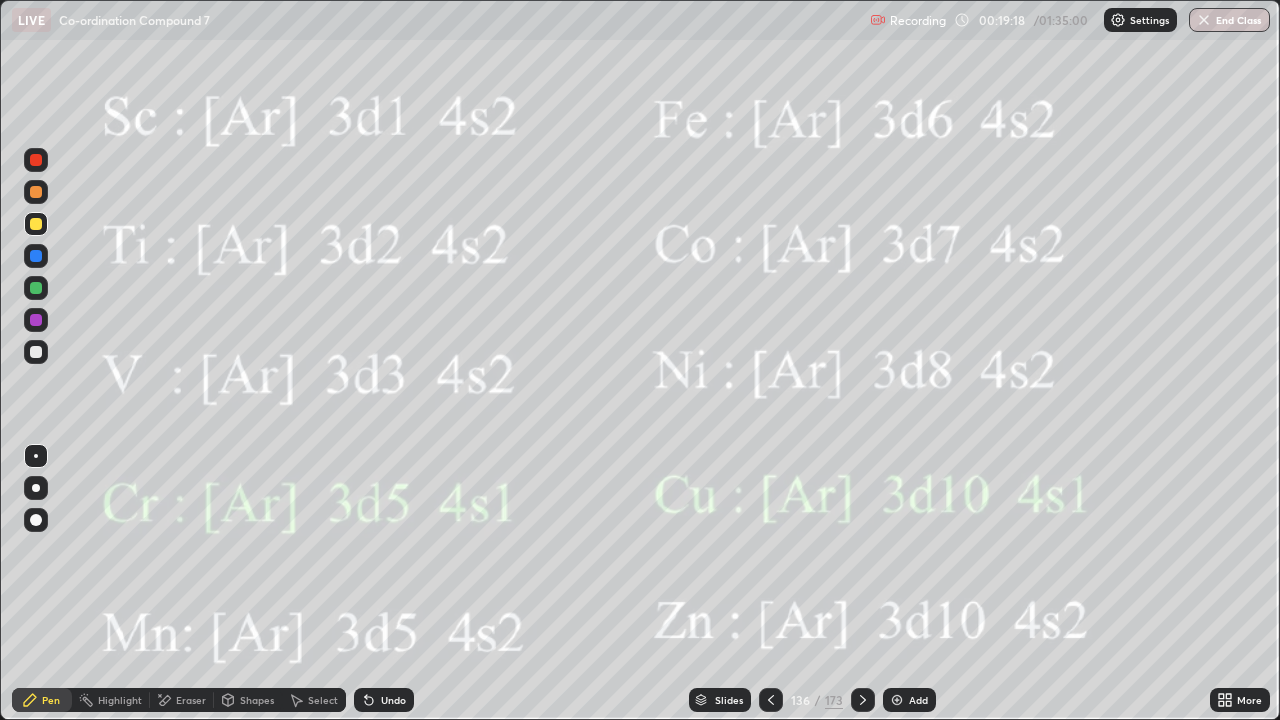 click at bounding box center (771, 700) 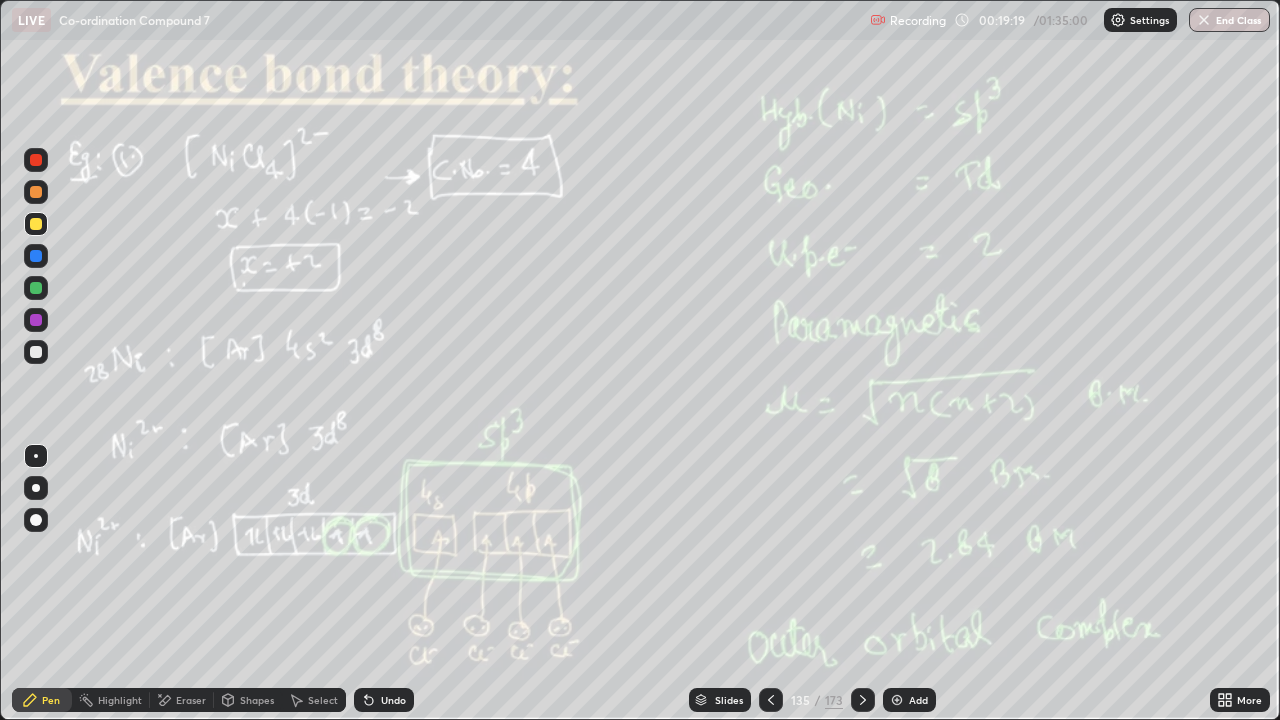 click 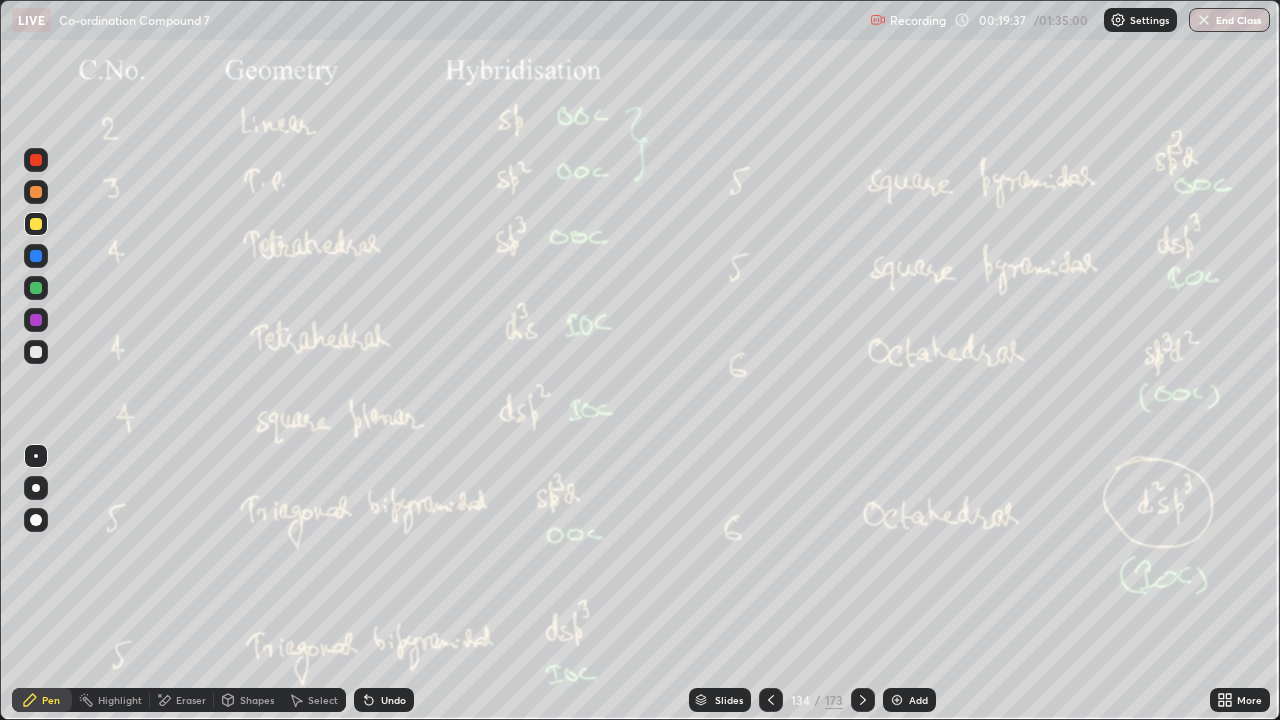 click on "Slides" at bounding box center (729, 700) 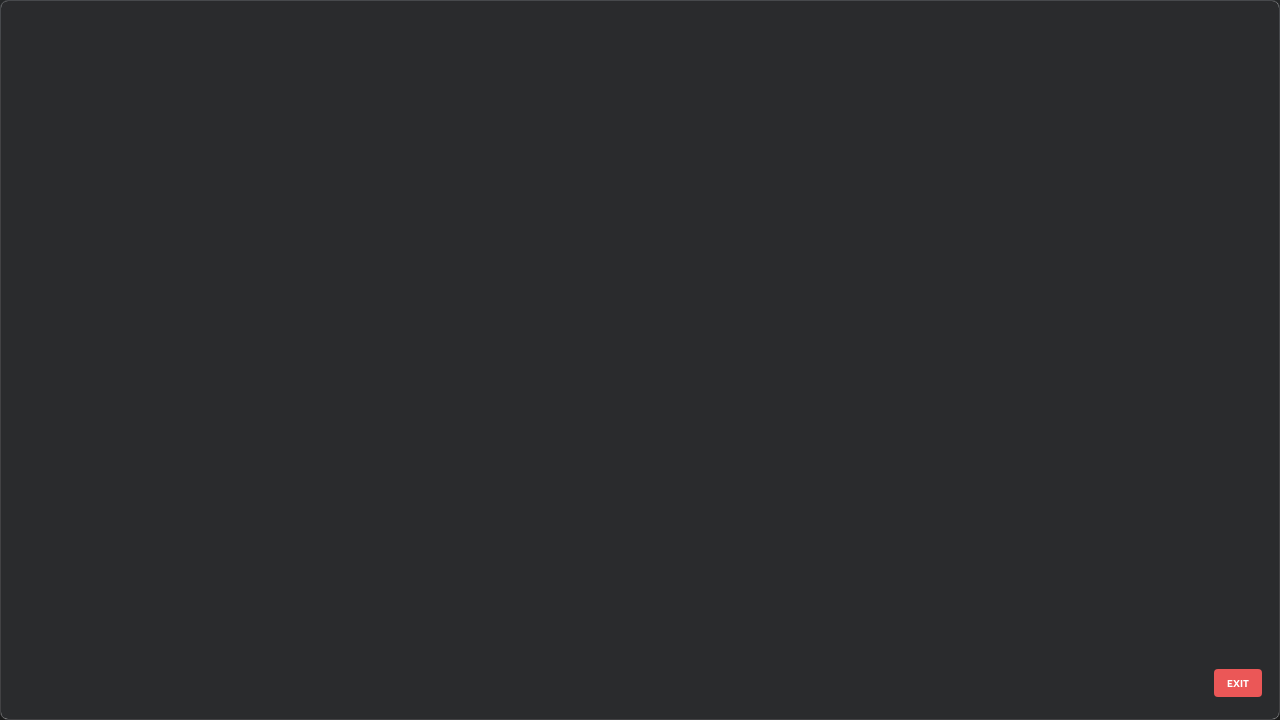 scroll, scrollTop: 9390, scrollLeft: 0, axis: vertical 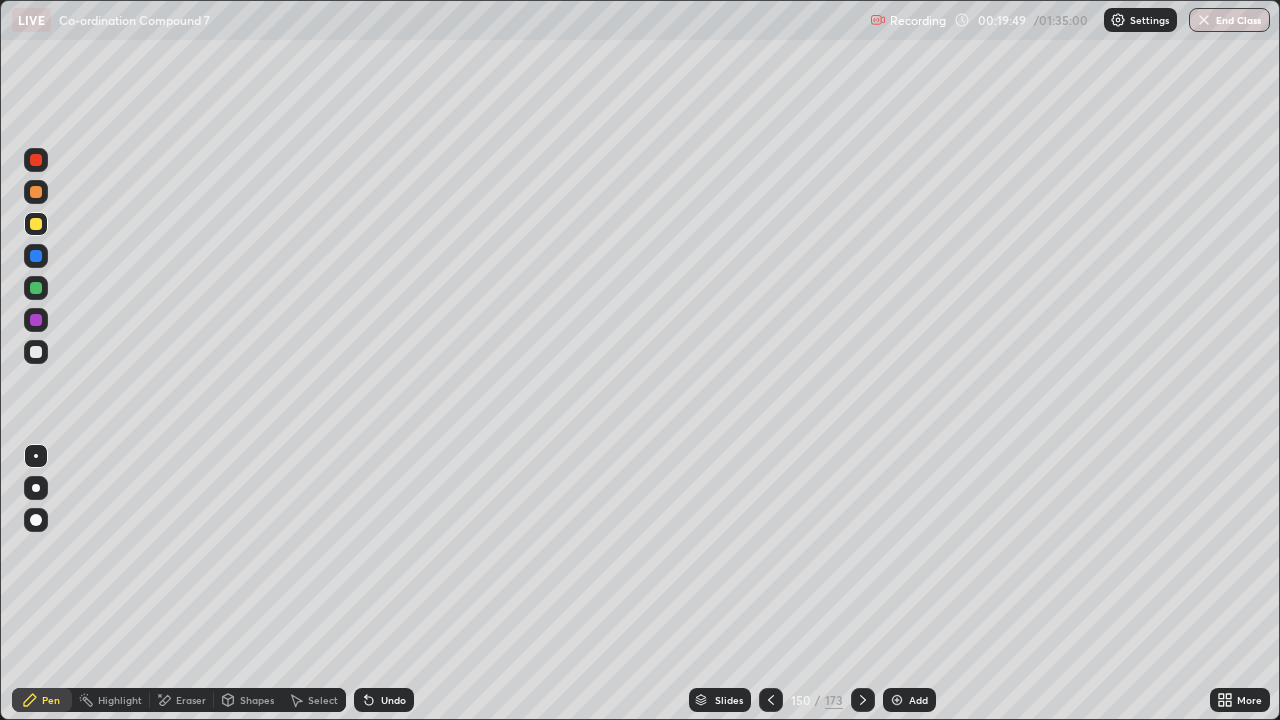 click at bounding box center [36, 352] 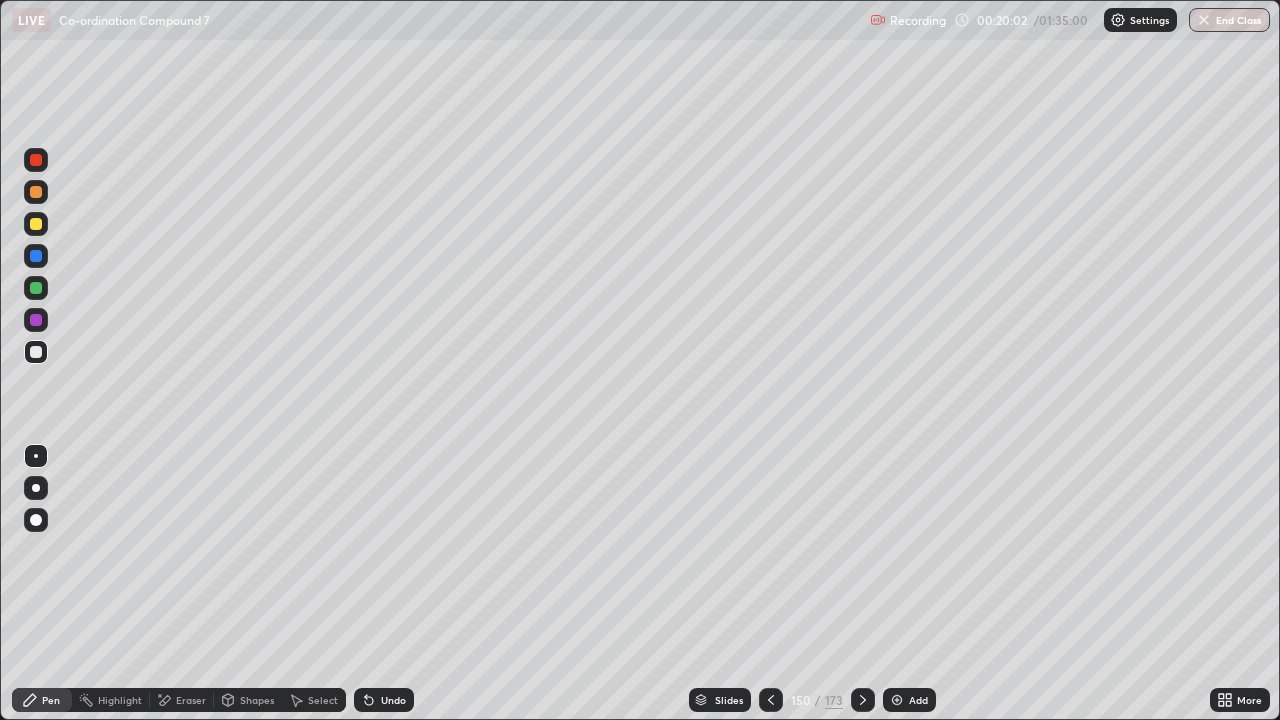click at bounding box center [36, 288] 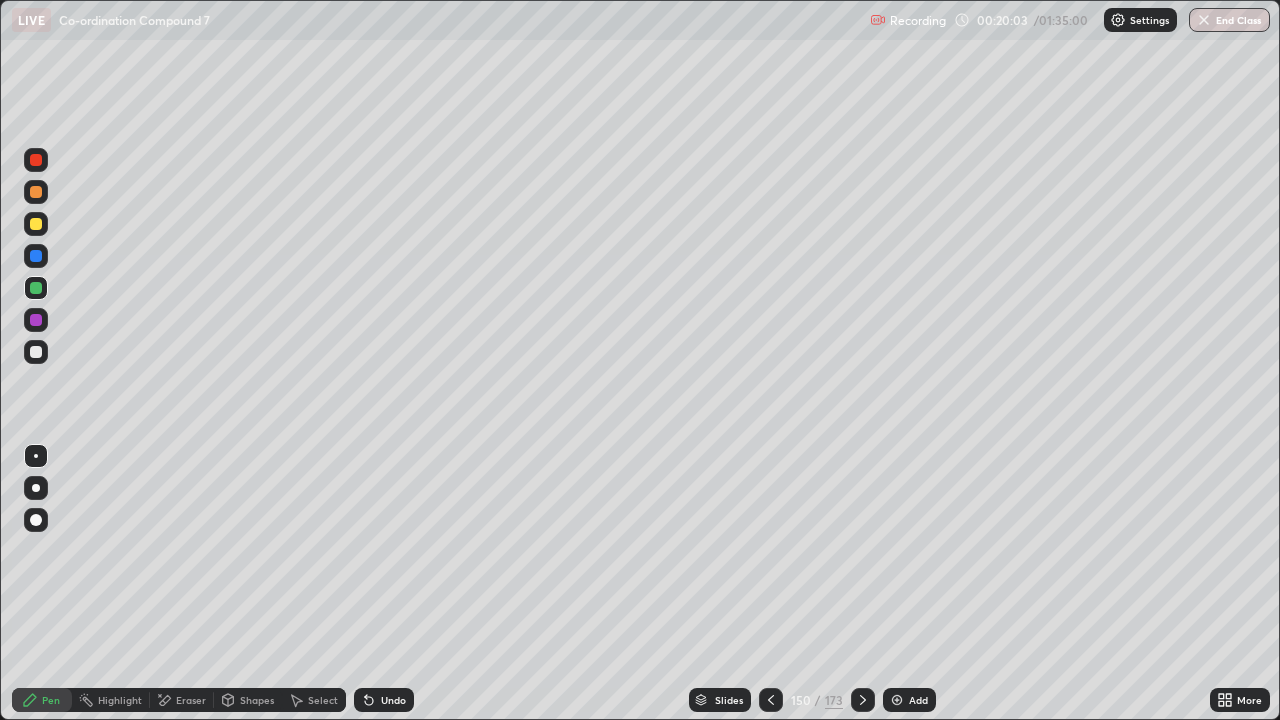 click on "Shapes" at bounding box center (257, 700) 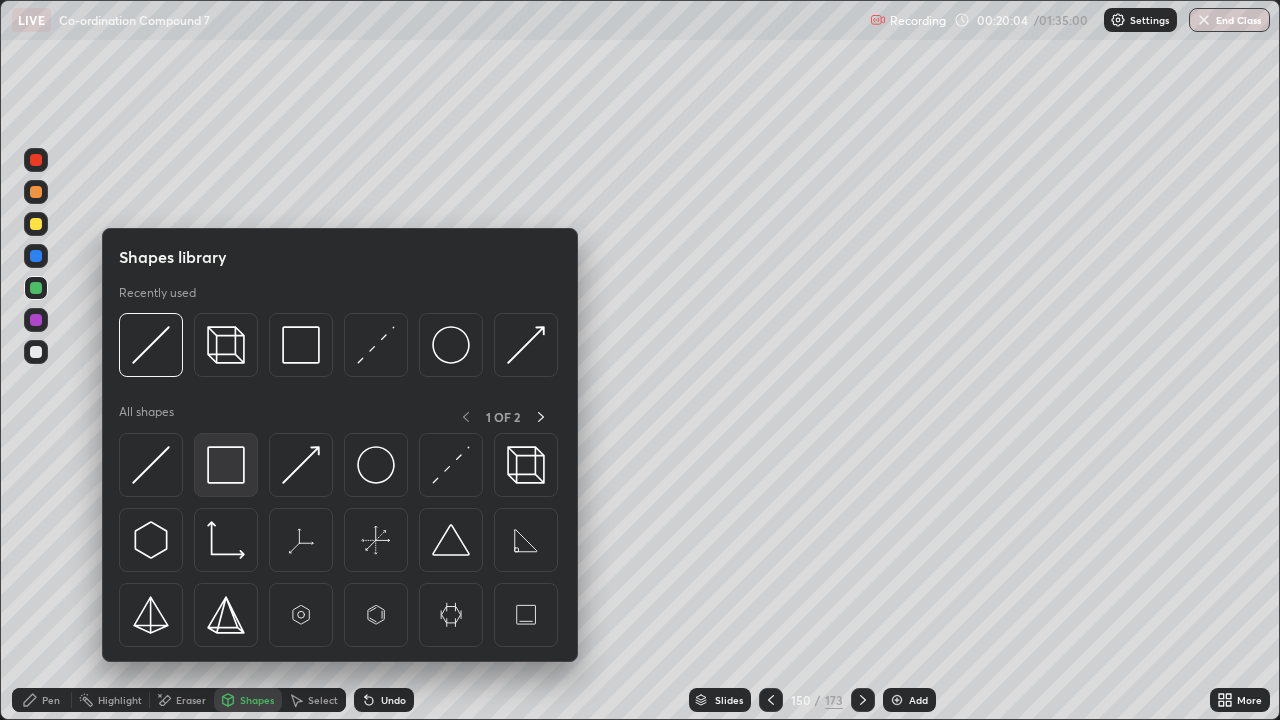 click at bounding box center [226, 465] 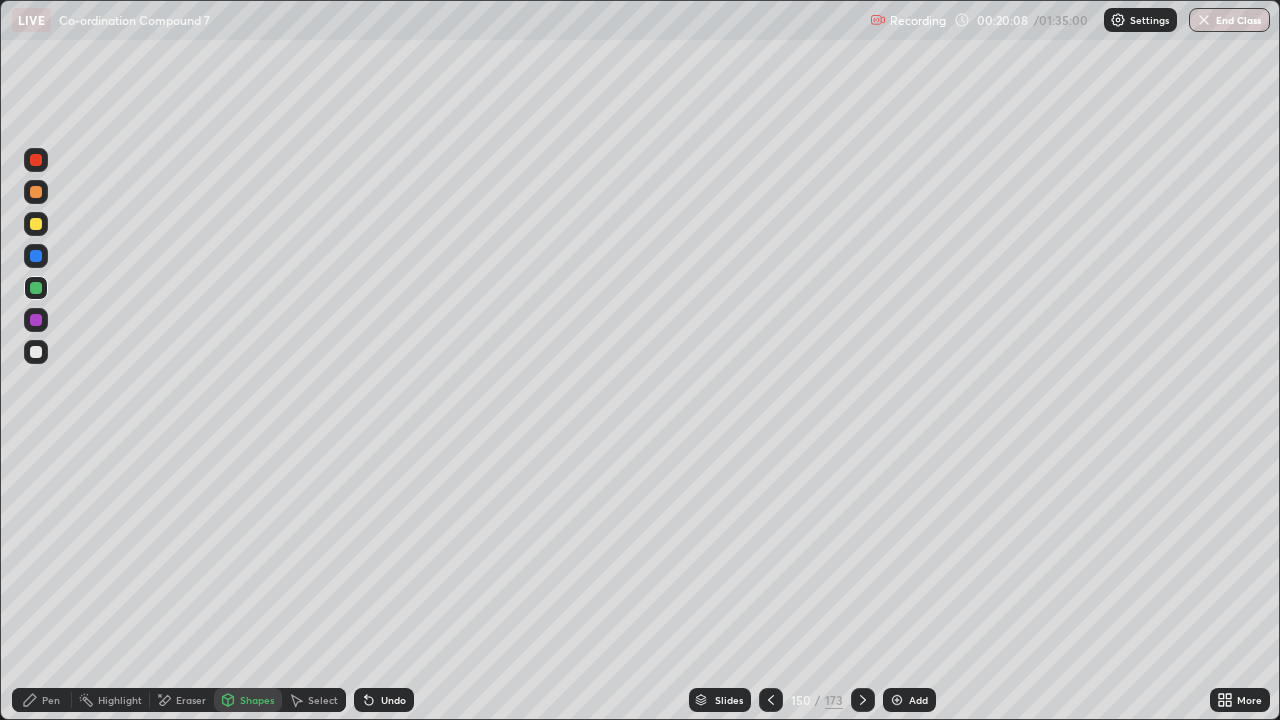 click on "Pen" at bounding box center (42, 700) 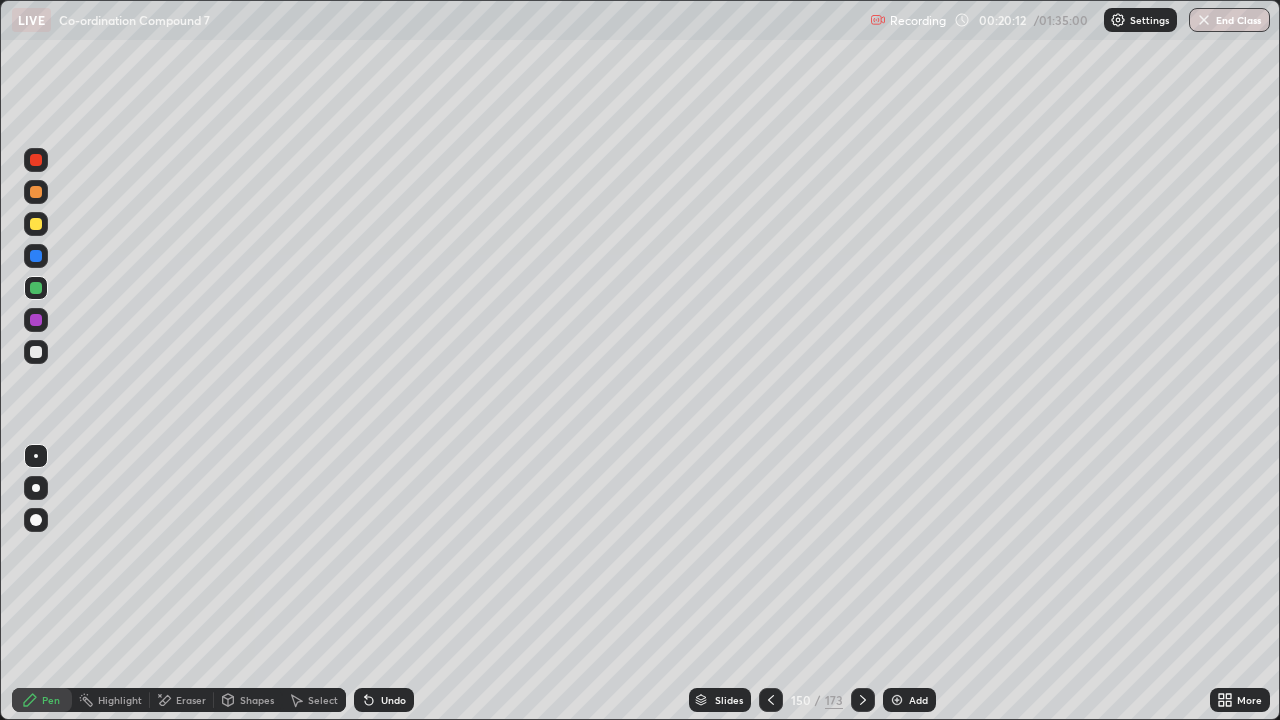 click 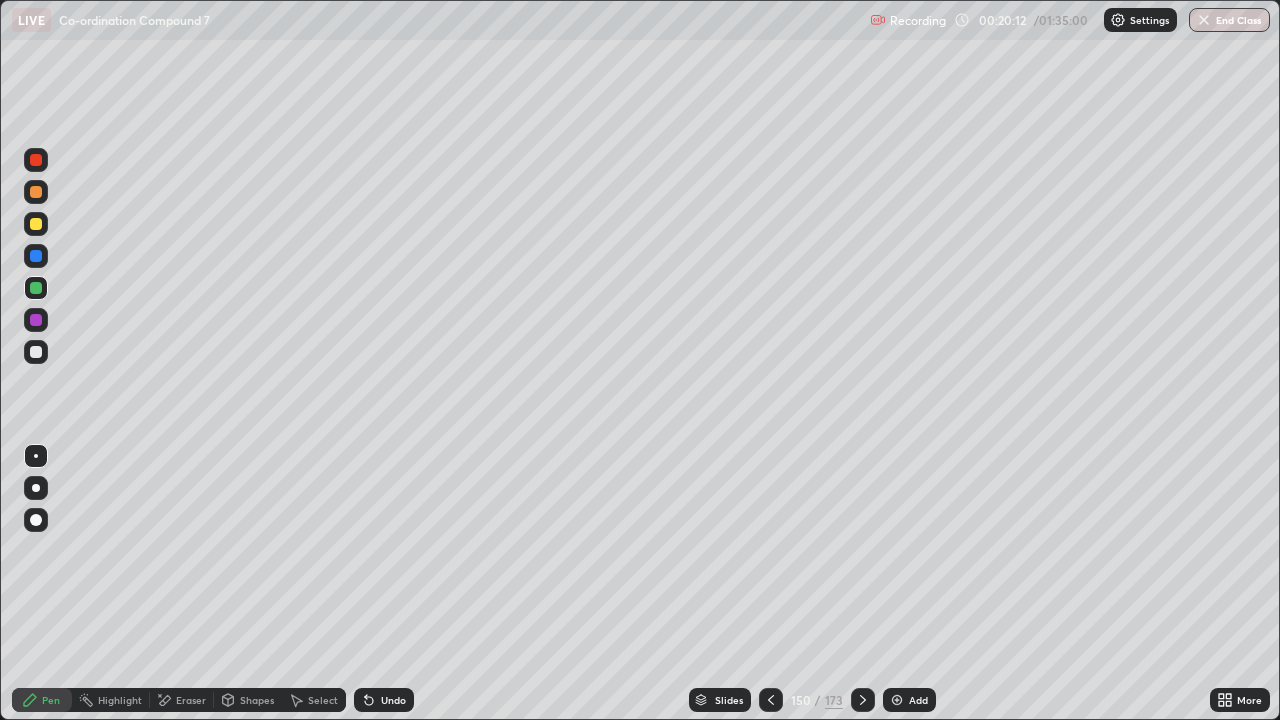 click on "Undo" at bounding box center [384, 700] 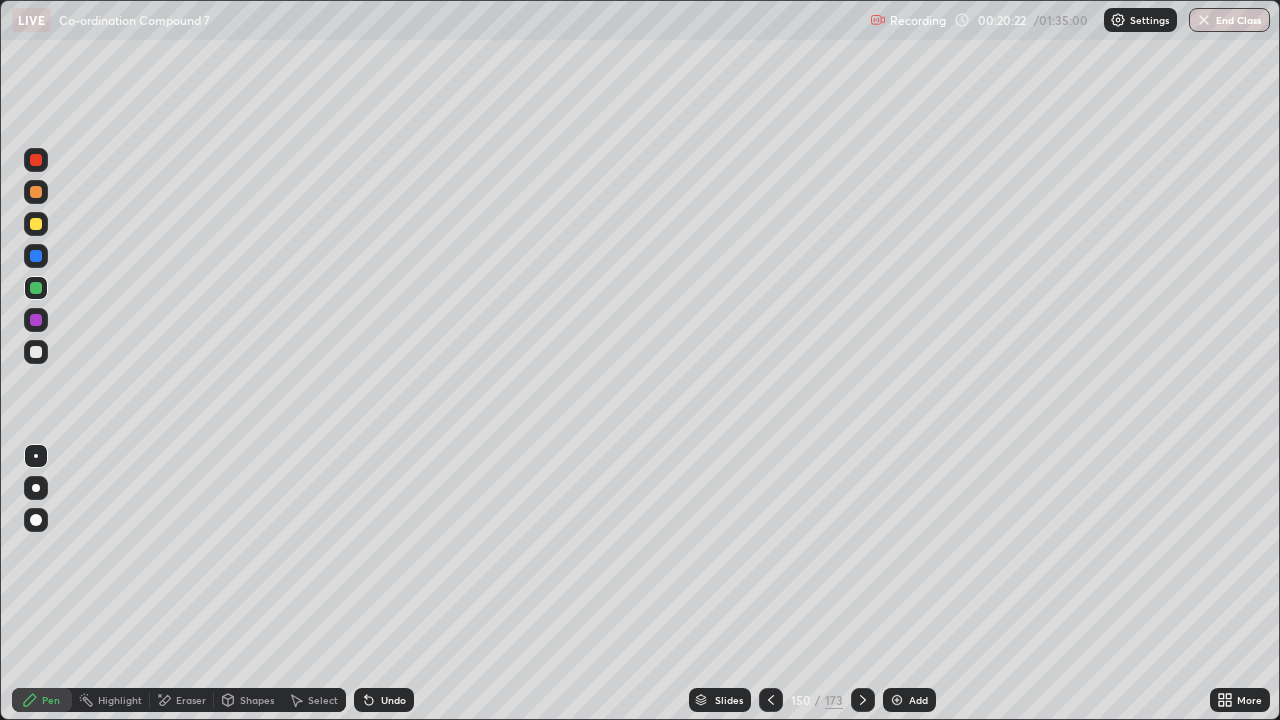 click at bounding box center (36, 352) 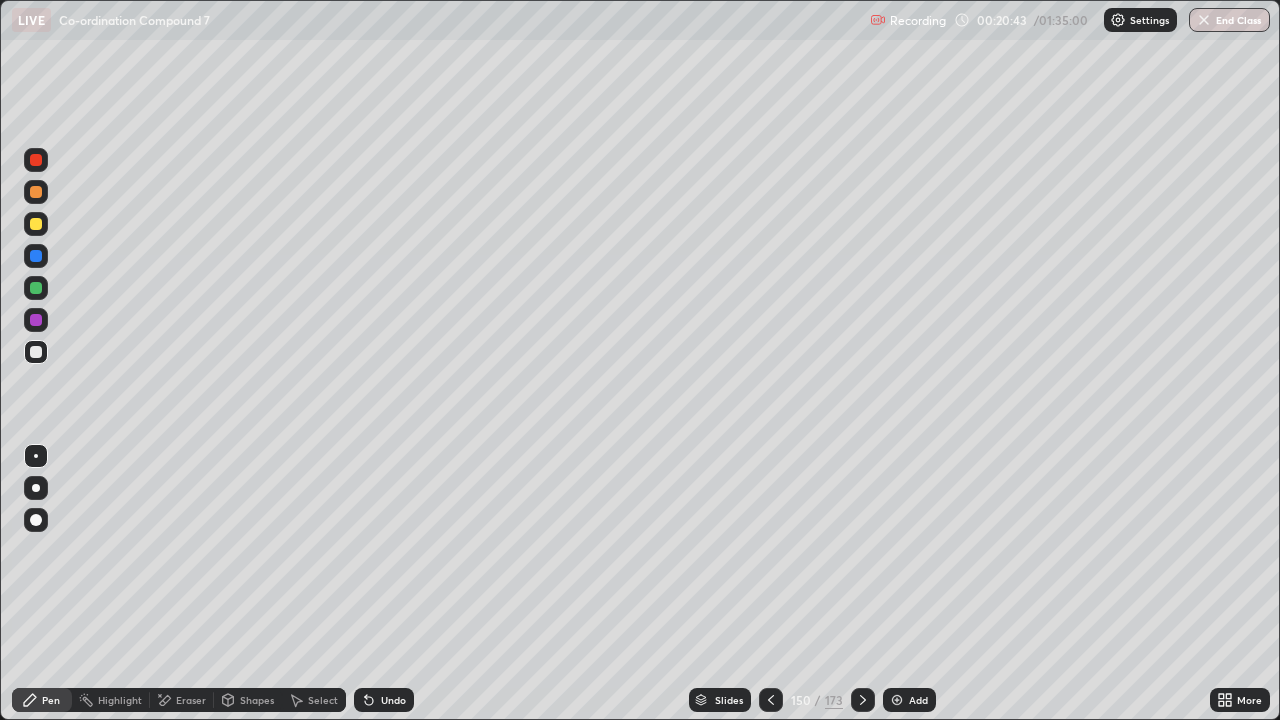 click at bounding box center (36, 288) 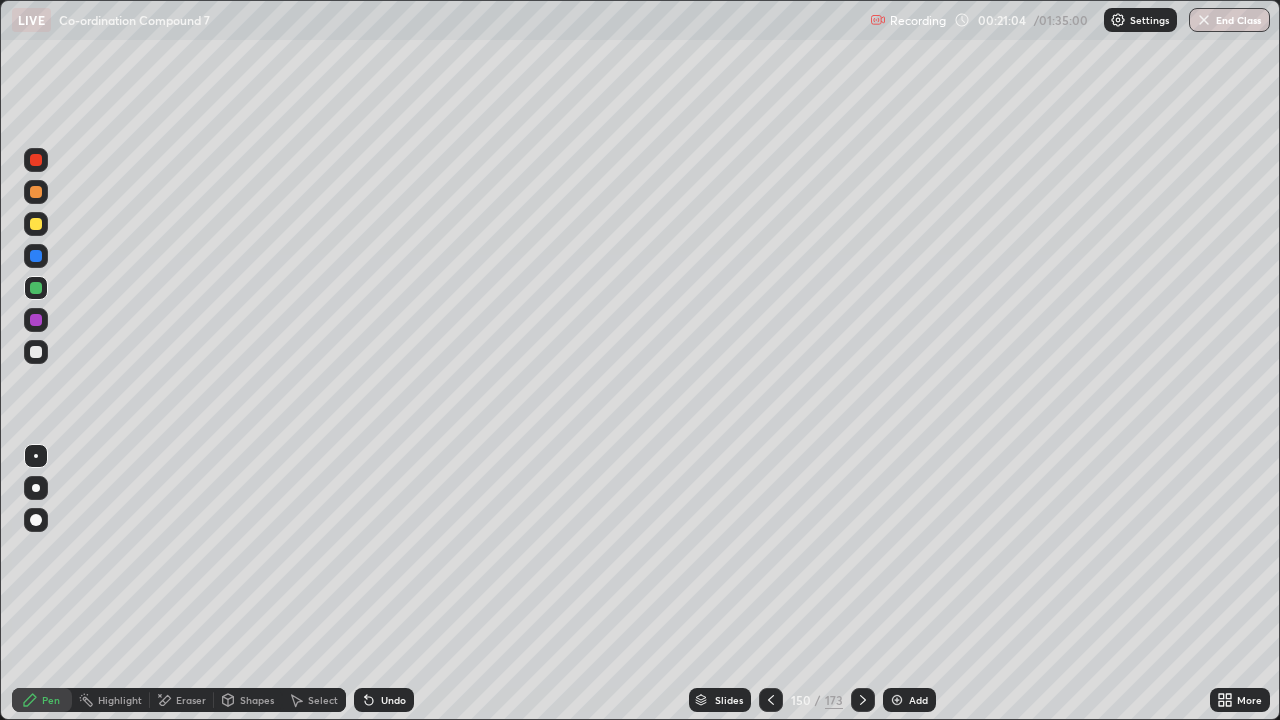 click on "Select" at bounding box center (323, 700) 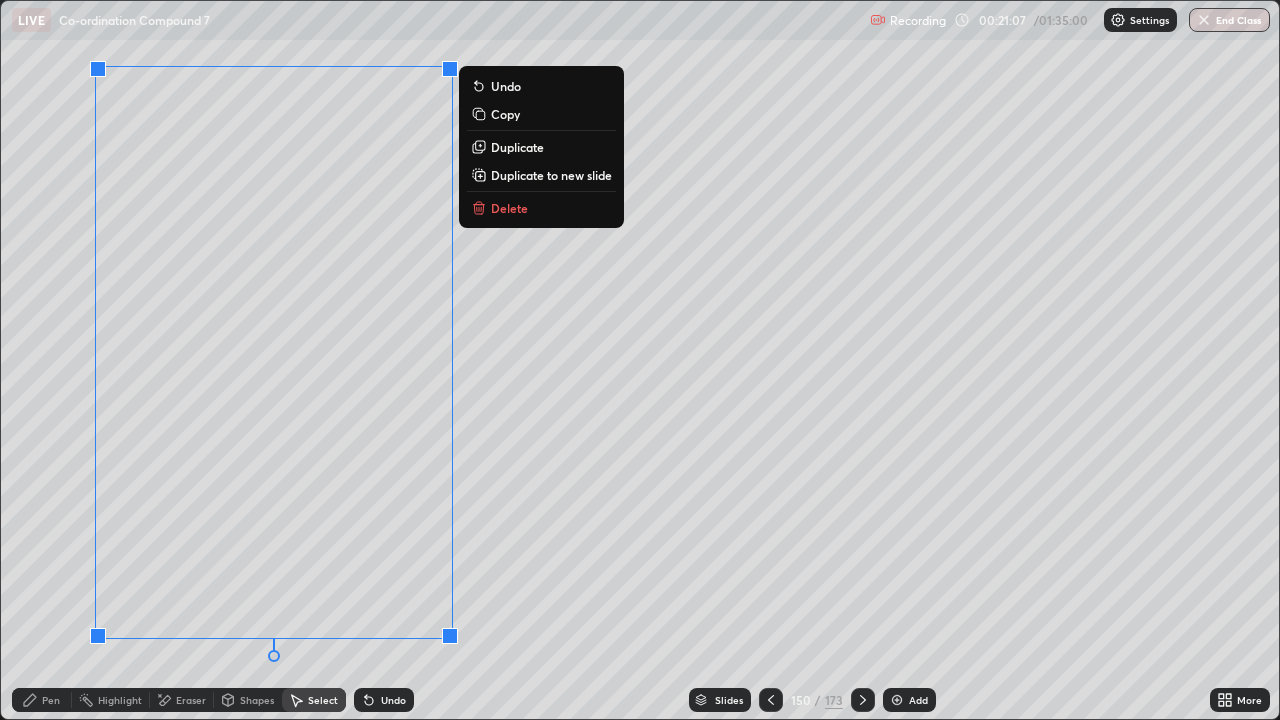 click on "Erase all" at bounding box center [36, 360] 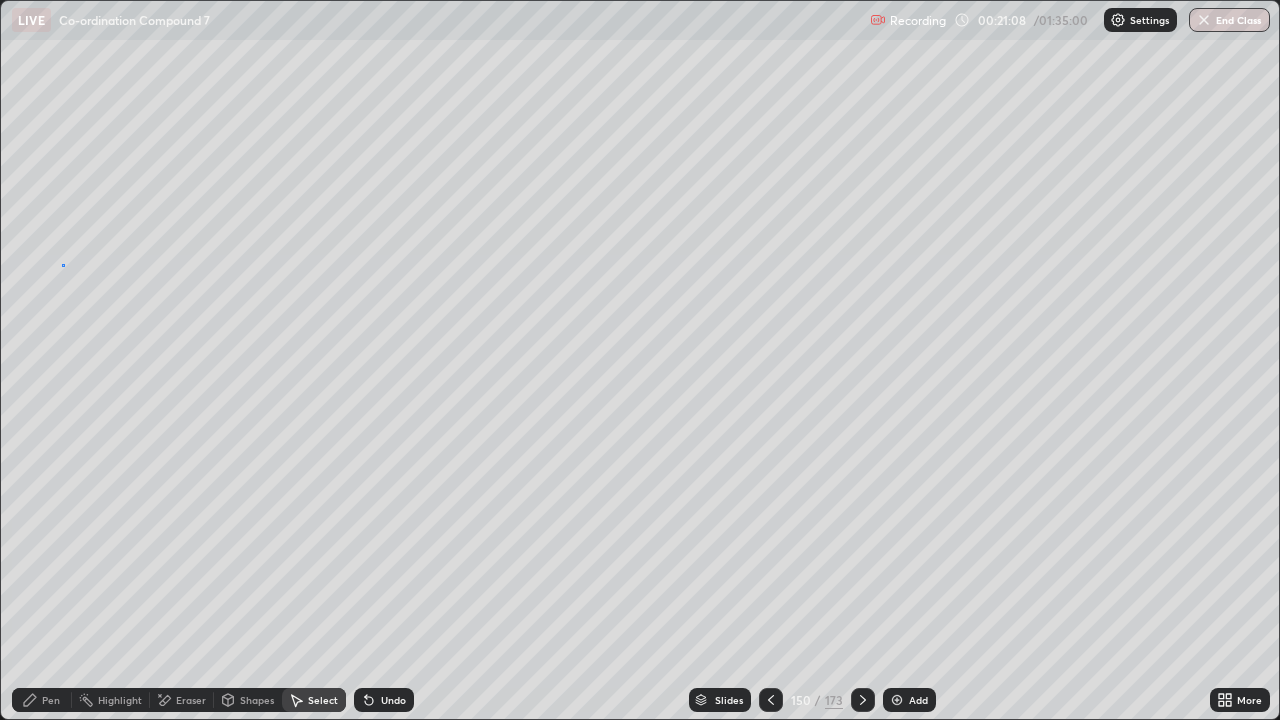 click on "0 ° Undo Copy Duplicate Duplicate to new slide Delete" at bounding box center (640, 360) 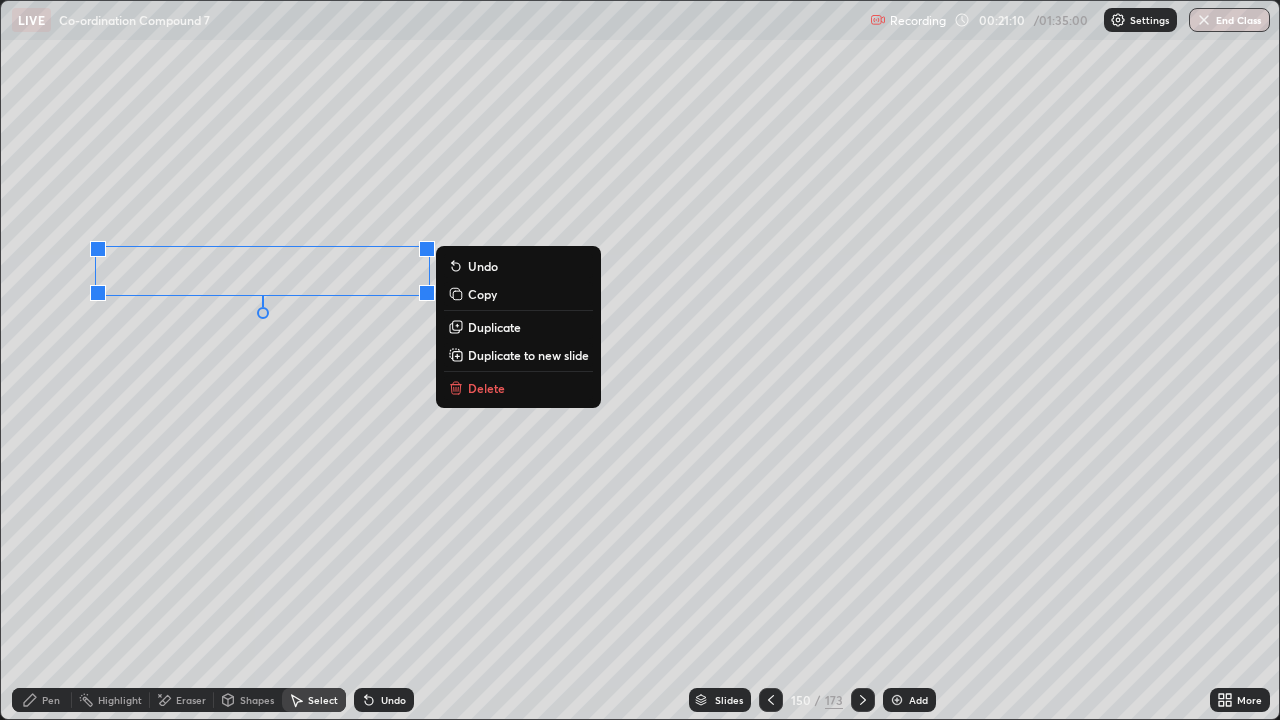 click on "Duplicate" at bounding box center (494, 327) 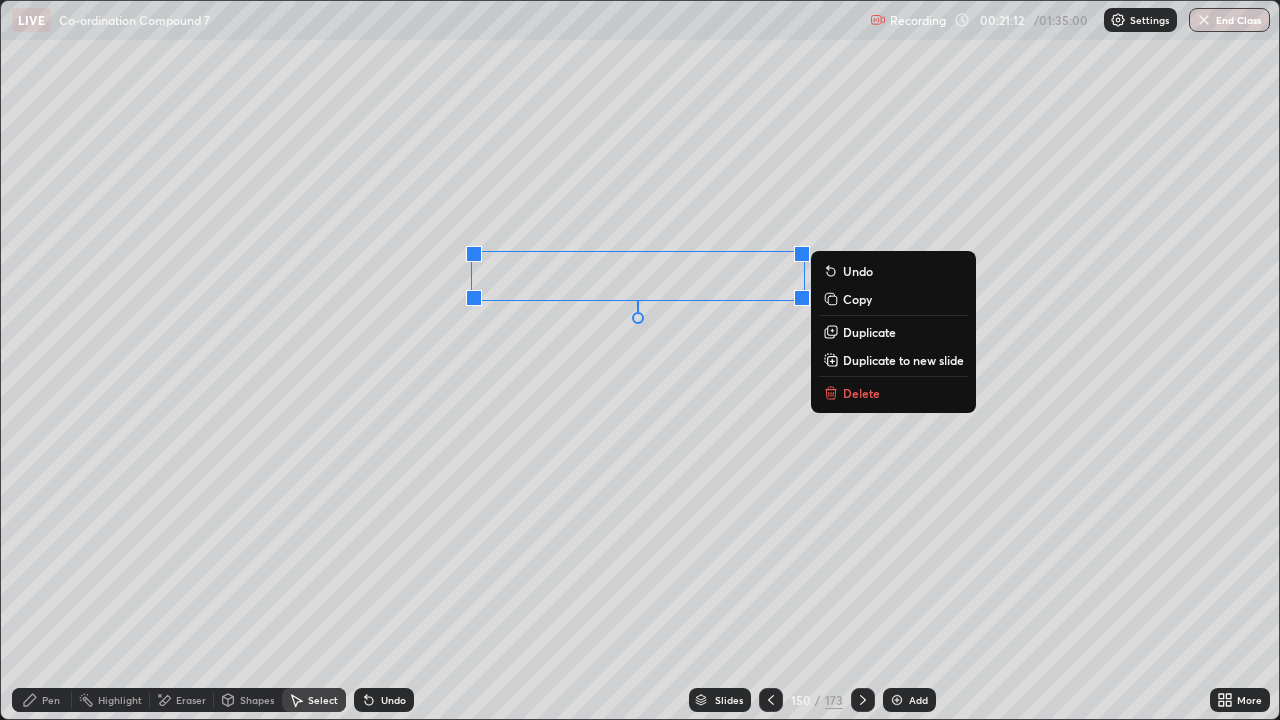 click on "Pen" at bounding box center [51, 700] 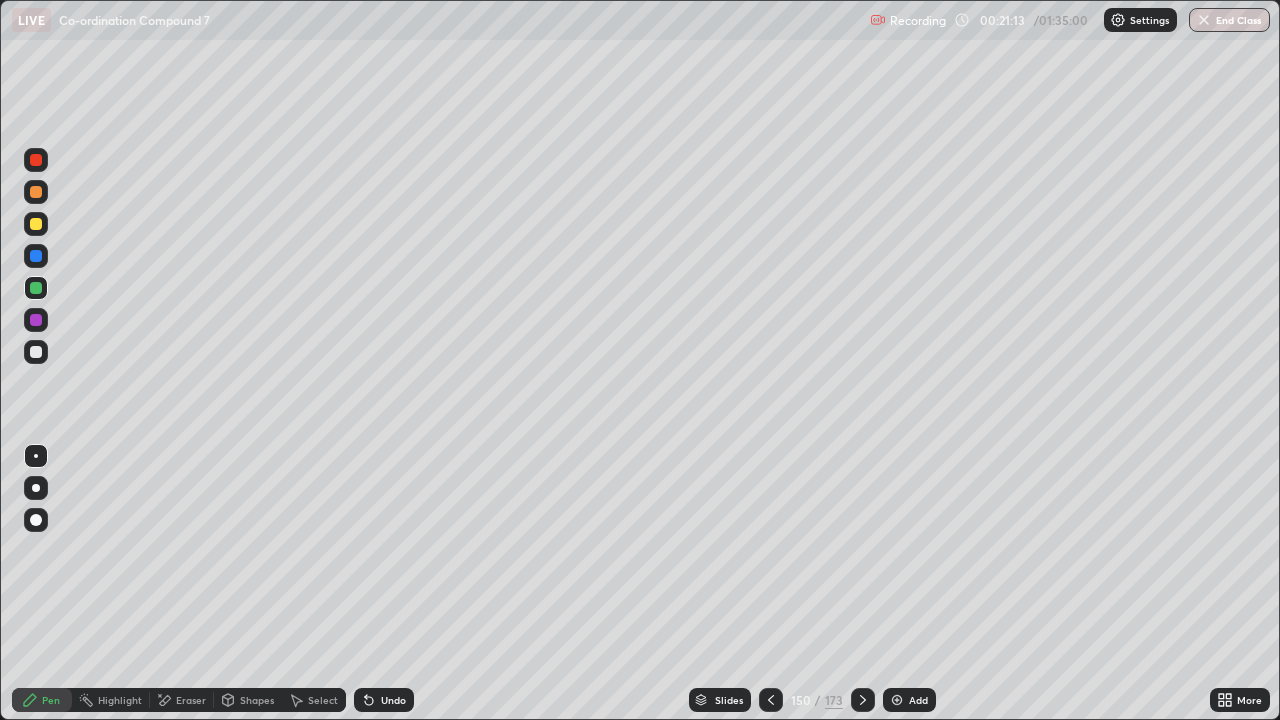click at bounding box center (36, 352) 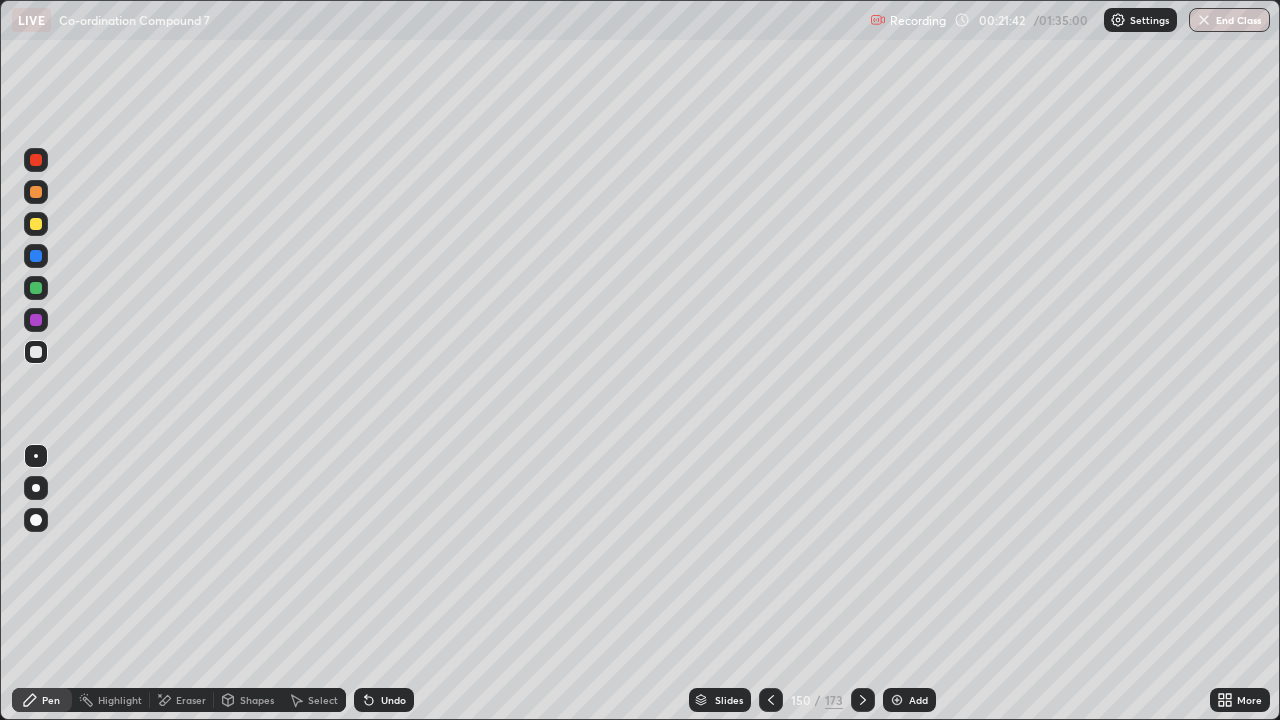 click on "Undo" at bounding box center (393, 700) 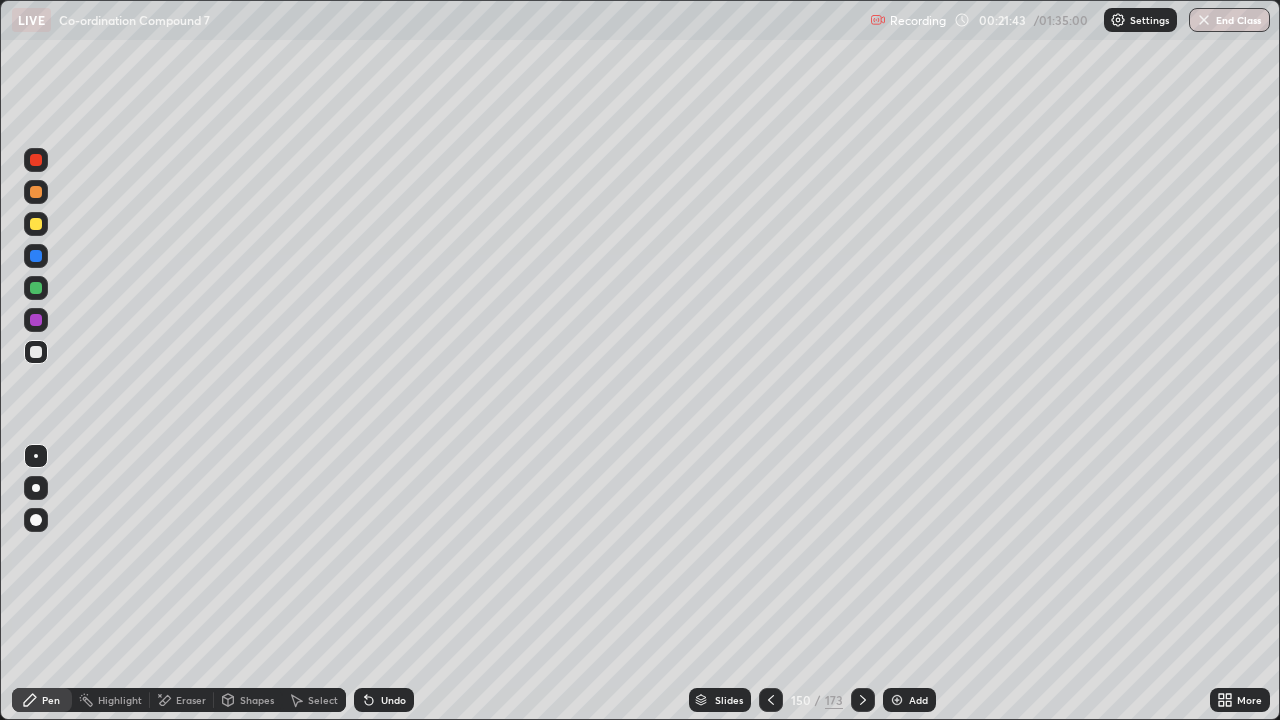 click on "Undo" at bounding box center (384, 700) 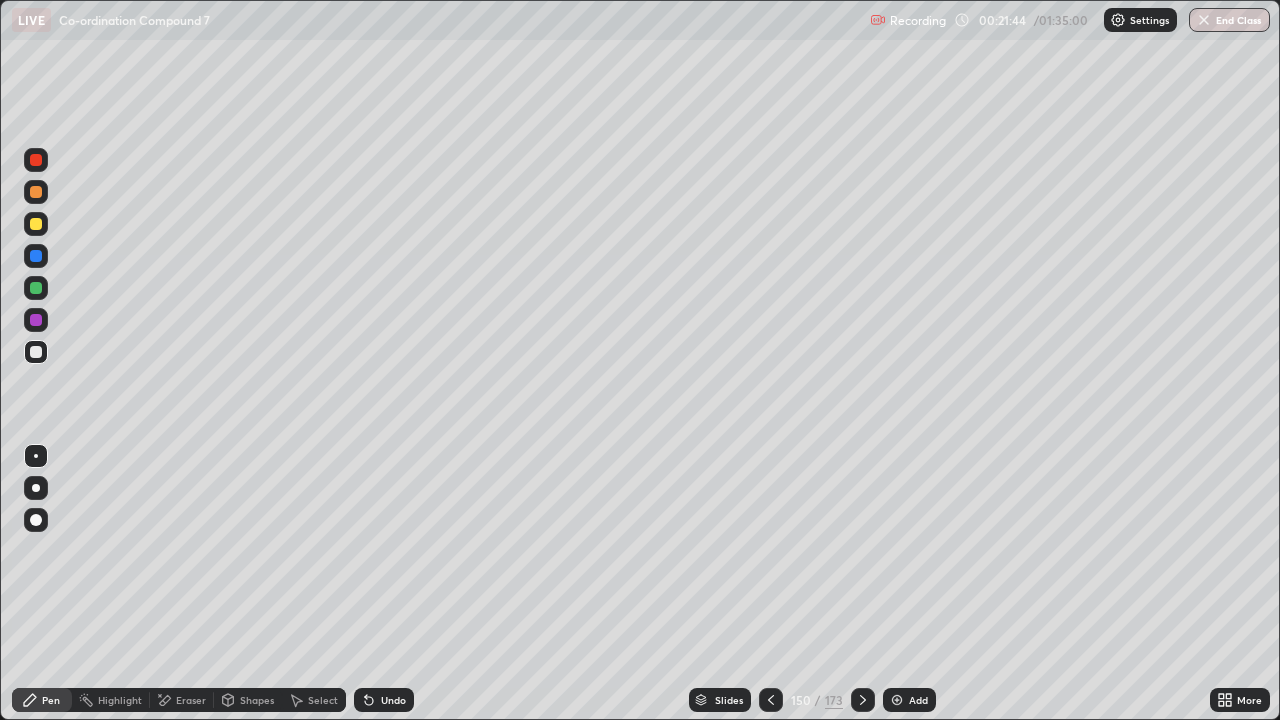 click on "Select" at bounding box center (323, 700) 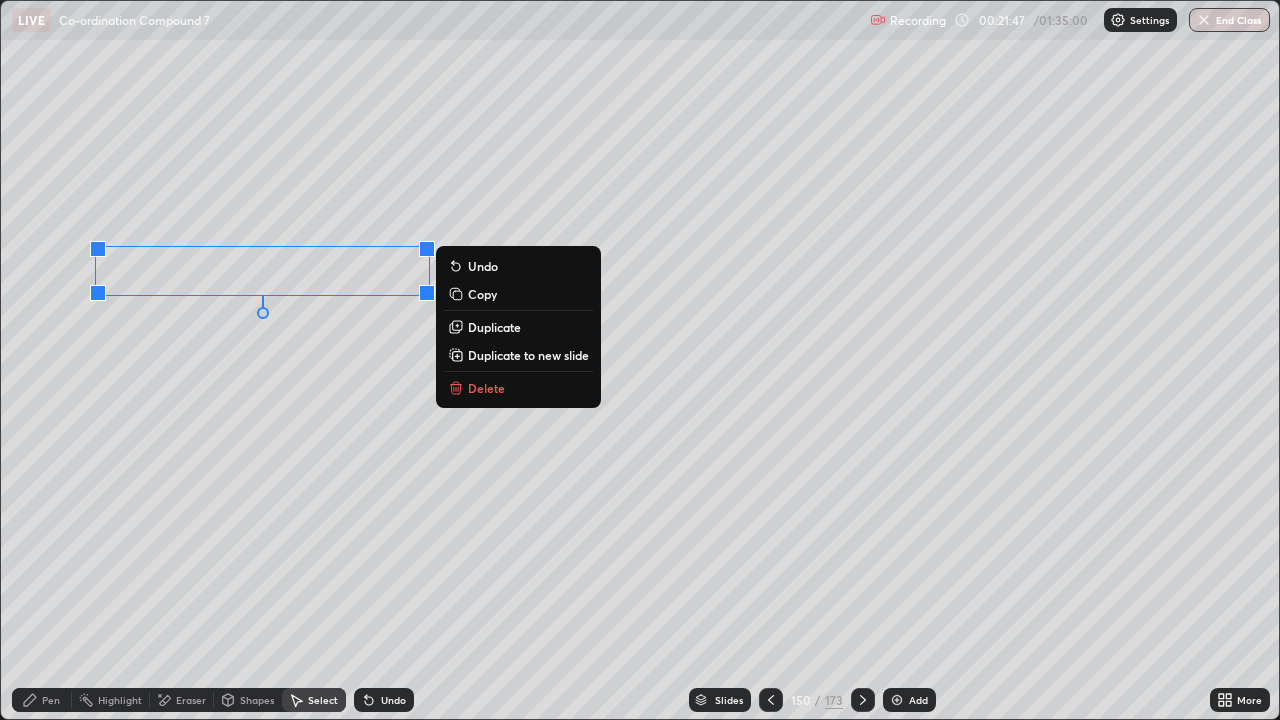 click on "Duplicate" at bounding box center (494, 327) 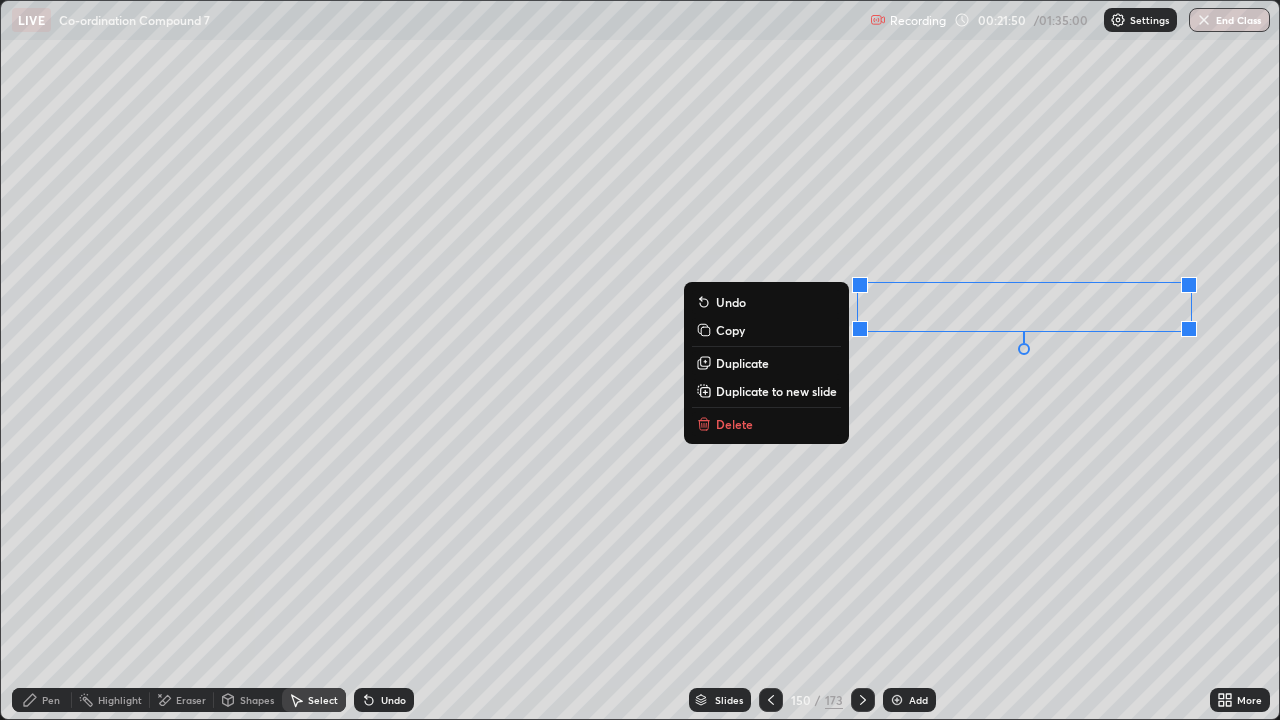 click on "Pen" at bounding box center [51, 700] 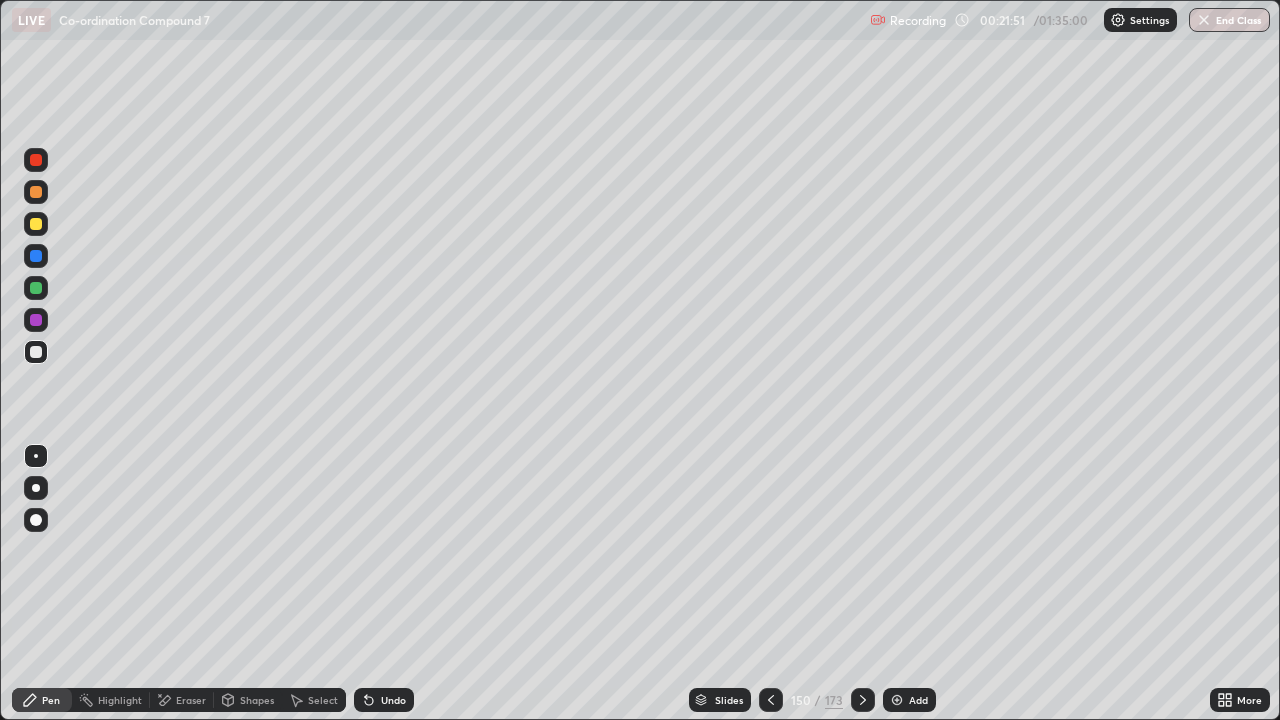 click at bounding box center [36, 288] 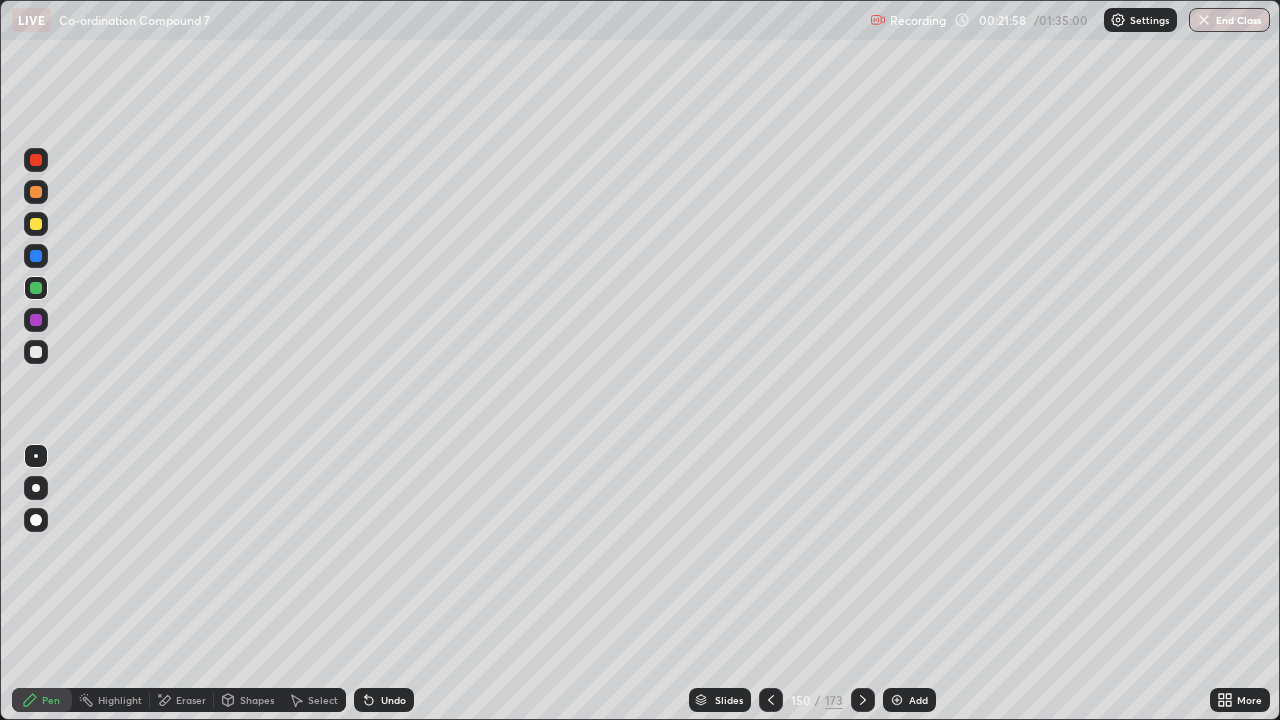 click on "Select" at bounding box center (323, 700) 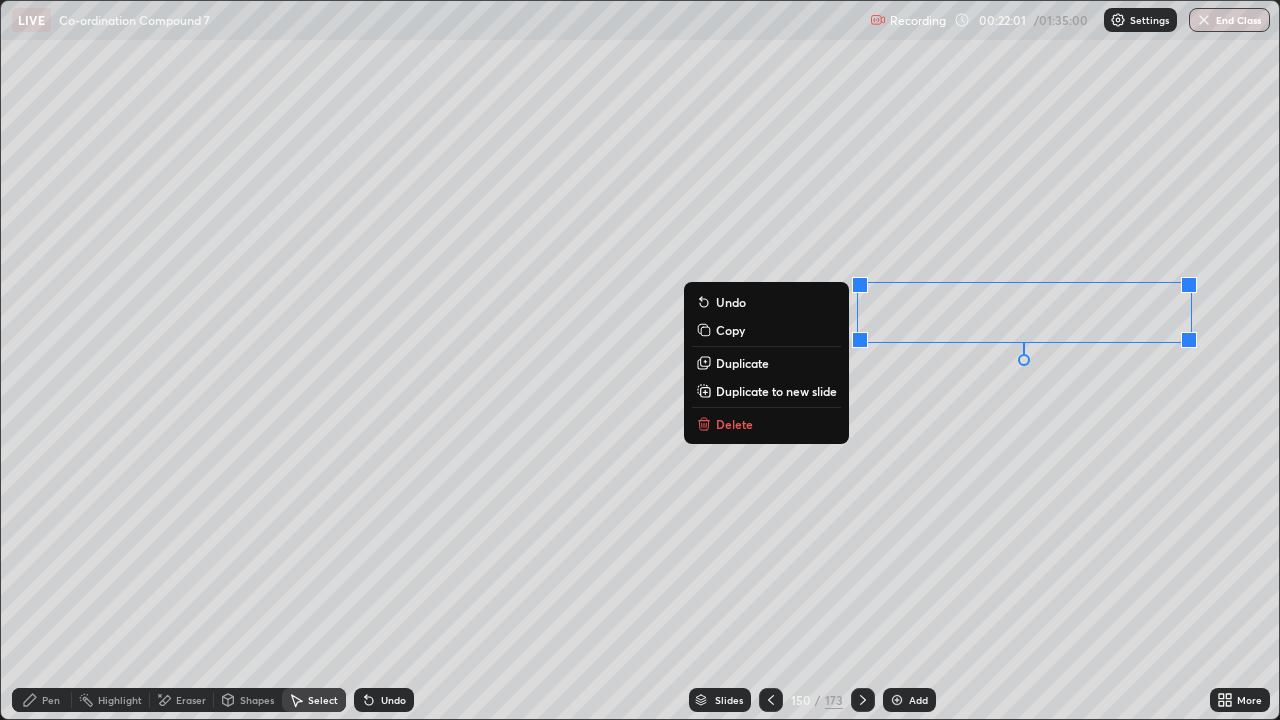click on "Duplicate" at bounding box center [742, 363] 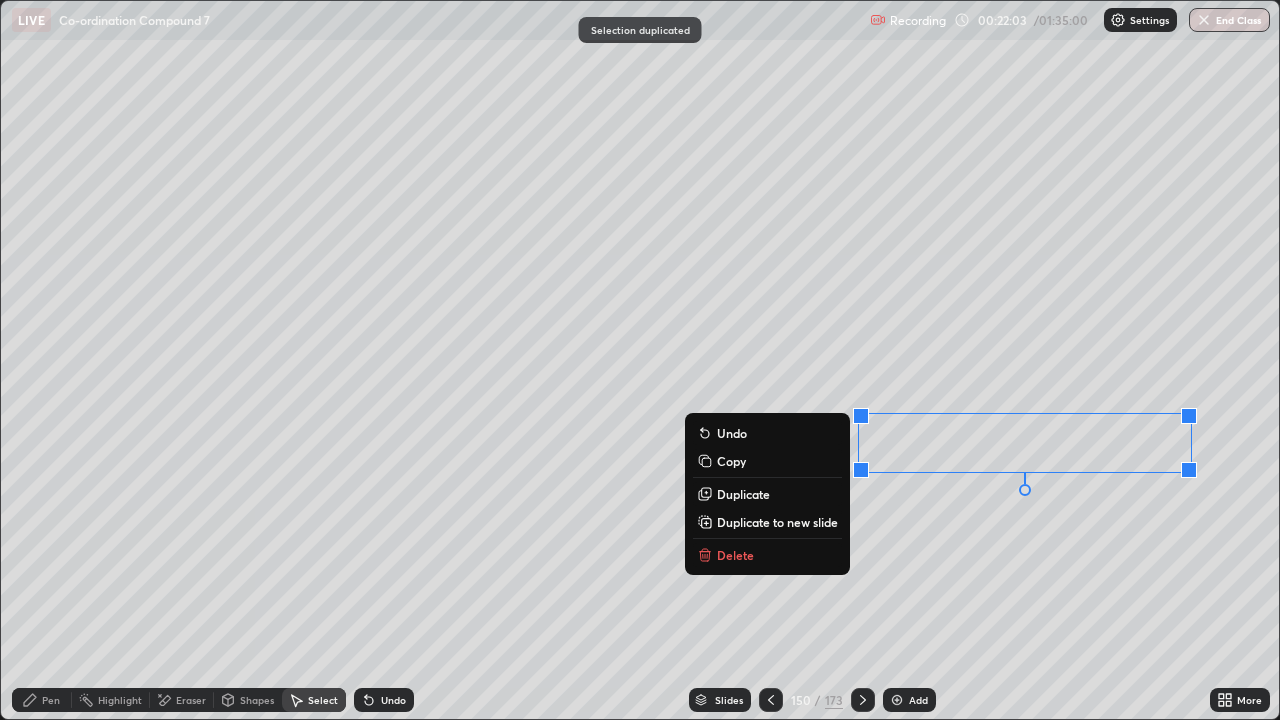 click on "Eraser" at bounding box center [182, 700] 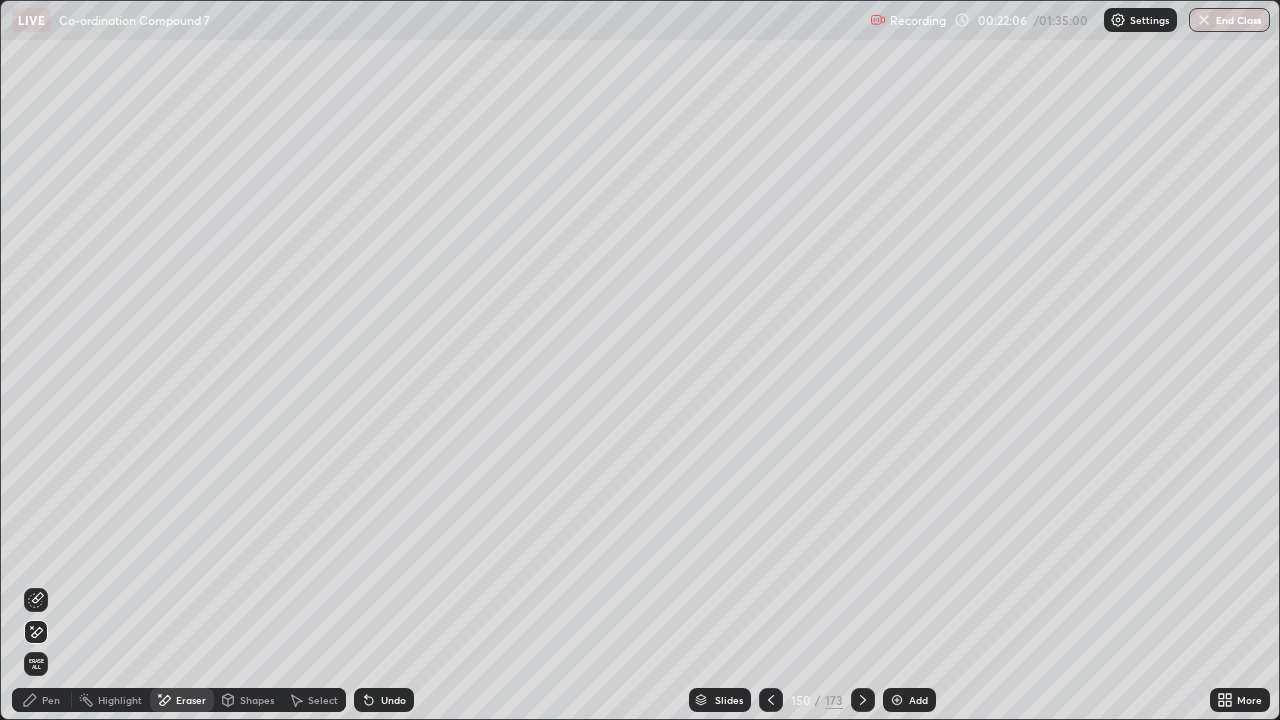 click on "Pen" at bounding box center (42, 700) 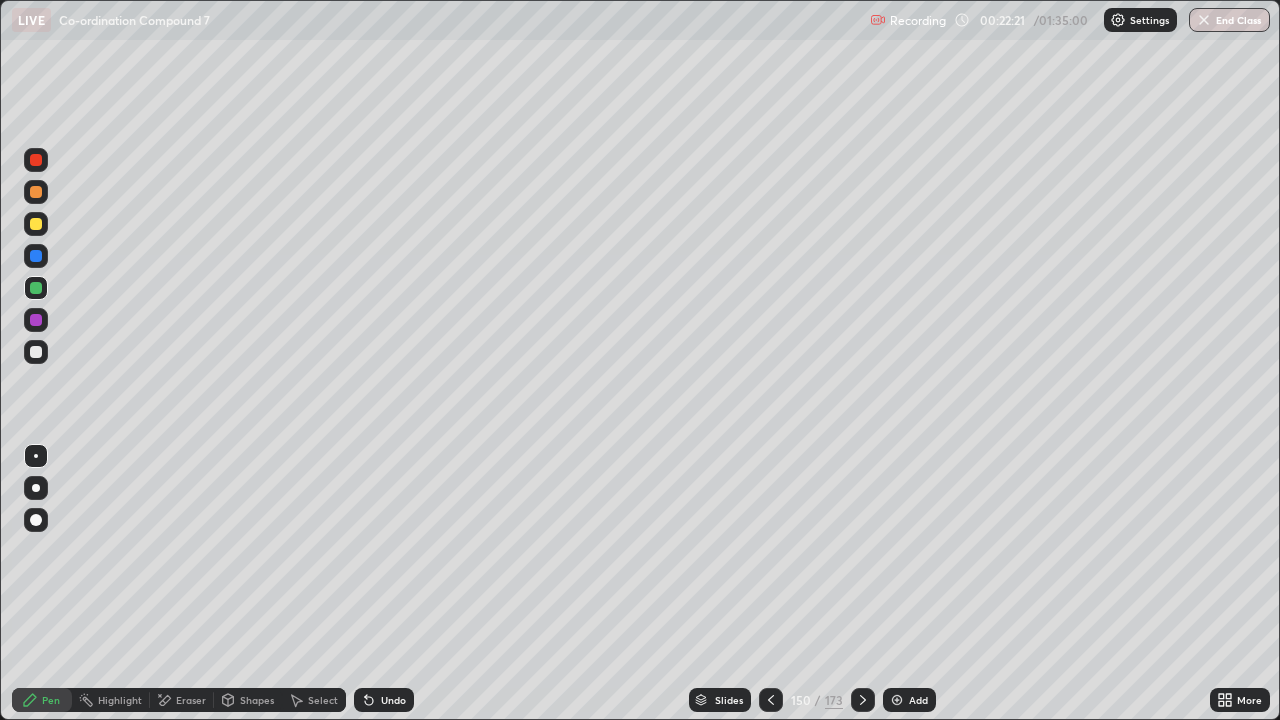 click 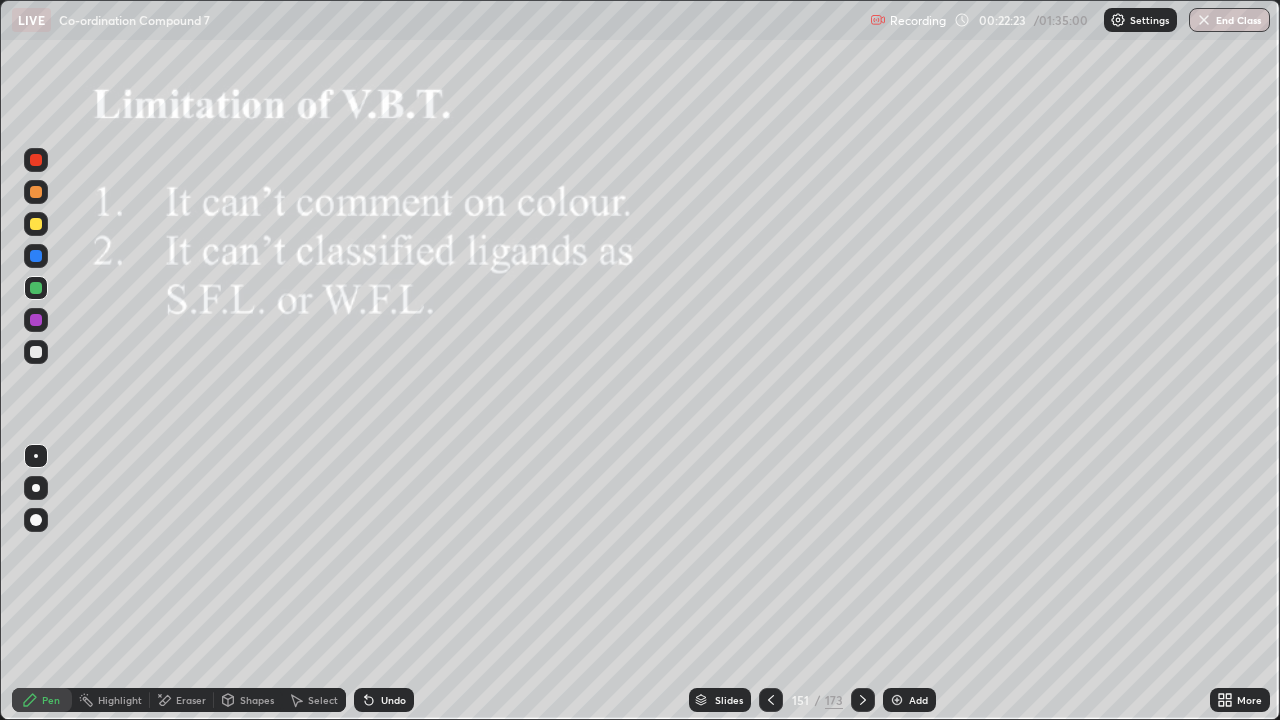 click on "151 / 173" at bounding box center (817, 700) 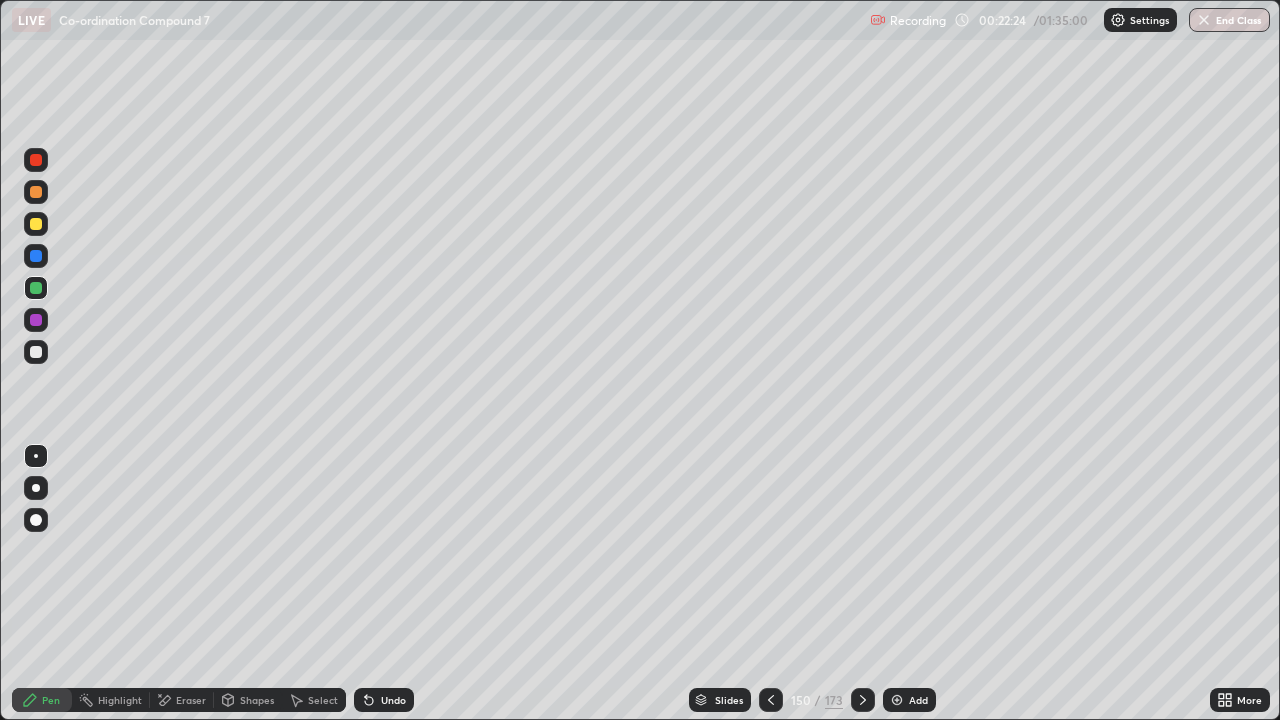 click 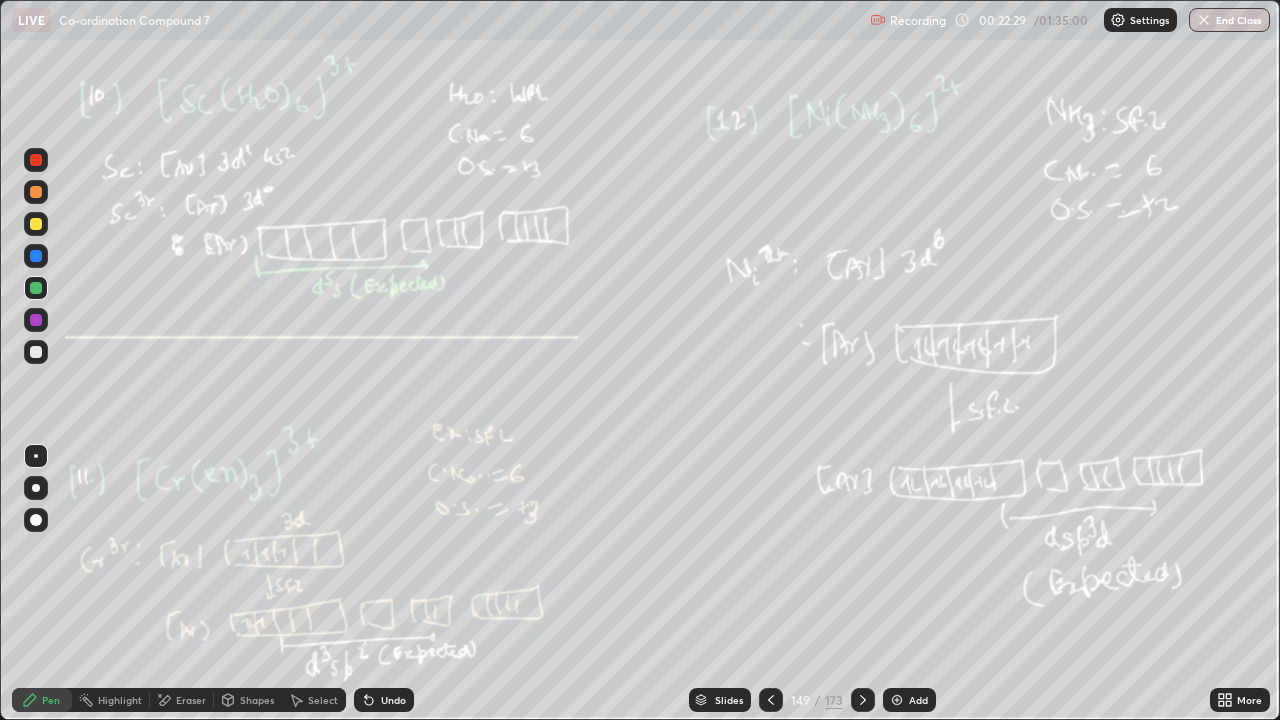 click 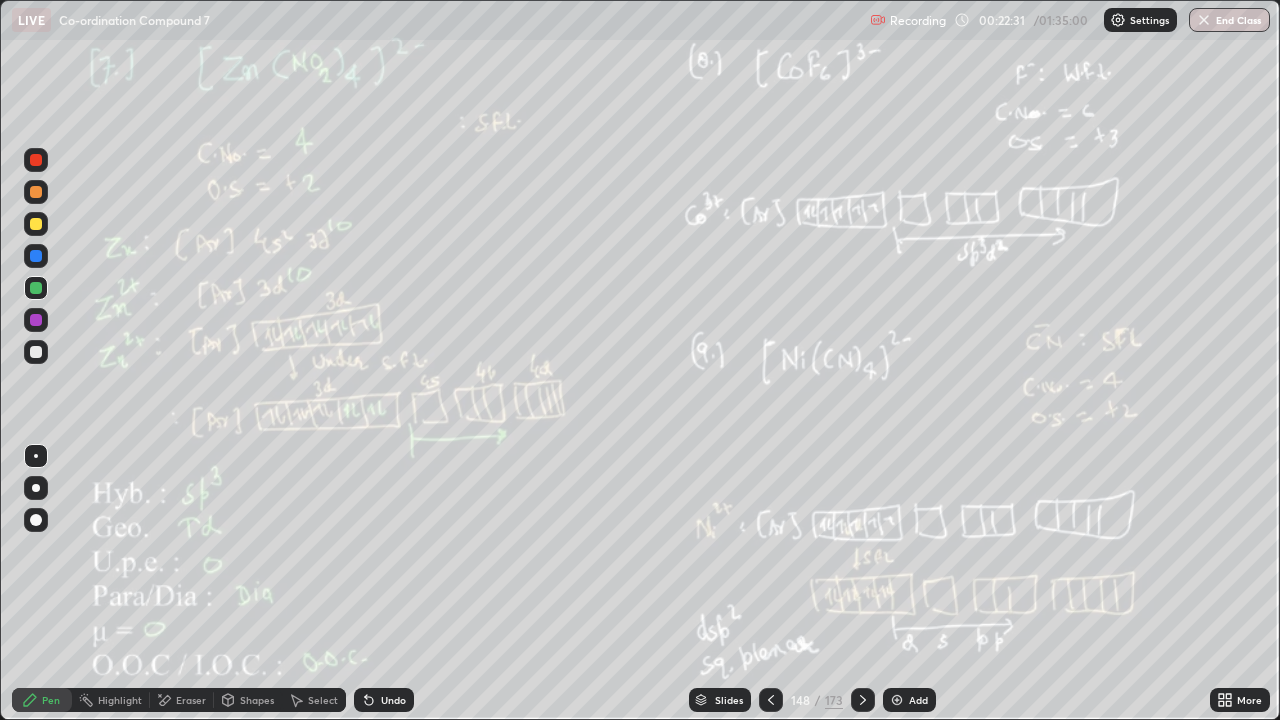 click at bounding box center [863, 700] 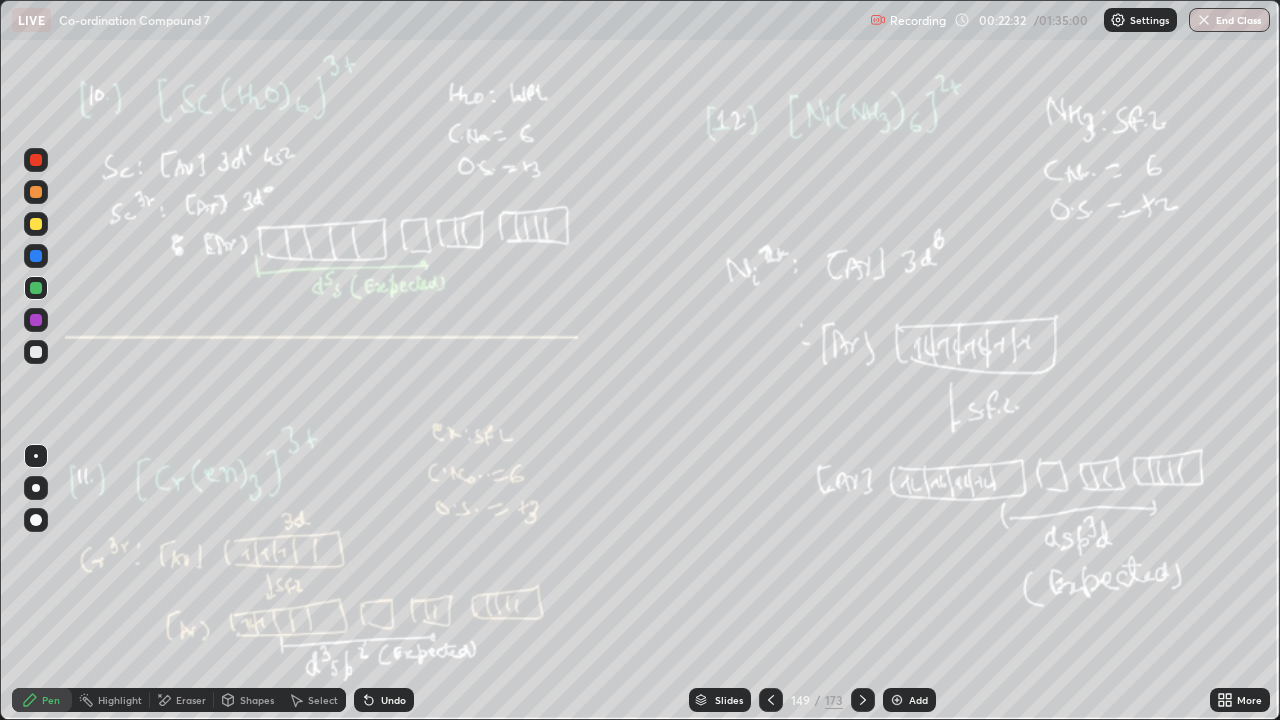 click at bounding box center [897, 700] 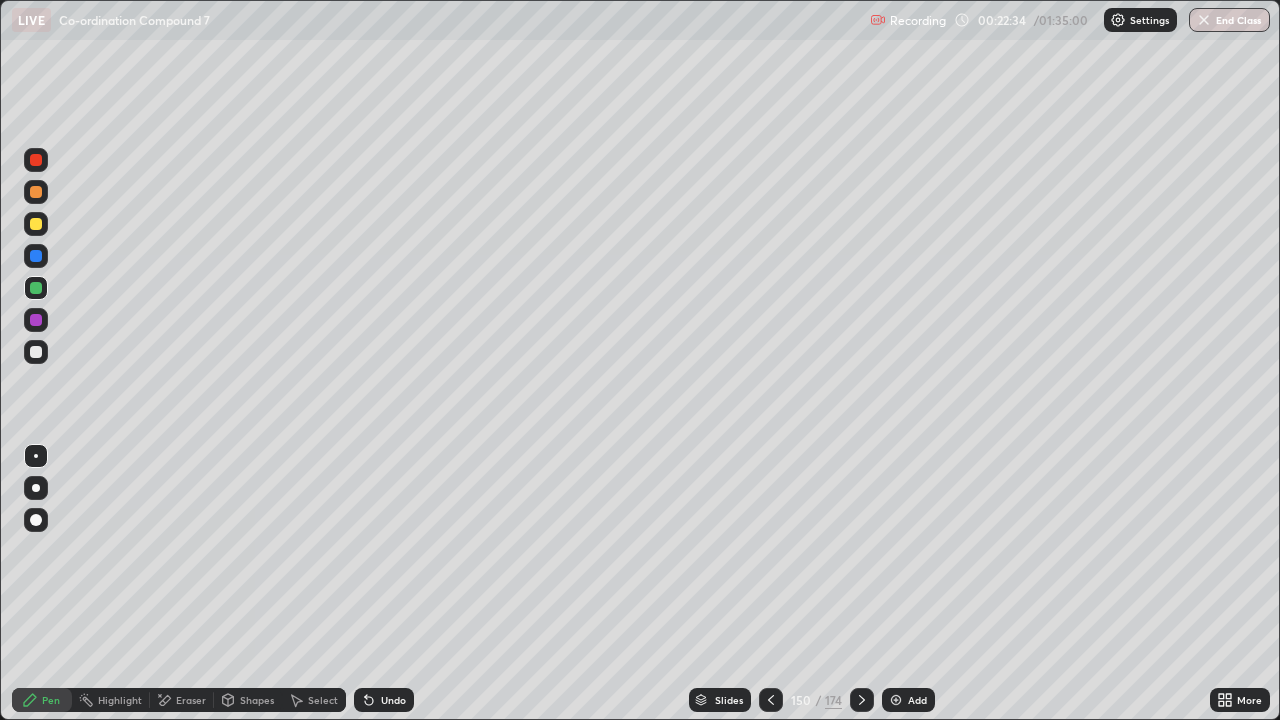 click at bounding box center [36, 224] 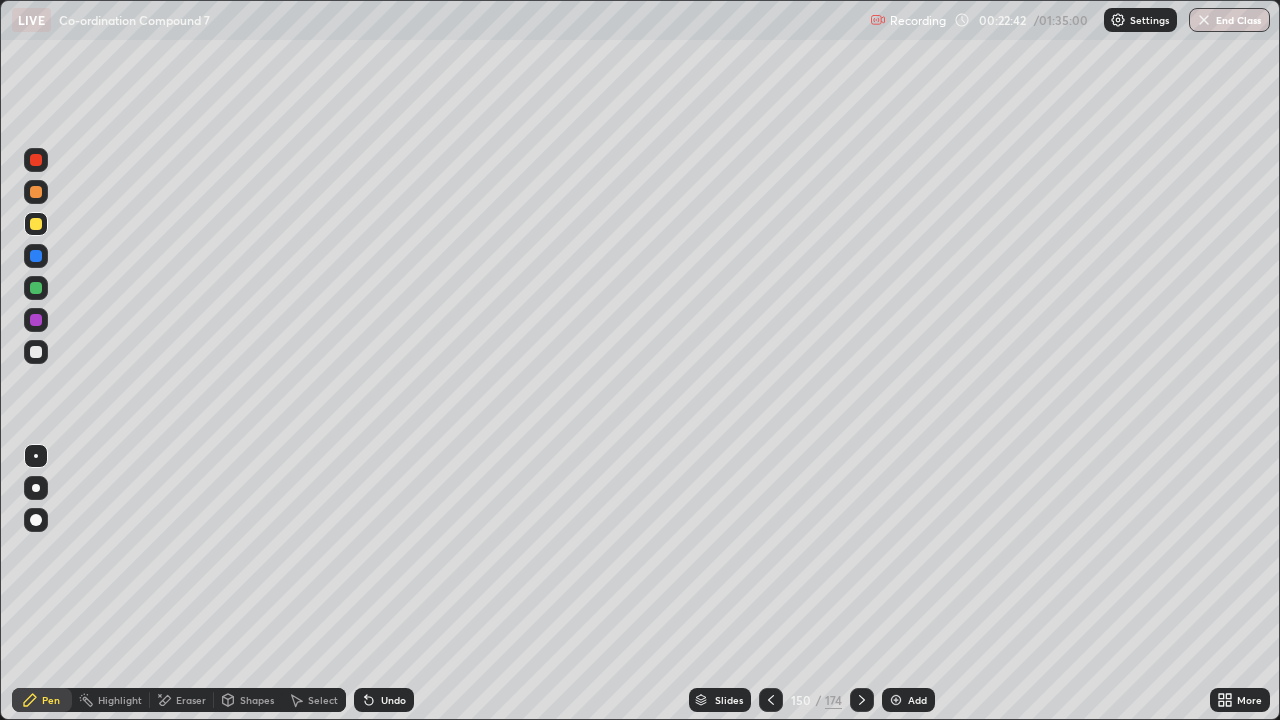click at bounding box center [36, 352] 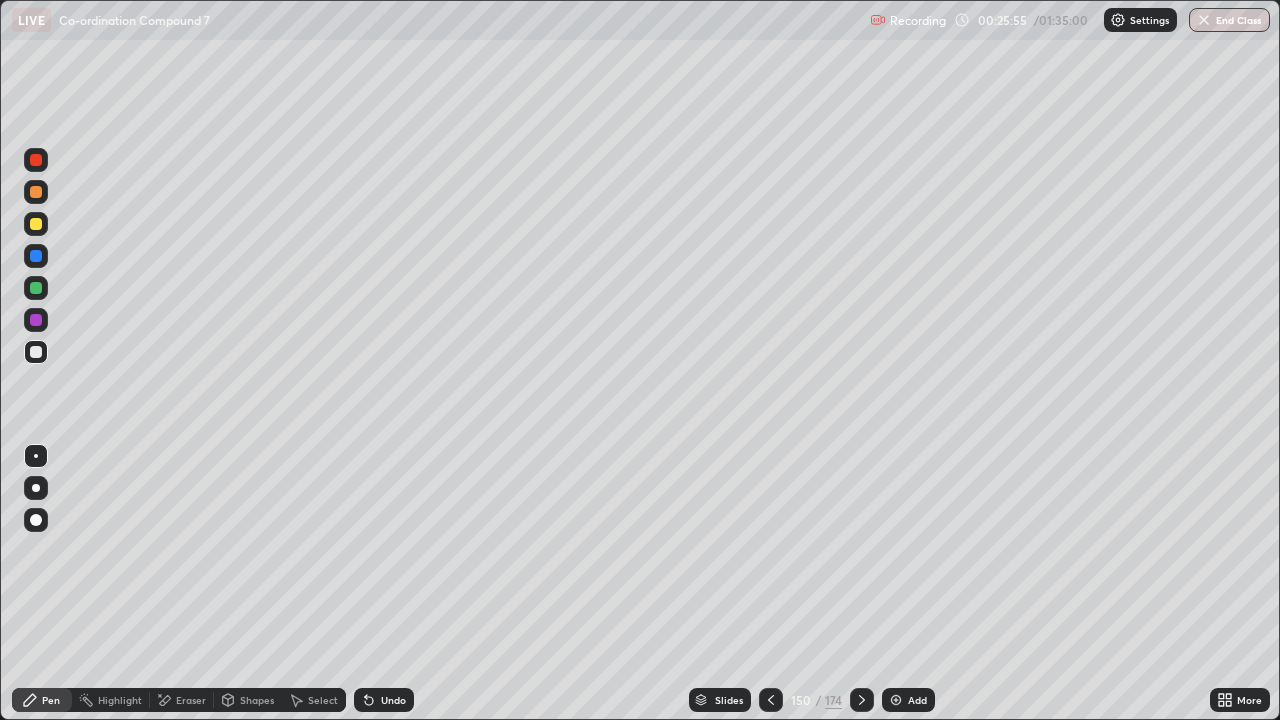 click at bounding box center (36, 288) 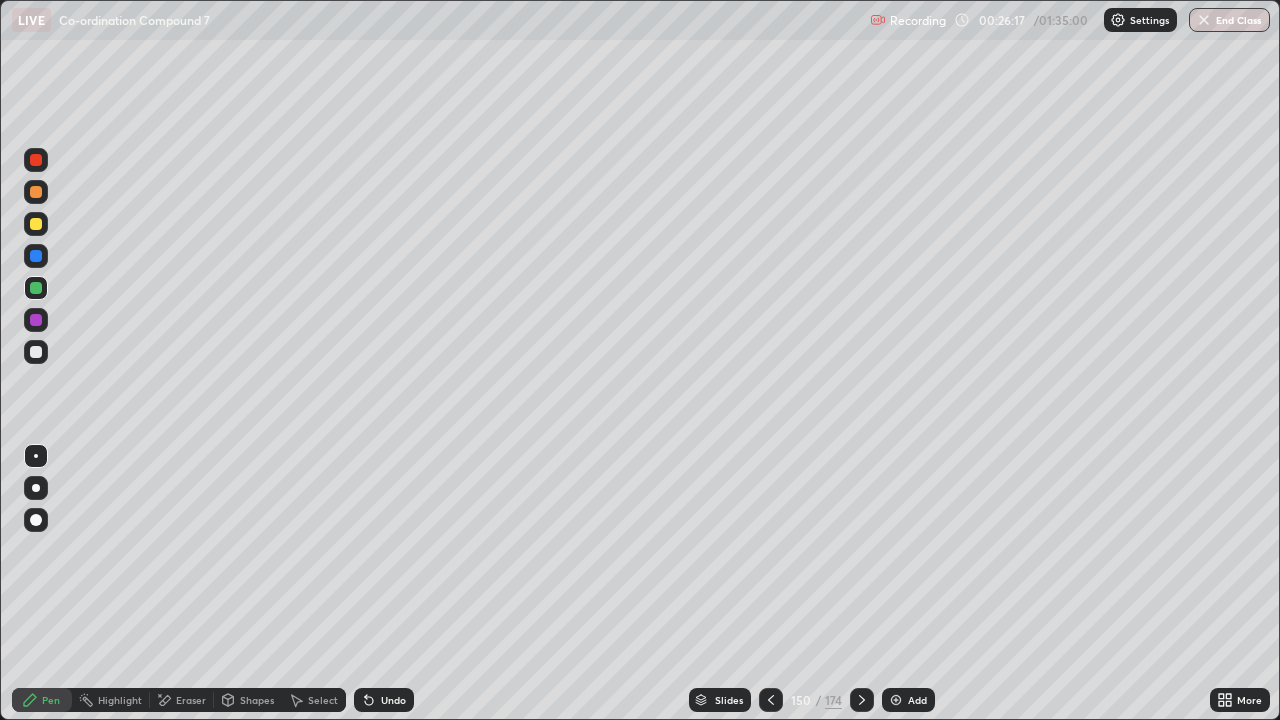 click at bounding box center [36, 352] 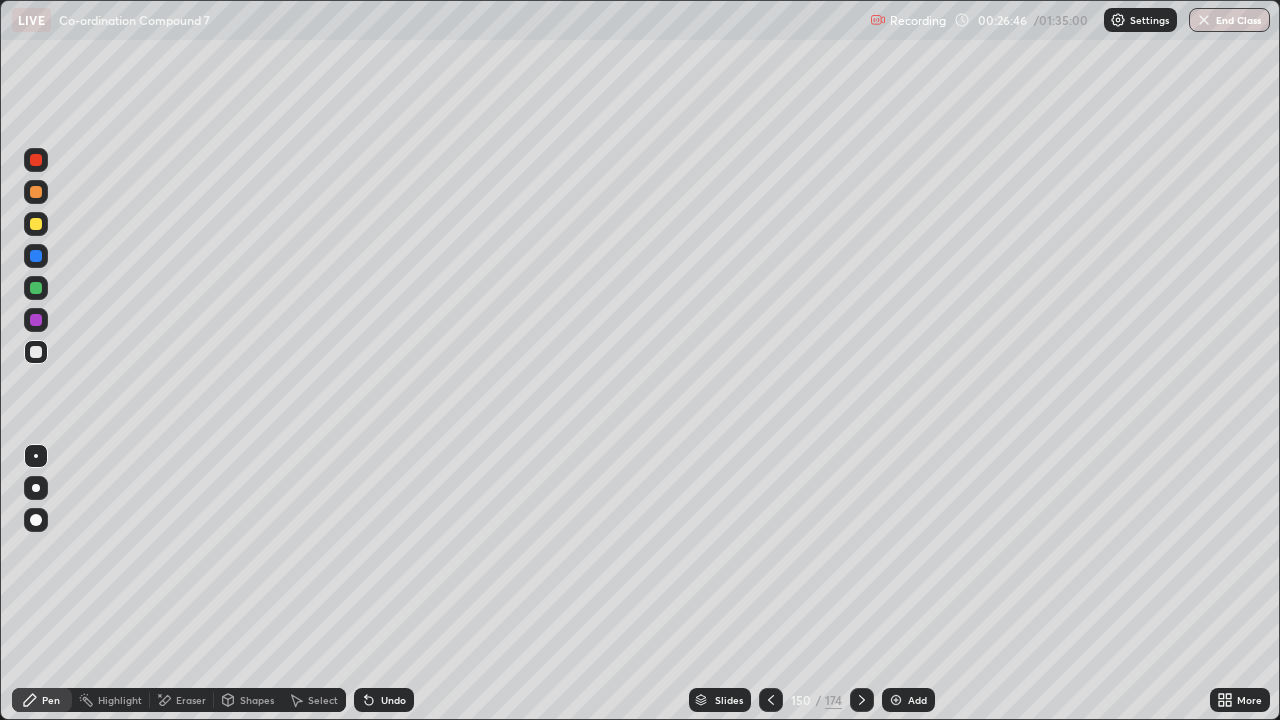 click 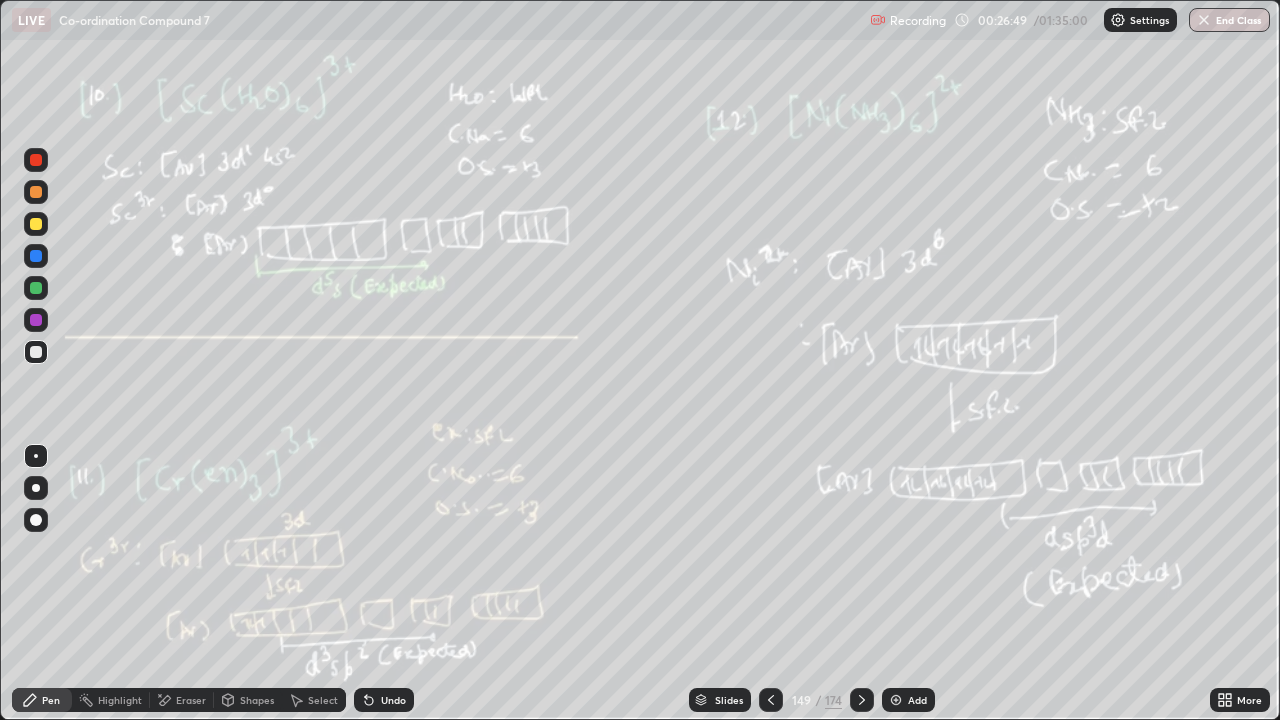 click at bounding box center [862, 700] 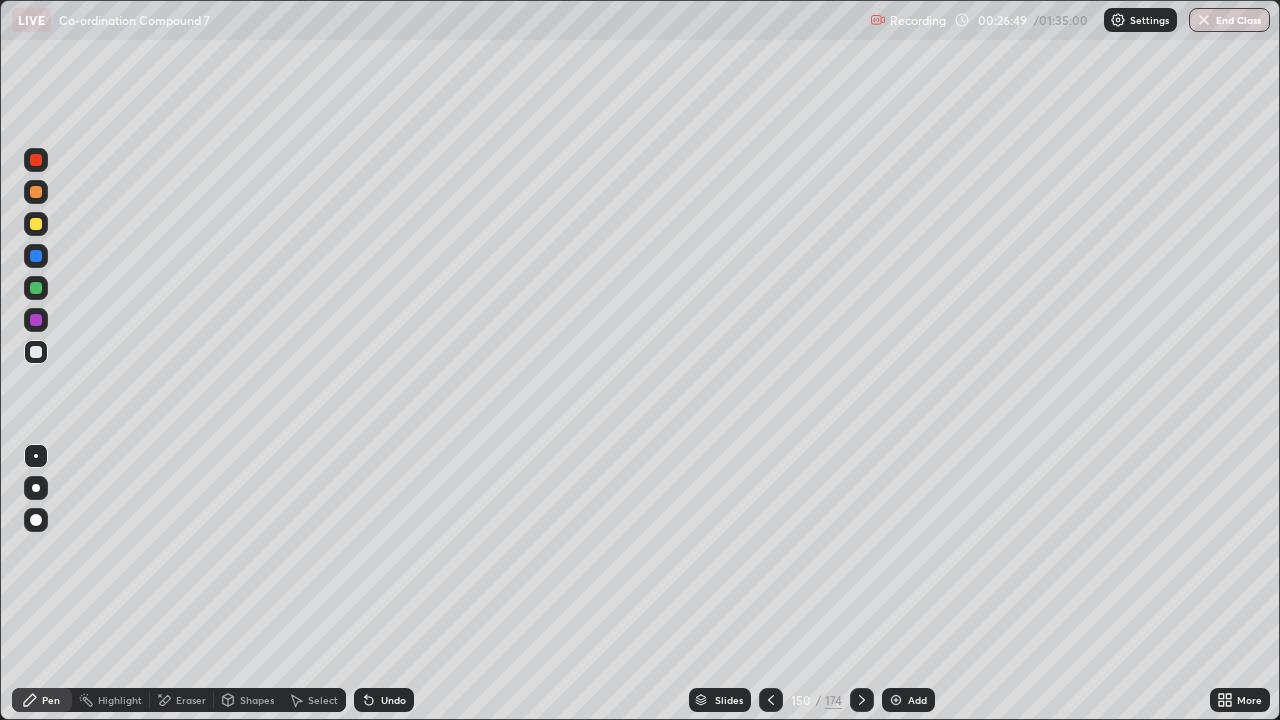 click at bounding box center (862, 700) 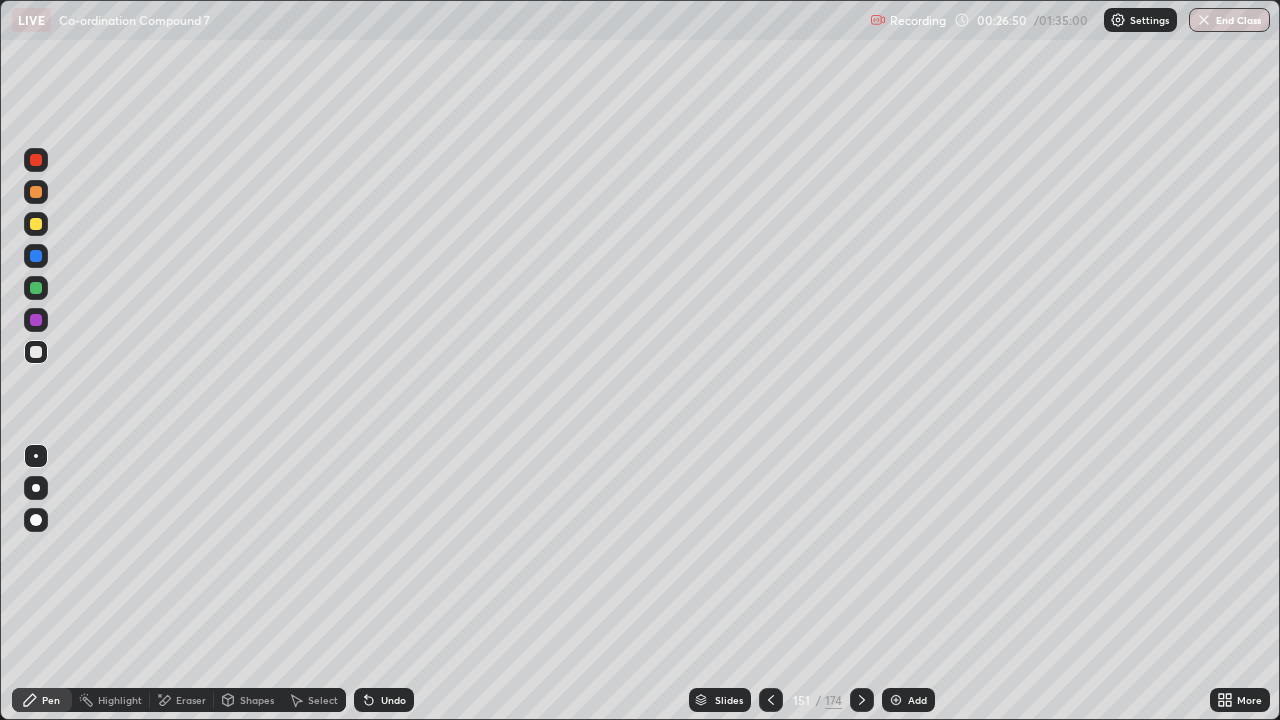 click 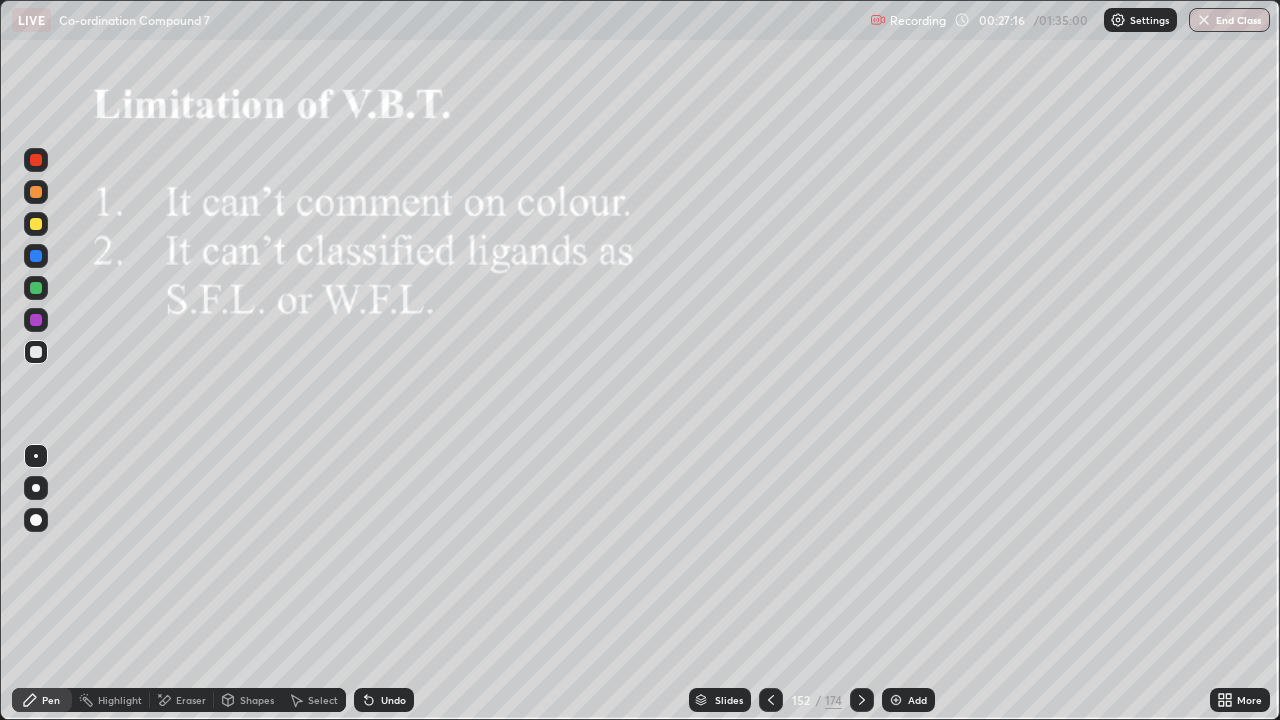 click at bounding box center [862, 700] 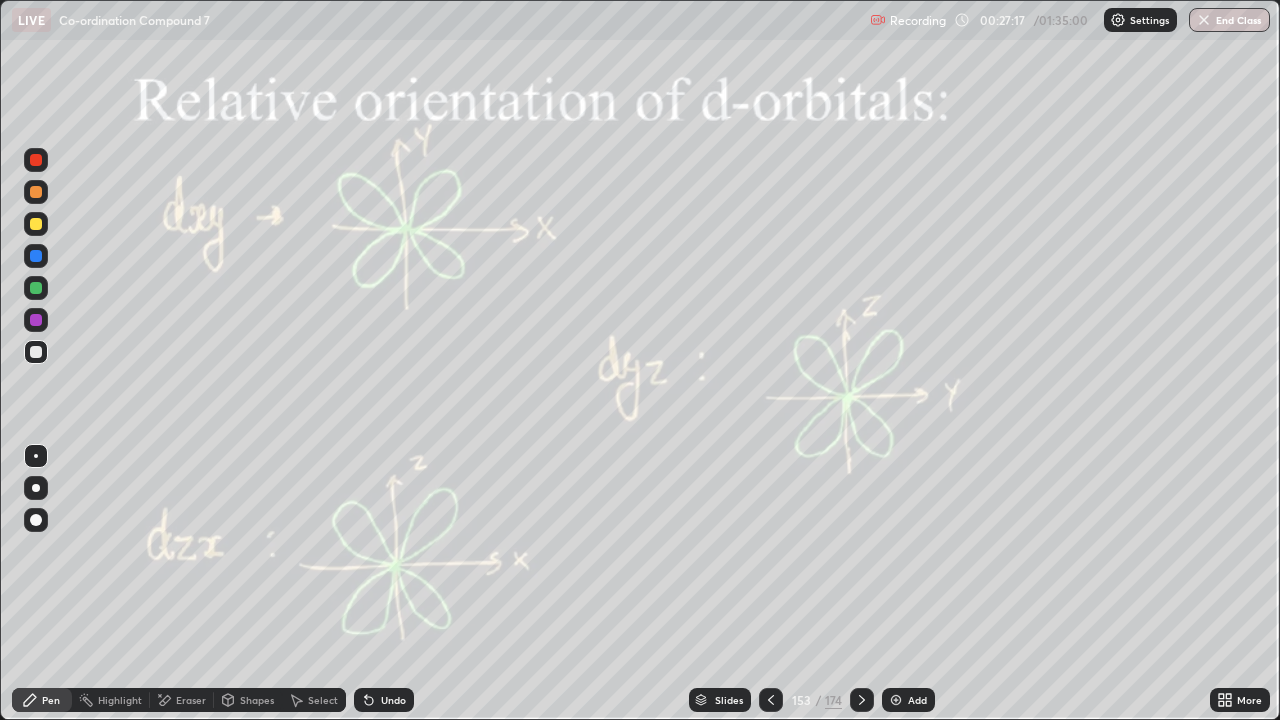 click 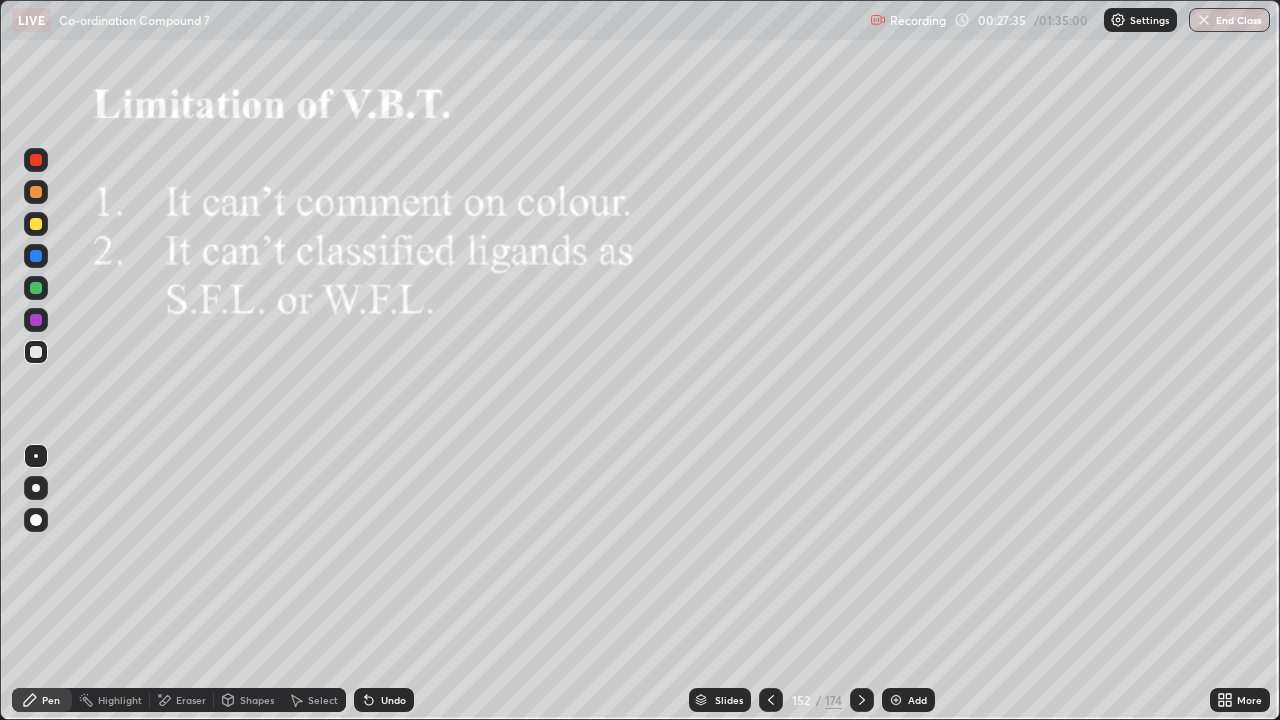 click on "Add" at bounding box center (917, 700) 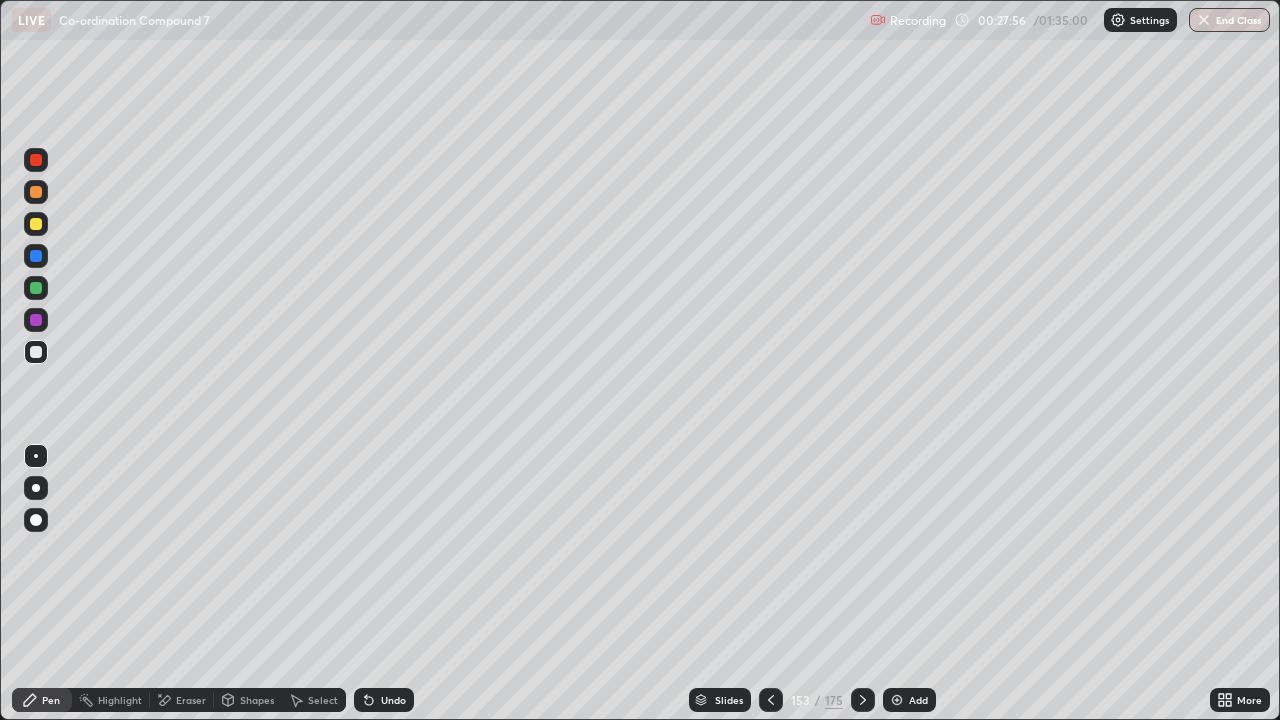 click at bounding box center (36, 224) 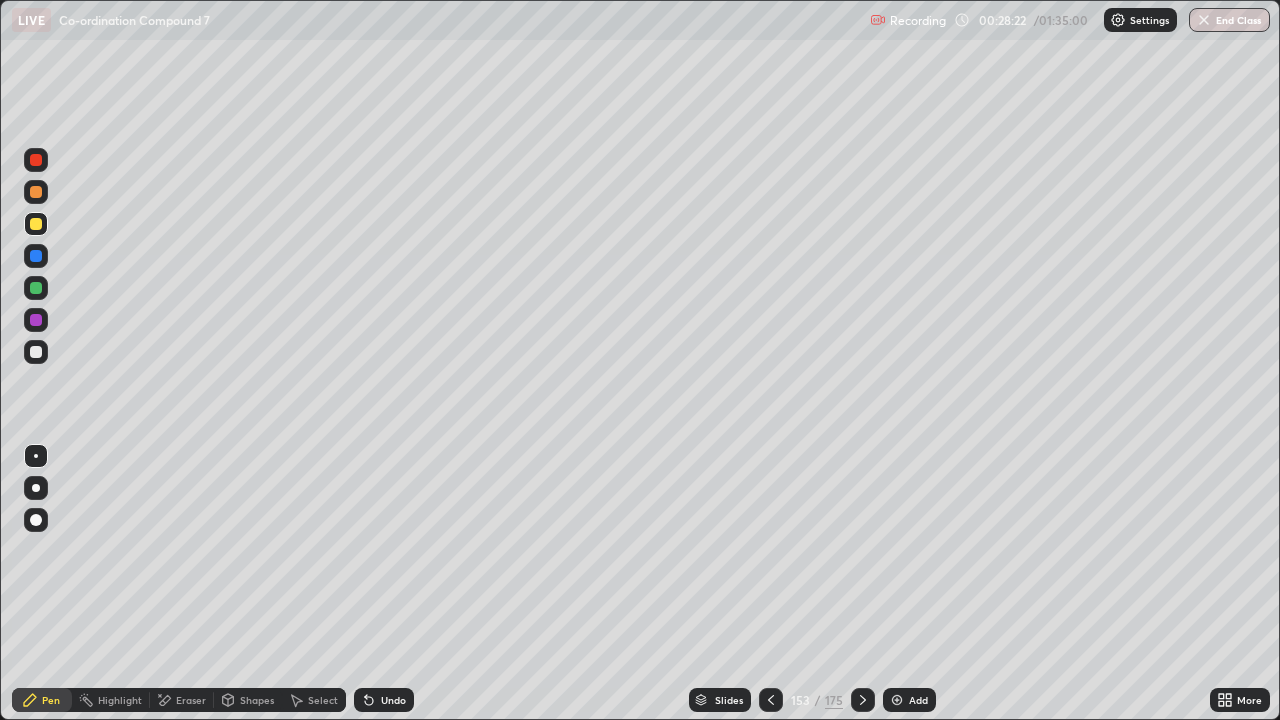 click 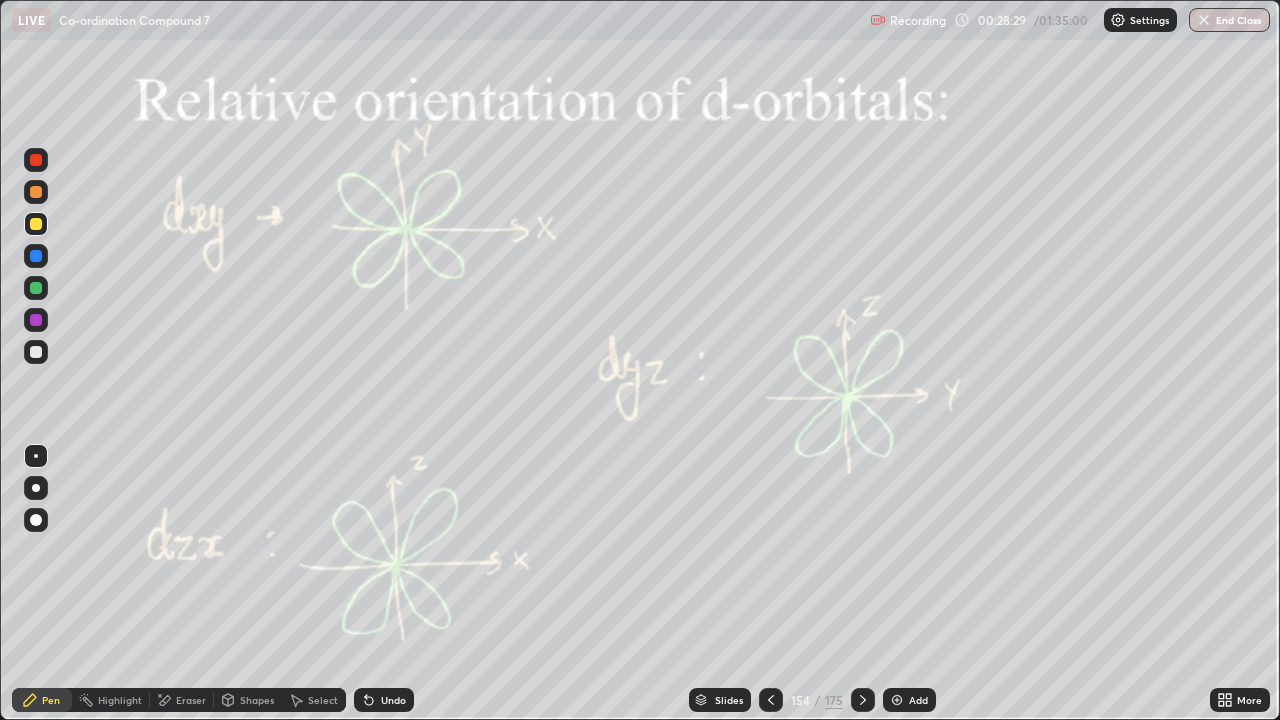click 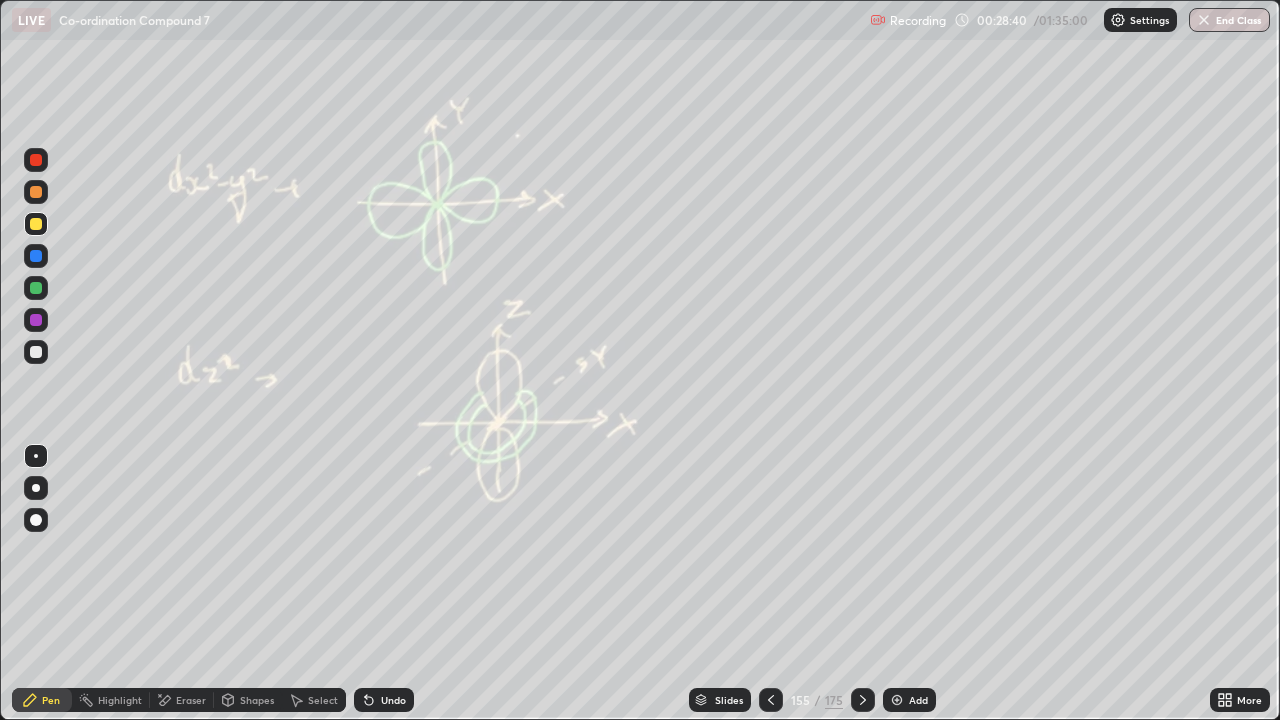 click 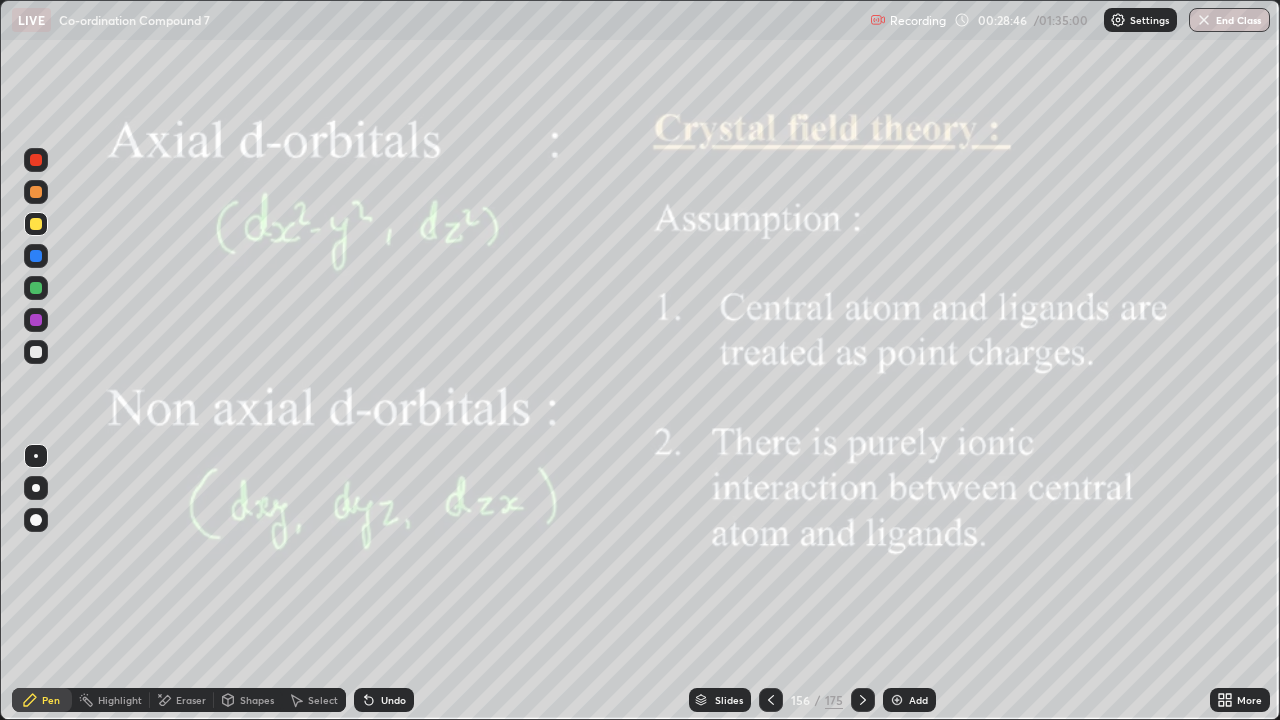 click on "Add" at bounding box center (918, 700) 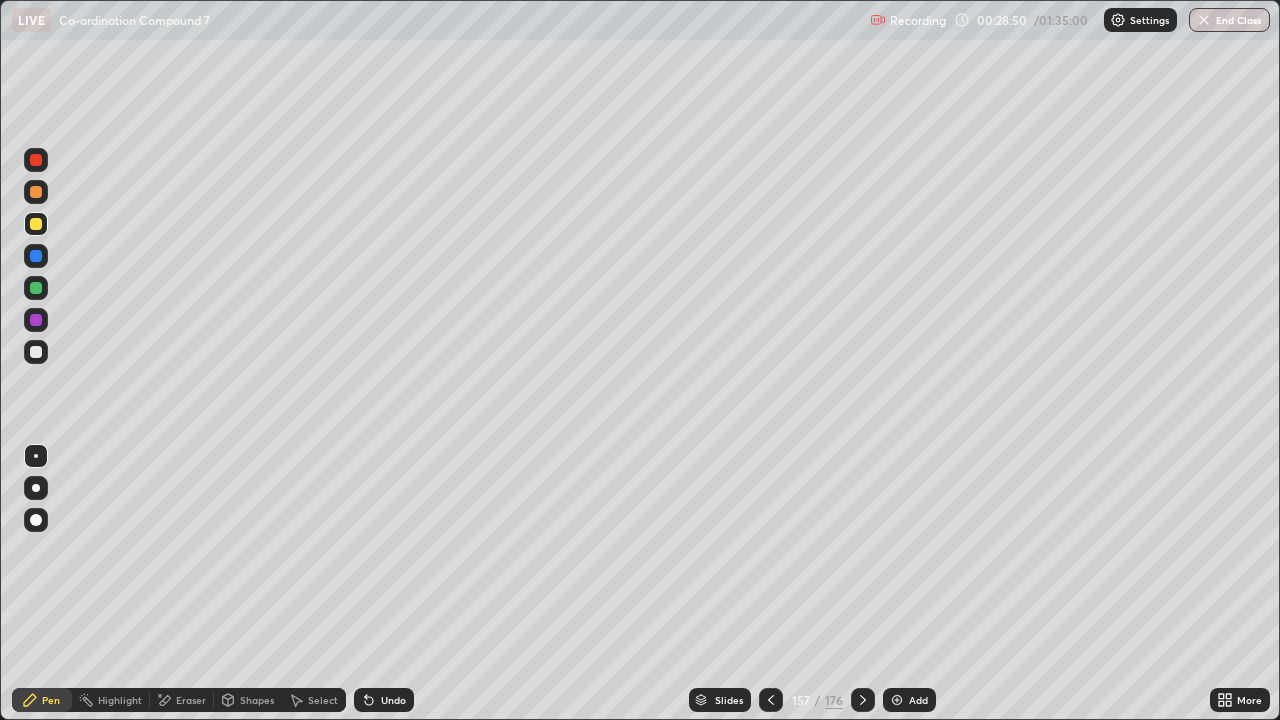click at bounding box center (36, 352) 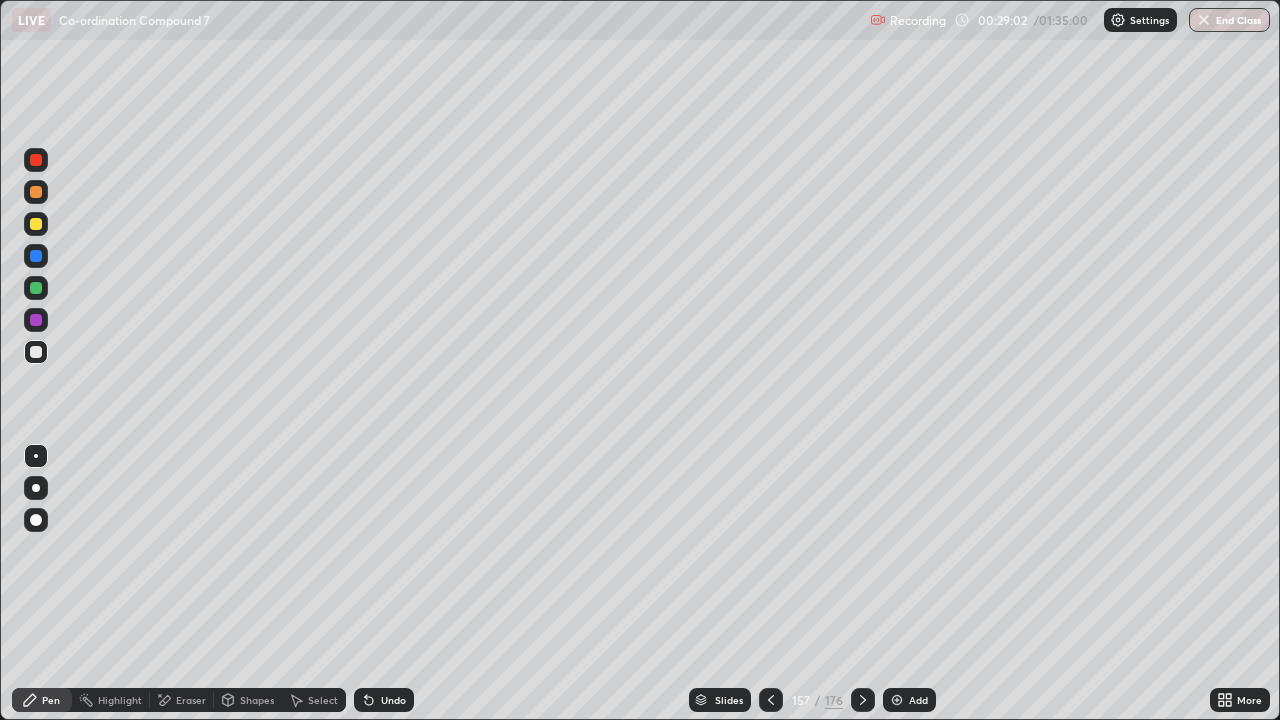 click on "Undo" at bounding box center [393, 700] 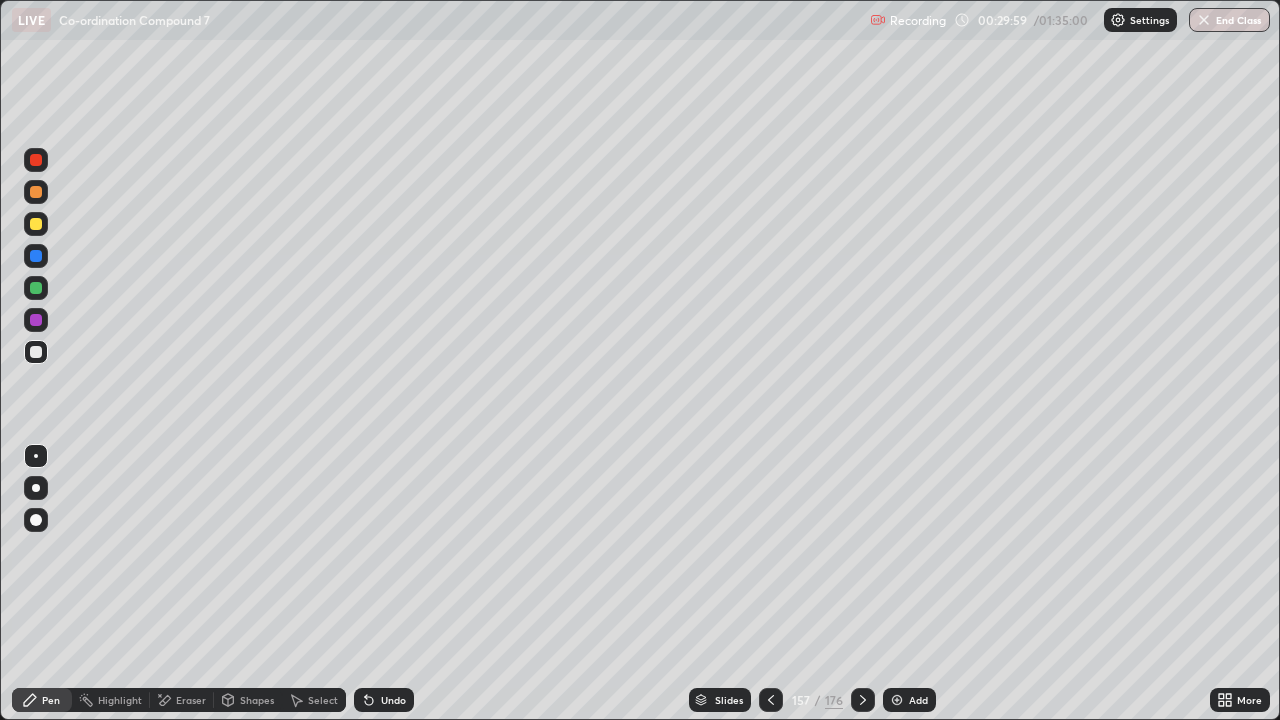 click 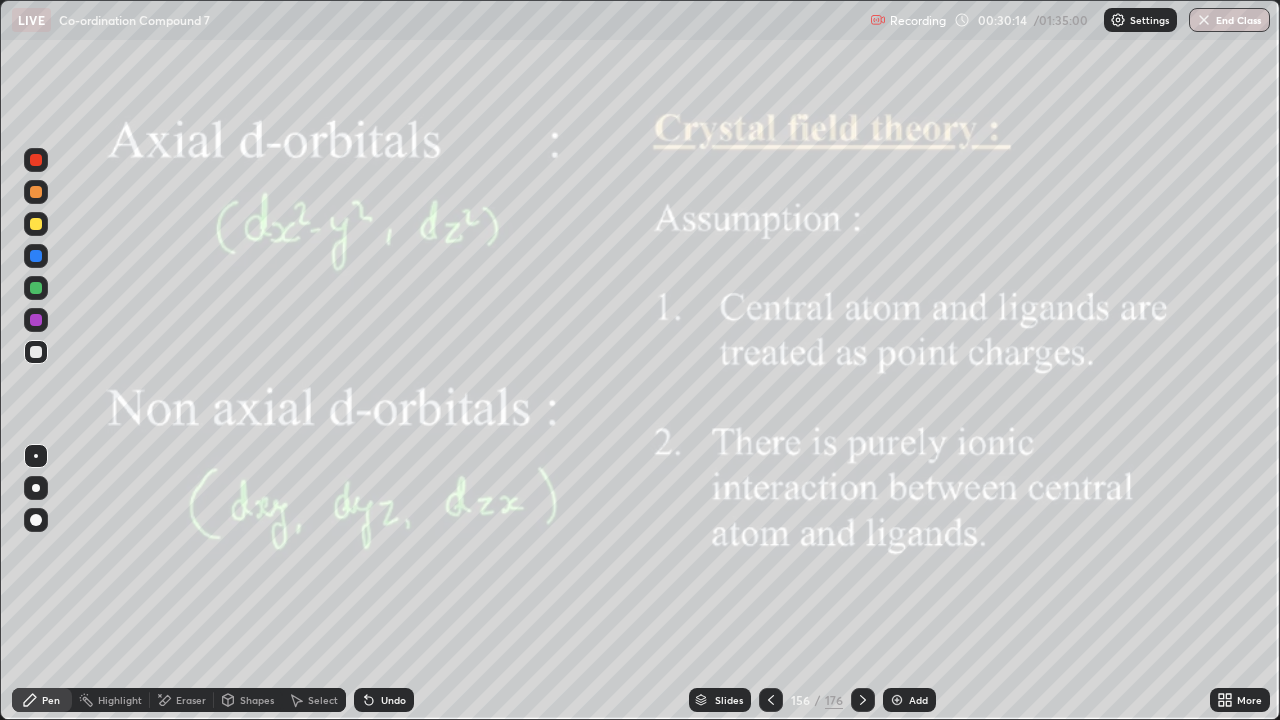 click 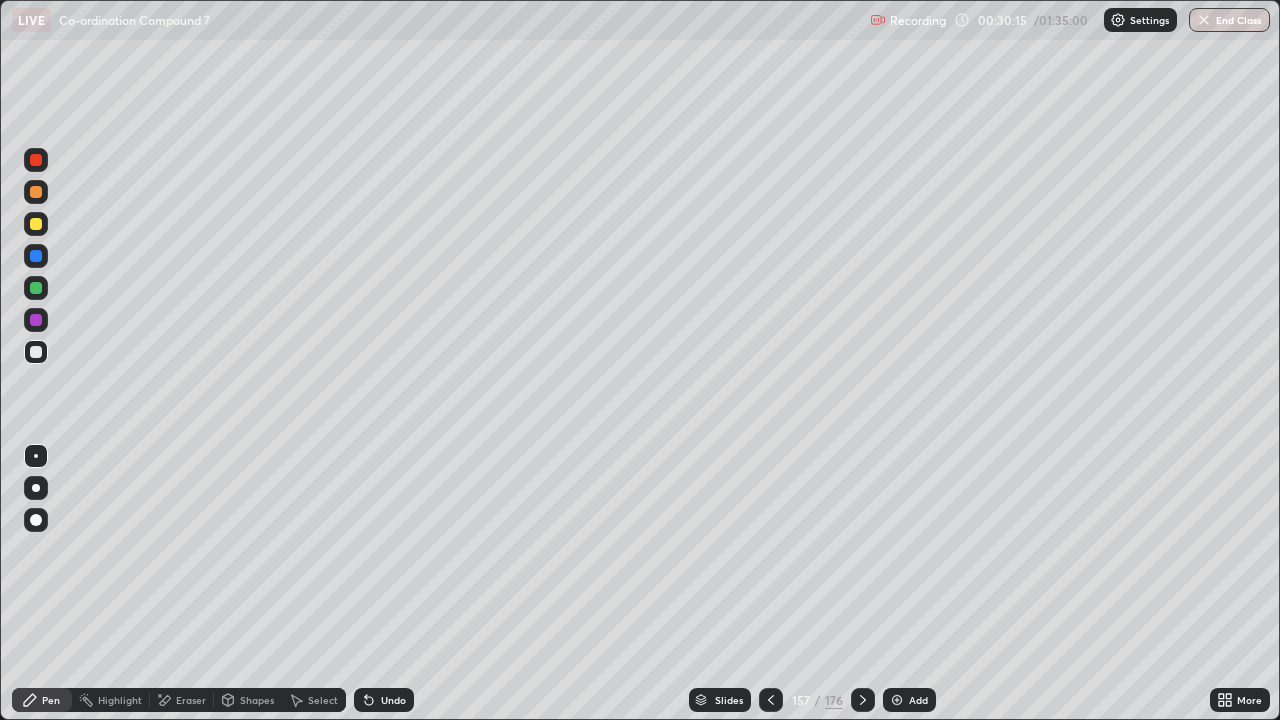 click 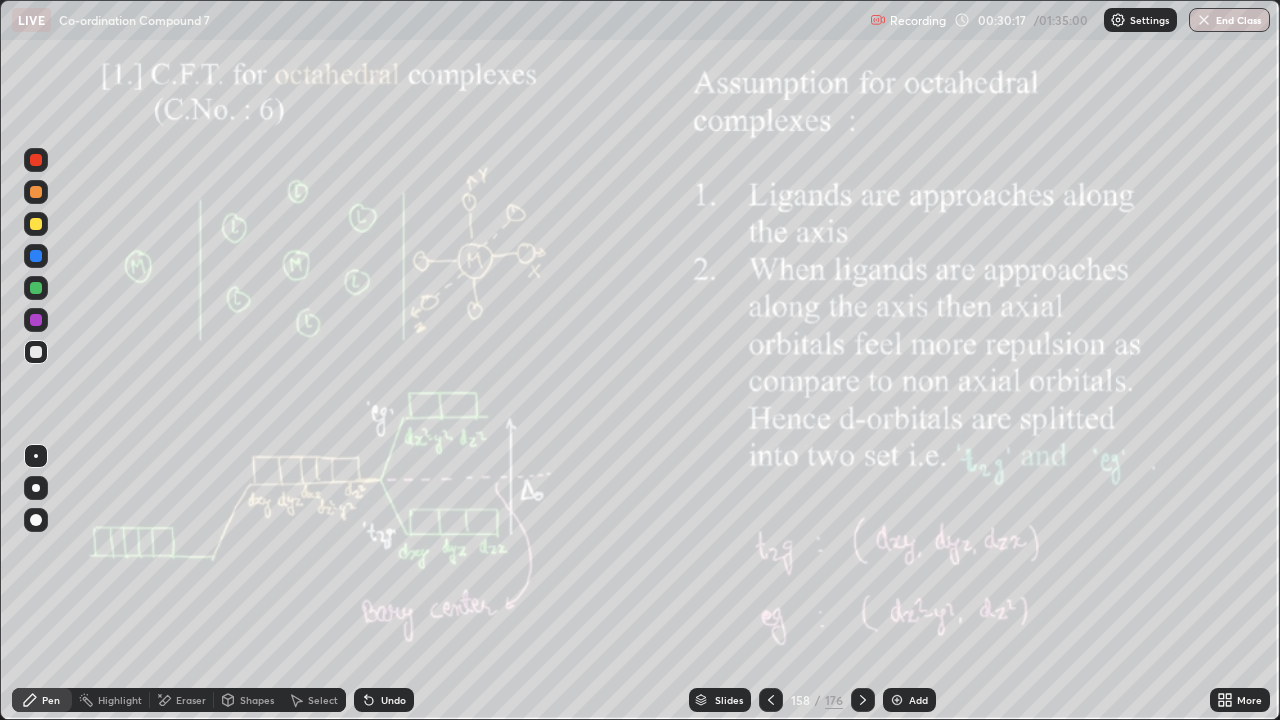 click 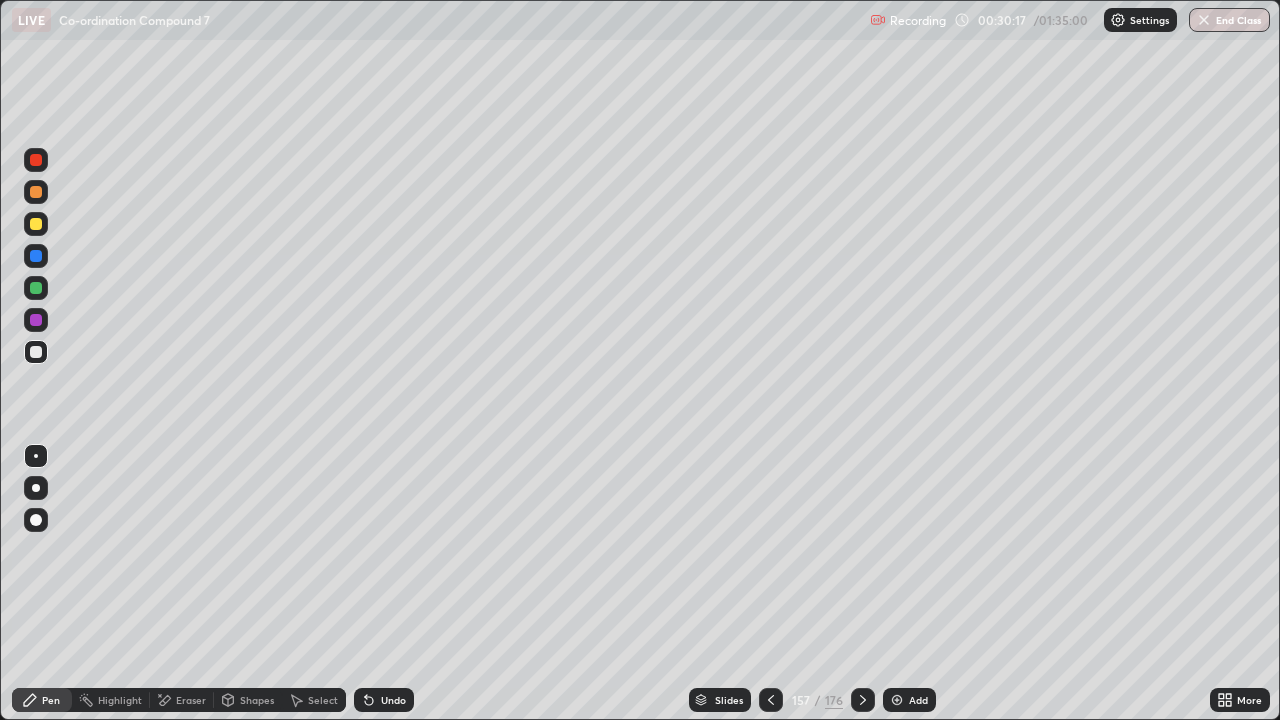 click on "Add" at bounding box center (909, 700) 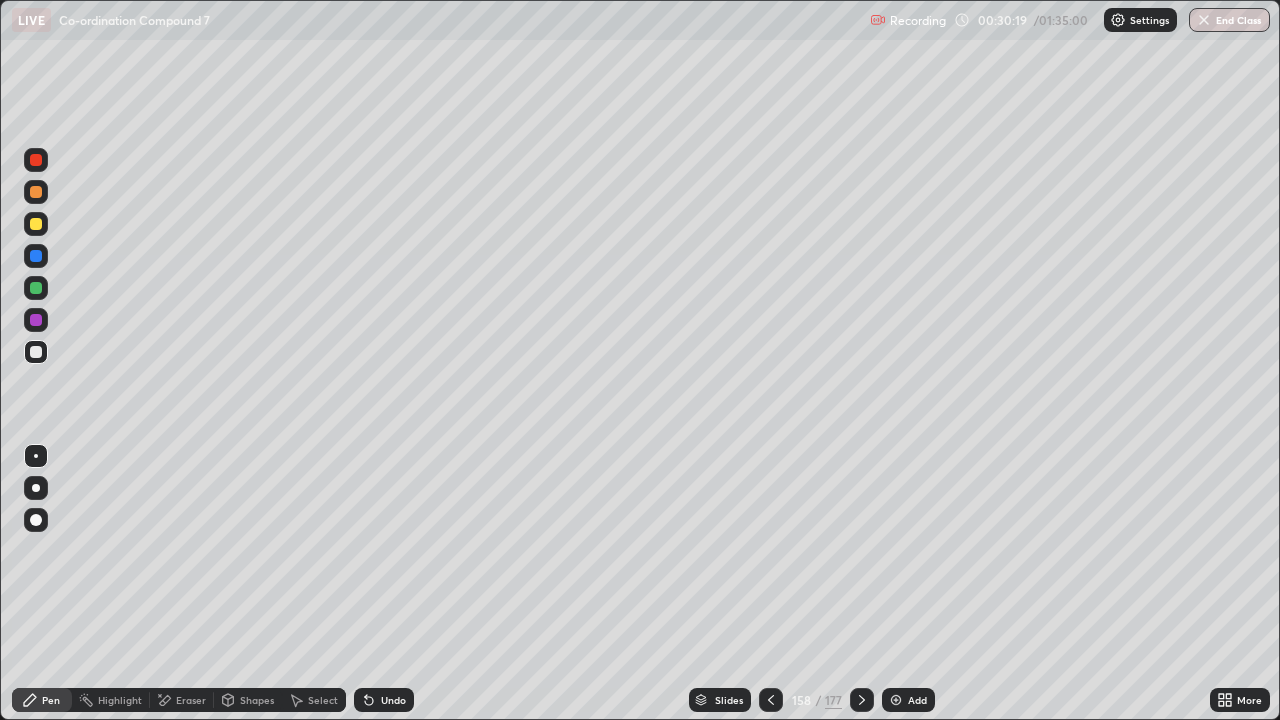 click at bounding box center (36, 192) 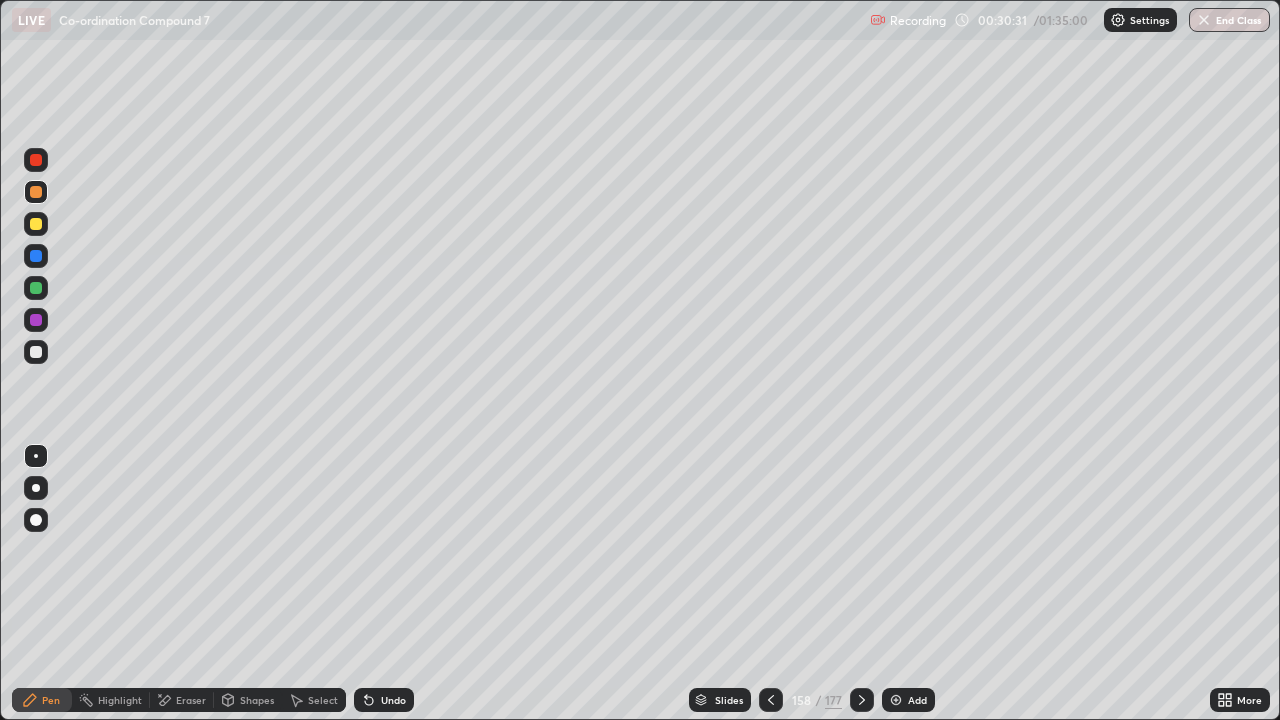click at bounding box center [36, 352] 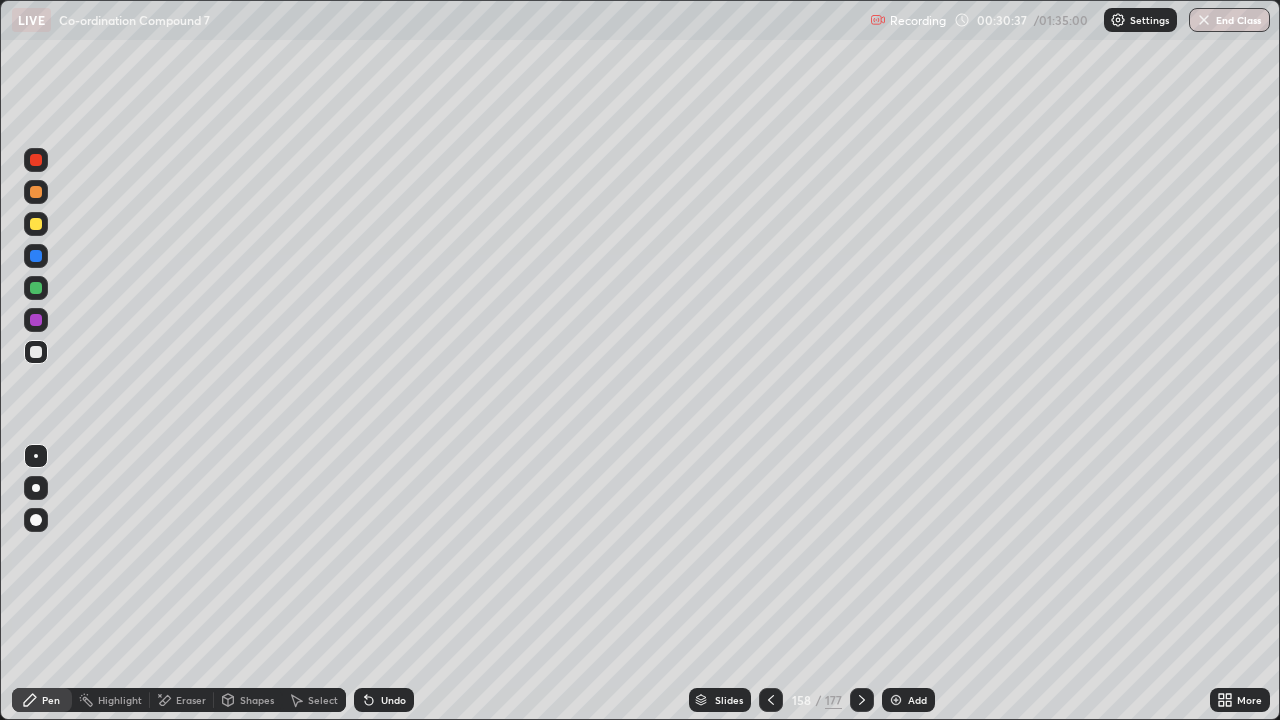 click on "Slides 158 / 177 Add" at bounding box center [812, 700] 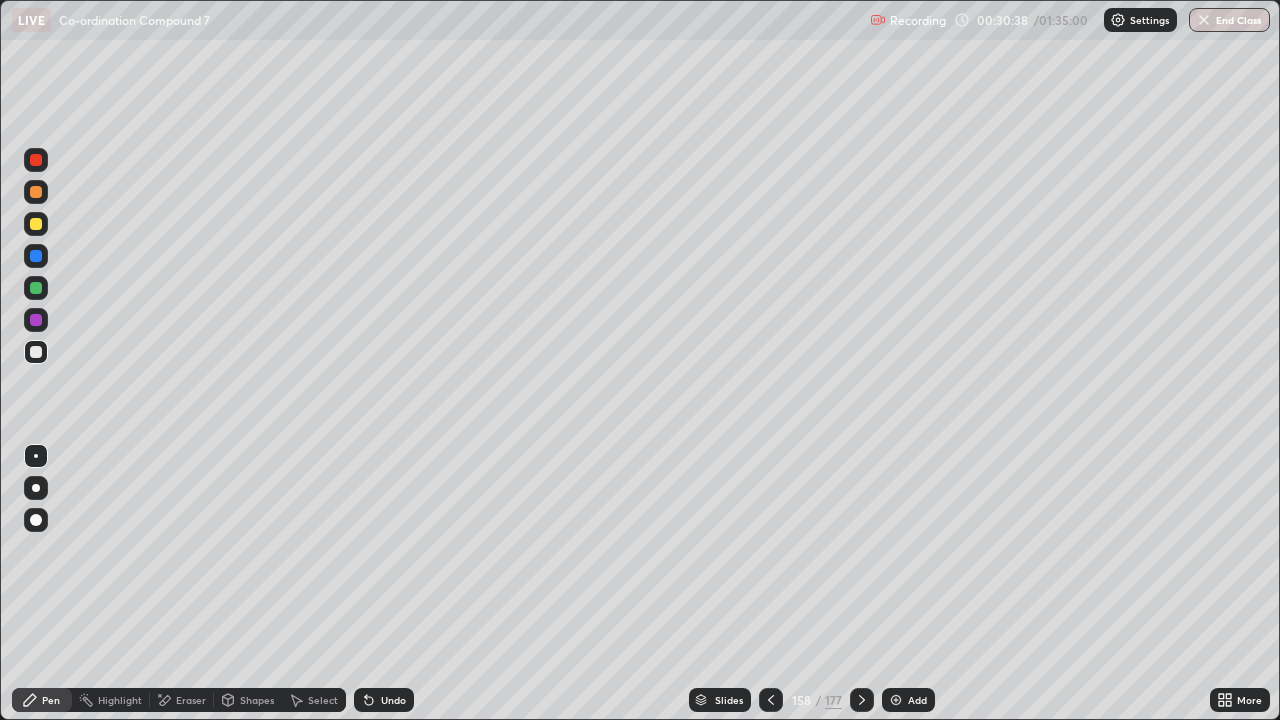 click at bounding box center [771, 700] 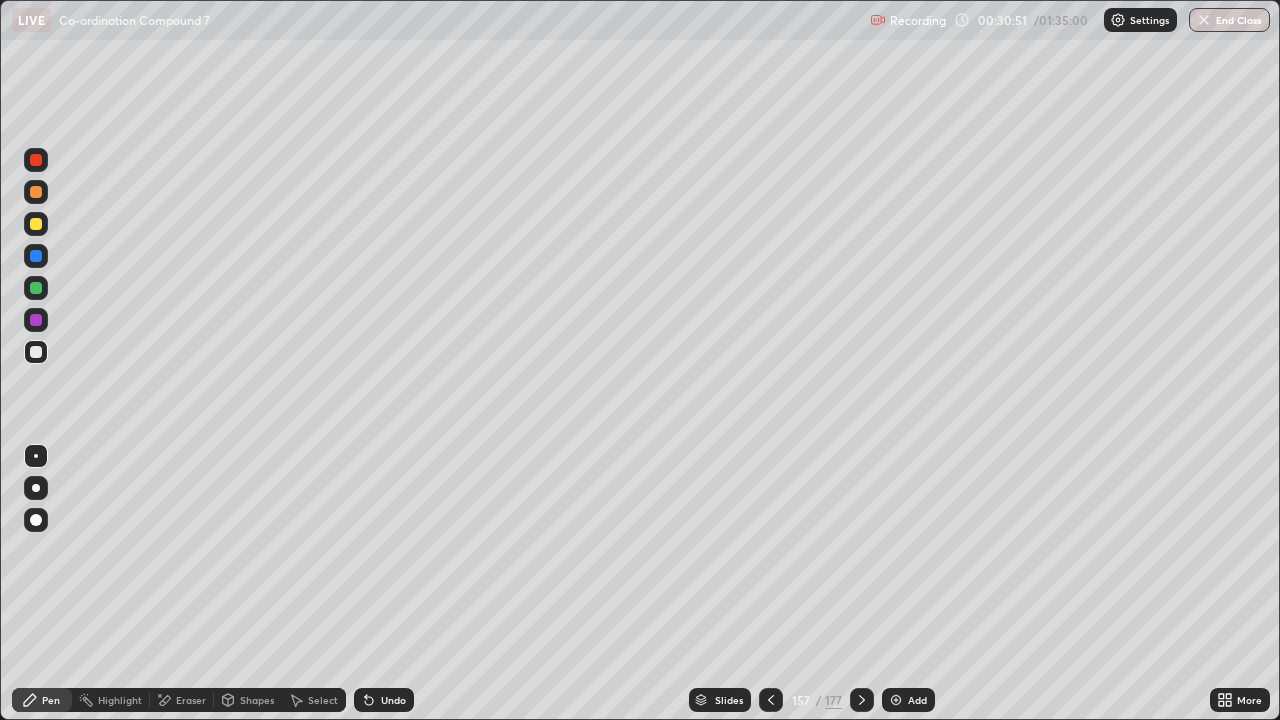 click at bounding box center [771, 700] 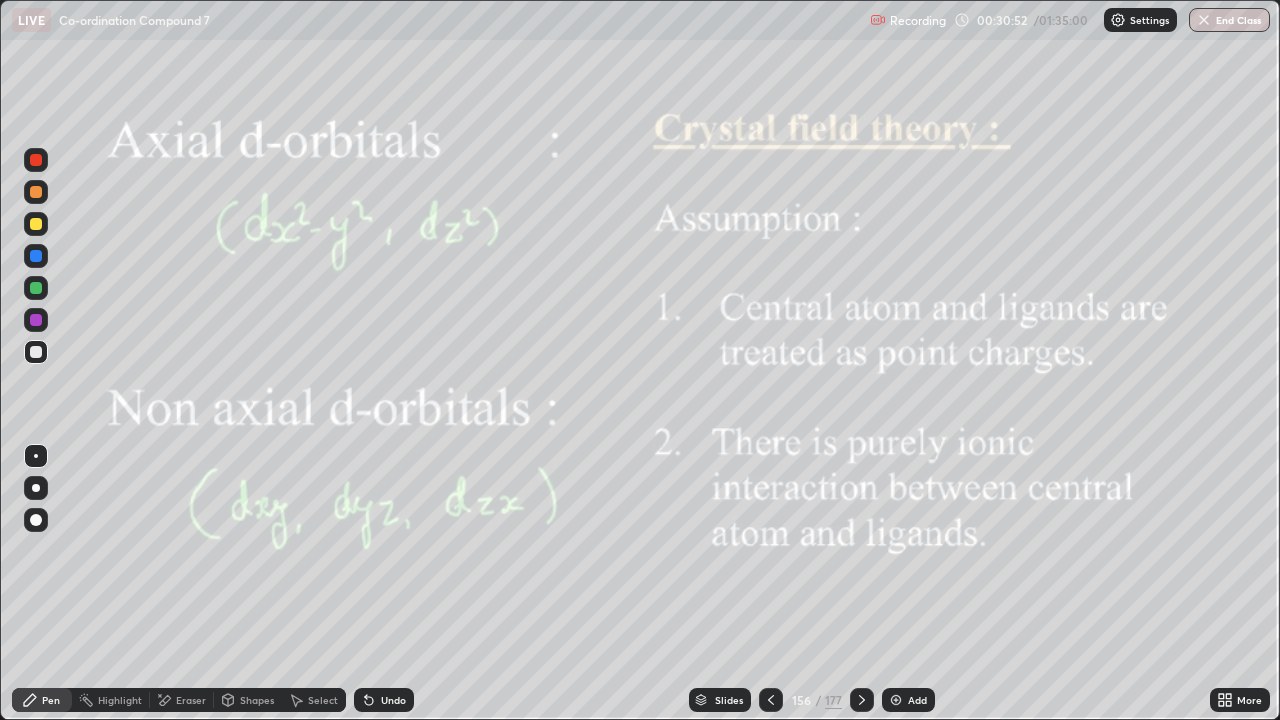 click 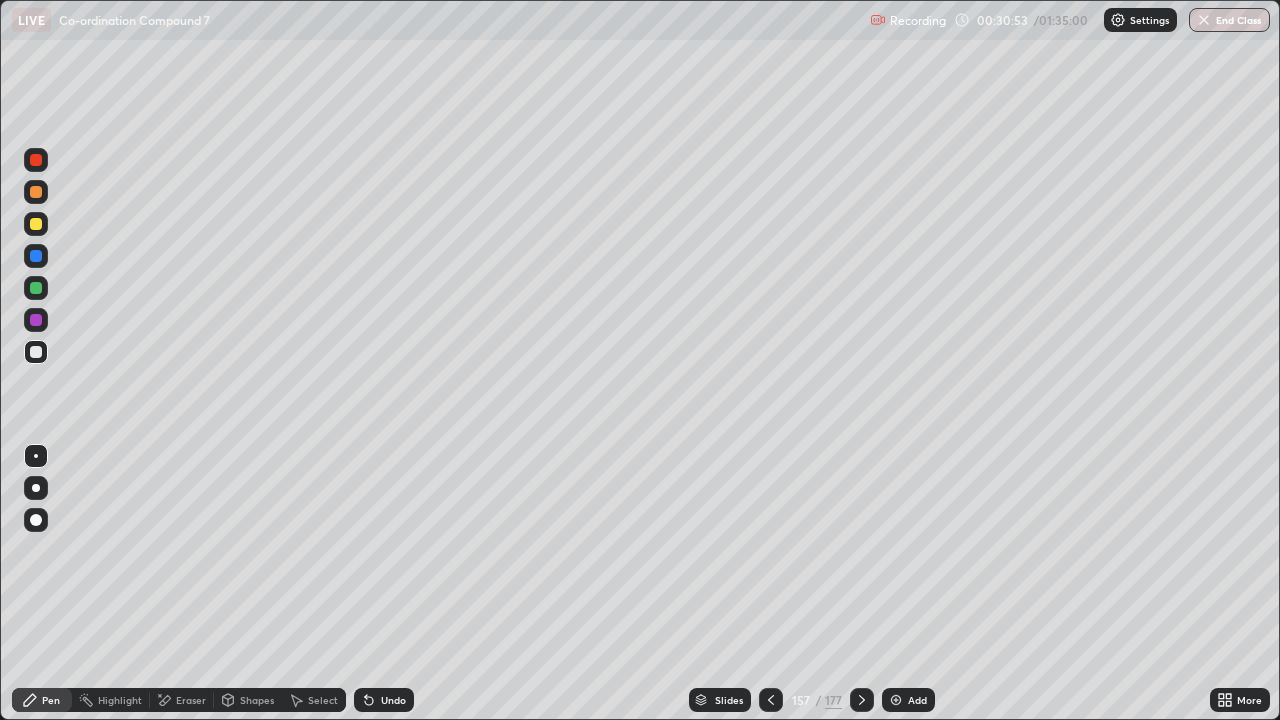 click 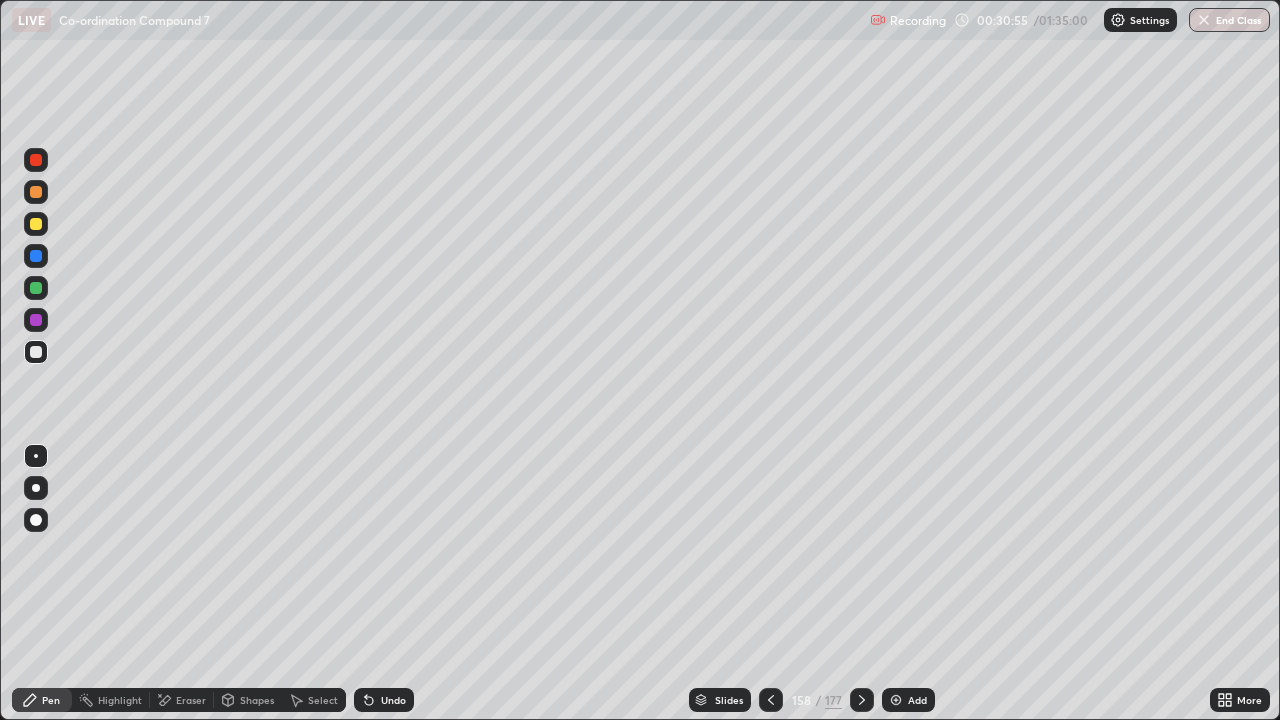 click at bounding box center [36, 224] 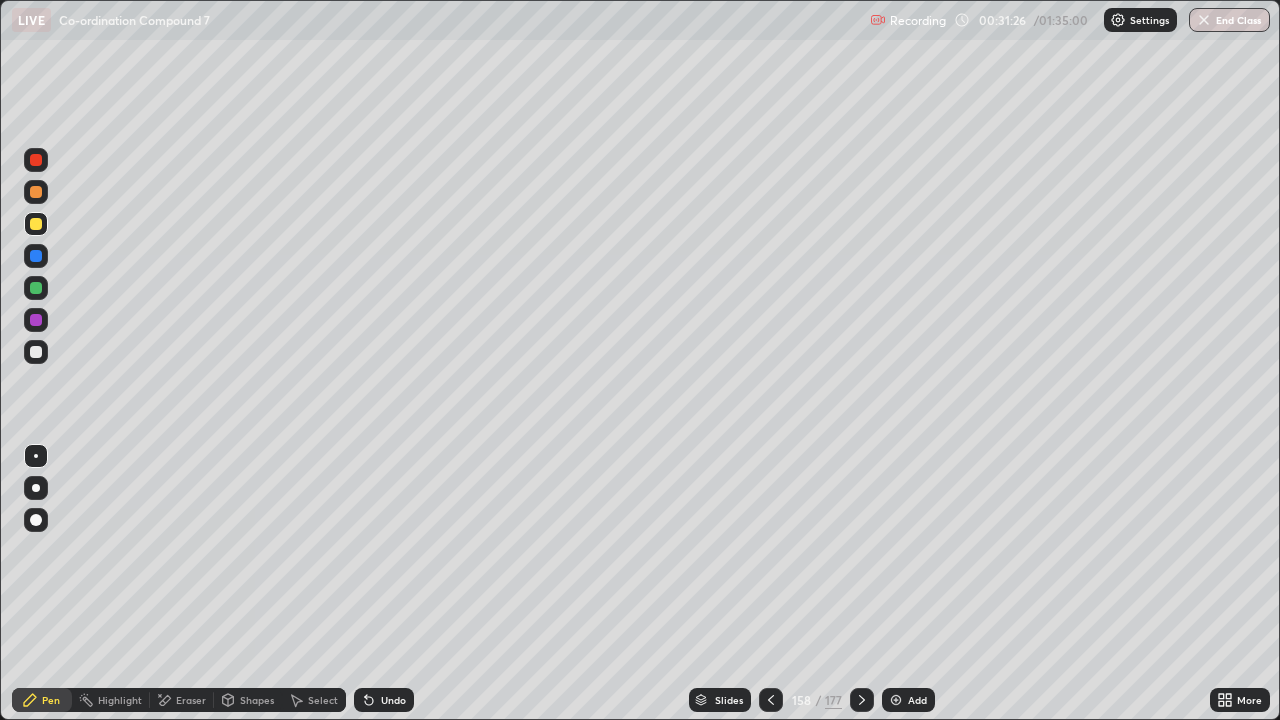 click at bounding box center [36, 288] 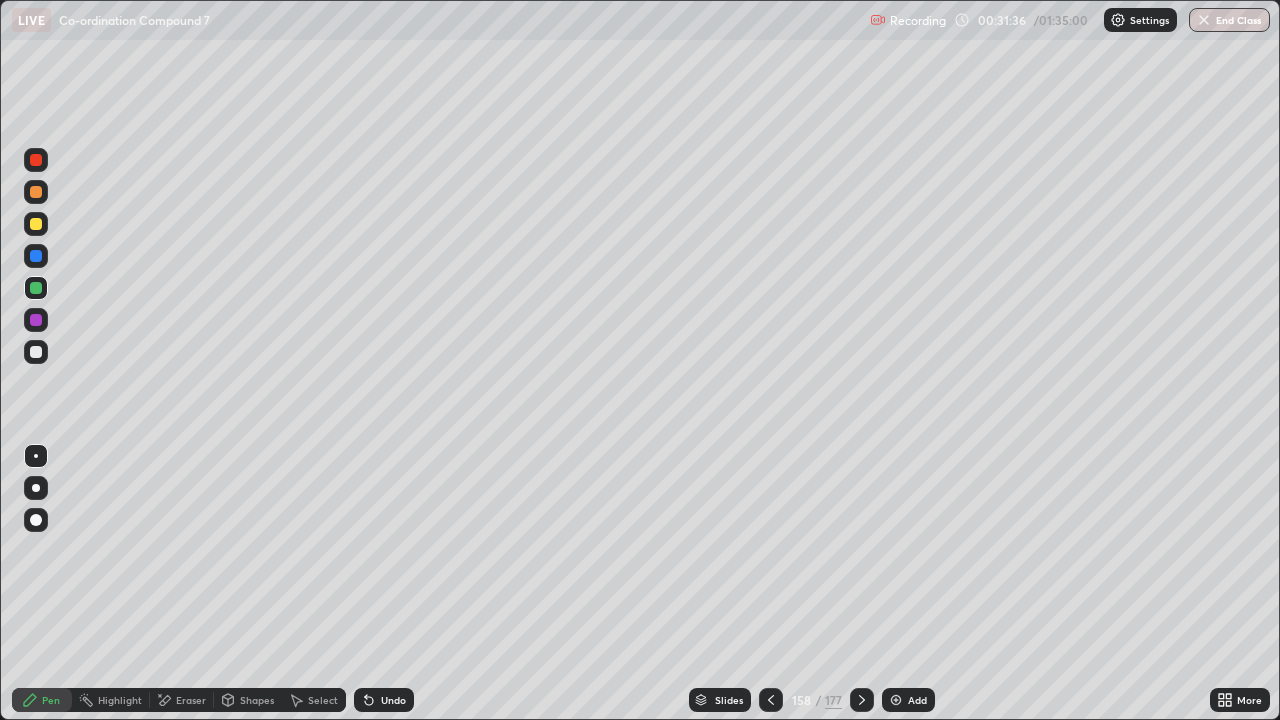 click at bounding box center (36, 352) 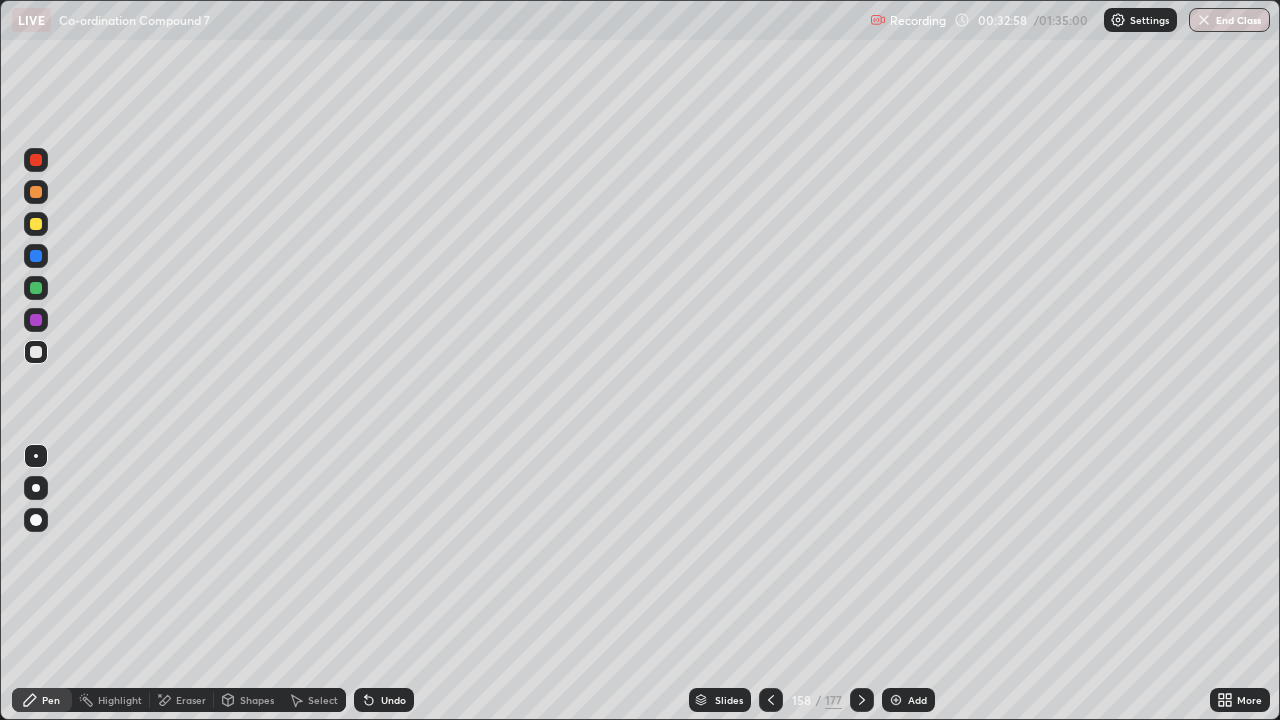 click at bounding box center (36, 288) 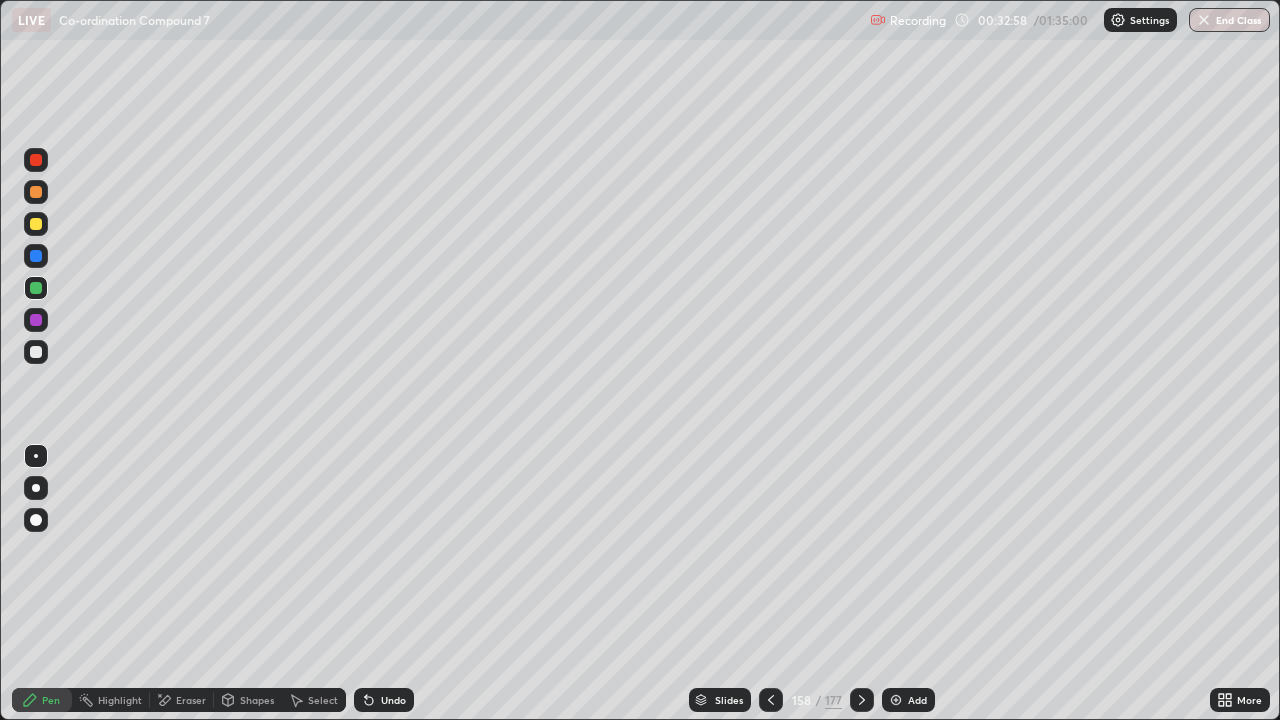 click at bounding box center (36, 224) 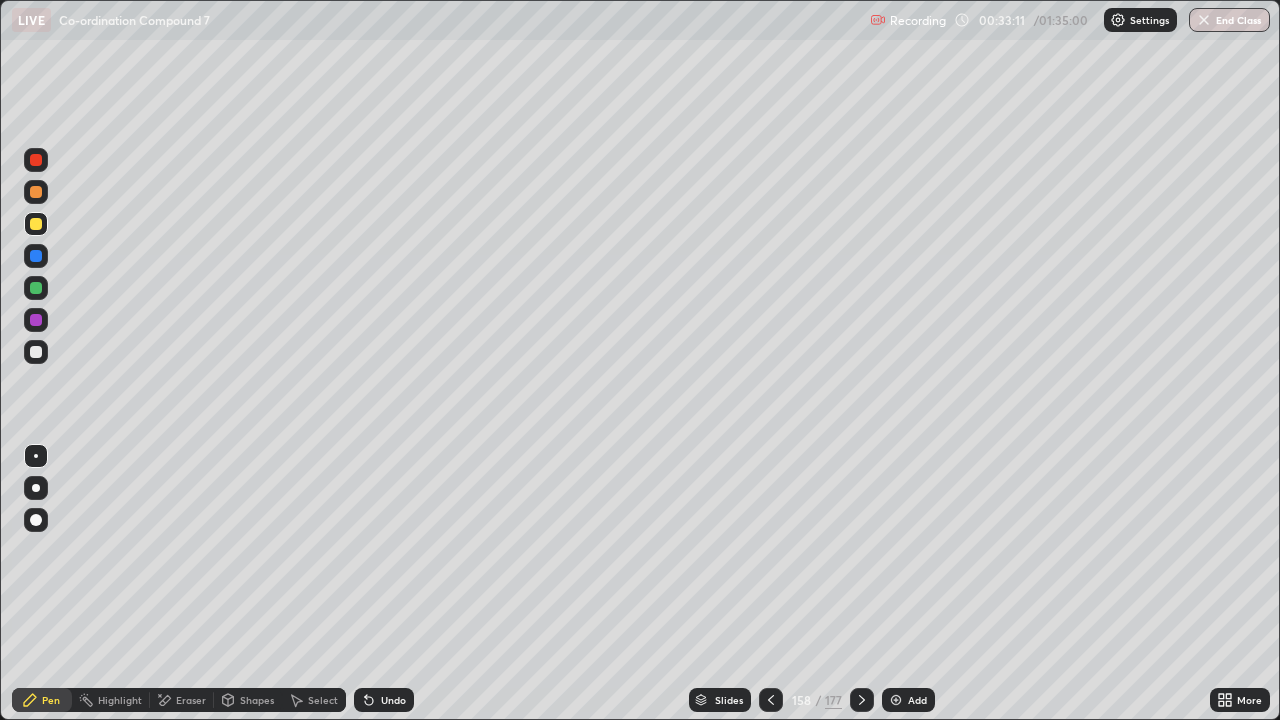 click at bounding box center [771, 700] 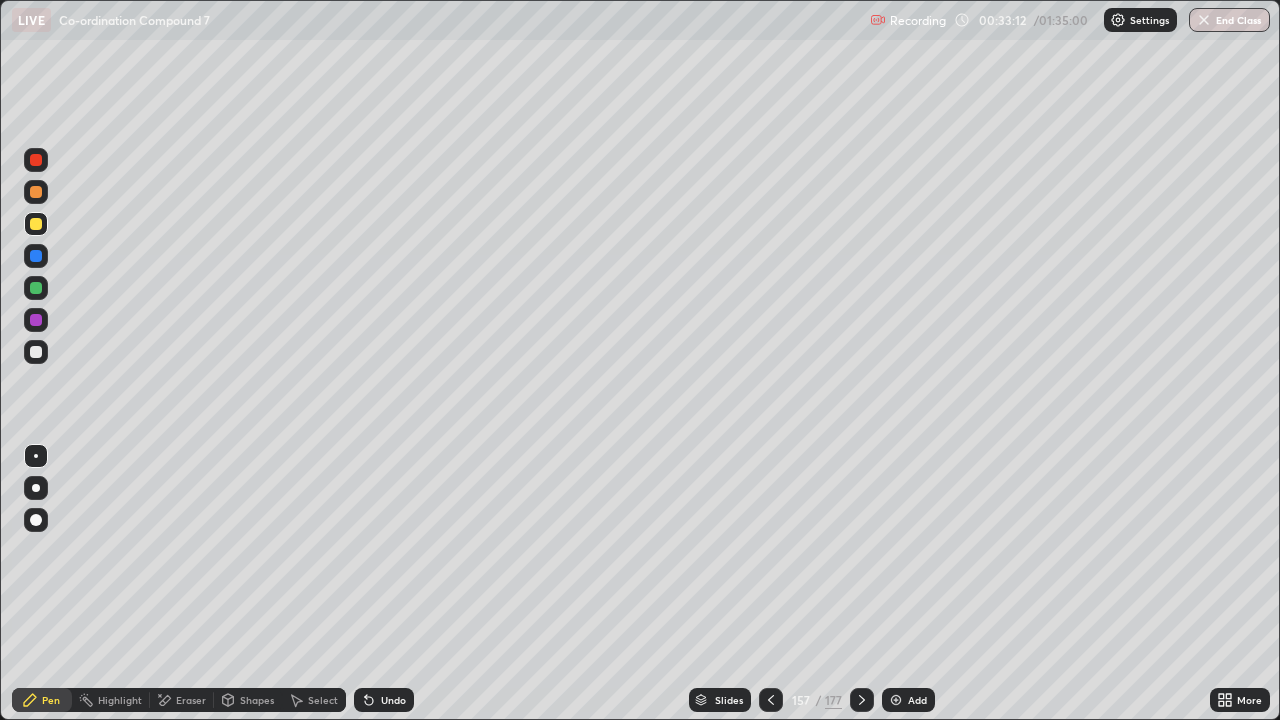click on "Add" at bounding box center [908, 700] 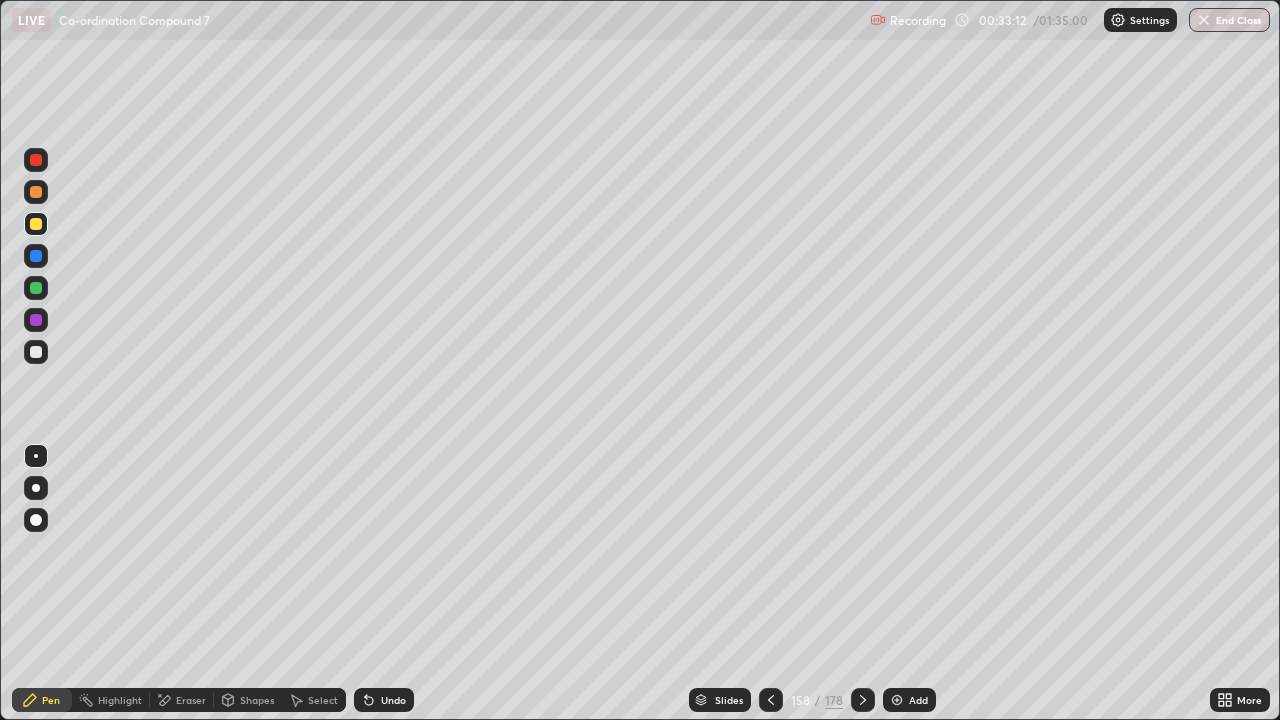 click at bounding box center [863, 700] 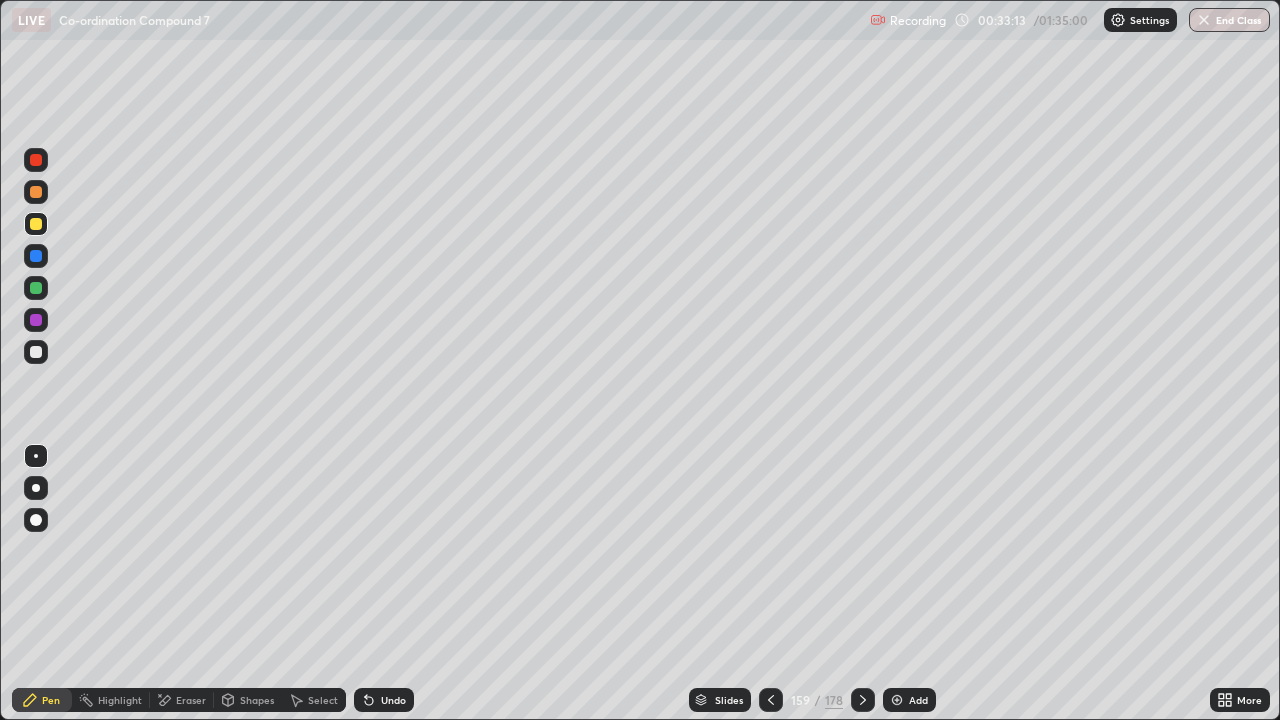 click at bounding box center (863, 700) 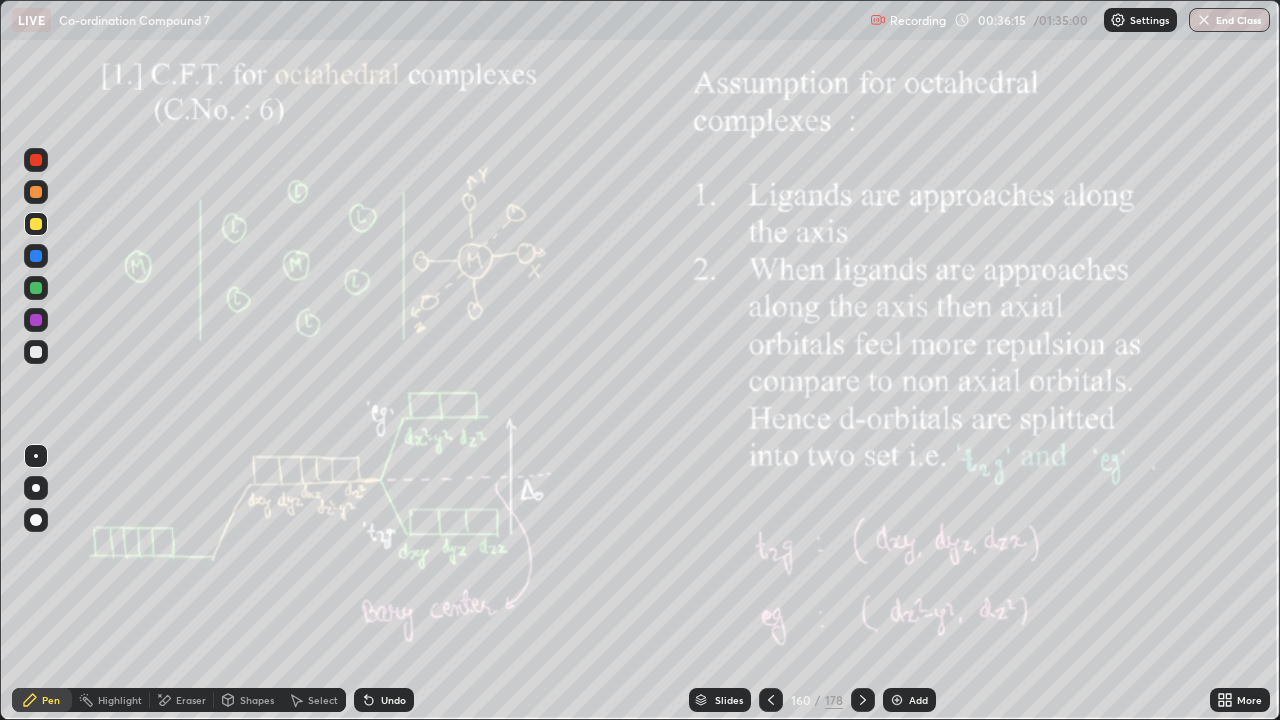 click at bounding box center (897, 700) 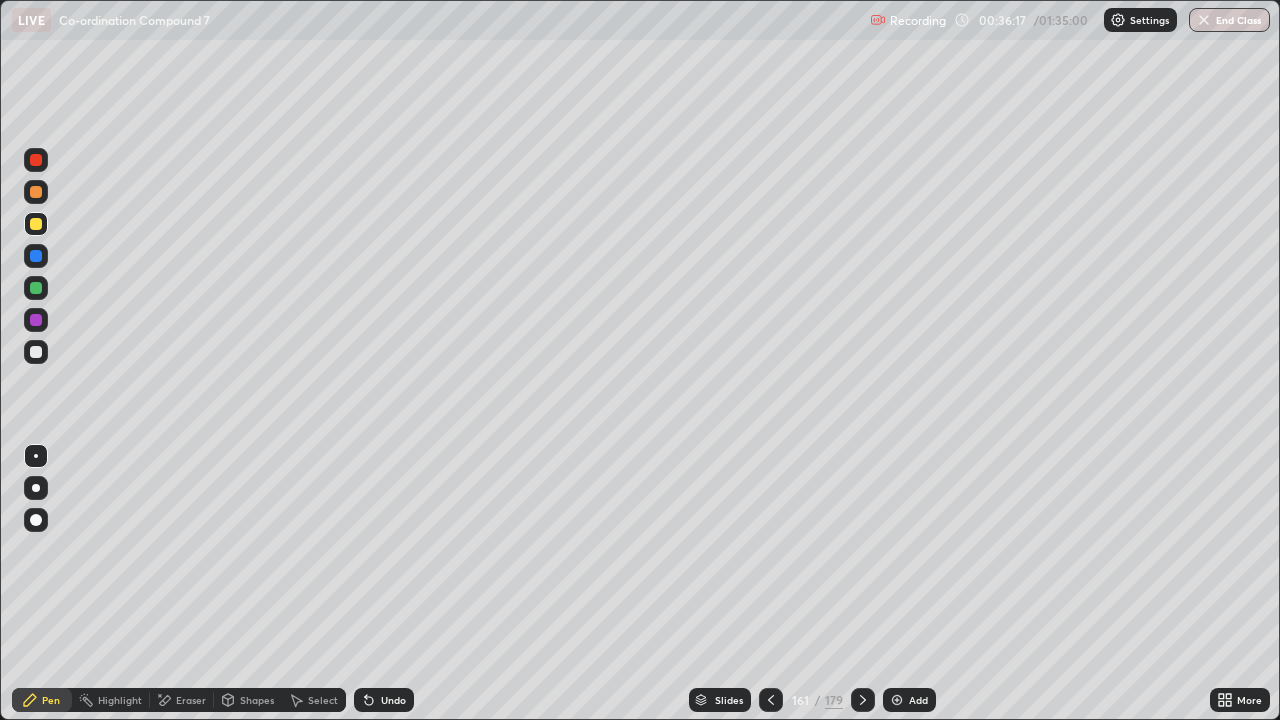 click on "Shapes" at bounding box center [257, 700] 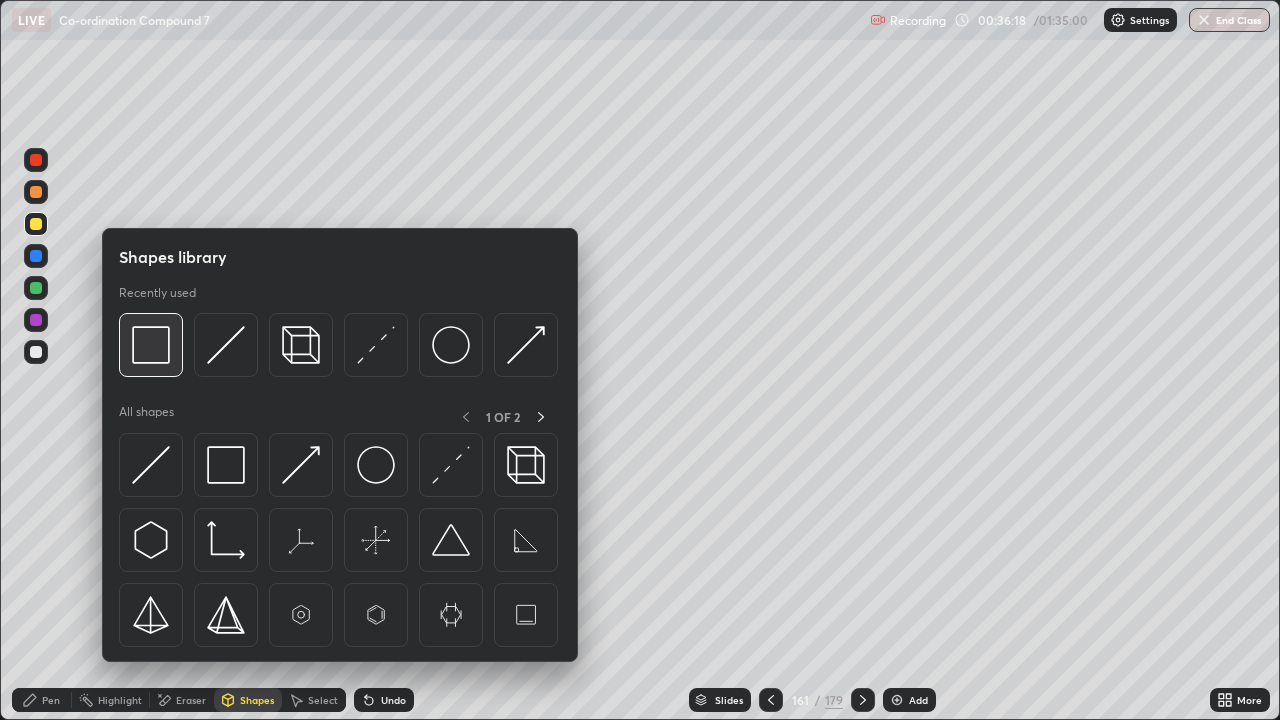 click at bounding box center (151, 345) 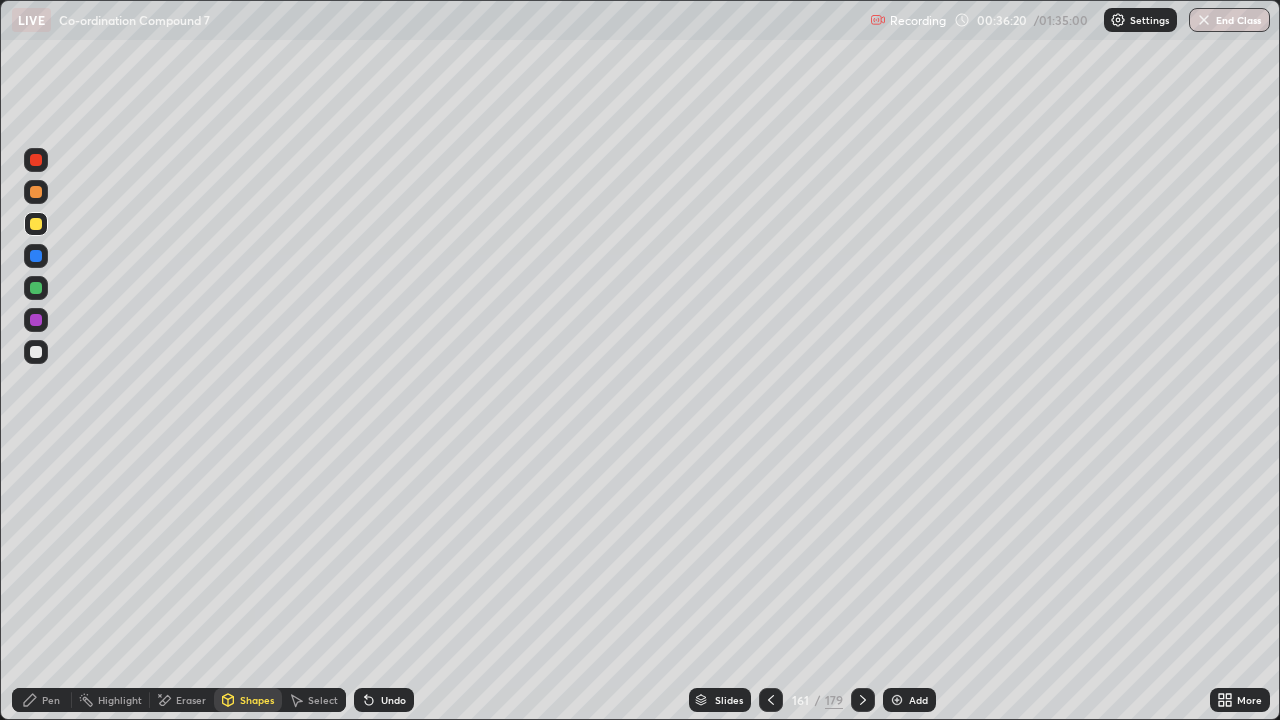 click on "Shapes" at bounding box center [257, 700] 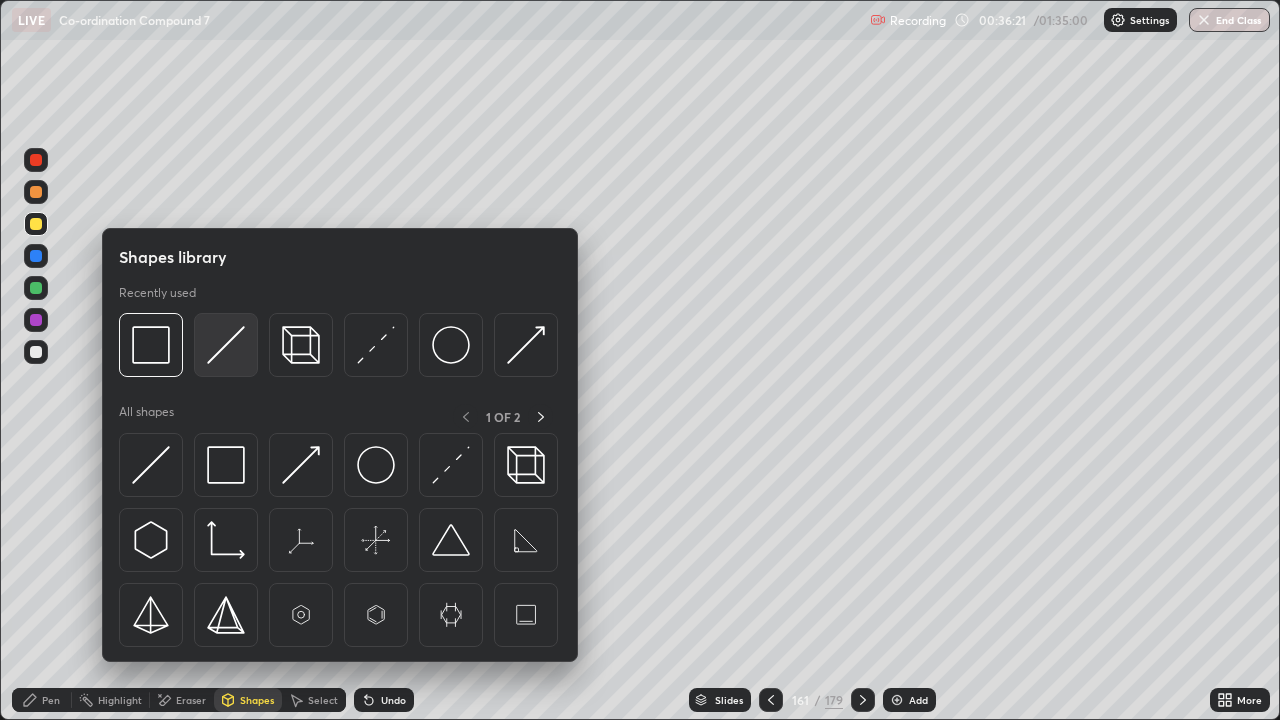 click at bounding box center [226, 345] 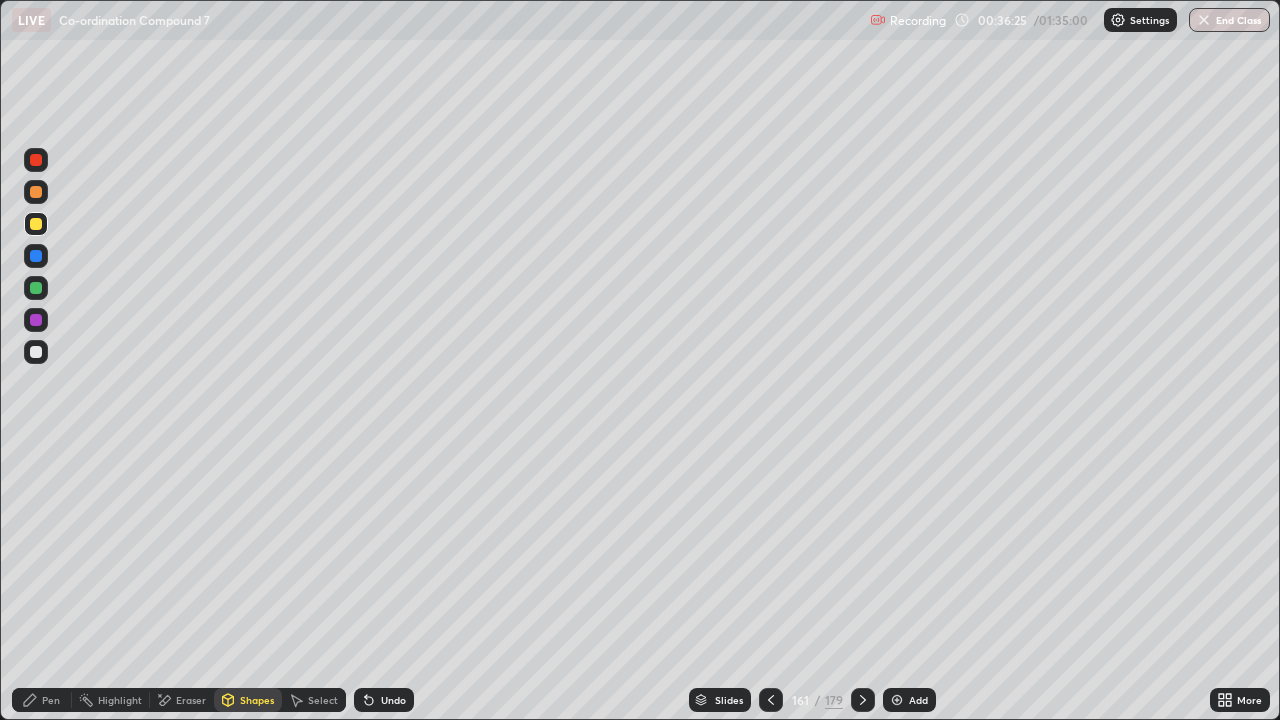 click on "Shapes" at bounding box center (257, 700) 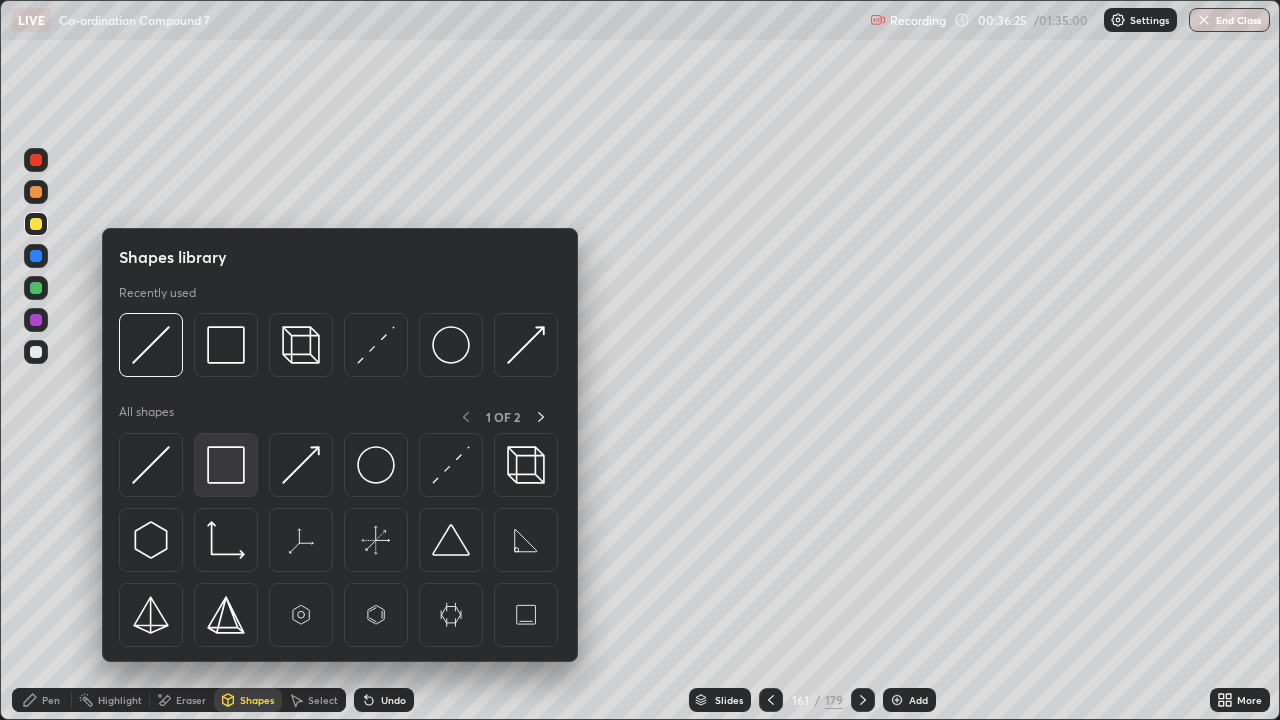 click at bounding box center (226, 465) 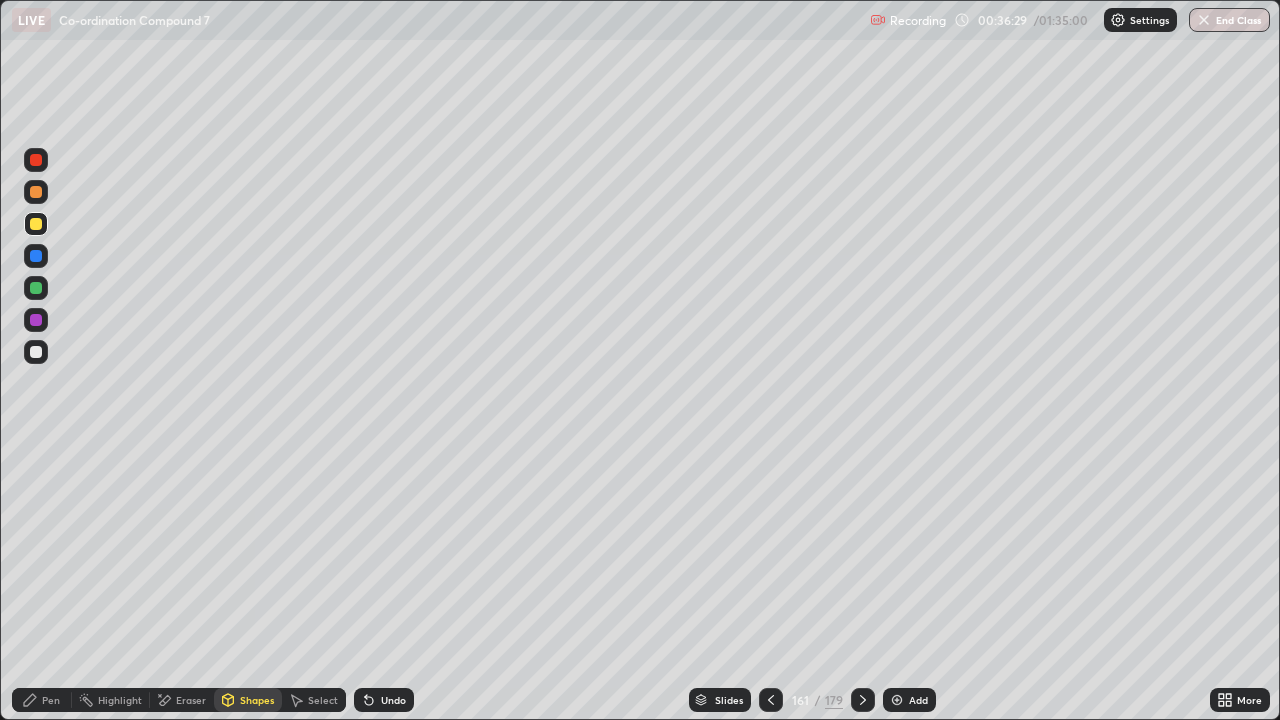 click on "Select" at bounding box center (323, 700) 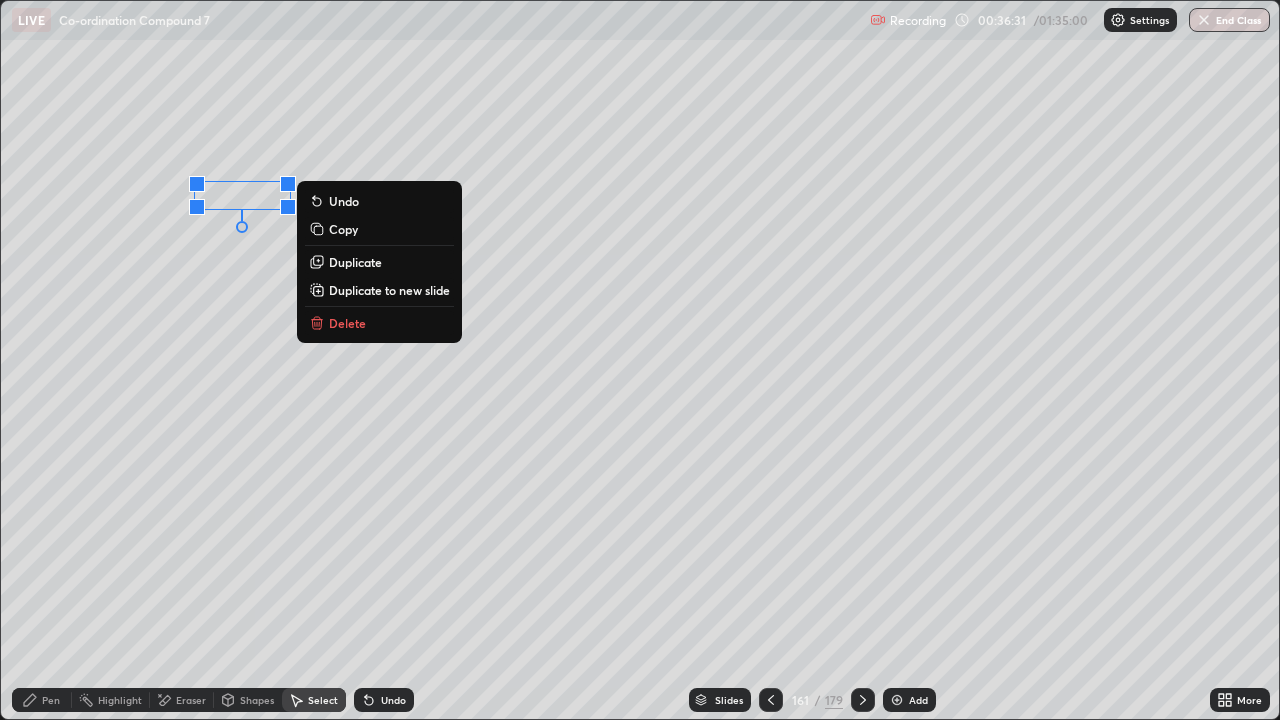 click on "Pen" at bounding box center (51, 700) 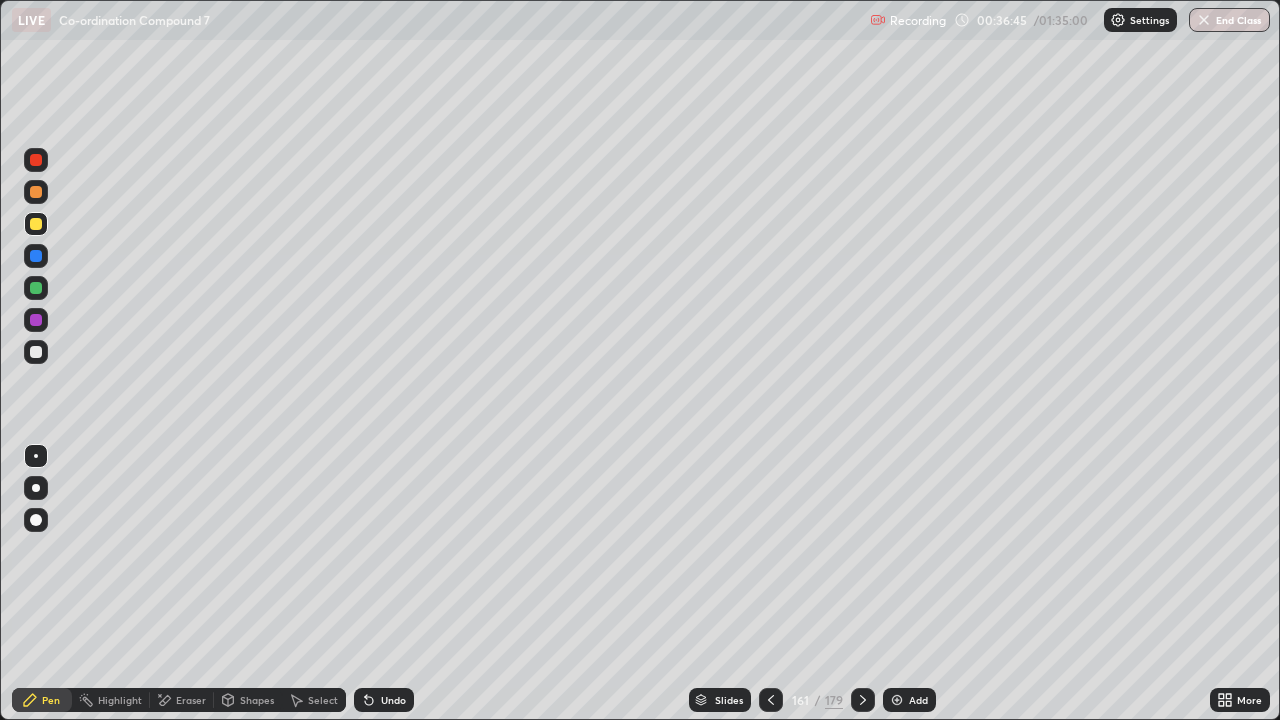click on "Select" at bounding box center (314, 700) 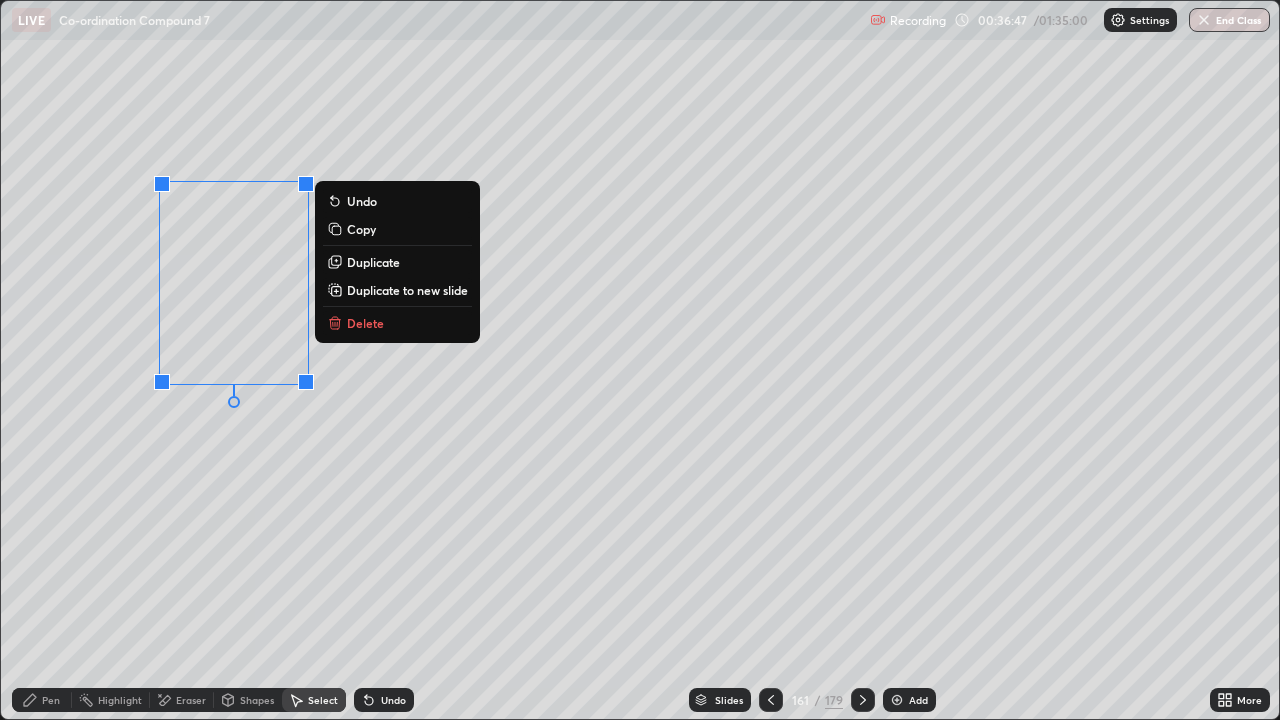 click on "Duplicate" at bounding box center (397, 262) 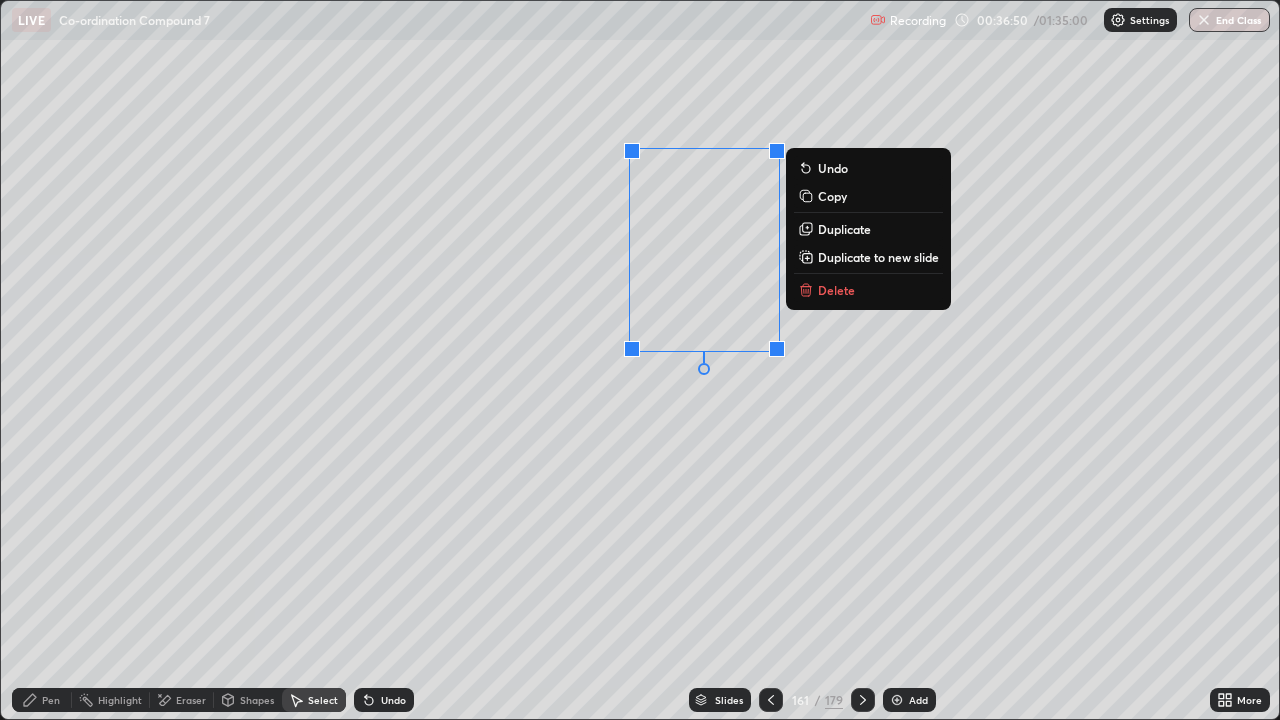 click on "Pen" at bounding box center [51, 700] 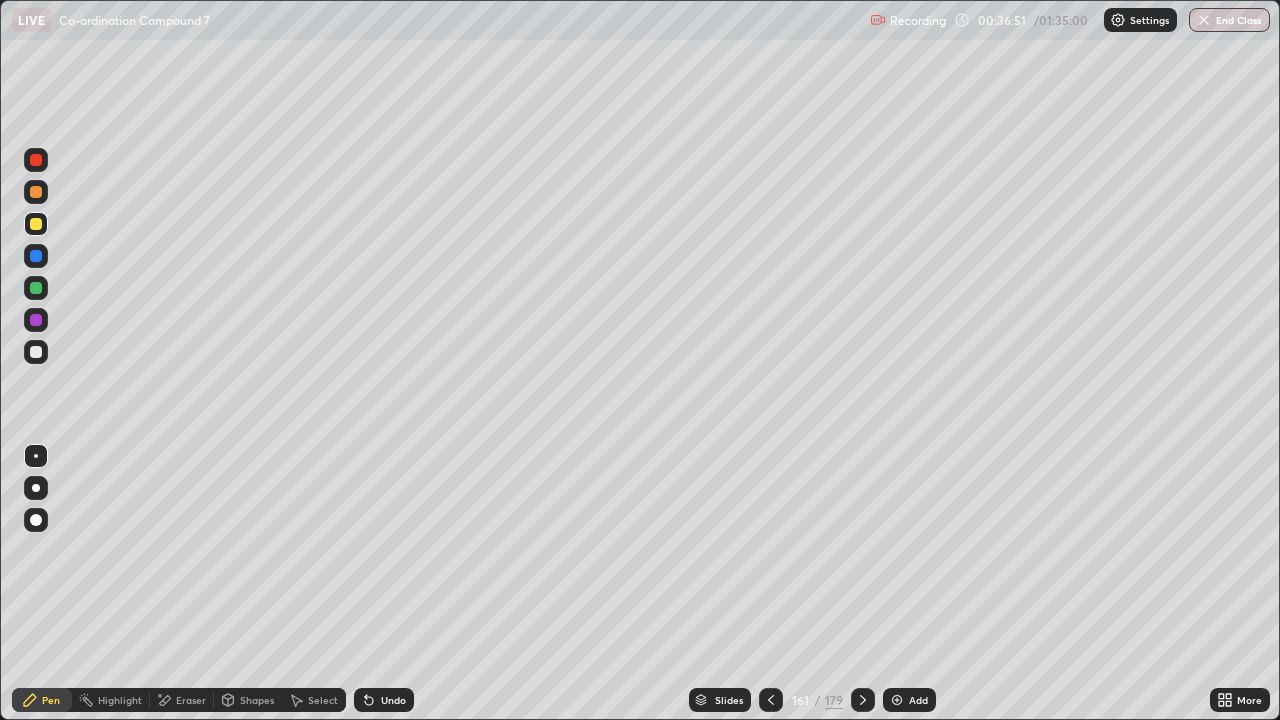 click on "Select" at bounding box center (323, 700) 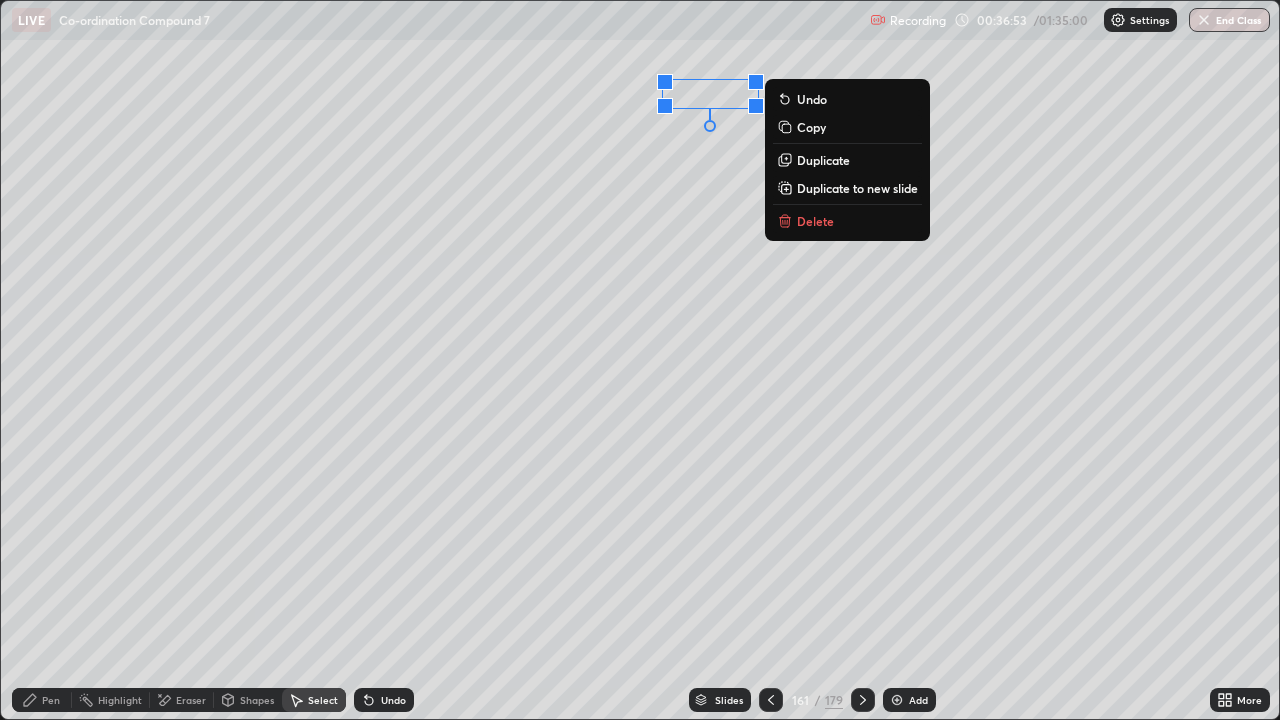 click on "Pen" at bounding box center [42, 700] 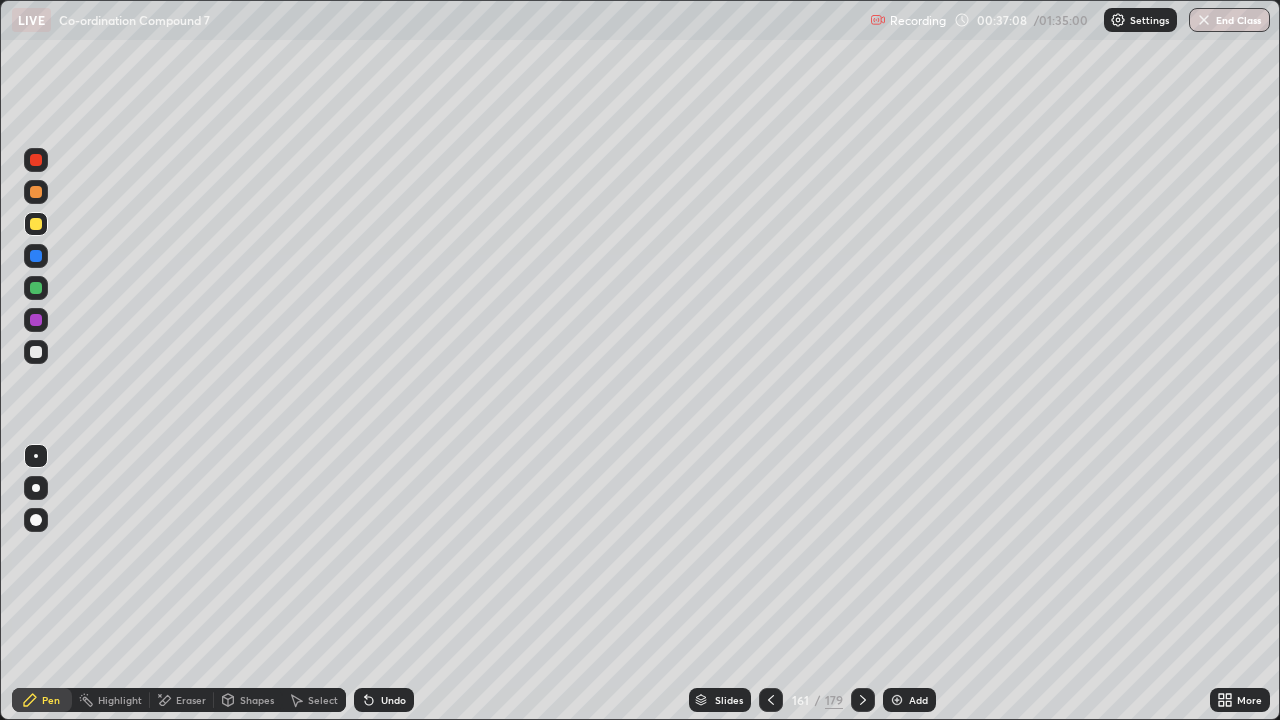click on "Eraser" at bounding box center (182, 700) 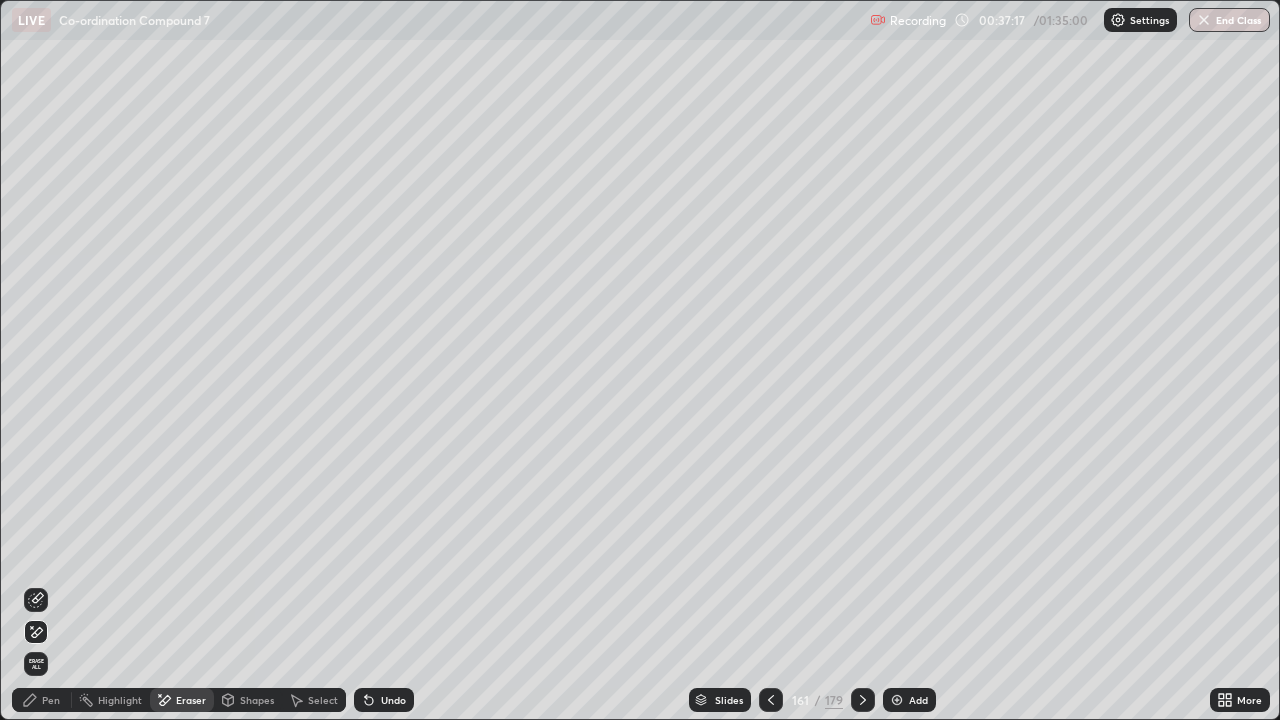 click on "Select" at bounding box center (314, 700) 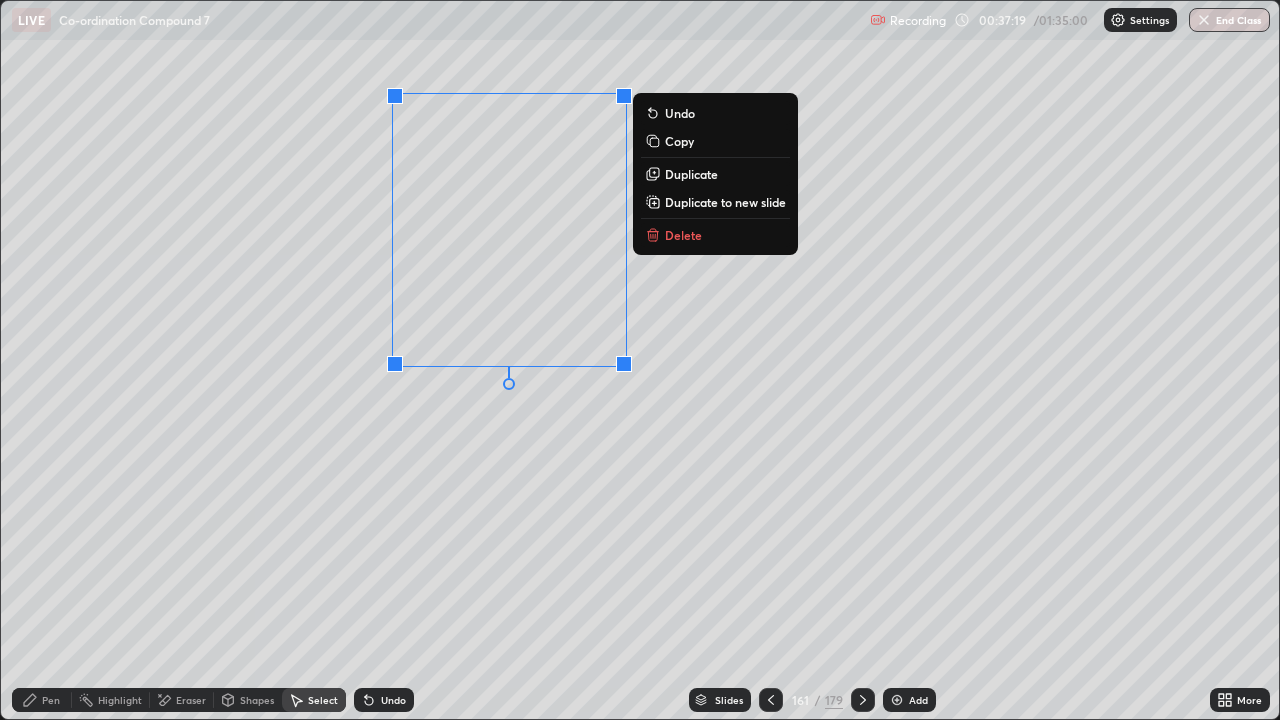 click on "0 ° Undo Copy Duplicate Duplicate to new slide Delete" at bounding box center [640, 360] 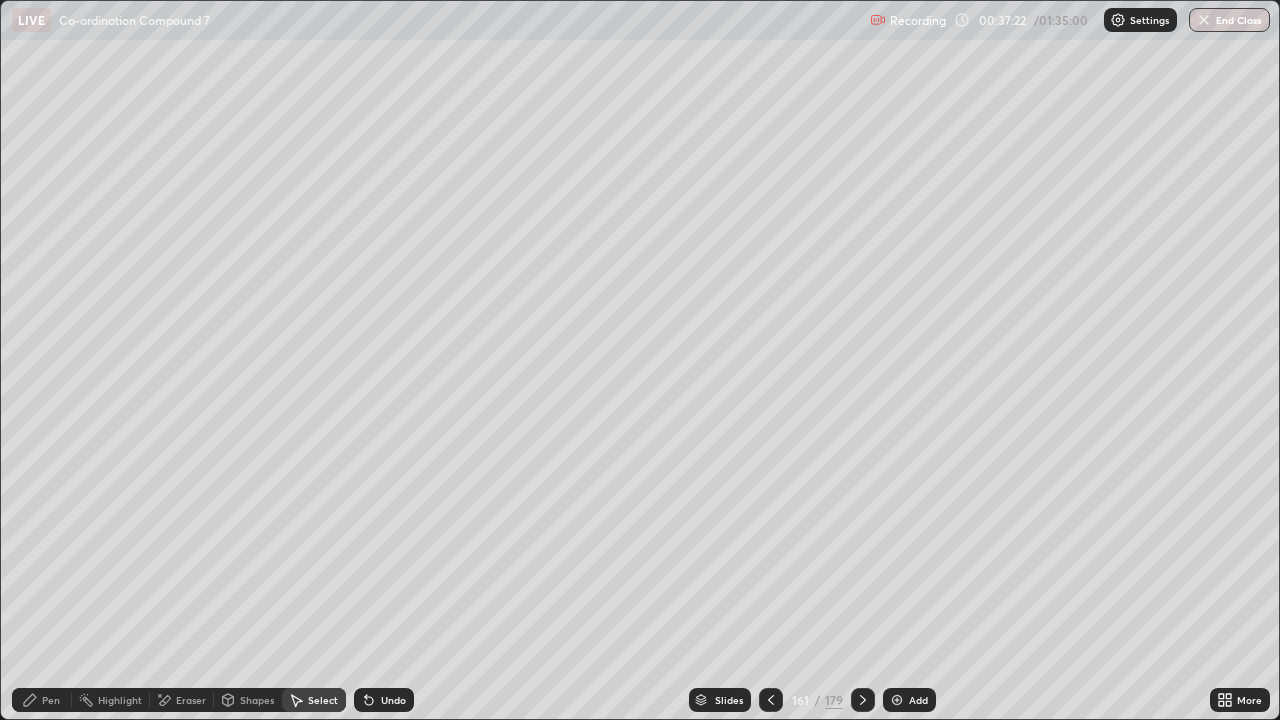 click on "Pen" at bounding box center [51, 700] 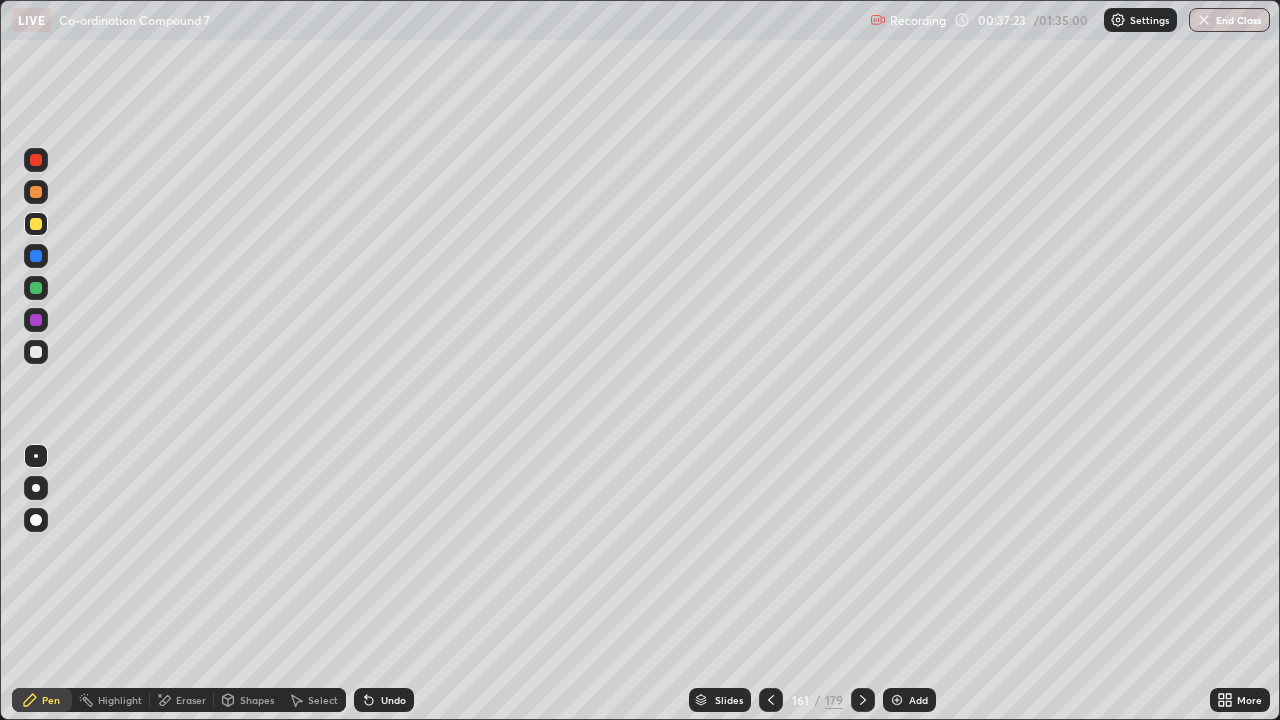 click at bounding box center (36, 352) 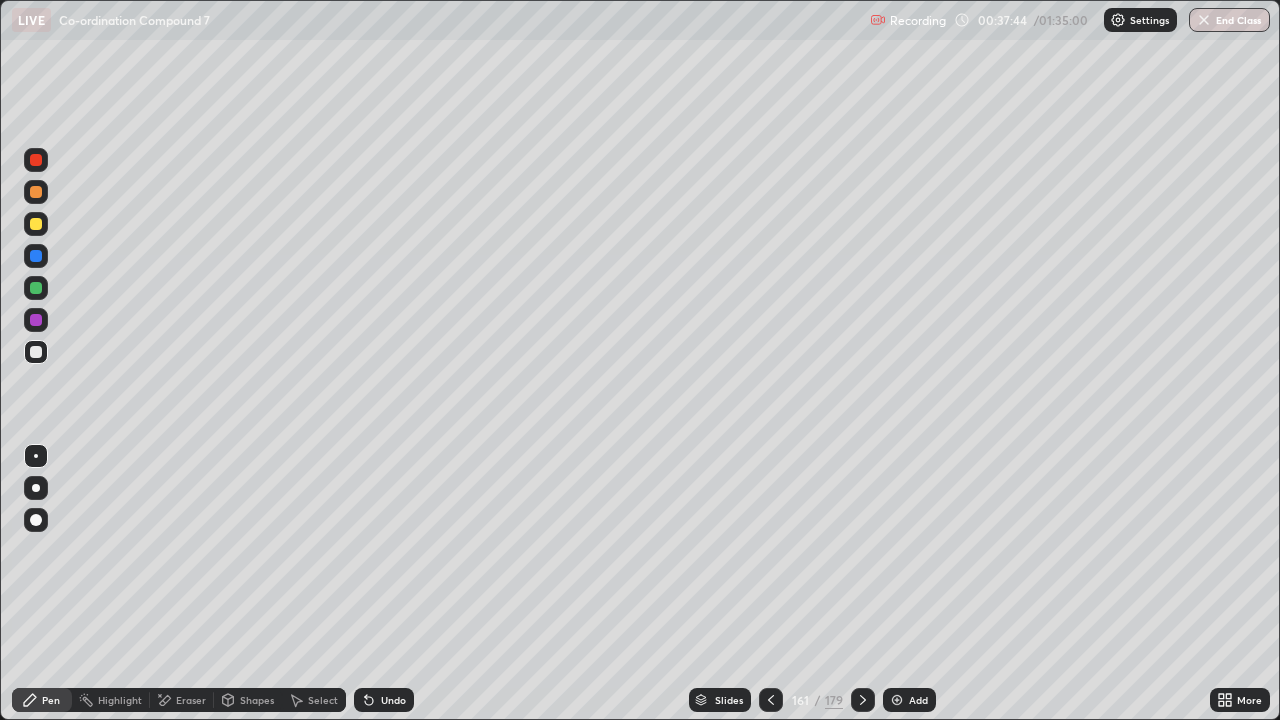 click at bounding box center [36, 288] 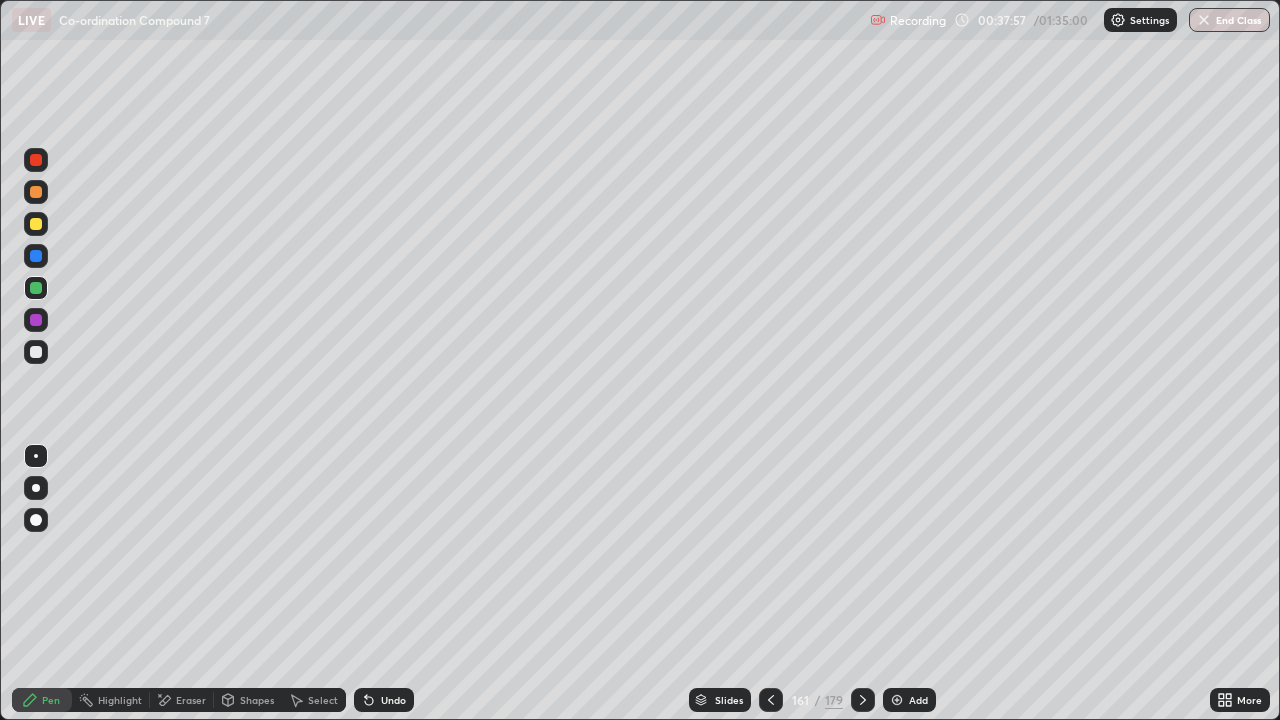 click at bounding box center (36, 256) 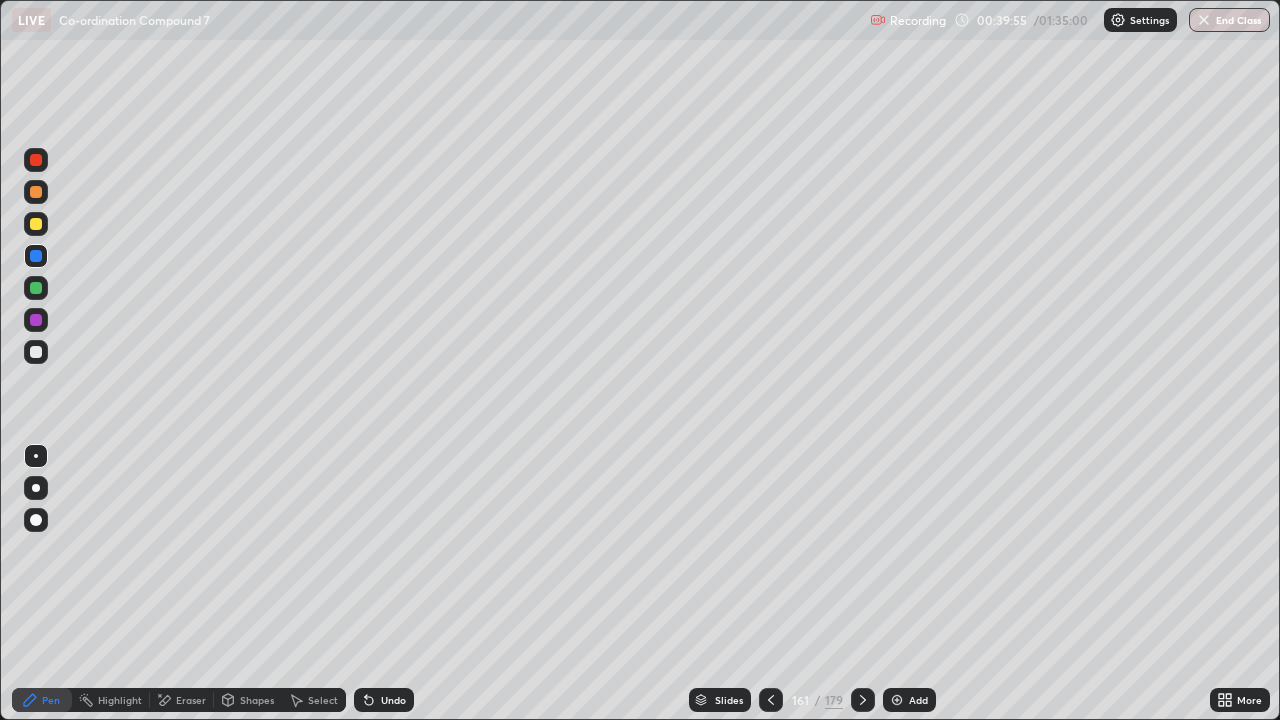 click on "Undo" at bounding box center (384, 700) 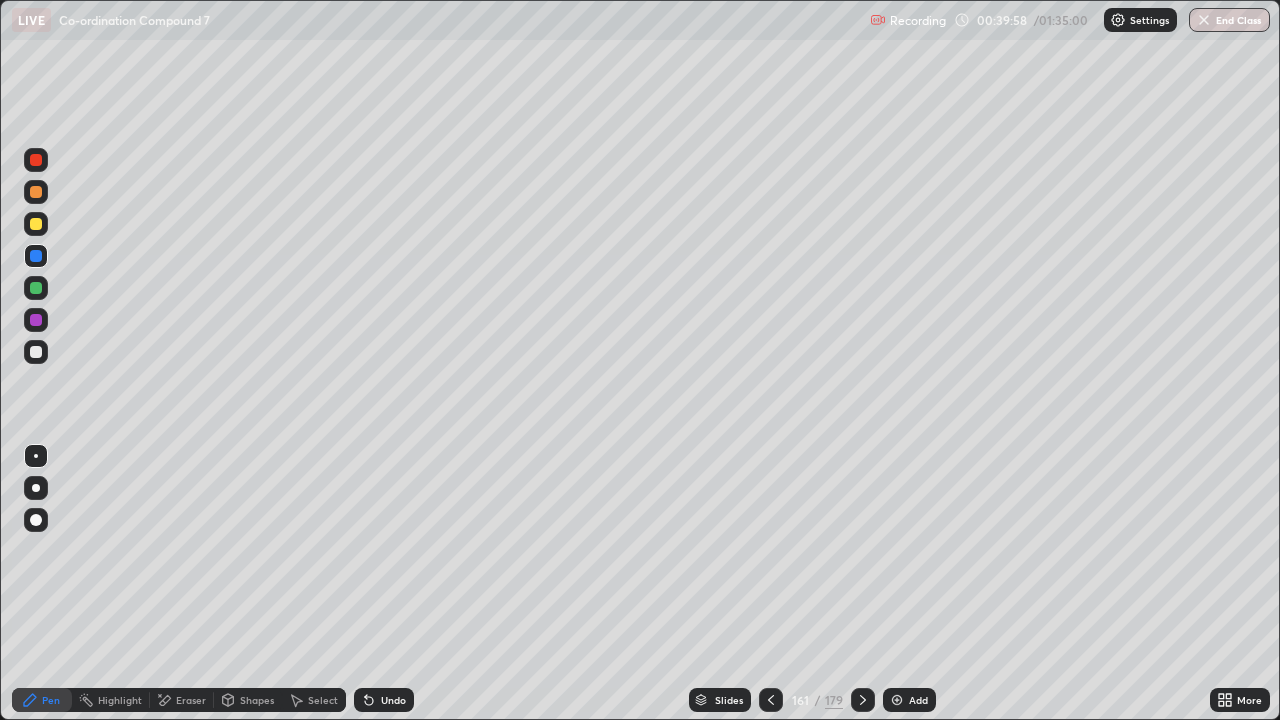 click at bounding box center (213, 700) 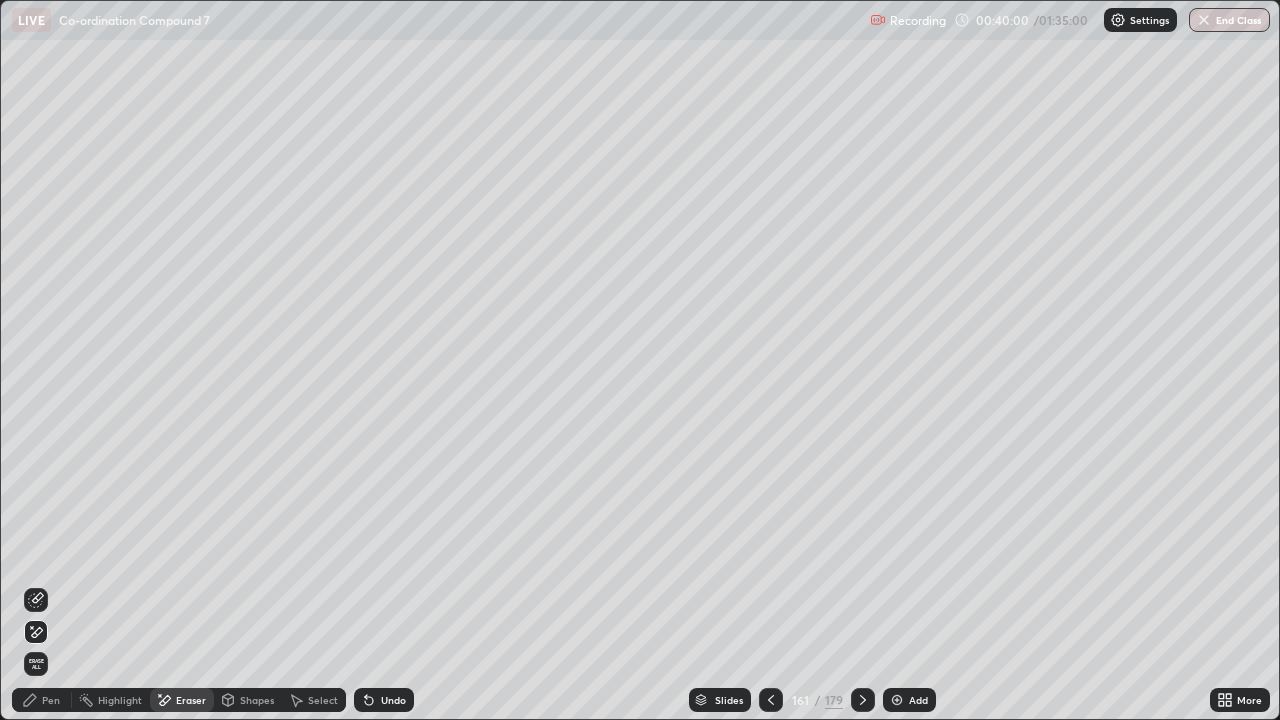 click on "Pen" at bounding box center [42, 700] 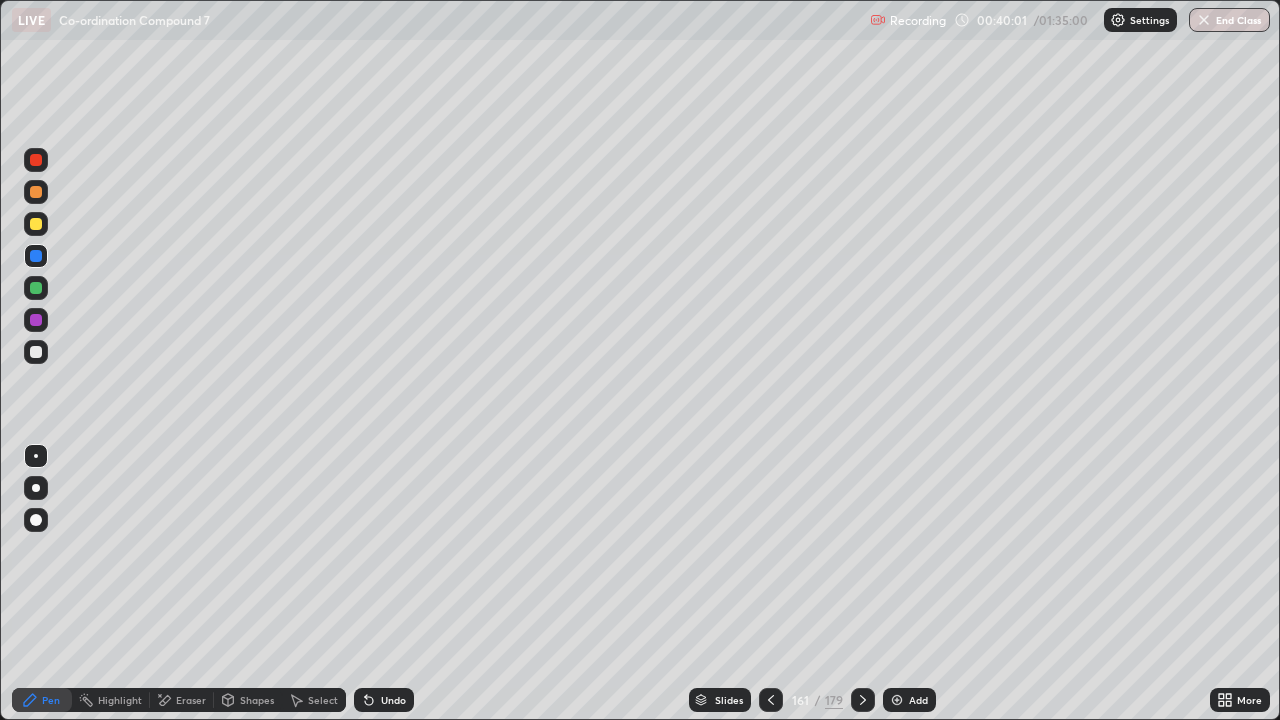 click on "Eraser" at bounding box center [191, 700] 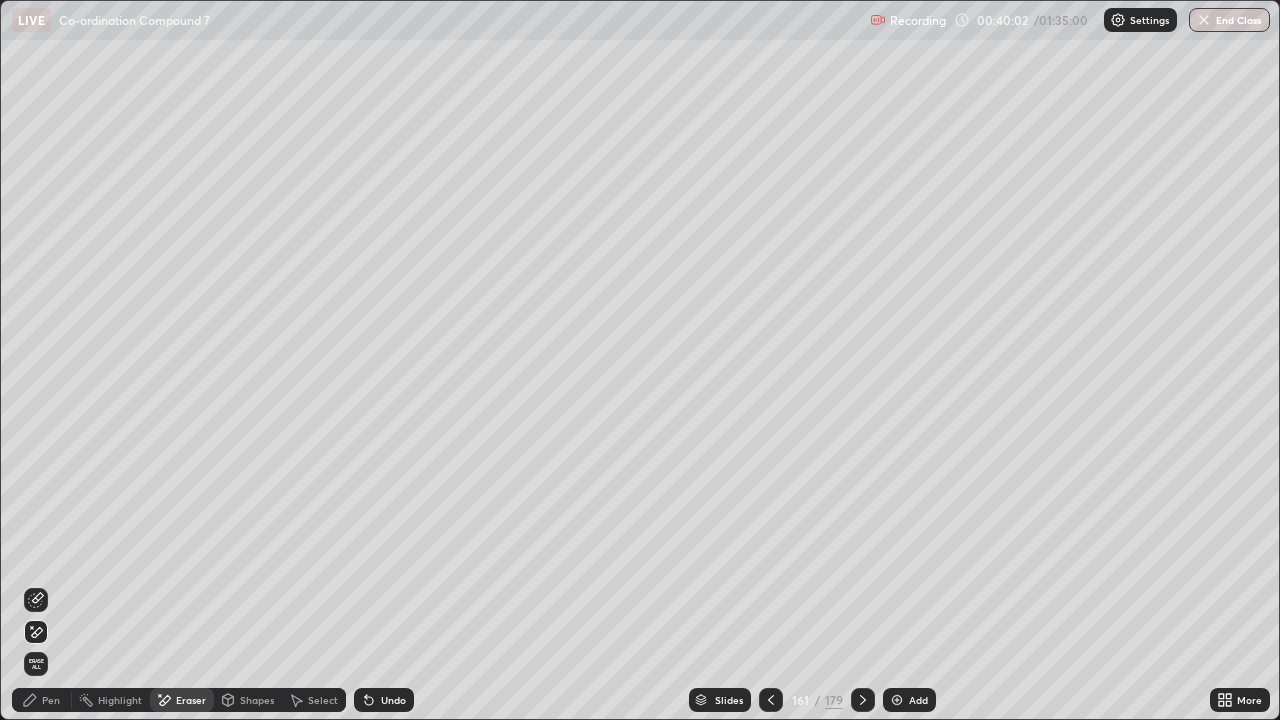 click on "Pen" at bounding box center [42, 700] 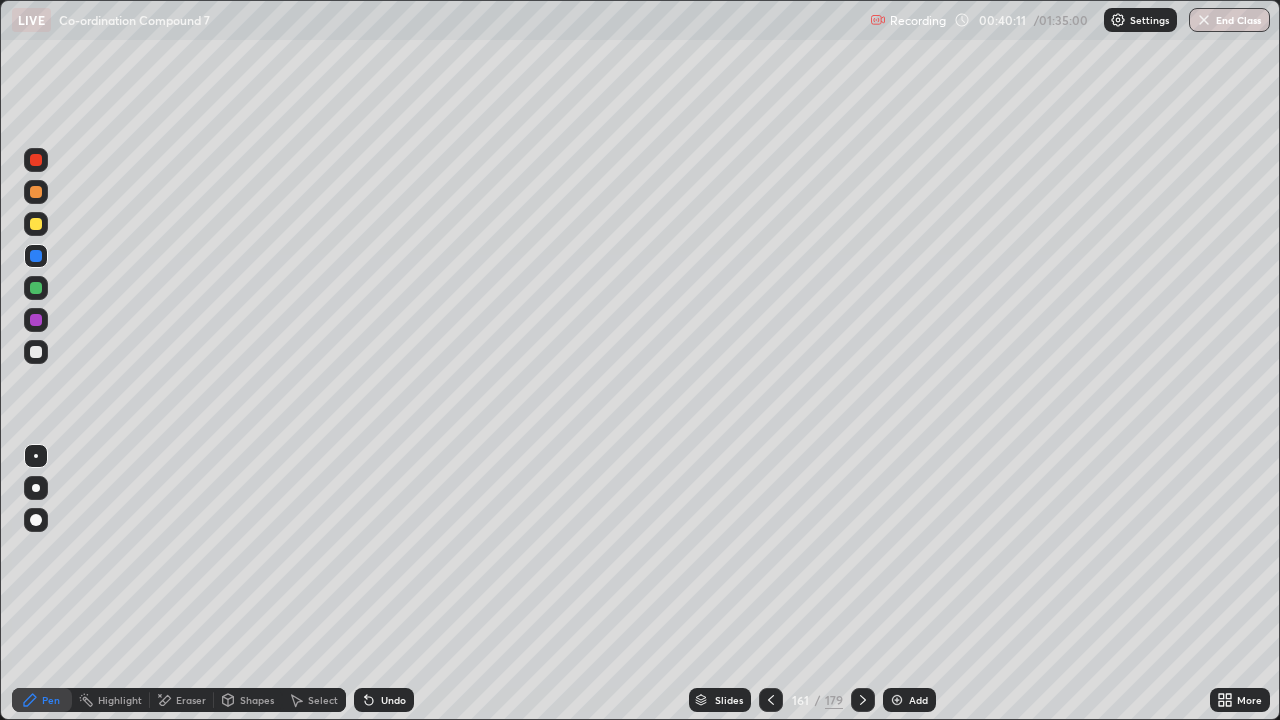 click on "Eraser" at bounding box center [182, 700] 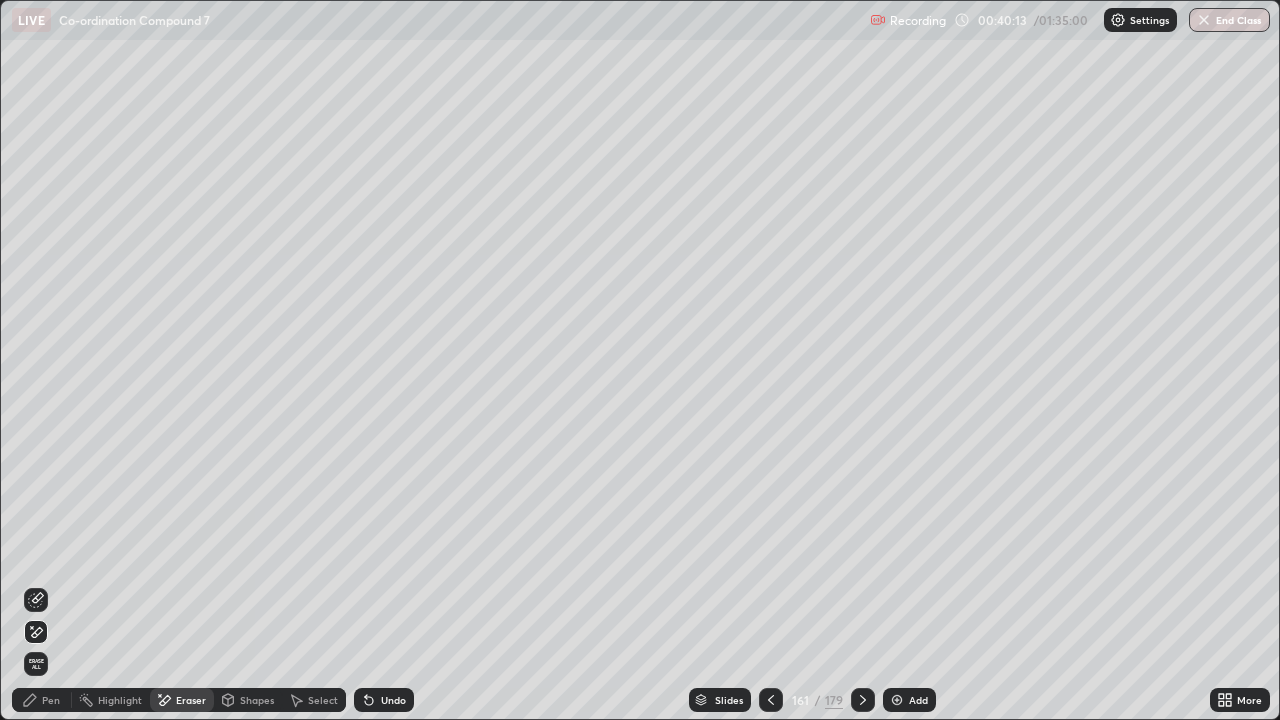 click on "Pen" at bounding box center (42, 700) 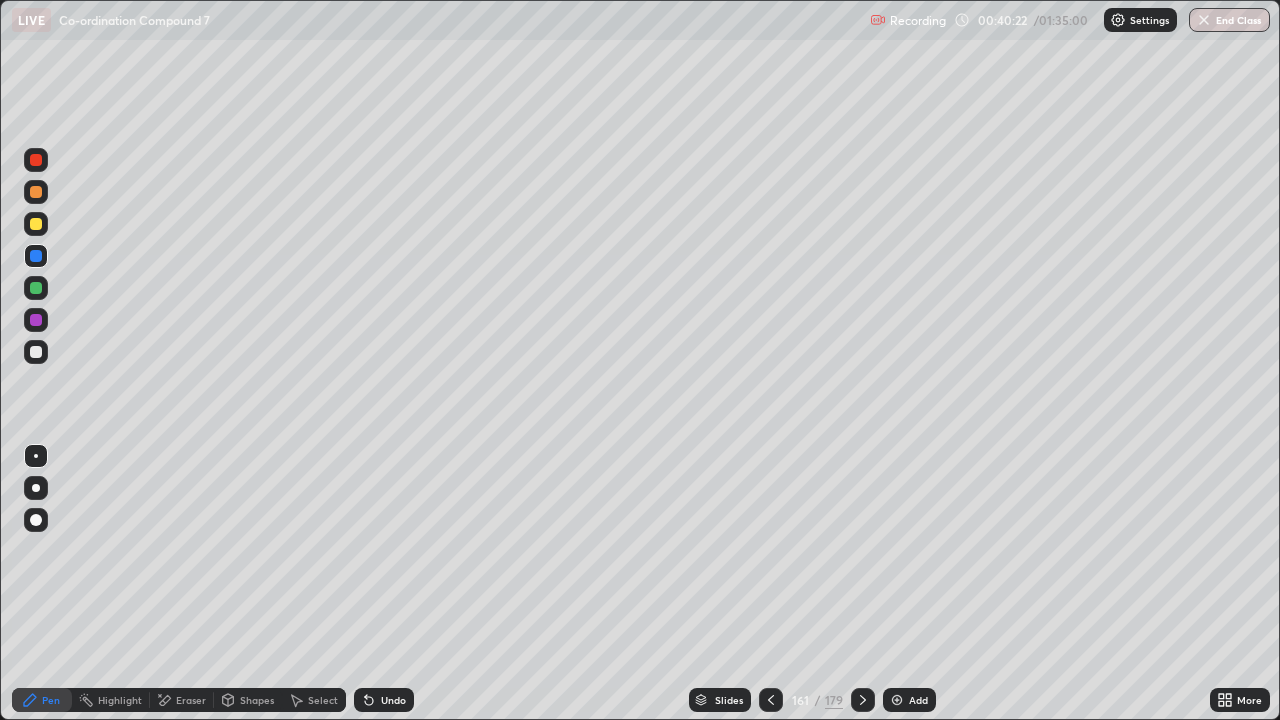 click on "Eraser" at bounding box center [182, 700] 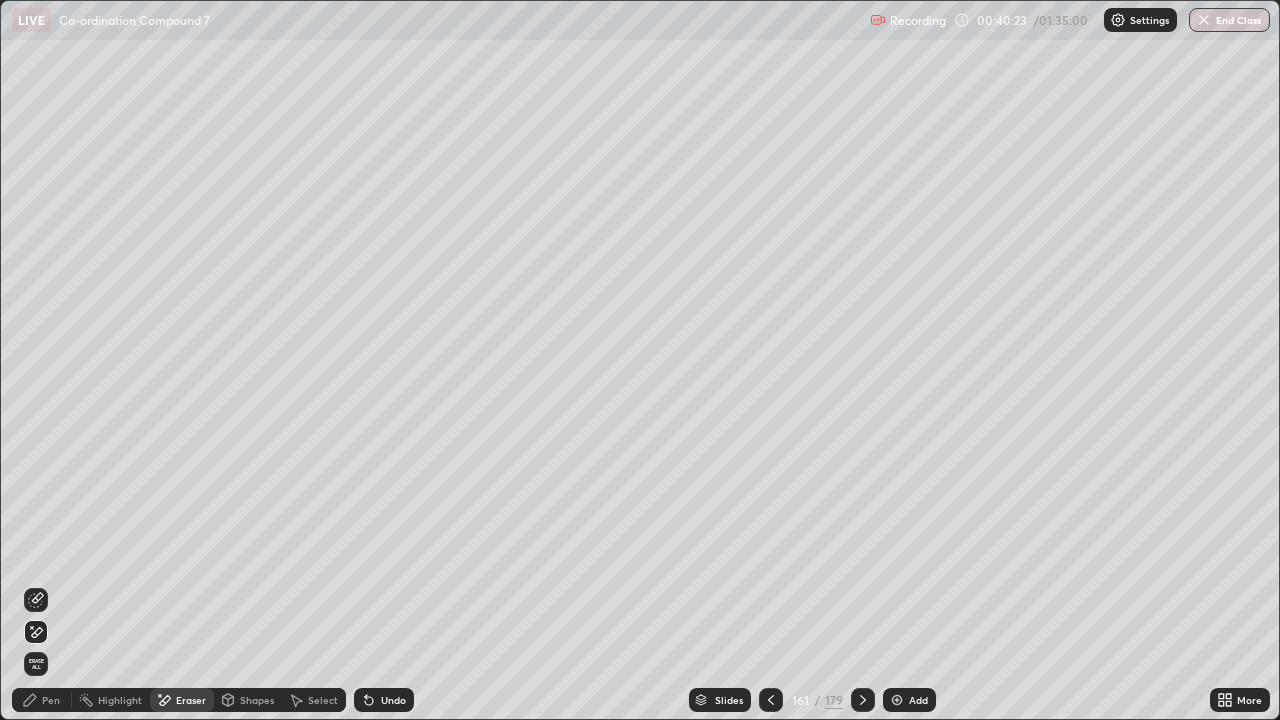 click on "Pen" at bounding box center (42, 700) 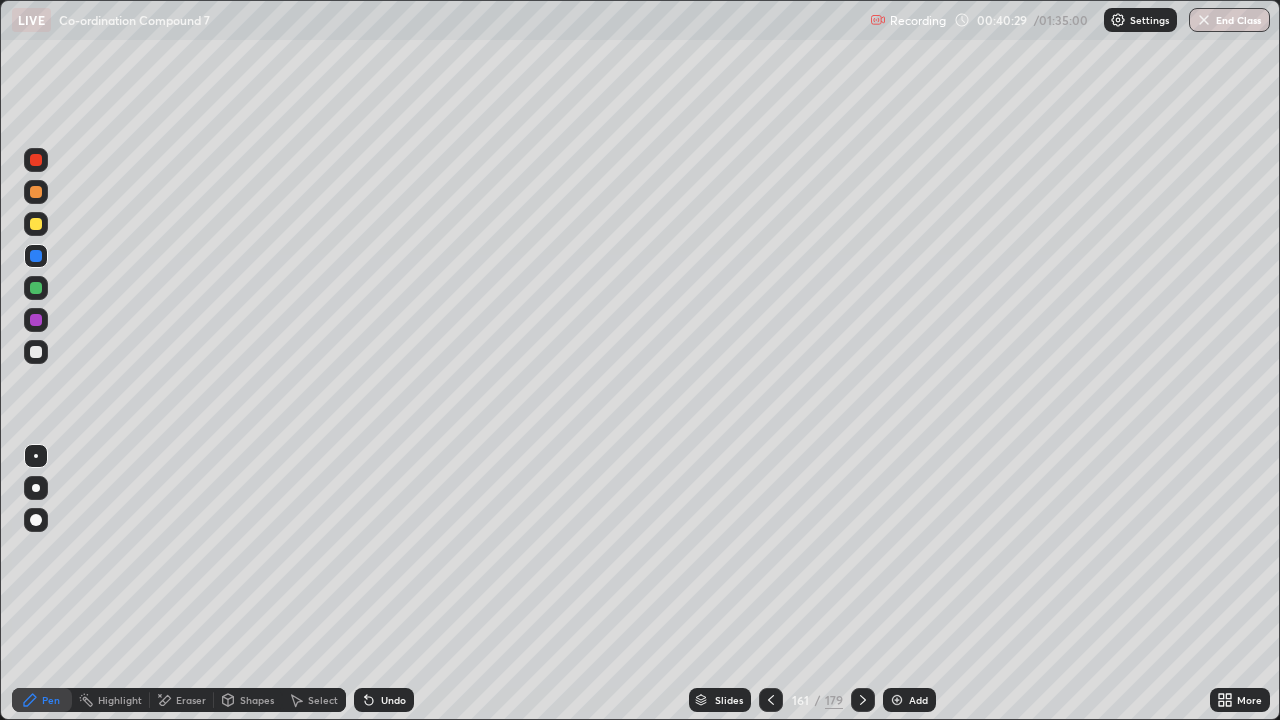 click on "Eraser" at bounding box center (182, 700) 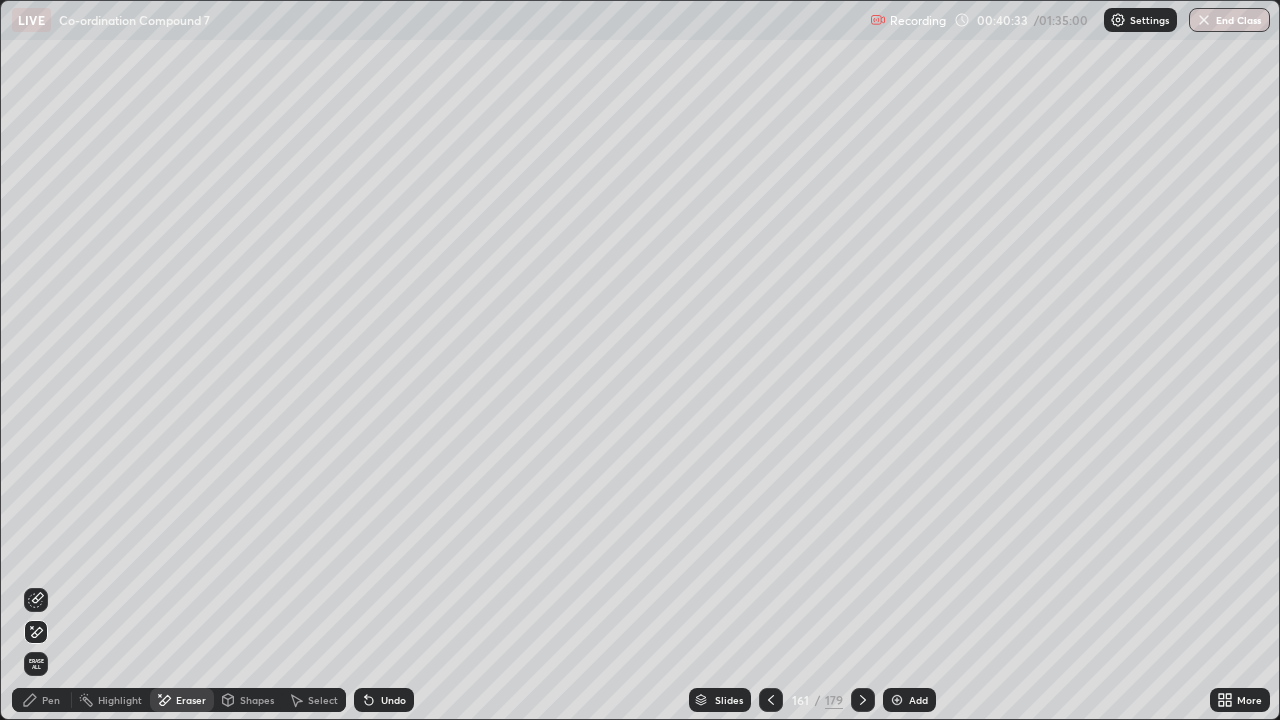 click on "Undo" at bounding box center [393, 700] 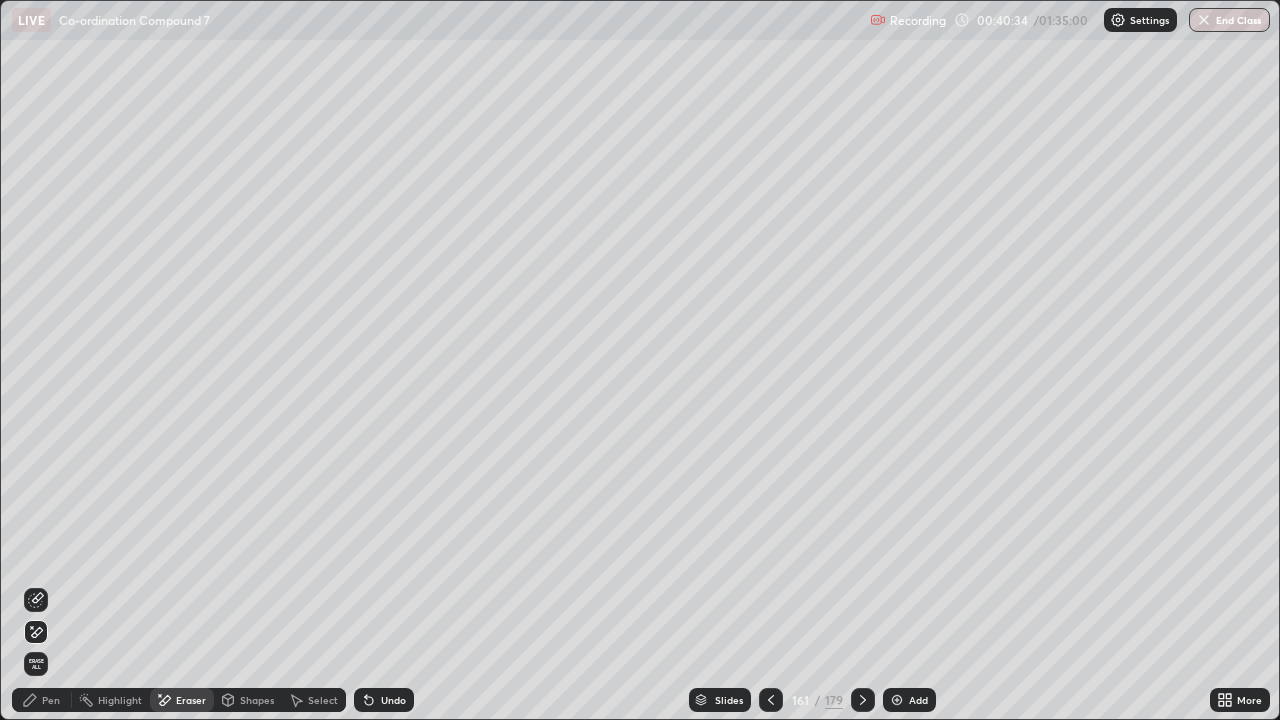 click on "Undo" at bounding box center (384, 700) 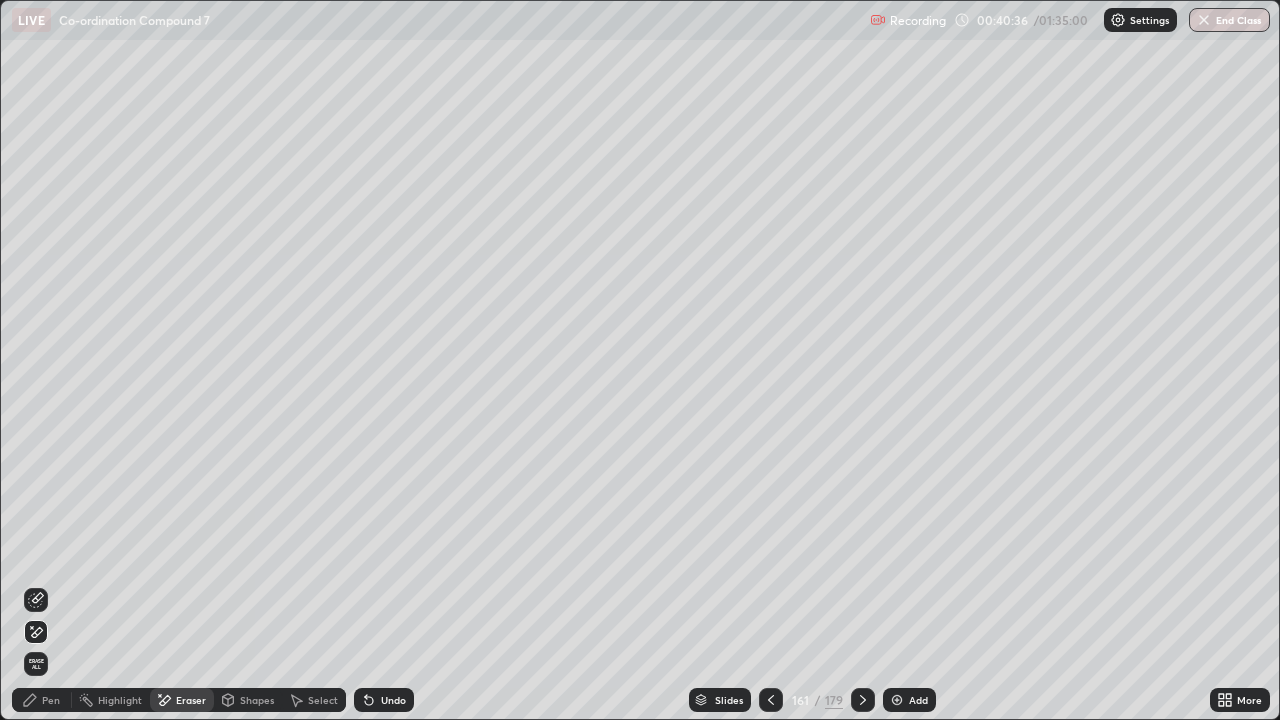 click at bounding box center (36, 600) 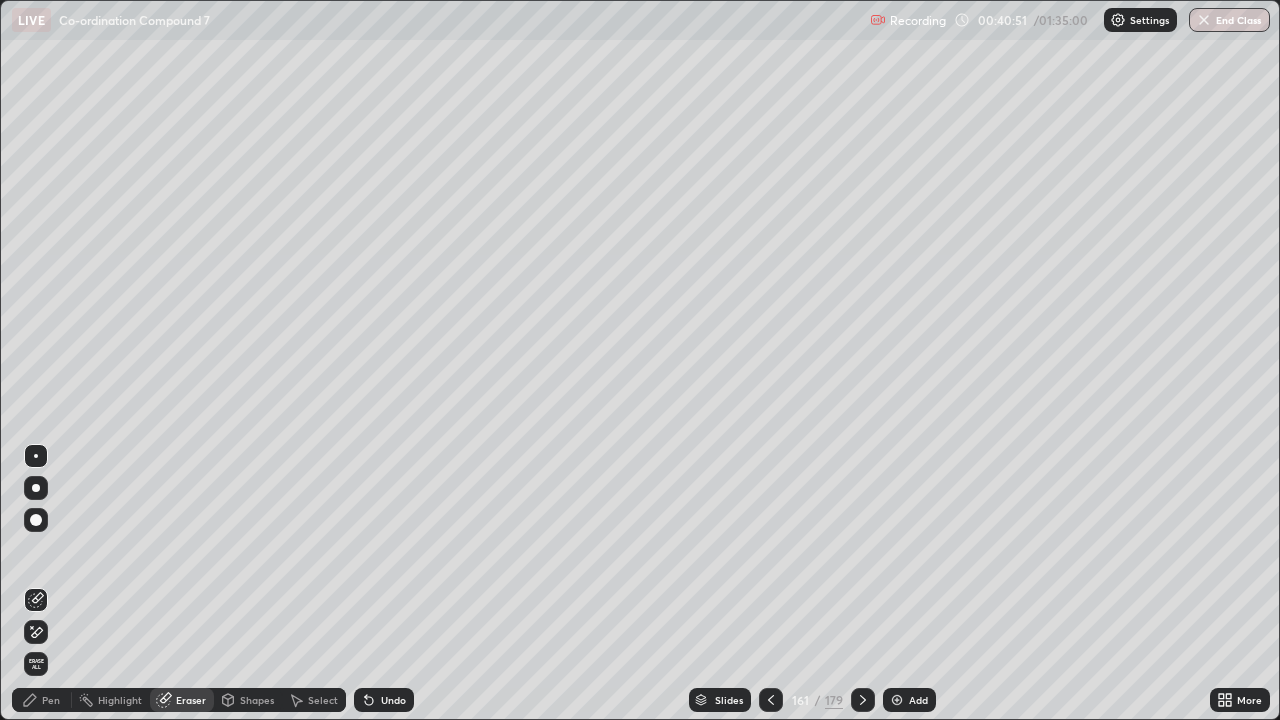 click on "Pen" at bounding box center [51, 700] 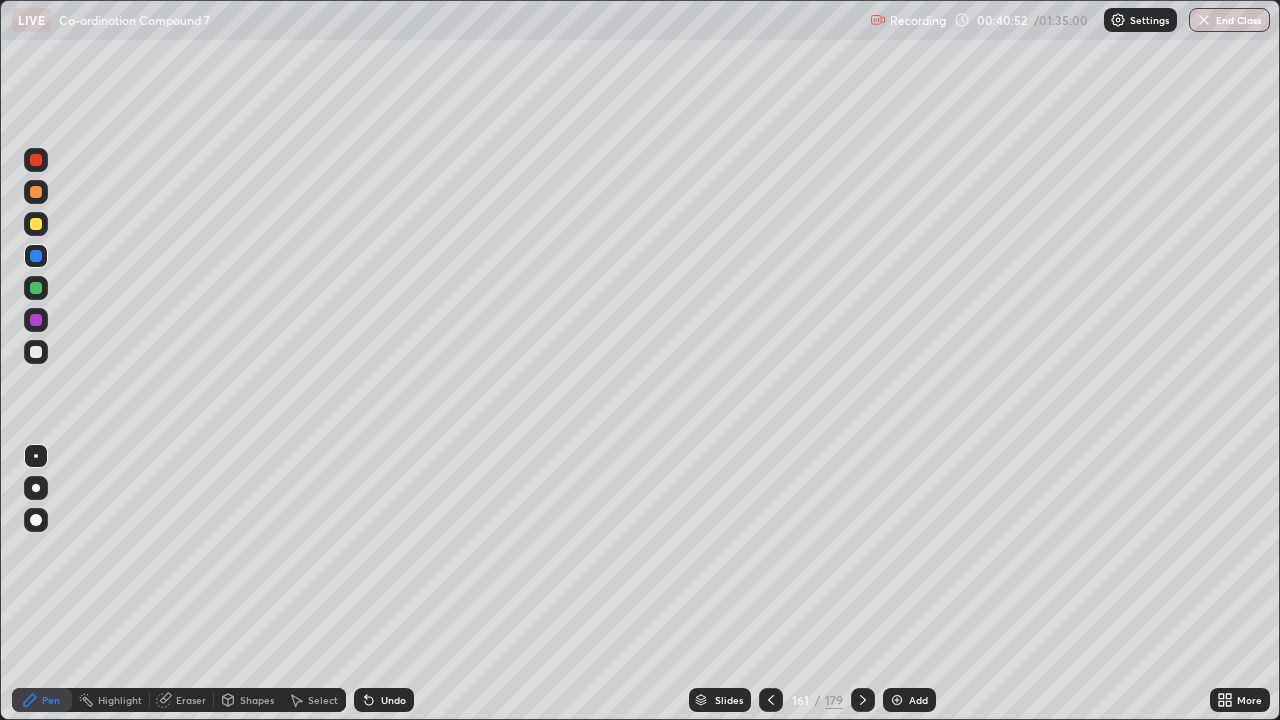 click at bounding box center [36, 256] 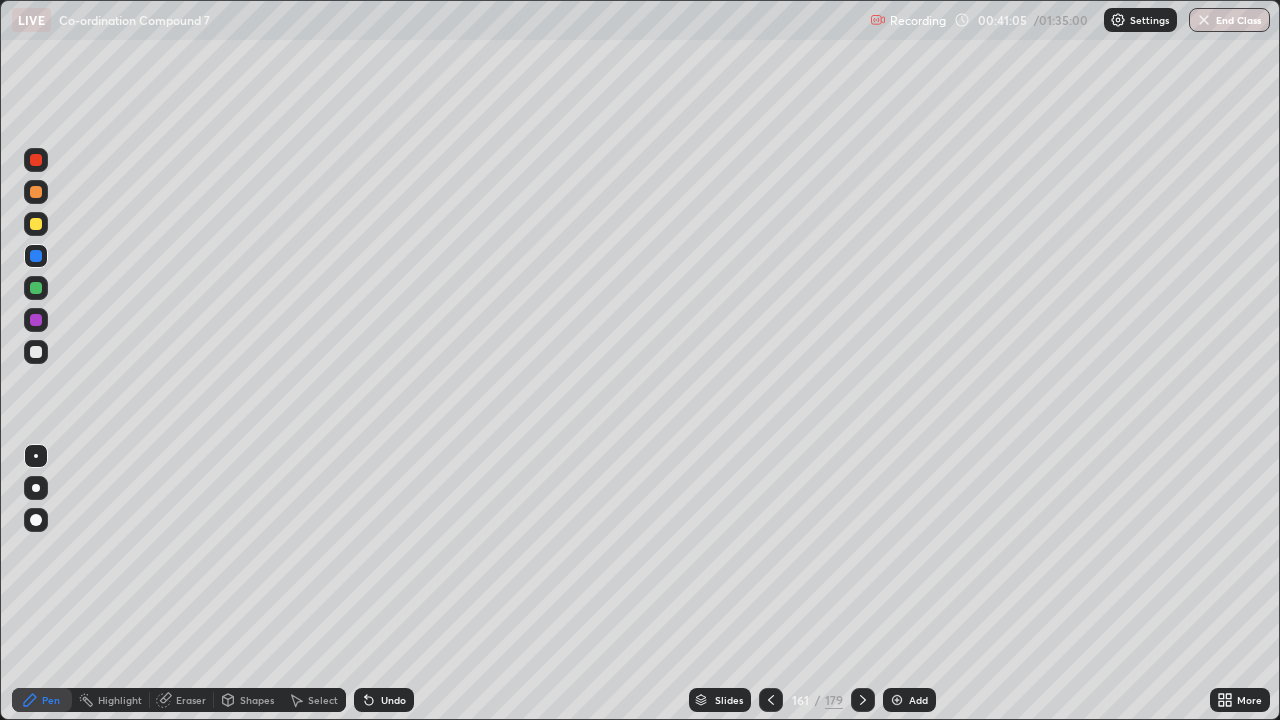 click on "Undo" at bounding box center [393, 700] 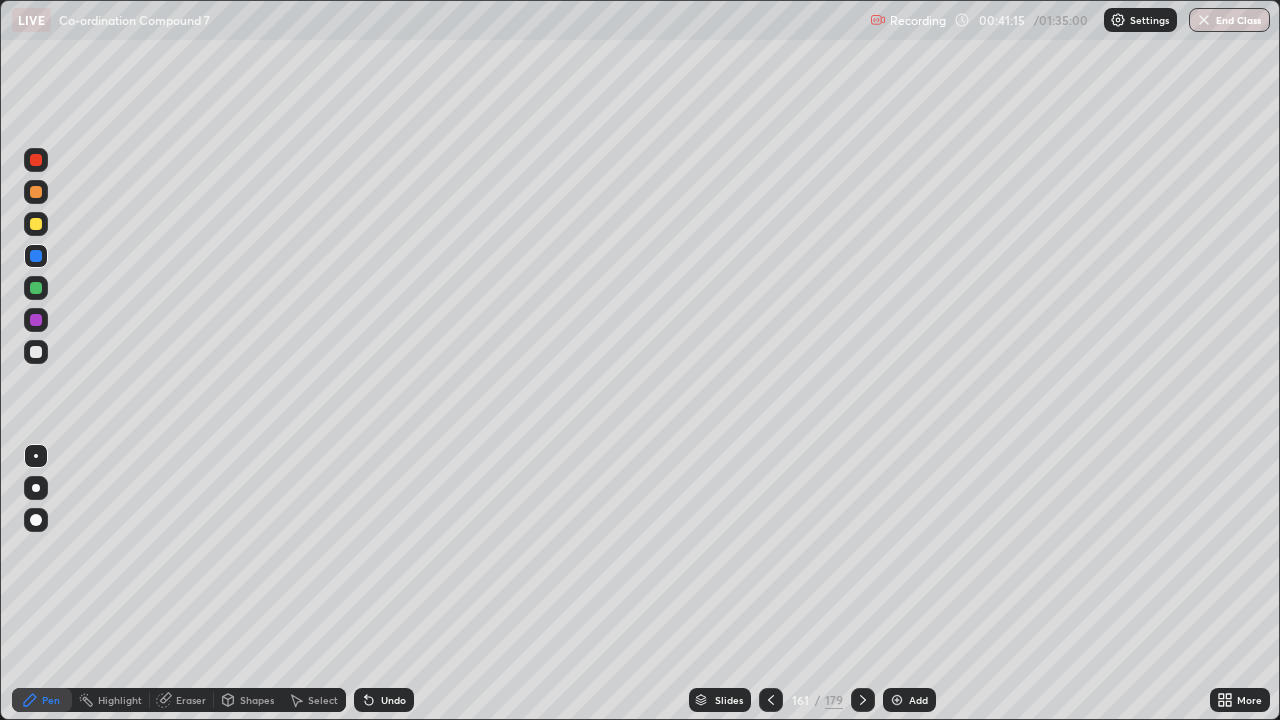 click at bounding box center (36, 288) 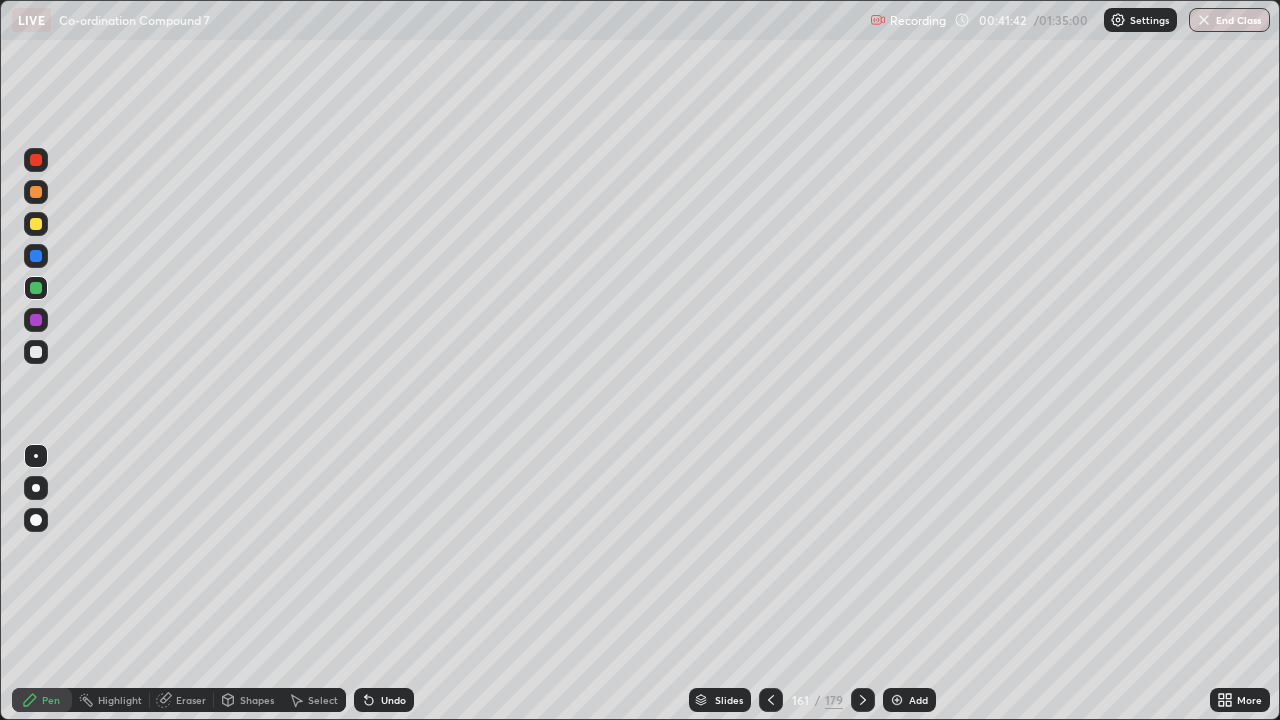click at bounding box center (771, 700) 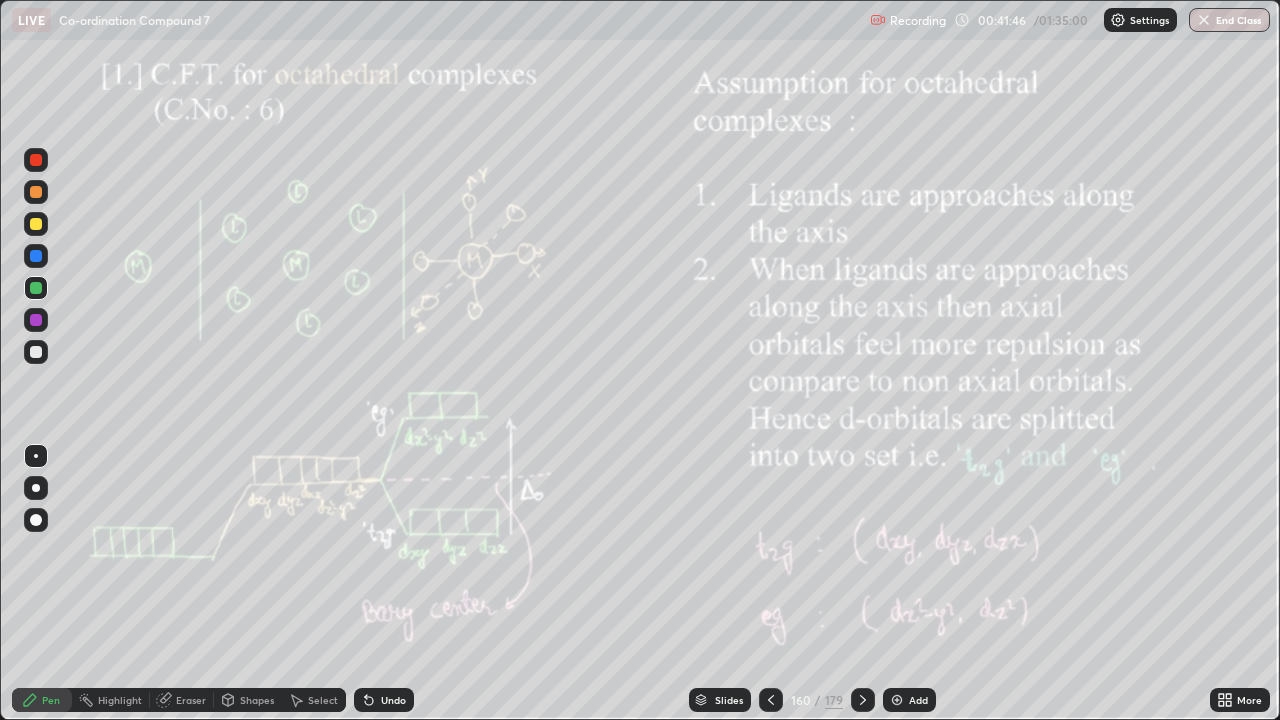 click at bounding box center [863, 700] 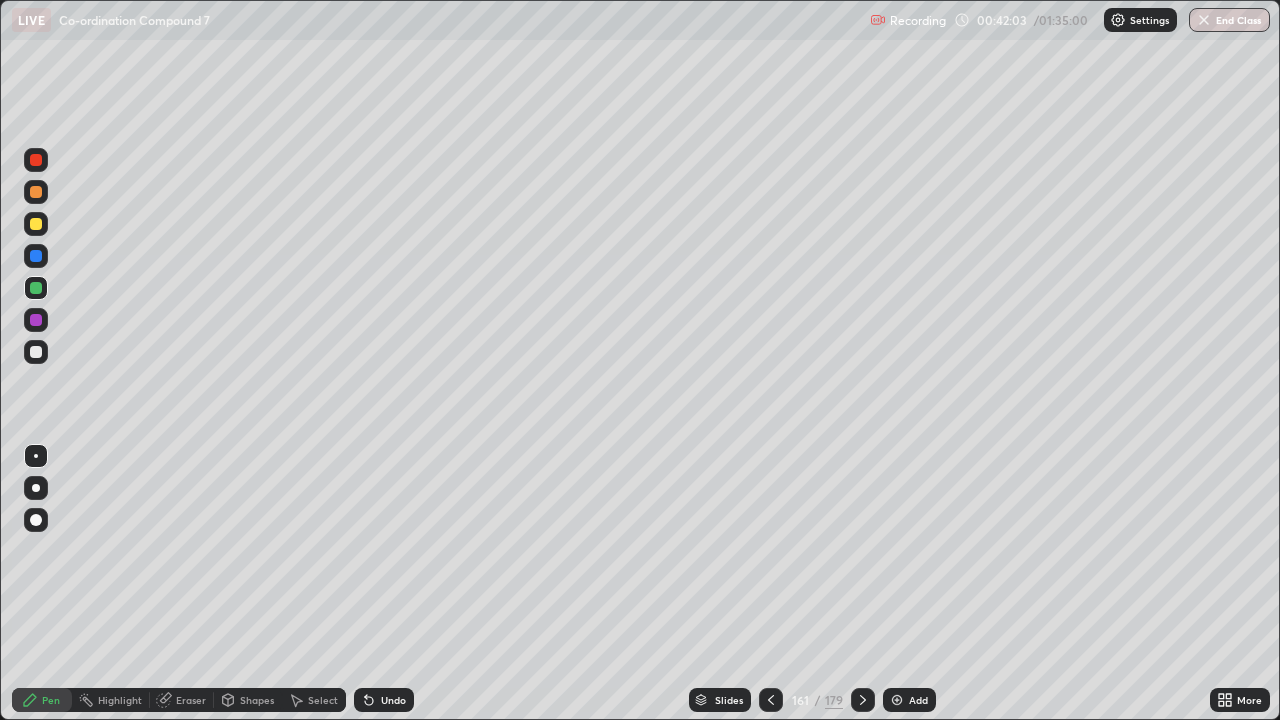 click on "Eraser" at bounding box center [191, 700] 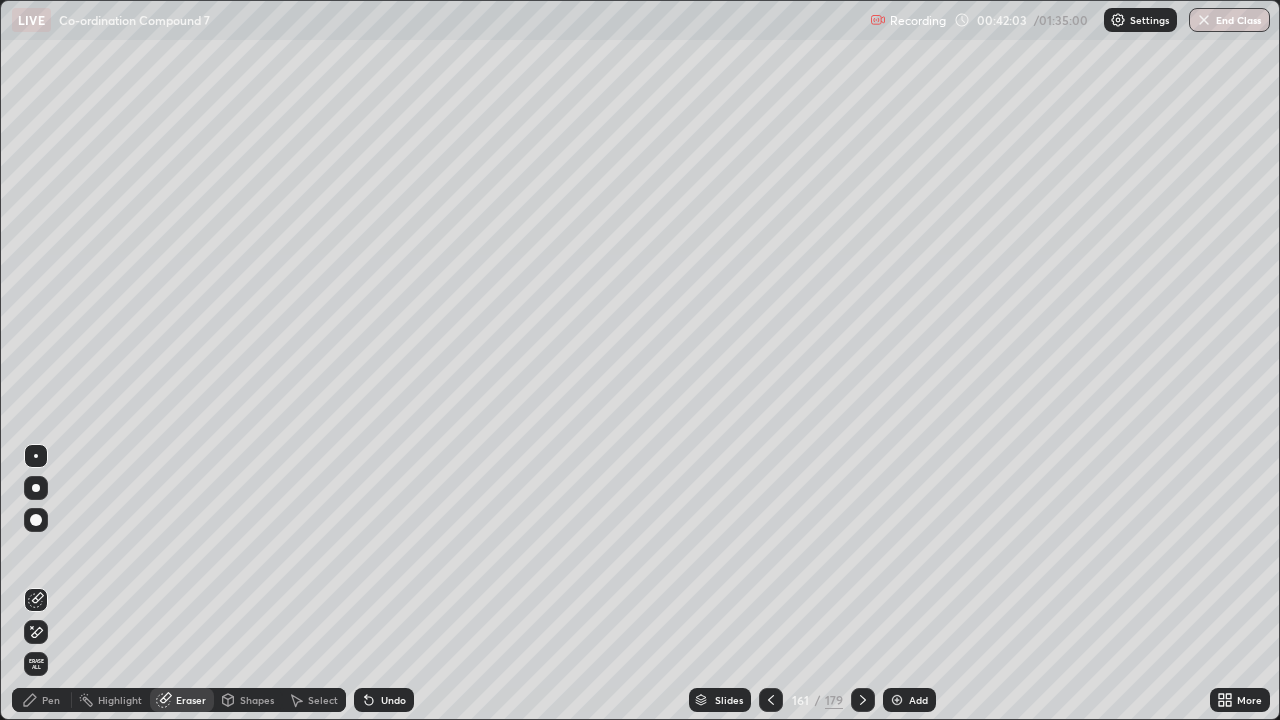 click at bounding box center (36, 632) 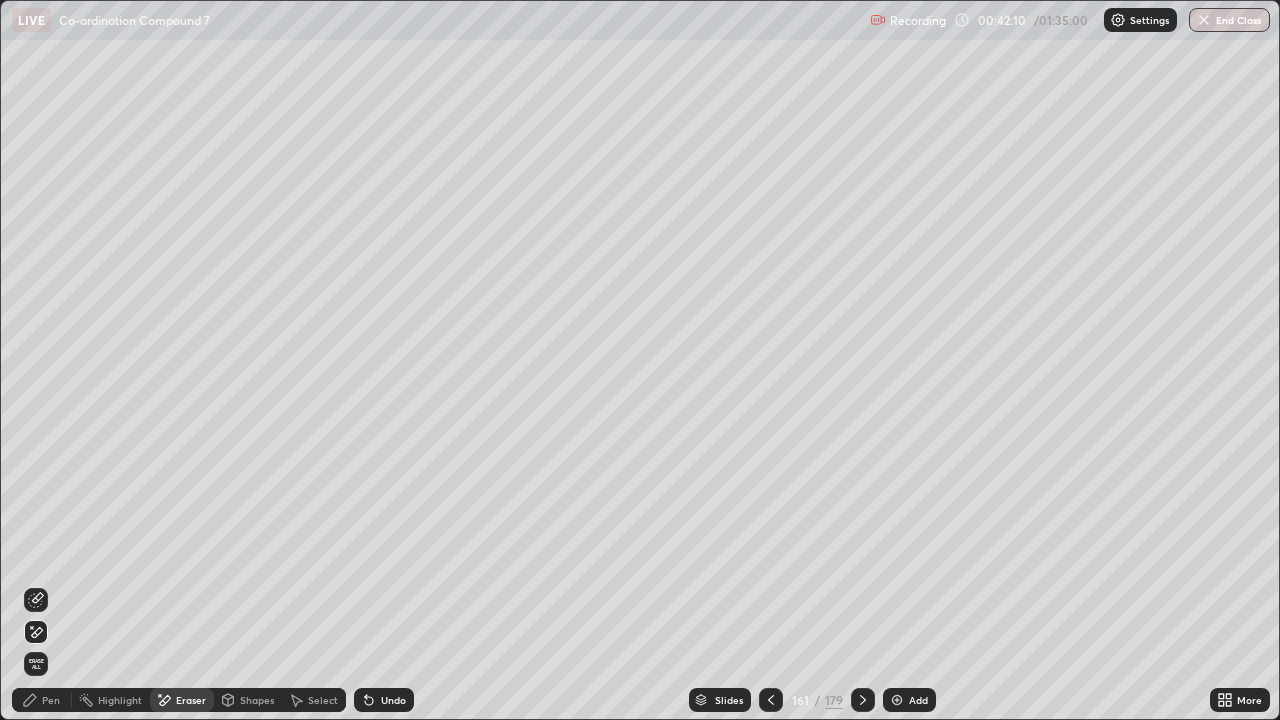 click 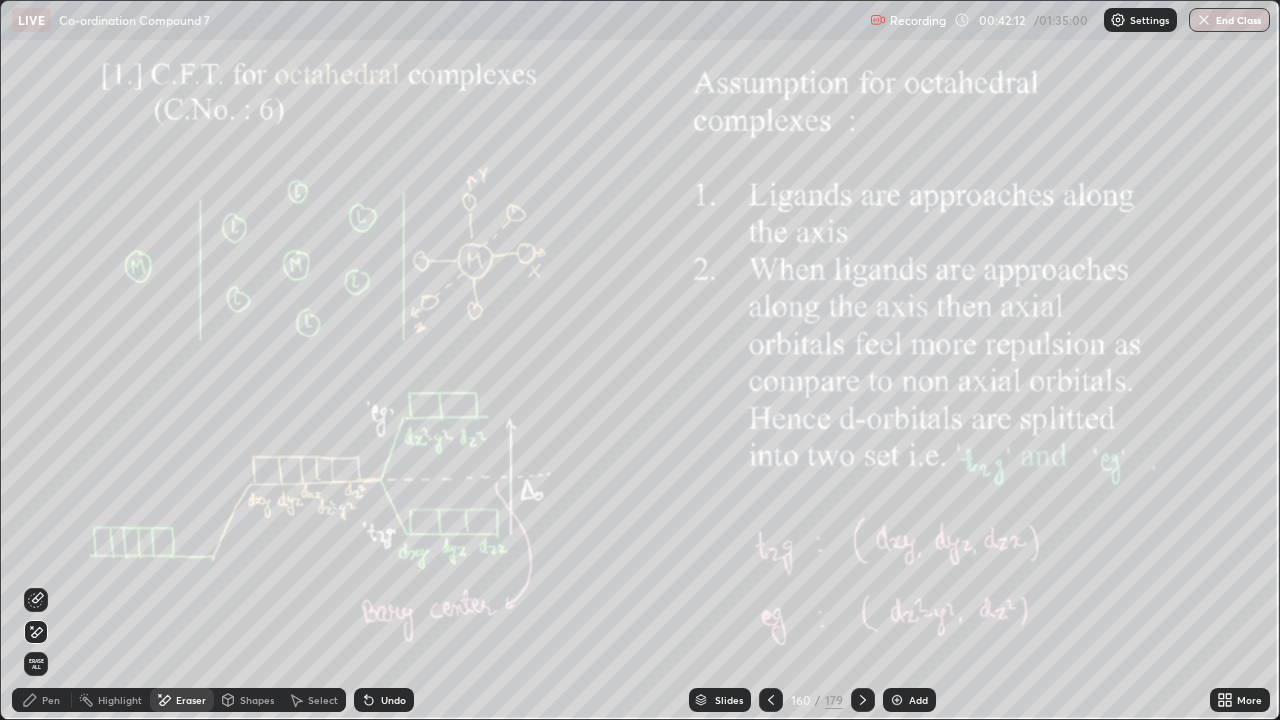 click 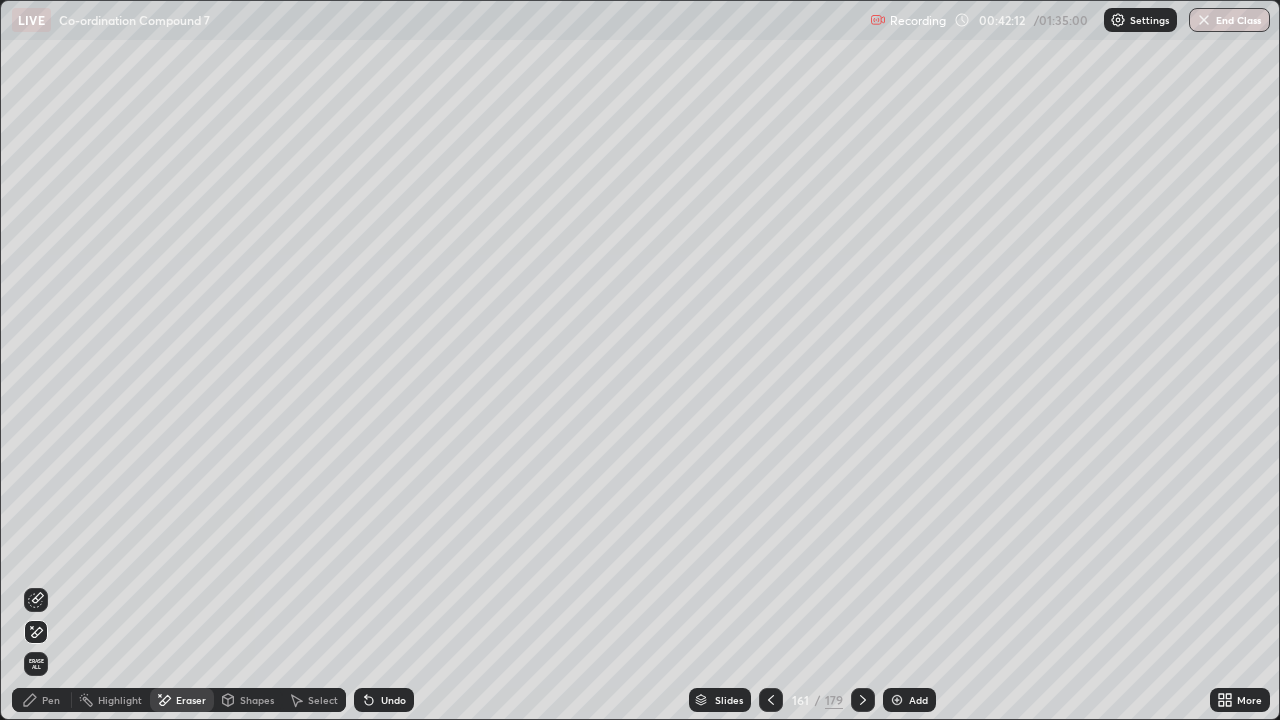click at bounding box center [897, 700] 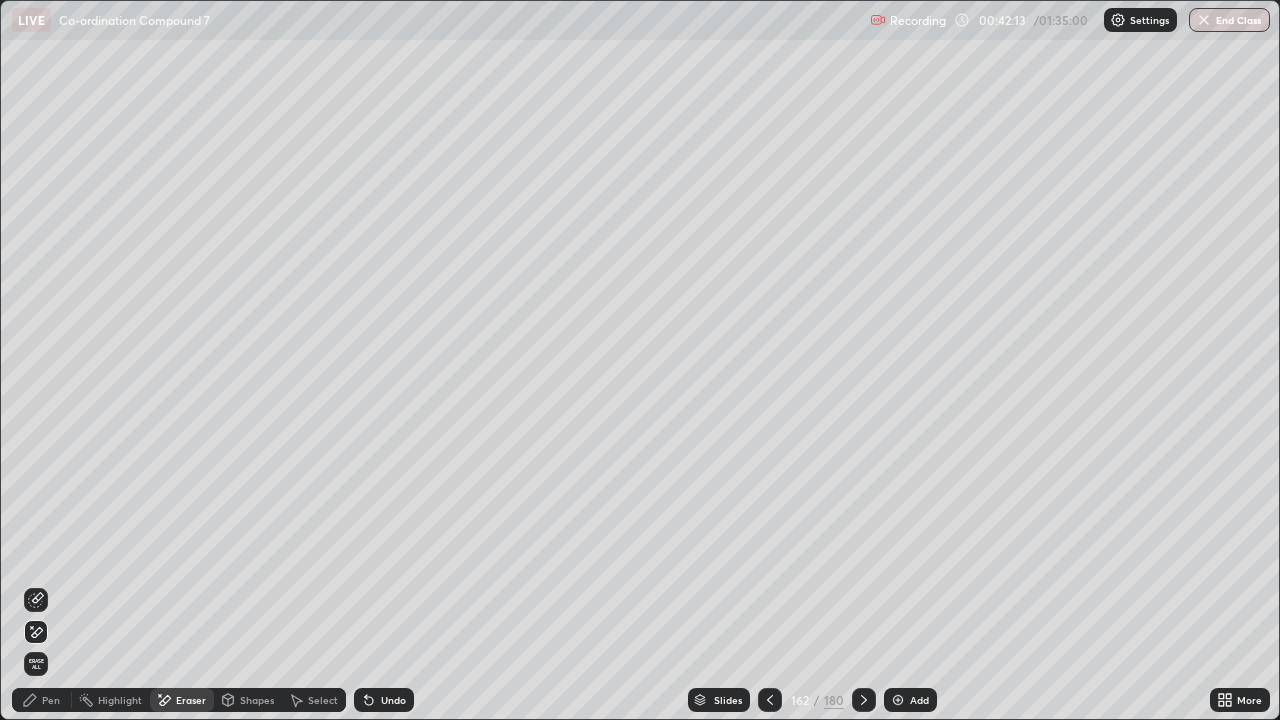 click on "Shapes" at bounding box center [248, 700] 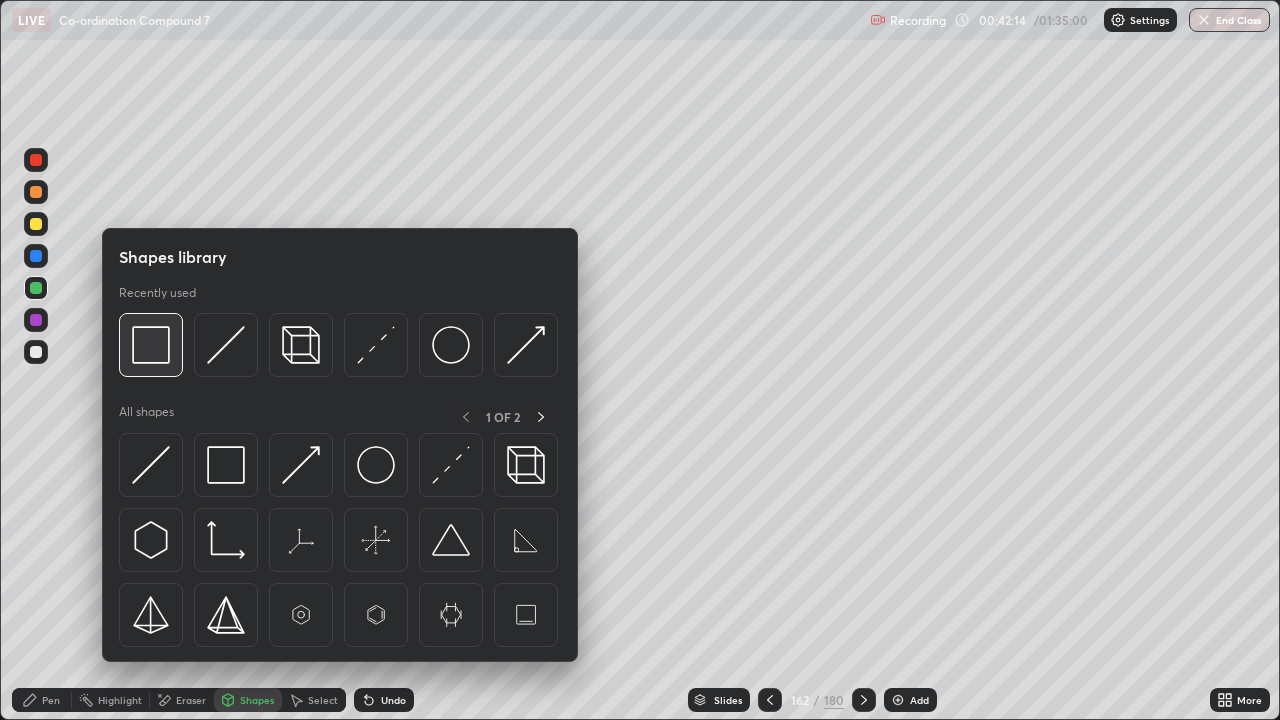 click at bounding box center (151, 345) 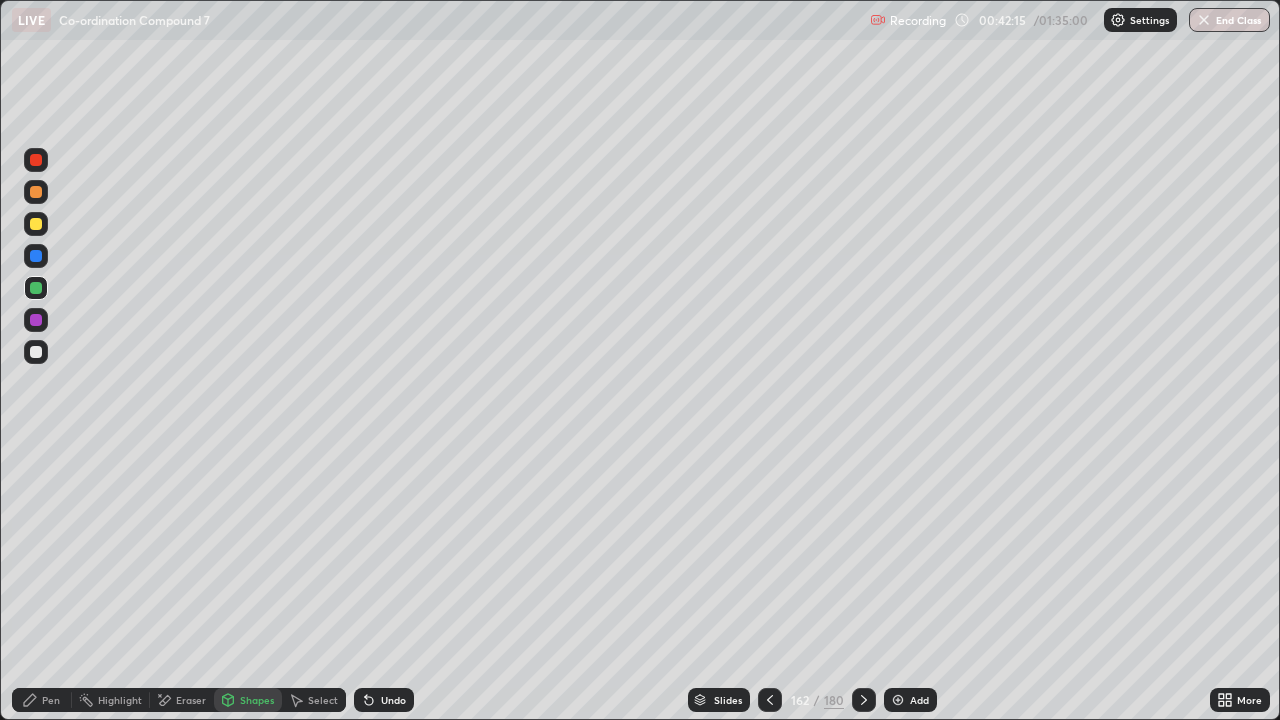 click at bounding box center [36, 224] 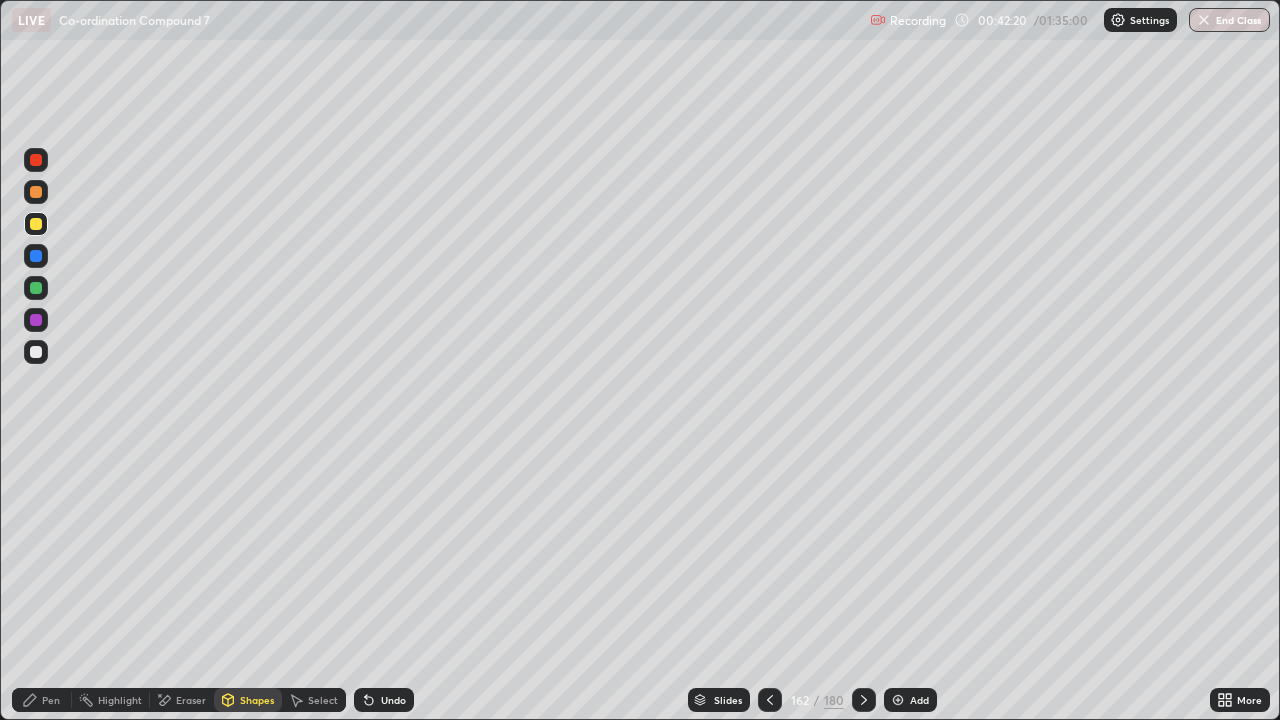 click on "Pen" at bounding box center [51, 700] 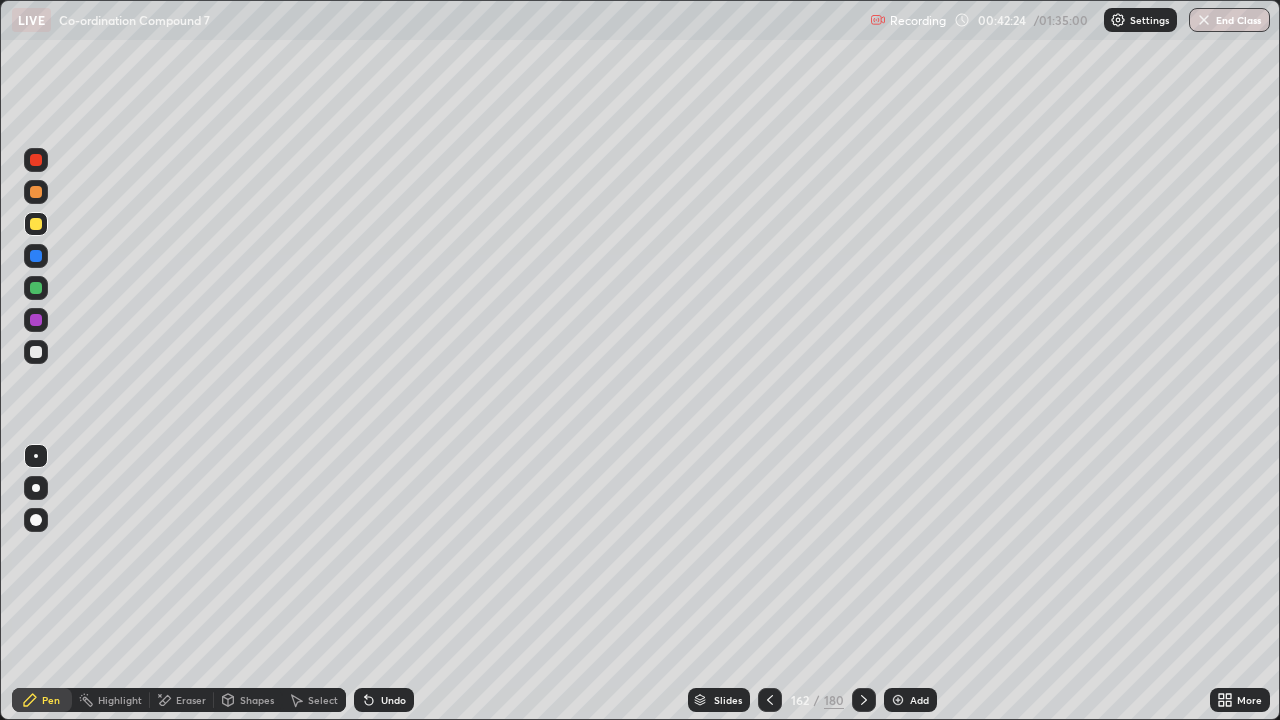 click at bounding box center (36, 352) 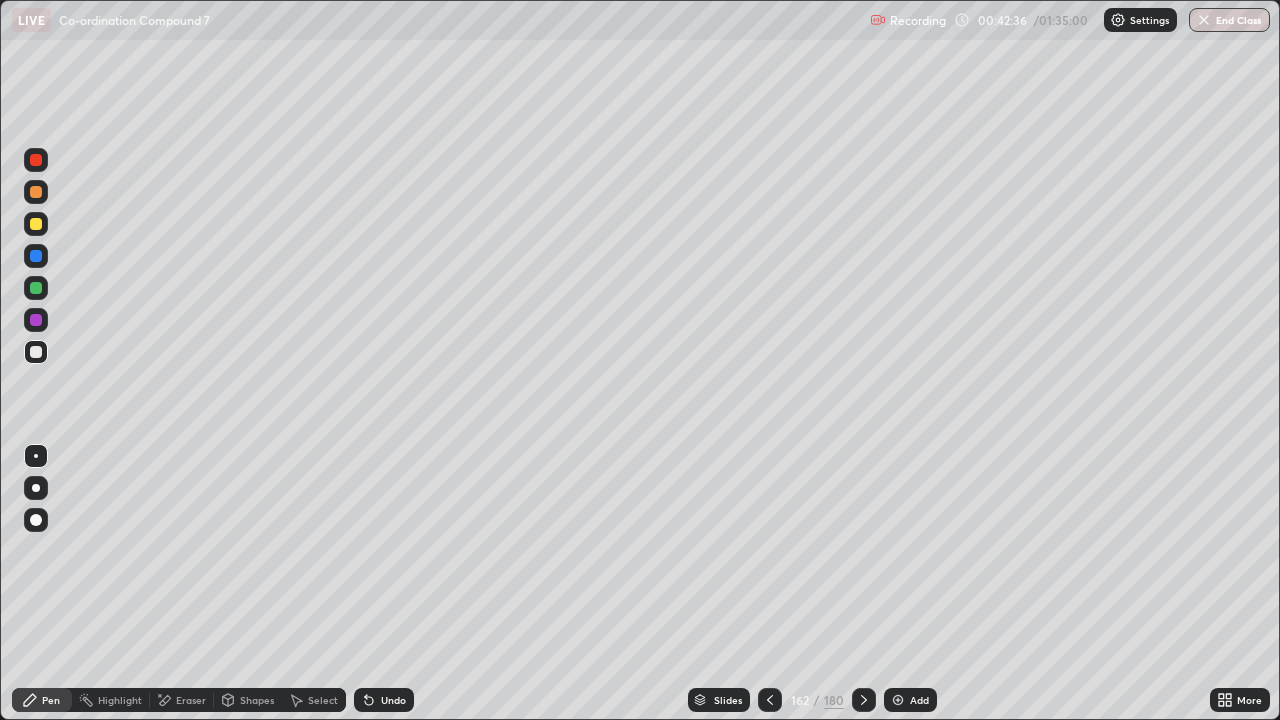click on "Undo" at bounding box center (384, 700) 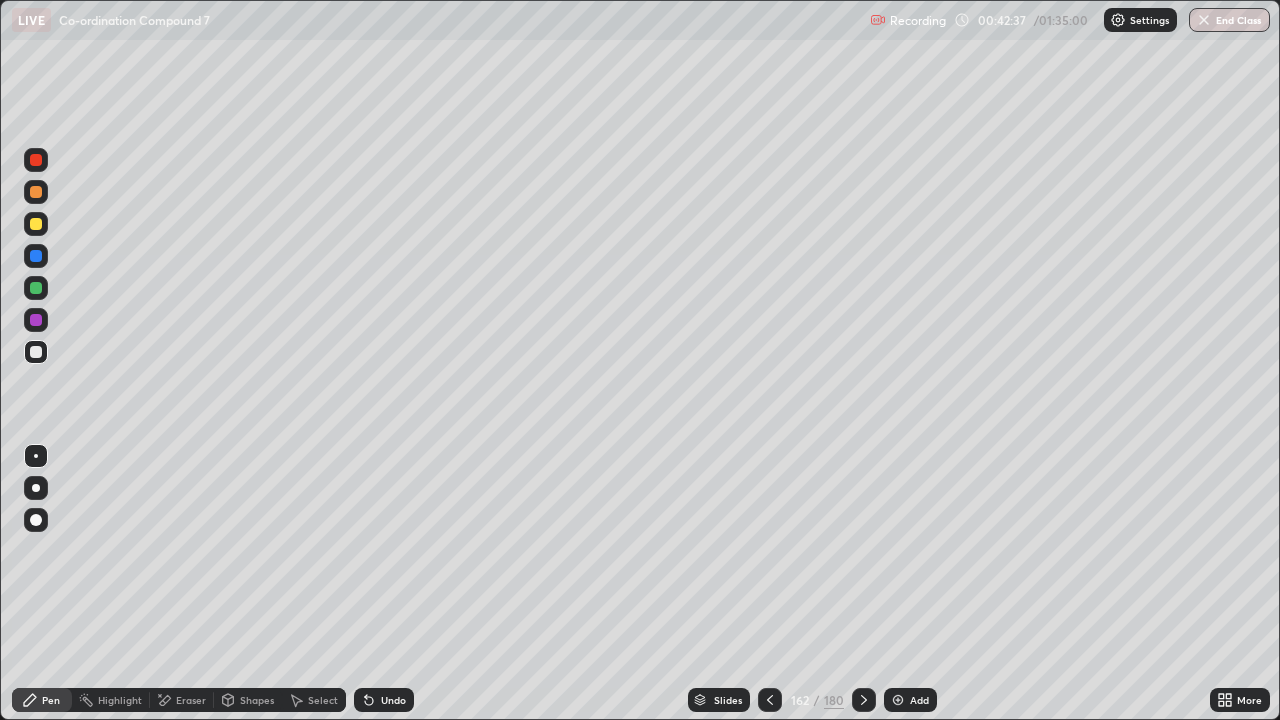 click on "Undo" at bounding box center [384, 700] 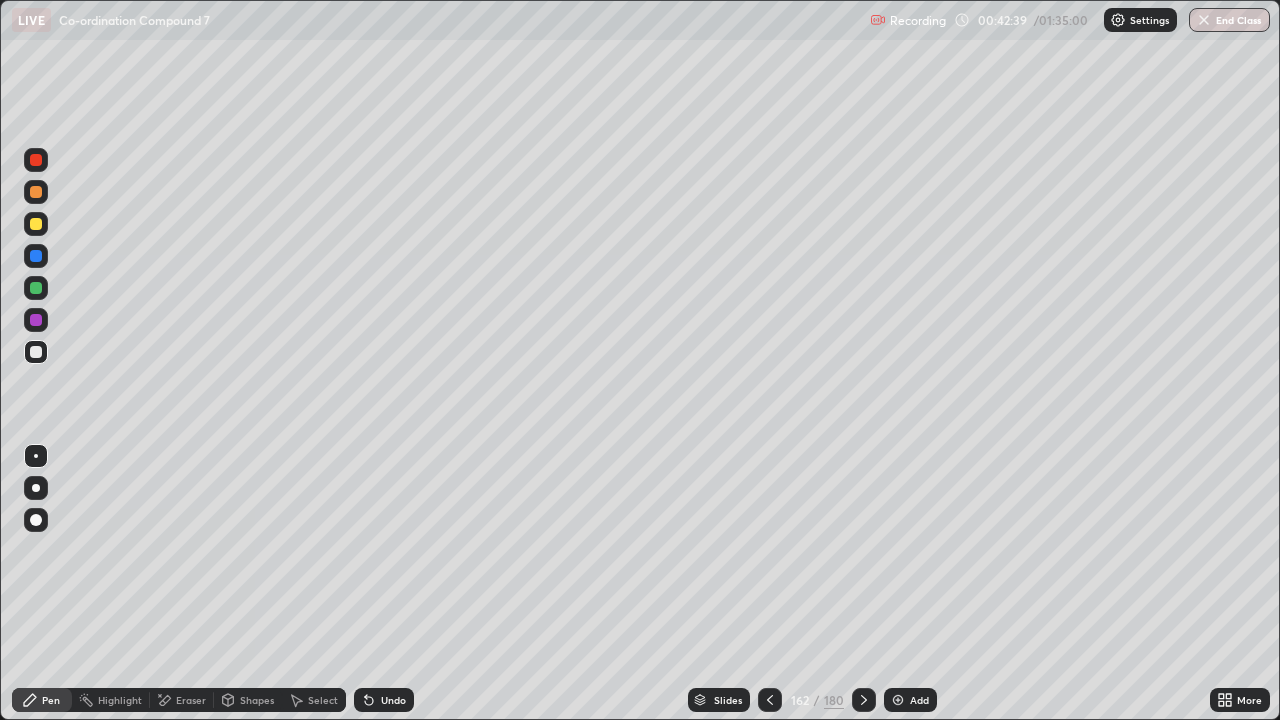 click at bounding box center [36, 224] 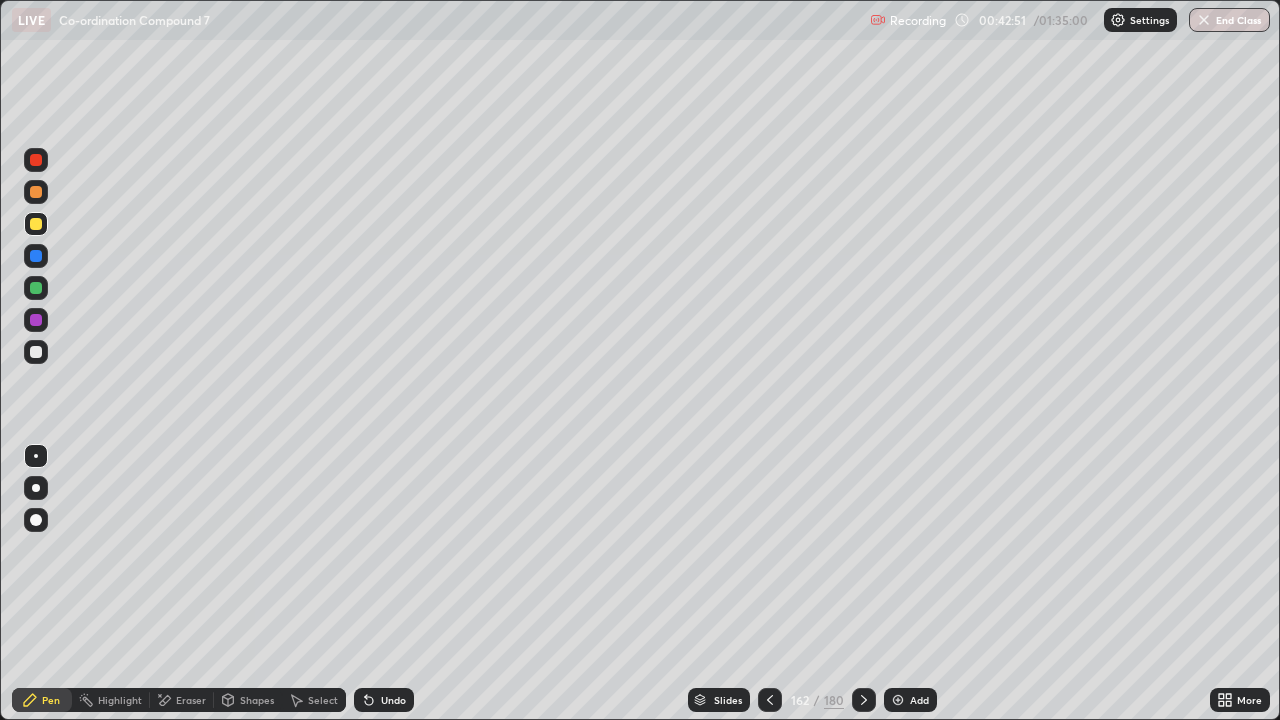 click at bounding box center [36, 352] 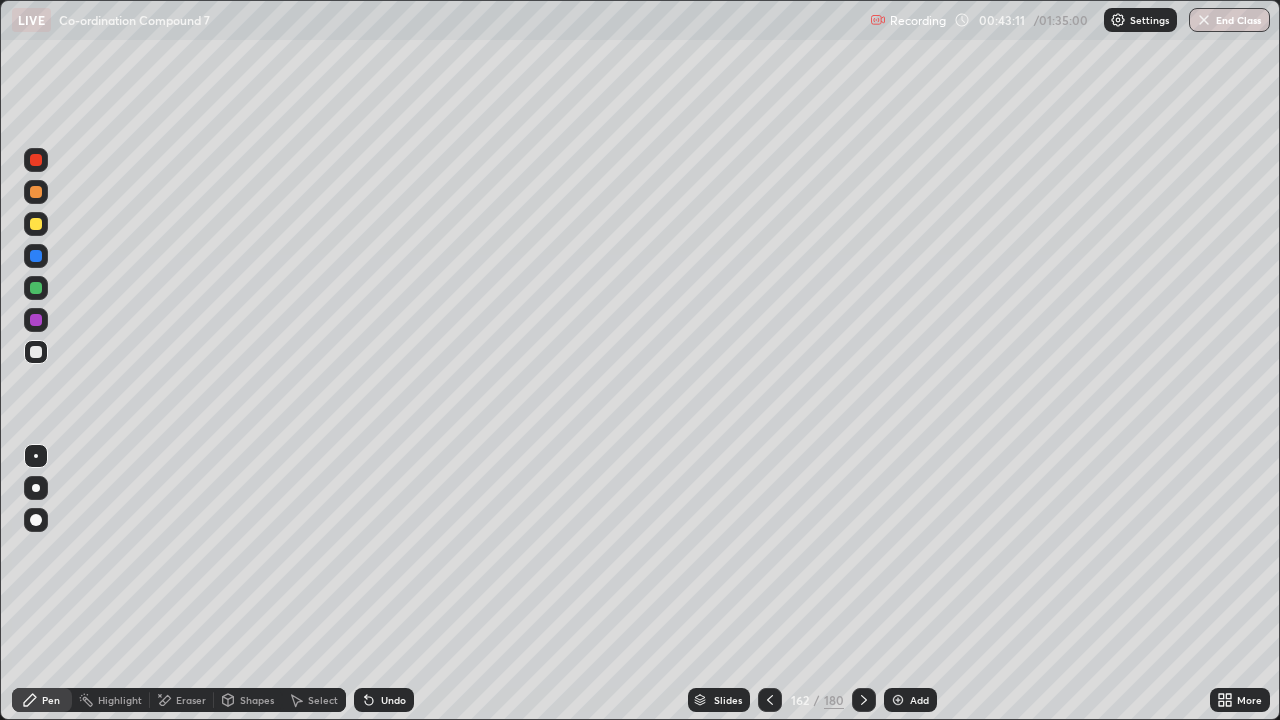 click at bounding box center [36, 288] 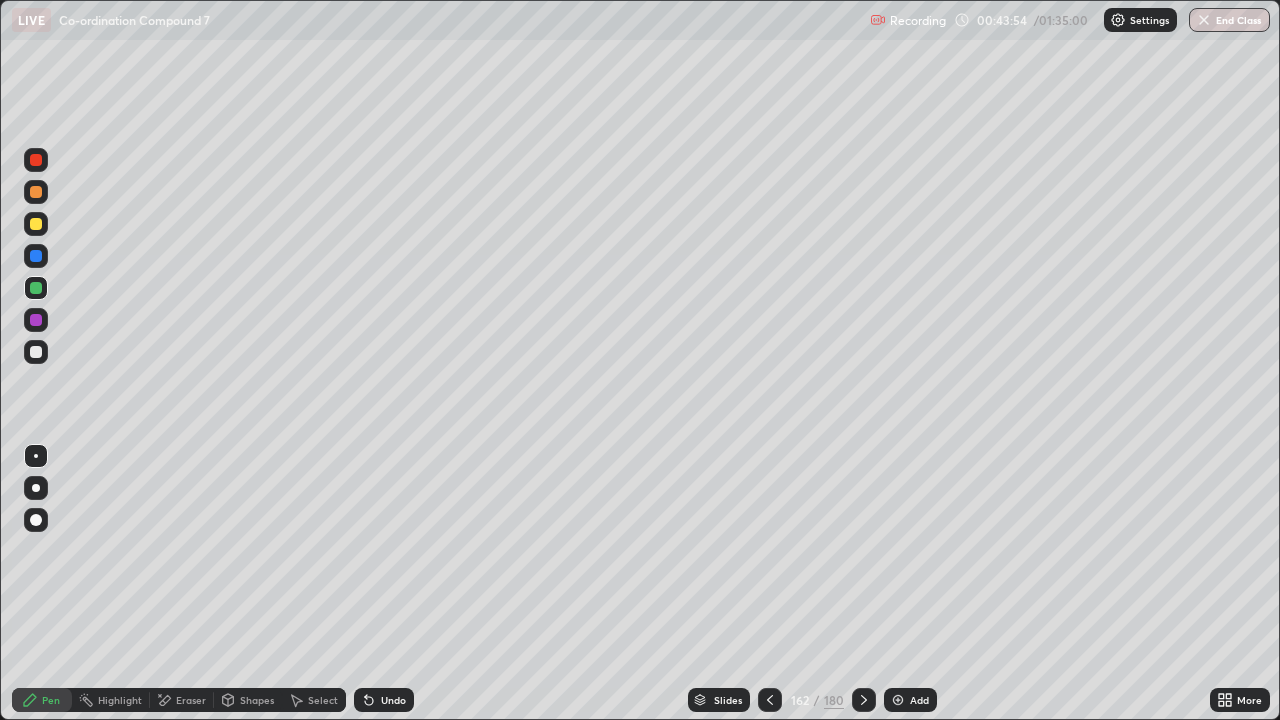 click on "Add" at bounding box center (910, 700) 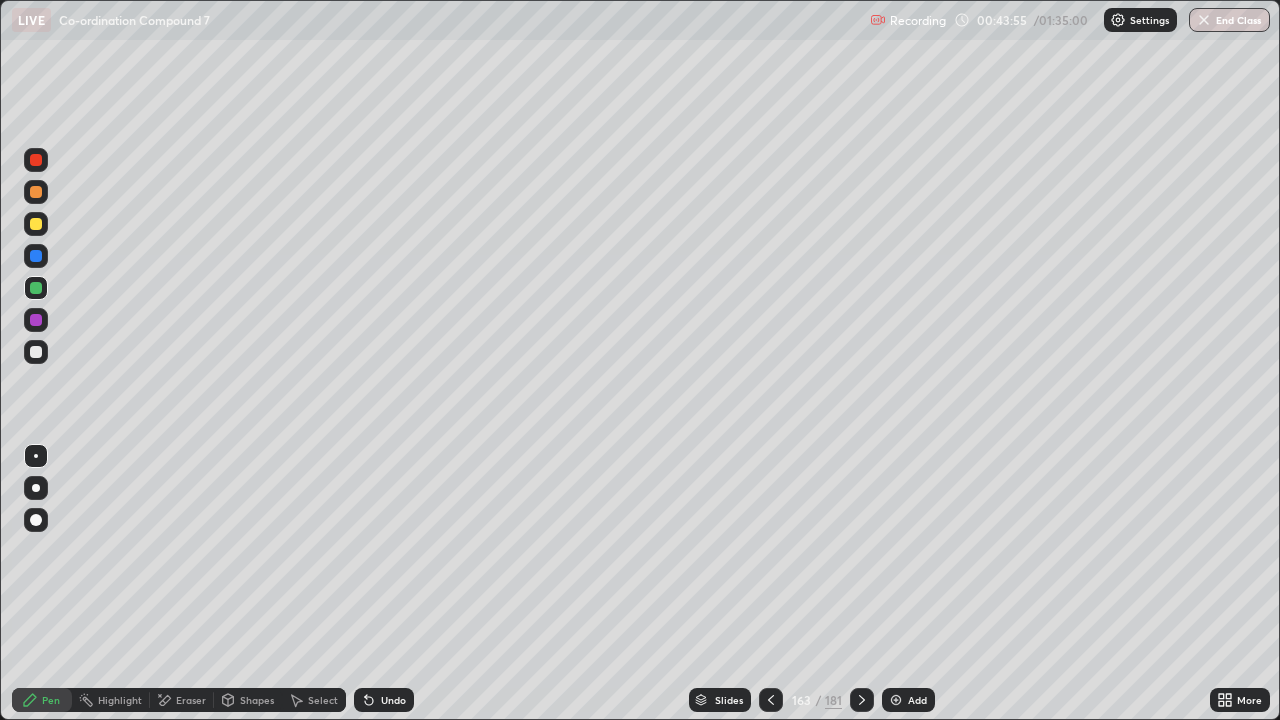 click at bounding box center [771, 700] 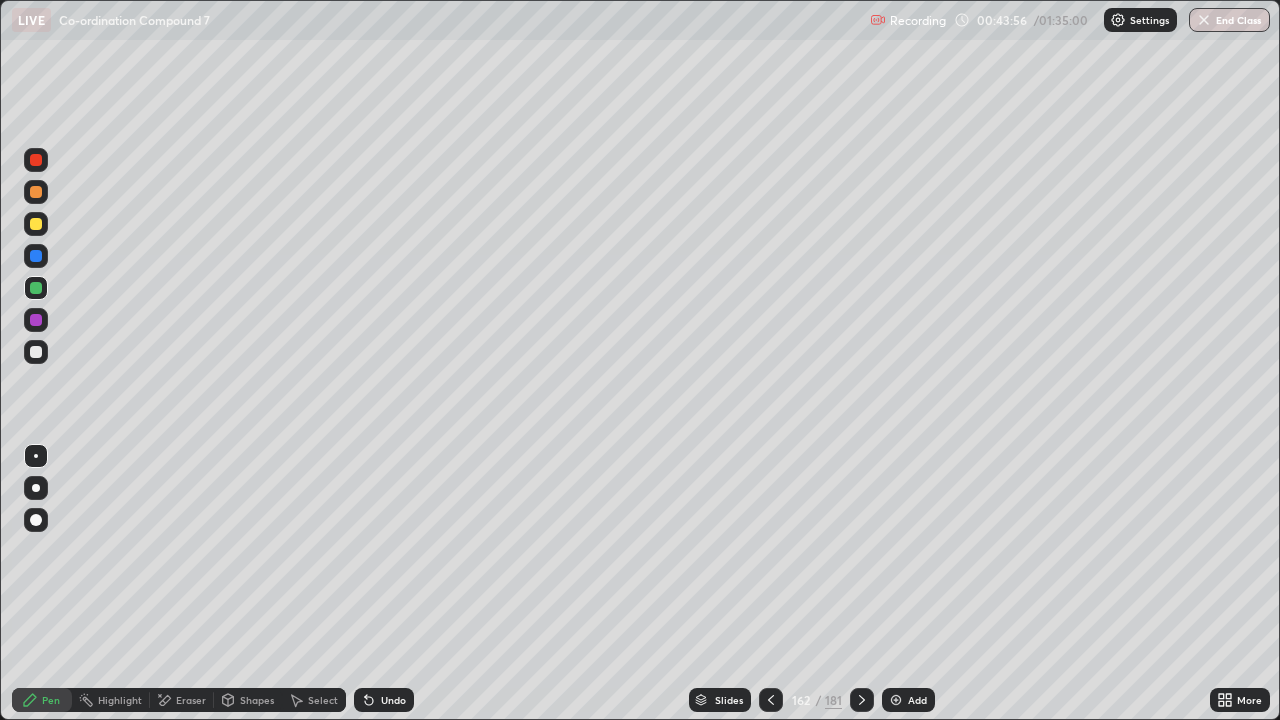 click on "Eraser" at bounding box center (191, 700) 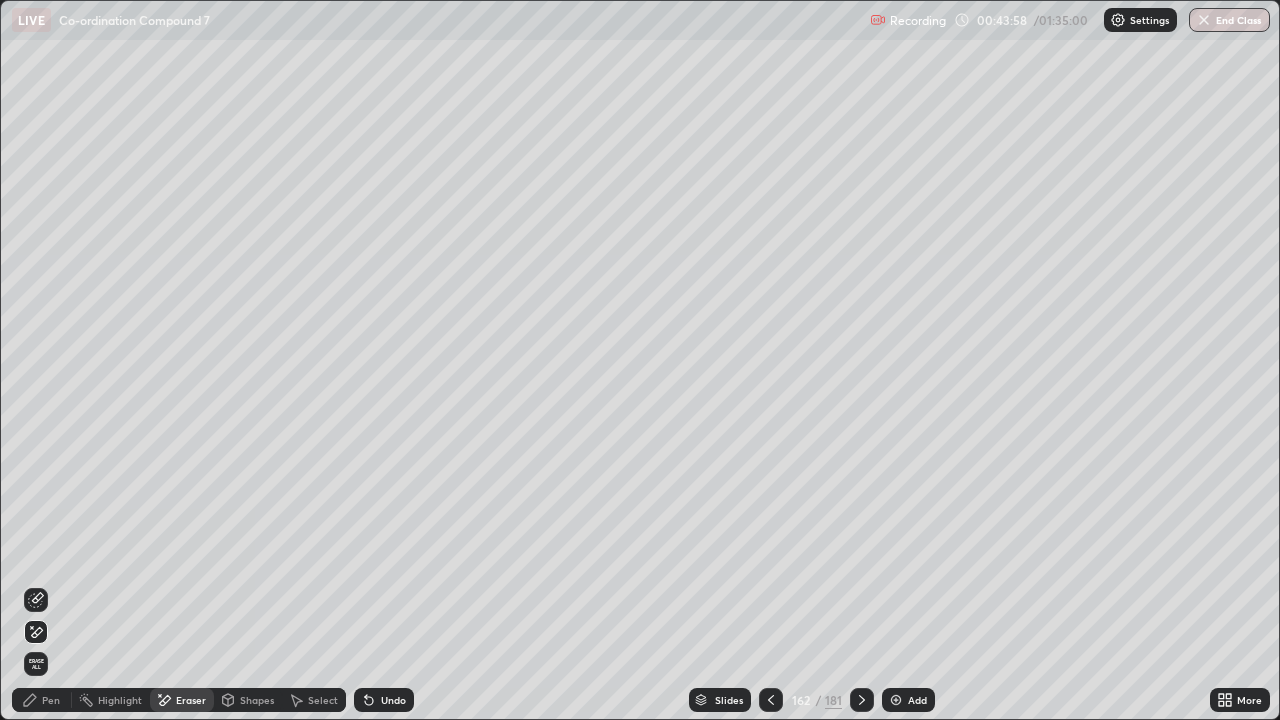 click on "Pen" at bounding box center [51, 700] 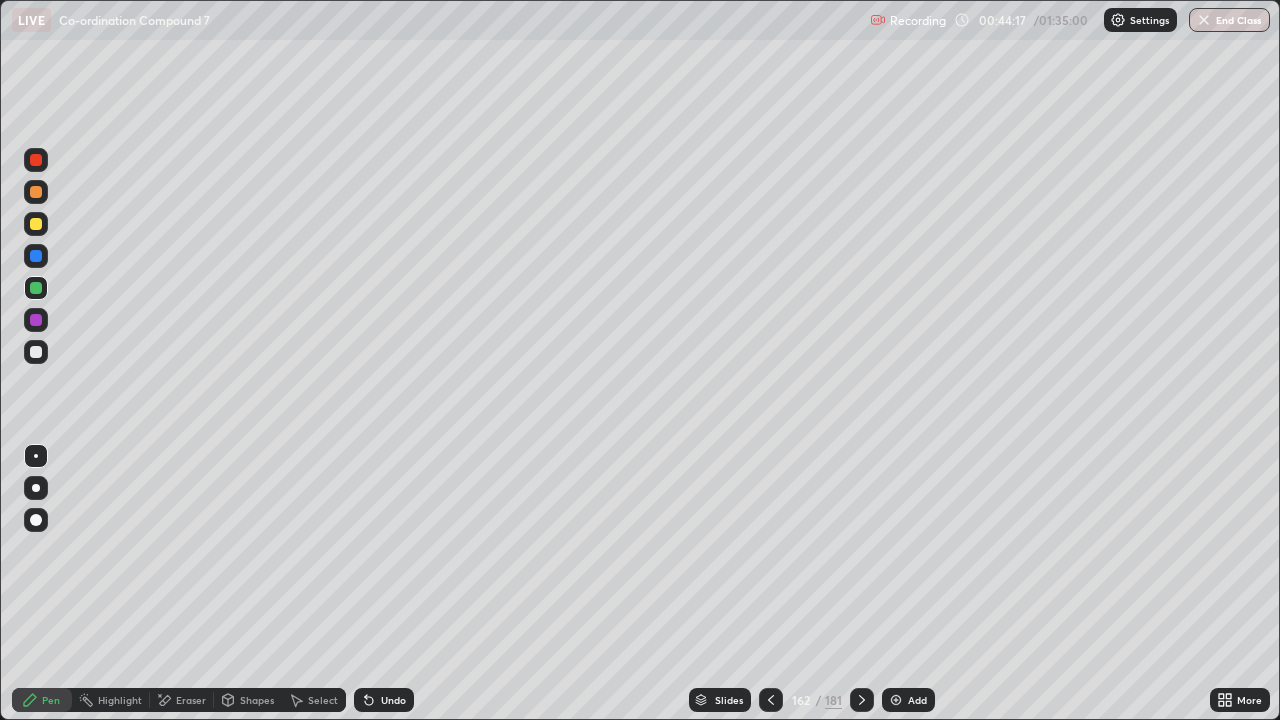click on "Select" at bounding box center [323, 700] 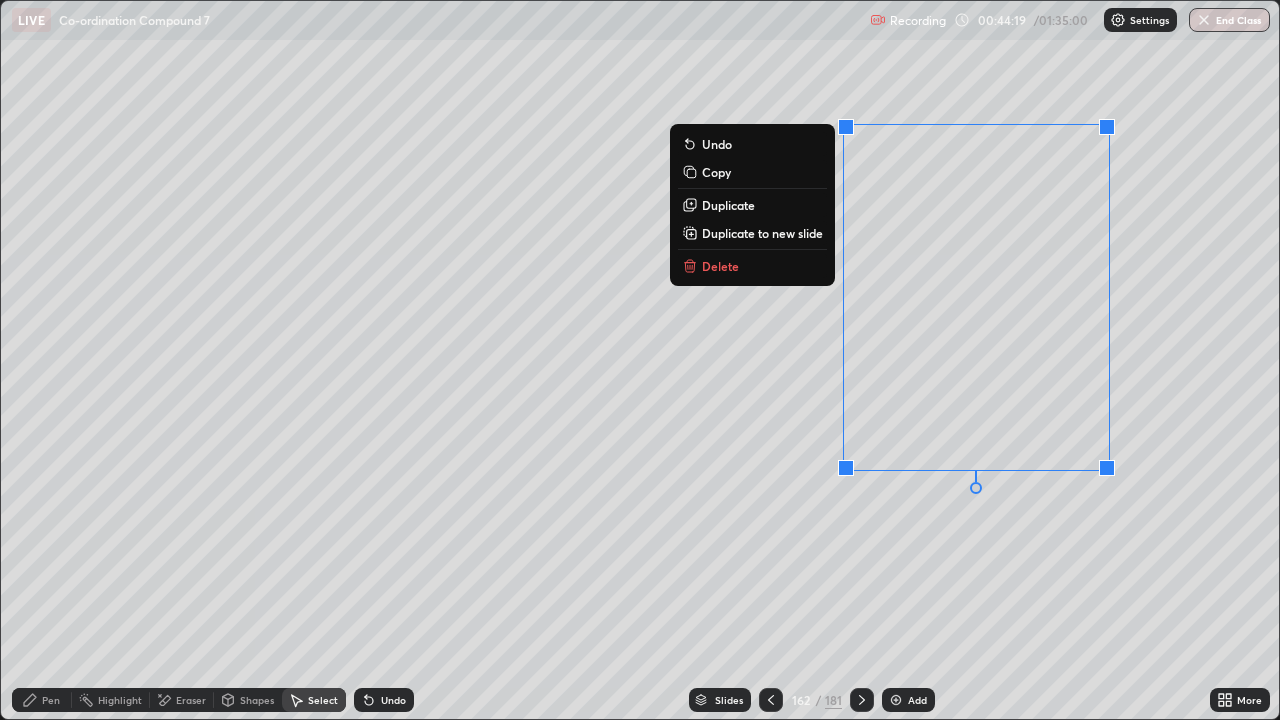 click on "Delete" at bounding box center (720, 266) 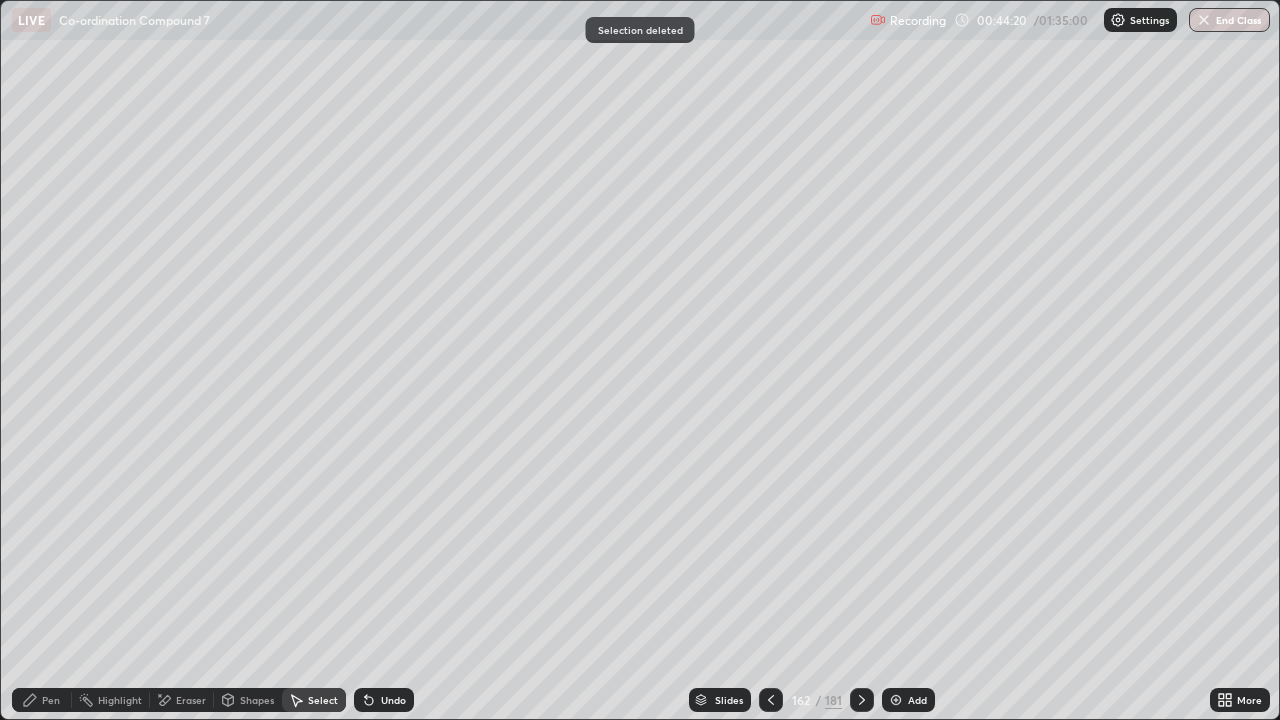 click on "Pen" at bounding box center (42, 700) 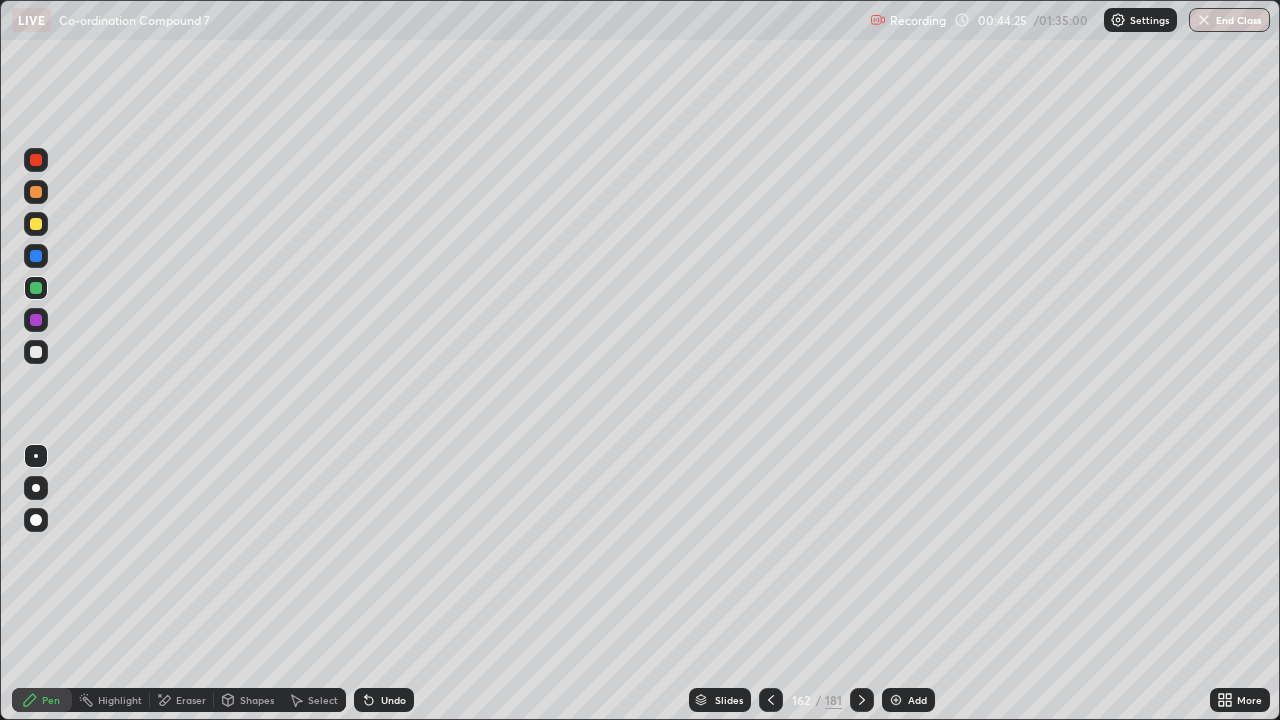click at bounding box center [36, 352] 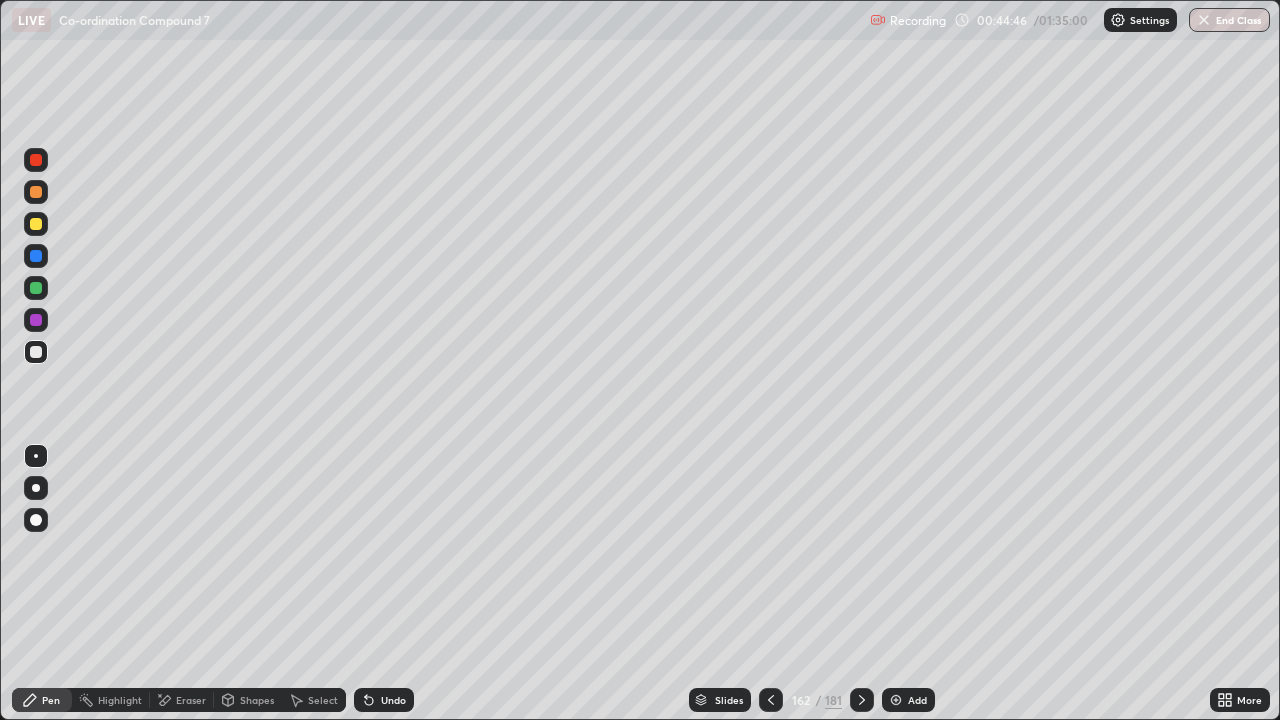 click at bounding box center (36, 352) 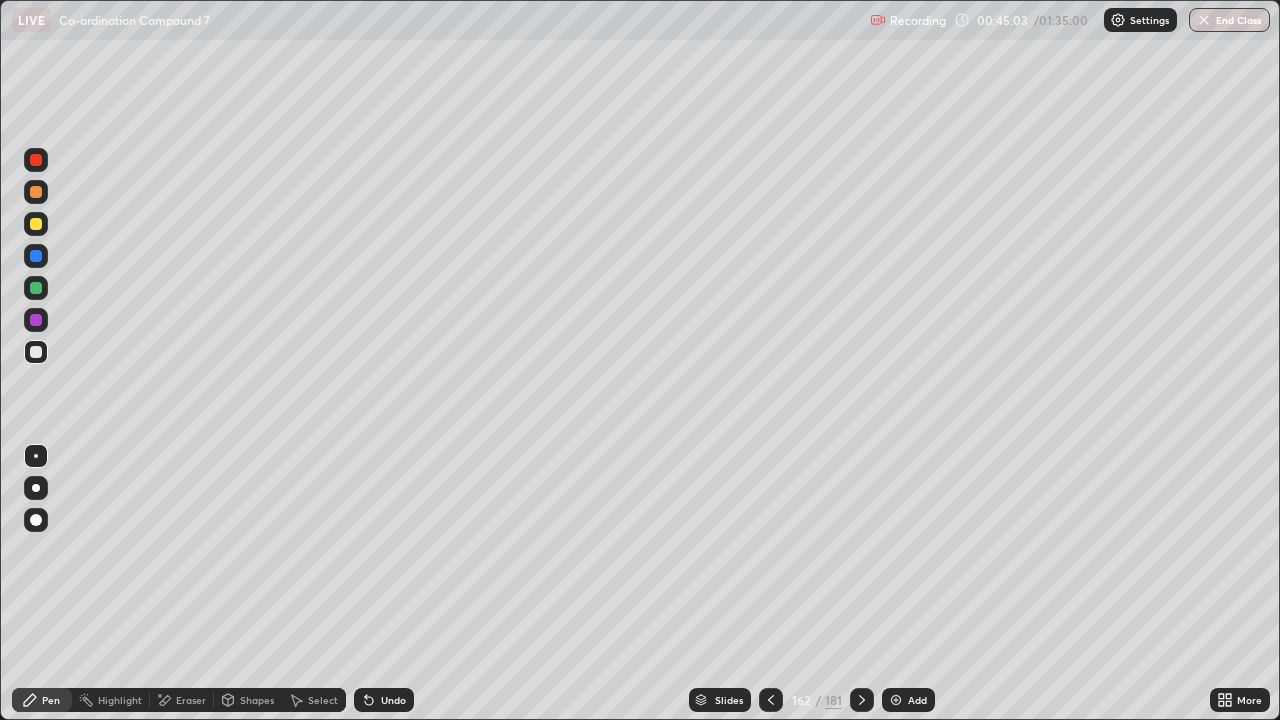 click on "Slides" at bounding box center (720, 700) 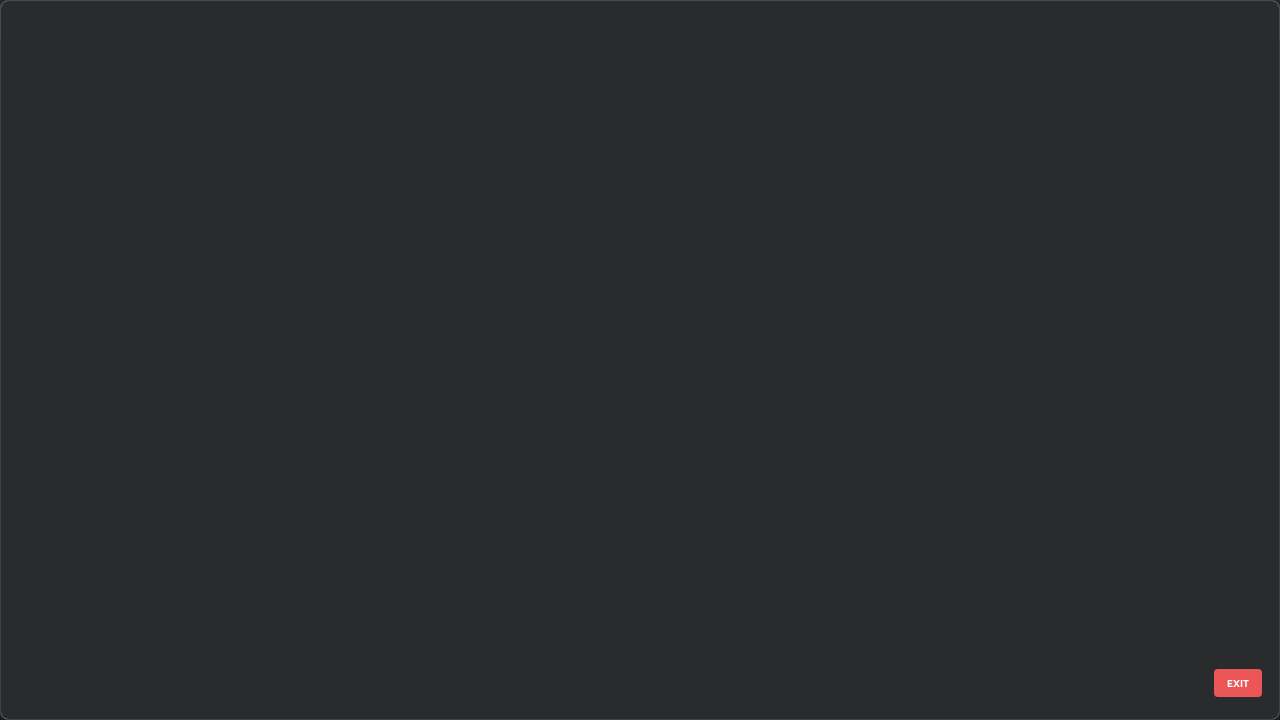 scroll, scrollTop: 11411, scrollLeft: 0, axis: vertical 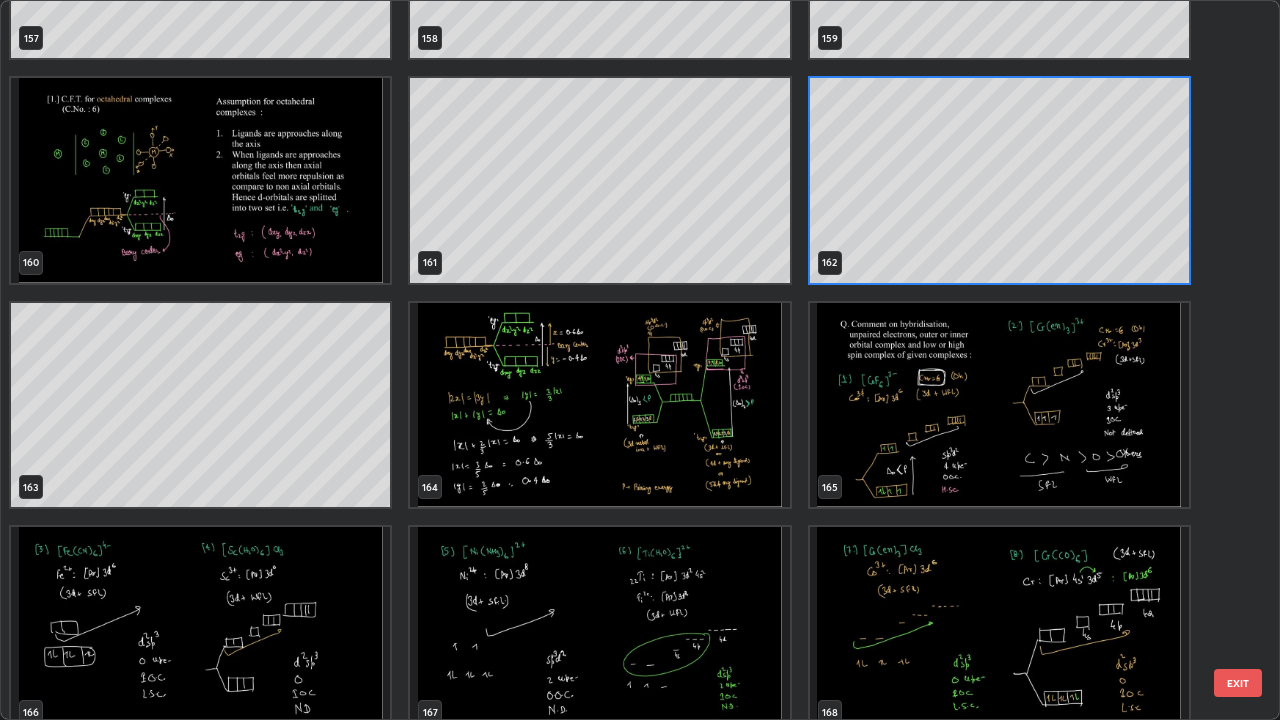 click at bounding box center [599, 405] 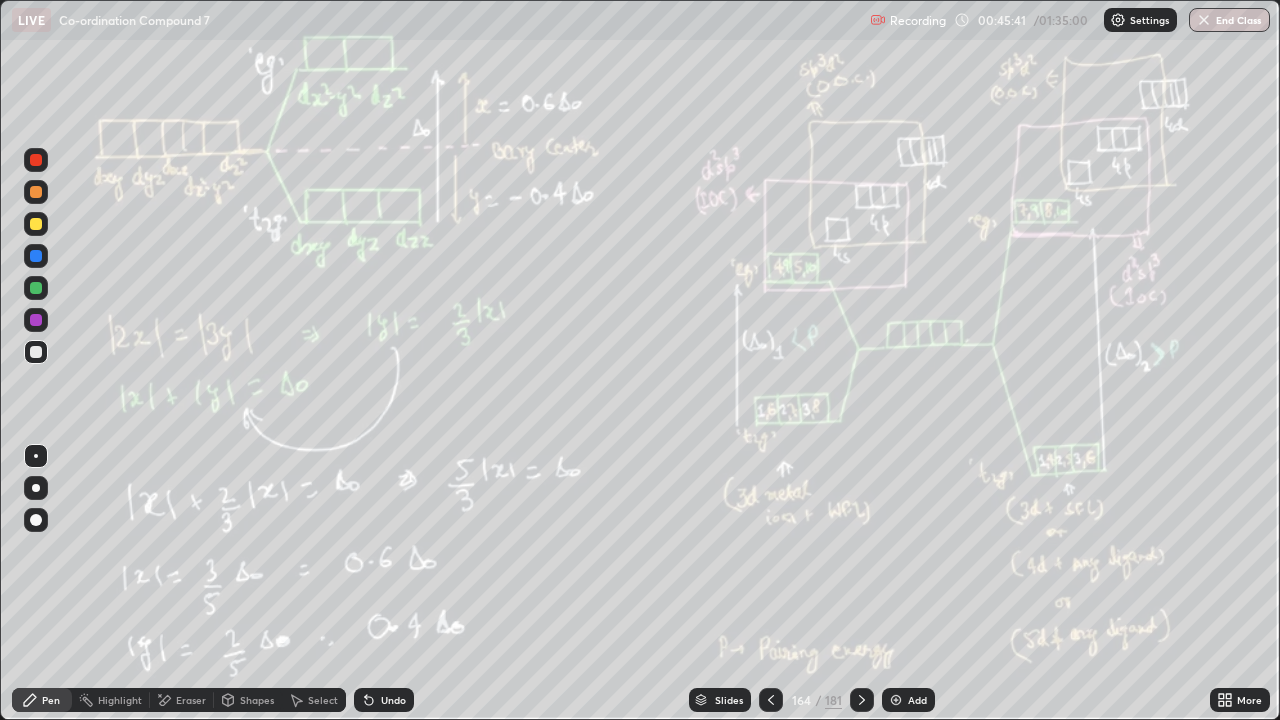 click 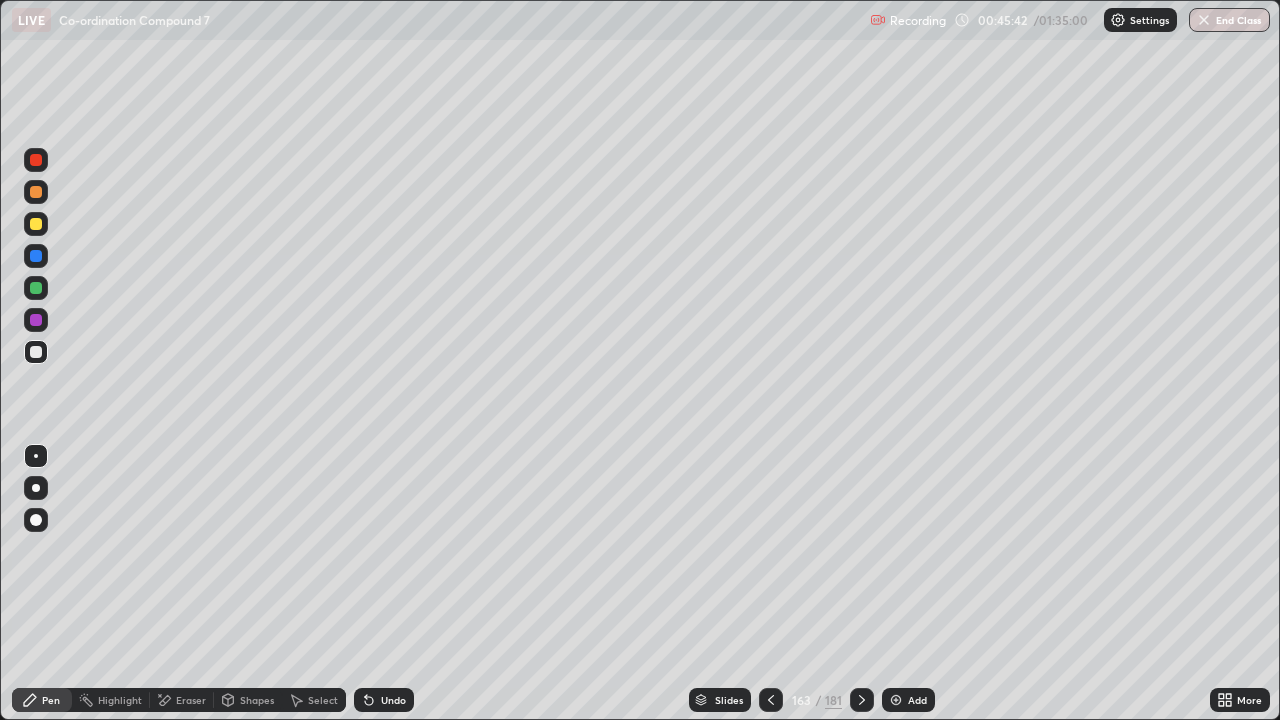 click at bounding box center (771, 700) 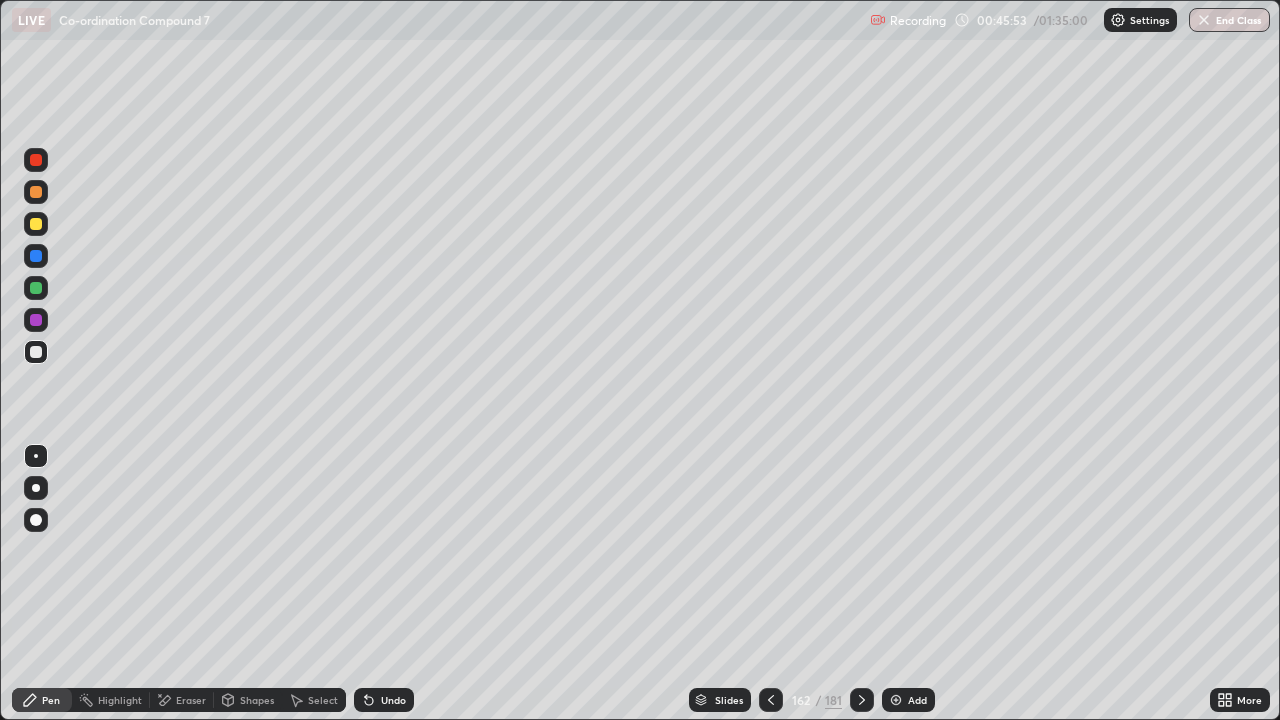 click 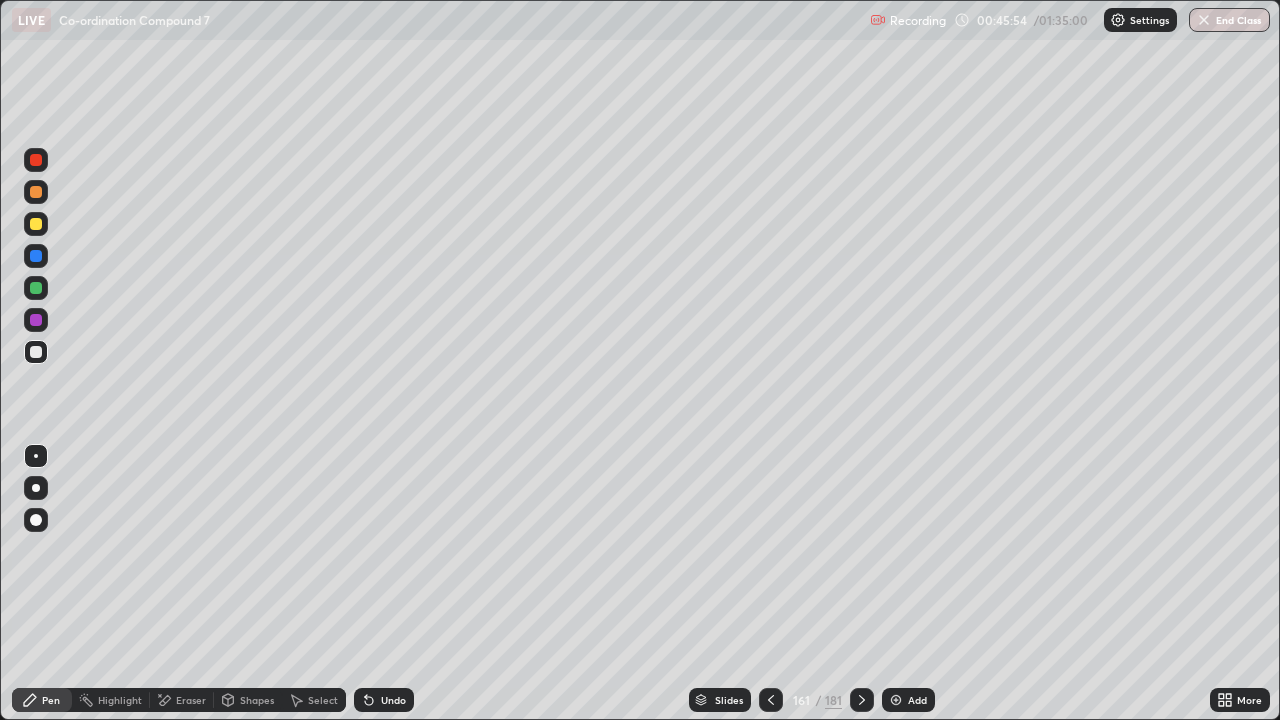 click 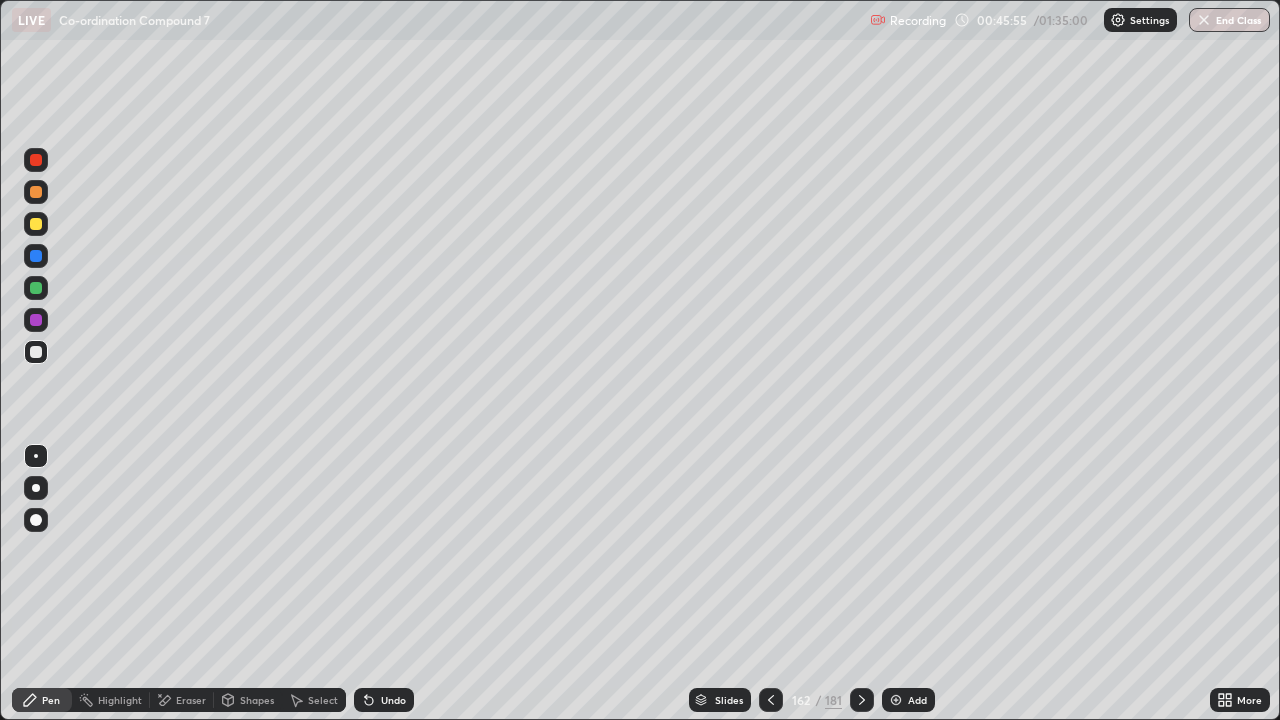 click 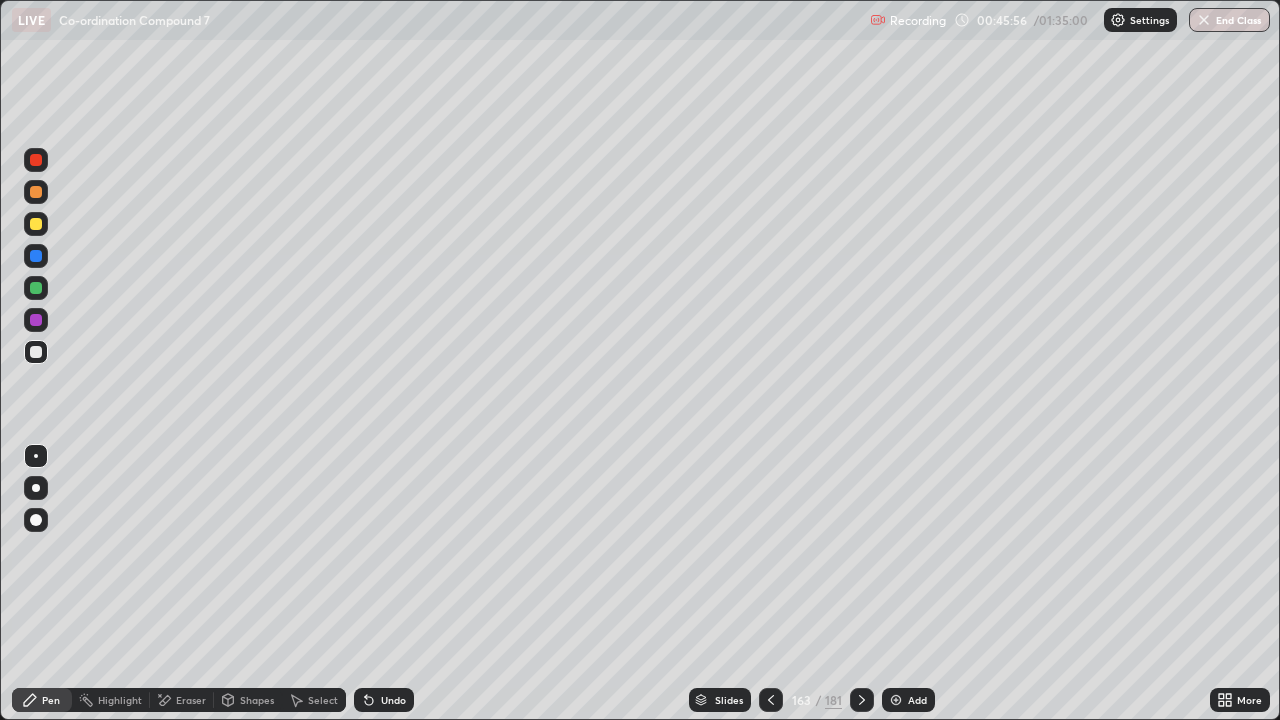 click on "Slides" at bounding box center (720, 700) 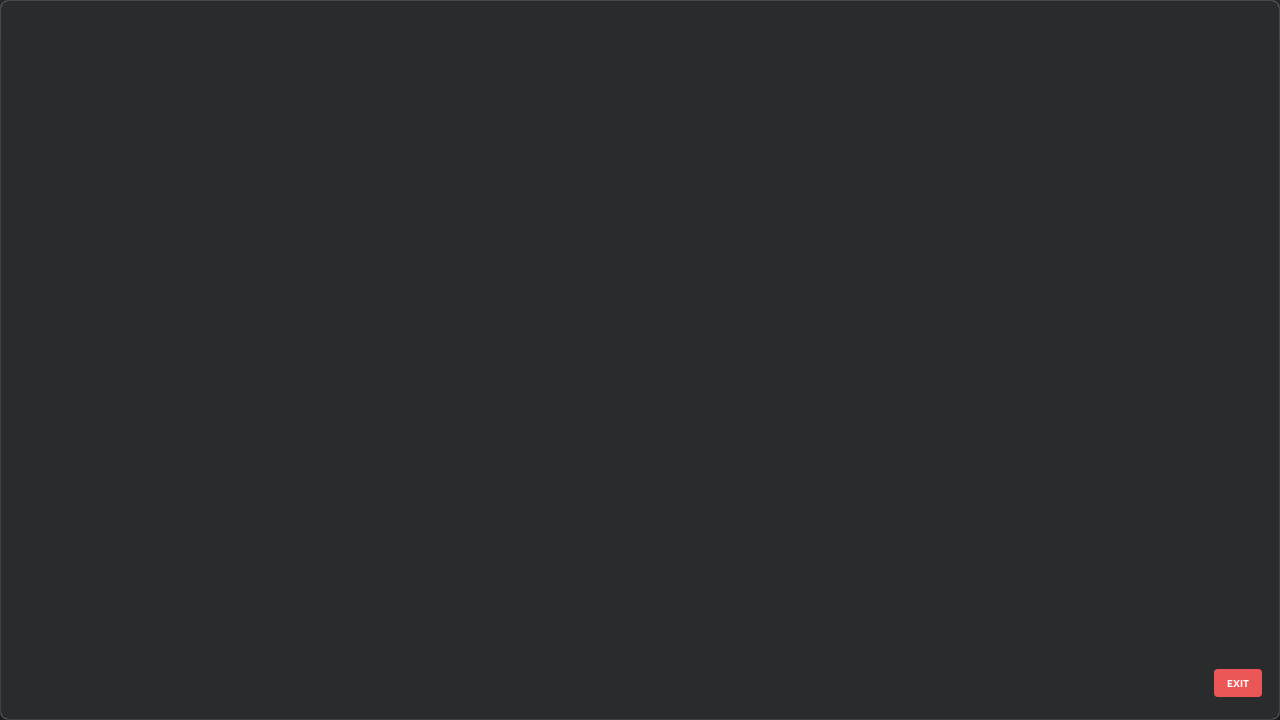 scroll, scrollTop: 11636, scrollLeft: 0, axis: vertical 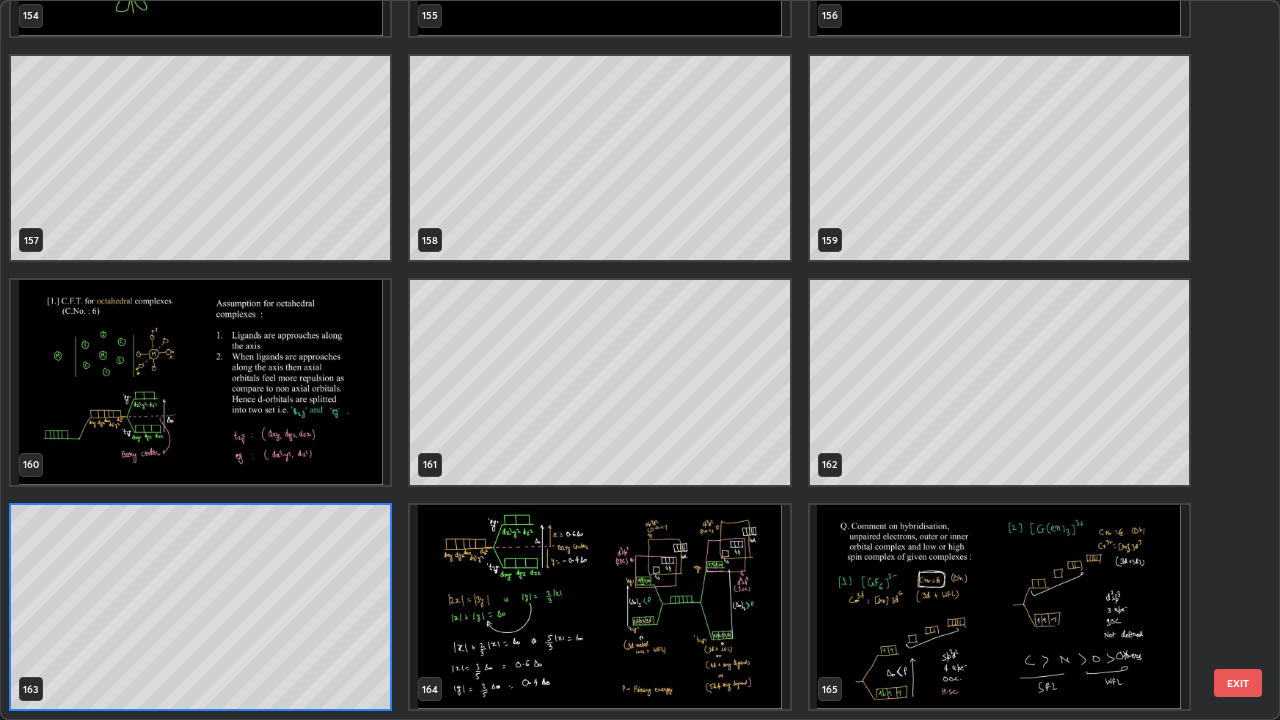 click at bounding box center (200, 382) 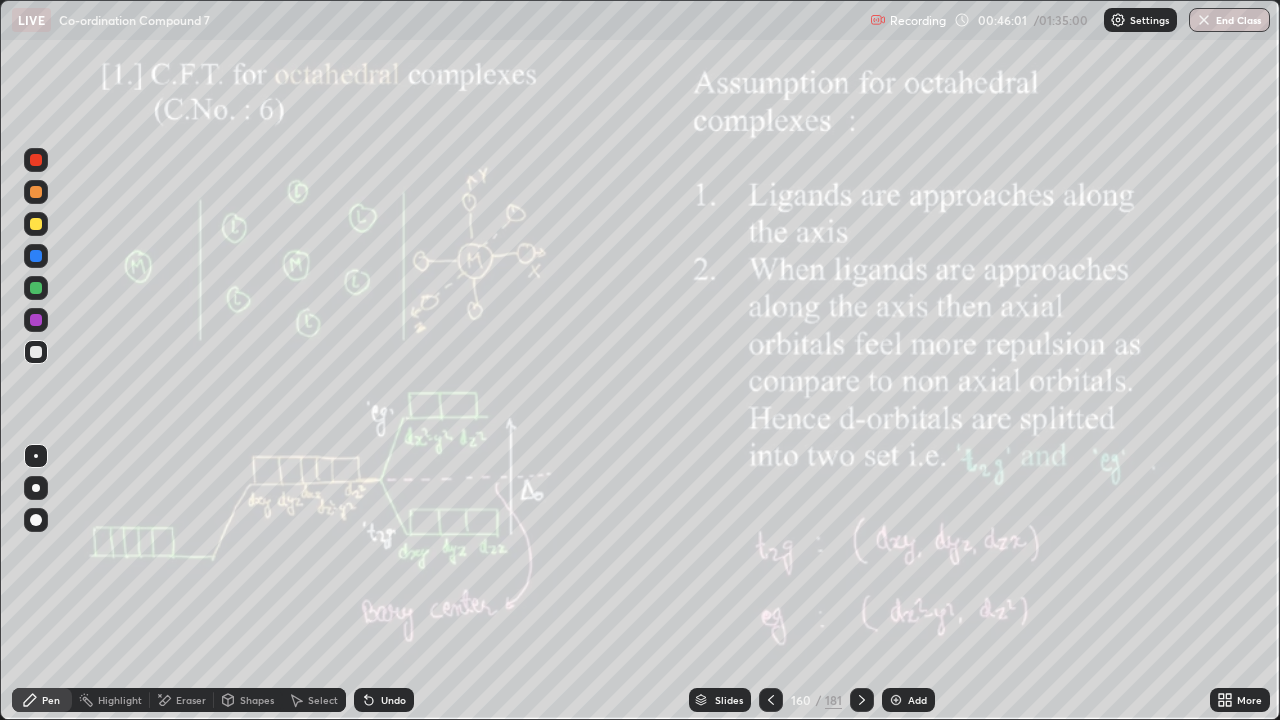 click 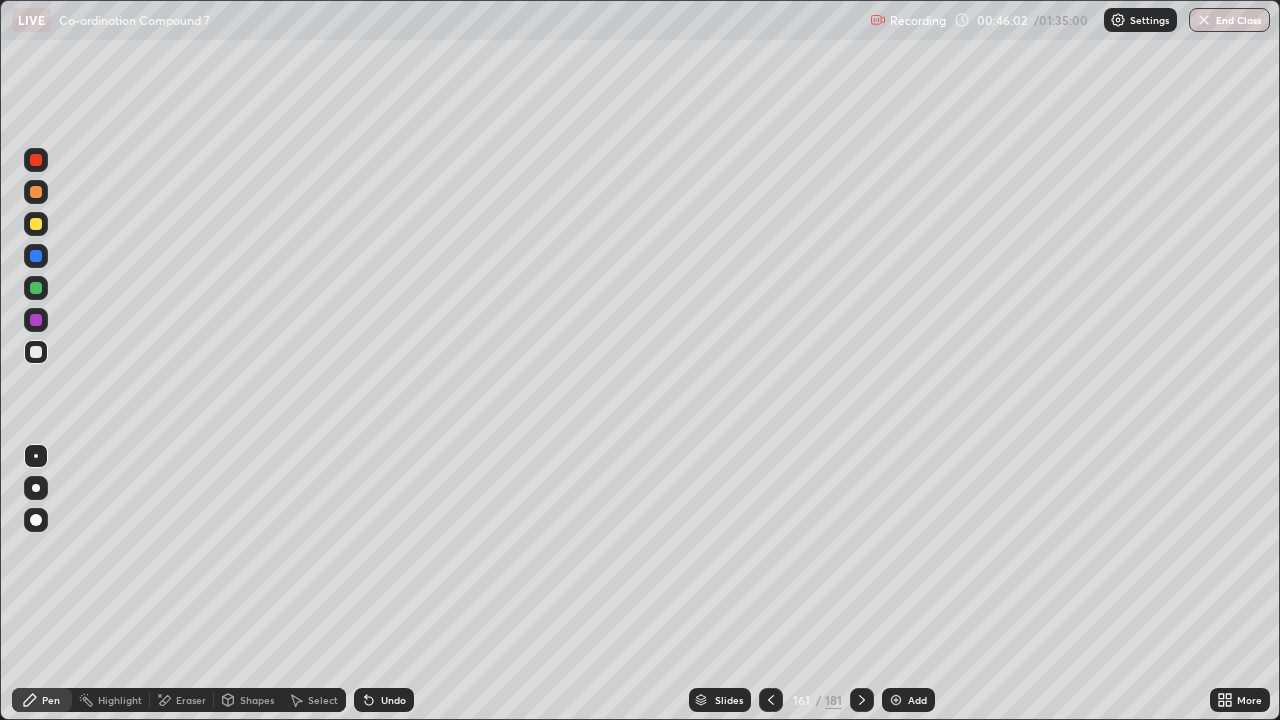 click 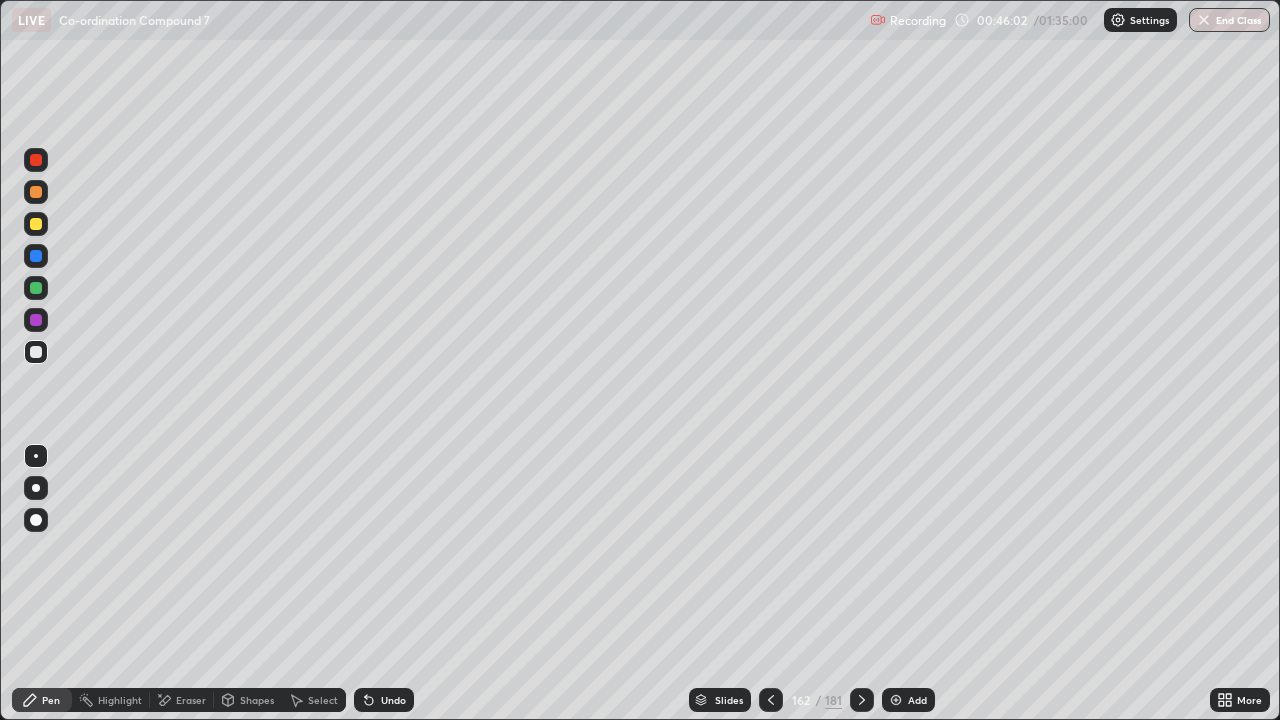 click 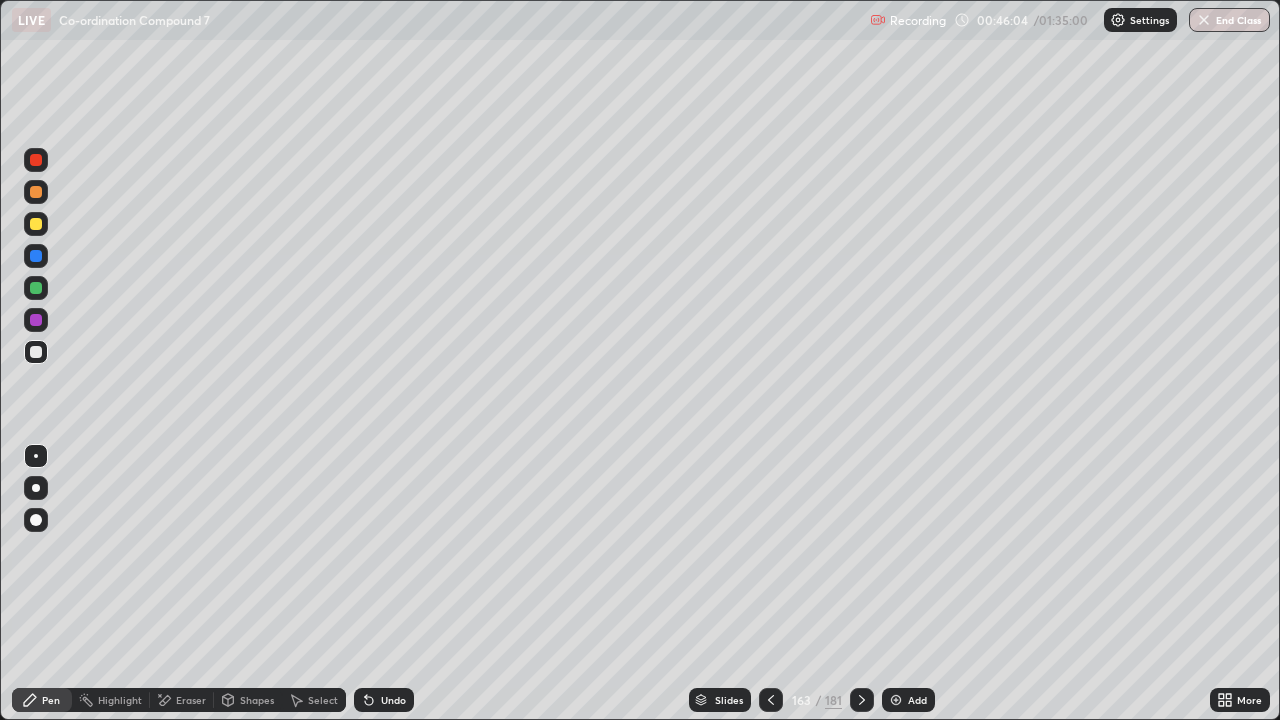 click at bounding box center [862, 700] 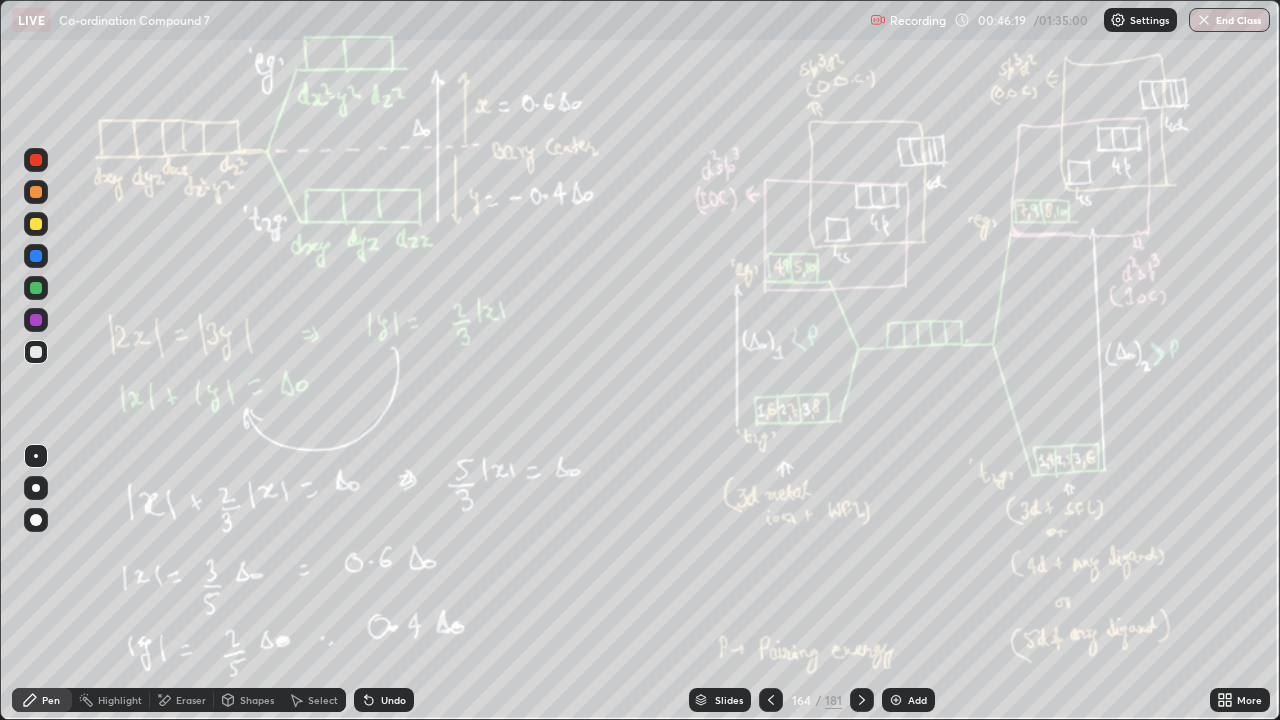 click 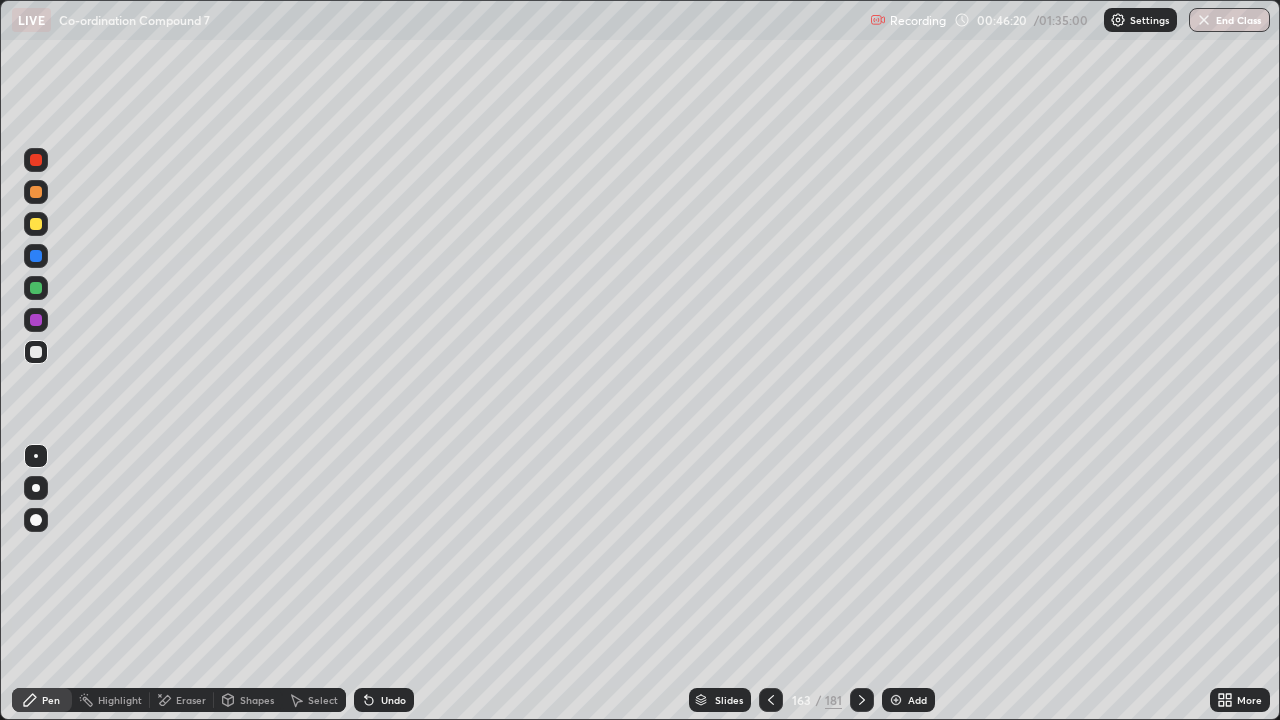 click 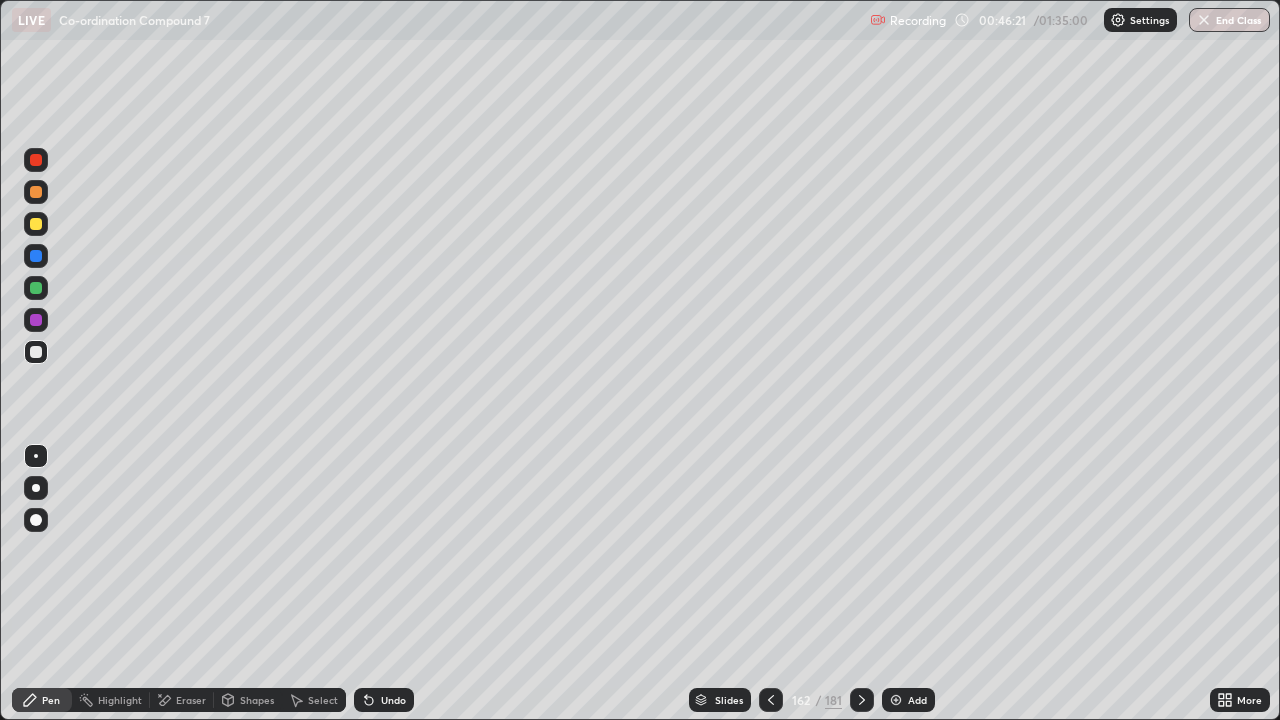 click at bounding box center [771, 700] 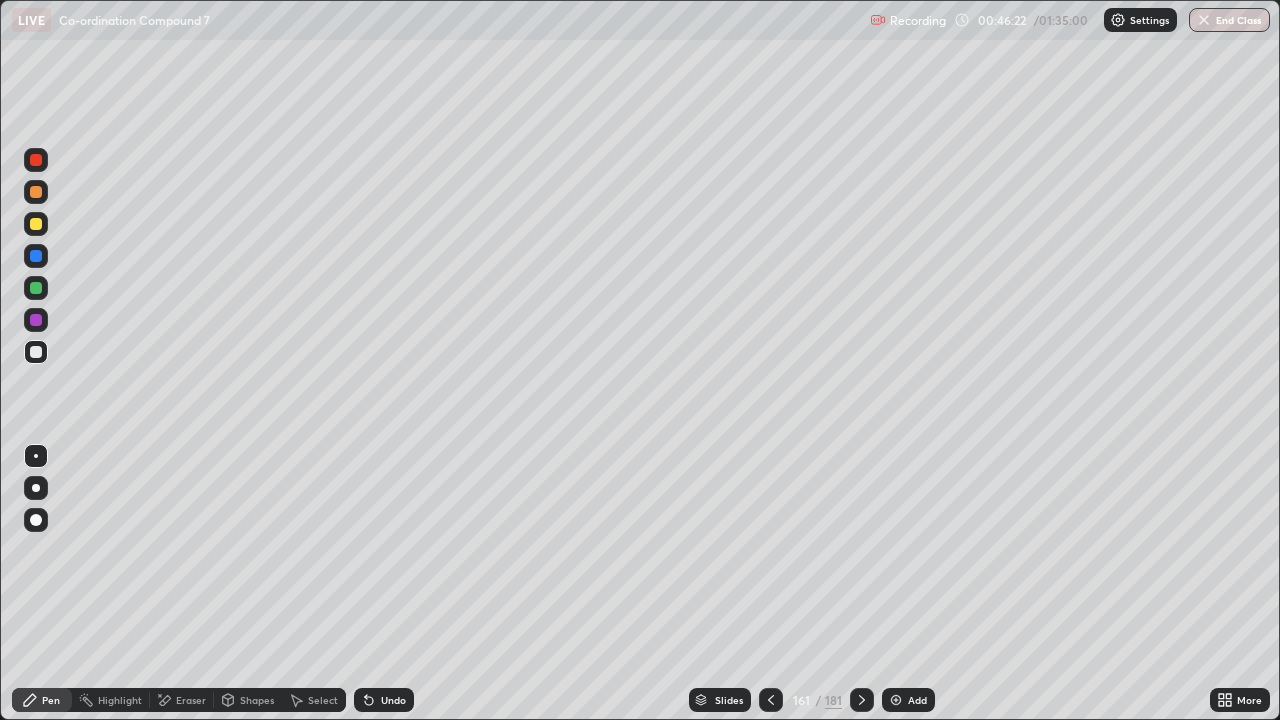 click 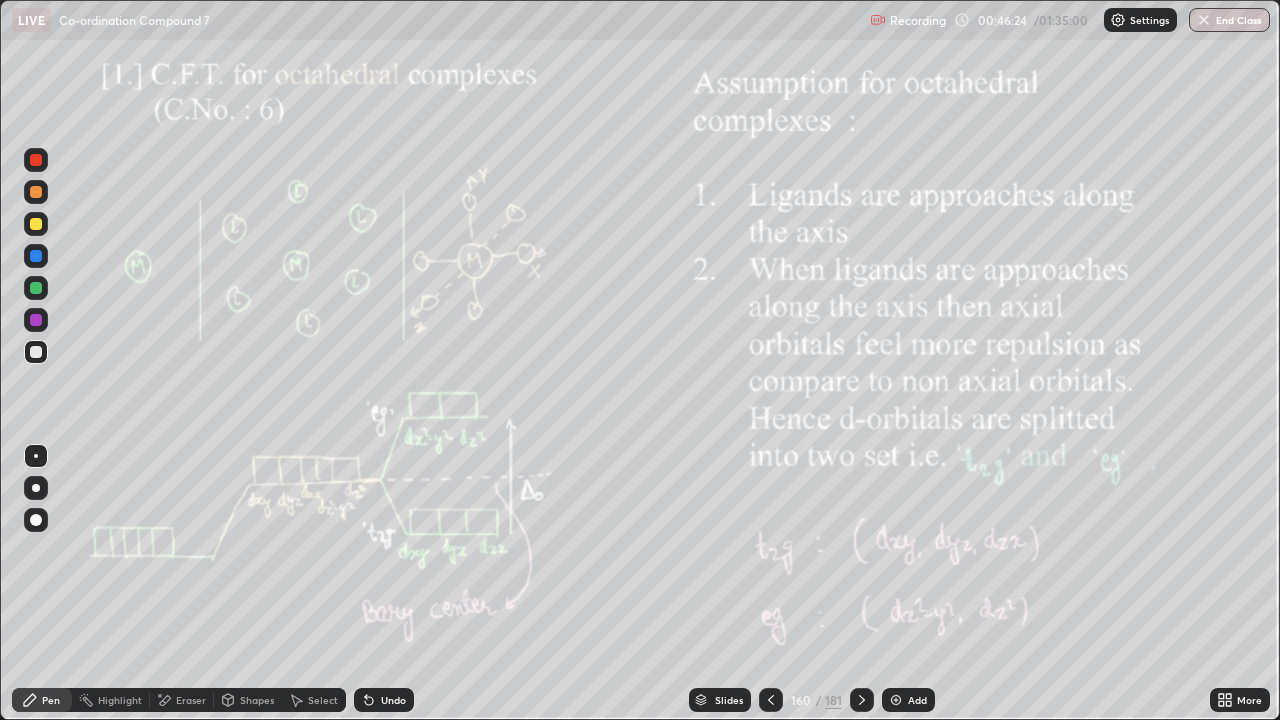 click 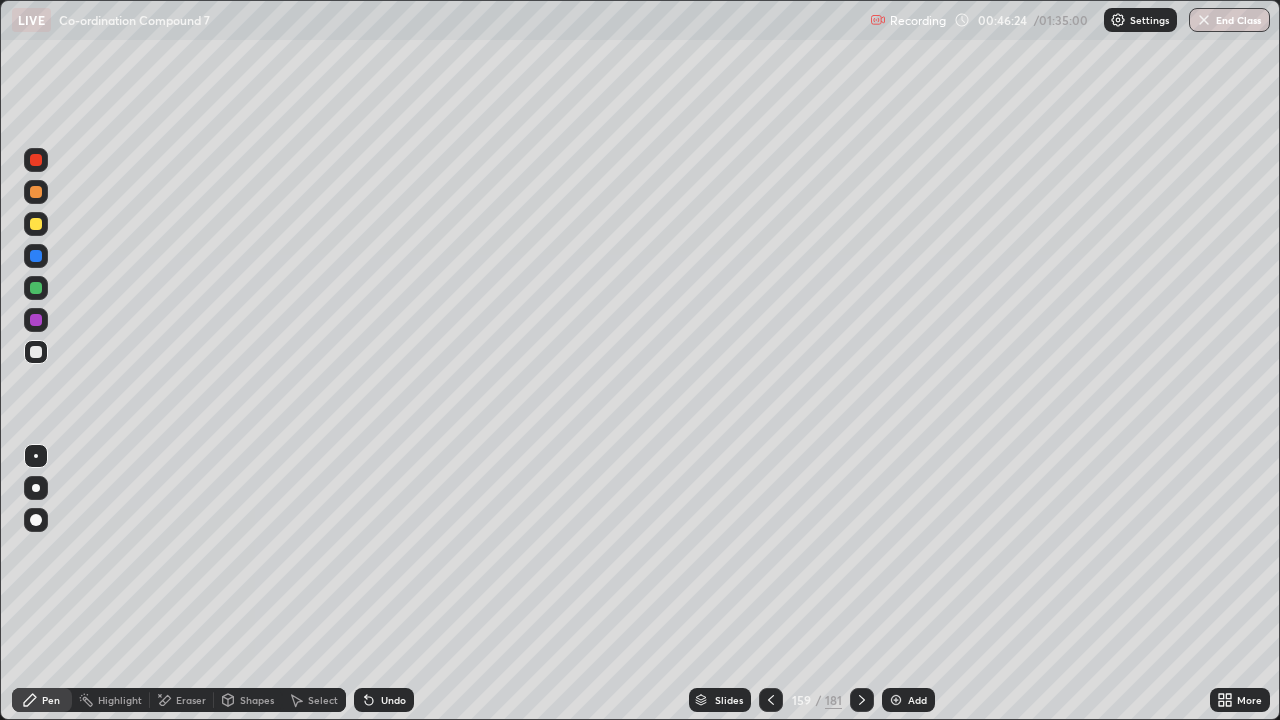 click 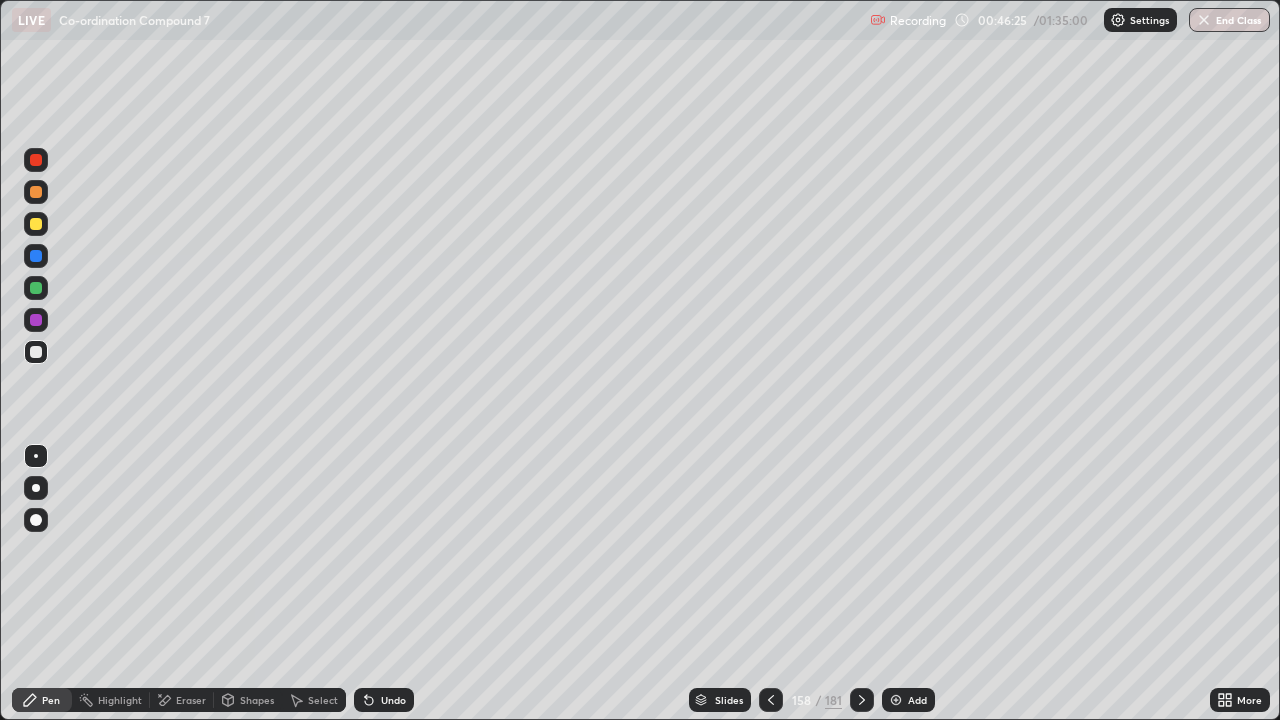 click at bounding box center (771, 700) 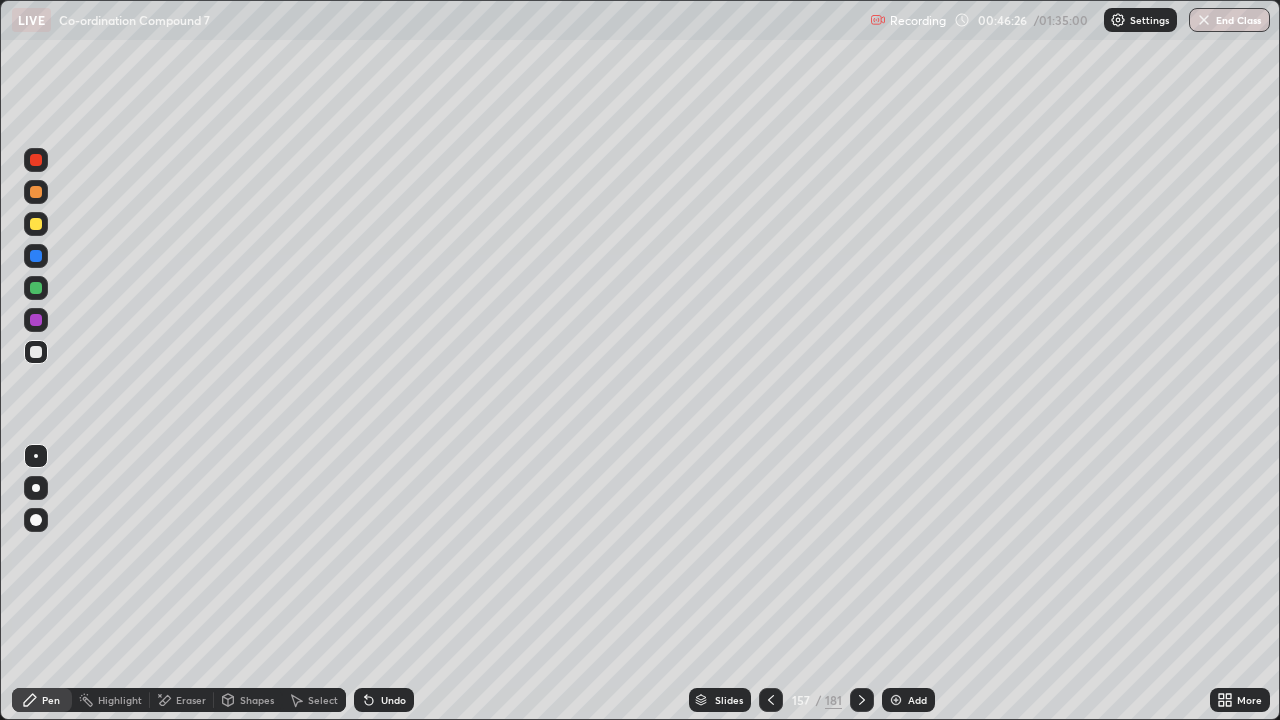 click 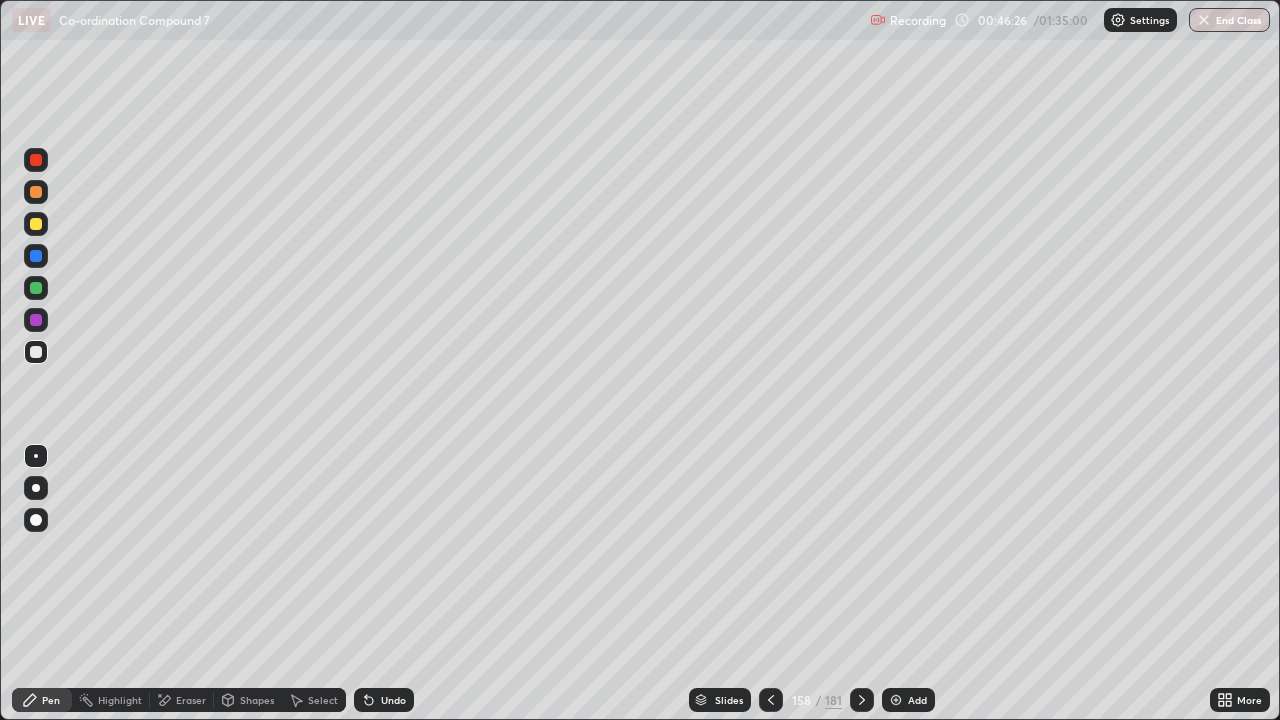 click 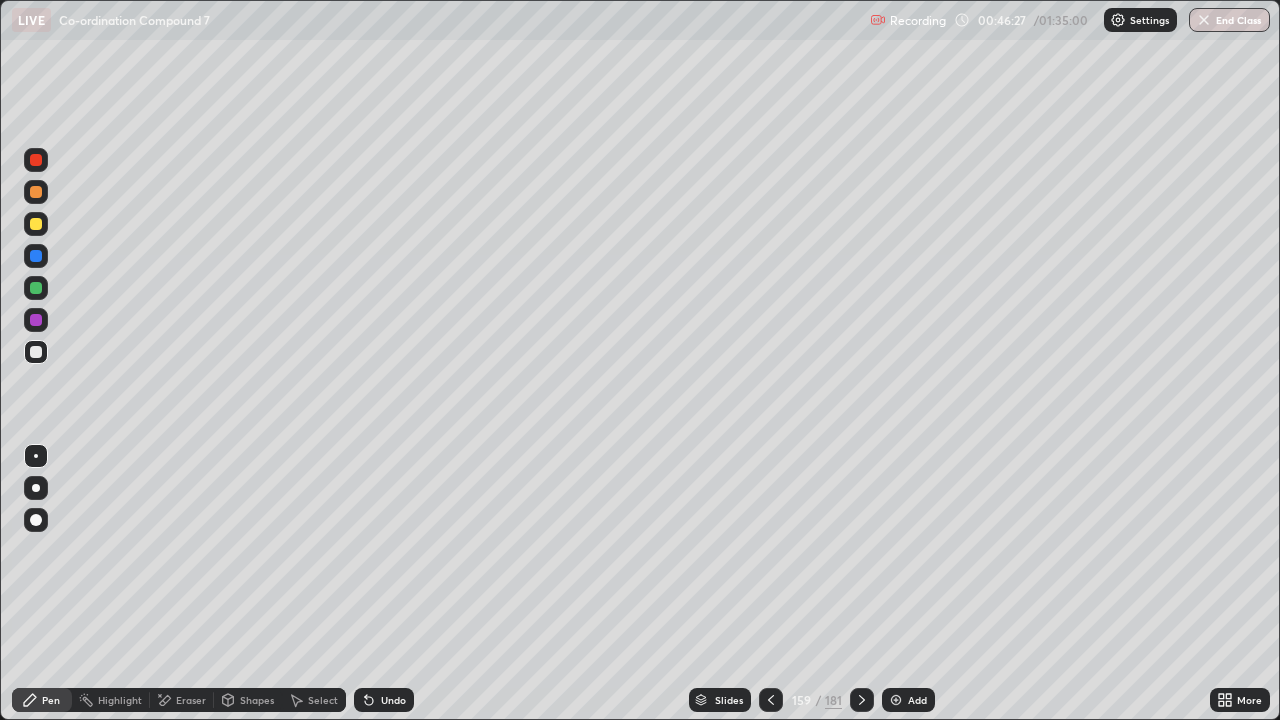 click 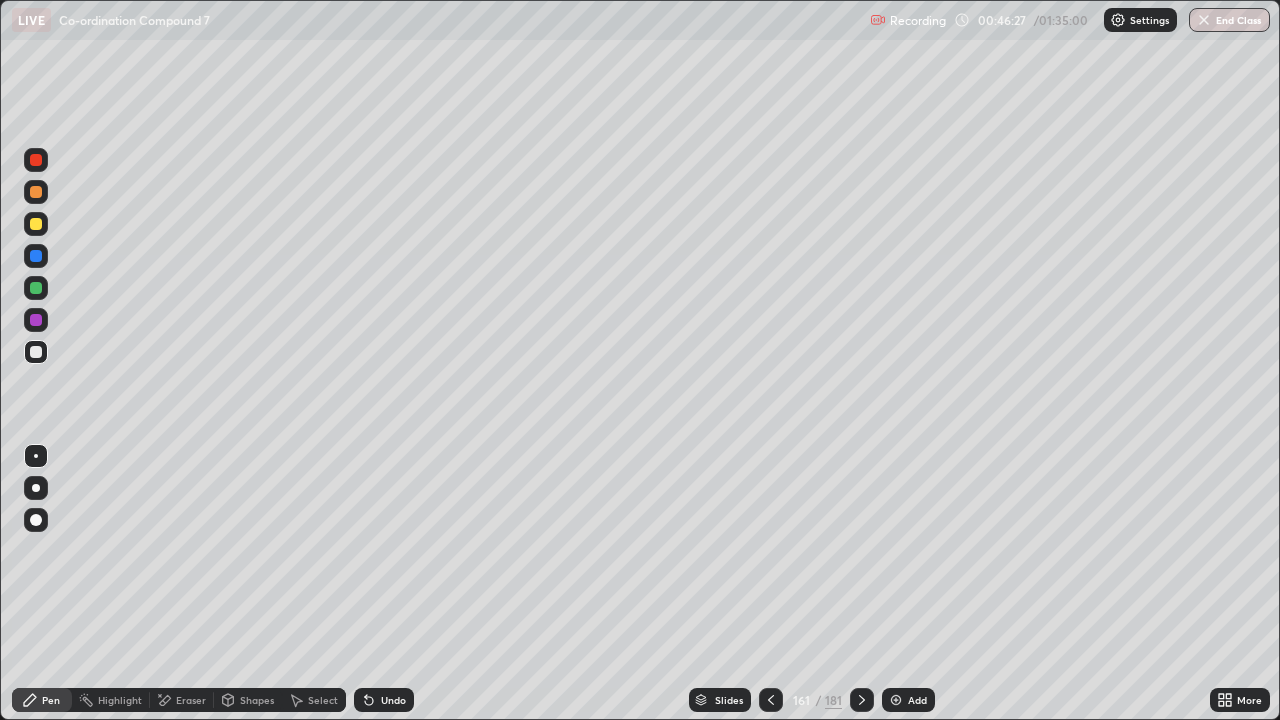 click at bounding box center [862, 700] 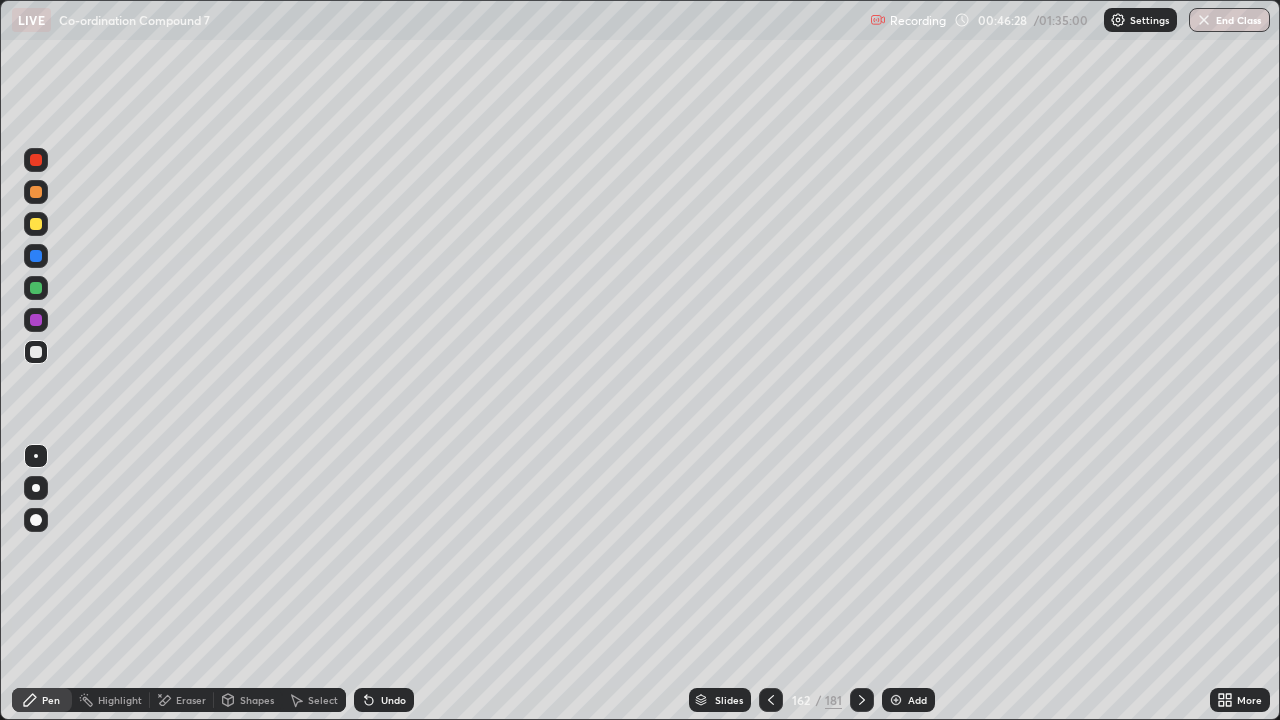 click 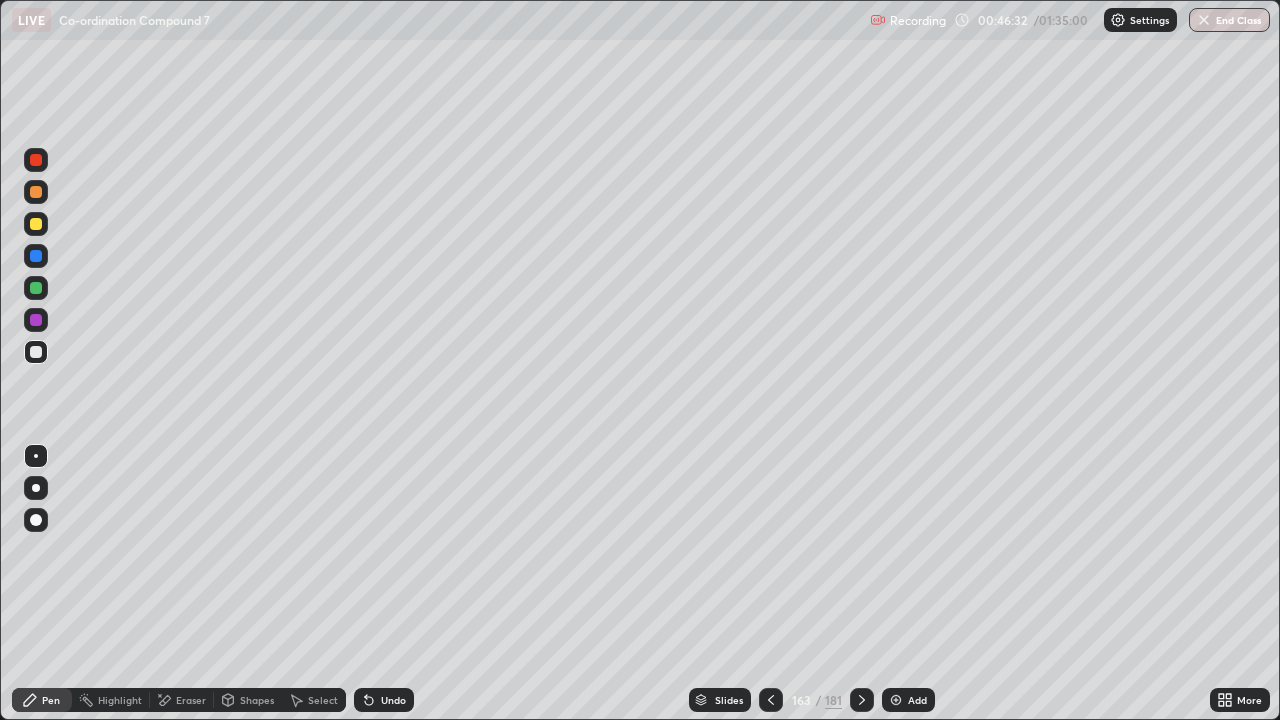 click at bounding box center [36, 224] 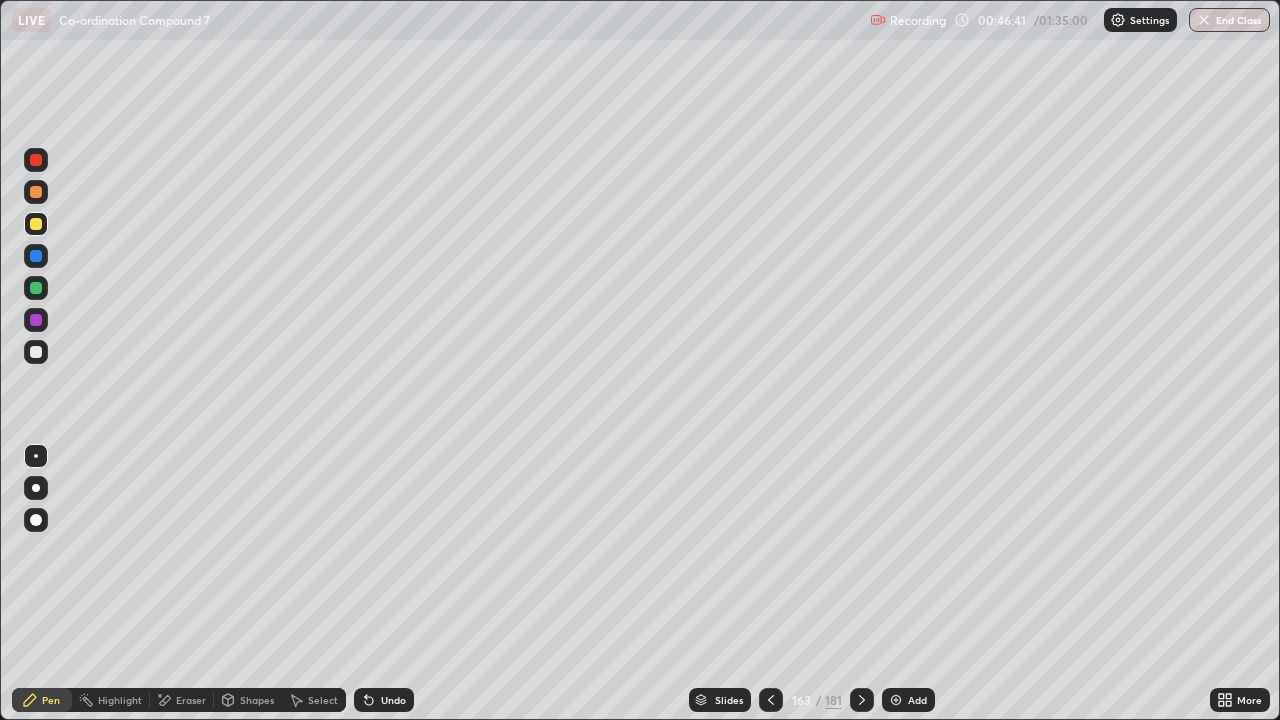 click at bounding box center [36, 352] 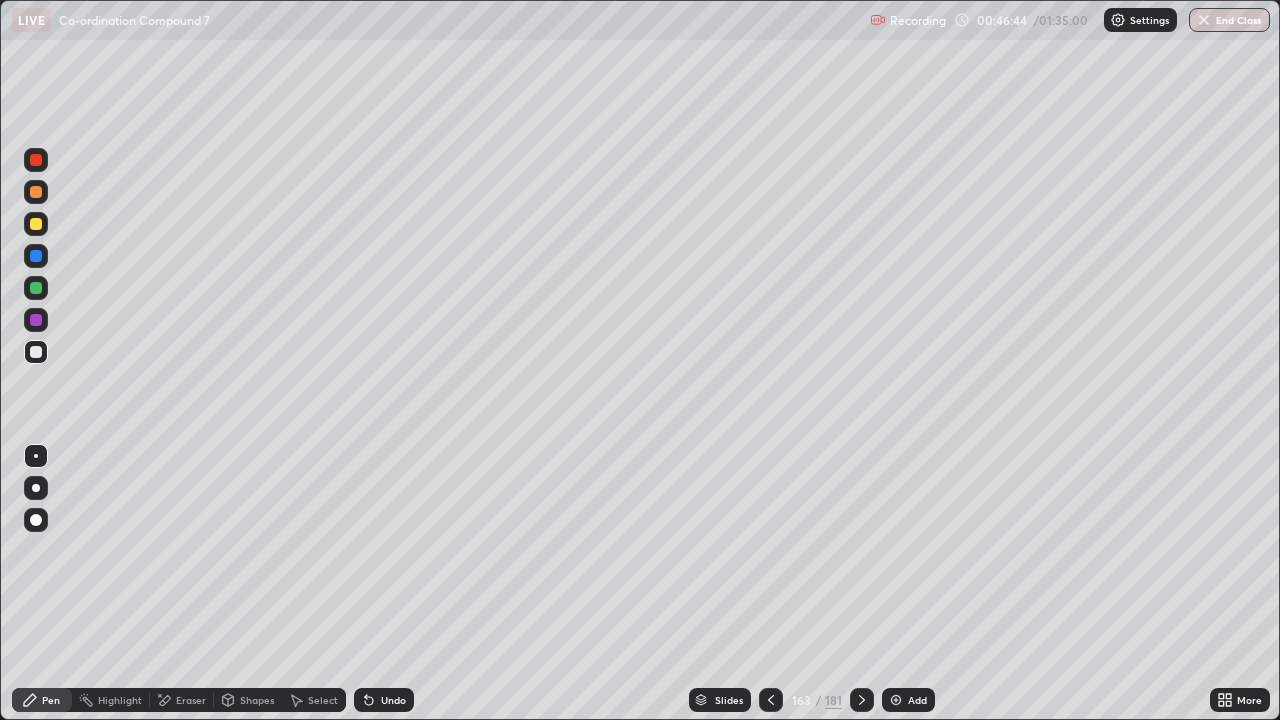 click on "Select" at bounding box center [323, 700] 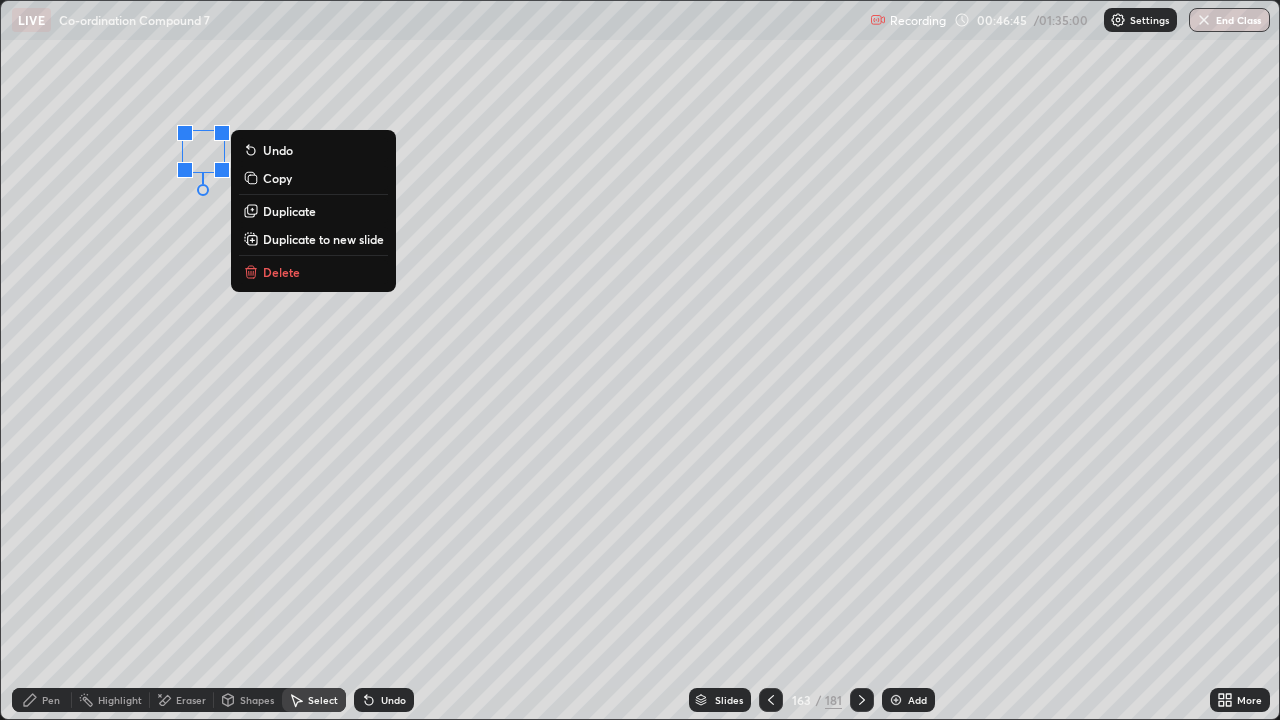 click on "Delete" at bounding box center [281, 272] 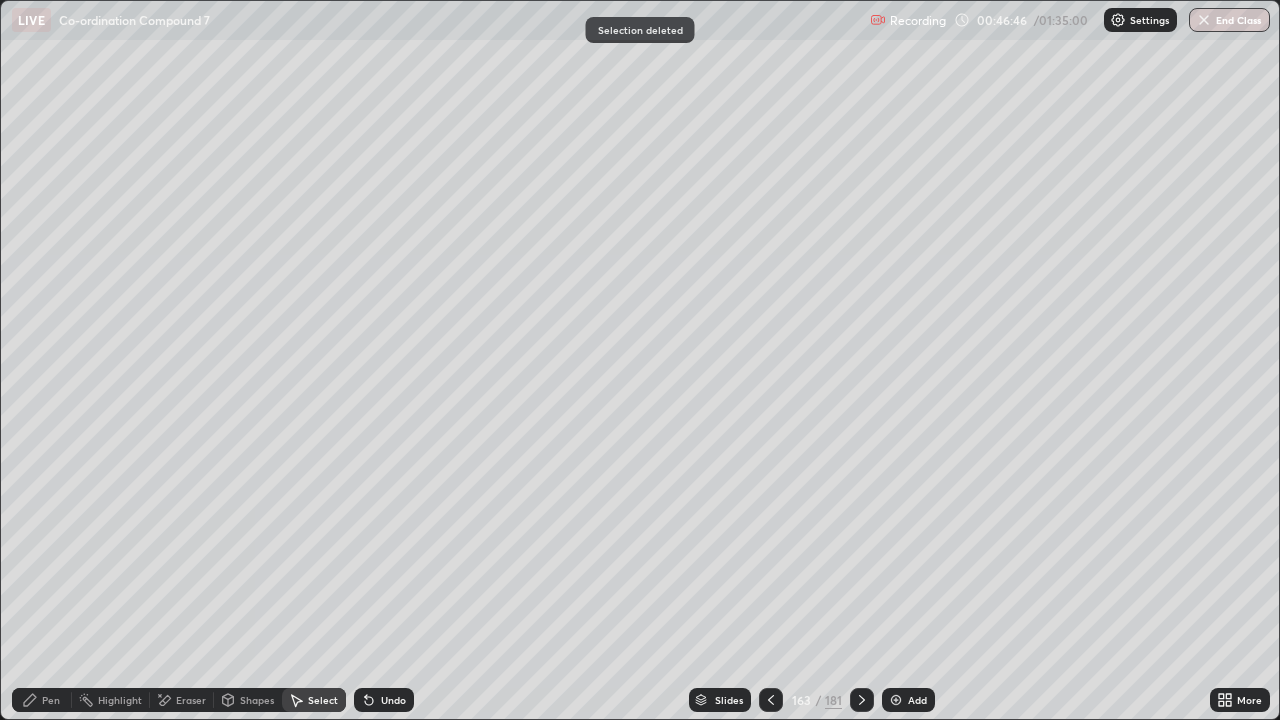 click on "Pen" at bounding box center [51, 700] 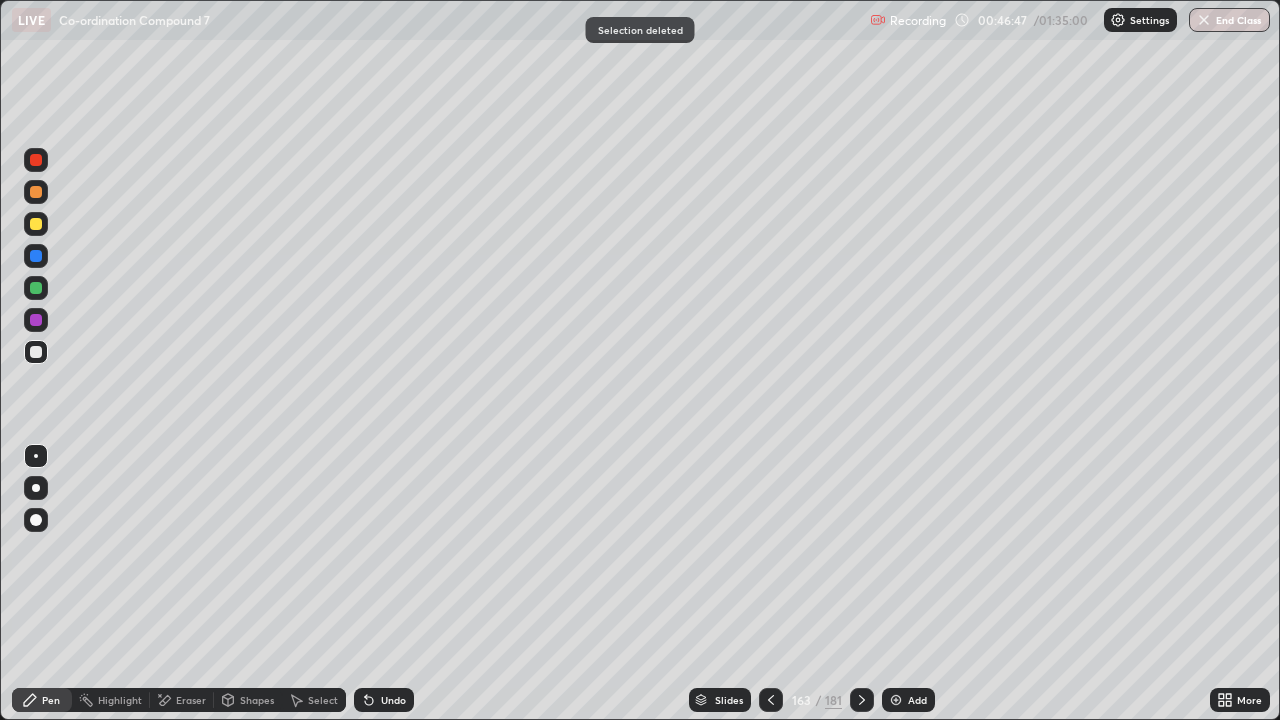 click on "Shapes" at bounding box center [248, 700] 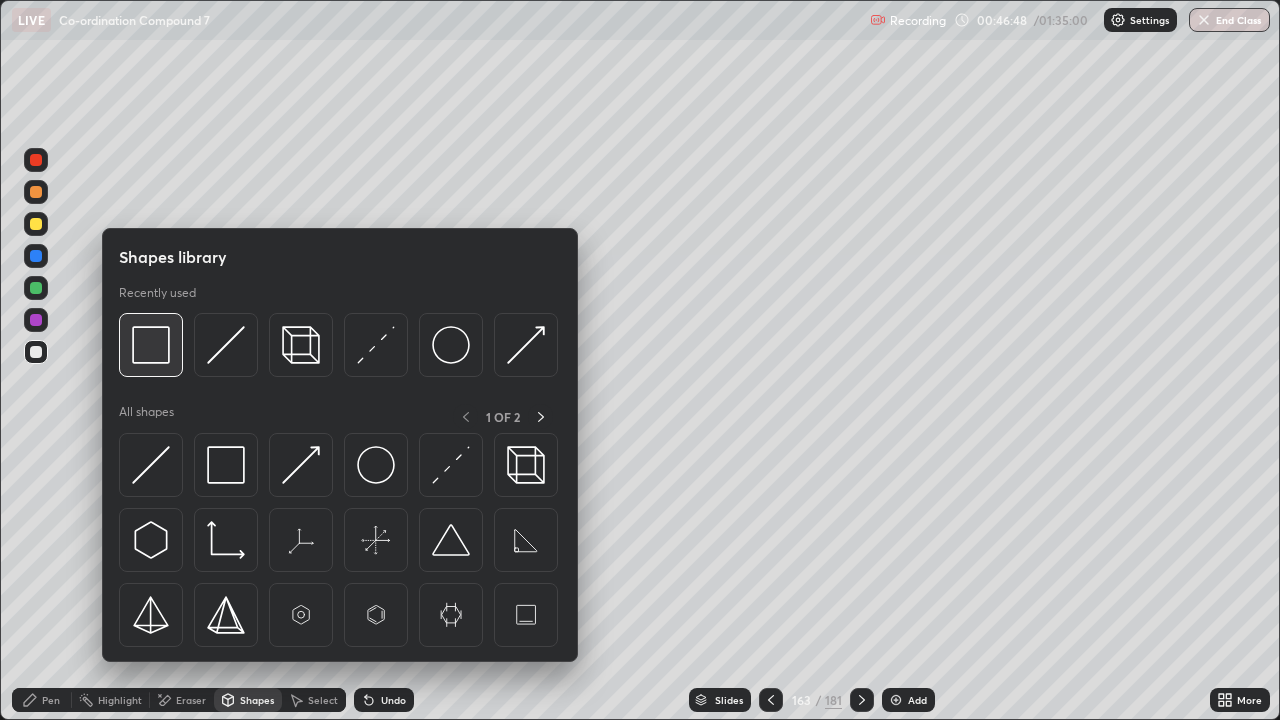 click at bounding box center [151, 345] 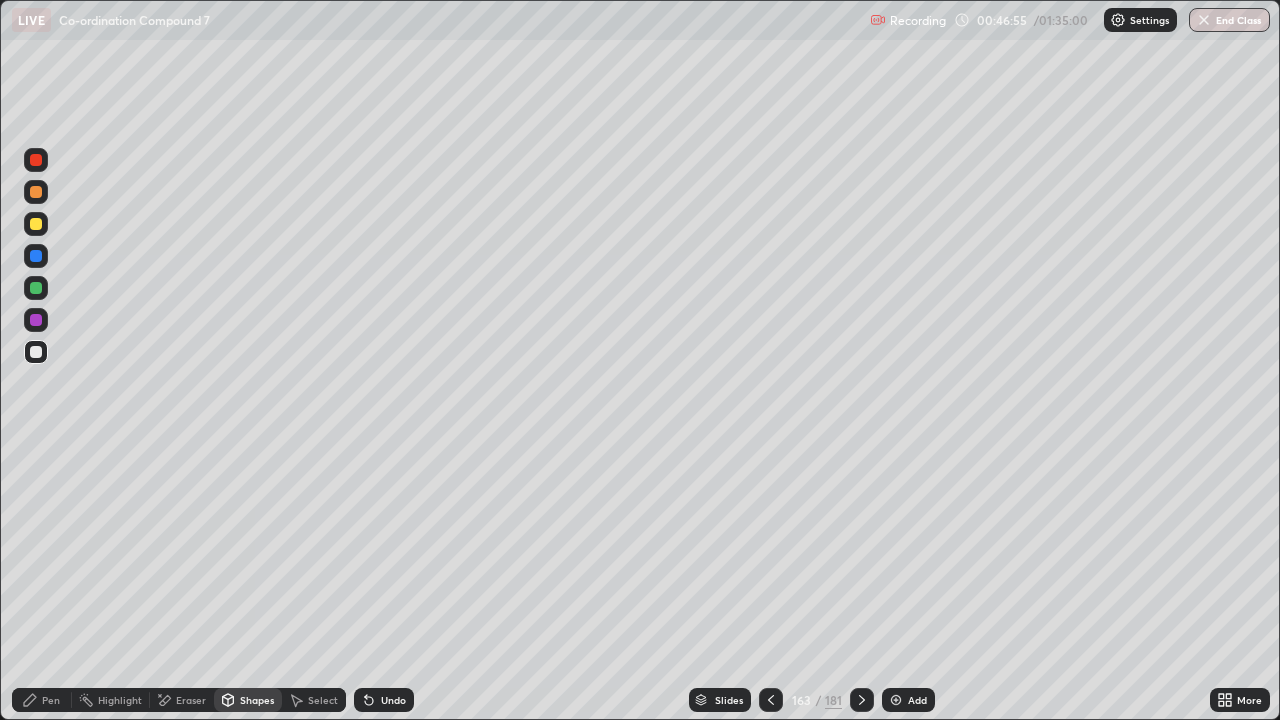 click on "Pen" at bounding box center (51, 700) 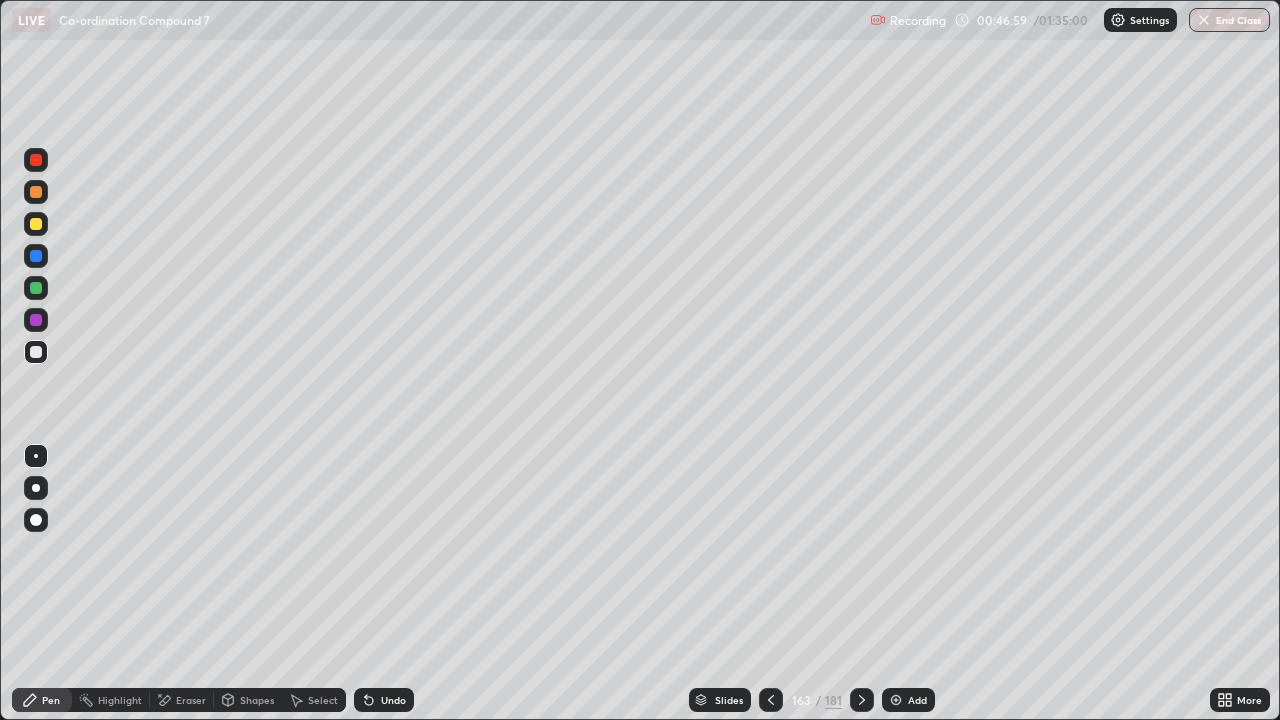 click 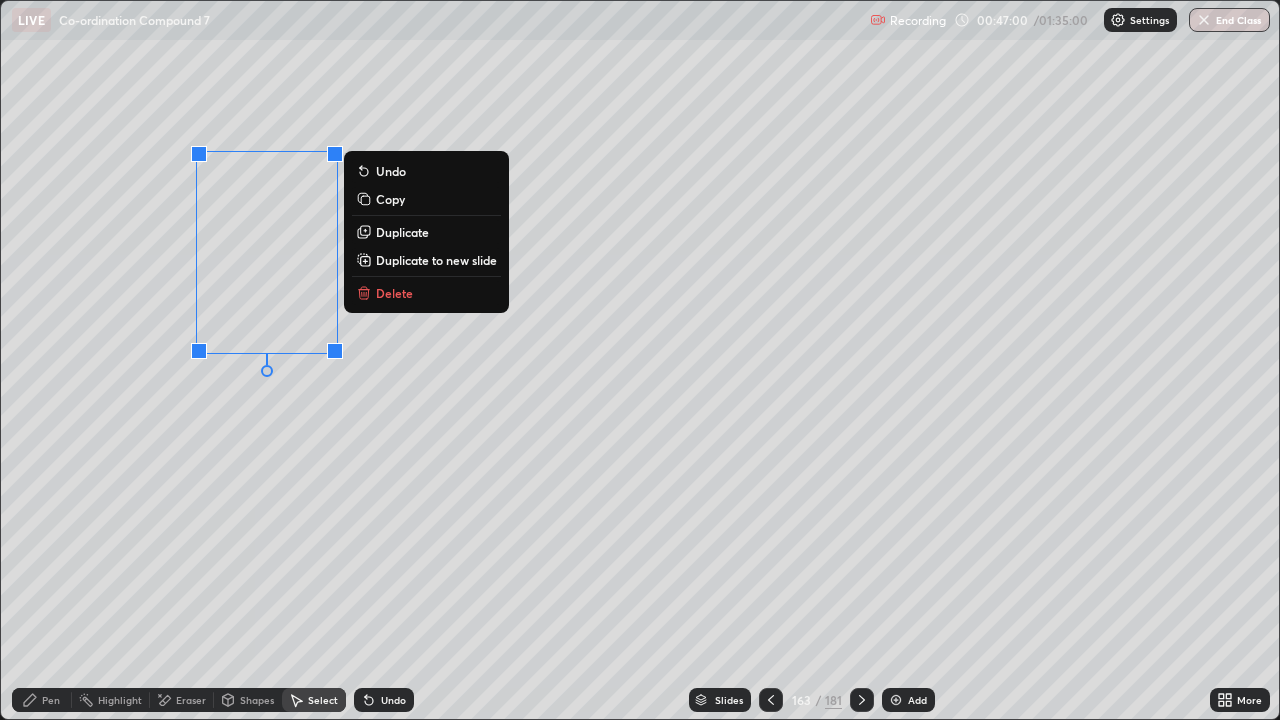 click on "Duplicate" at bounding box center [402, 232] 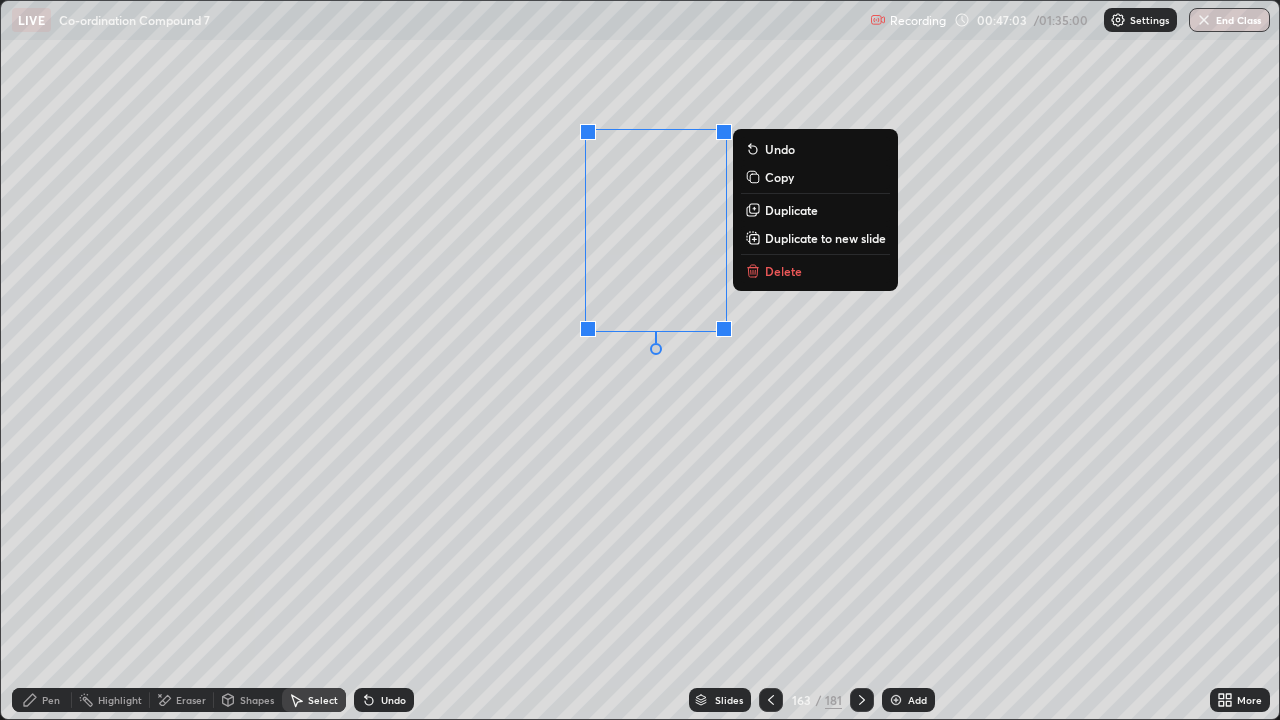 click on "0 ° Undo Copy Duplicate Duplicate to new slide Delete" at bounding box center [640, 360] 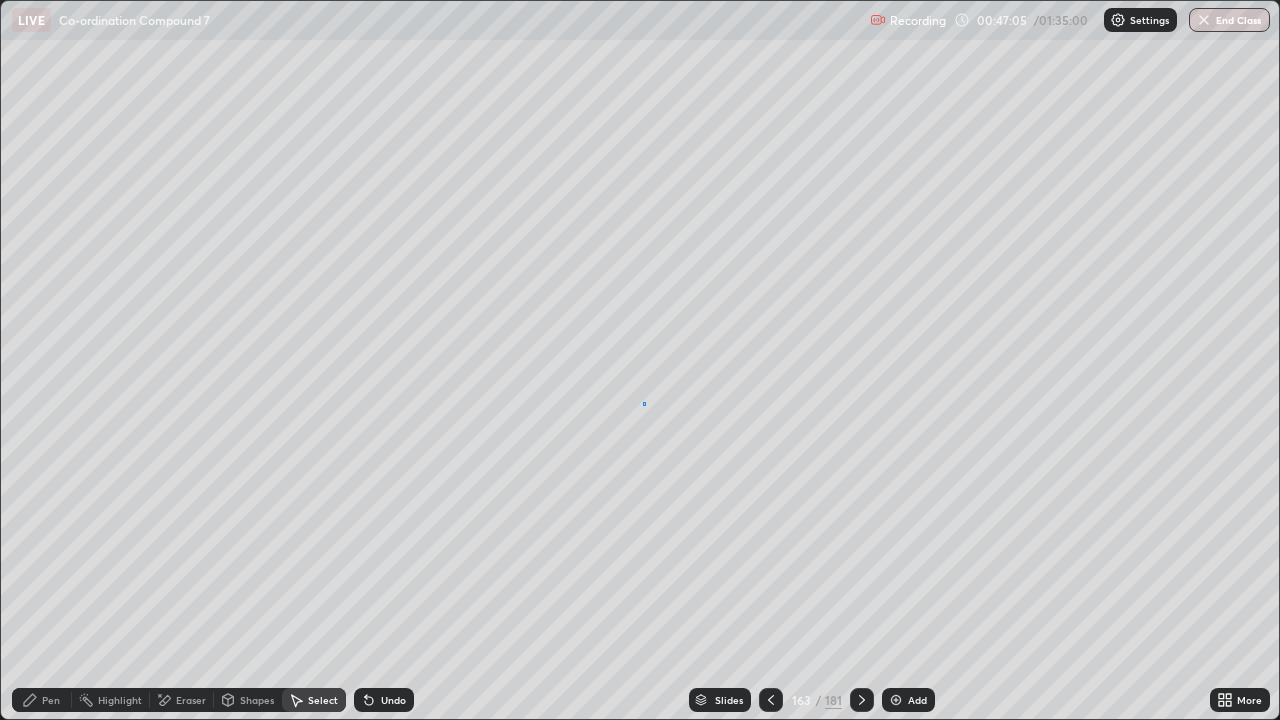click on "0 ° Undo Copy Duplicate Duplicate to new slide Delete" at bounding box center [640, 360] 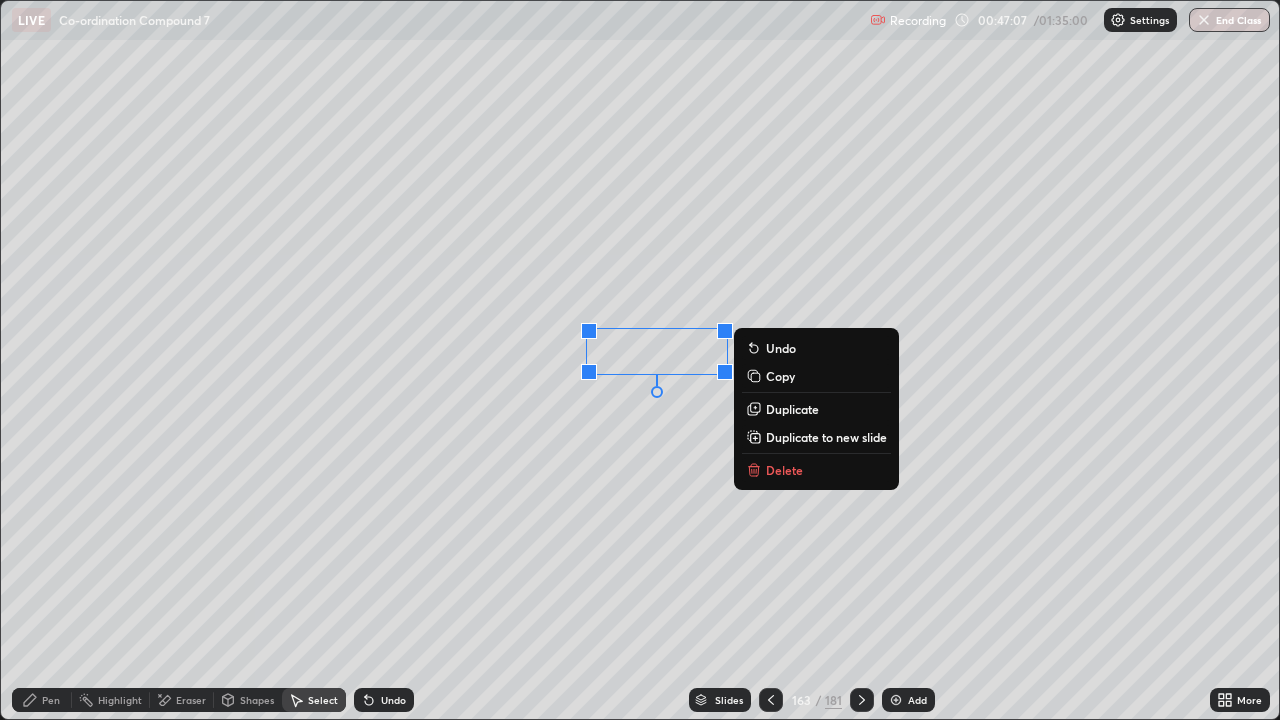 click on "0 ° Undo Copy Duplicate Duplicate to new slide Delete" at bounding box center (640, 360) 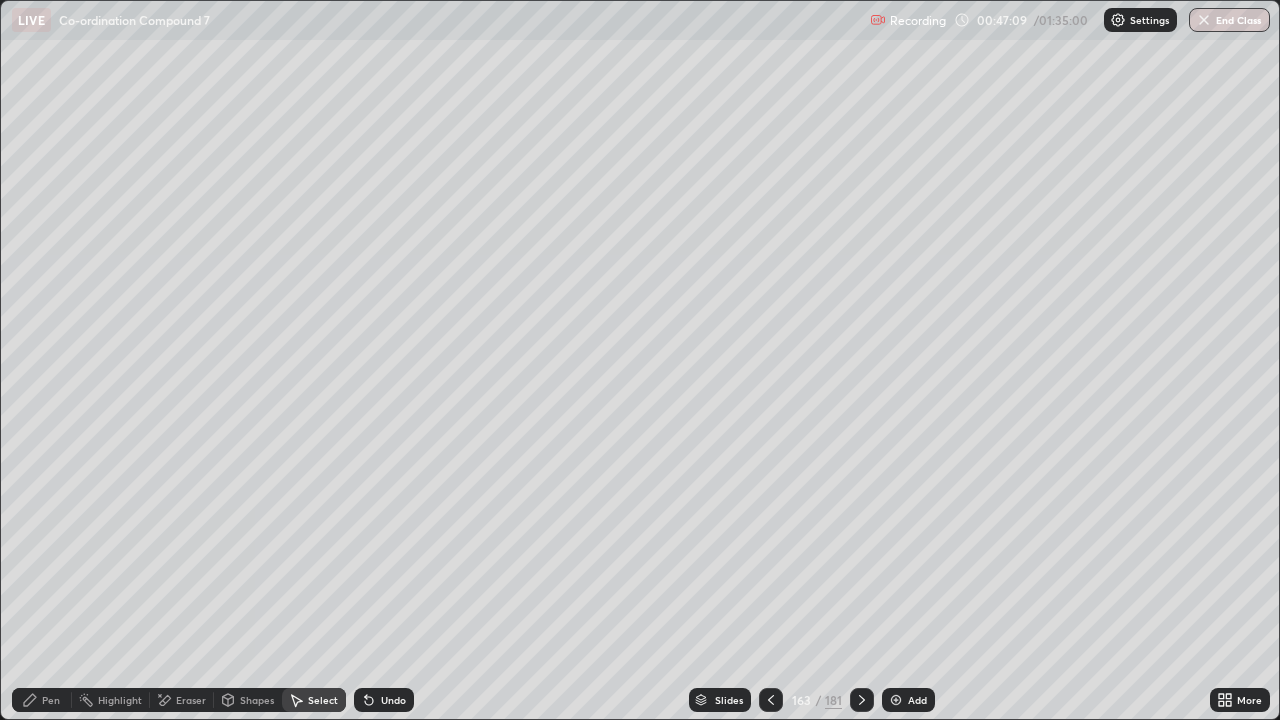 click on "0 ° Undo Copy Duplicate Duplicate to new slide Delete" at bounding box center (640, 360) 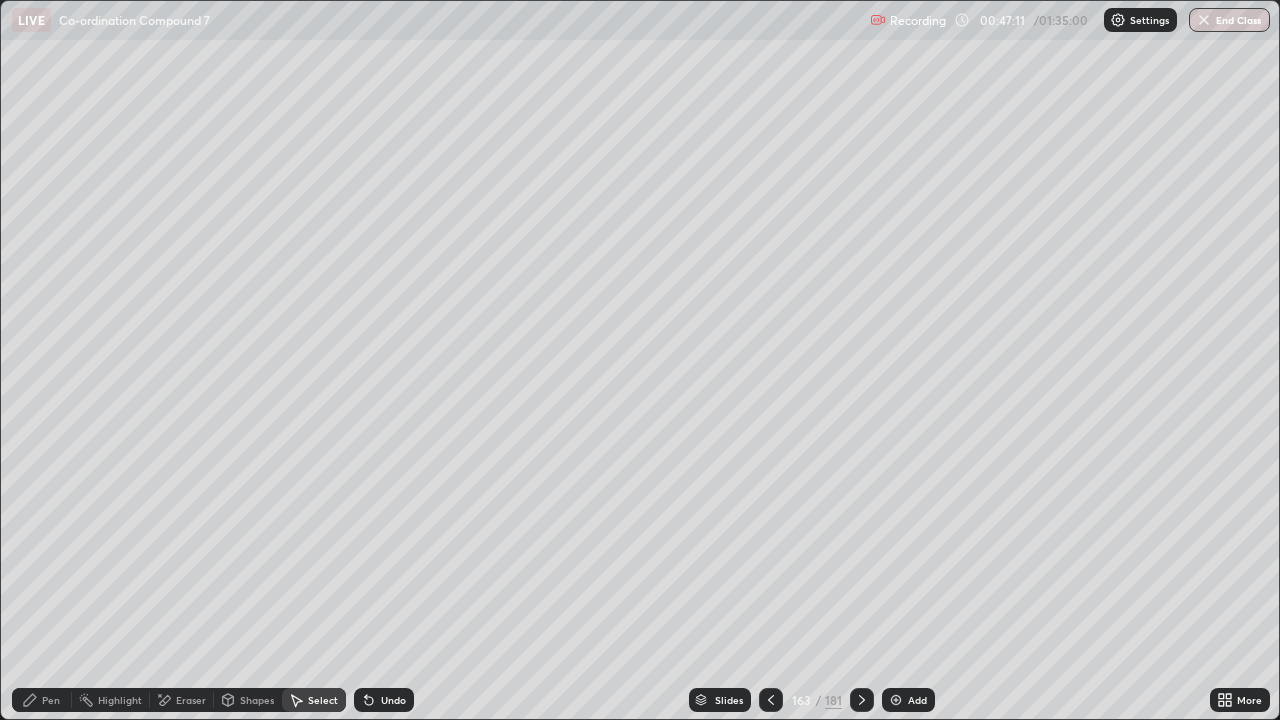 click on "Pen" at bounding box center [51, 700] 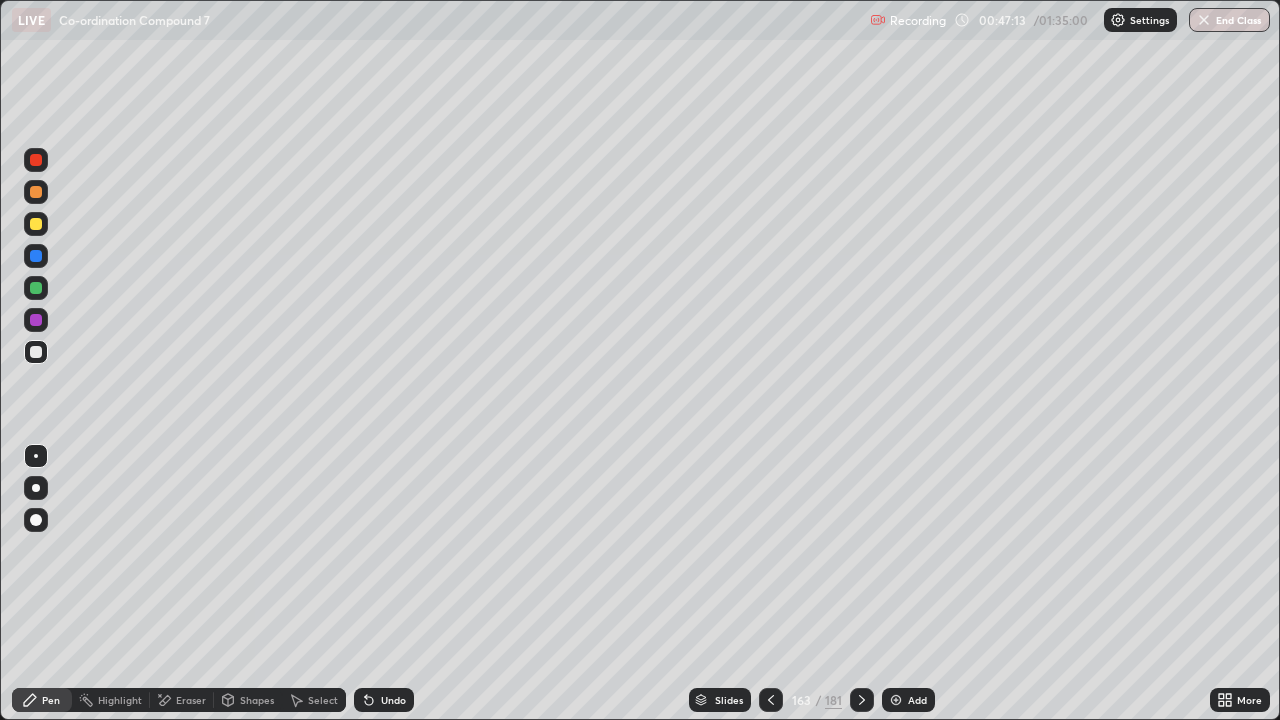 click on "Undo" at bounding box center (393, 700) 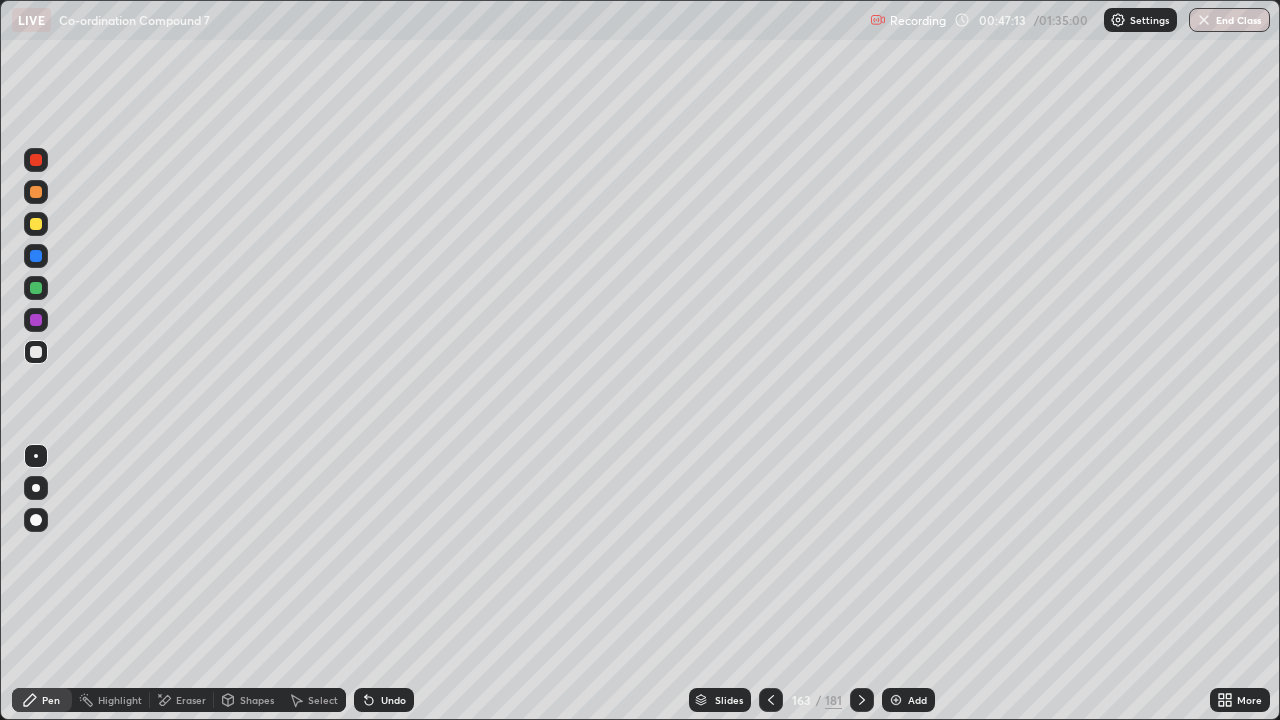 click on "Undo" at bounding box center [393, 700] 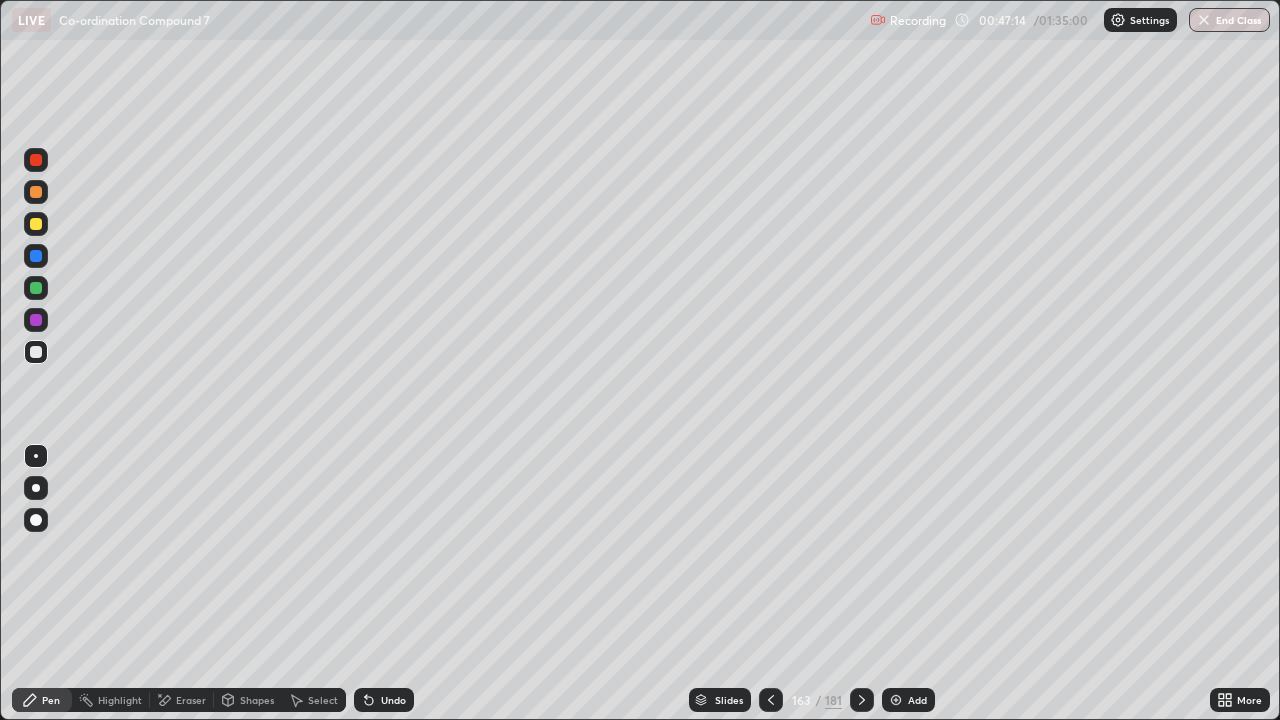 click on "Eraser" at bounding box center [182, 700] 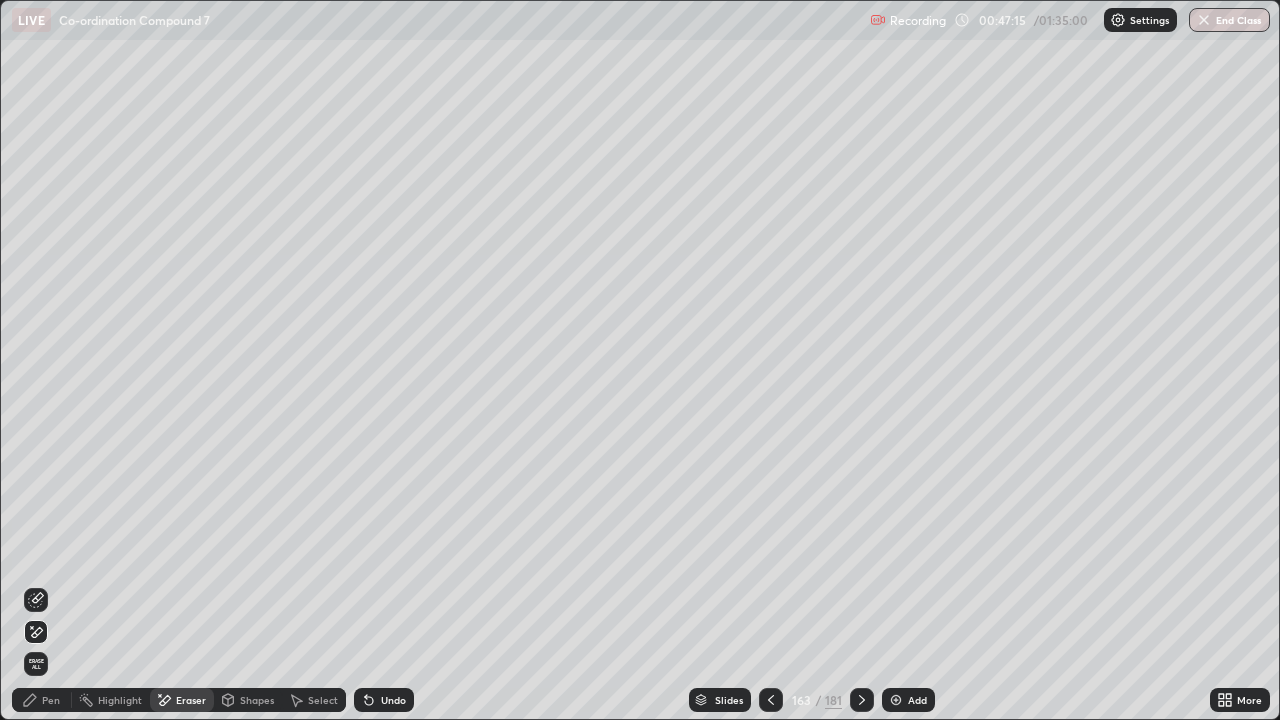 click on "Shapes" at bounding box center [257, 700] 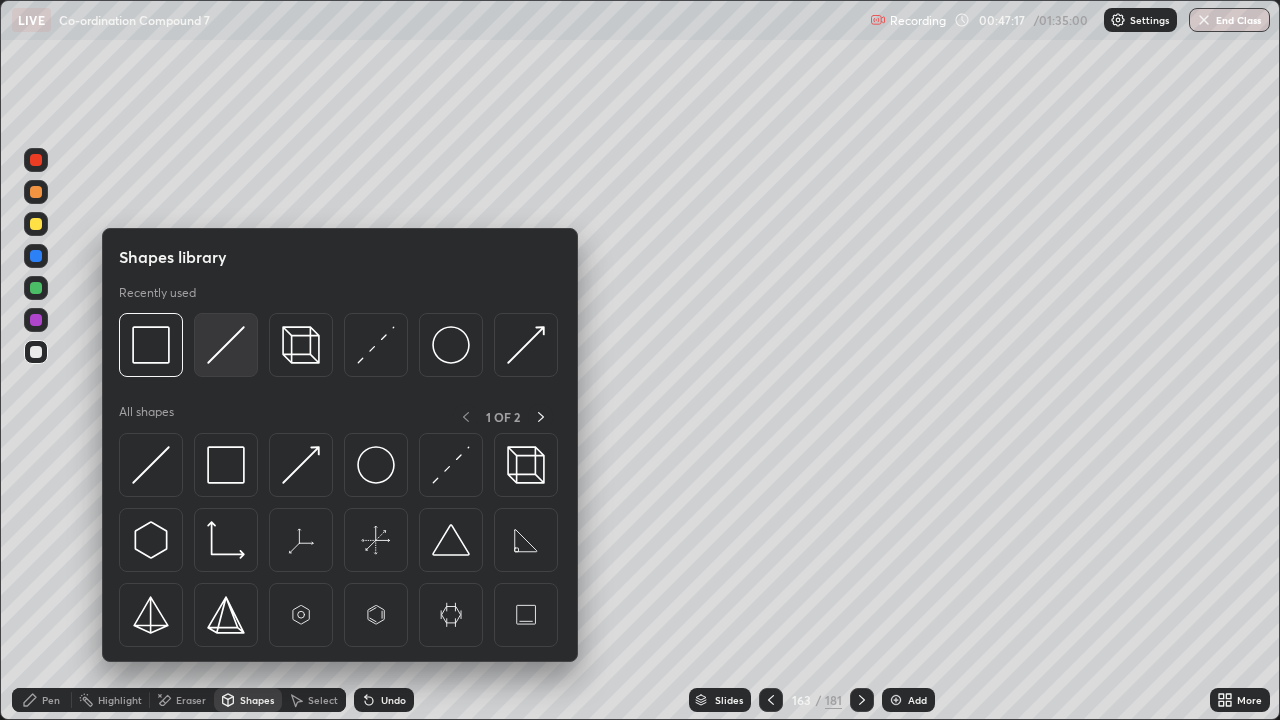 click at bounding box center [226, 345] 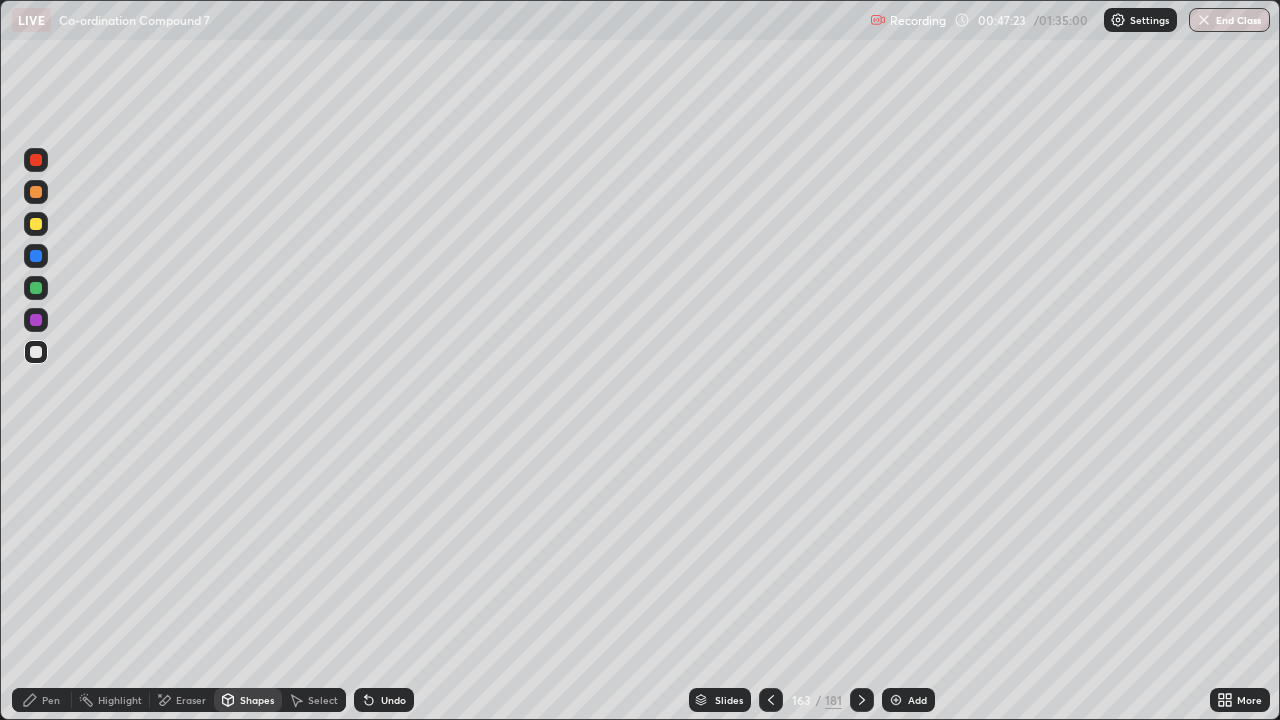 click on "Undo" at bounding box center (380, 700) 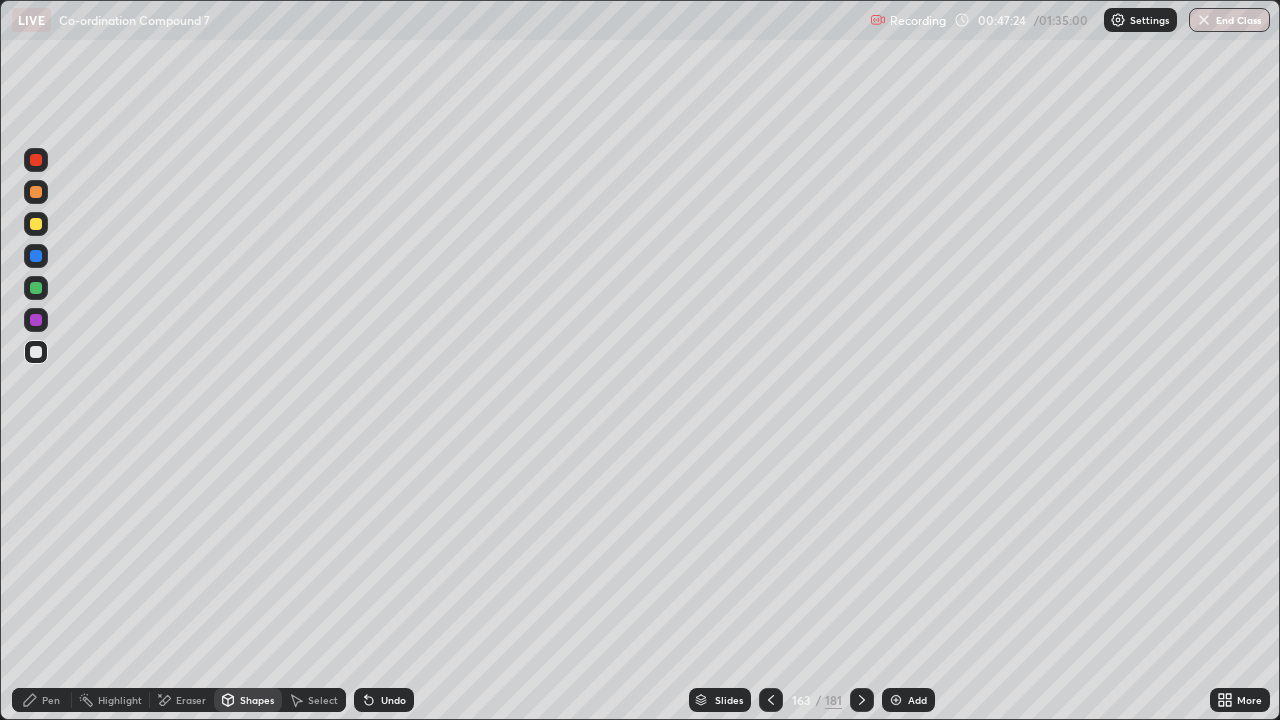 click on "Undo" at bounding box center [380, 700] 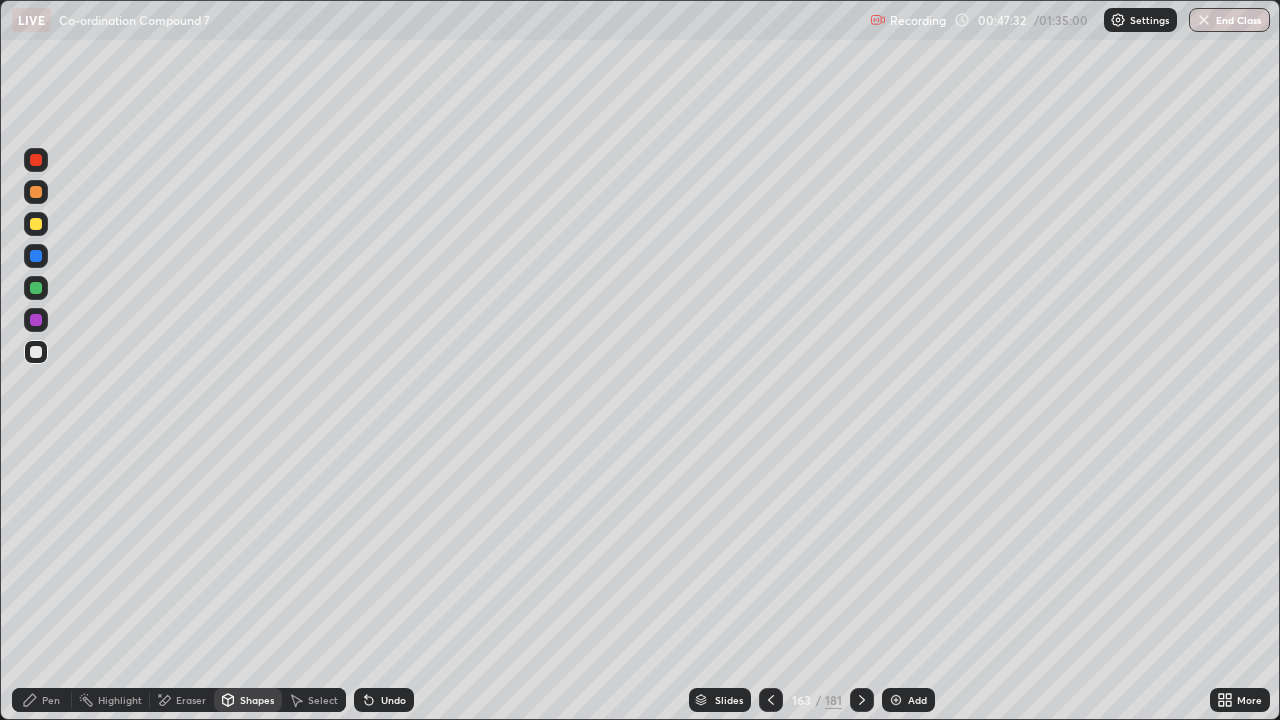 click at bounding box center [36, 352] 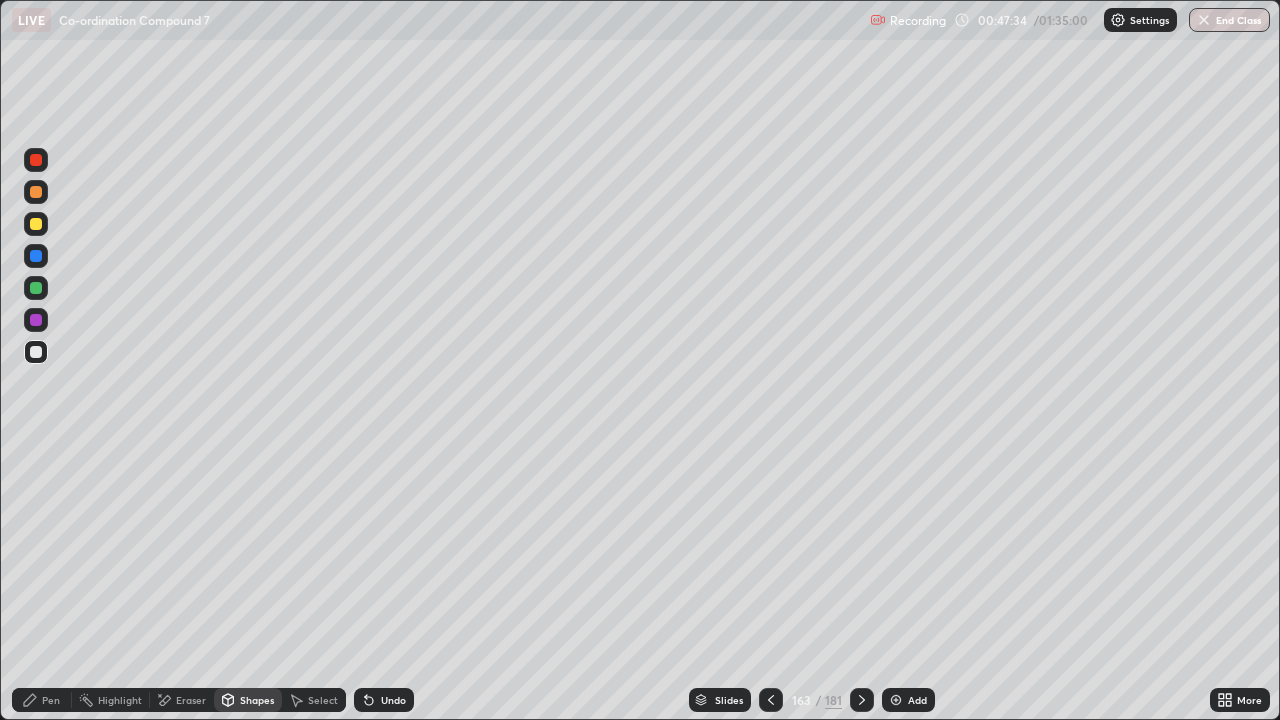 click on "Undo" at bounding box center (393, 700) 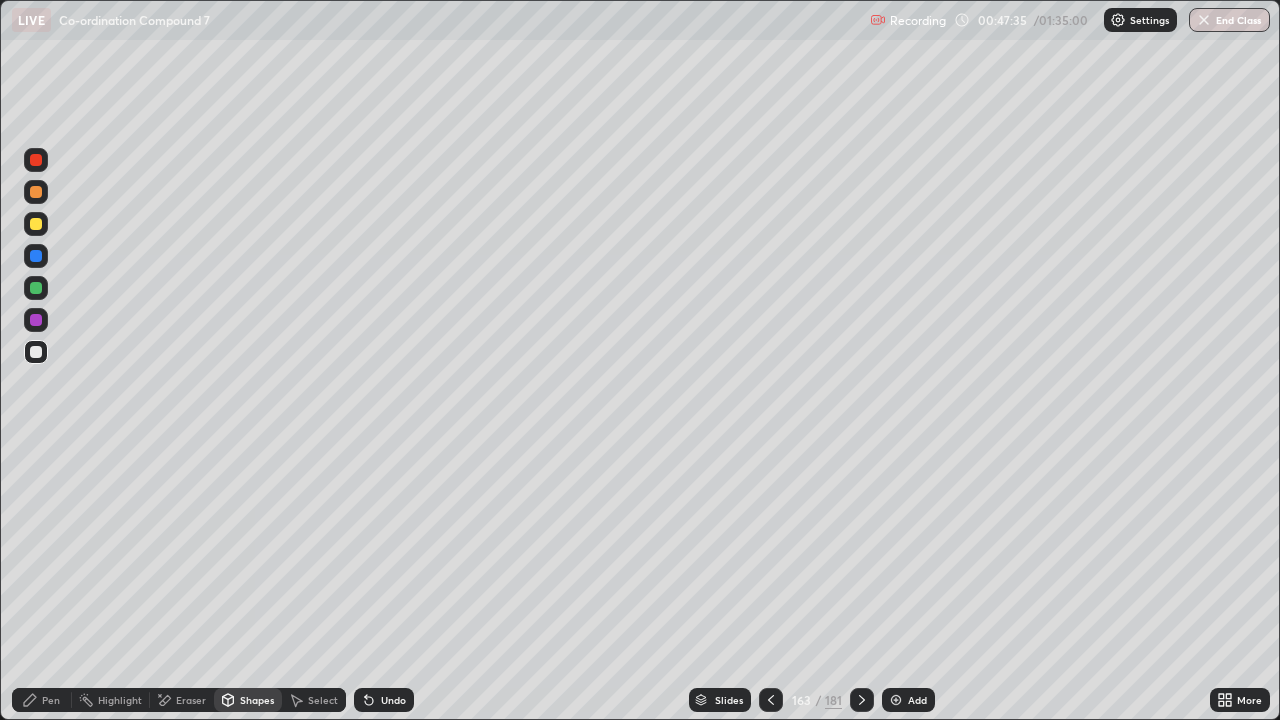 click 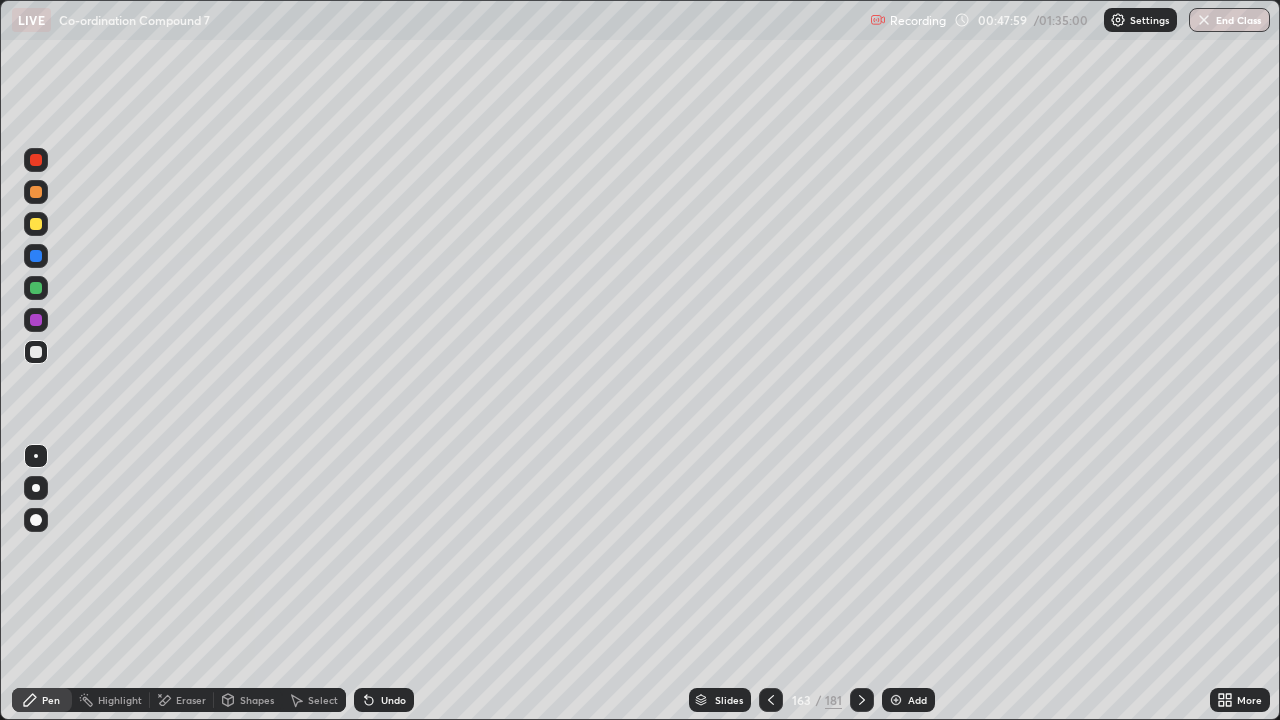 click on "Select" at bounding box center [314, 700] 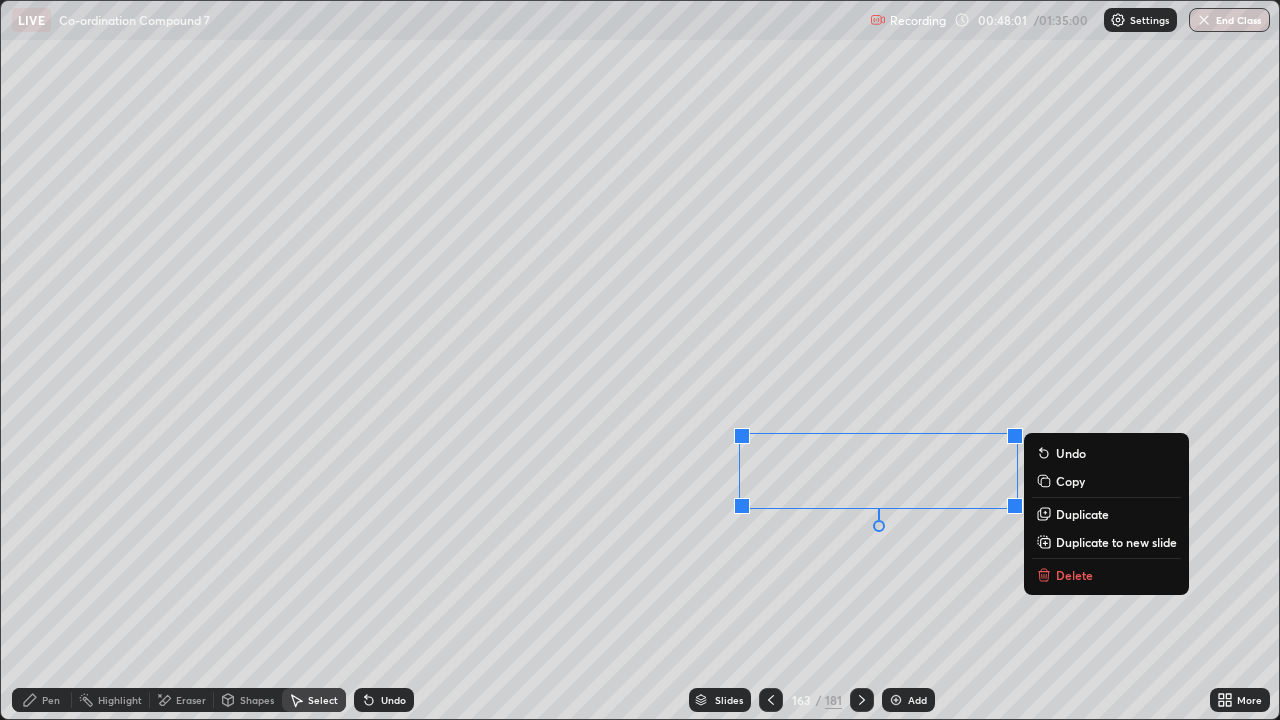 click on "Duplicate" at bounding box center (1082, 514) 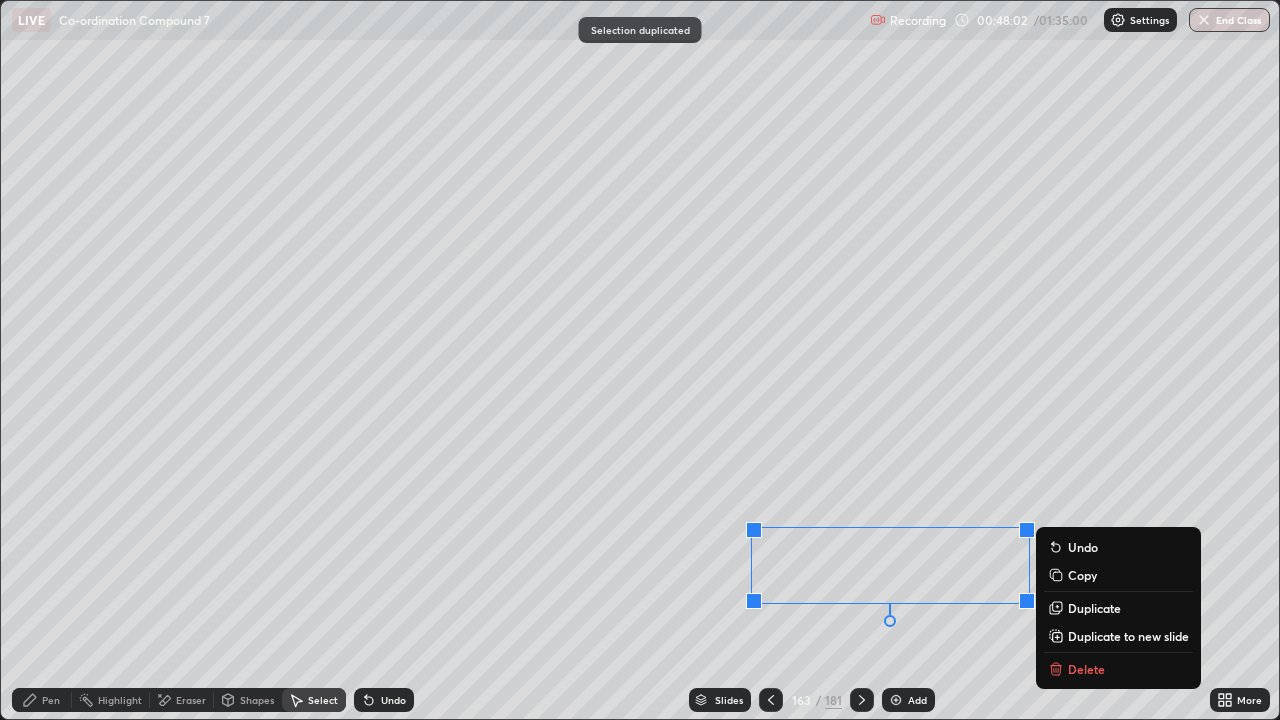 click on "0 ° Undo Copy Duplicate Duplicate to new slide Delete" at bounding box center (640, 360) 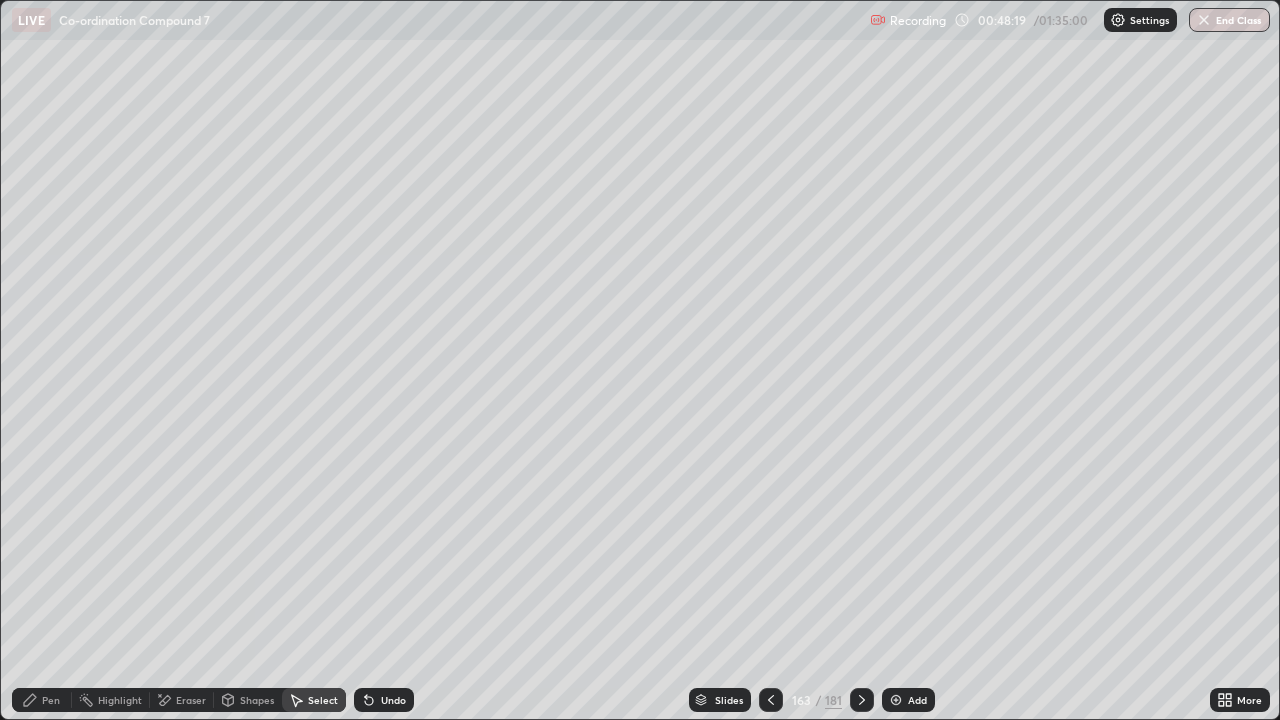 click 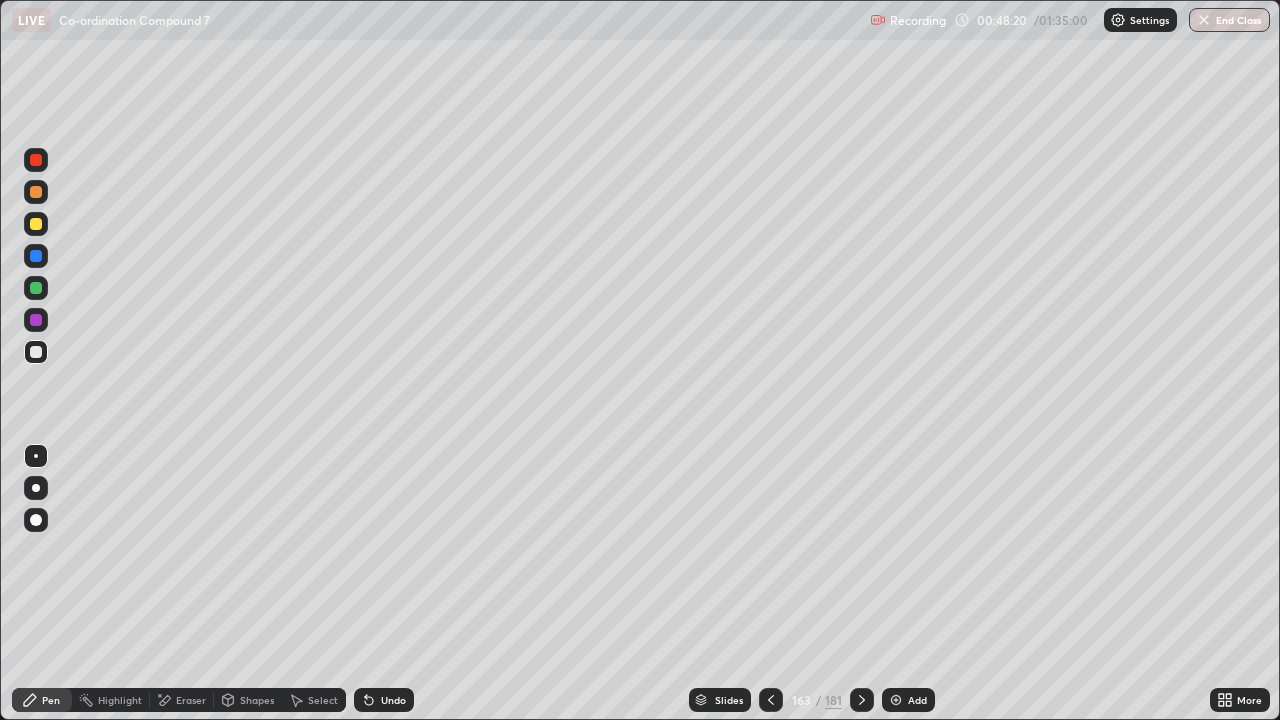 click at bounding box center (36, 288) 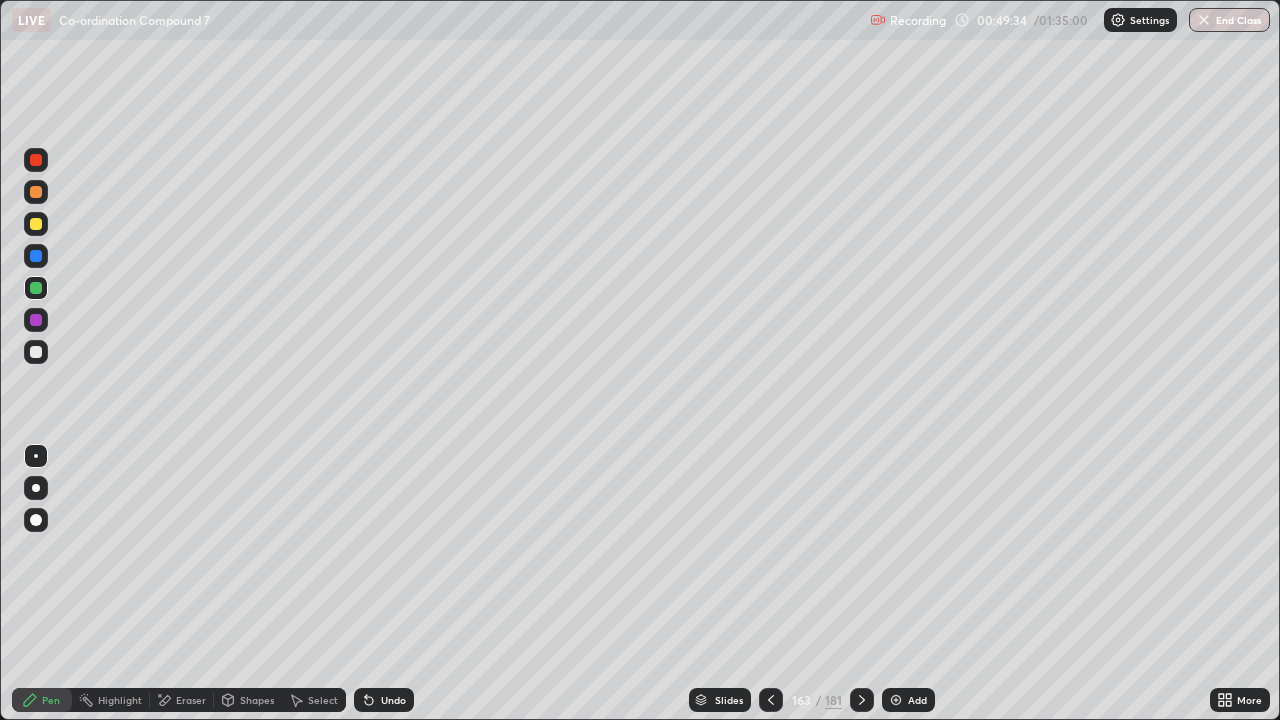 click on "Add" at bounding box center (917, 700) 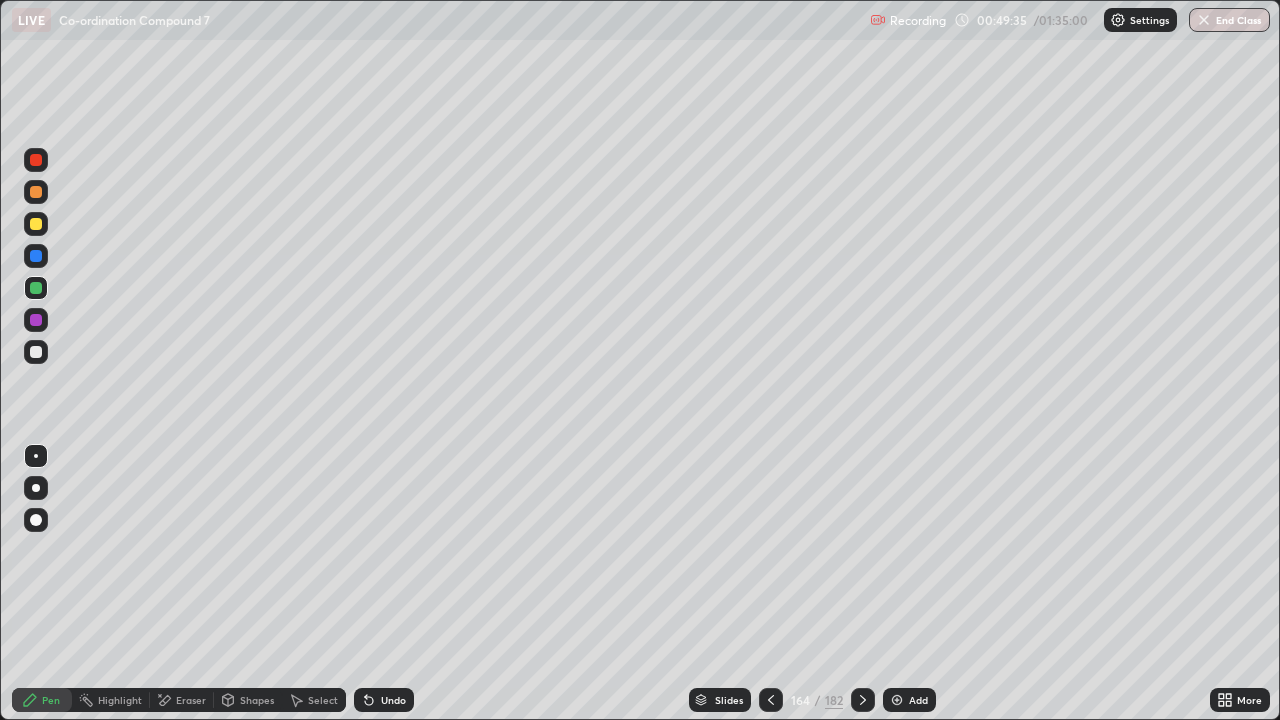 click 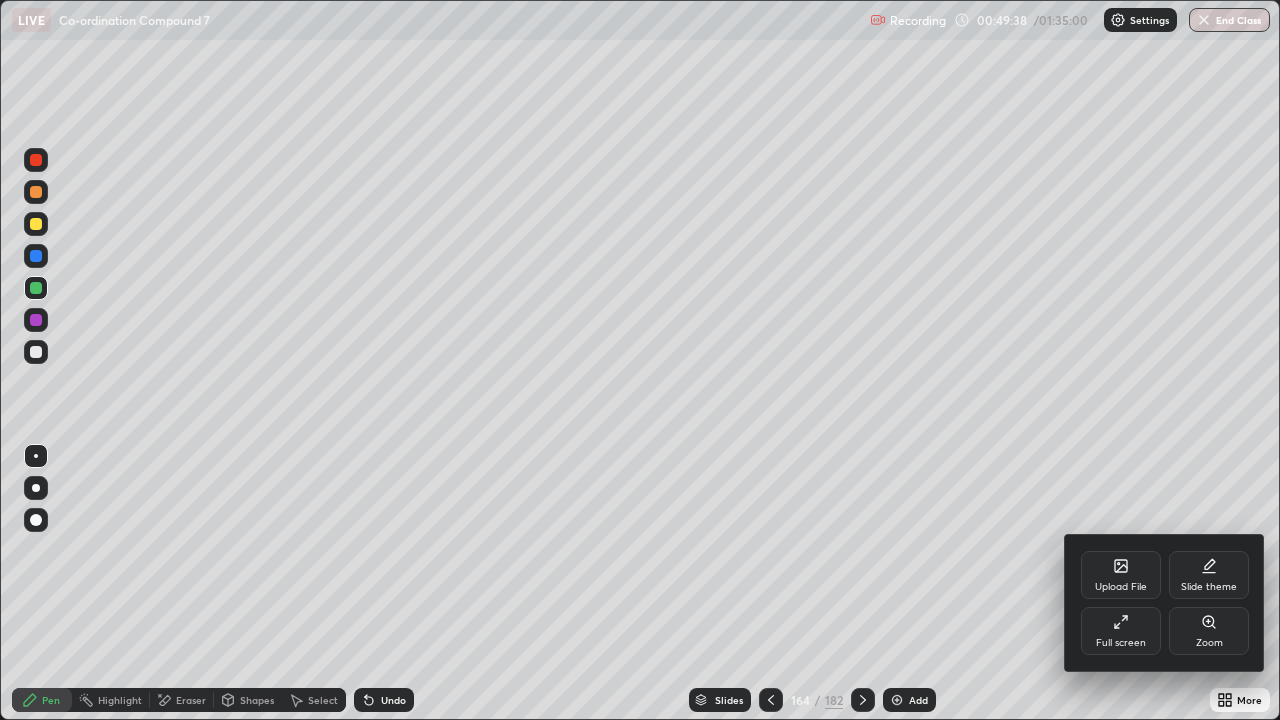 click at bounding box center (640, 360) 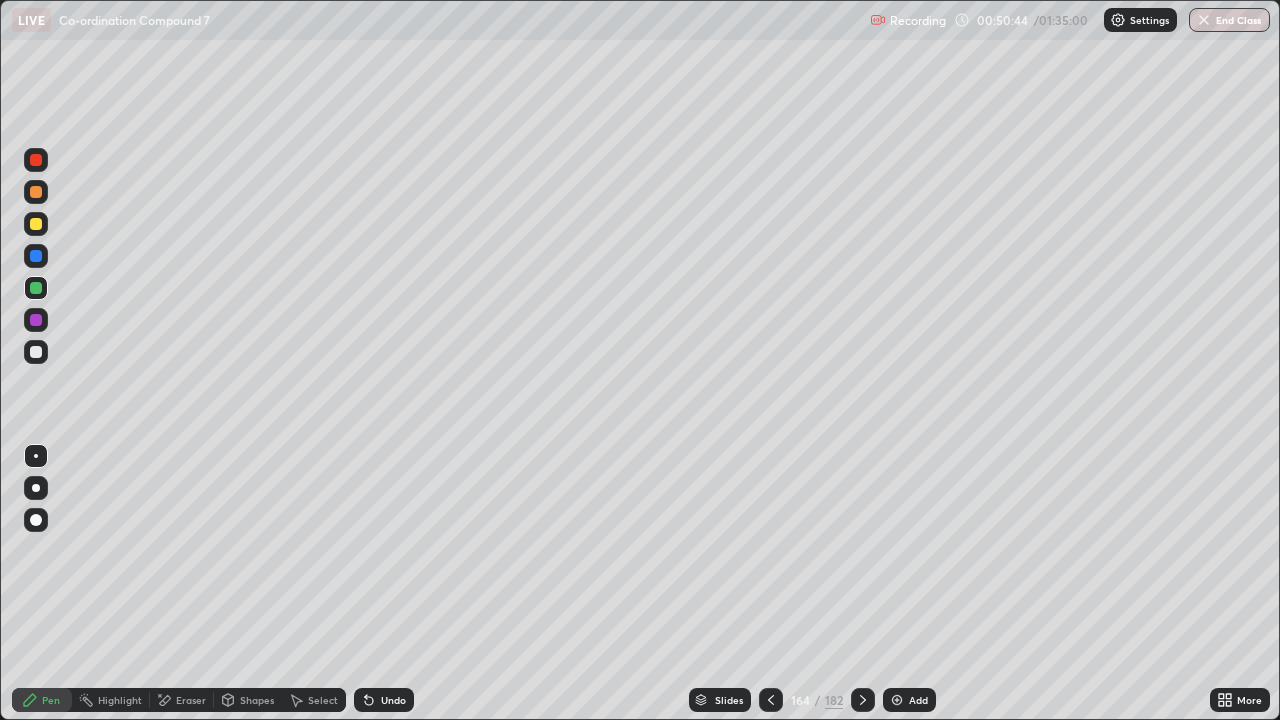 click at bounding box center (771, 700) 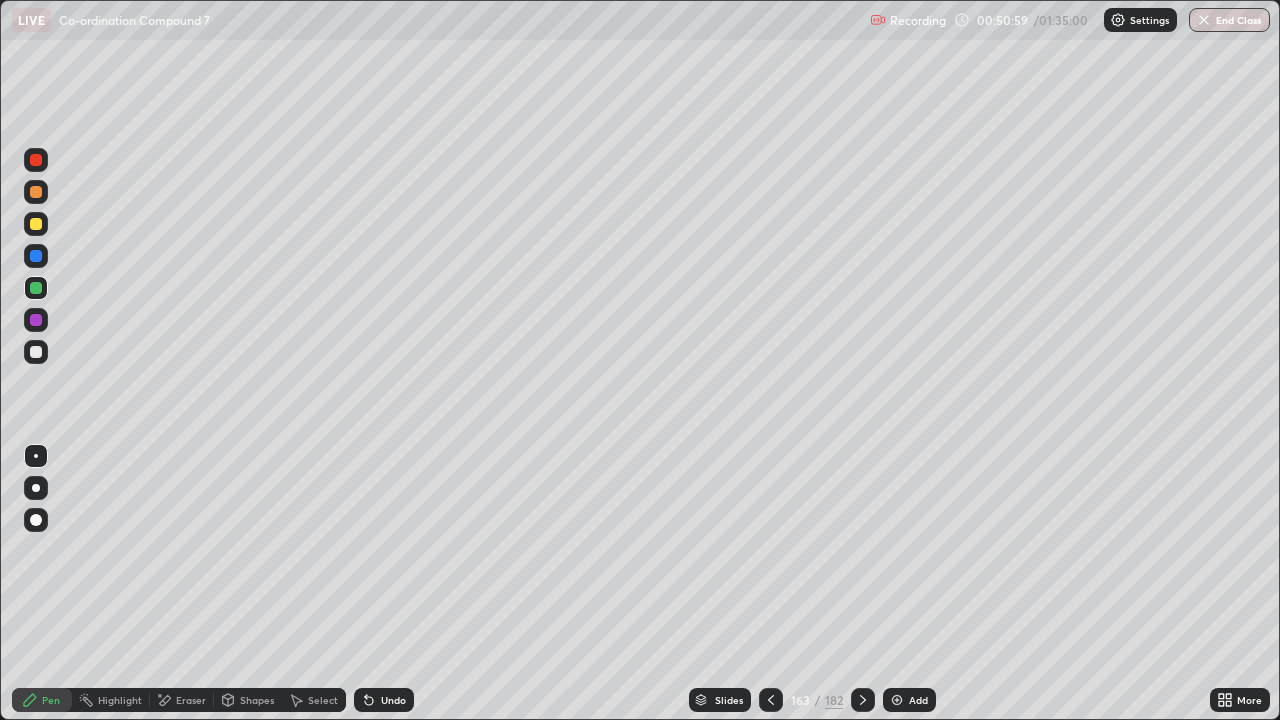 click at bounding box center [771, 700] 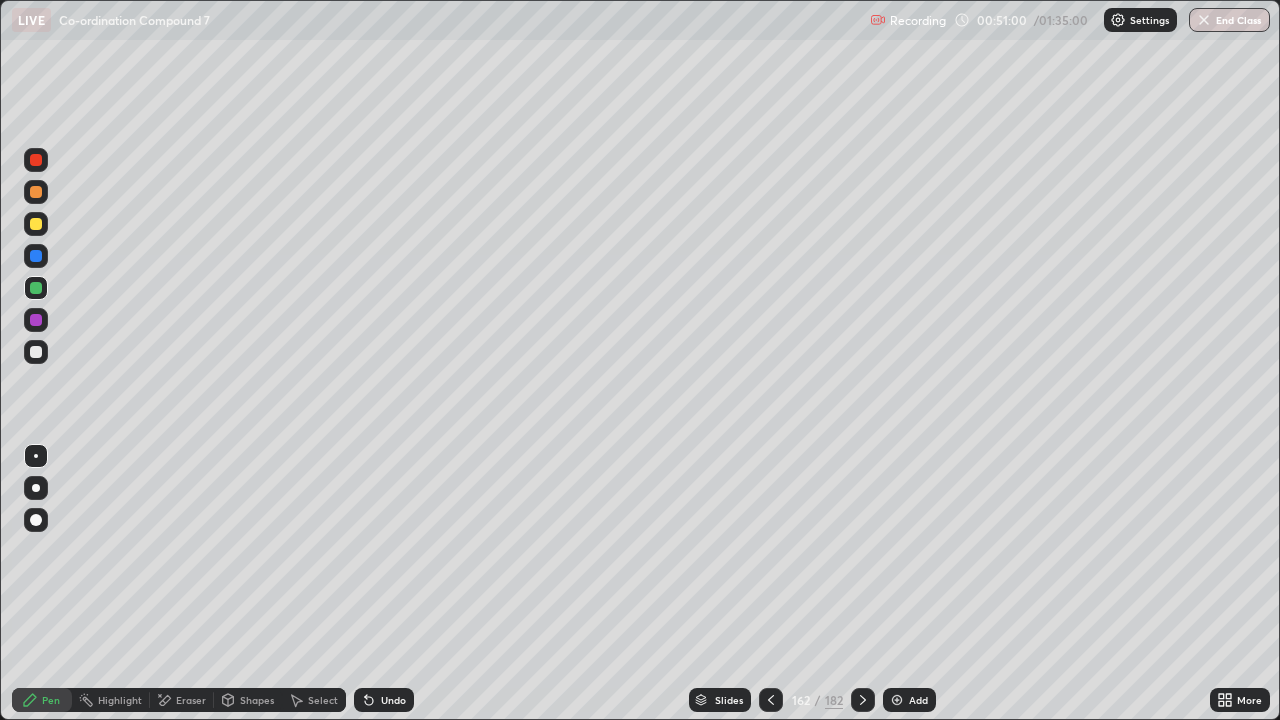 click 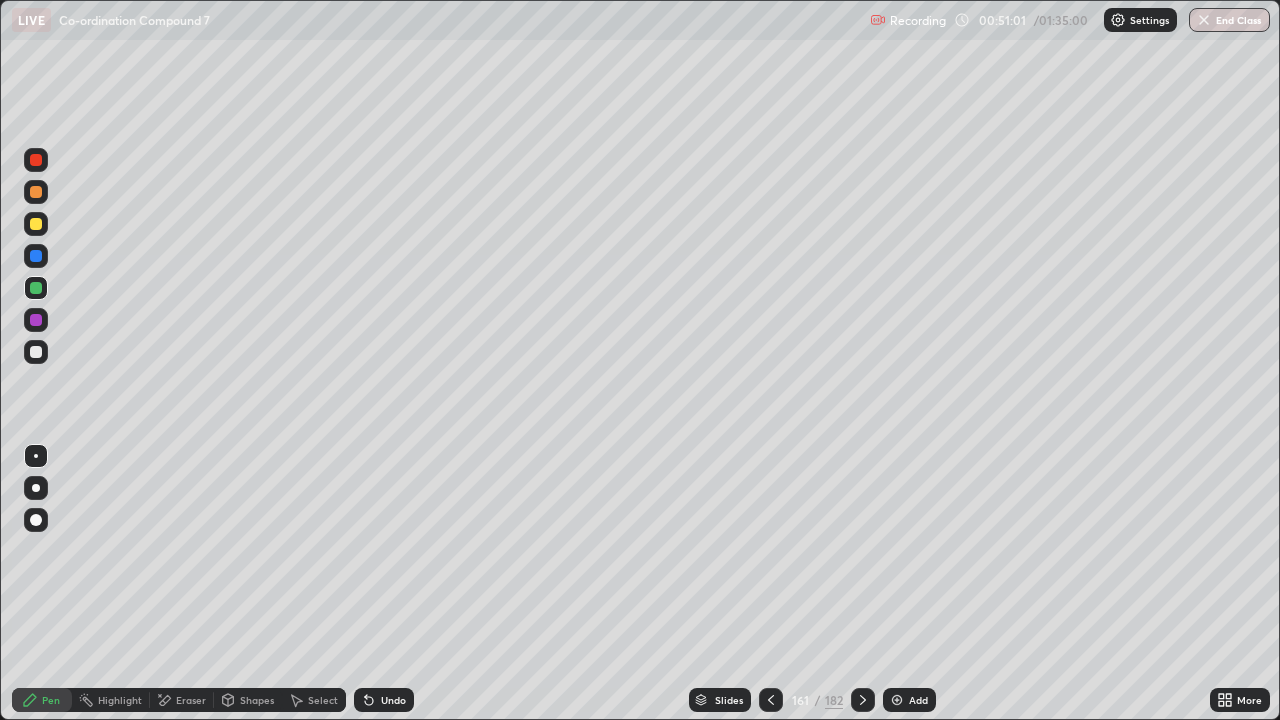 click at bounding box center [863, 700] 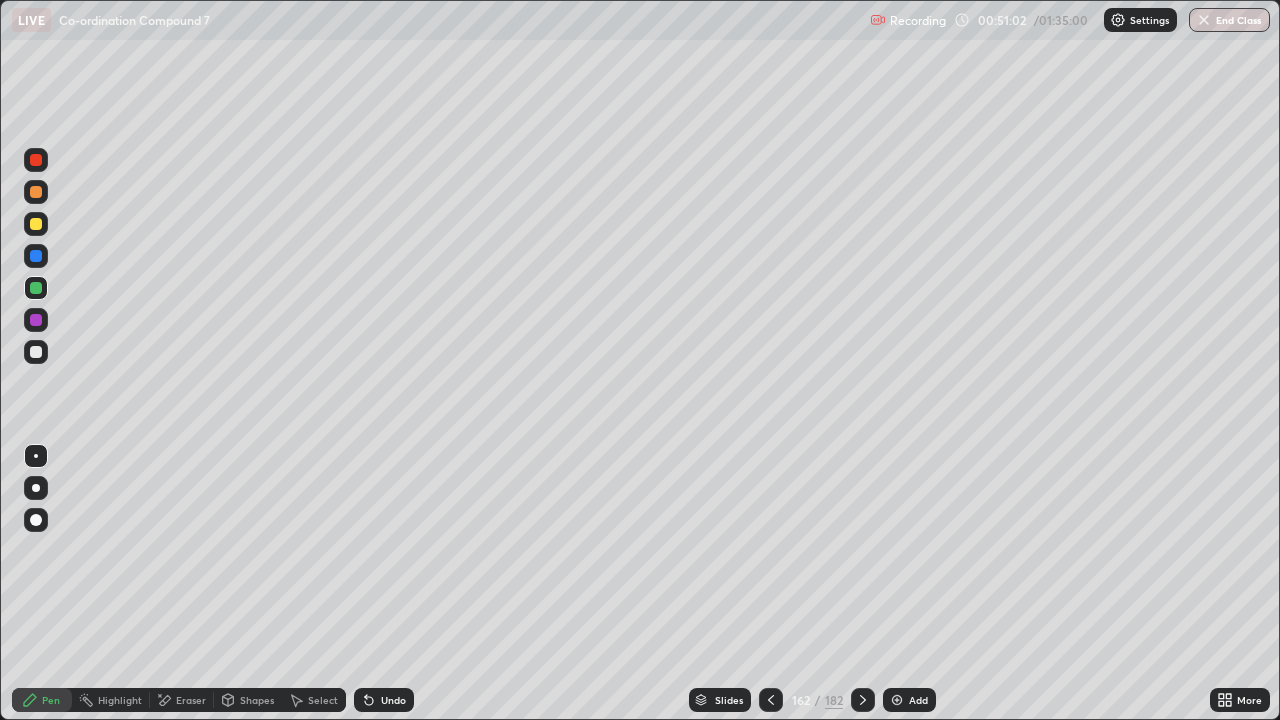 click 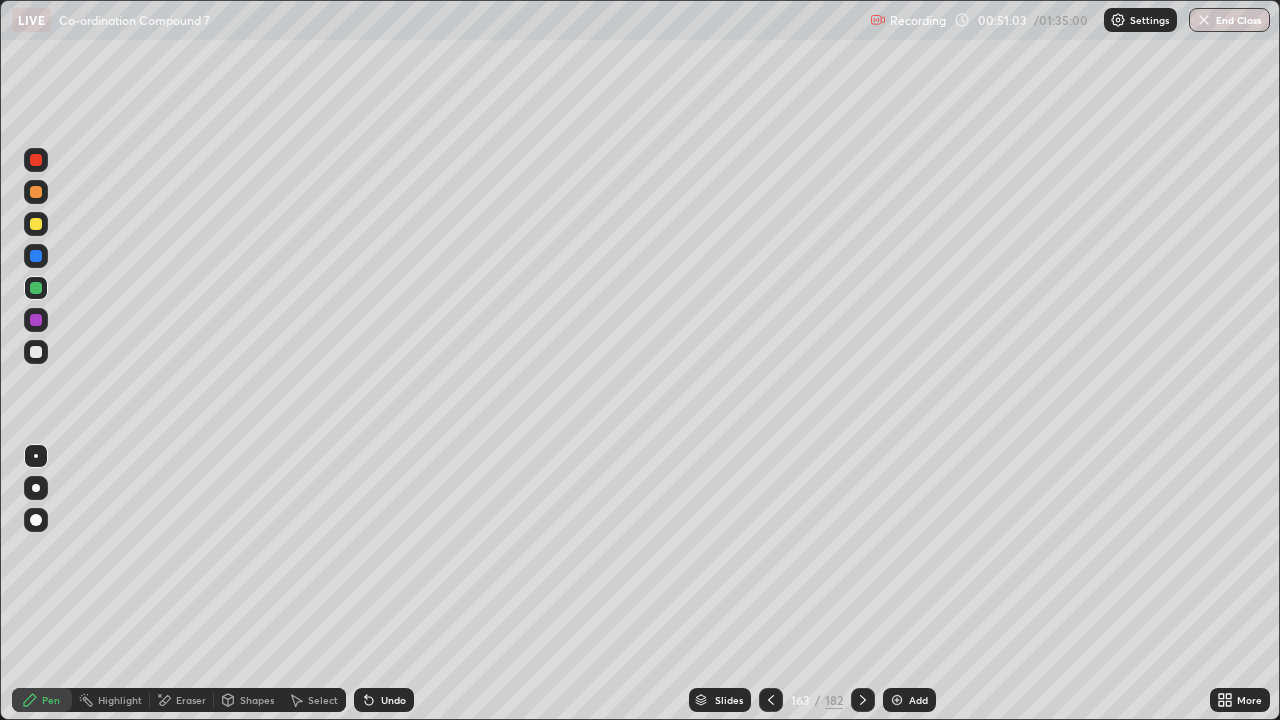 click 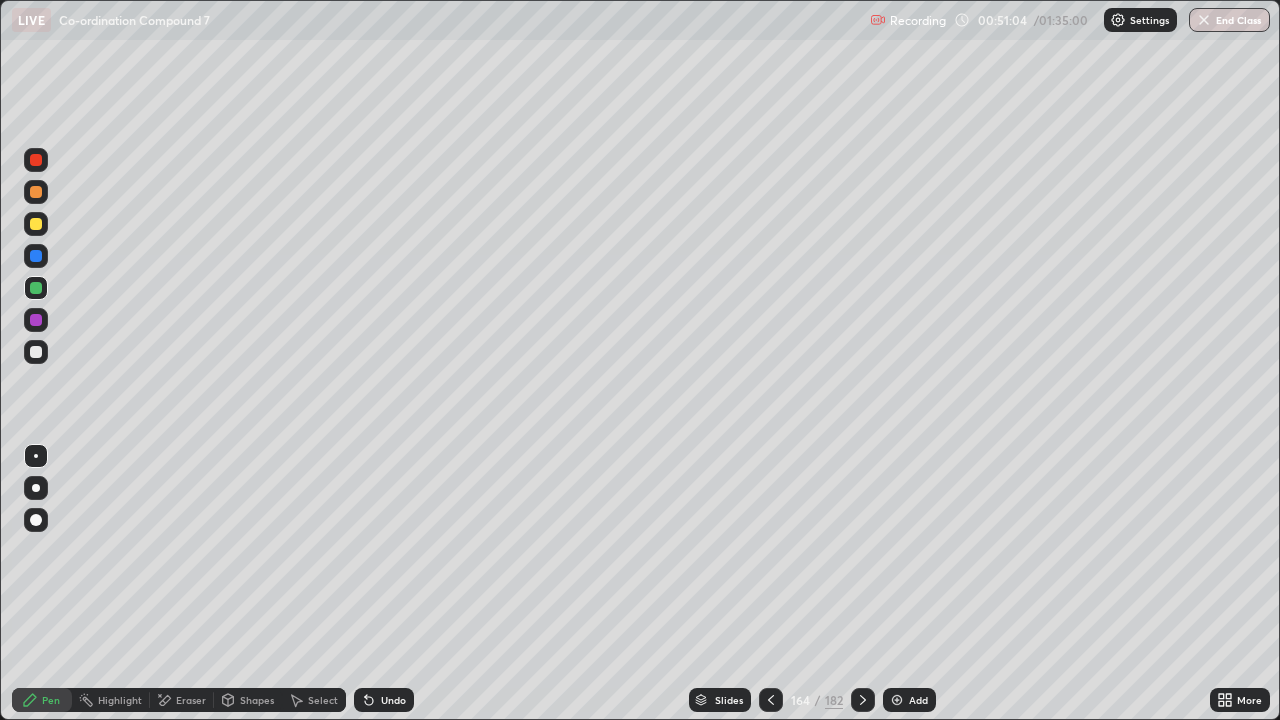 click at bounding box center (863, 700) 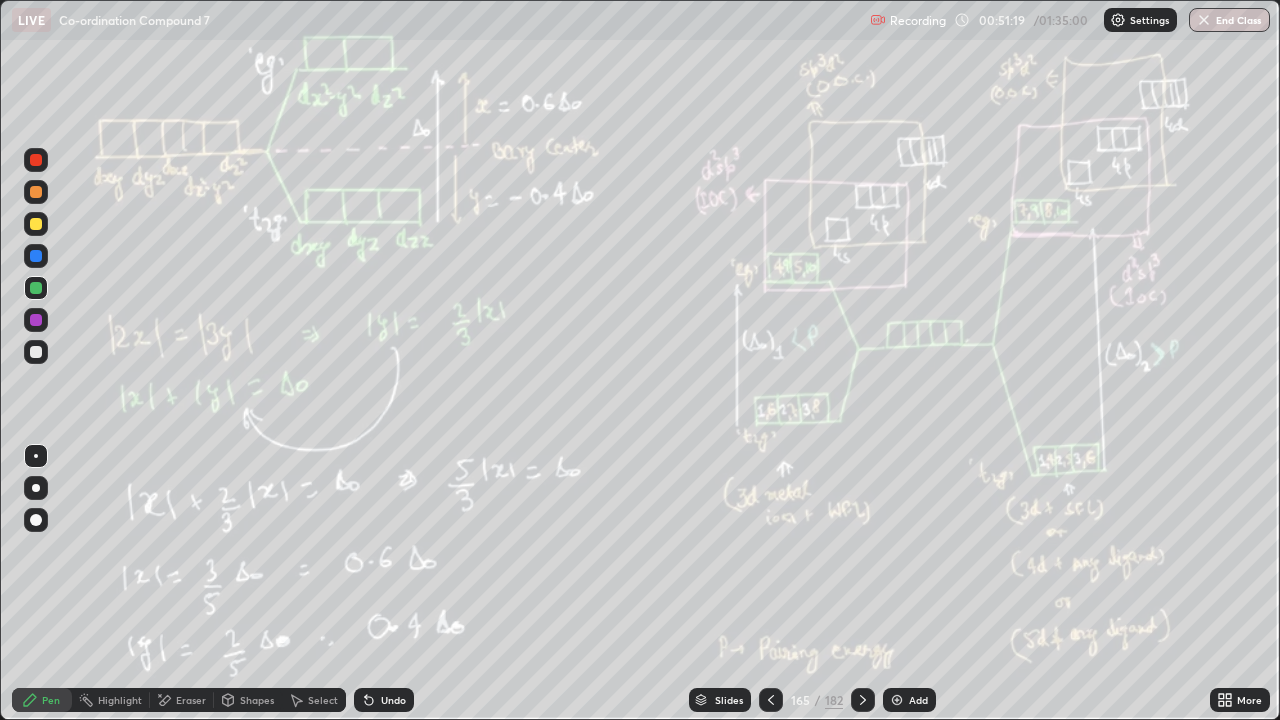 click 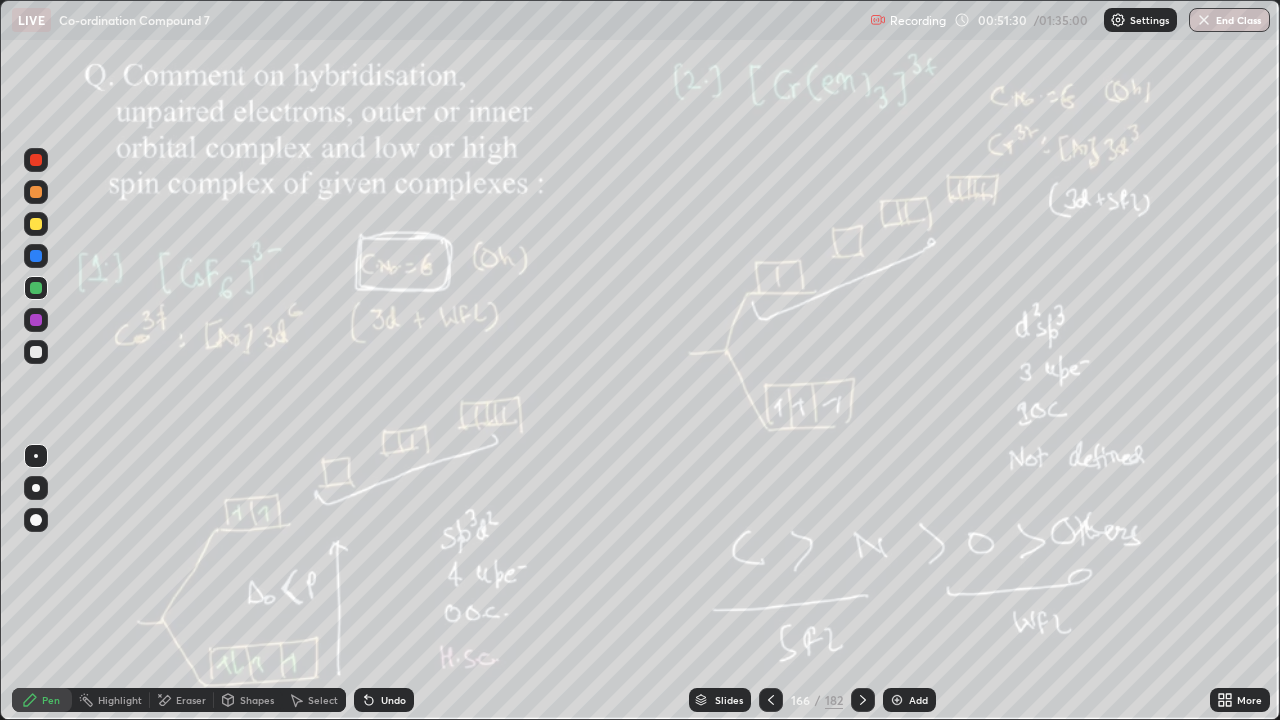 click 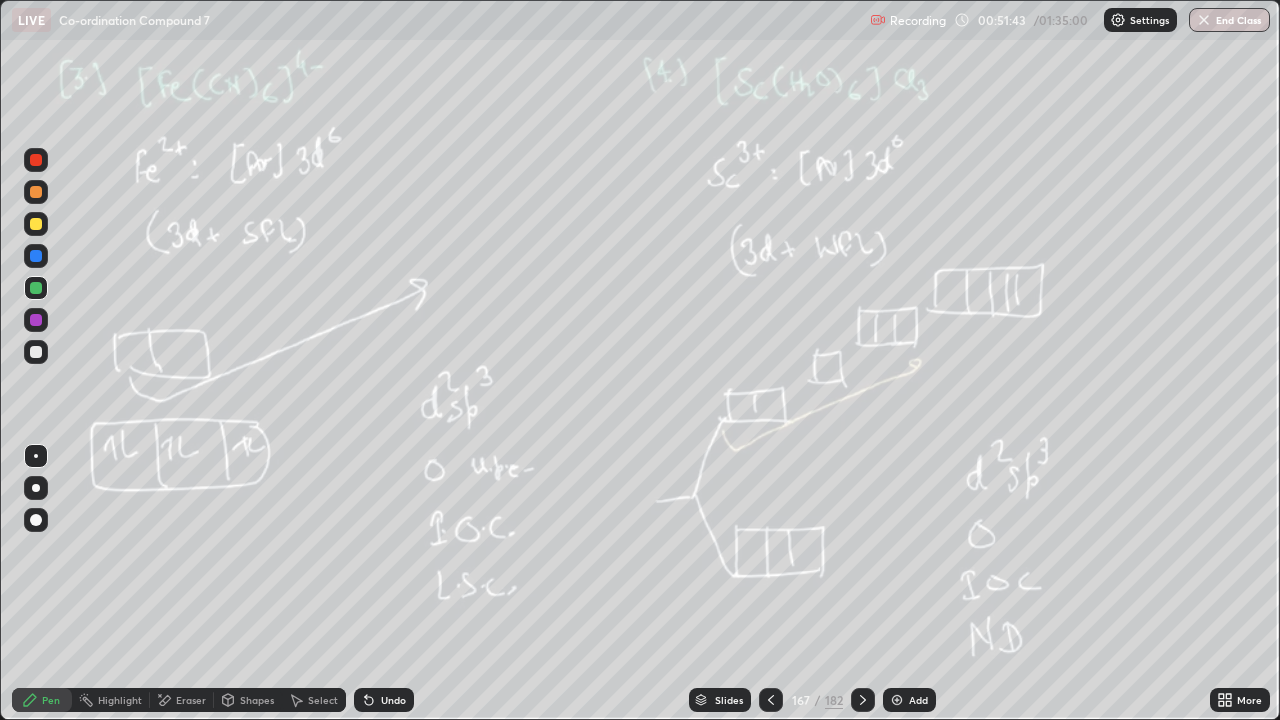 click on "Add" at bounding box center [918, 700] 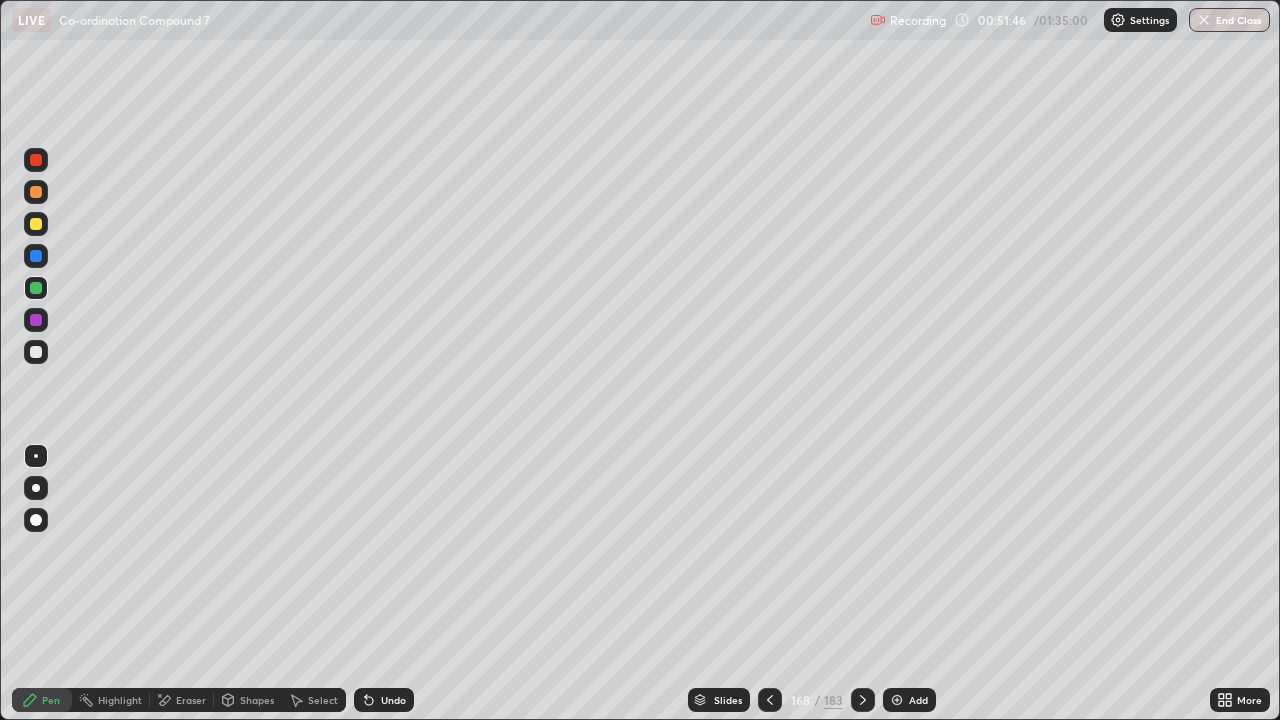 click 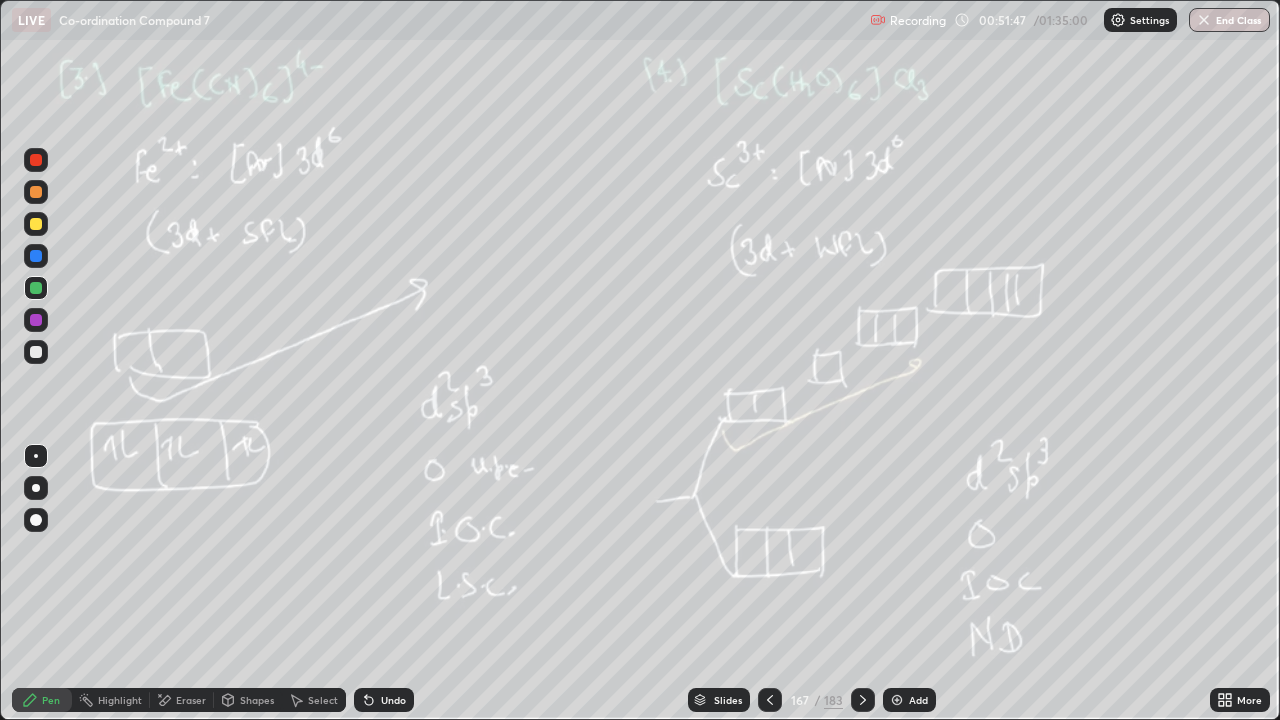 click at bounding box center [863, 700] 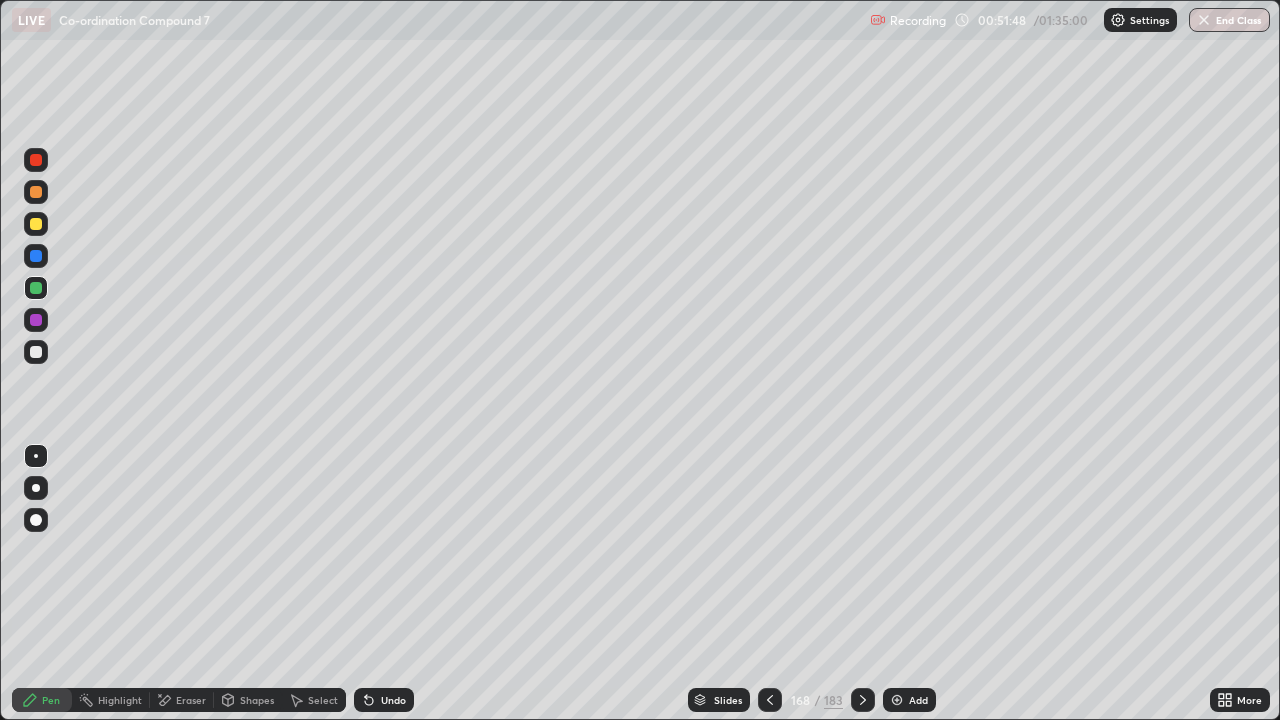 click at bounding box center [36, 352] 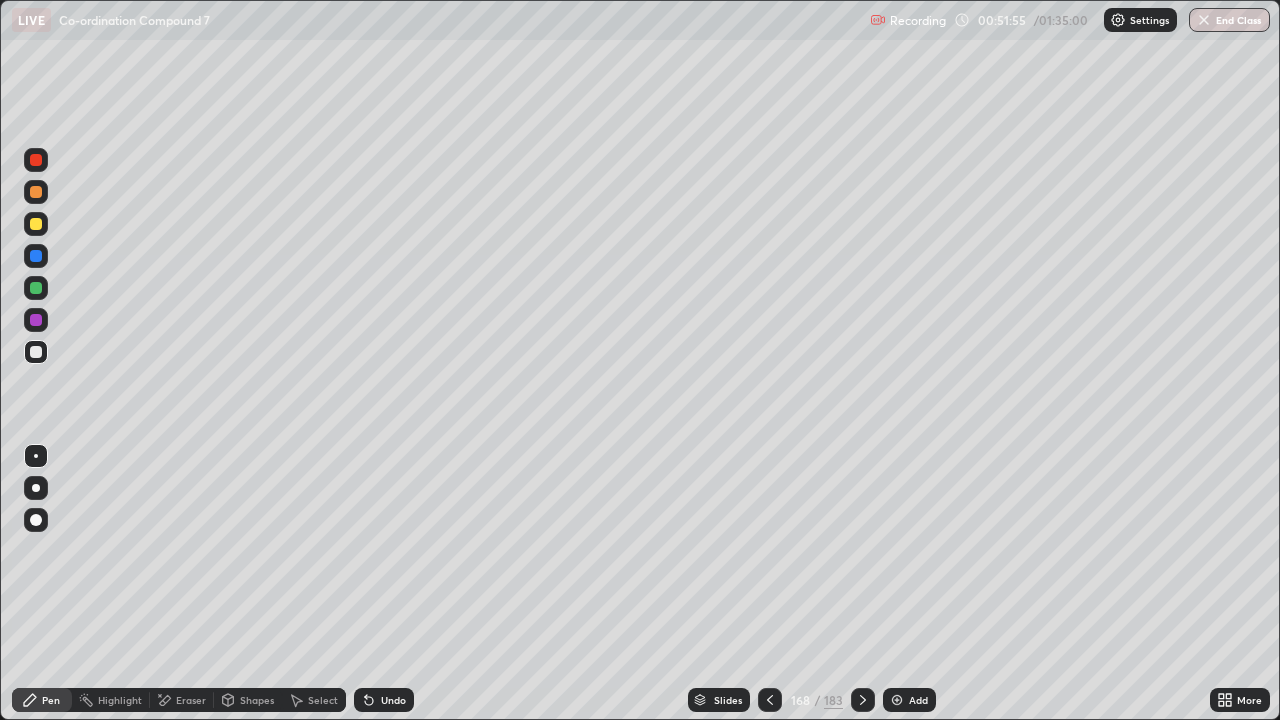 click at bounding box center [36, 352] 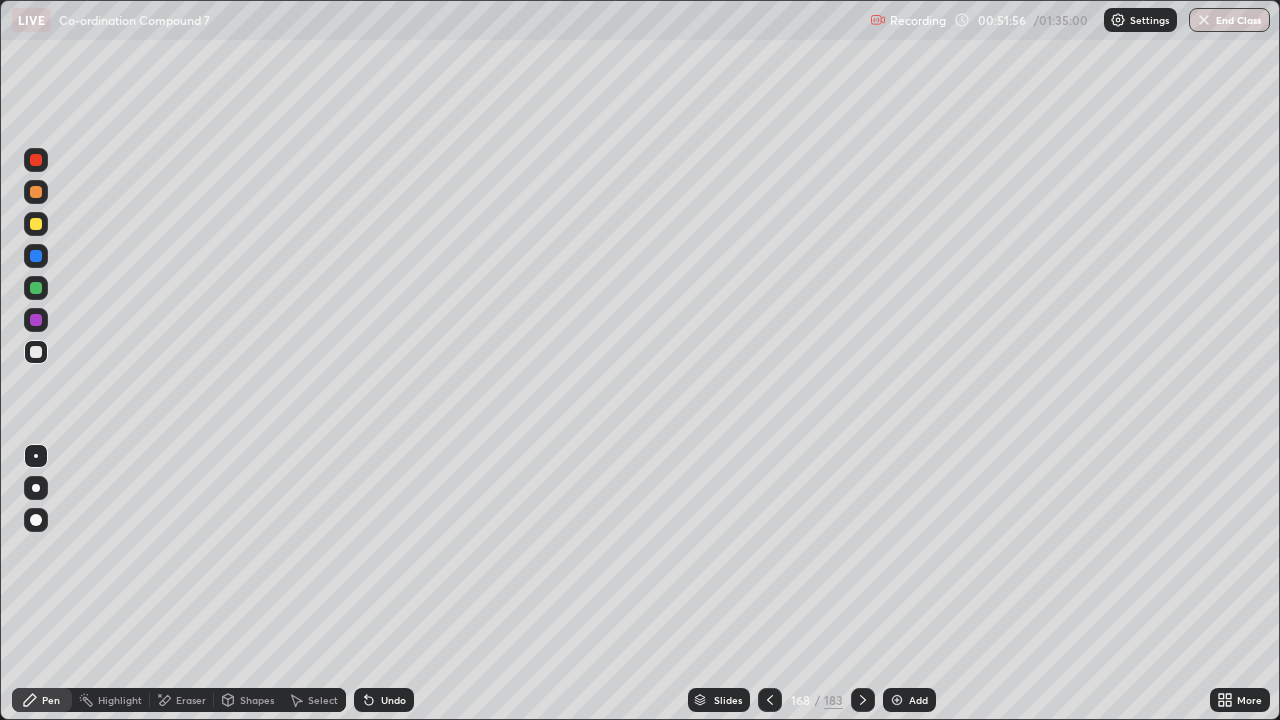 click at bounding box center (36, 288) 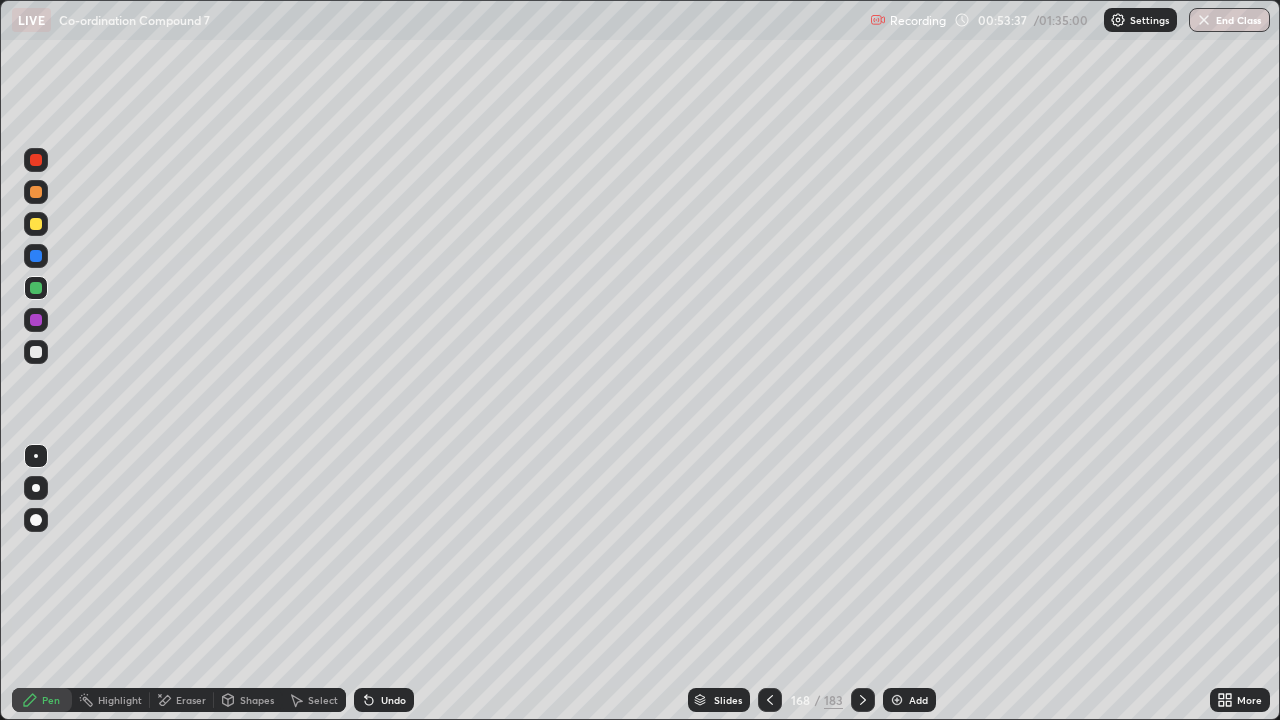 click on "Slides" at bounding box center (719, 700) 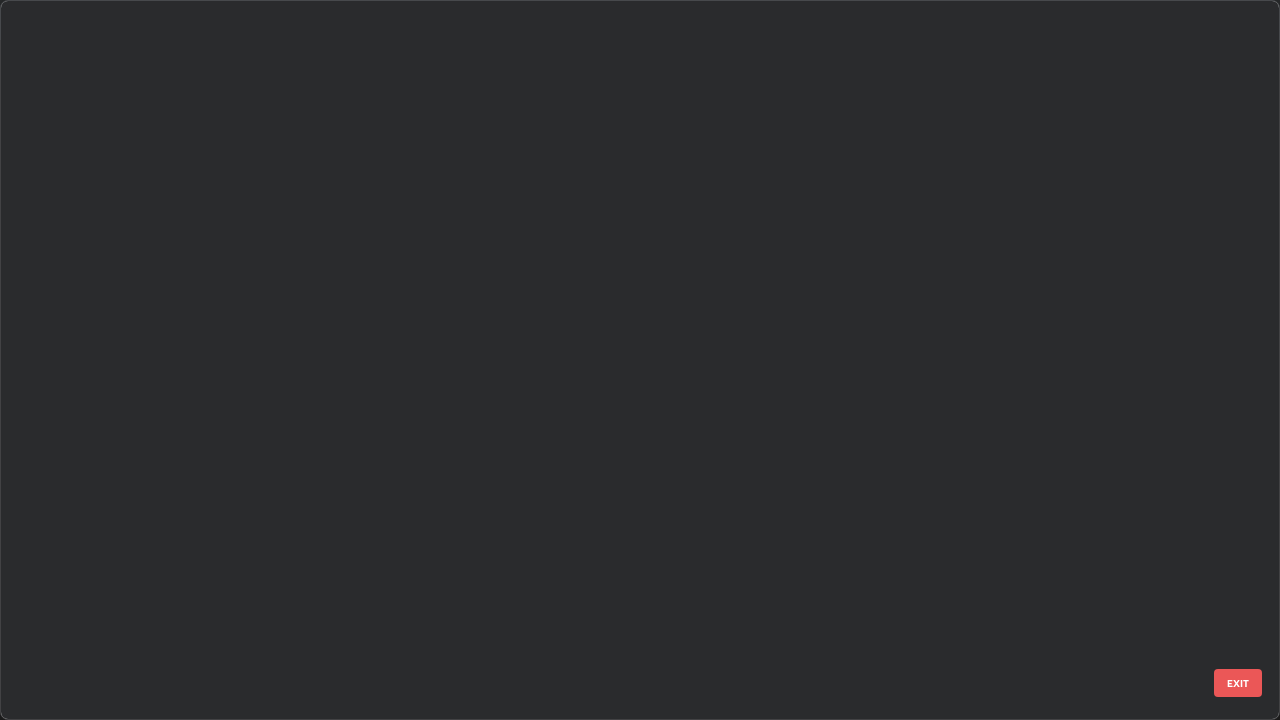 scroll, scrollTop: 11861, scrollLeft: 0, axis: vertical 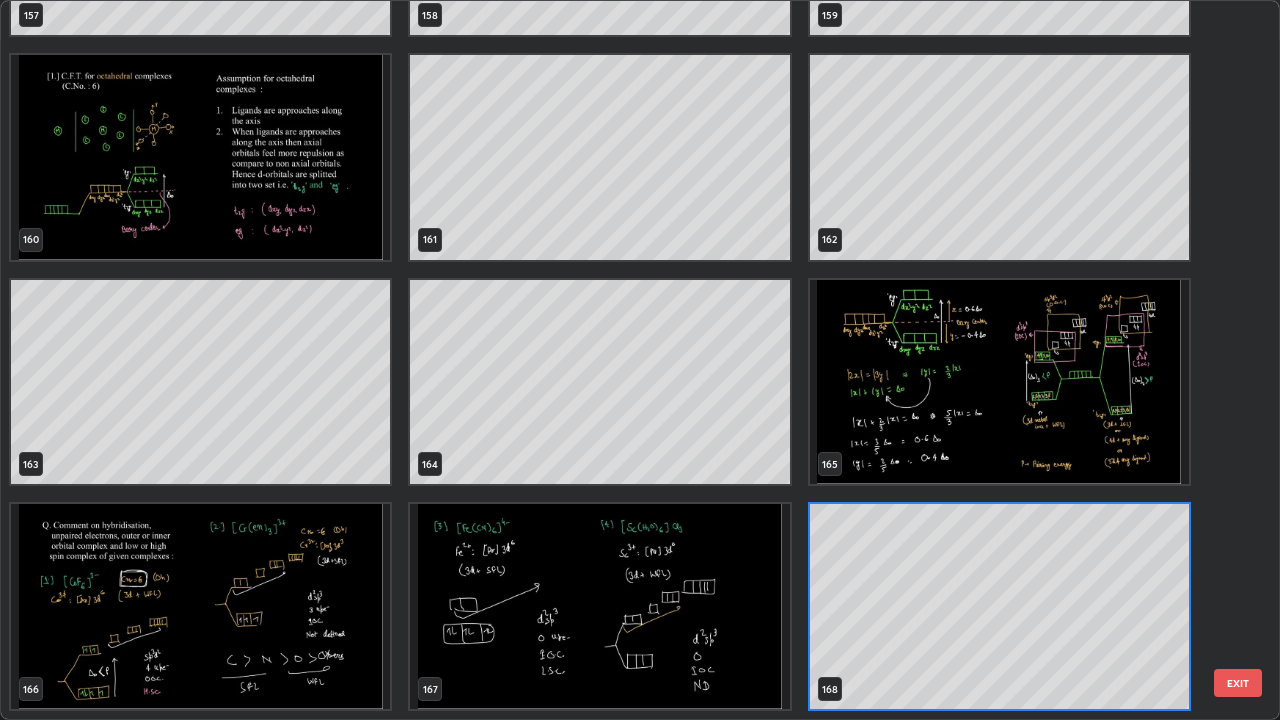 click at bounding box center (599, 606) 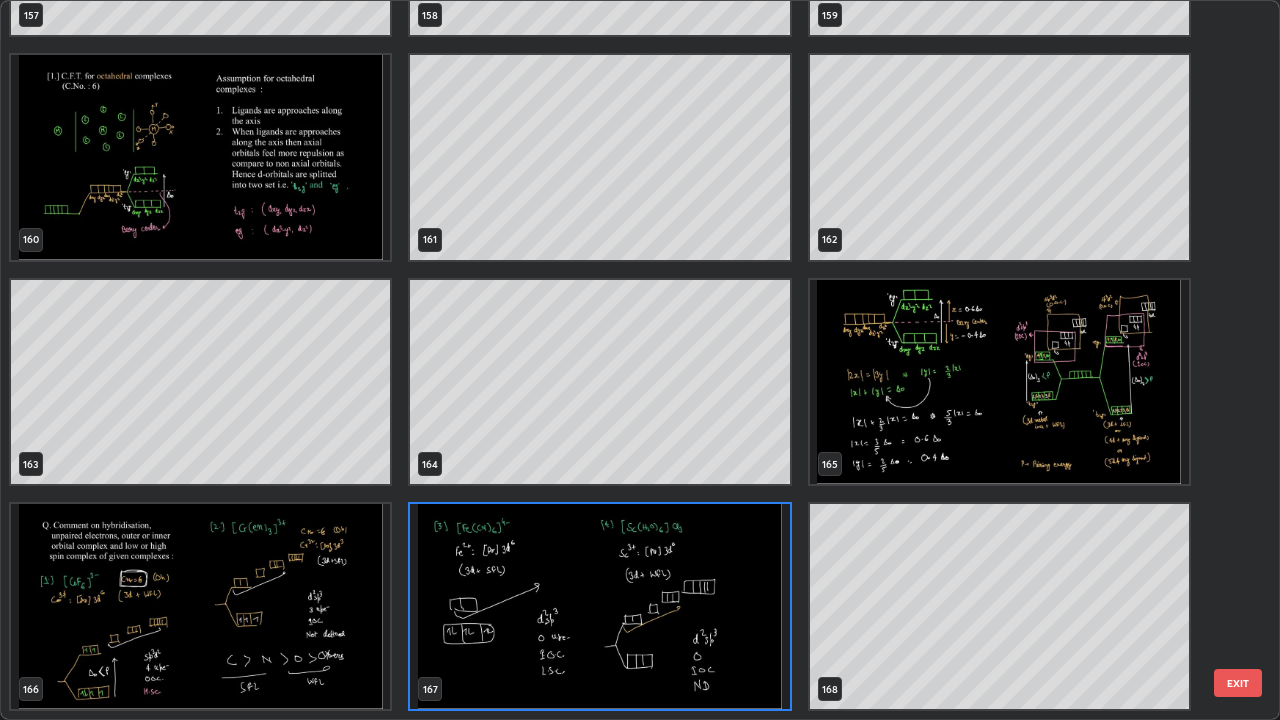 click at bounding box center [599, 606] 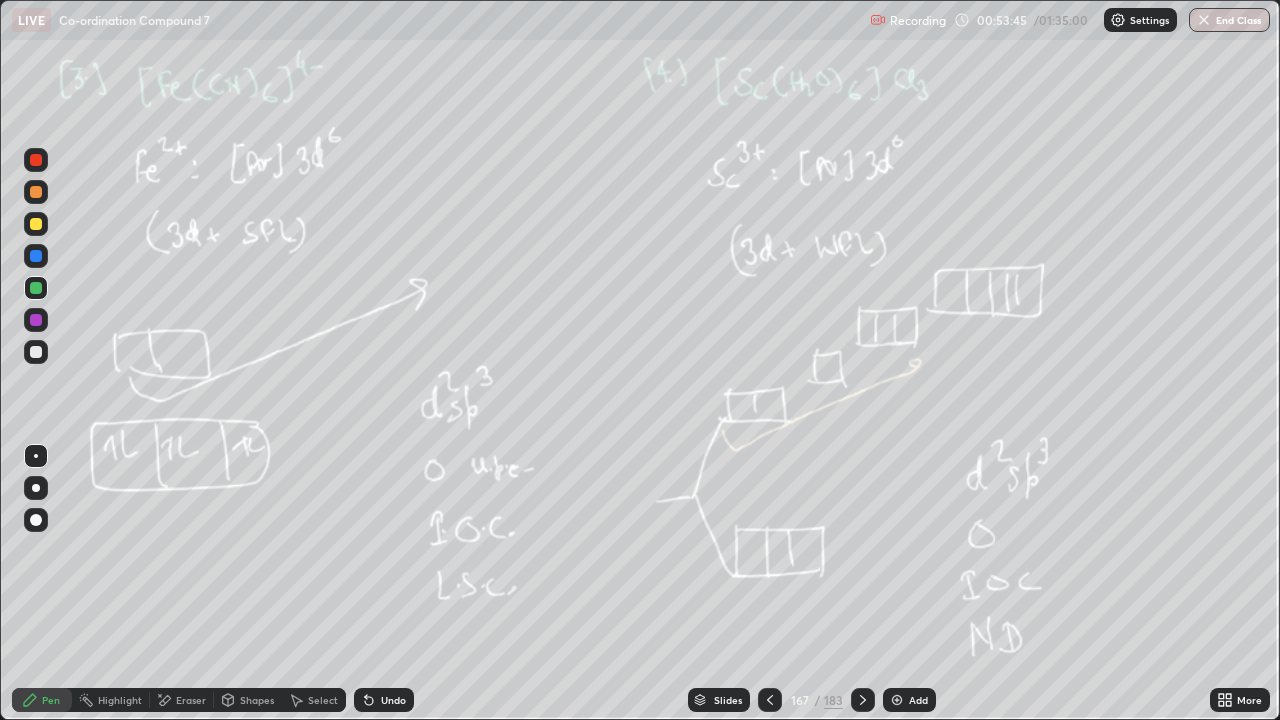 click 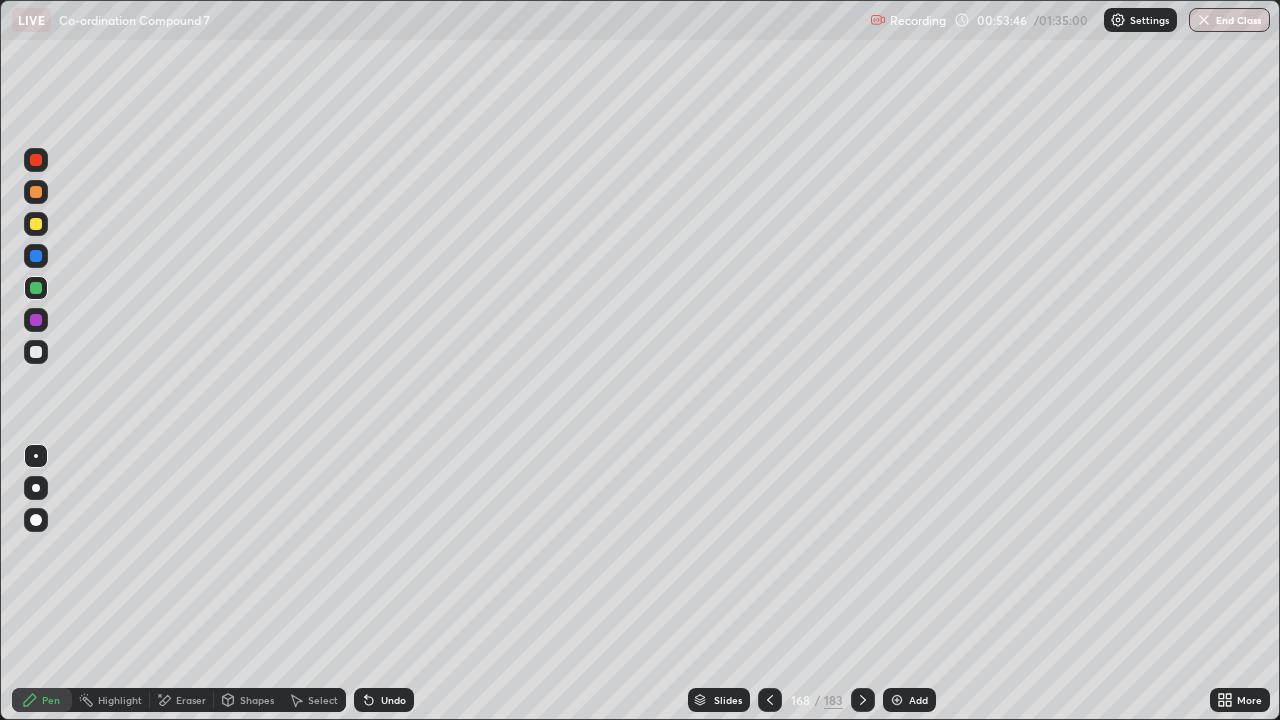 click at bounding box center [863, 700] 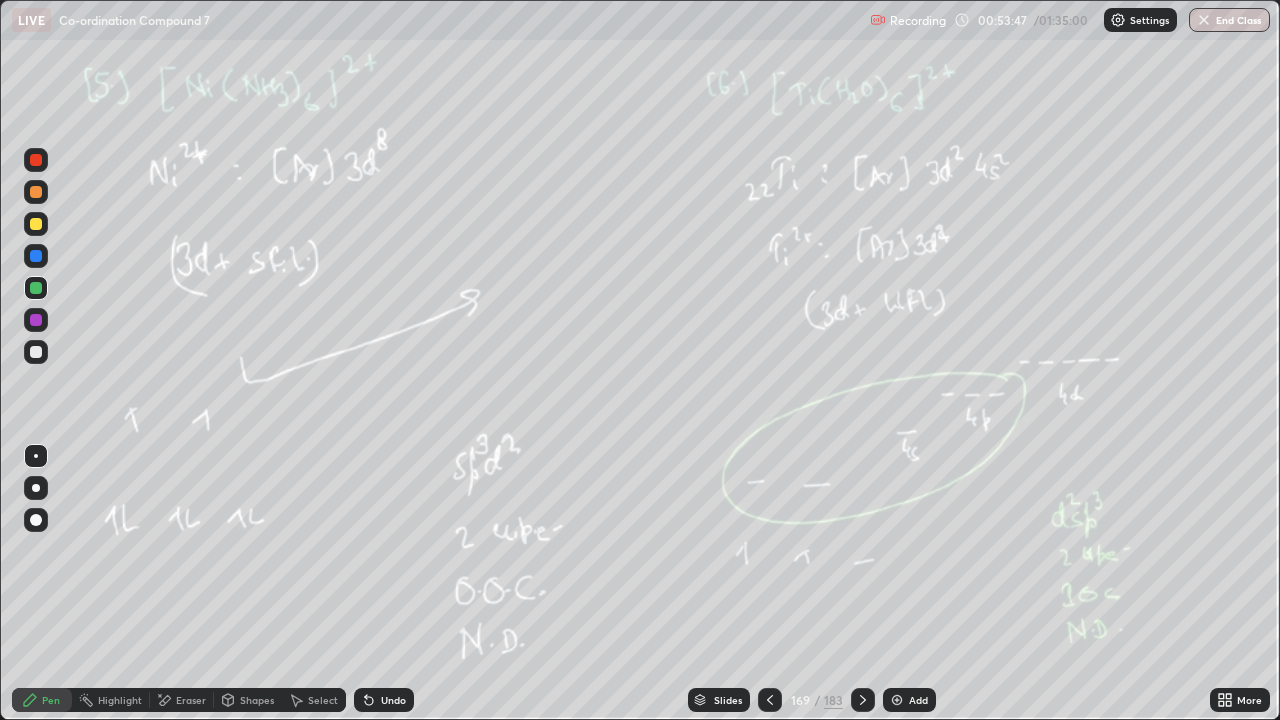 click at bounding box center [770, 700] 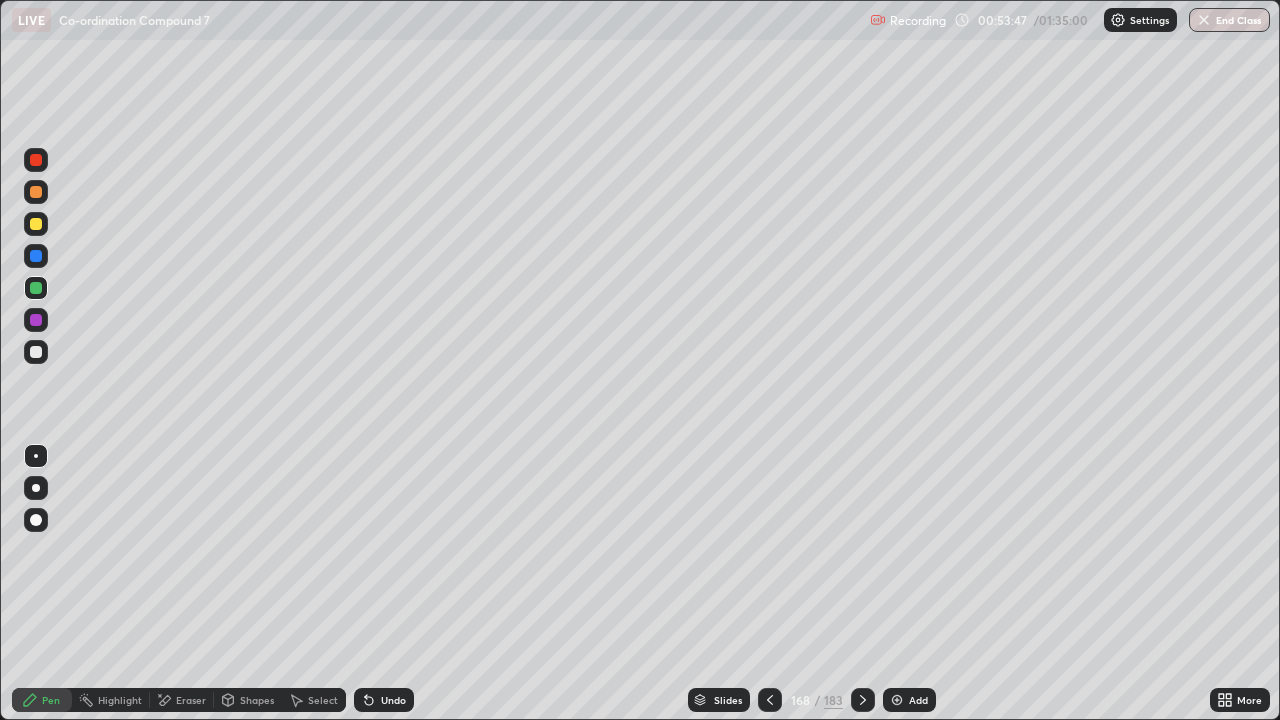 click 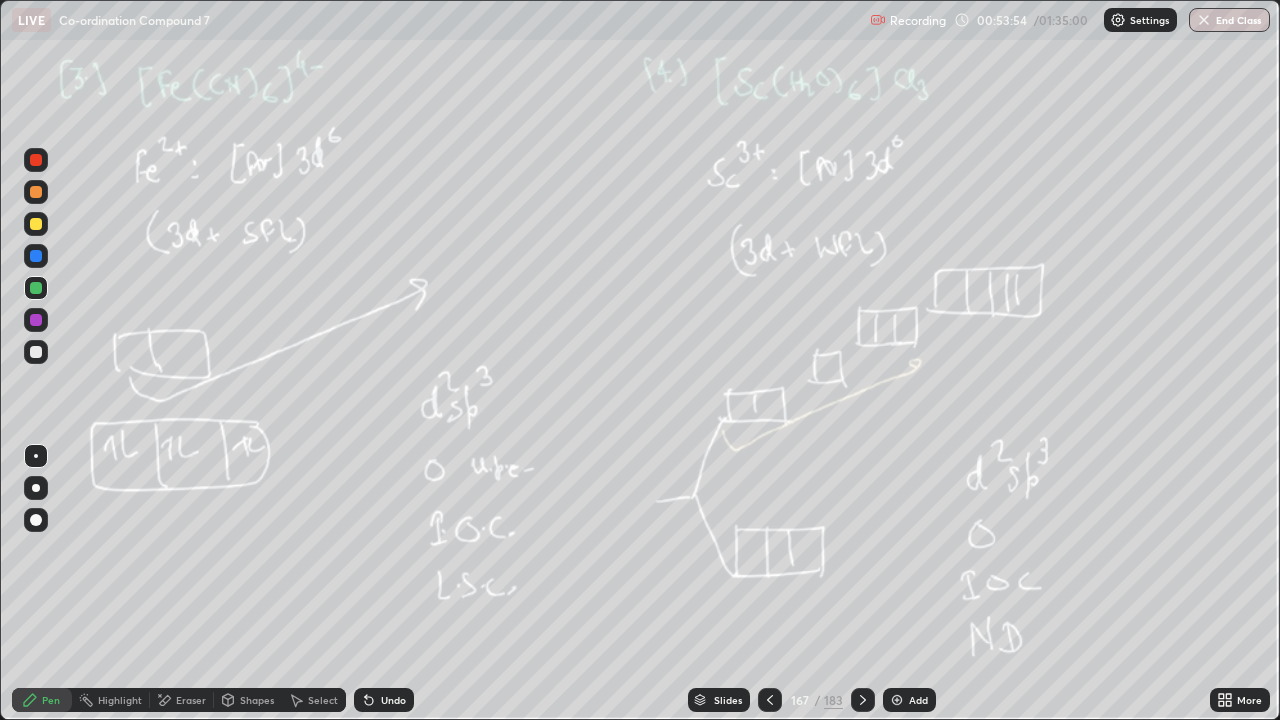 click at bounding box center (863, 700) 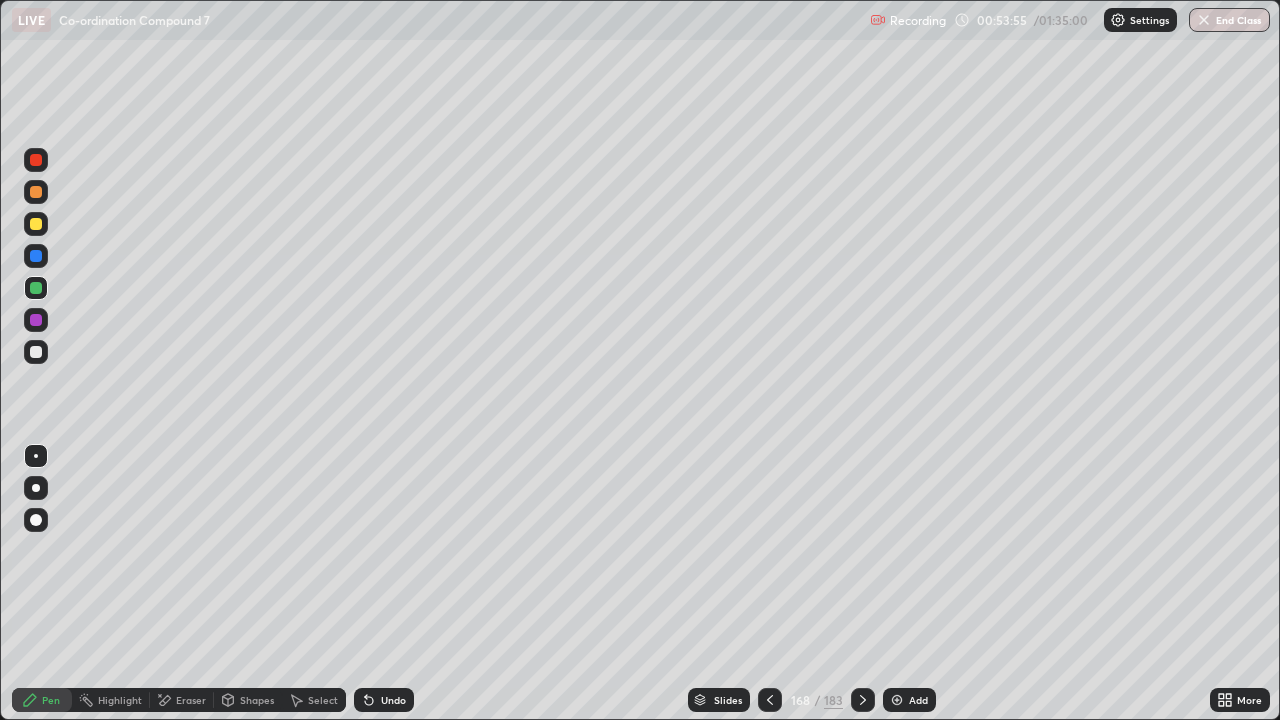 click 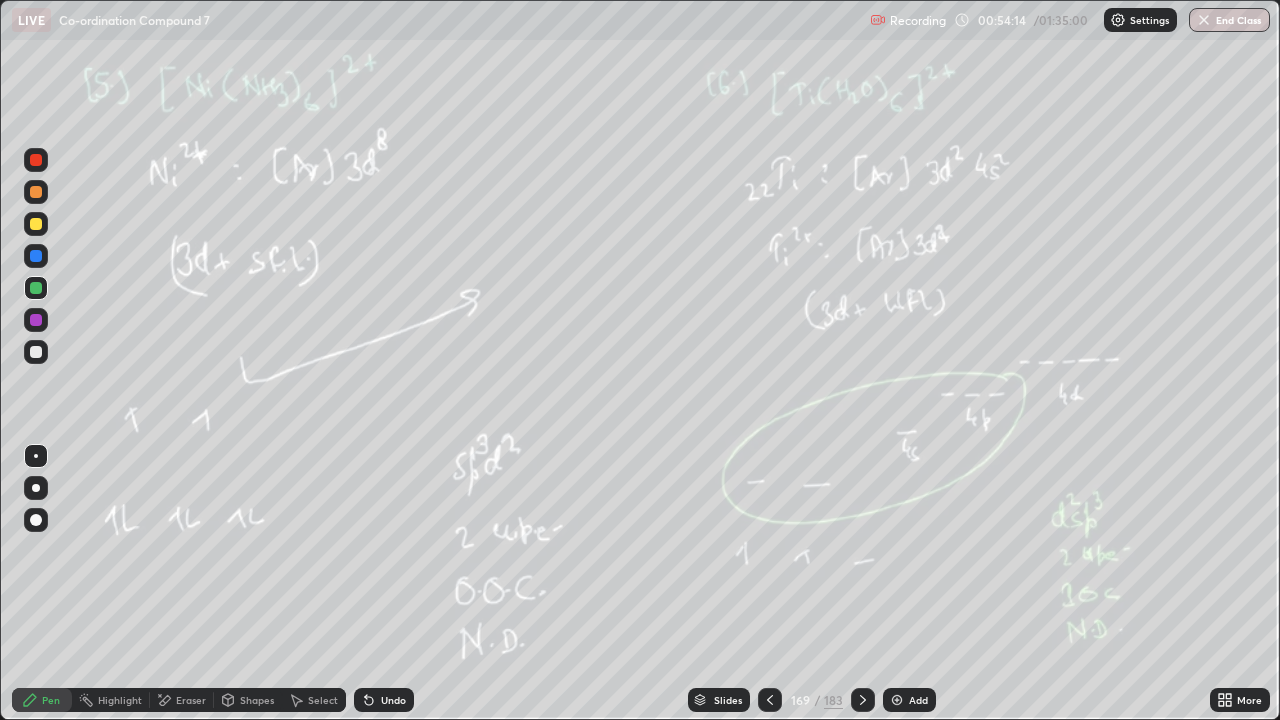 click 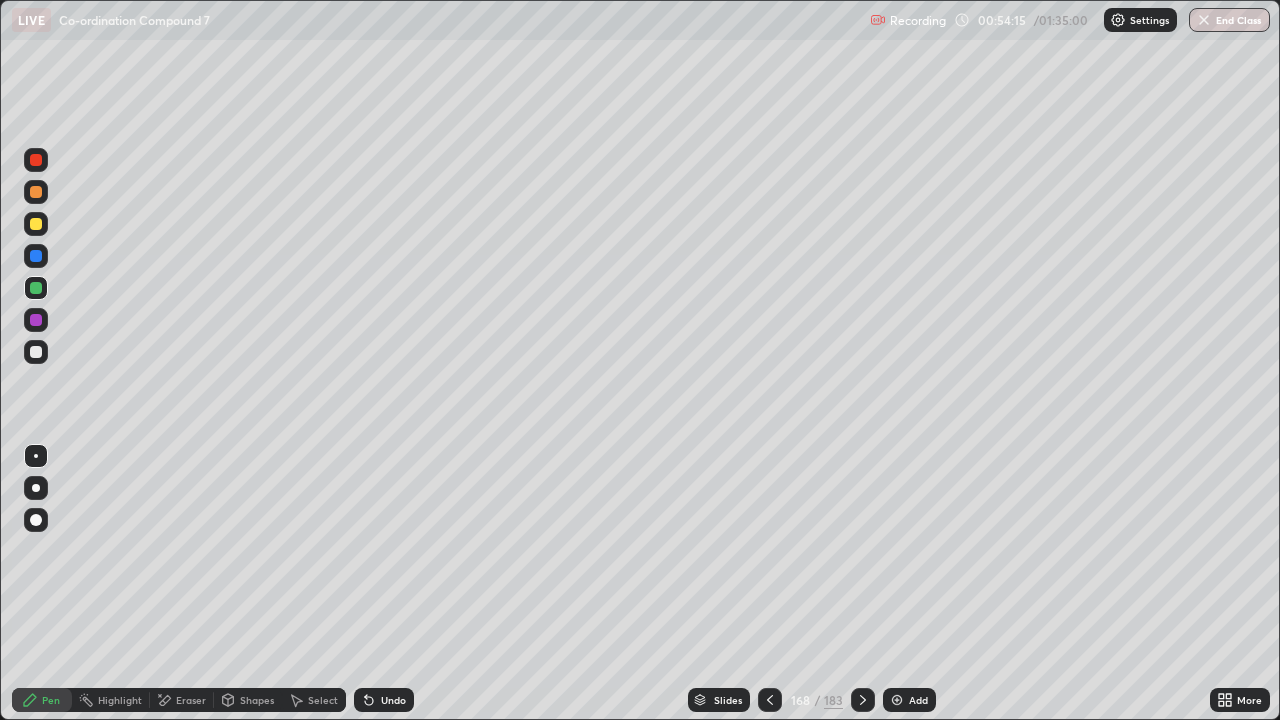 click 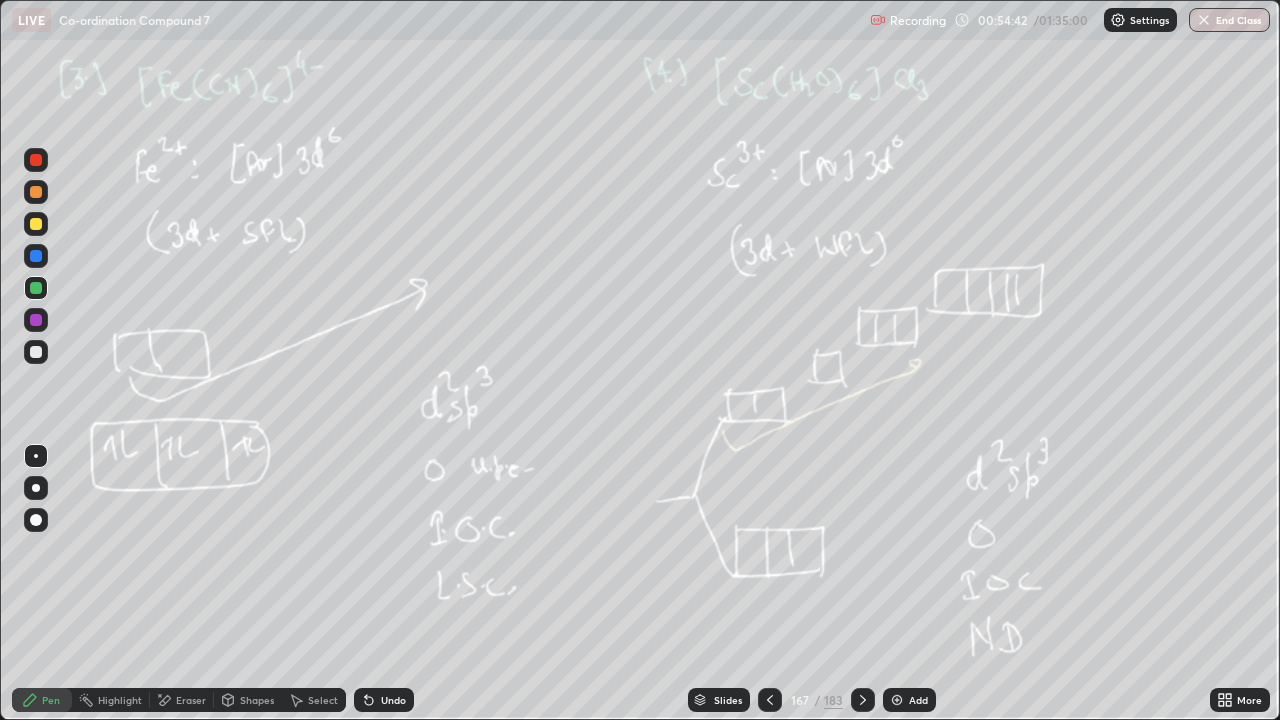 click on "Eraser" at bounding box center [191, 700] 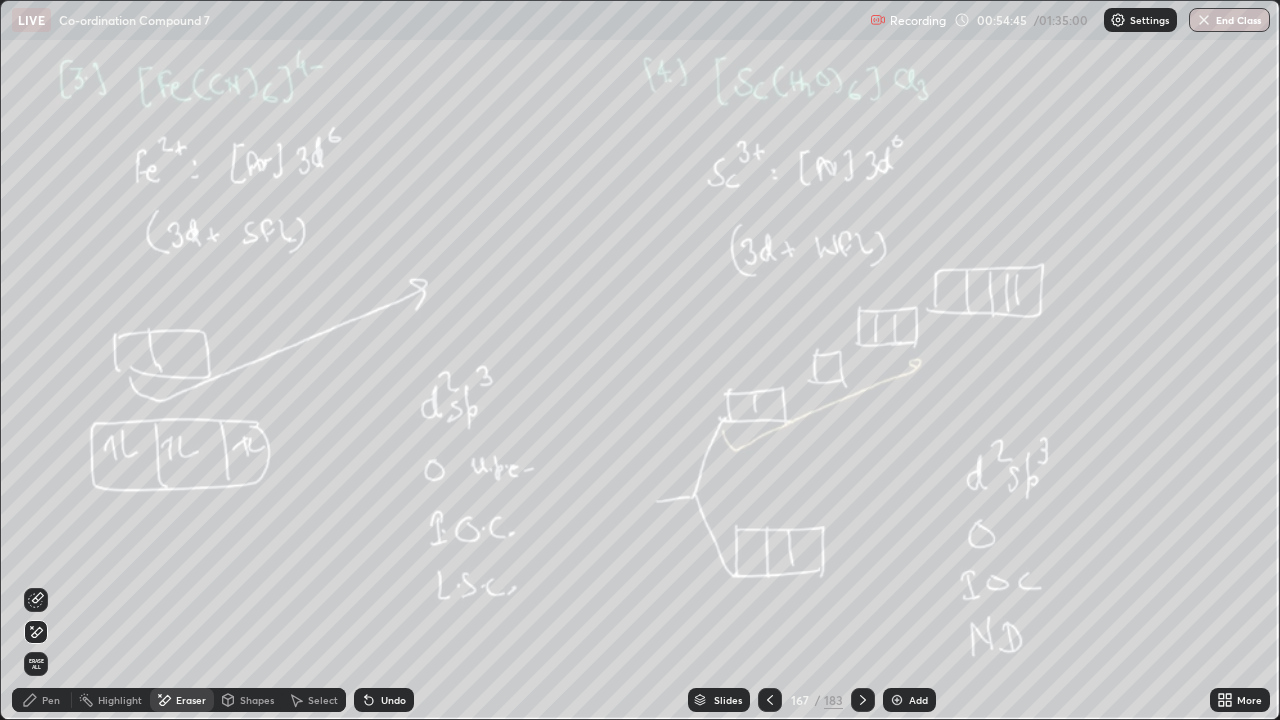 click at bounding box center (863, 700) 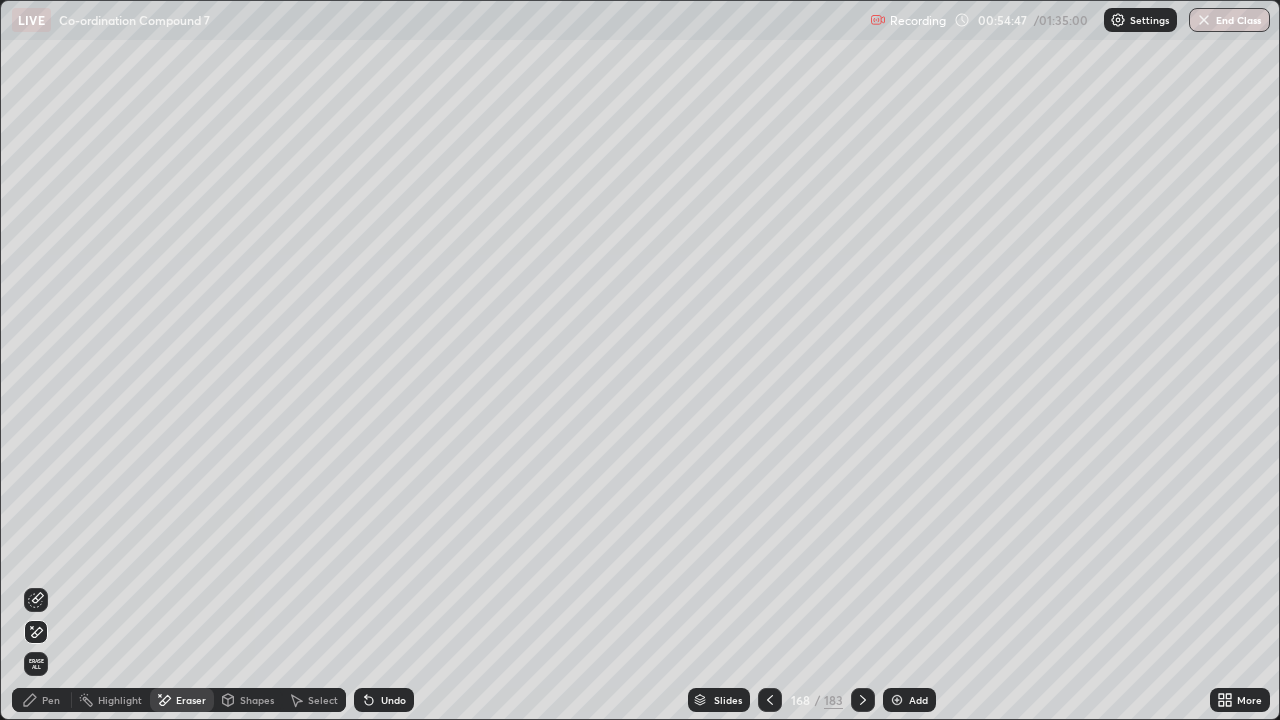 click 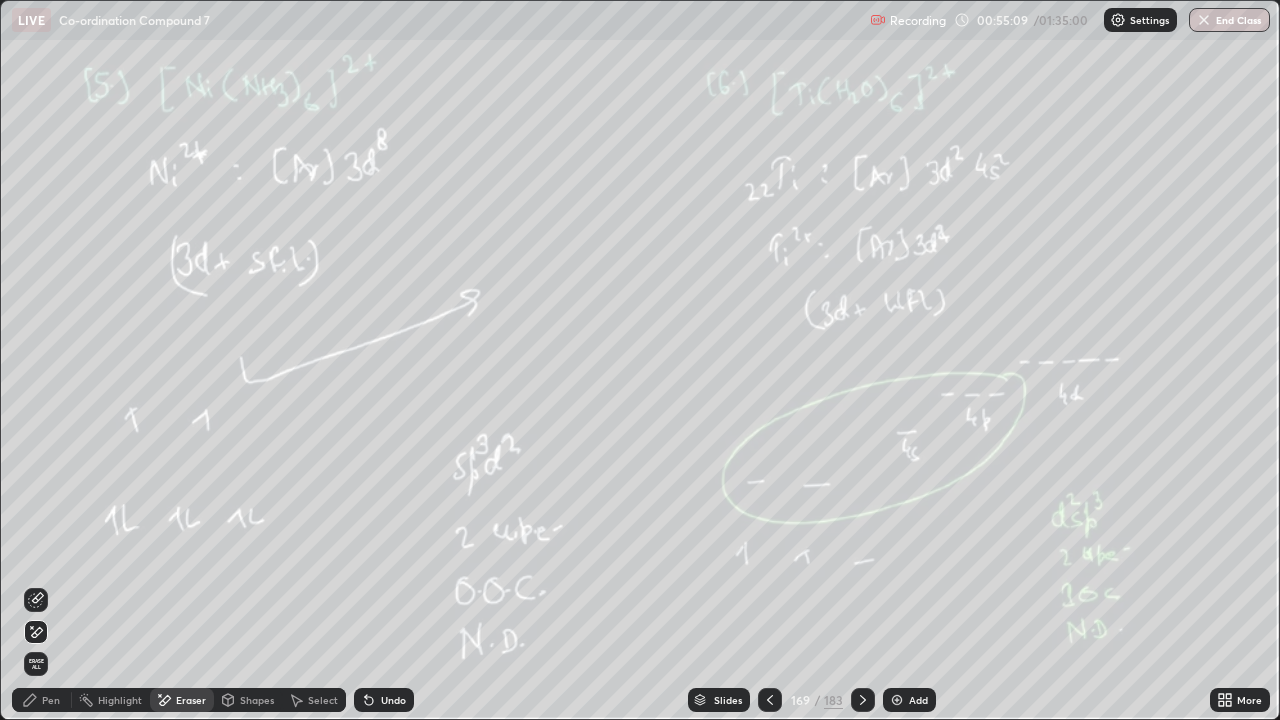 click at bounding box center [897, 700] 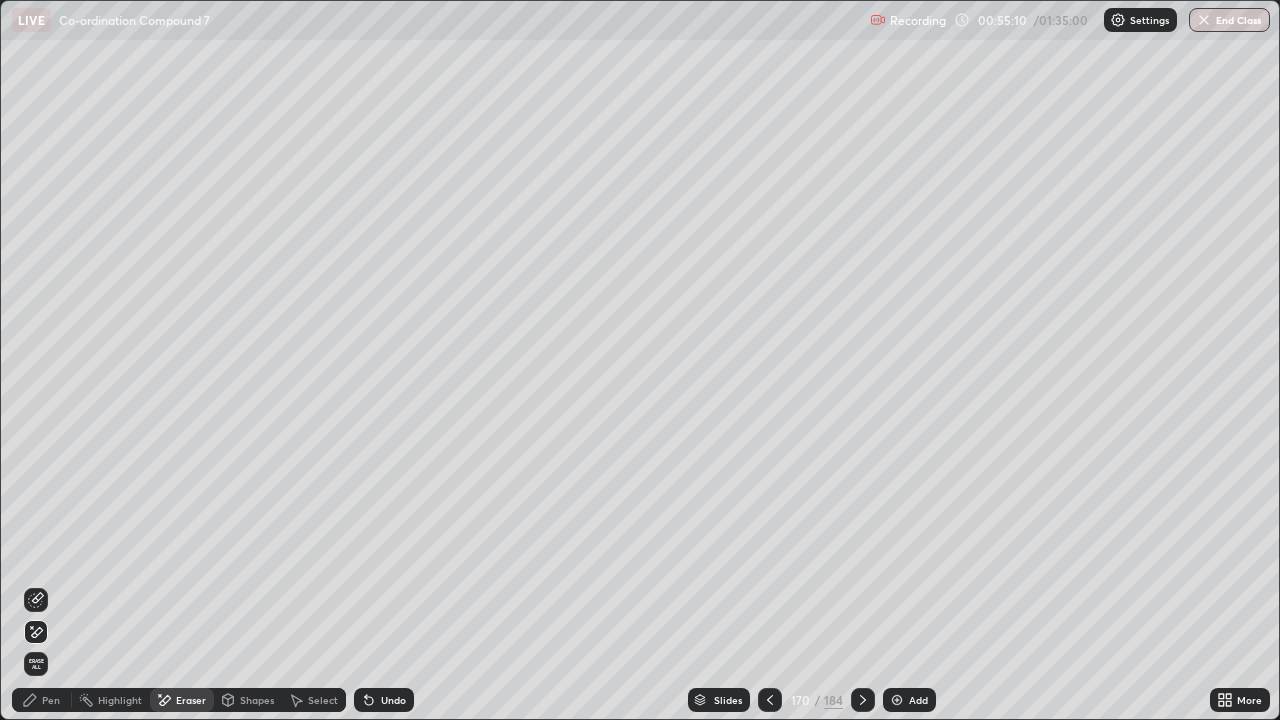 click on "Pen" at bounding box center [51, 700] 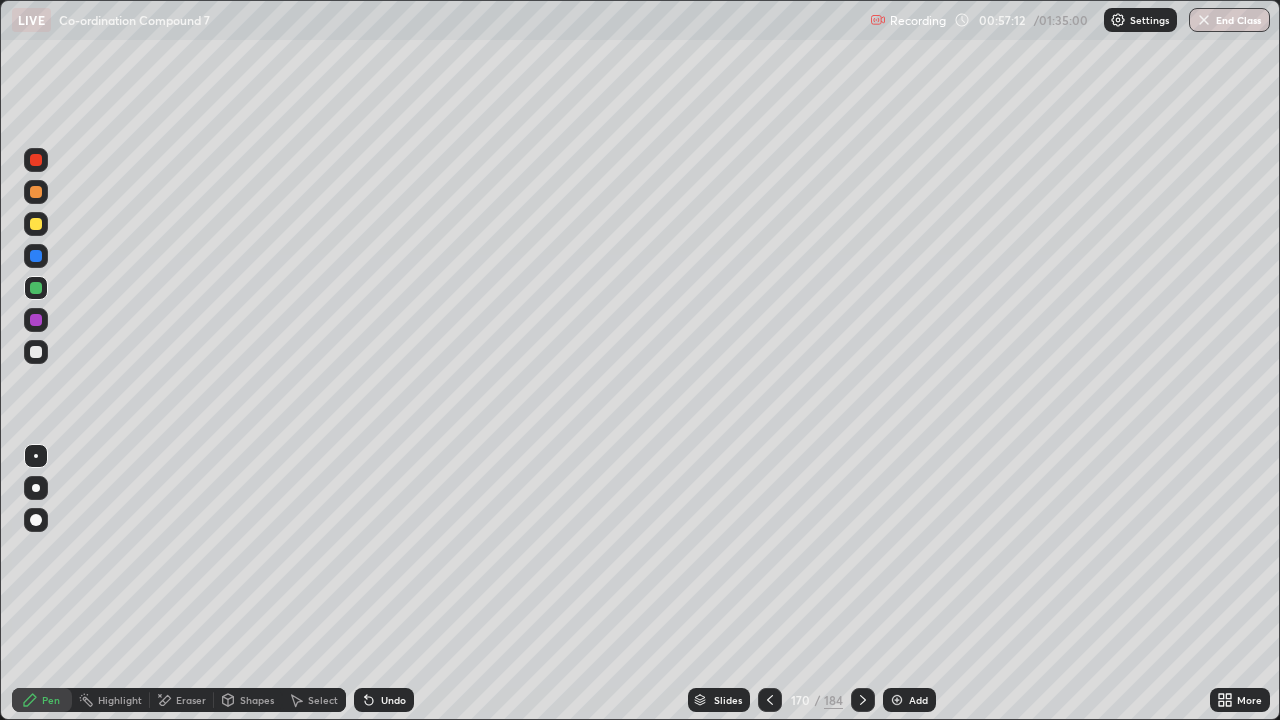 click at bounding box center [770, 700] 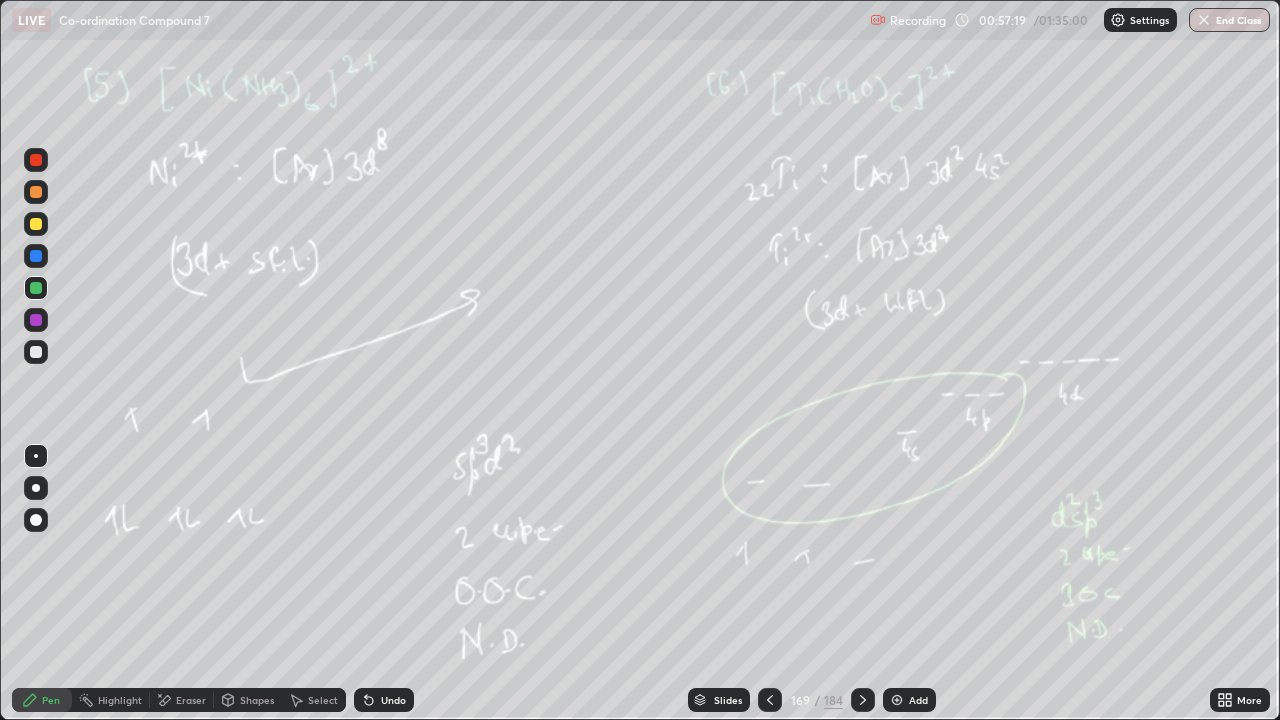 click 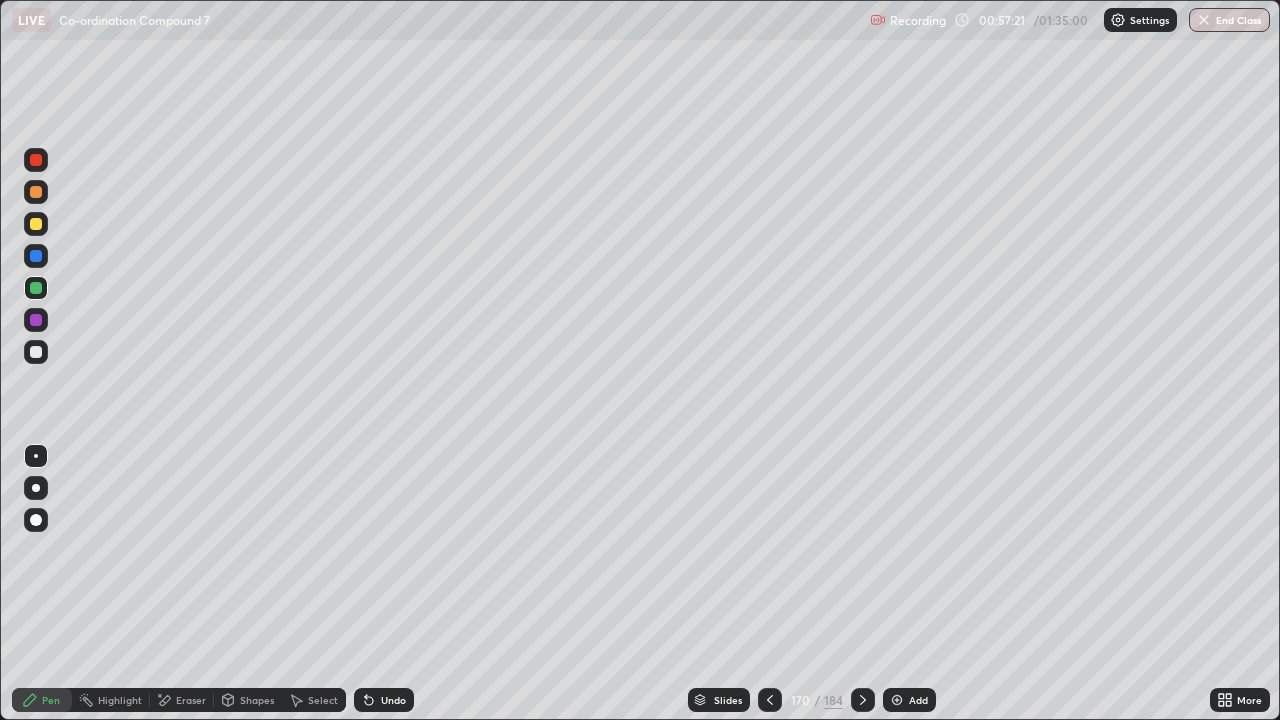 click 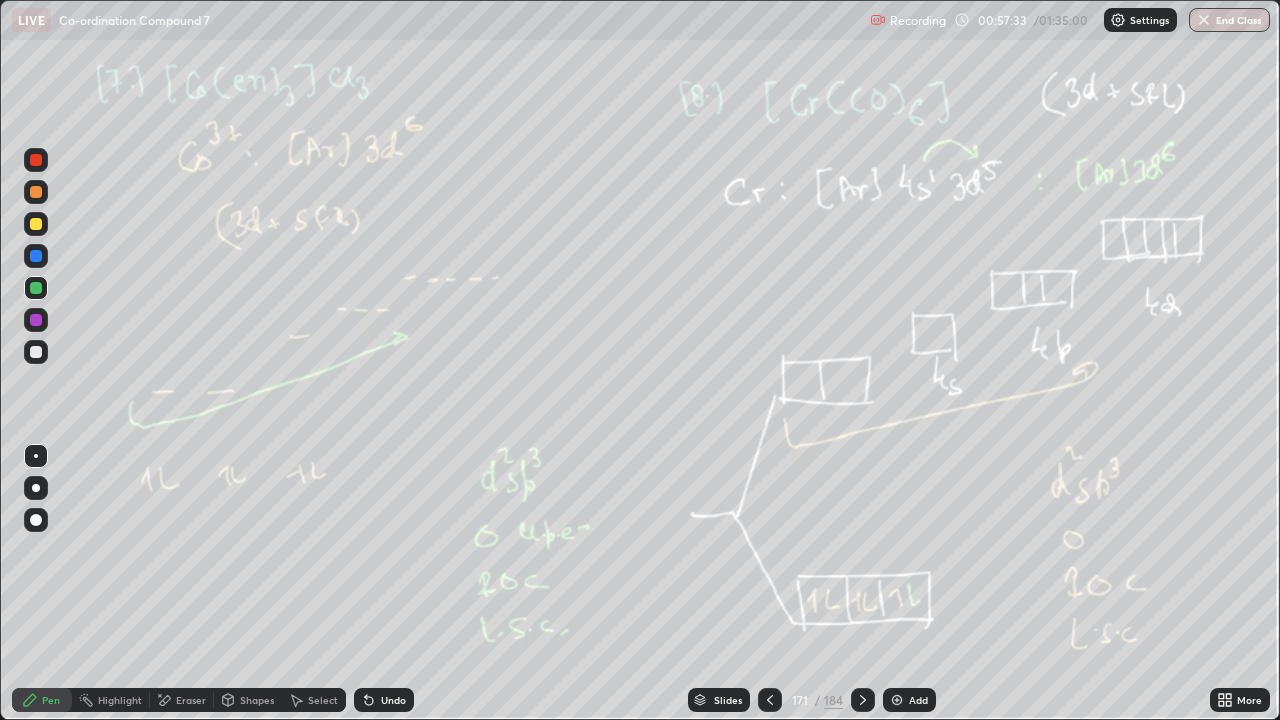 click 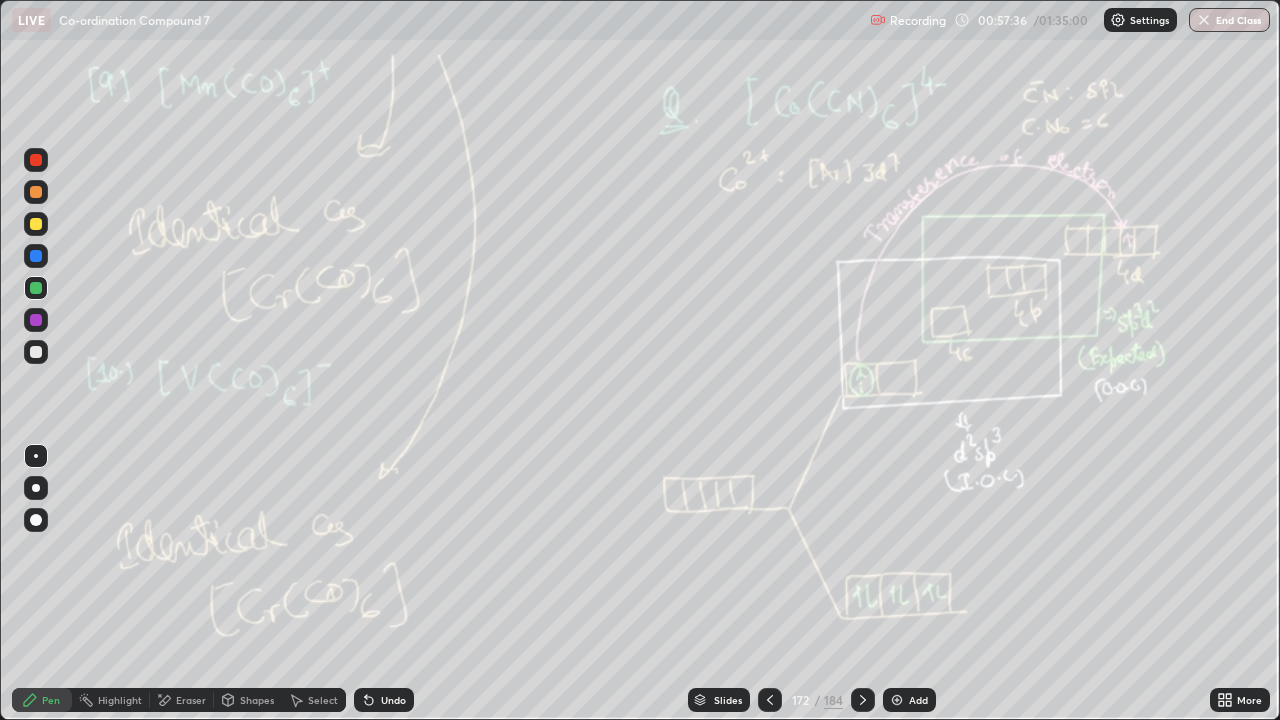 click at bounding box center (897, 700) 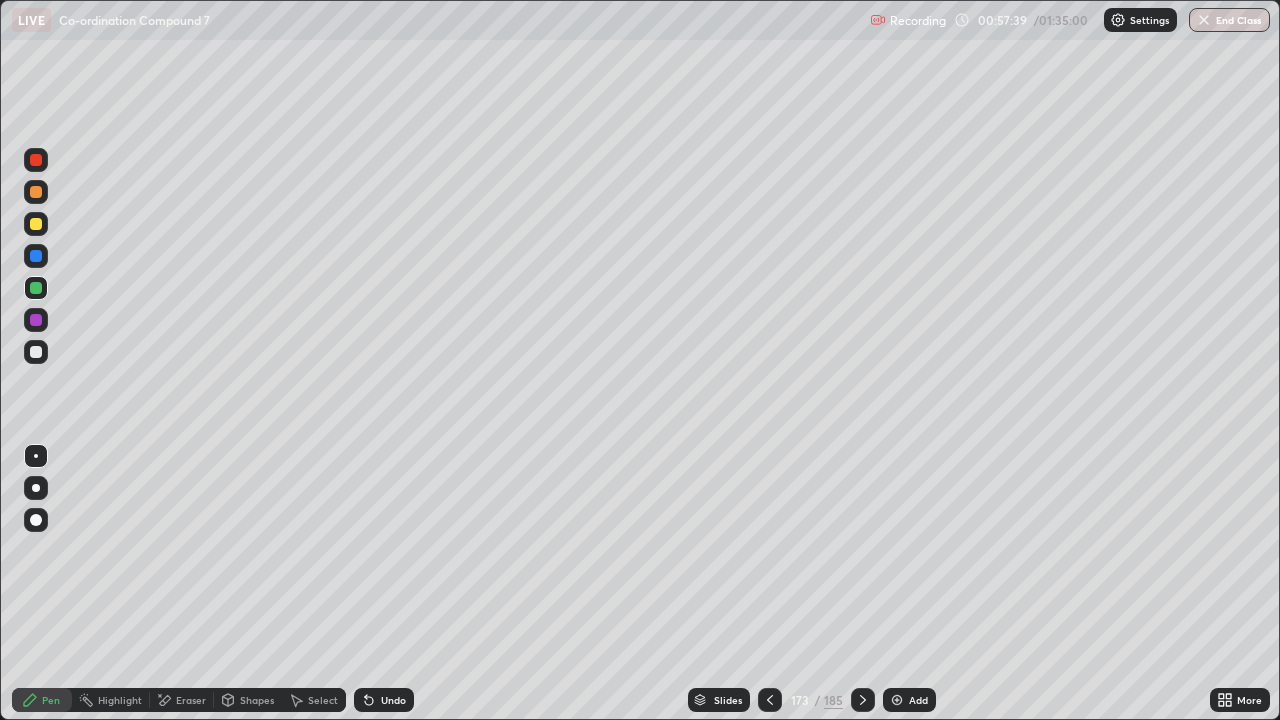 click at bounding box center [36, 224] 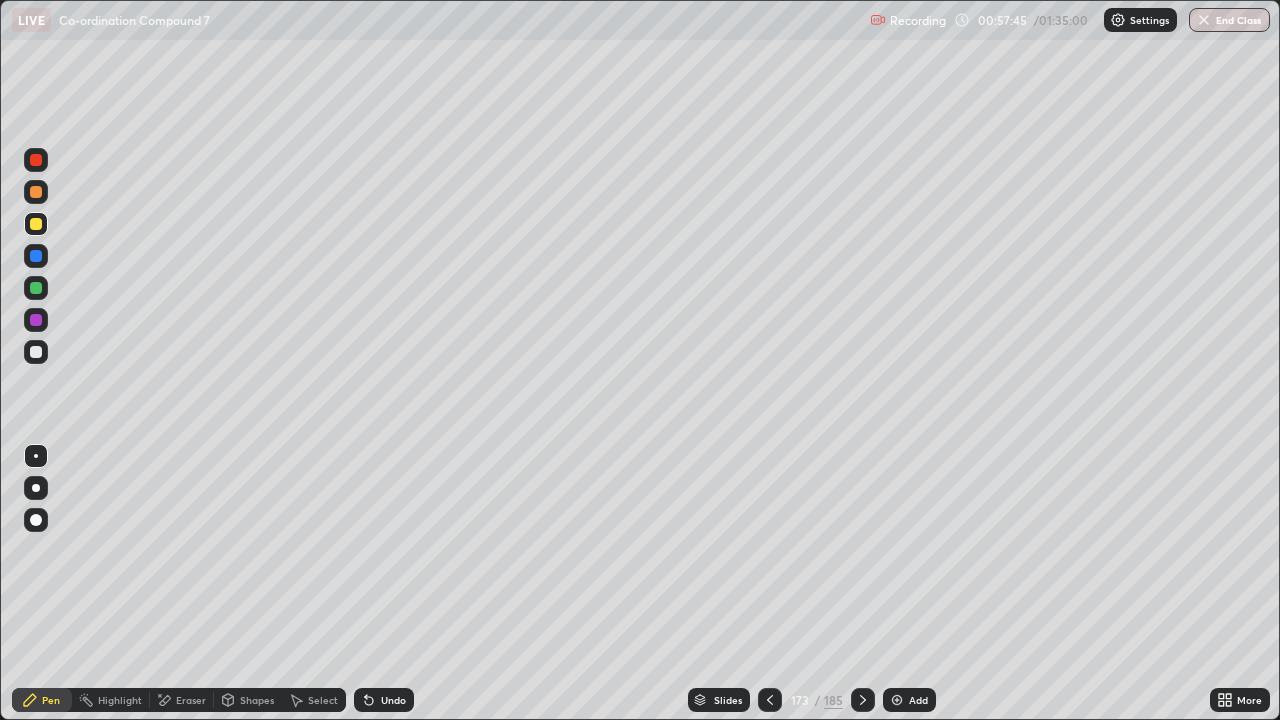 click on "Eraser" at bounding box center (182, 700) 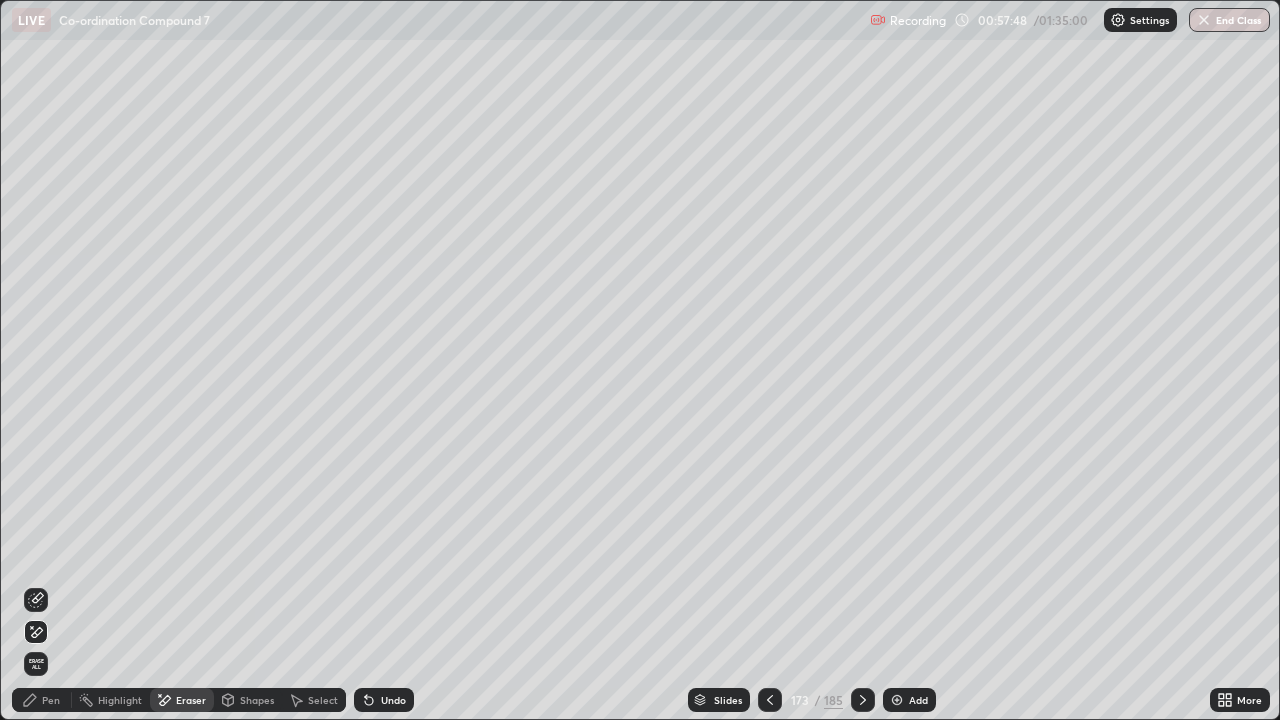 click on "Pen" at bounding box center (51, 700) 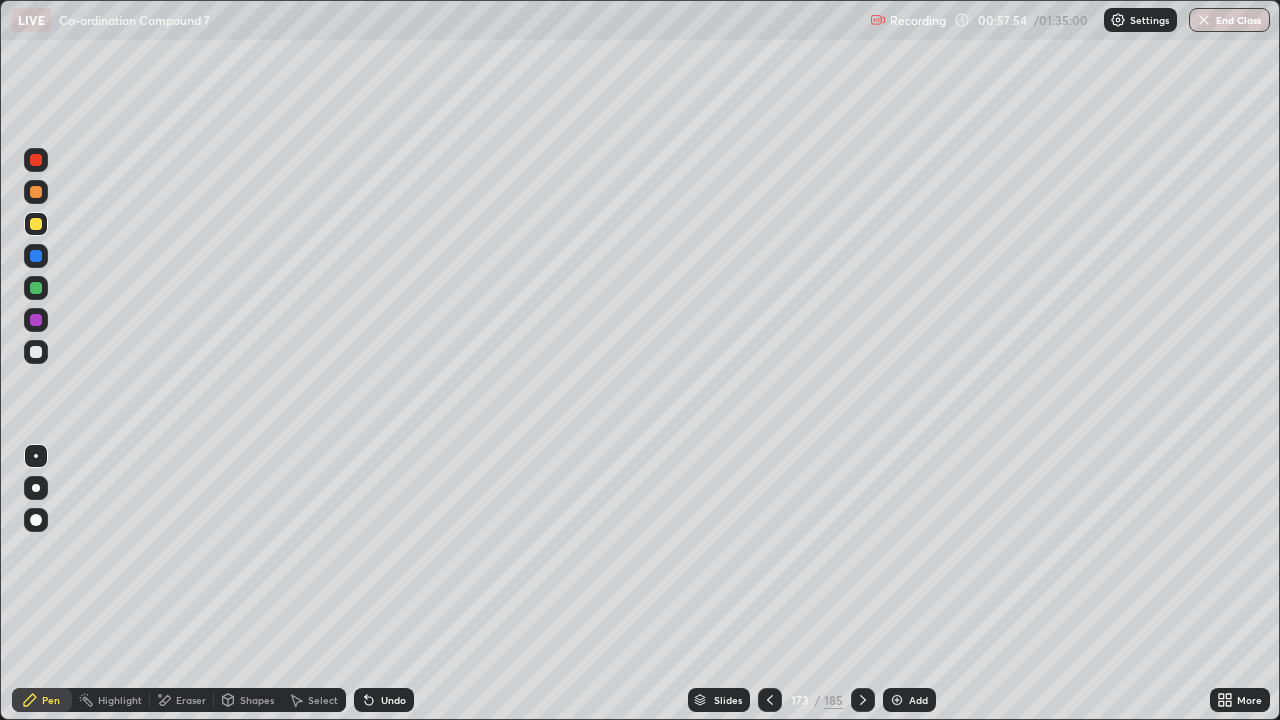 click at bounding box center [36, 352] 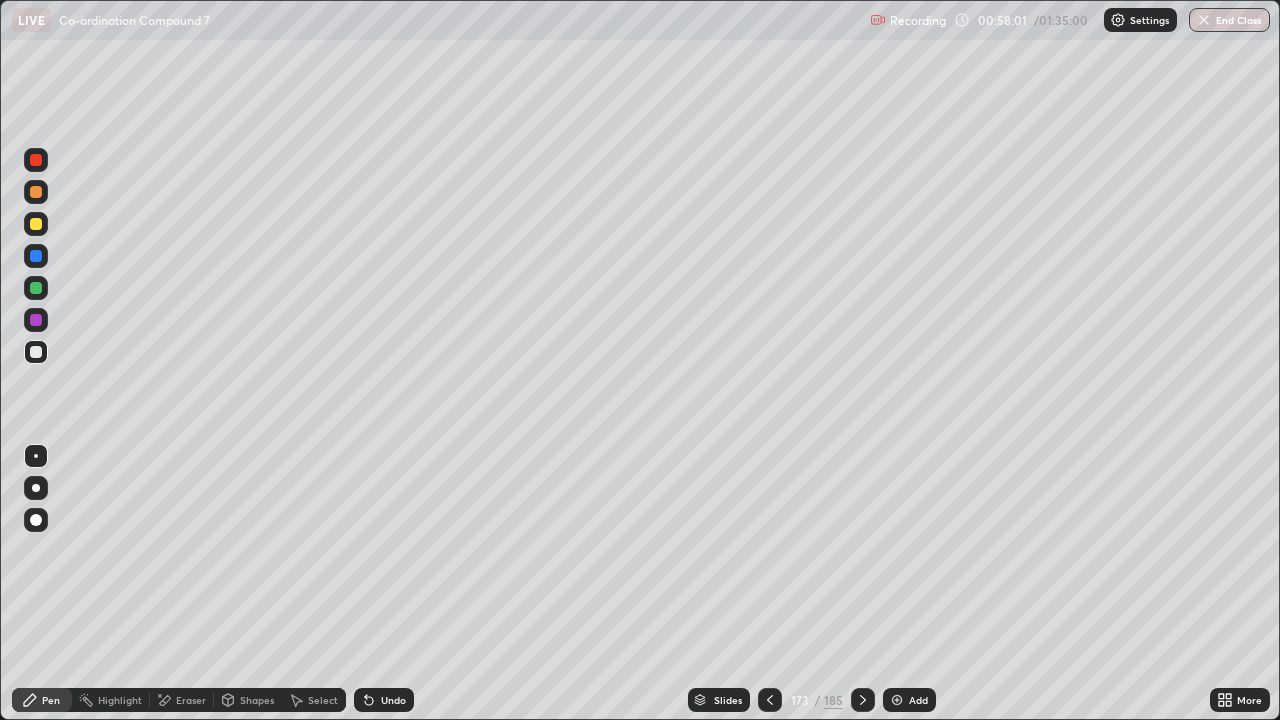click at bounding box center [36, 288] 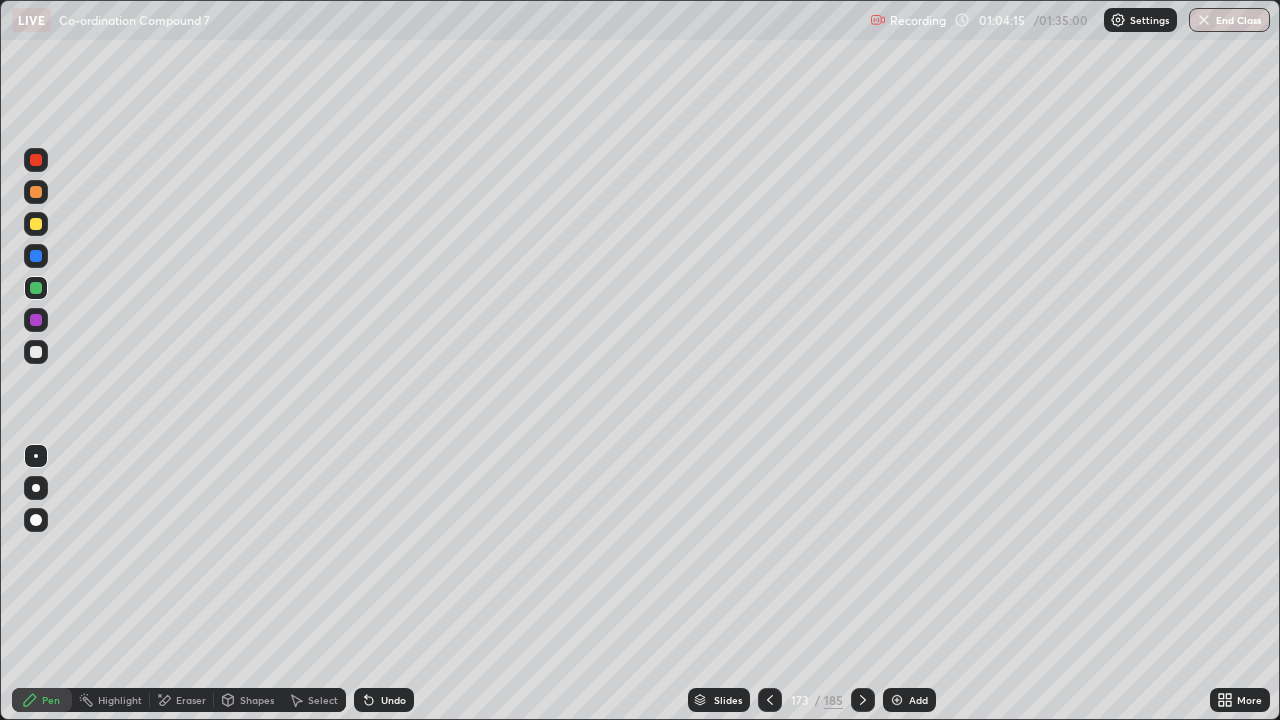 click 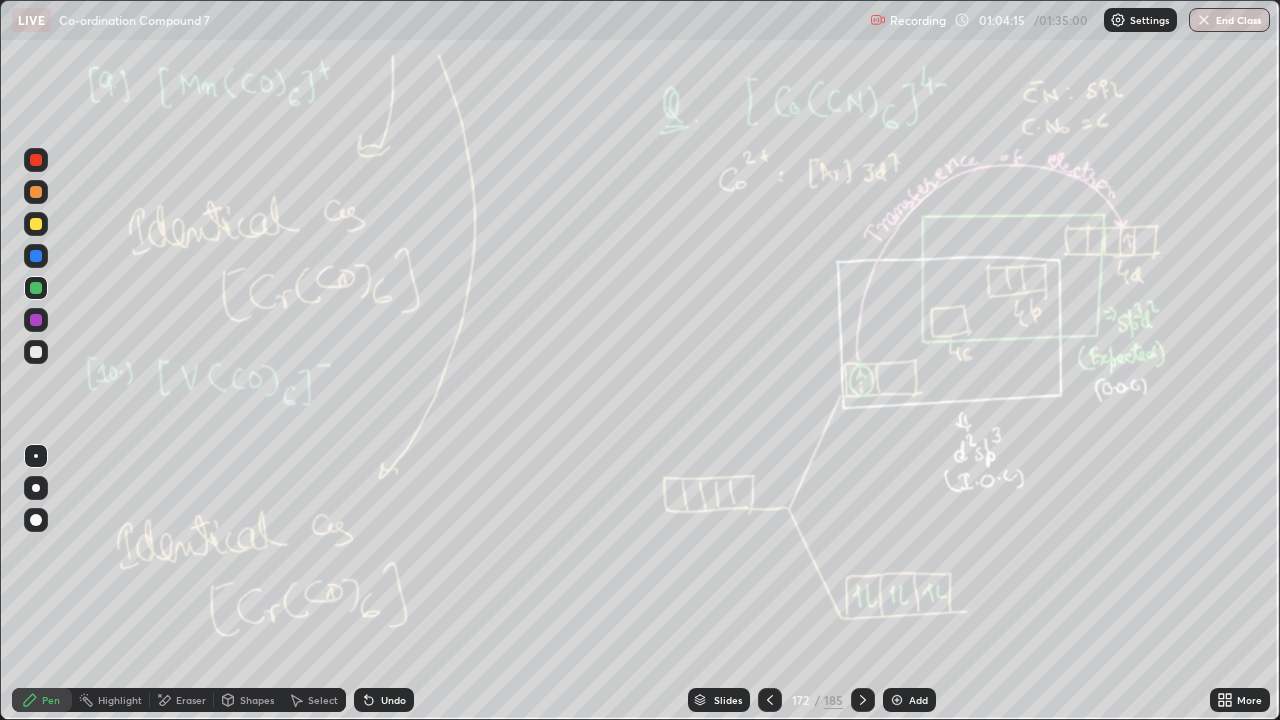 click 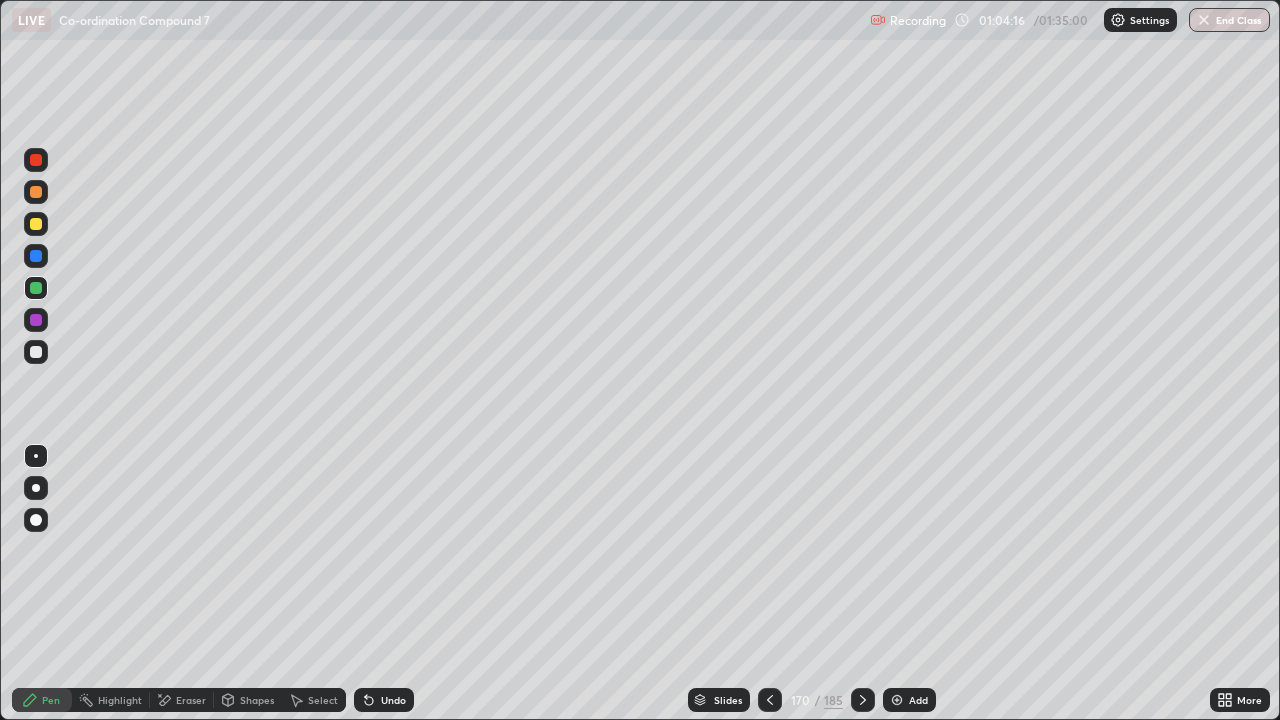 click 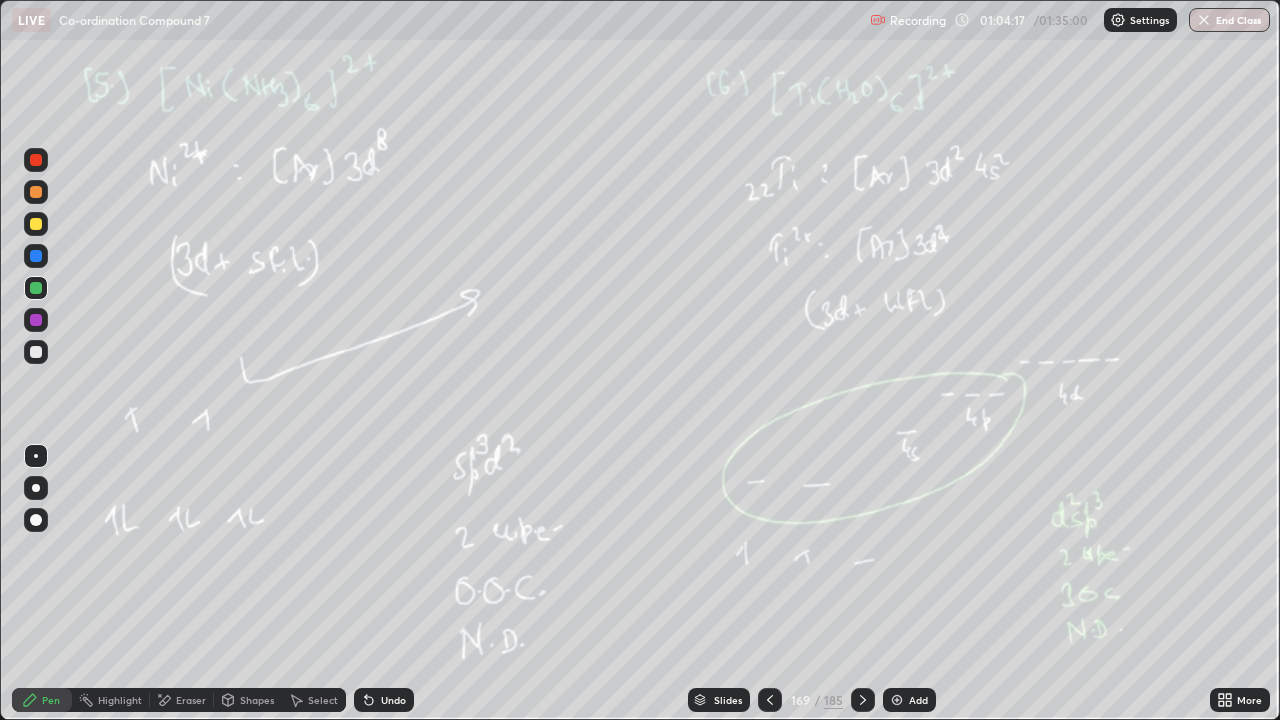 click 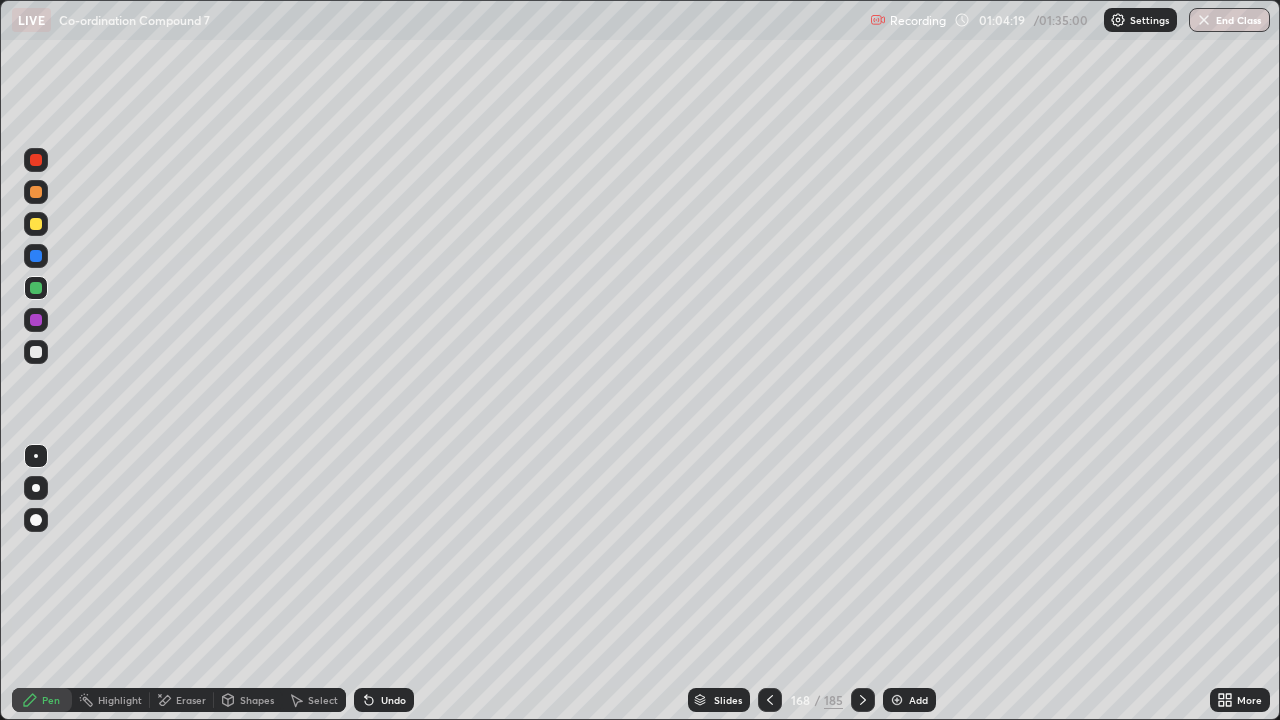 click 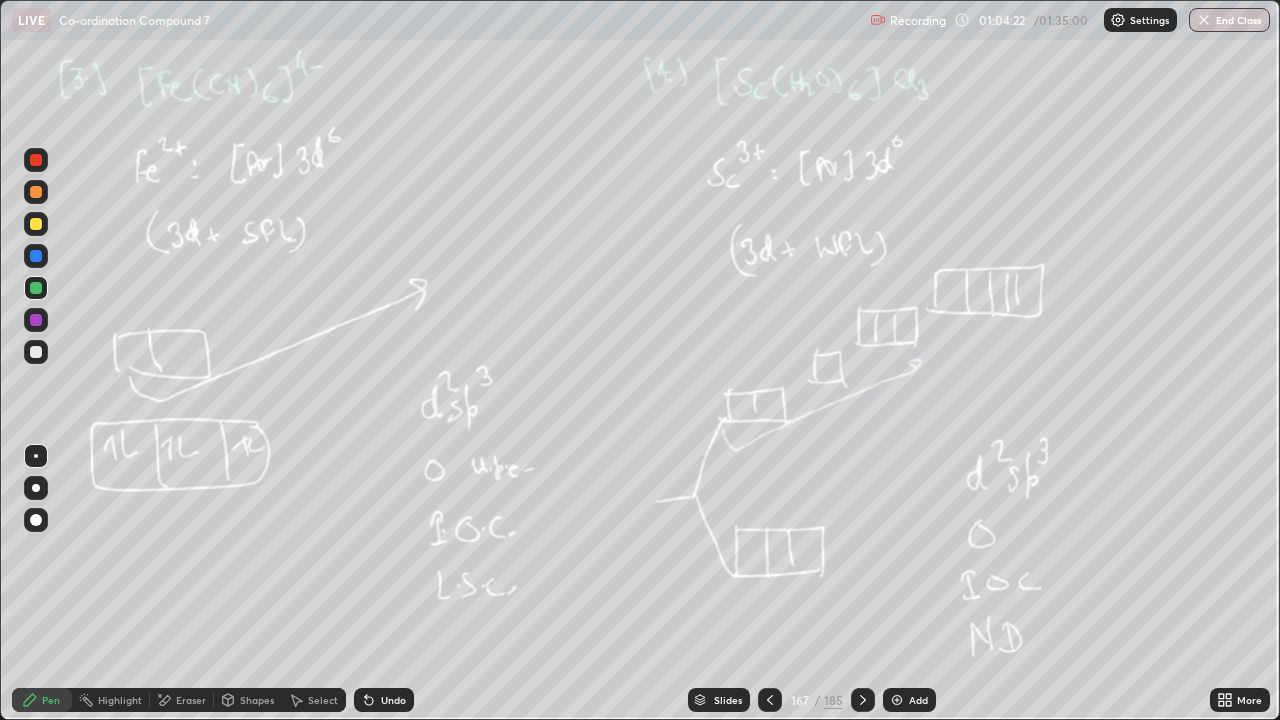 click at bounding box center [770, 700] 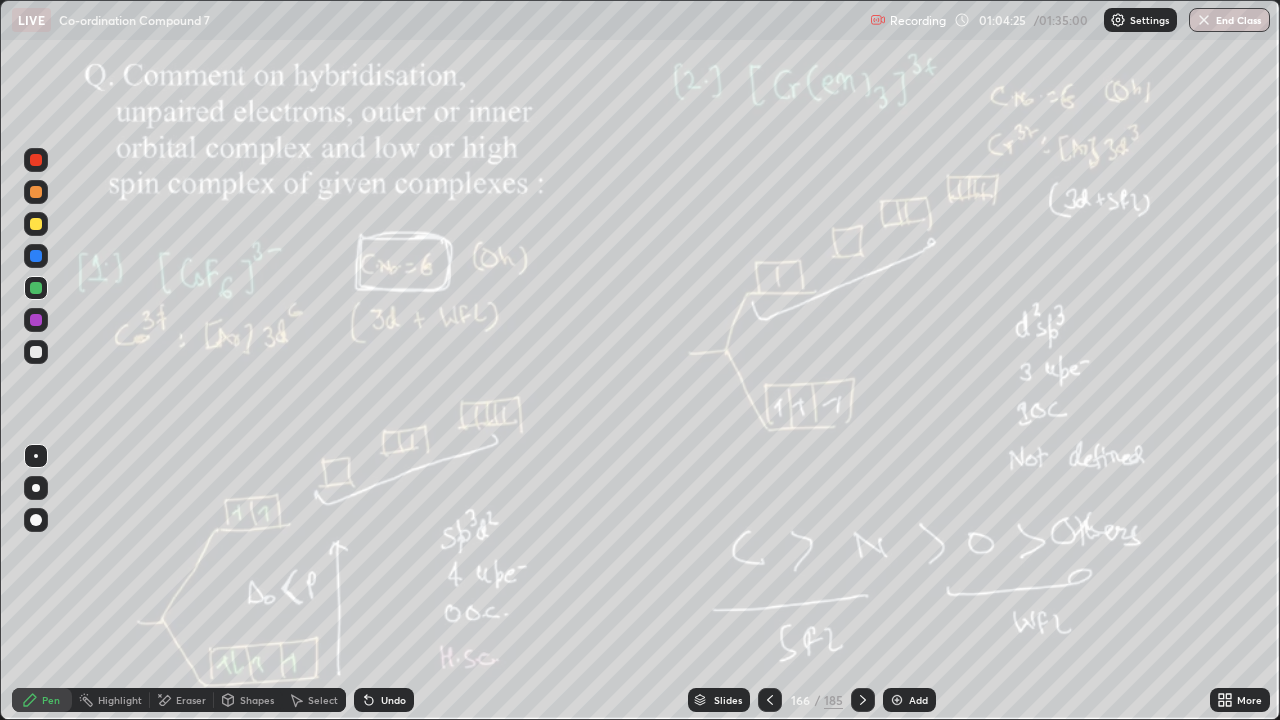 click at bounding box center (770, 700) 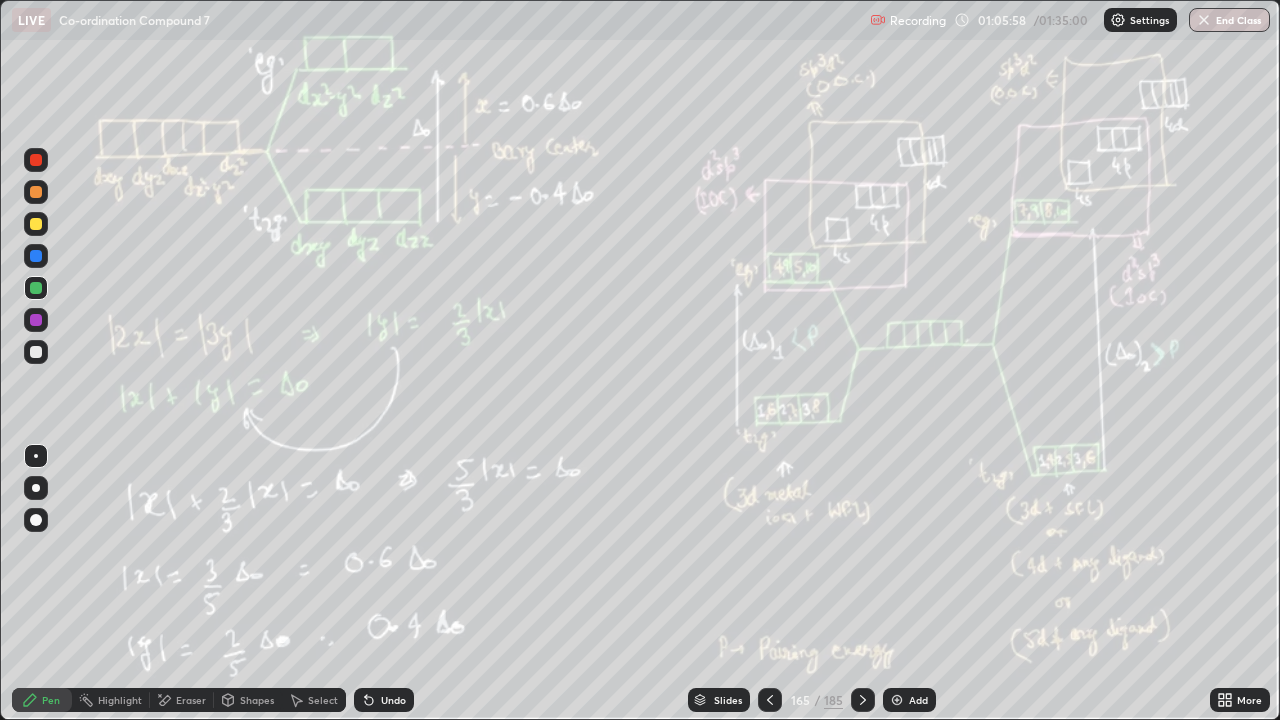 click 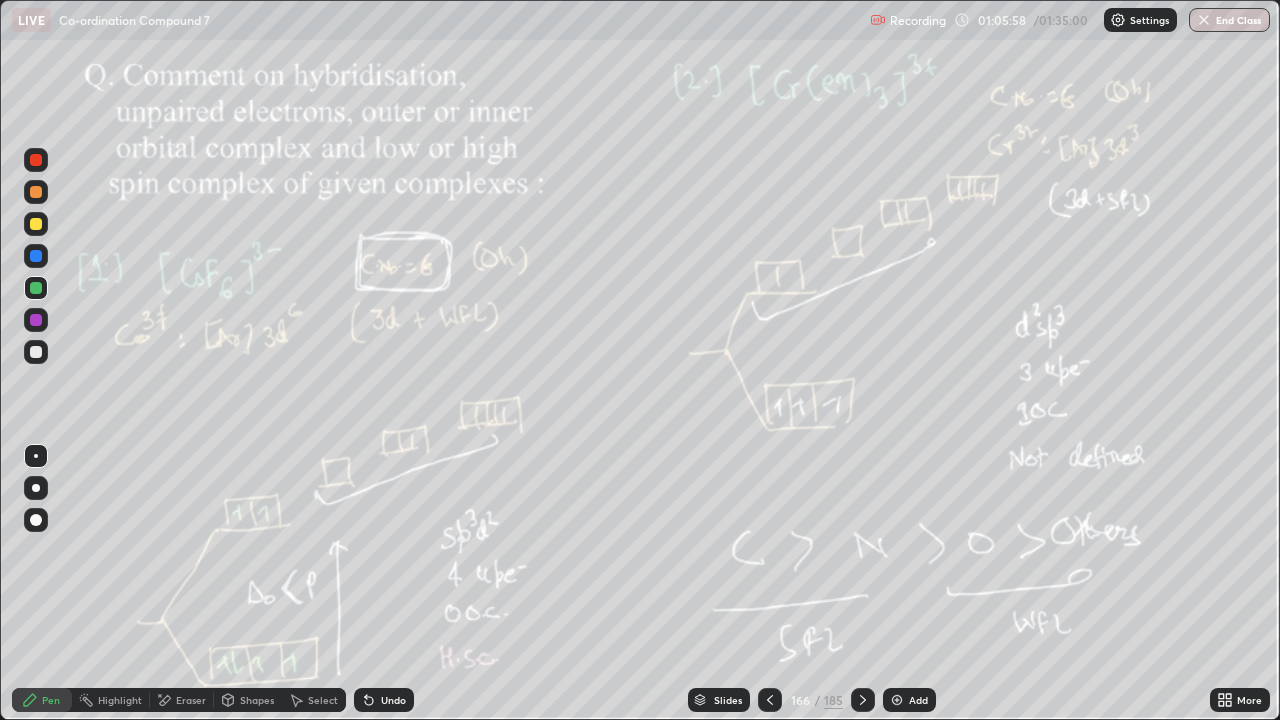 click 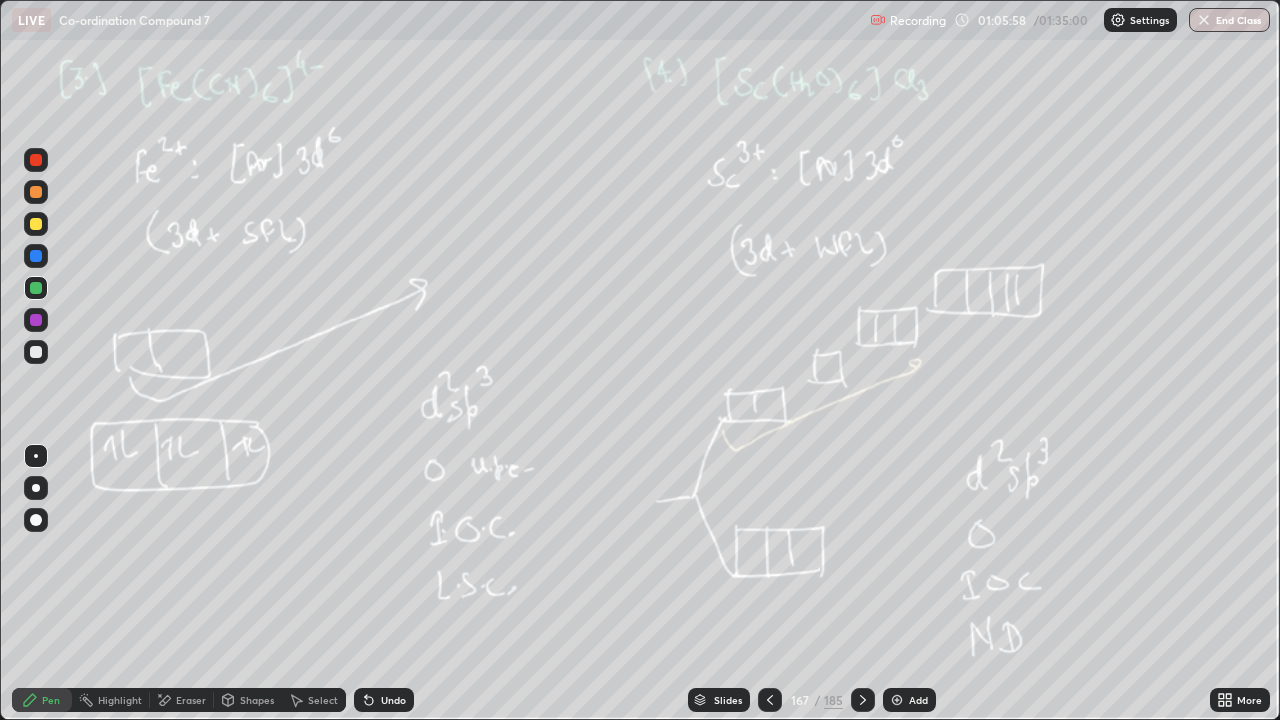 click 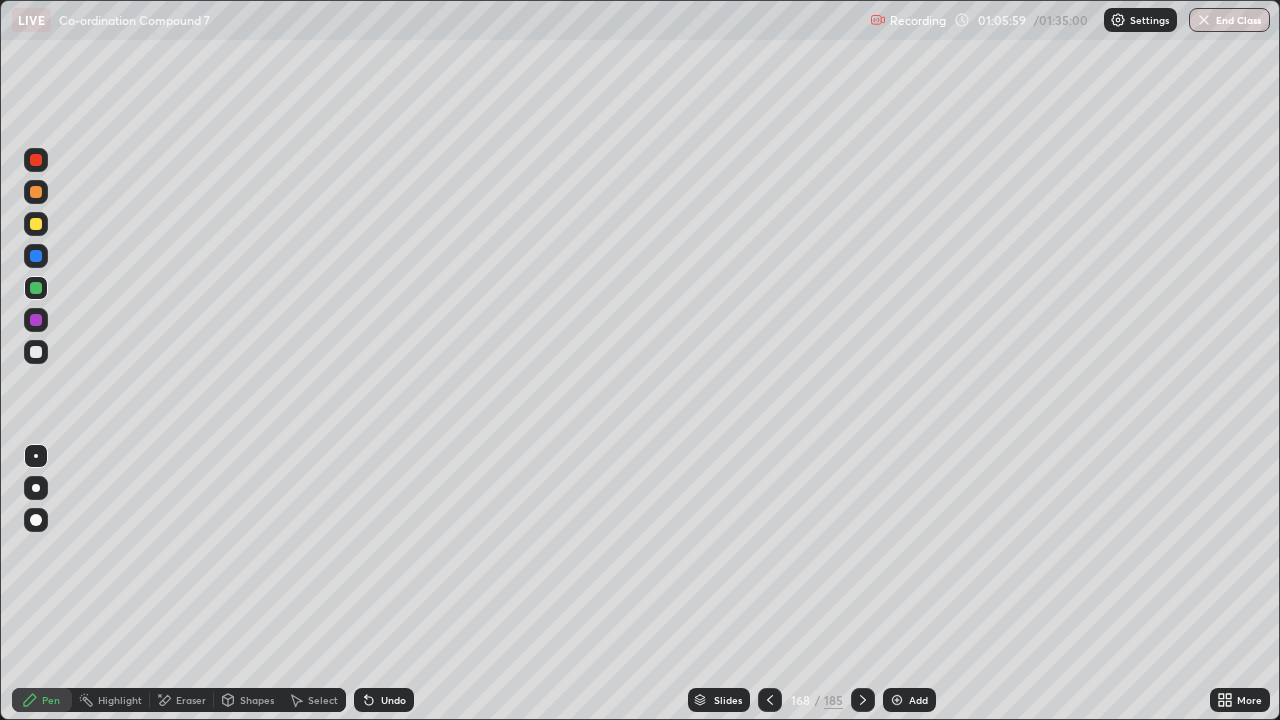 click 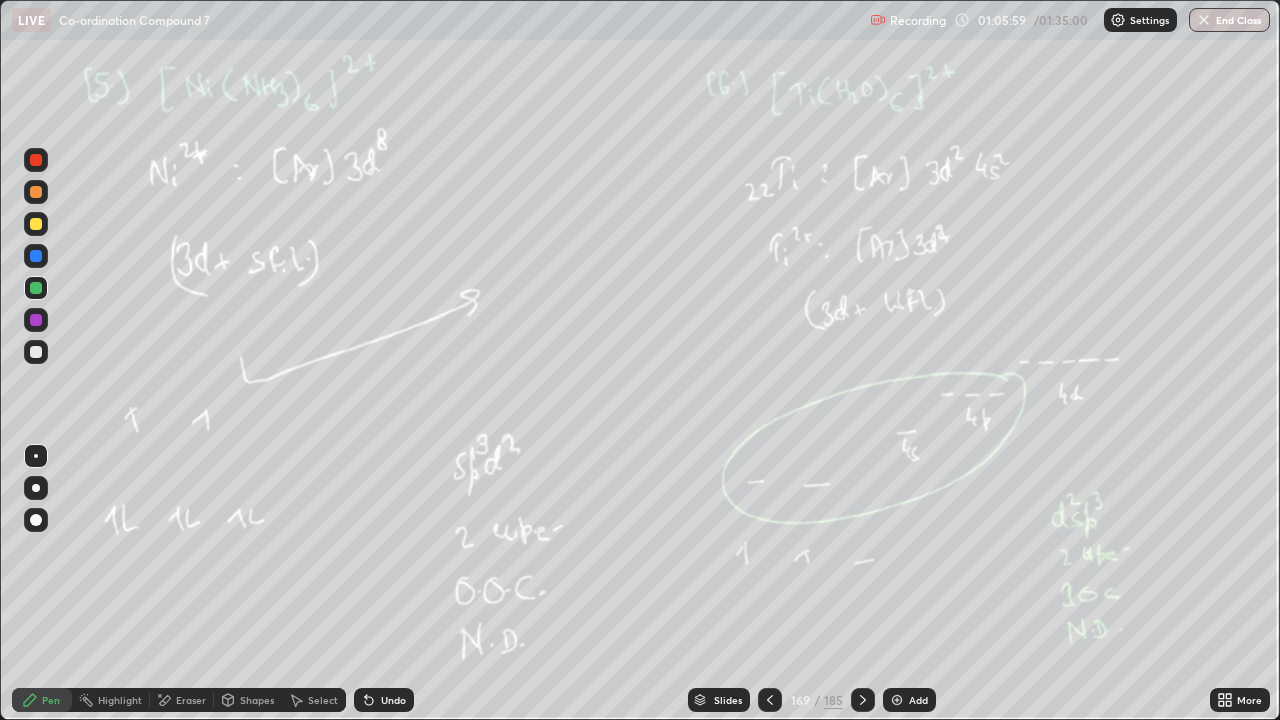 click at bounding box center [863, 700] 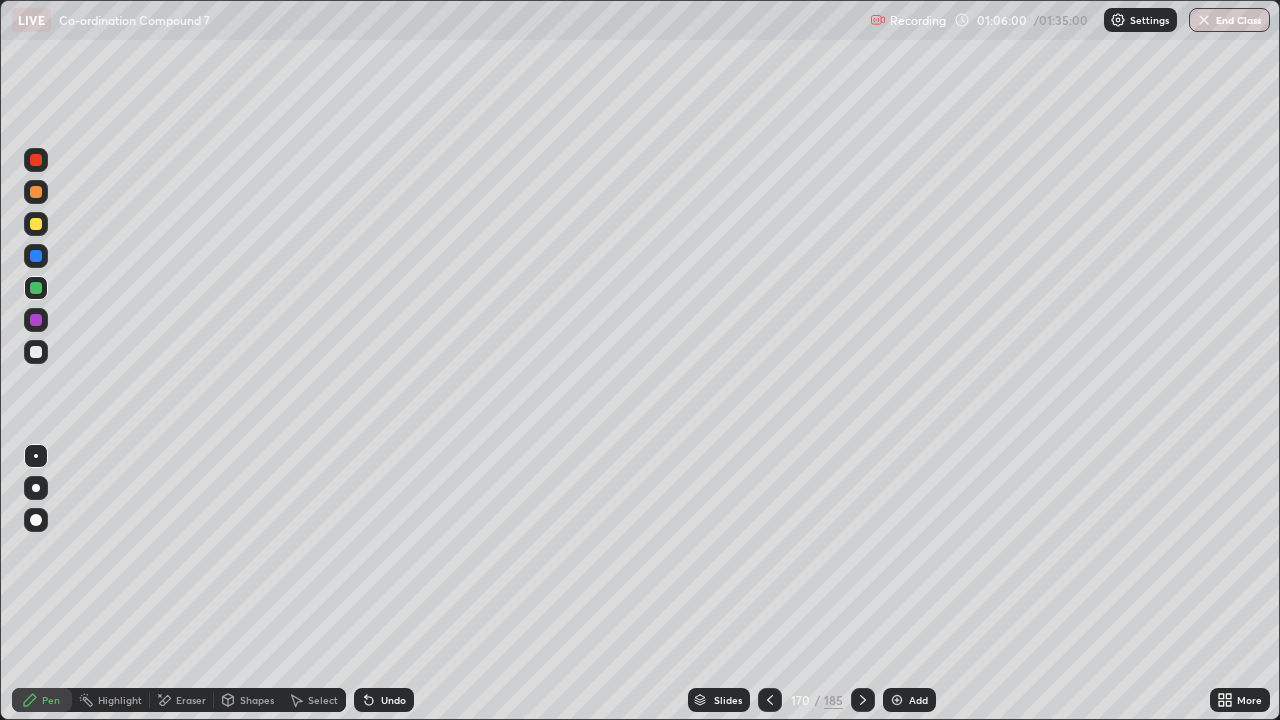 click at bounding box center (863, 700) 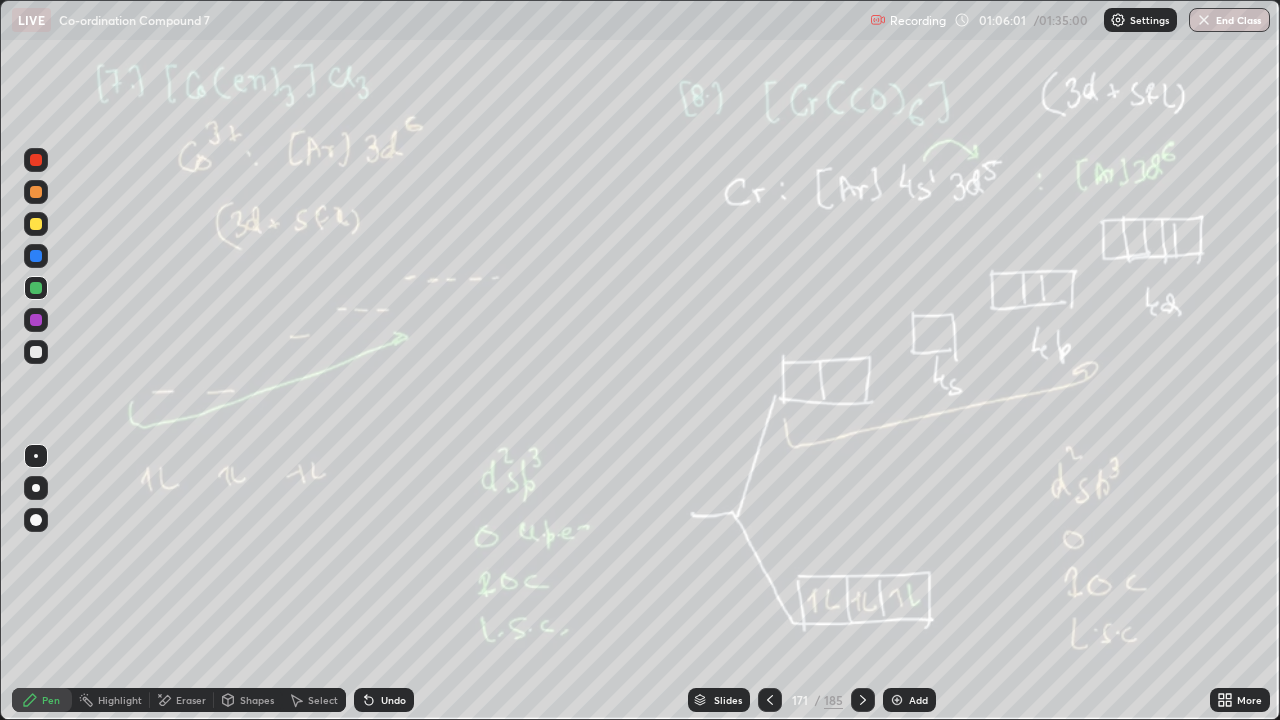 click at bounding box center (863, 700) 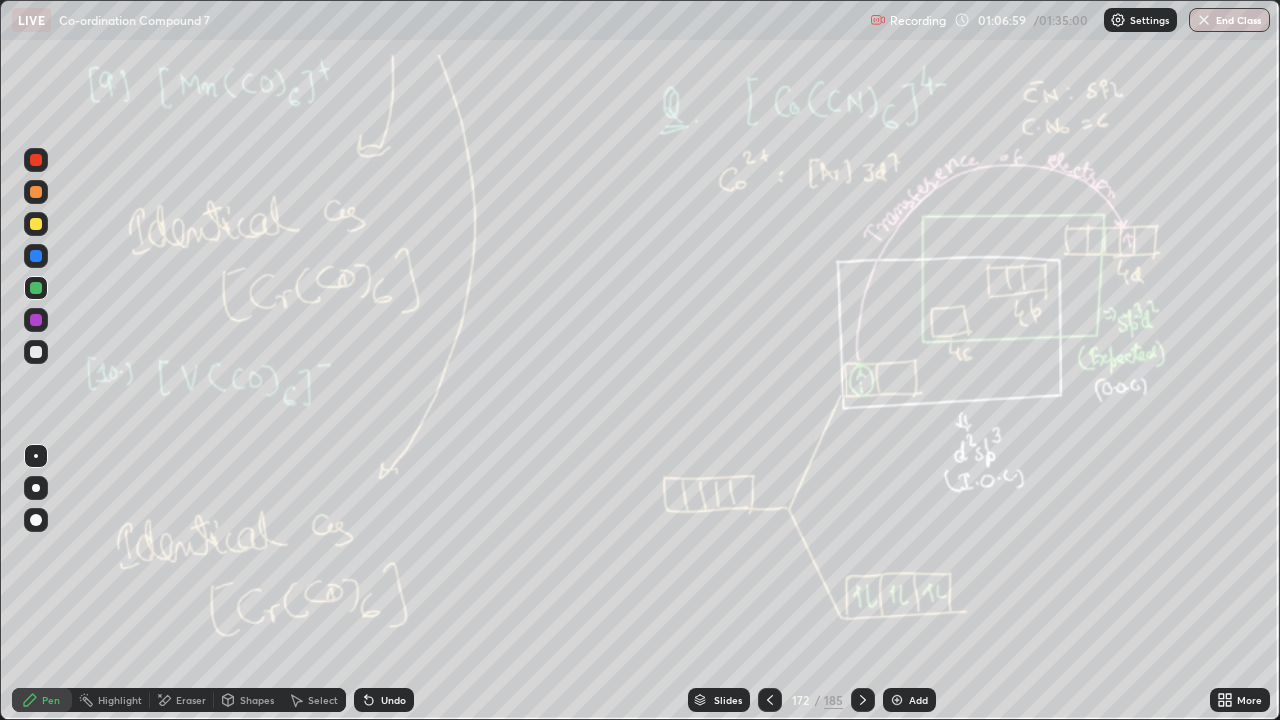 click 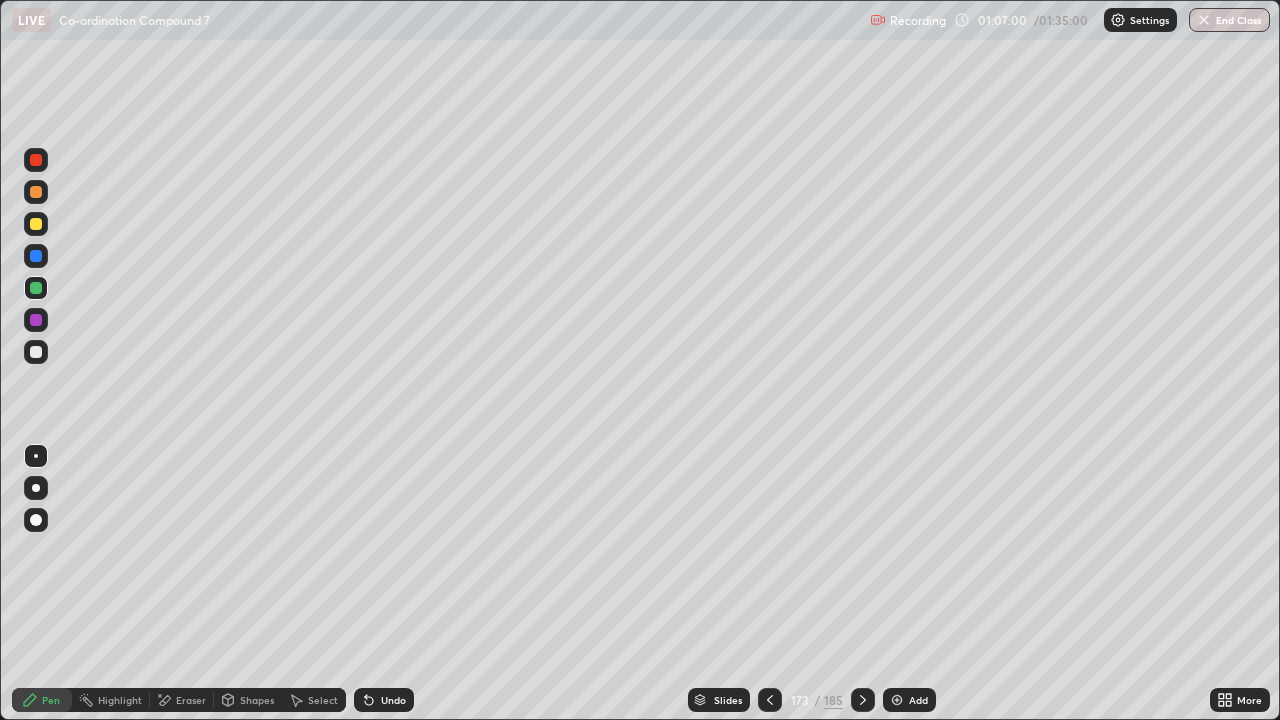 click 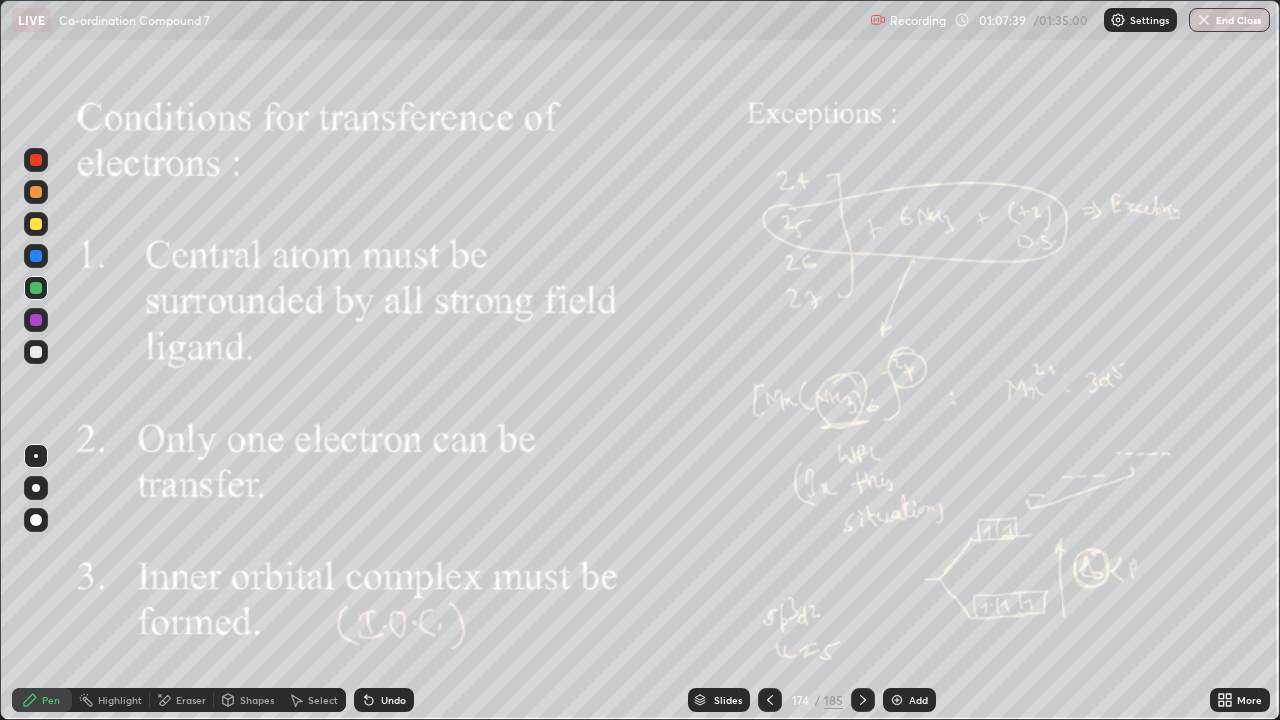 click at bounding box center (770, 700) 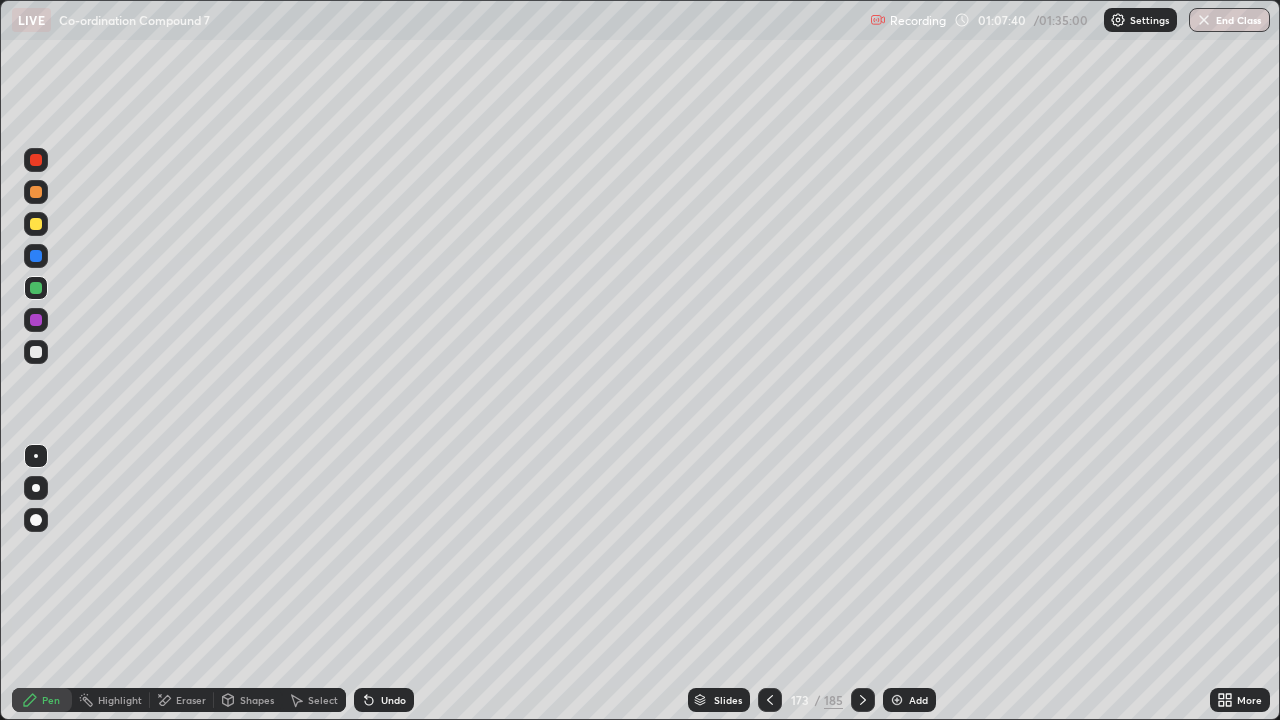click at bounding box center [770, 700] 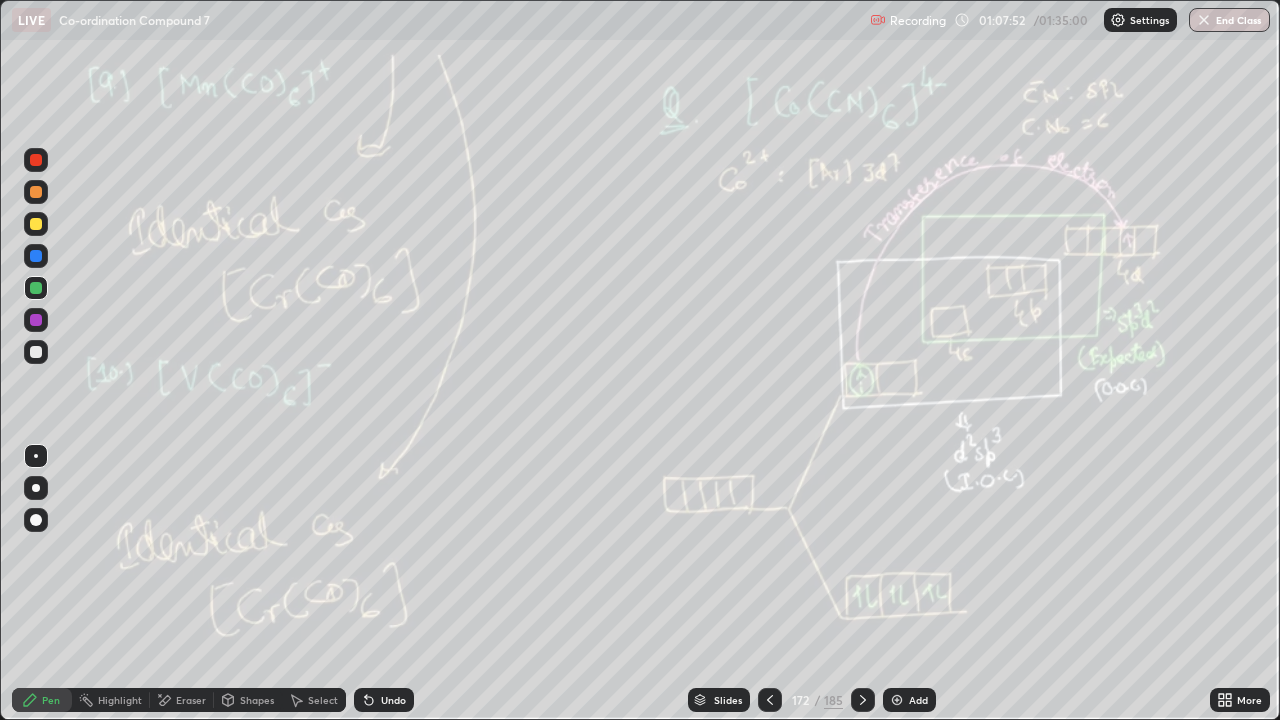 click at bounding box center [863, 700] 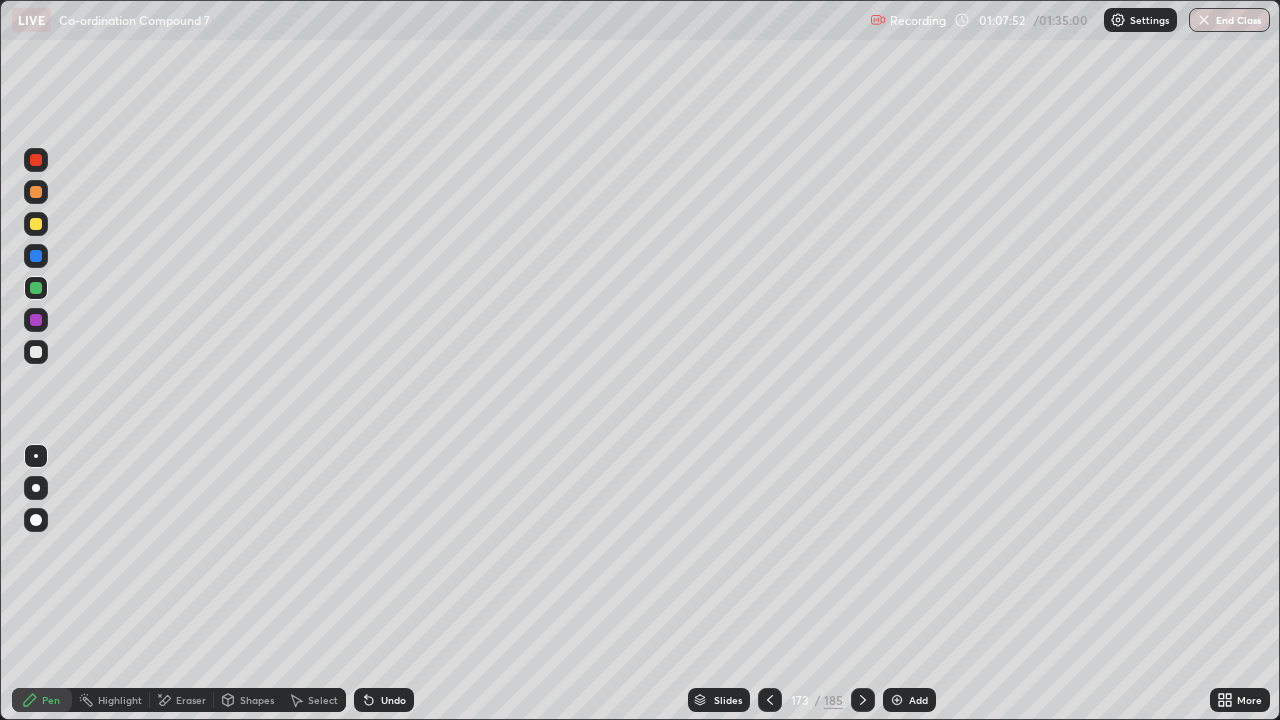 click on "Slides 173 / 185 Add" at bounding box center (812, 700) 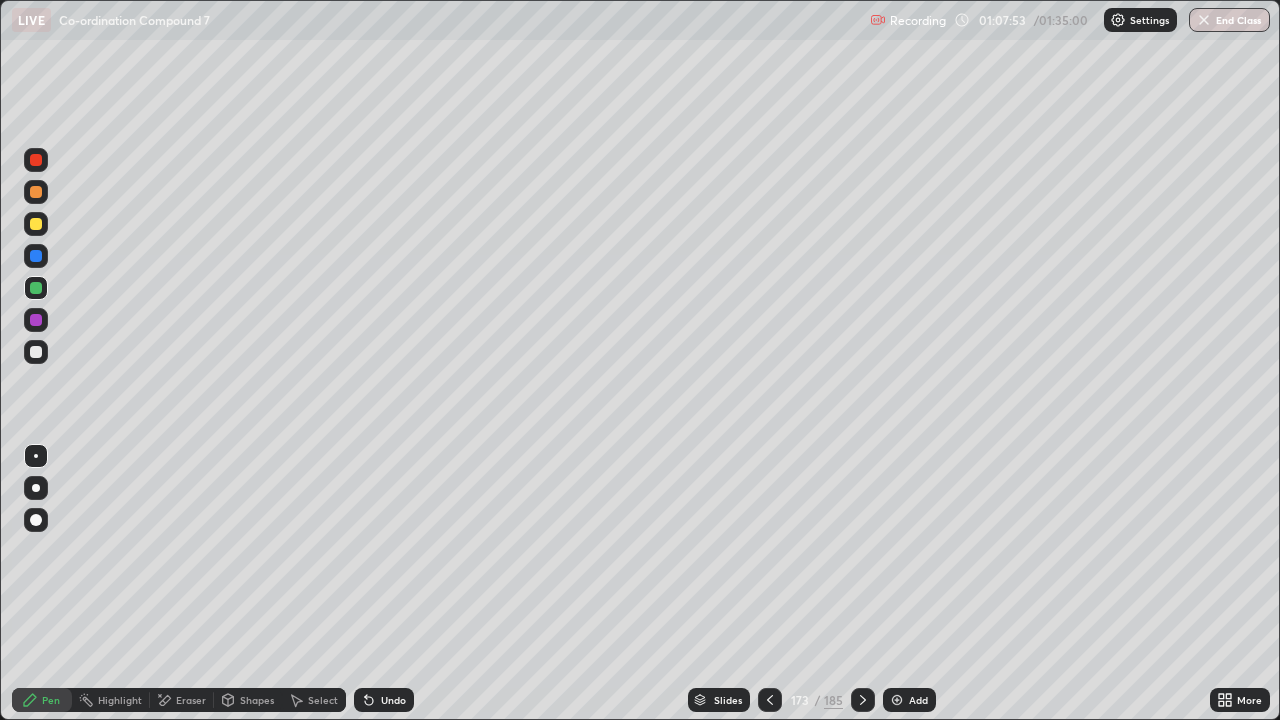 click 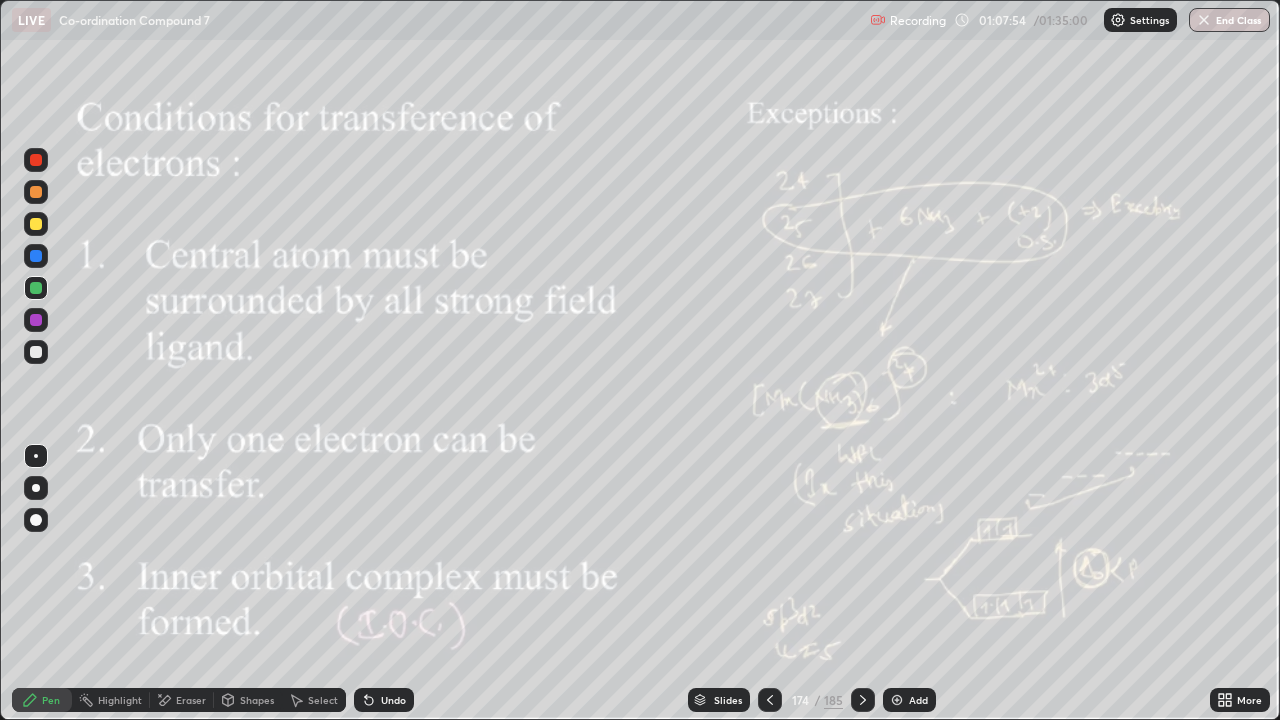 click at bounding box center [863, 700] 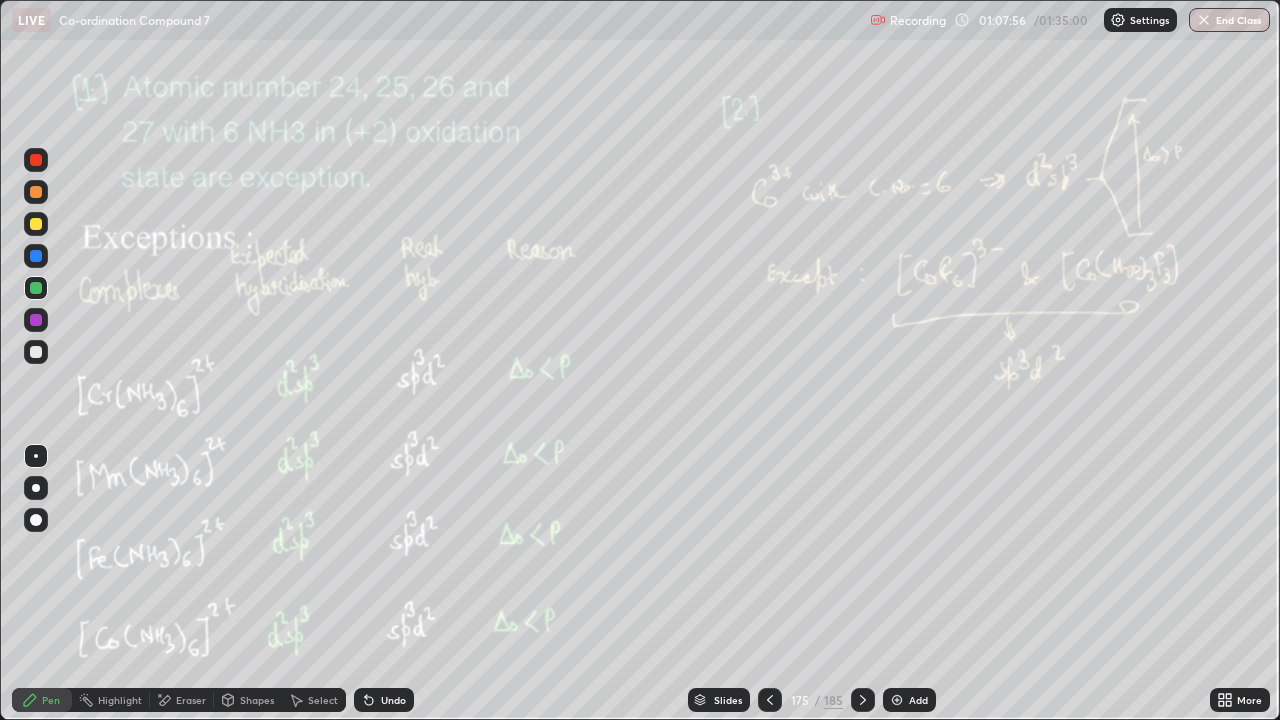 click 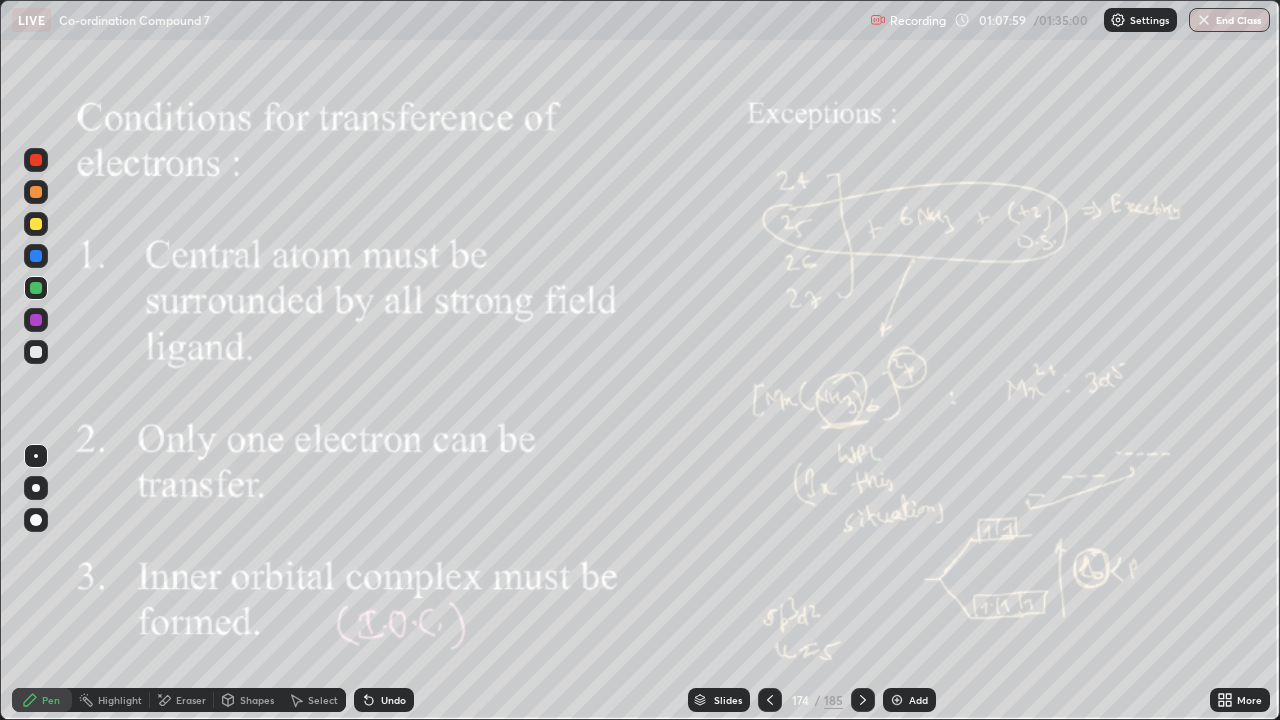 click 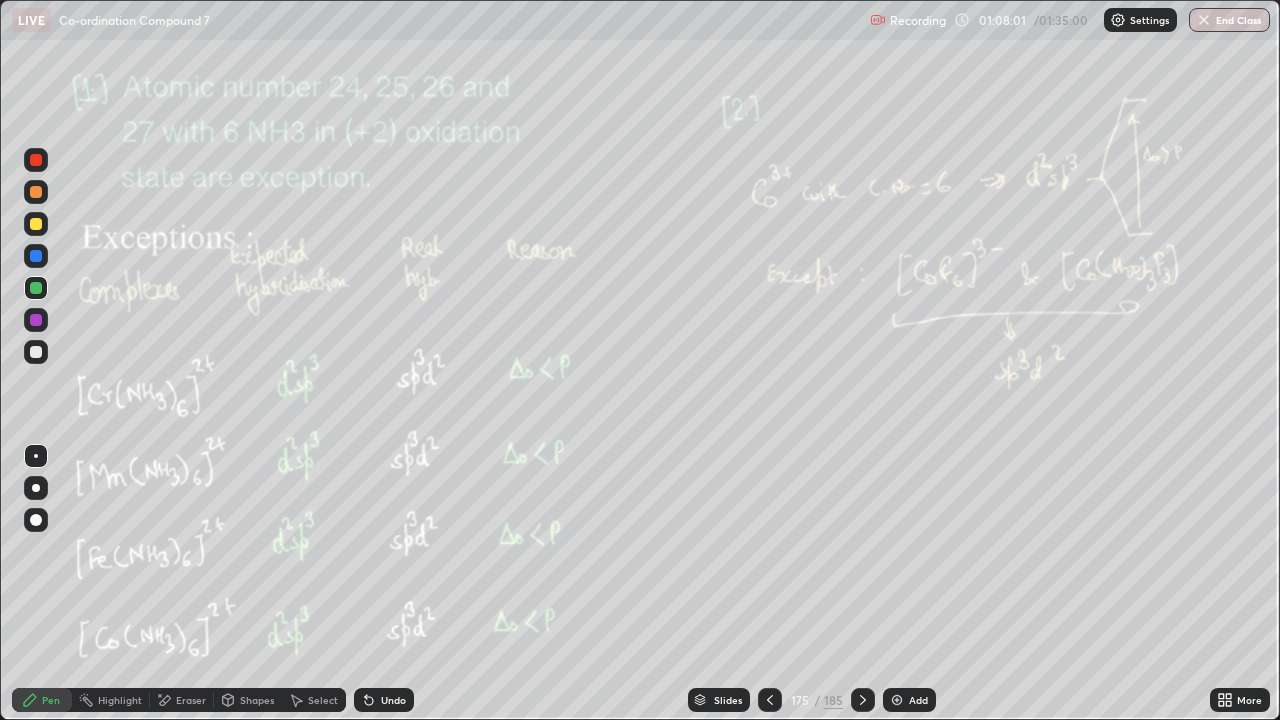 click on "Add" at bounding box center (909, 700) 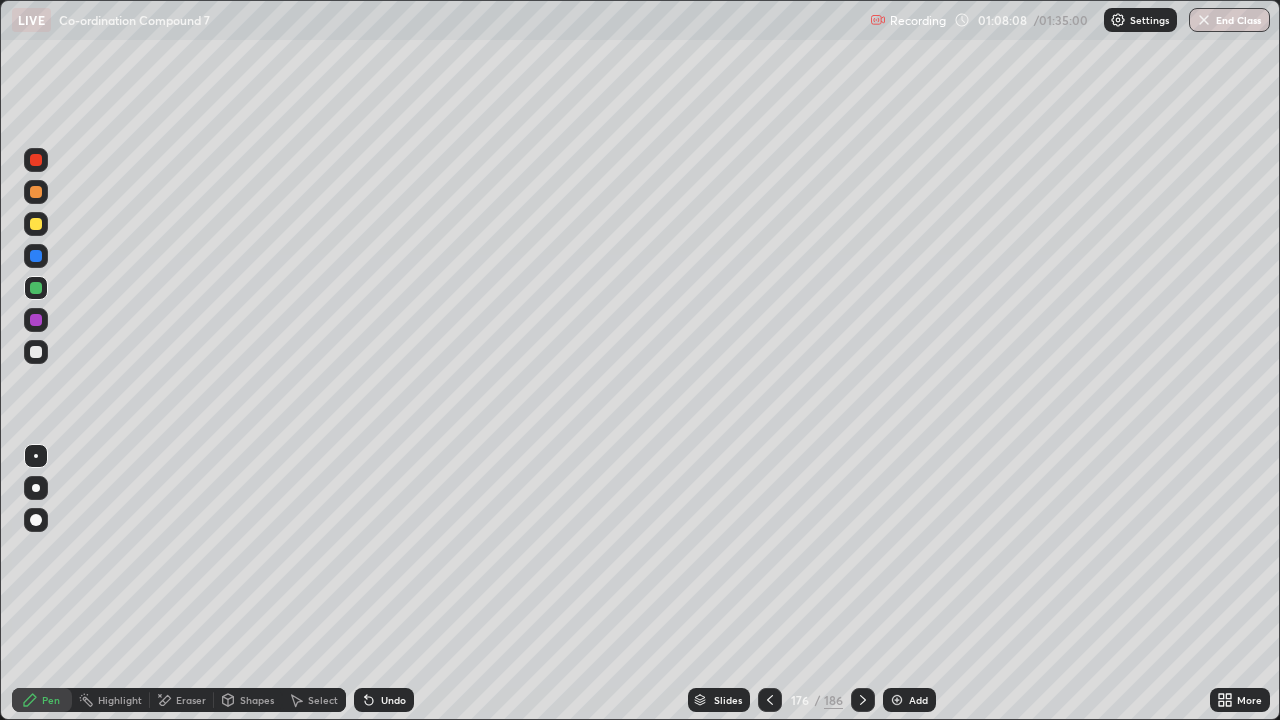 click on "Slides" at bounding box center [719, 700] 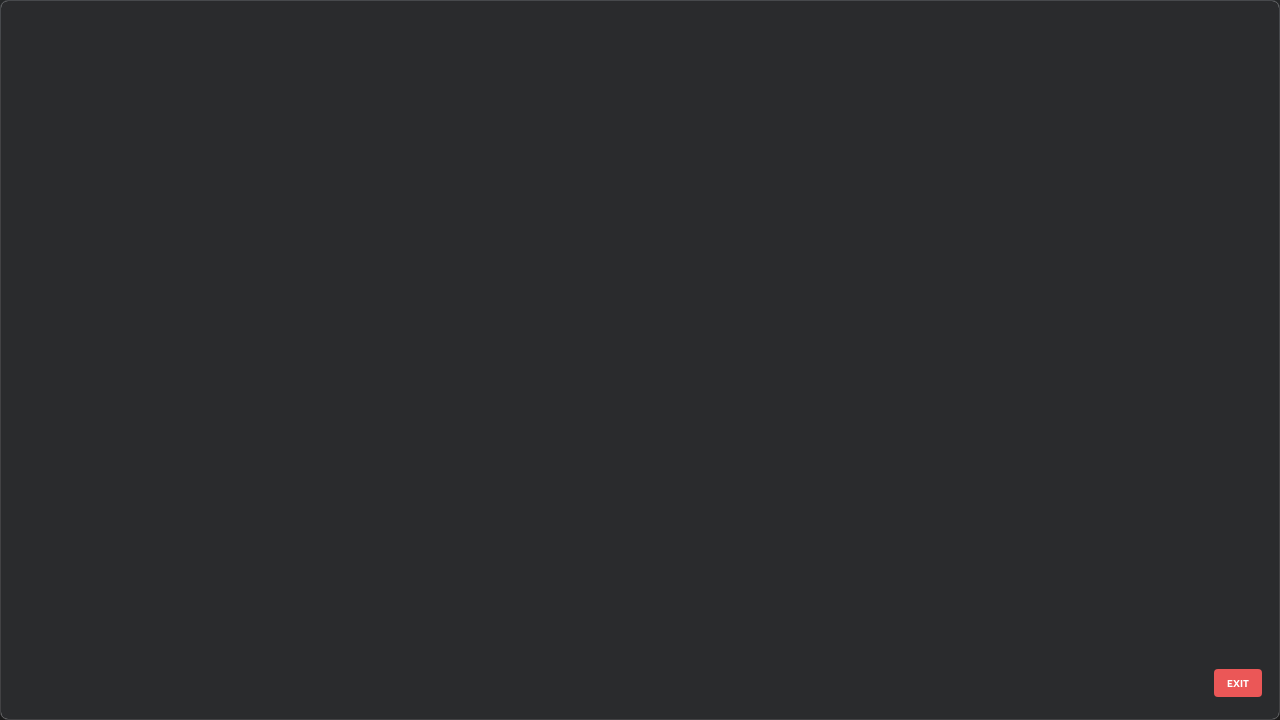 scroll, scrollTop: 12535, scrollLeft: 0, axis: vertical 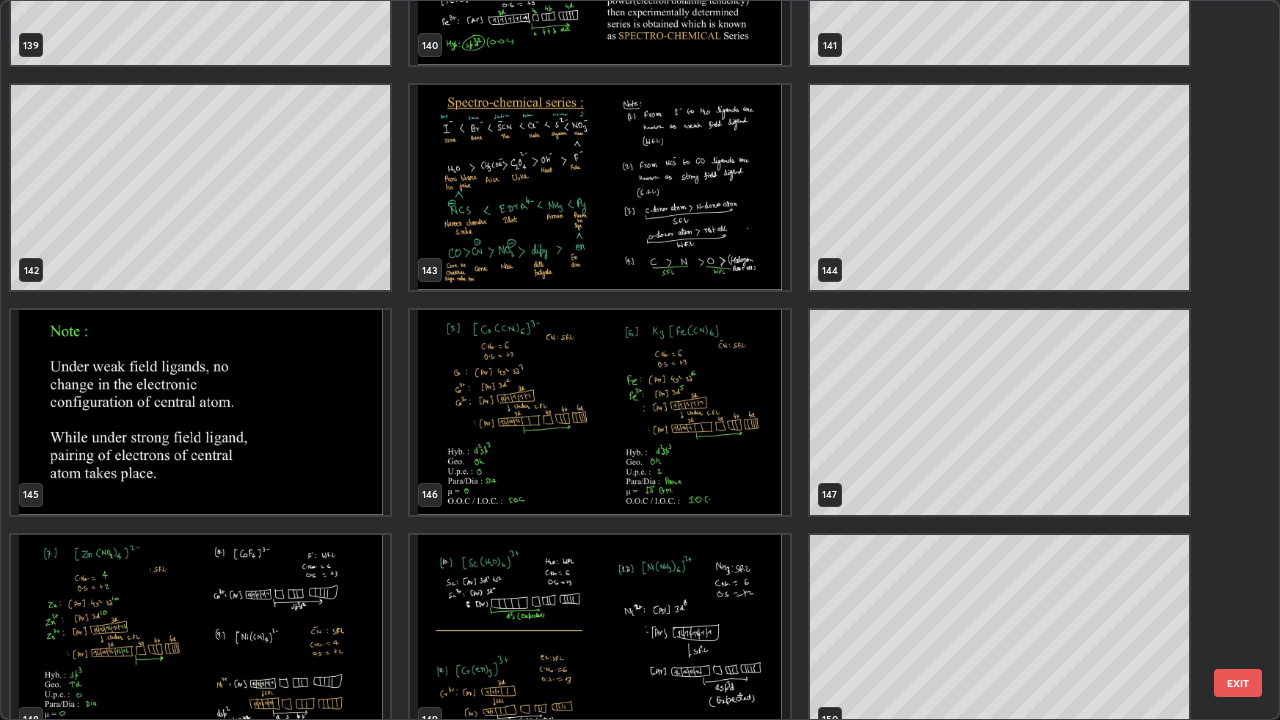 click at bounding box center (599, 187) 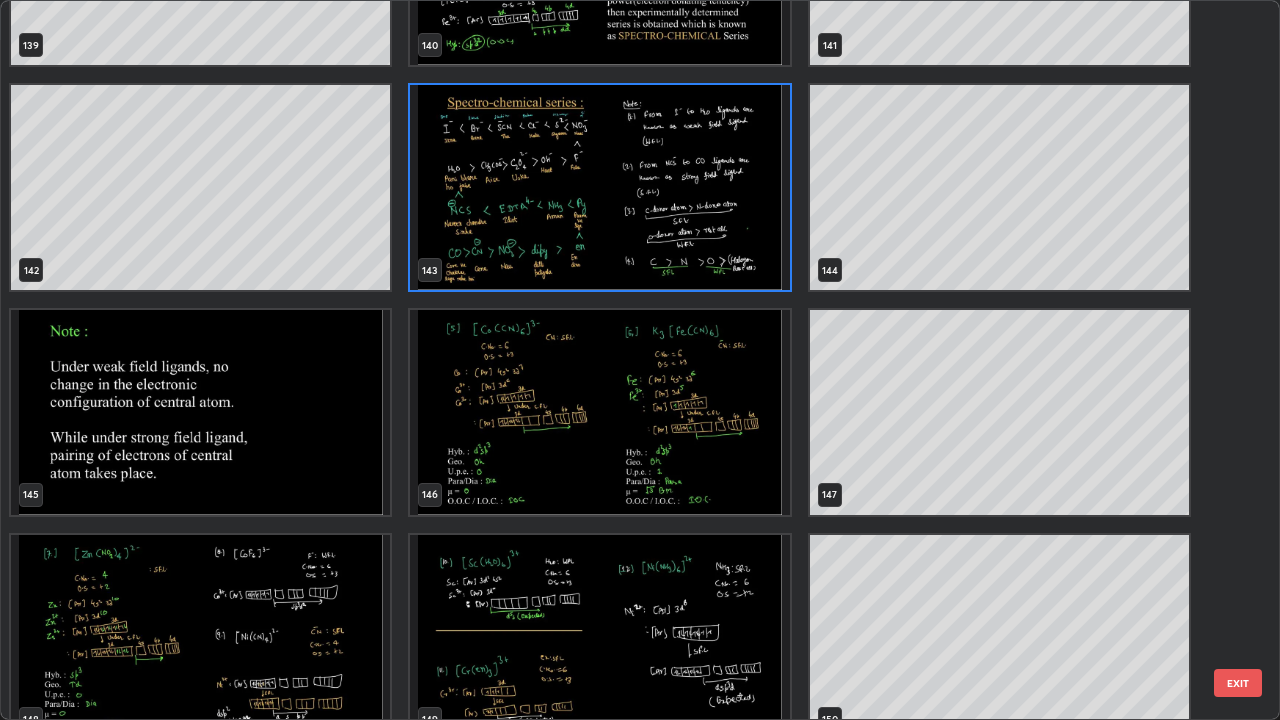 click at bounding box center [599, 187] 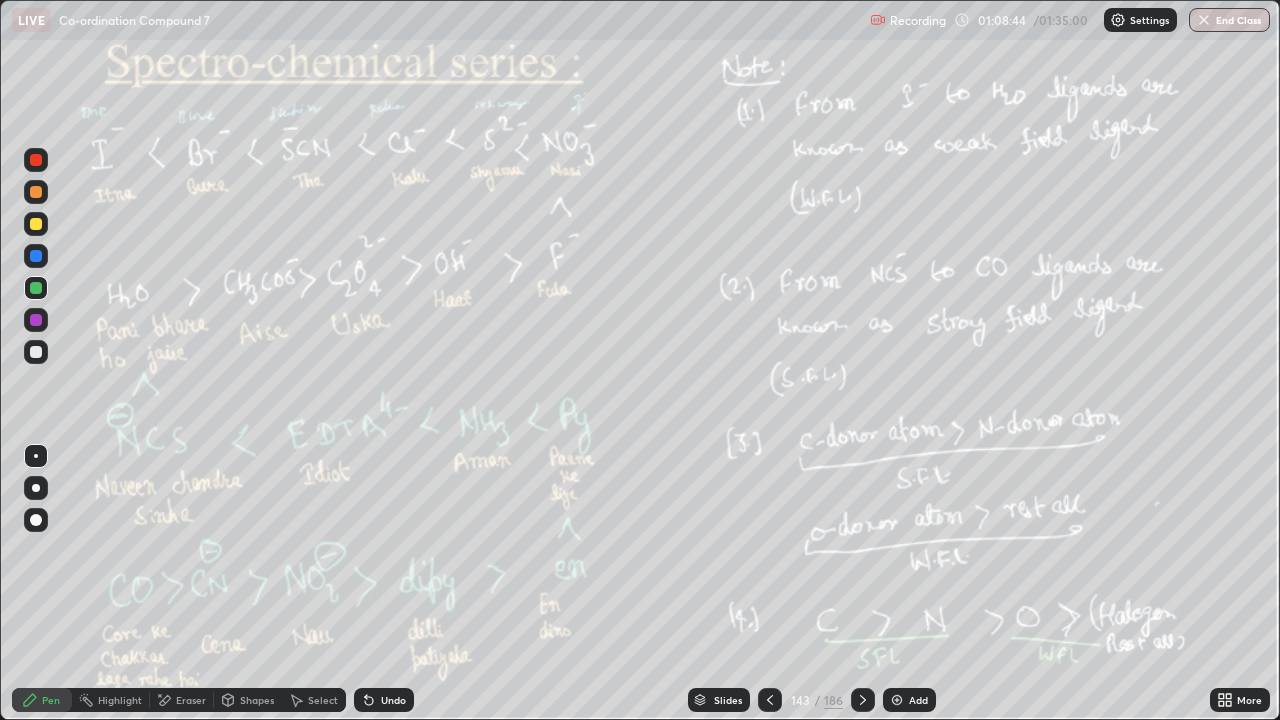 click on "Slides" at bounding box center [719, 700] 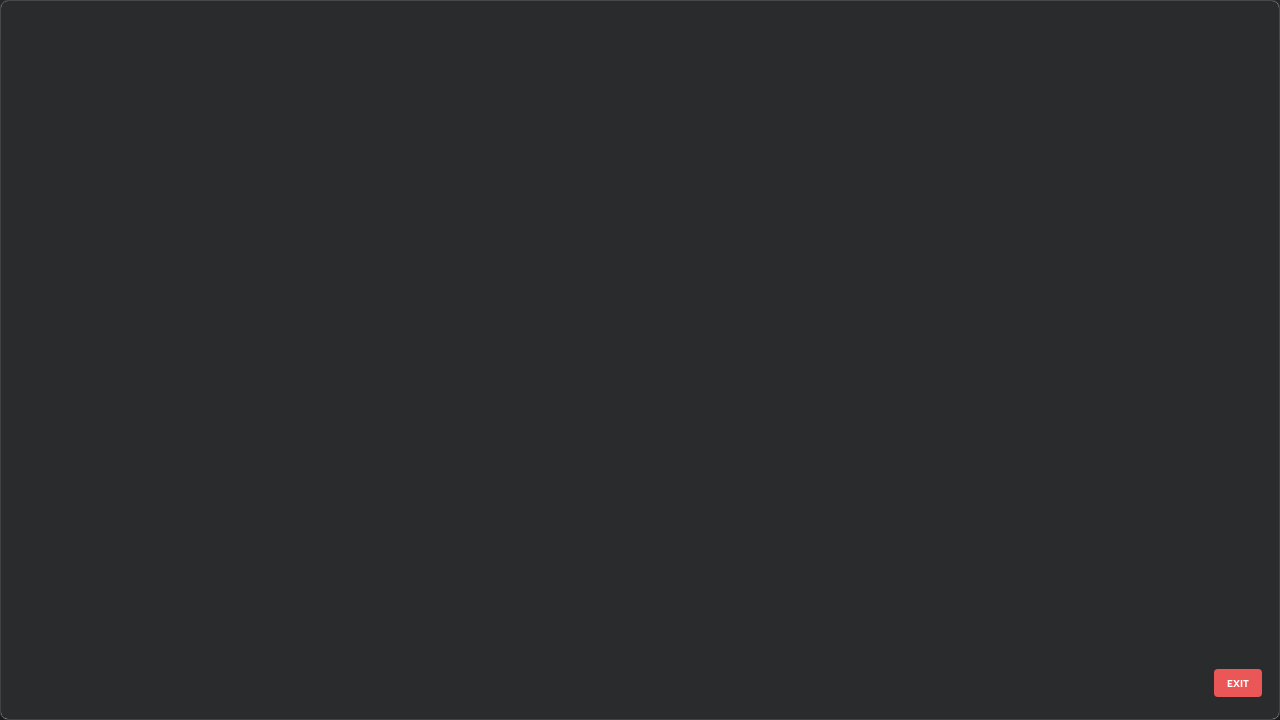 scroll, scrollTop: 10064, scrollLeft: 0, axis: vertical 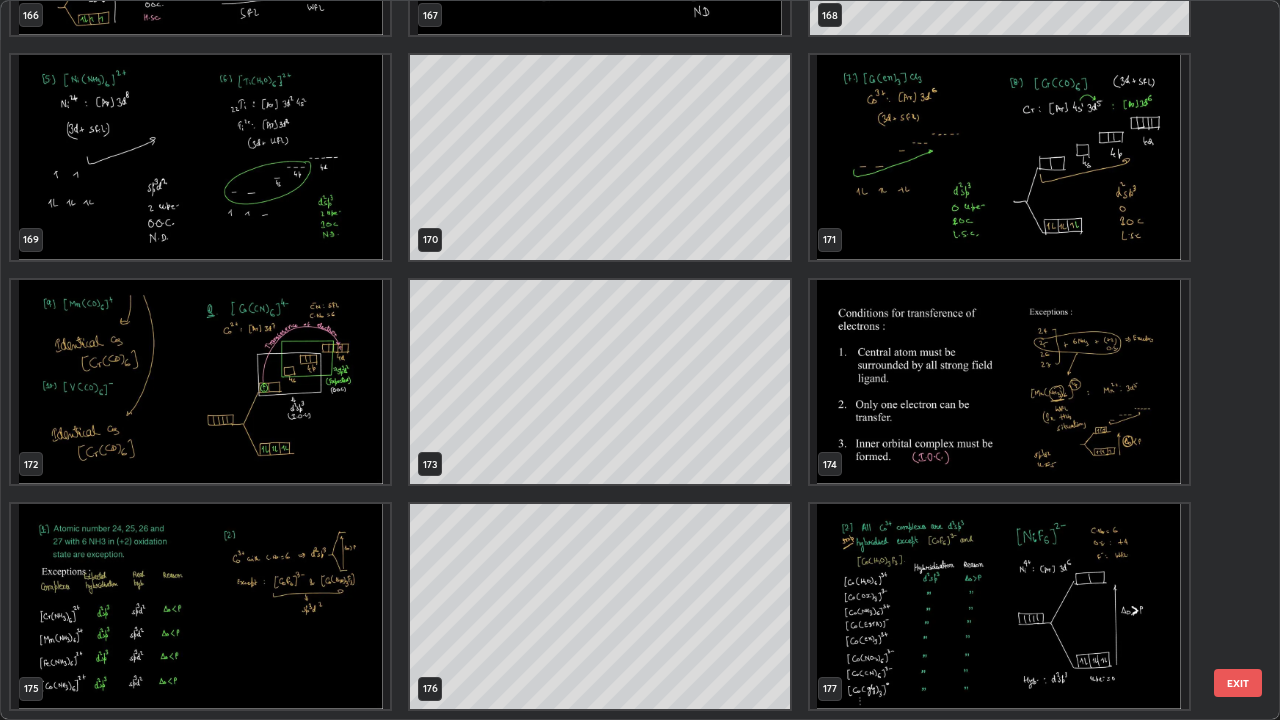 click on "166 167 168 169 170 171 172 173 174 175 176 177 178 179 180" at bounding box center [622, 360] 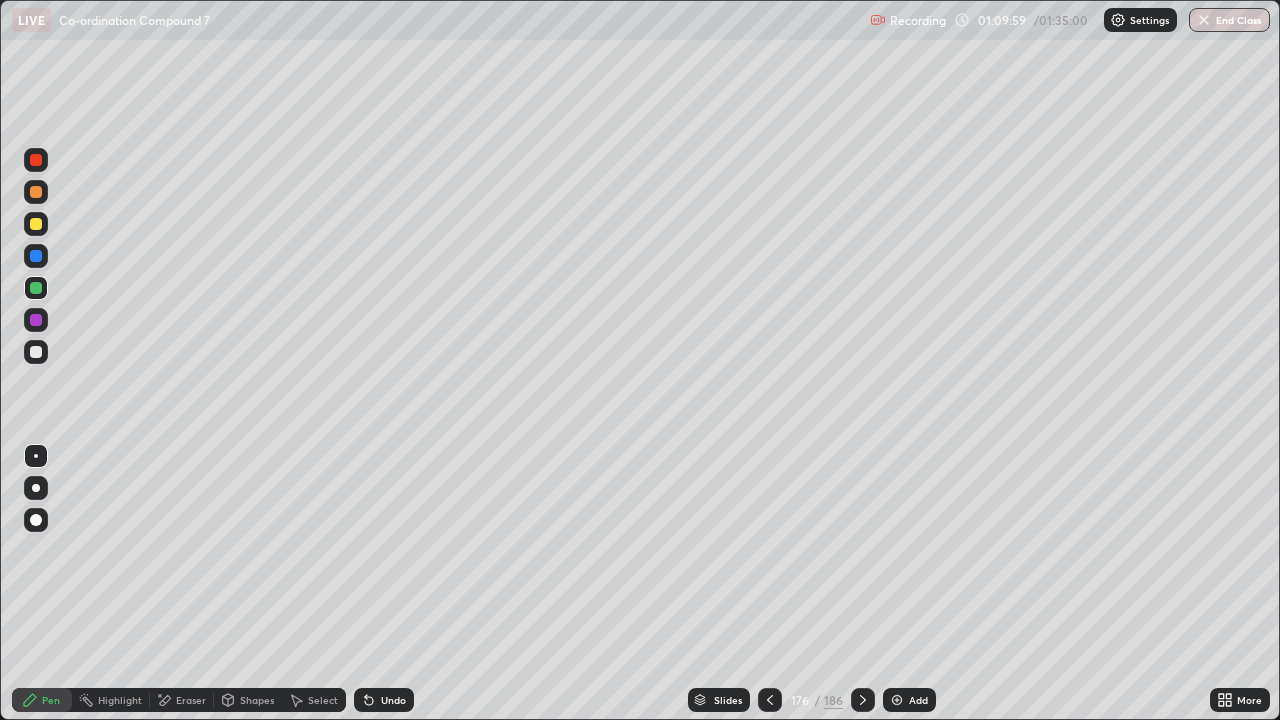 click 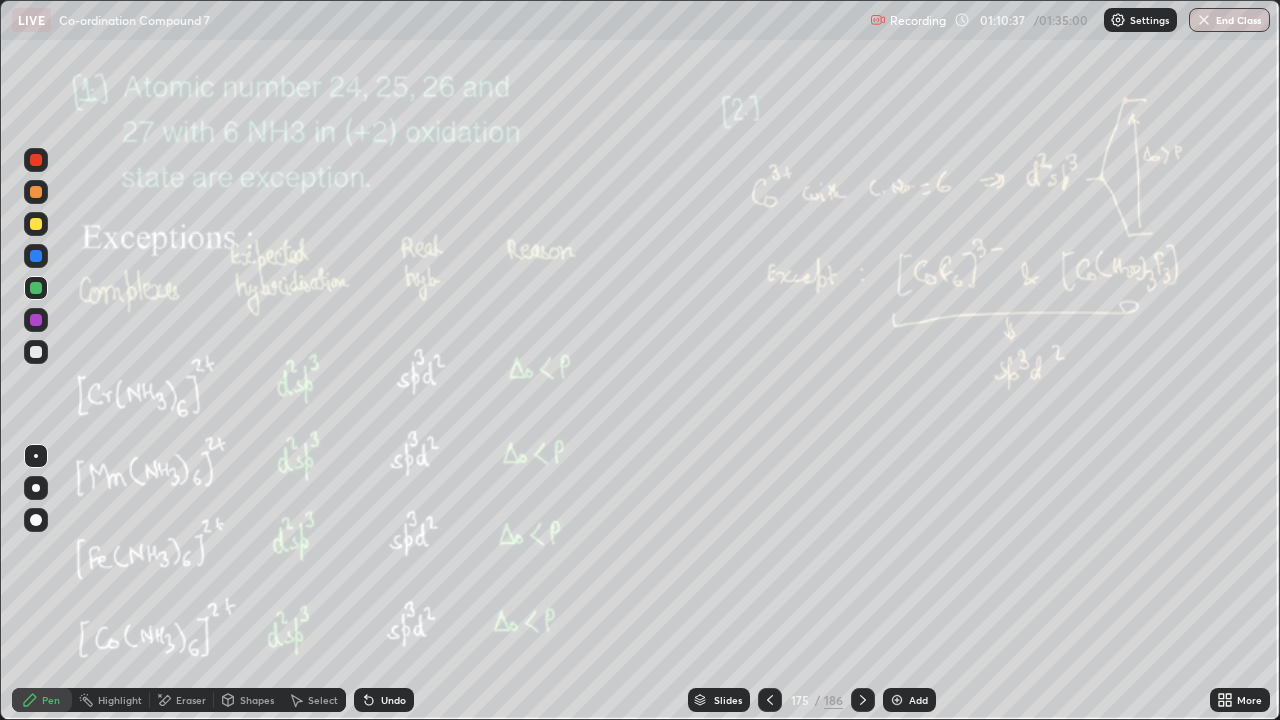 click on "Eraser" at bounding box center (182, 700) 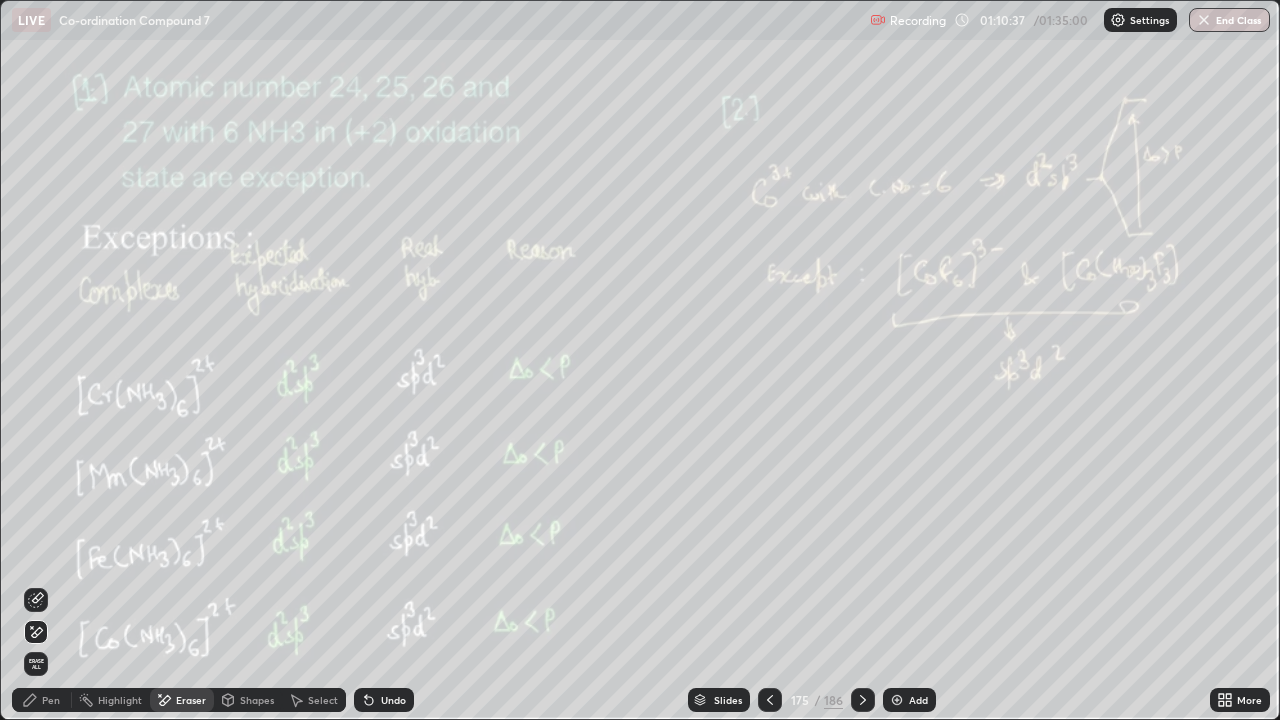 click on "Erase all" at bounding box center [36, 664] 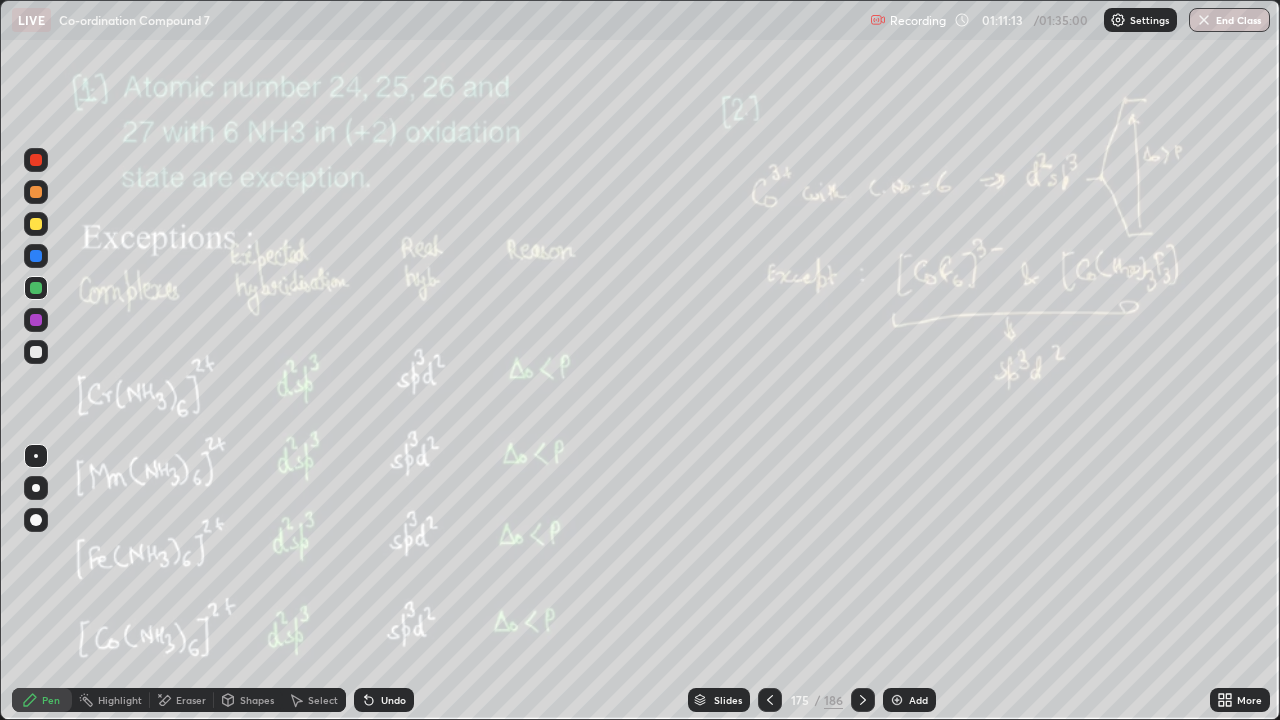 click at bounding box center (863, 700) 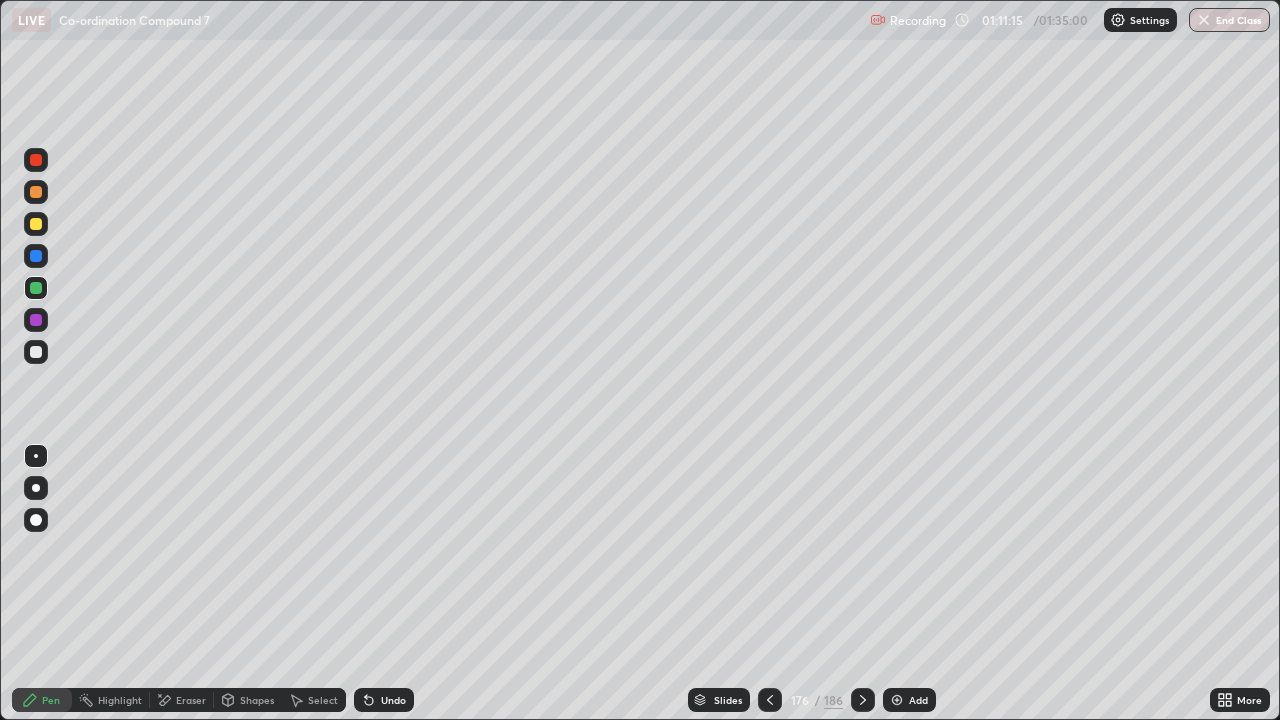 click at bounding box center [36, 224] 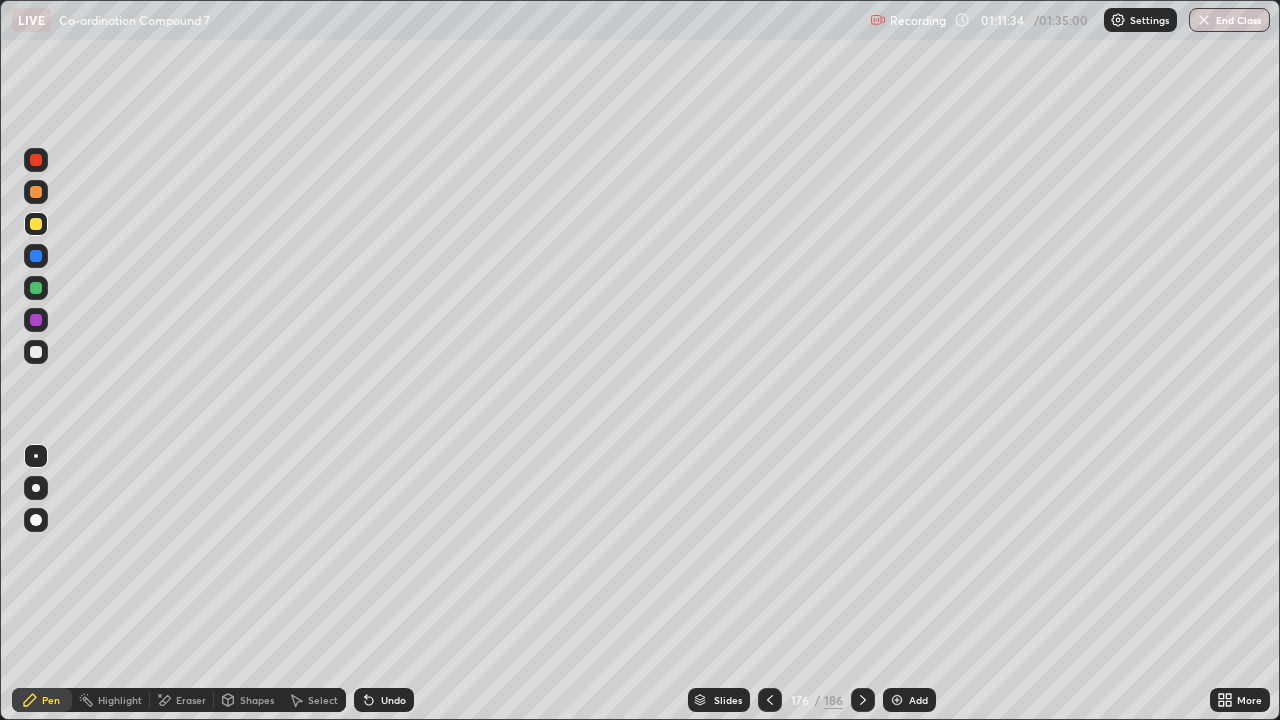click on "Eraser" at bounding box center (182, 700) 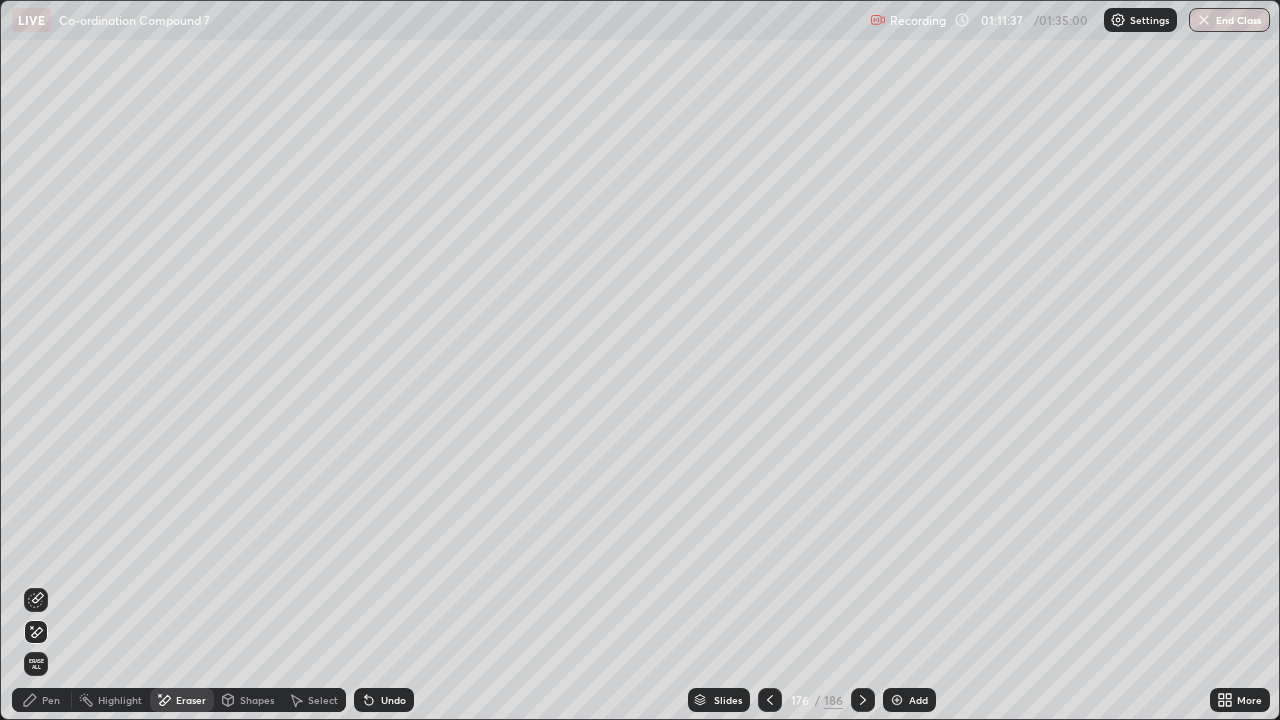click on "Pen" at bounding box center [51, 700] 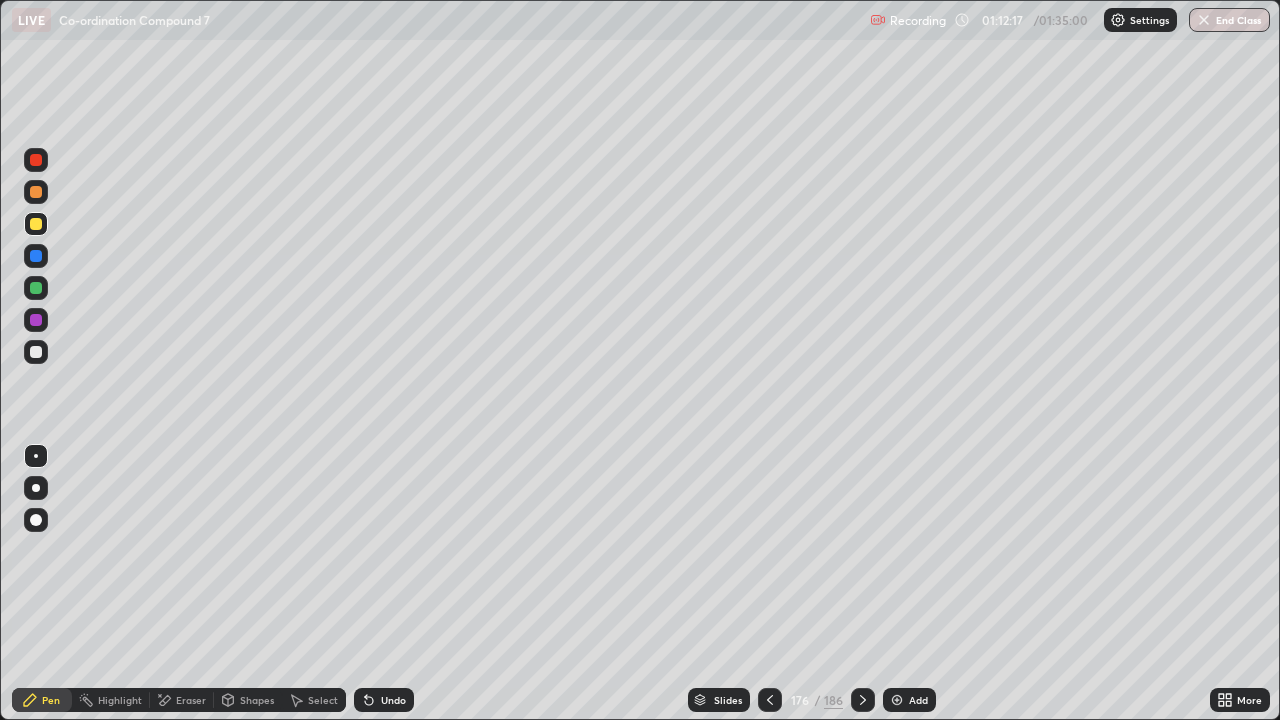 click 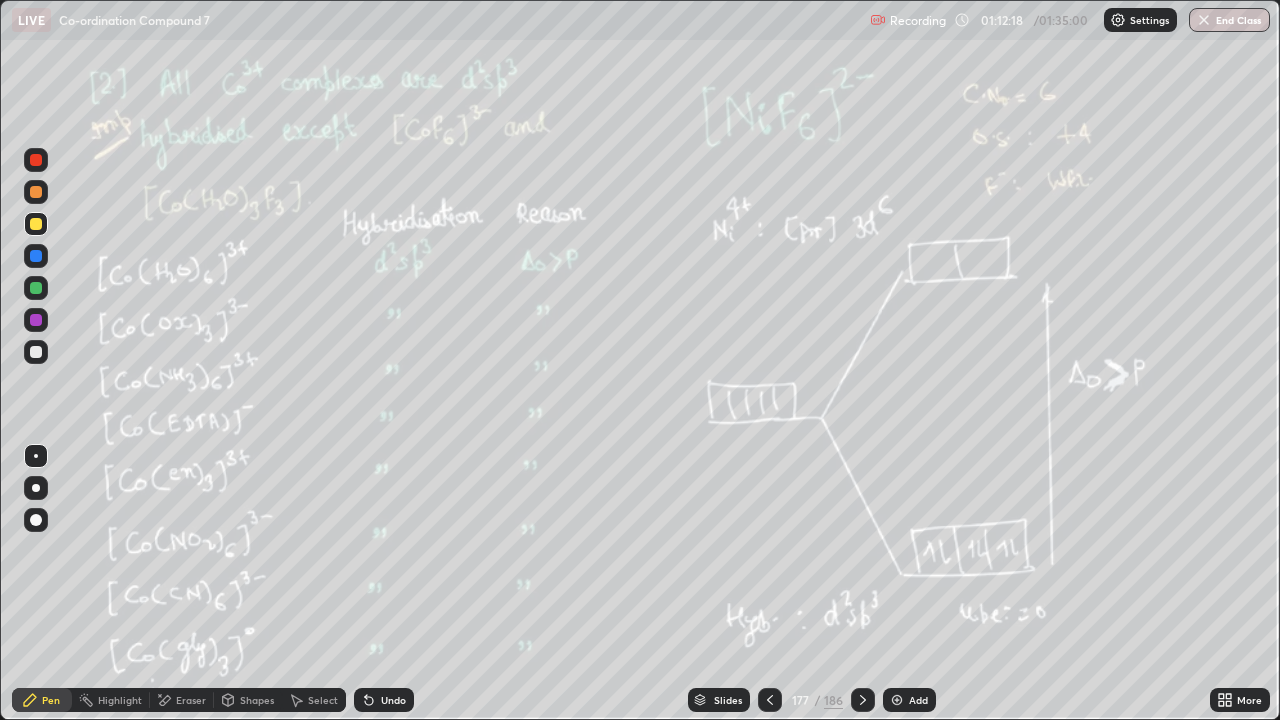 click at bounding box center (770, 700) 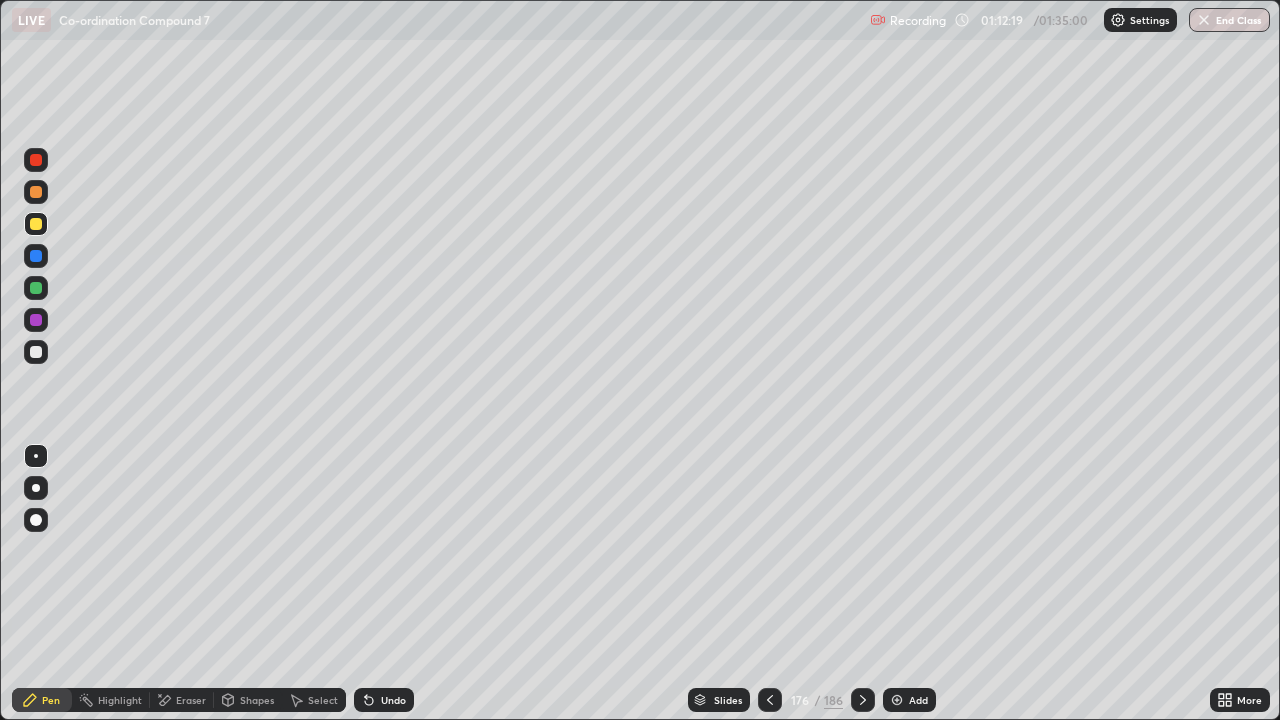 click at bounding box center (770, 700) 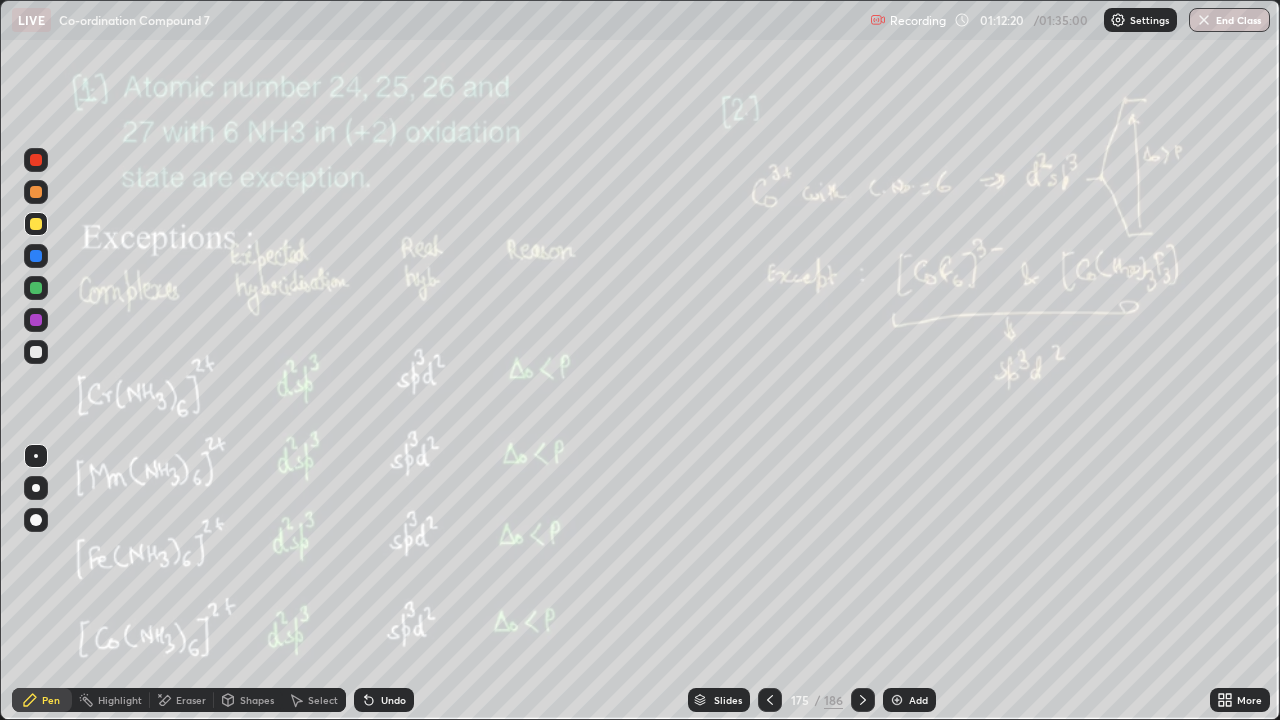 click 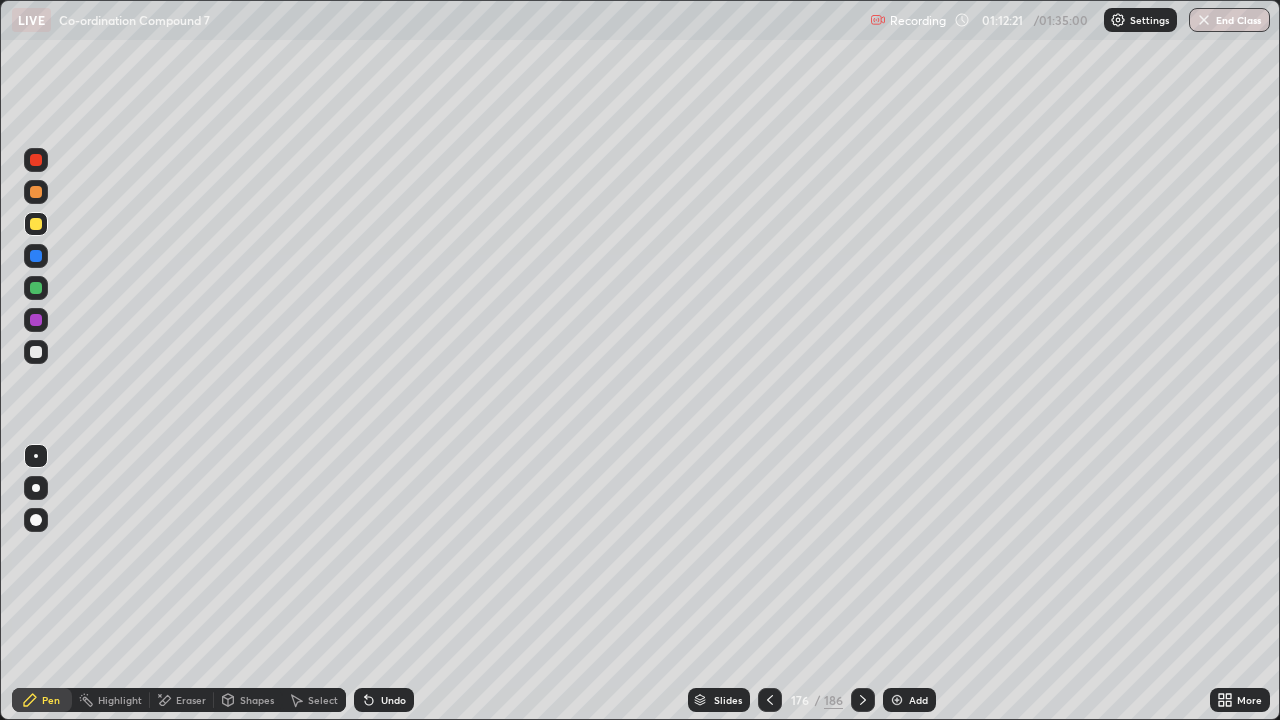 click on "Slides 176 / 186 Add" at bounding box center [812, 700] 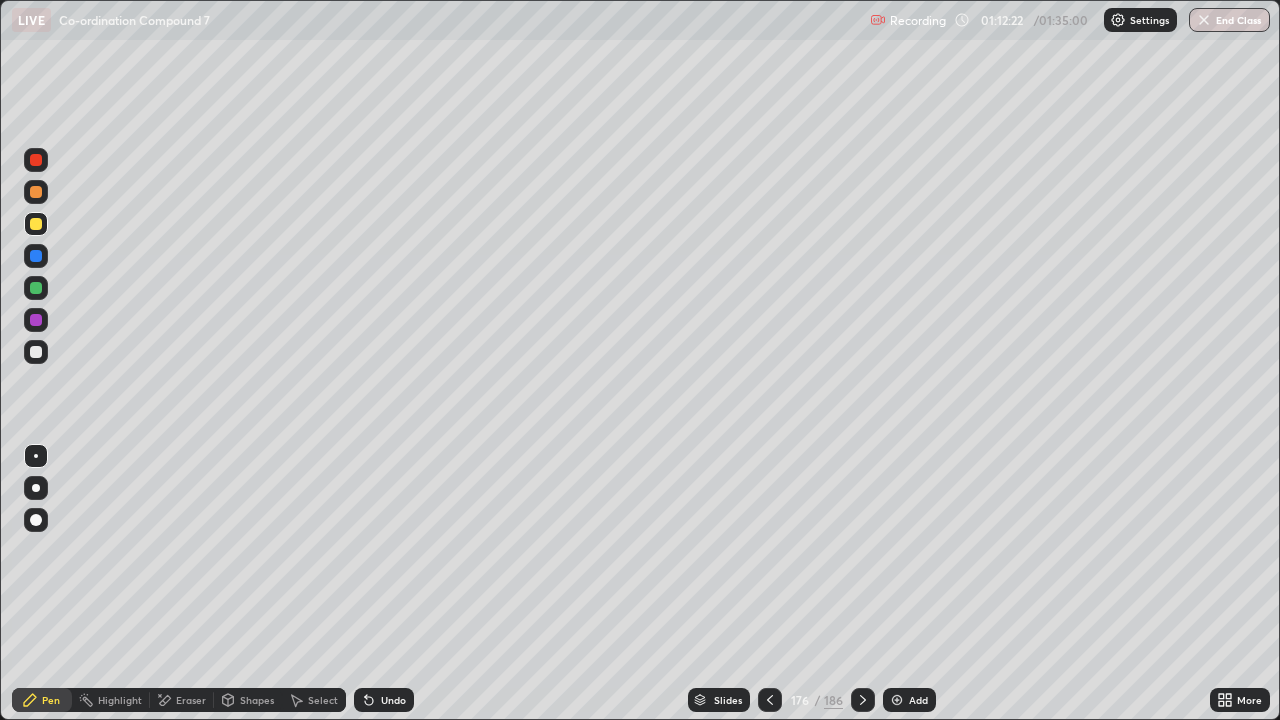 click 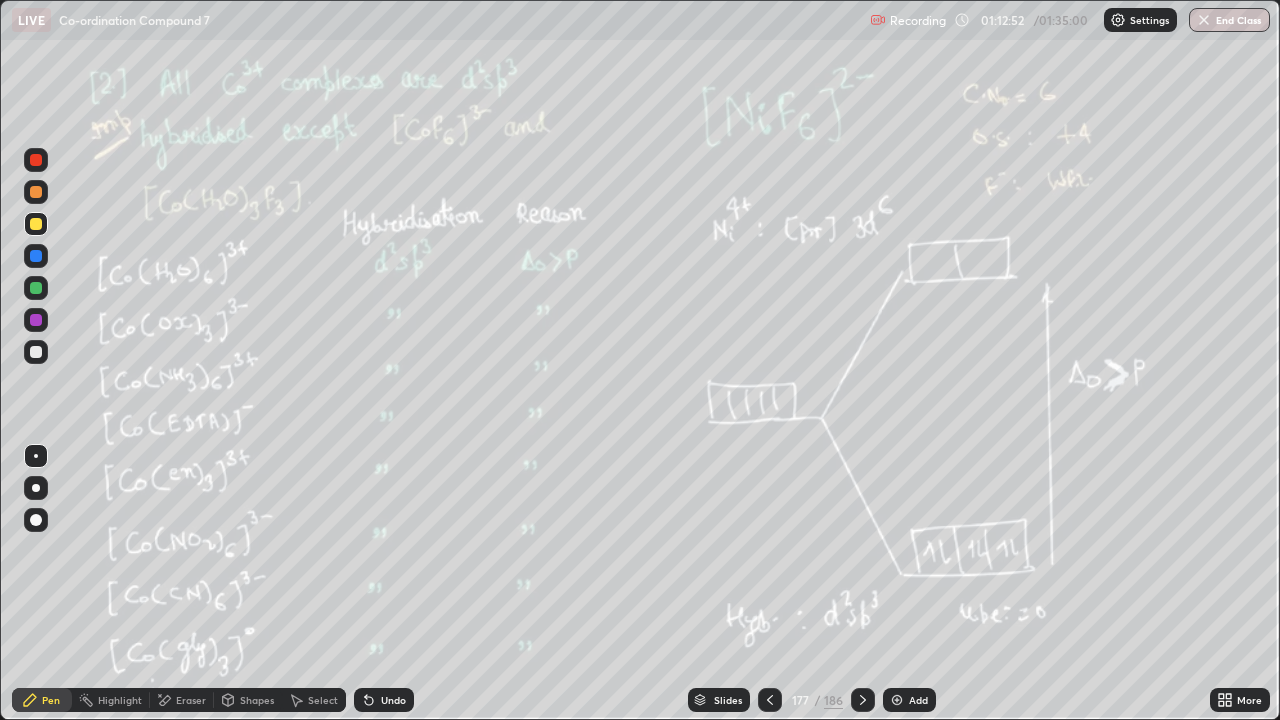 click 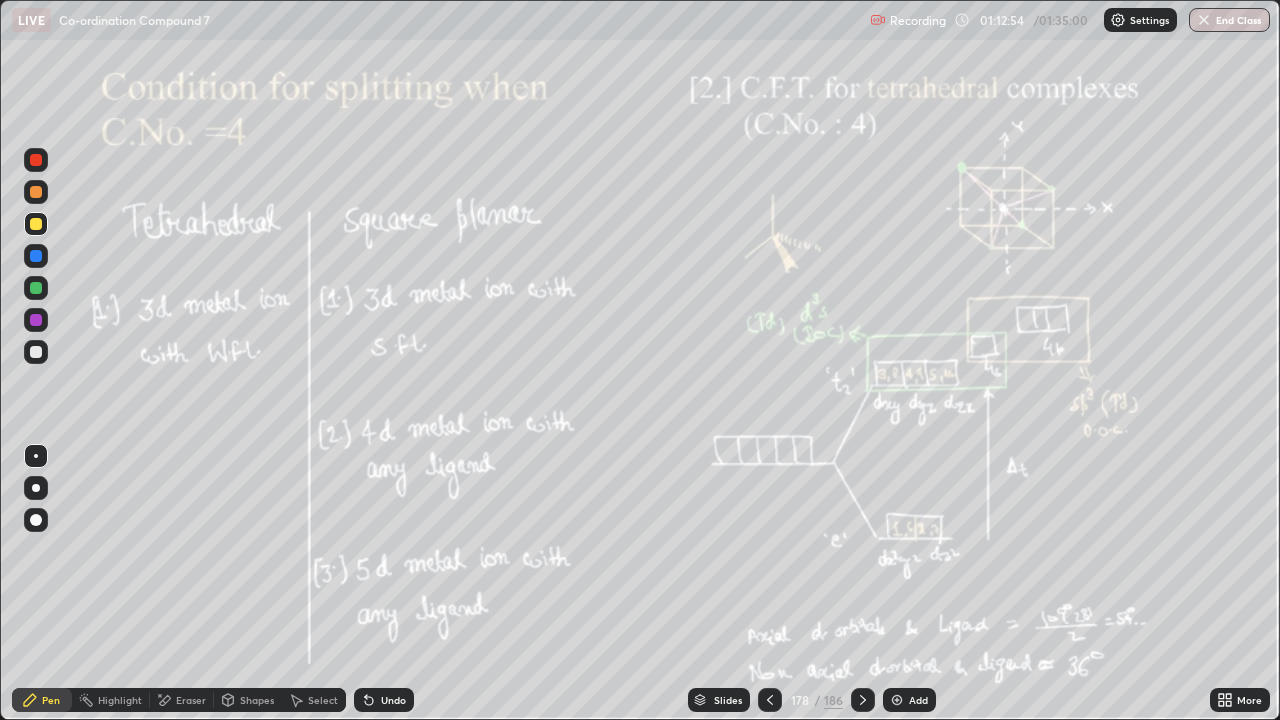 click 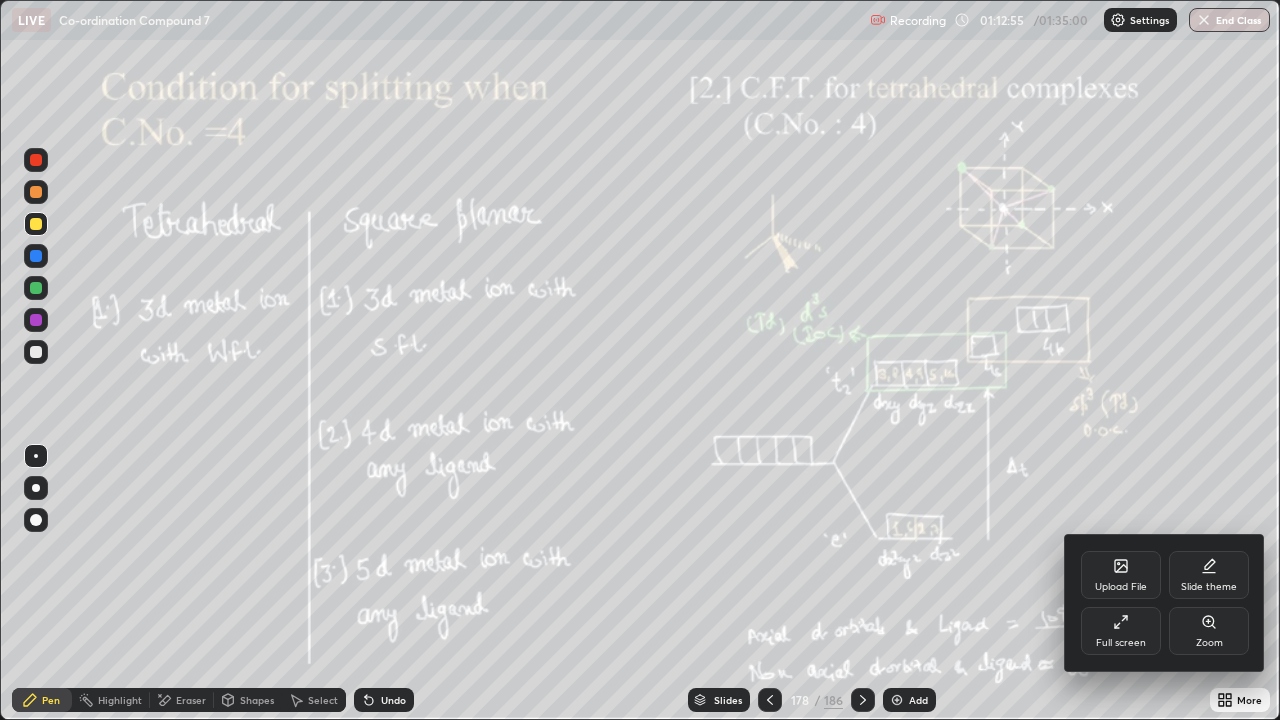 click 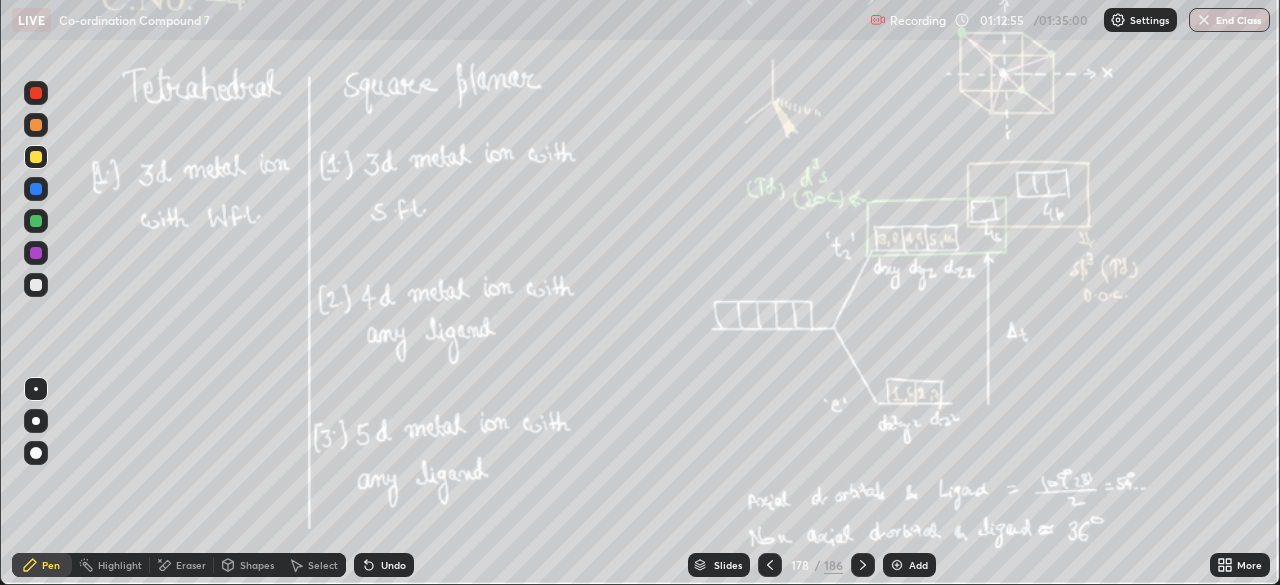 scroll, scrollTop: 585, scrollLeft: 1280, axis: both 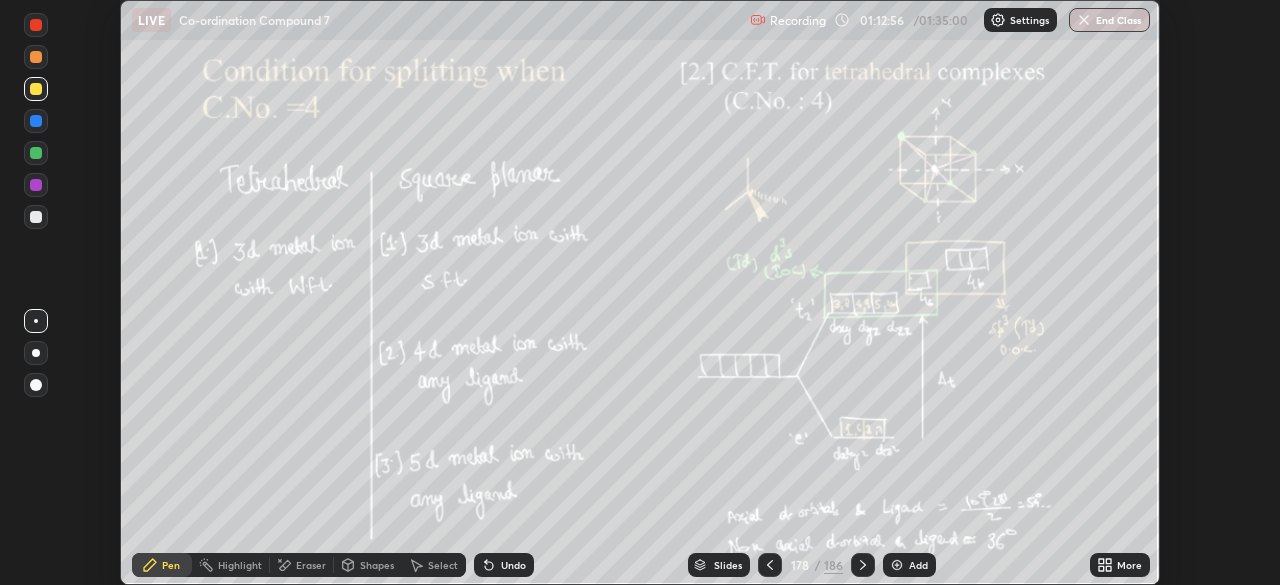 click 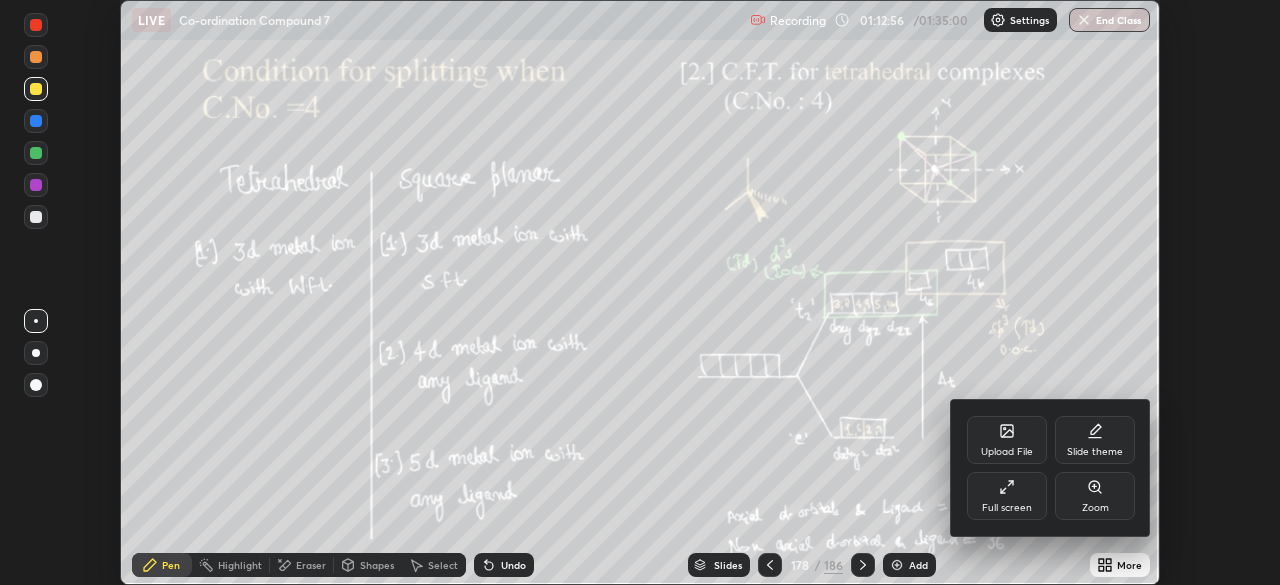 click 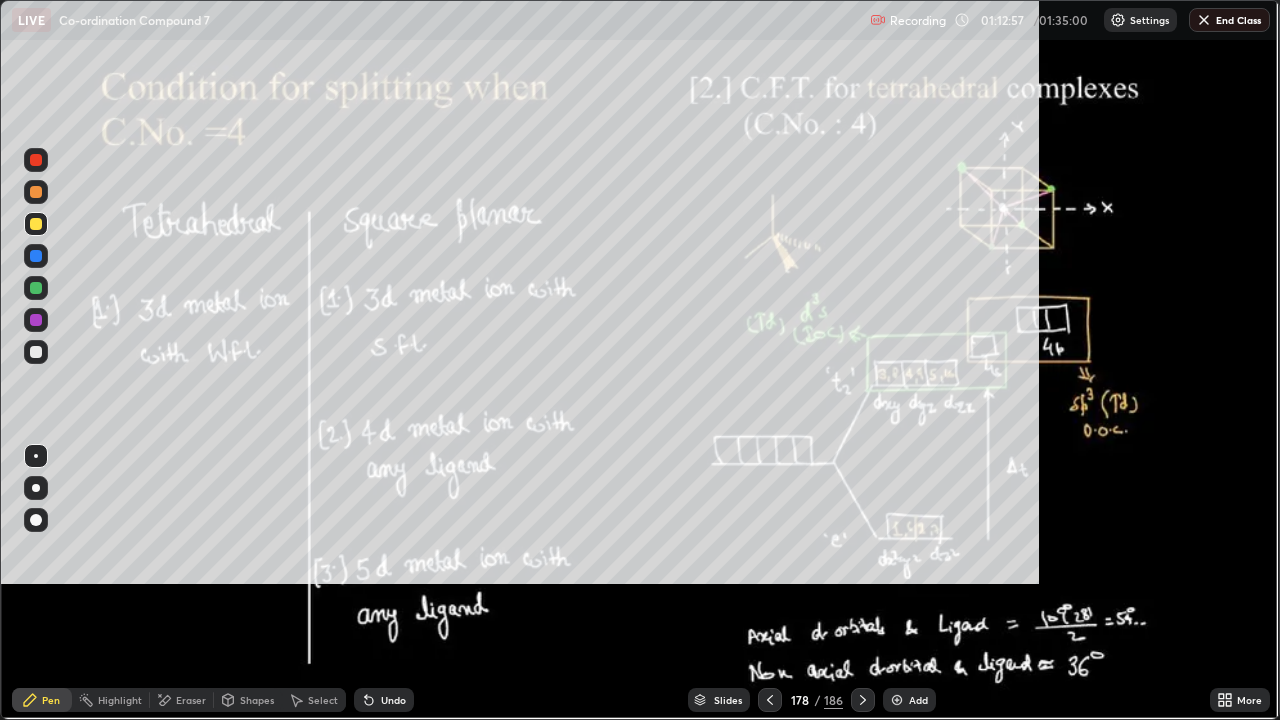 scroll, scrollTop: 99280, scrollLeft: 98720, axis: both 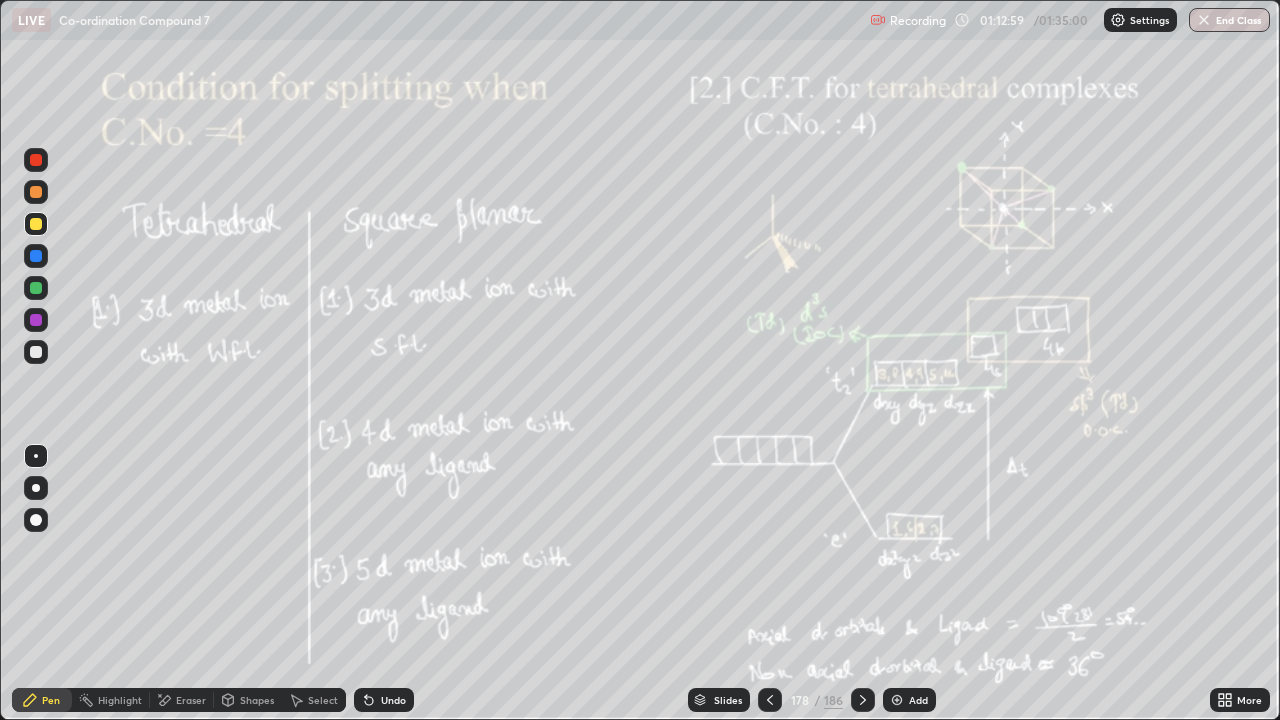 click 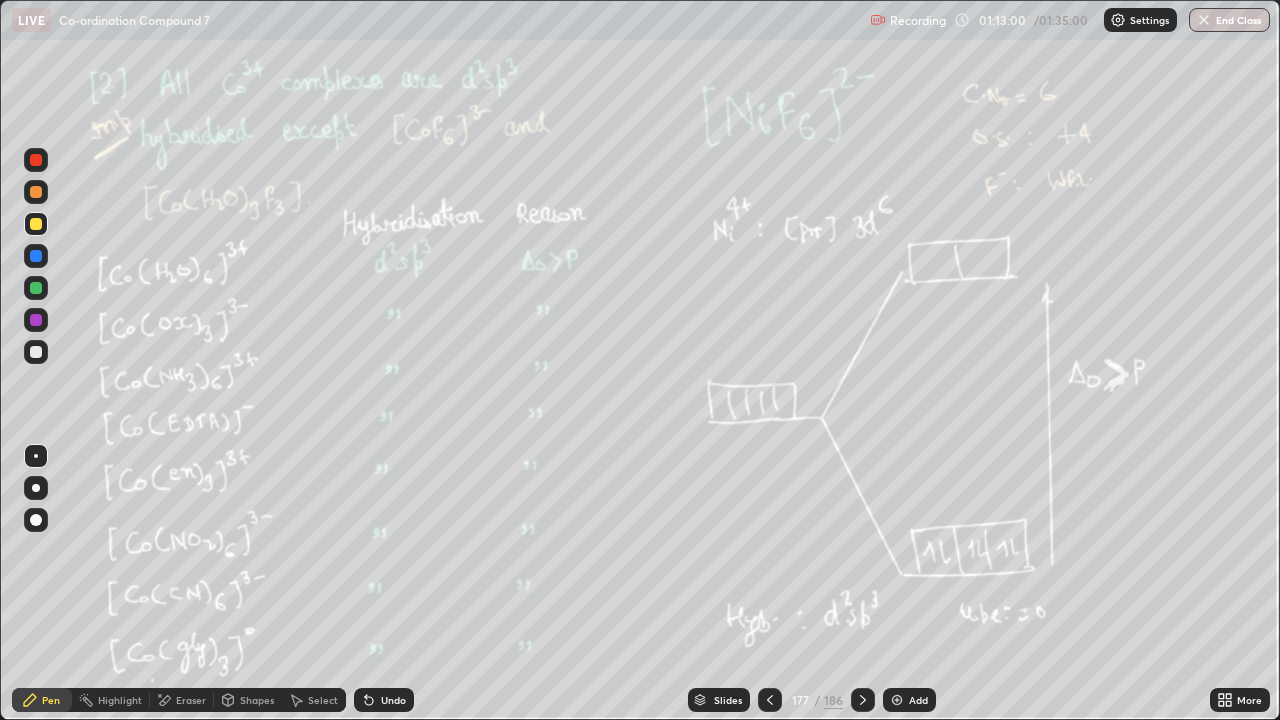 click on "Add" at bounding box center [918, 700] 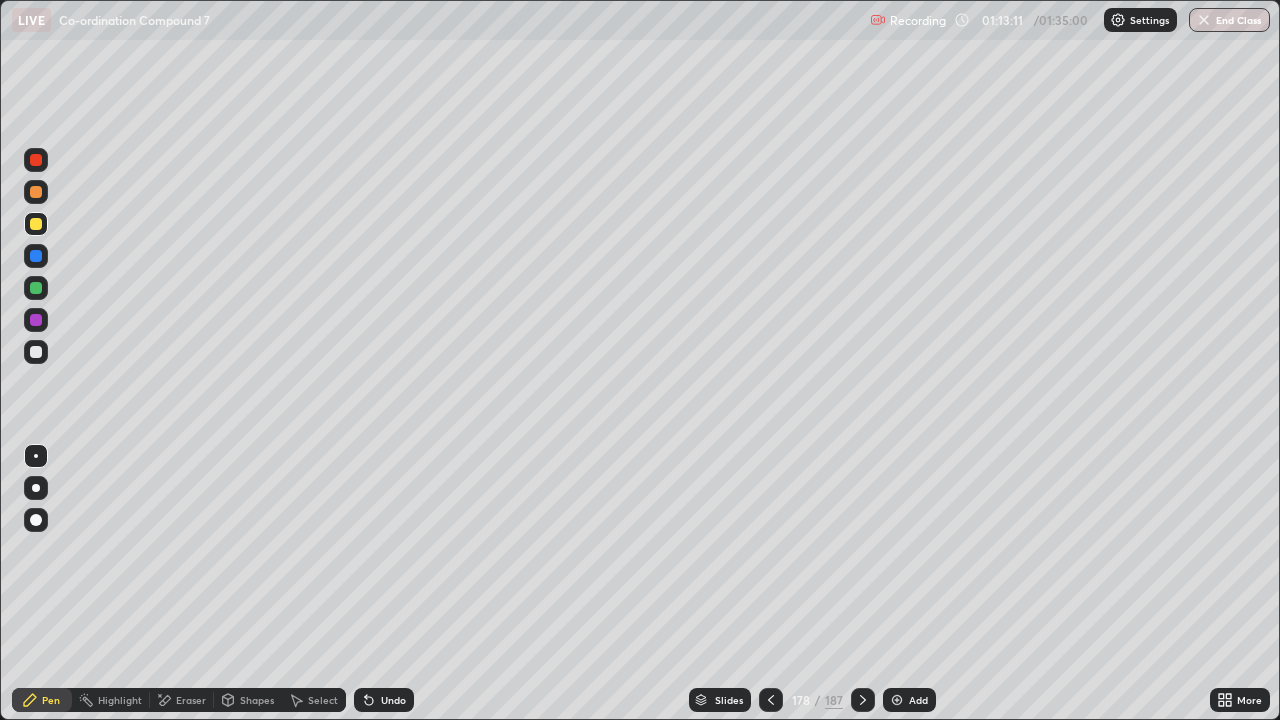 click on "Shapes" at bounding box center (248, 700) 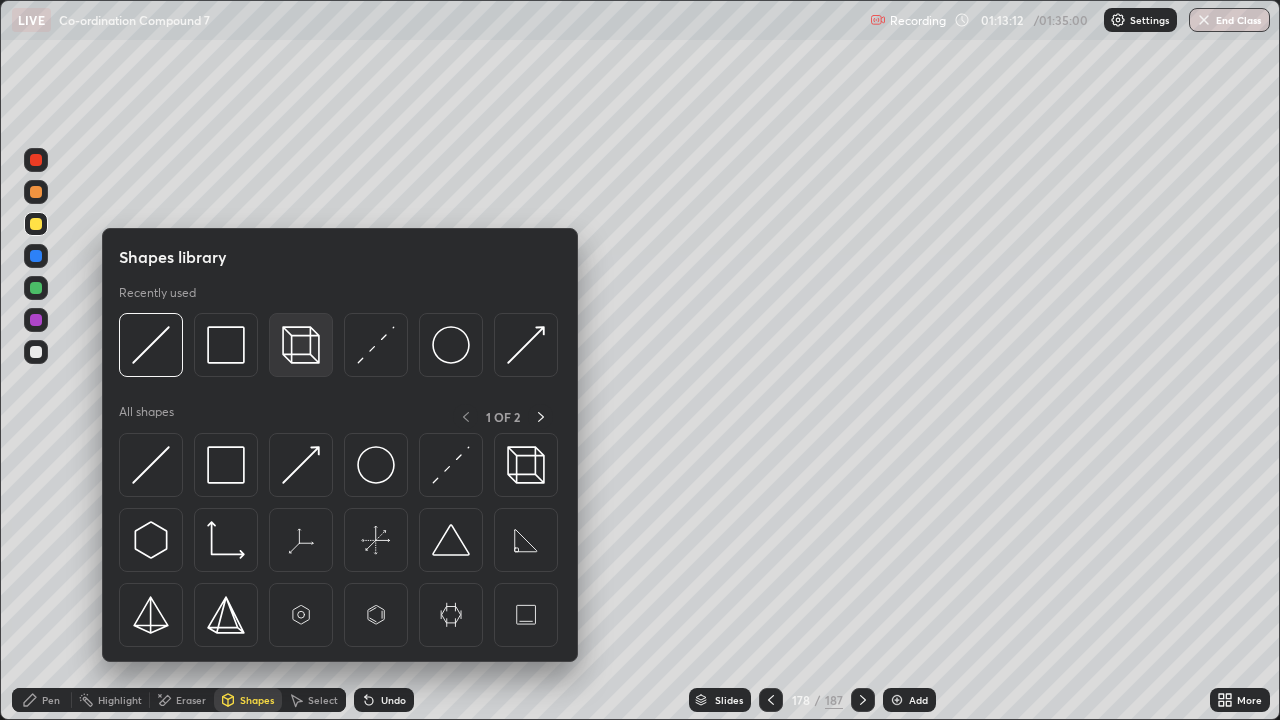 click at bounding box center [301, 345] 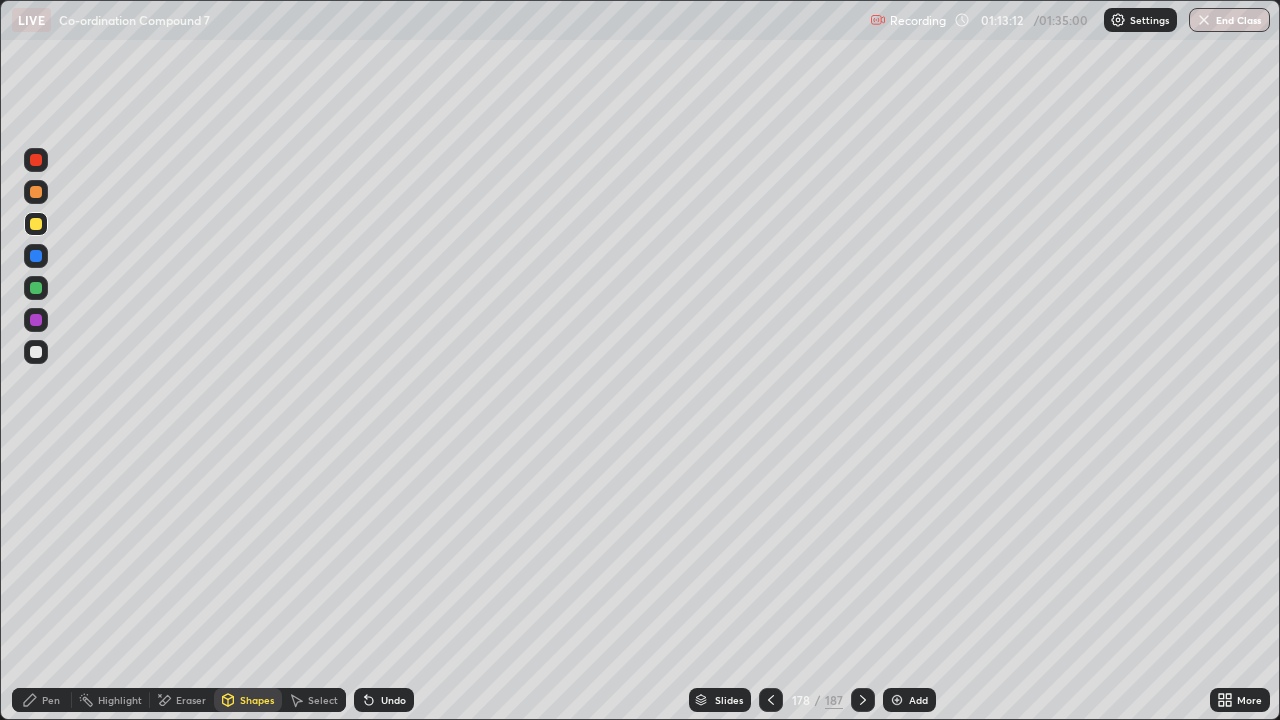 click at bounding box center (36, 224) 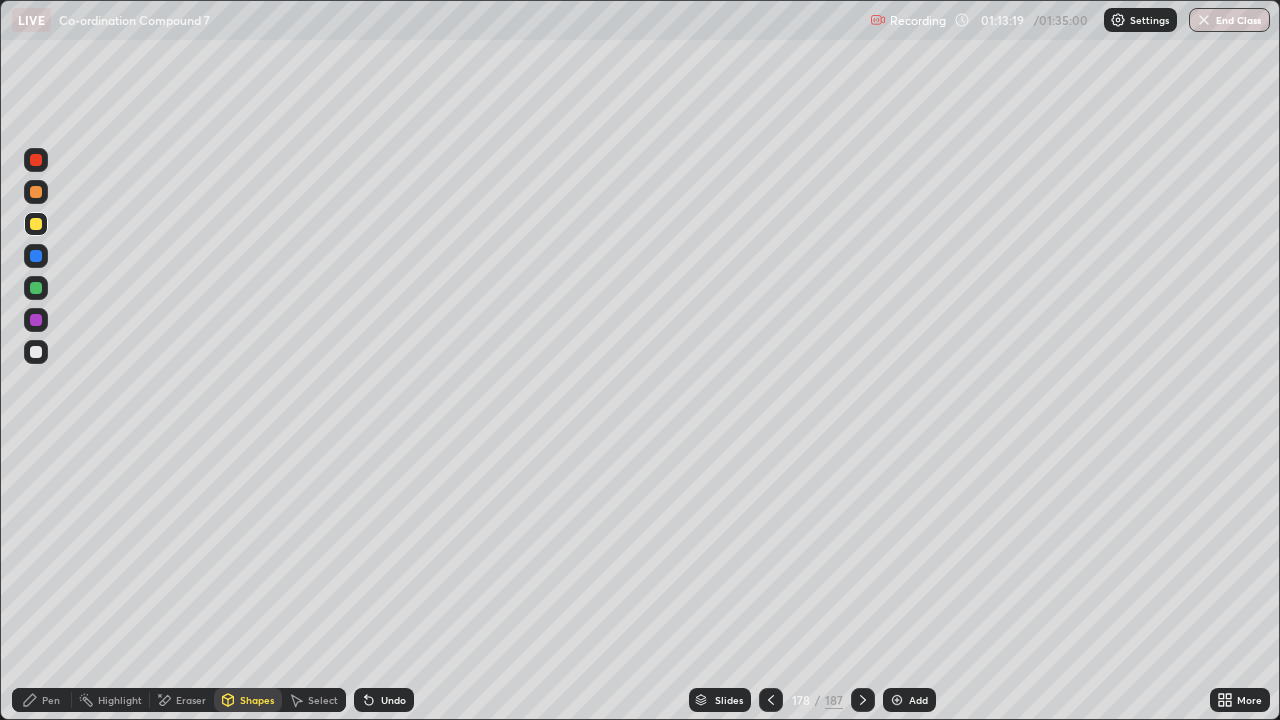click on "Undo" at bounding box center [384, 700] 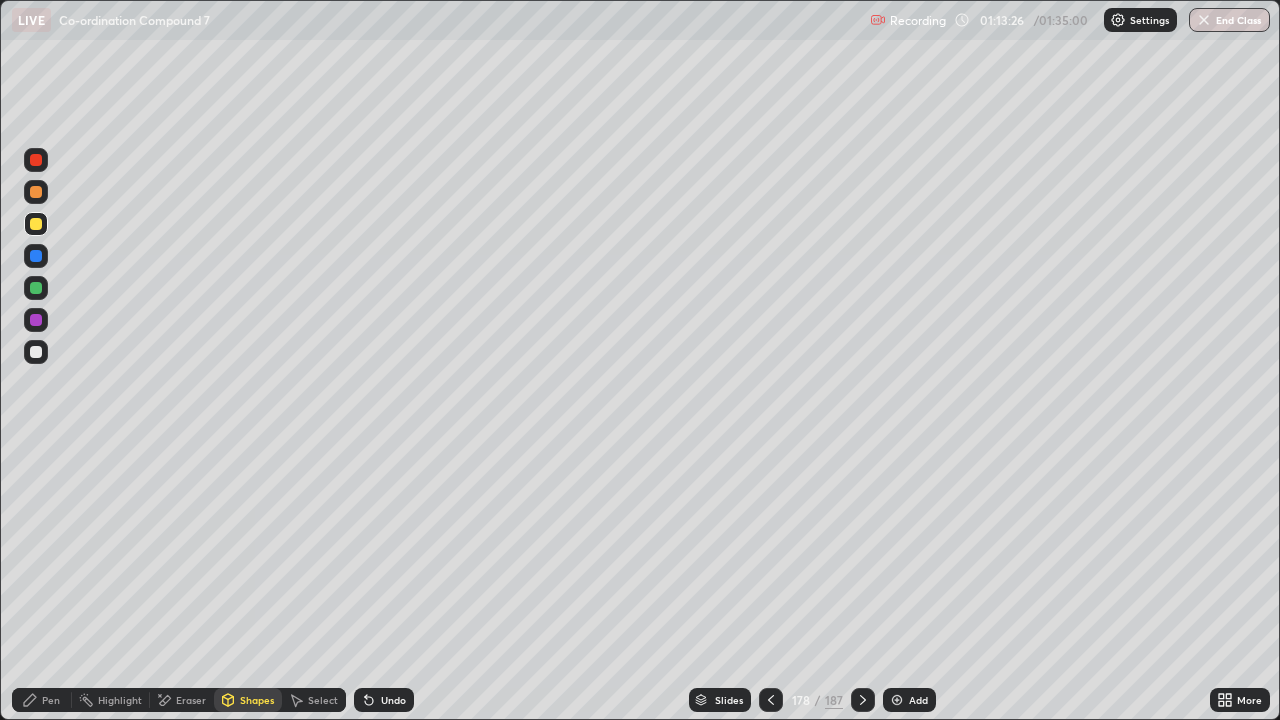 click on "Eraser" at bounding box center (182, 700) 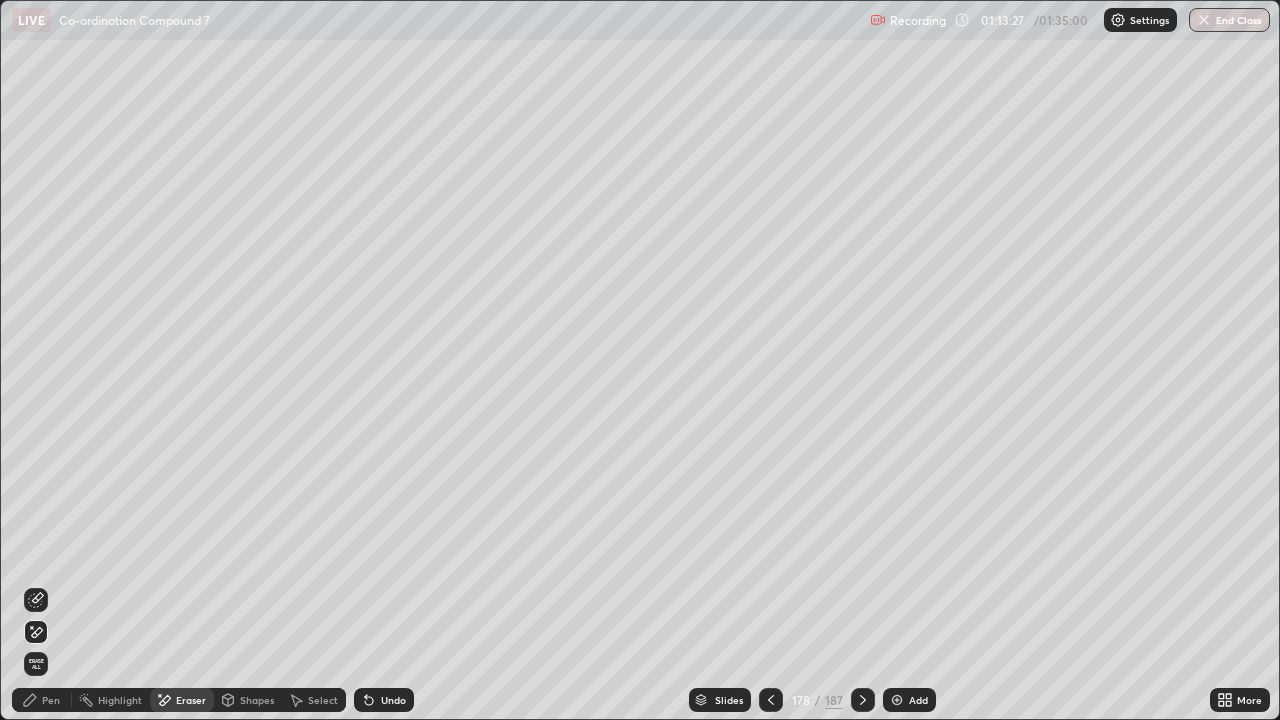 click on "Pen" at bounding box center (51, 700) 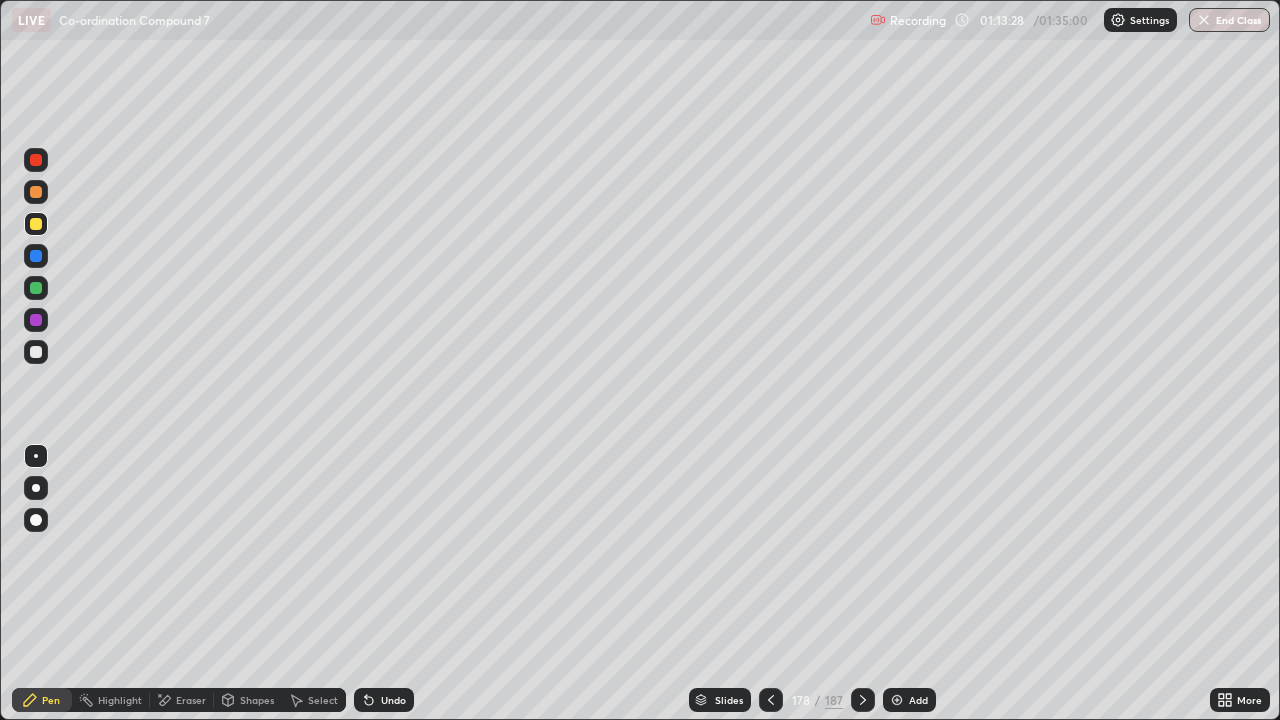 click at bounding box center (36, 352) 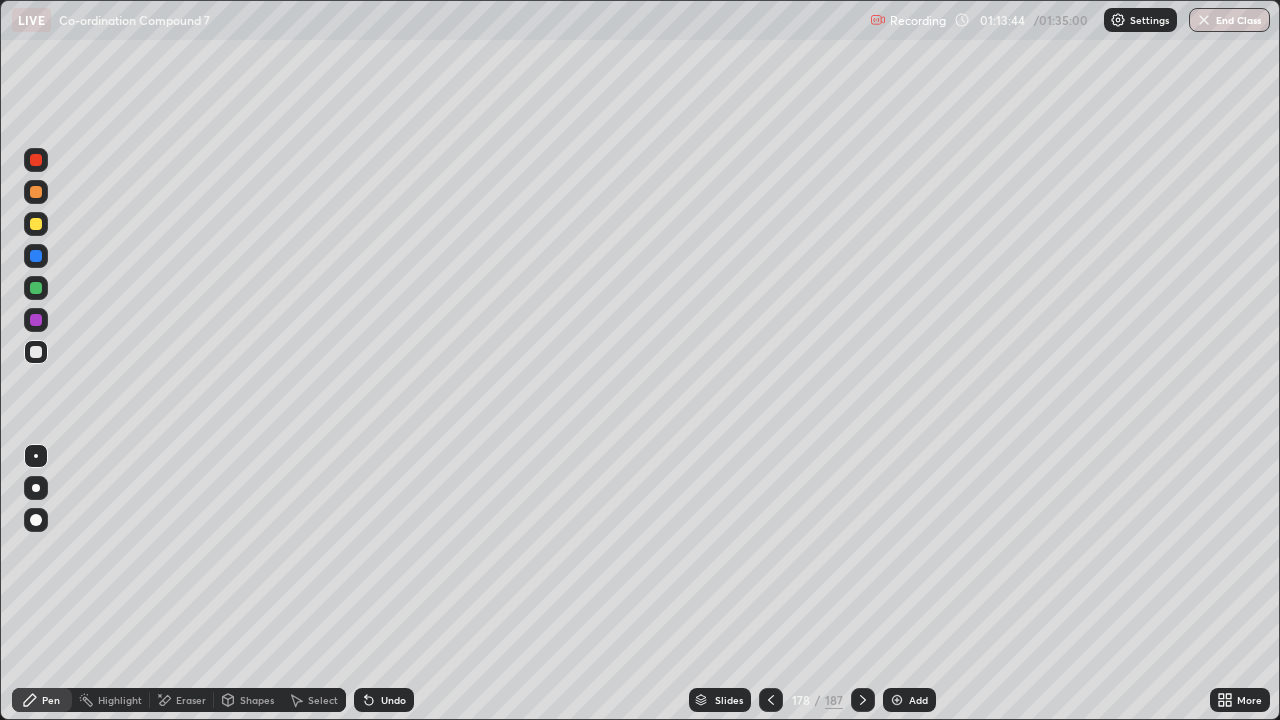 click on "Shapes" at bounding box center (248, 700) 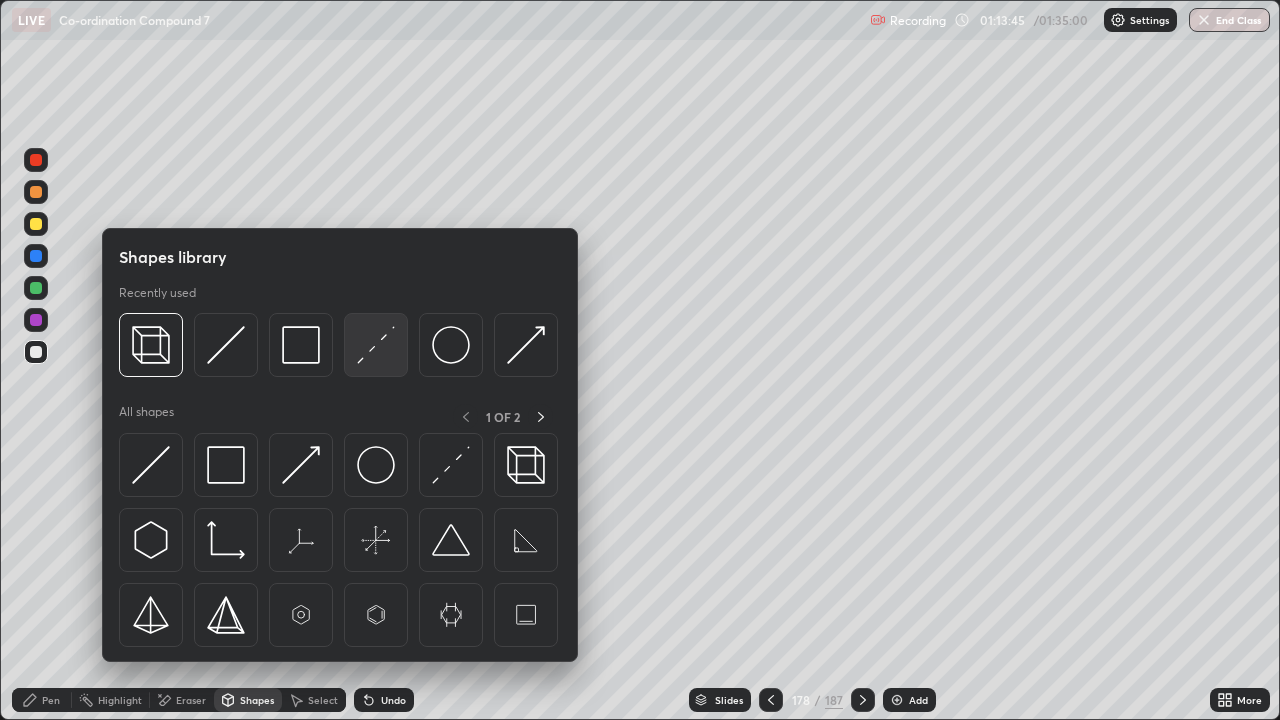 click at bounding box center [376, 345] 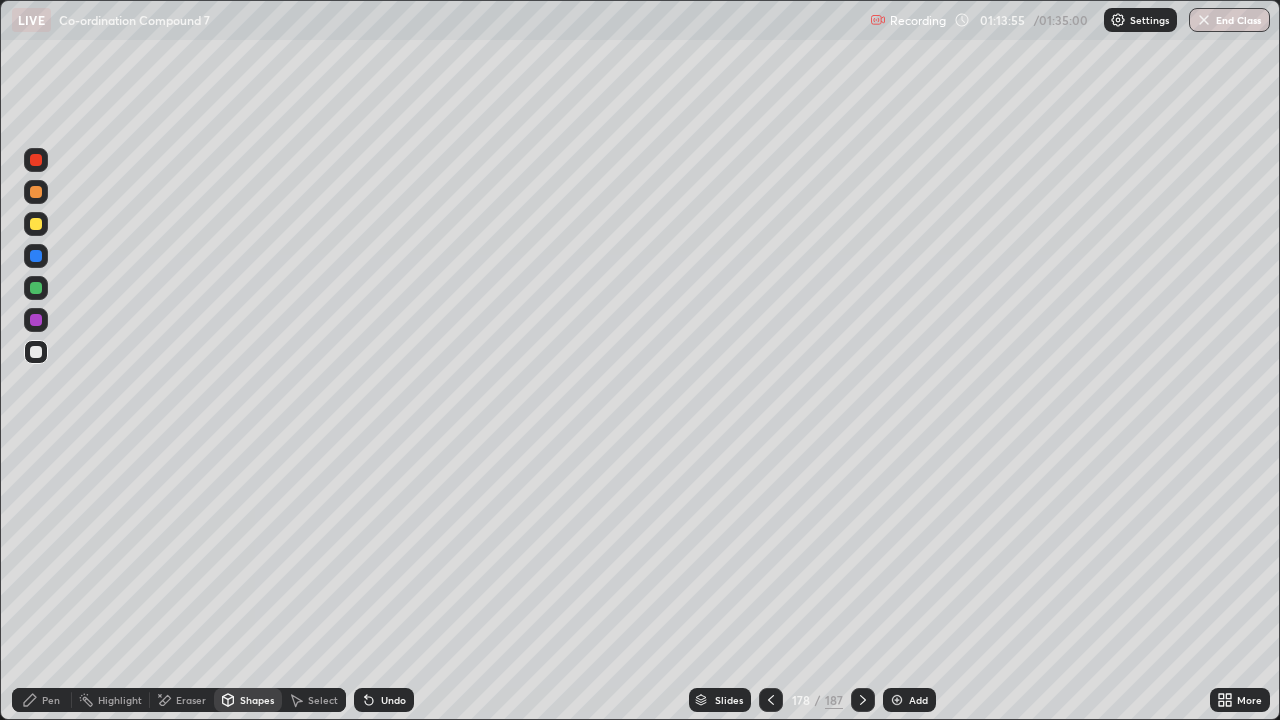 click at bounding box center [36, 224] 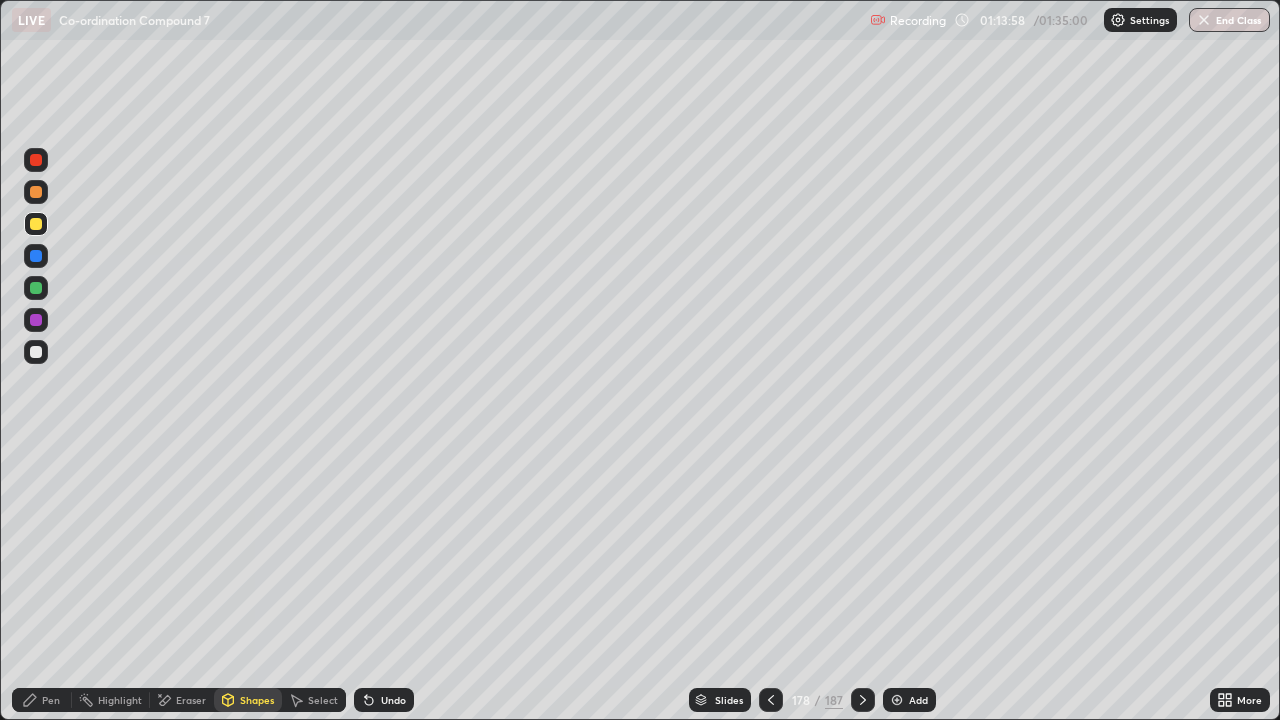 click at bounding box center (36, 352) 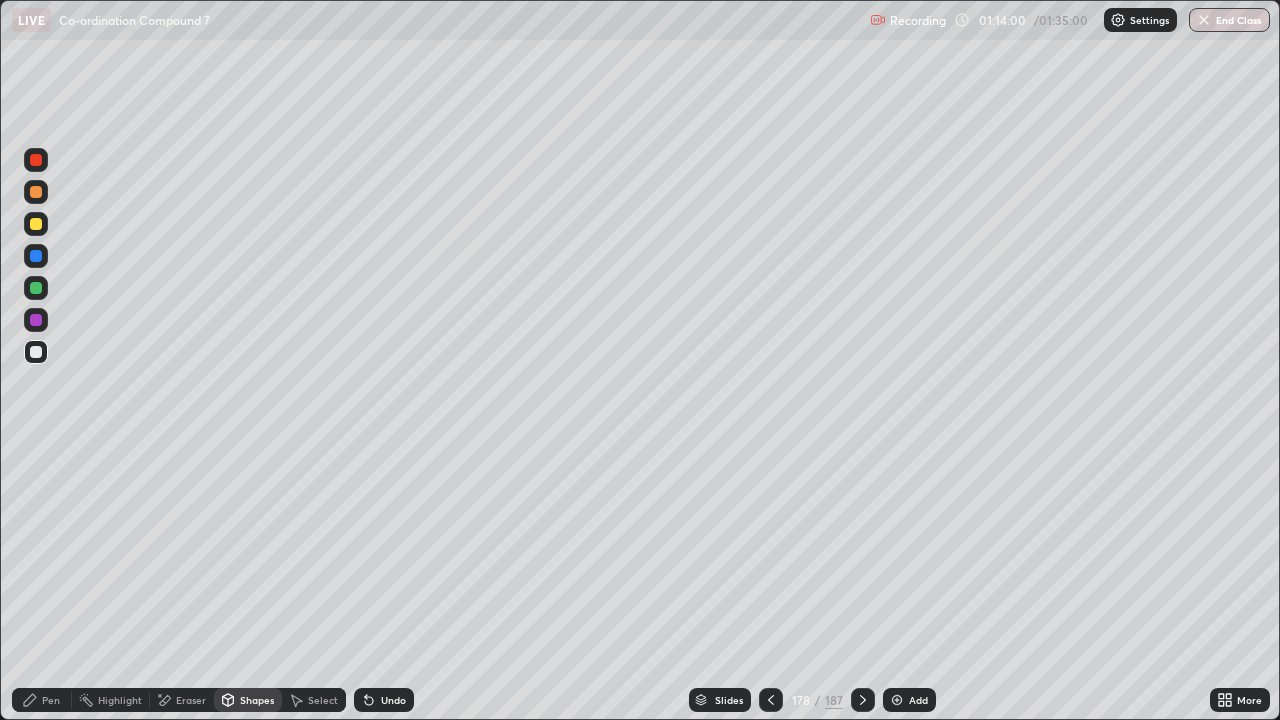click 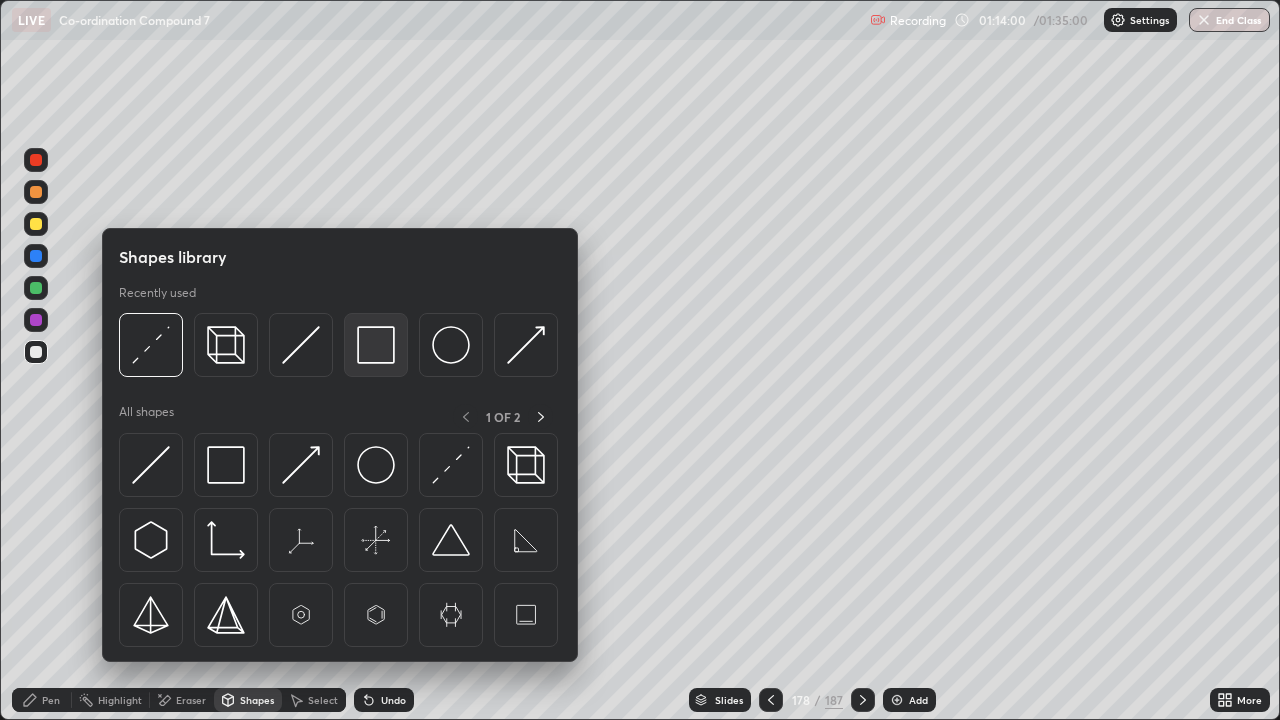 click at bounding box center (376, 345) 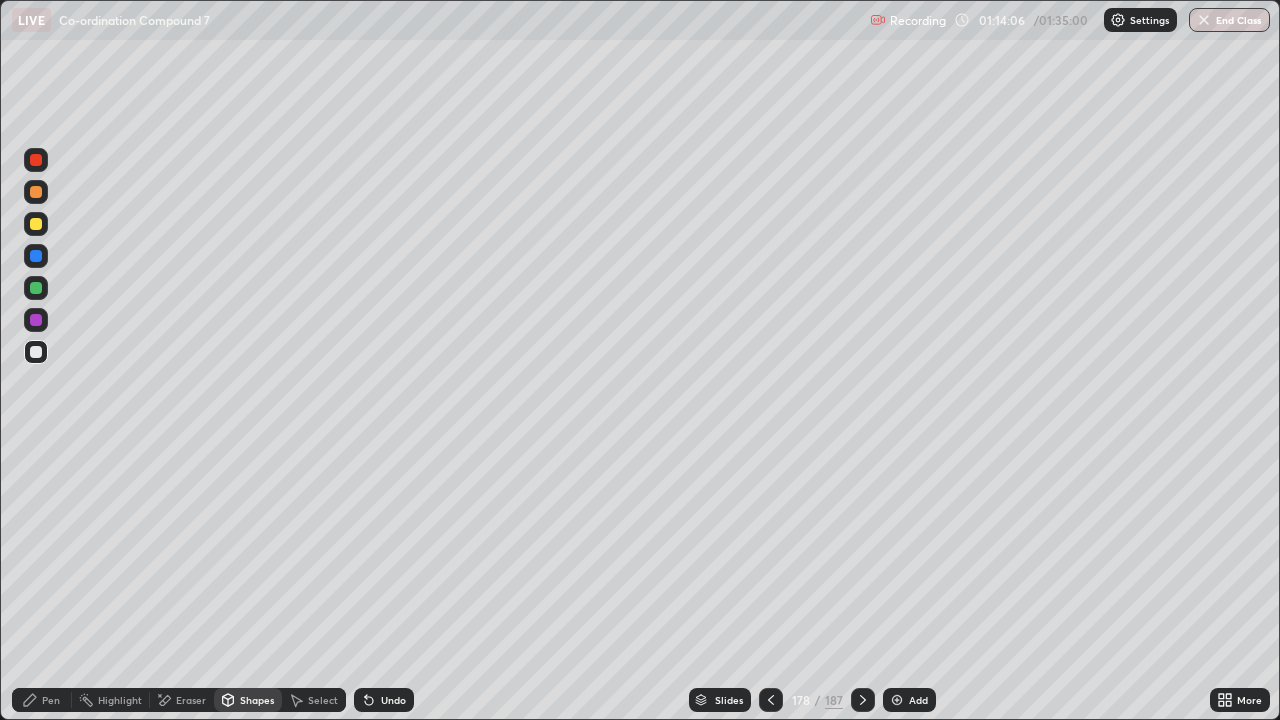 click on "Pen" at bounding box center (51, 700) 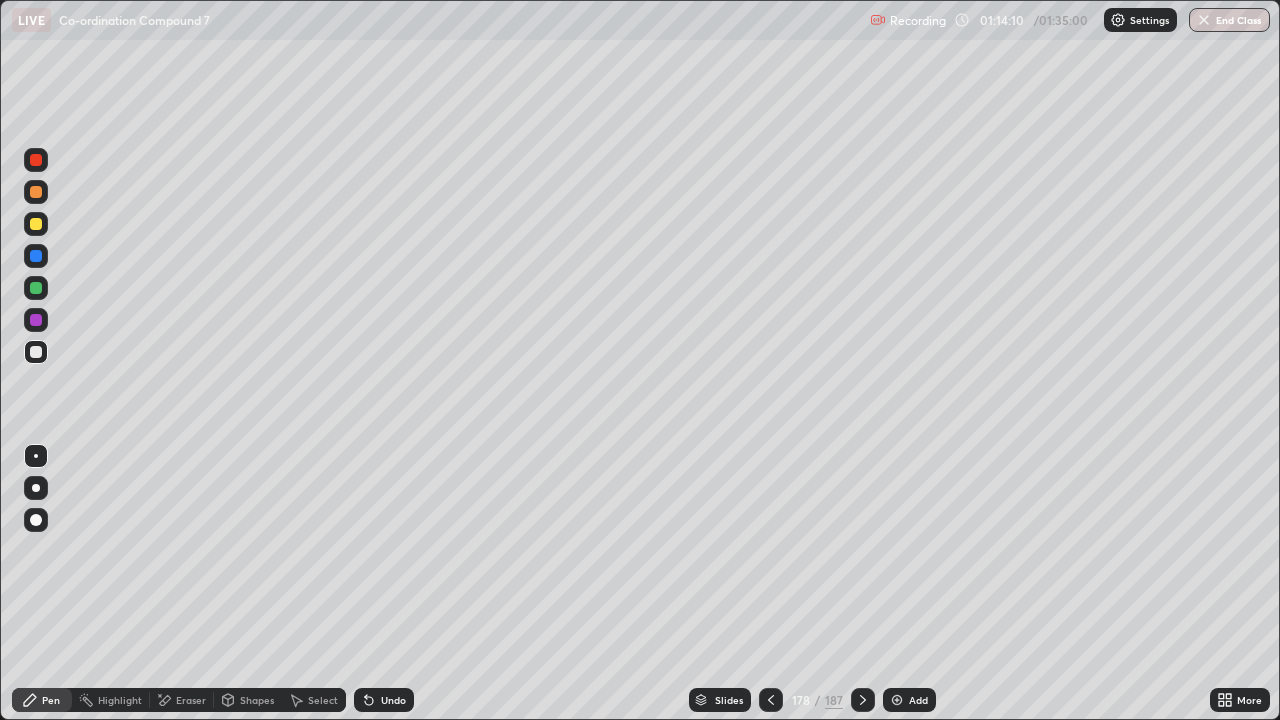 click at bounding box center (36, 352) 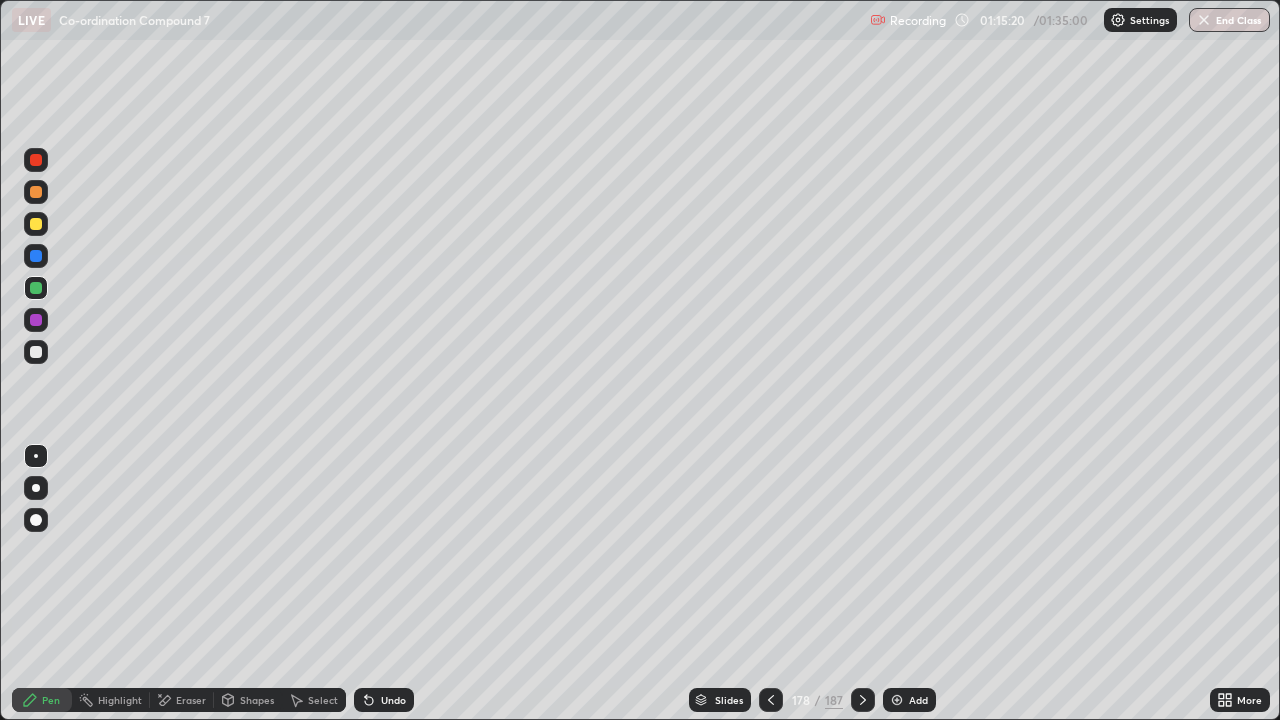 click 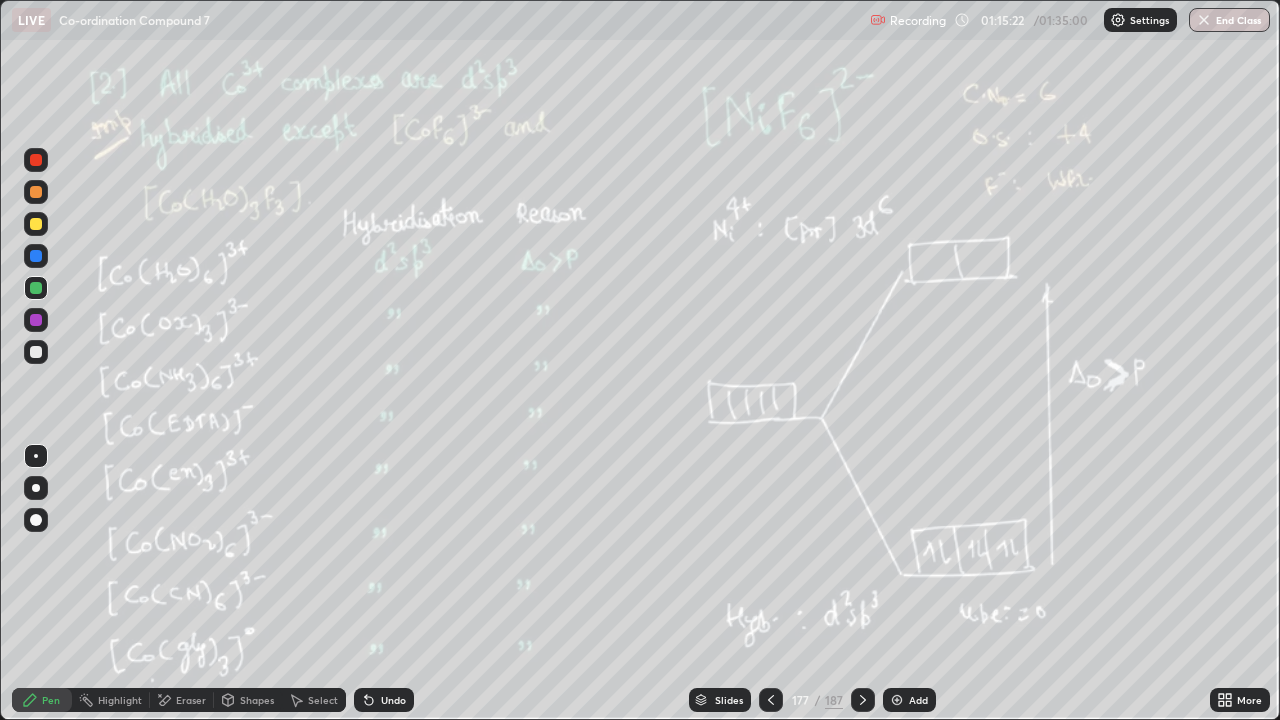 click 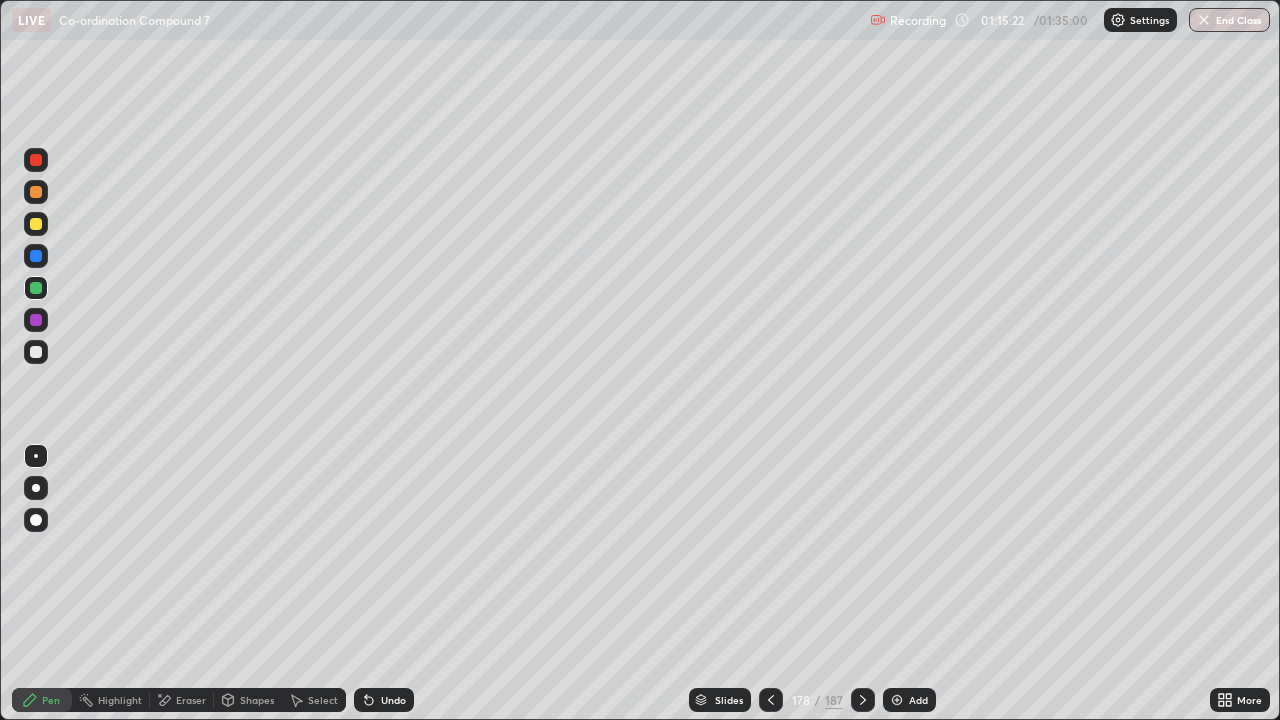 click 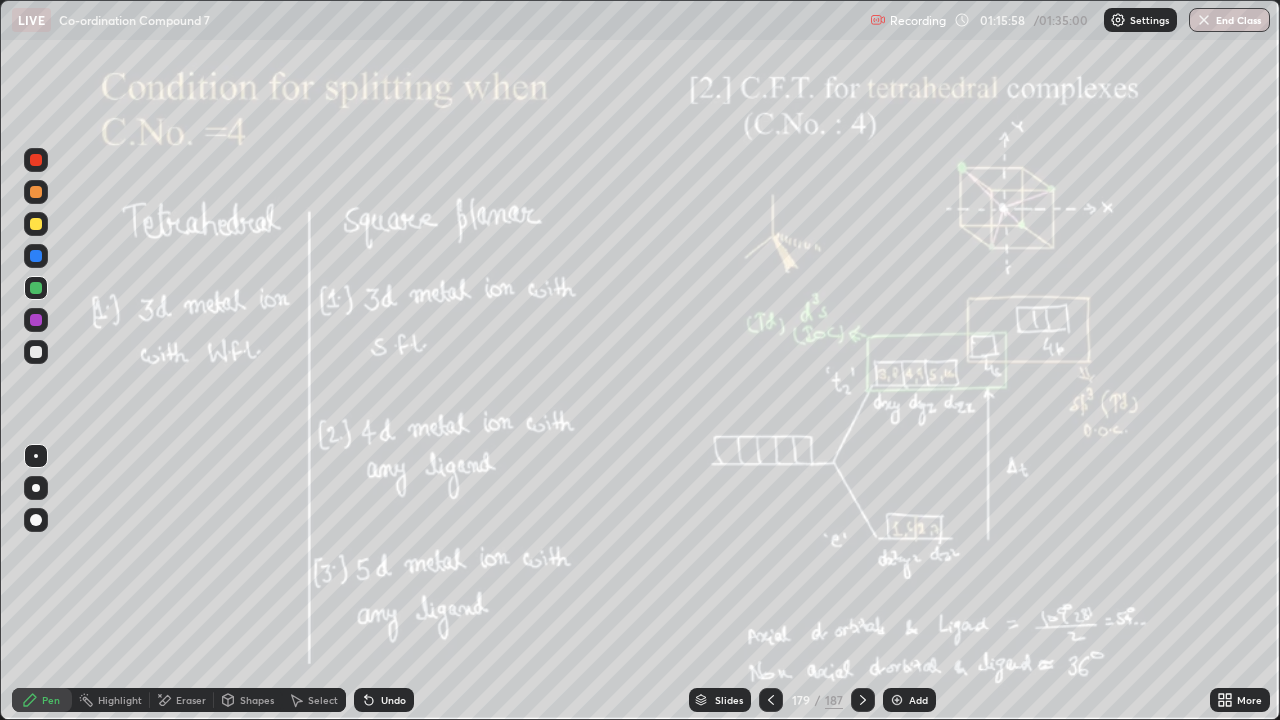 click at bounding box center (36, 352) 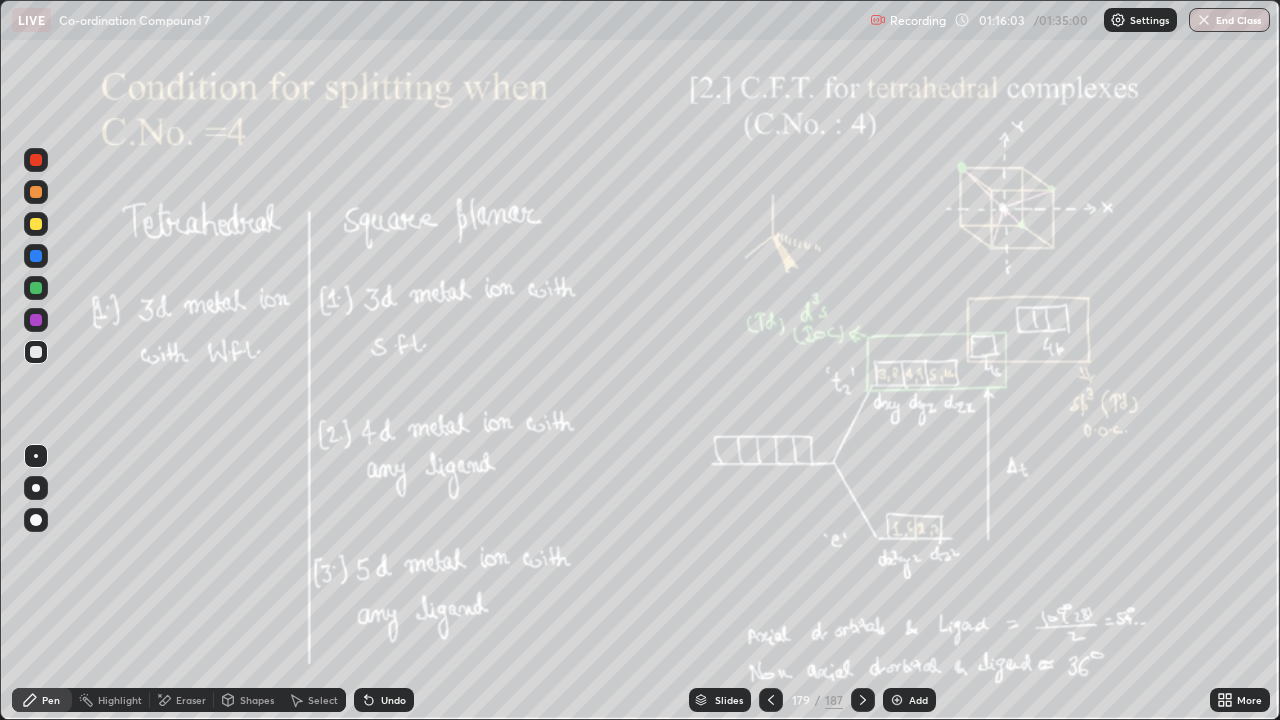 click on "Add" at bounding box center (909, 700) 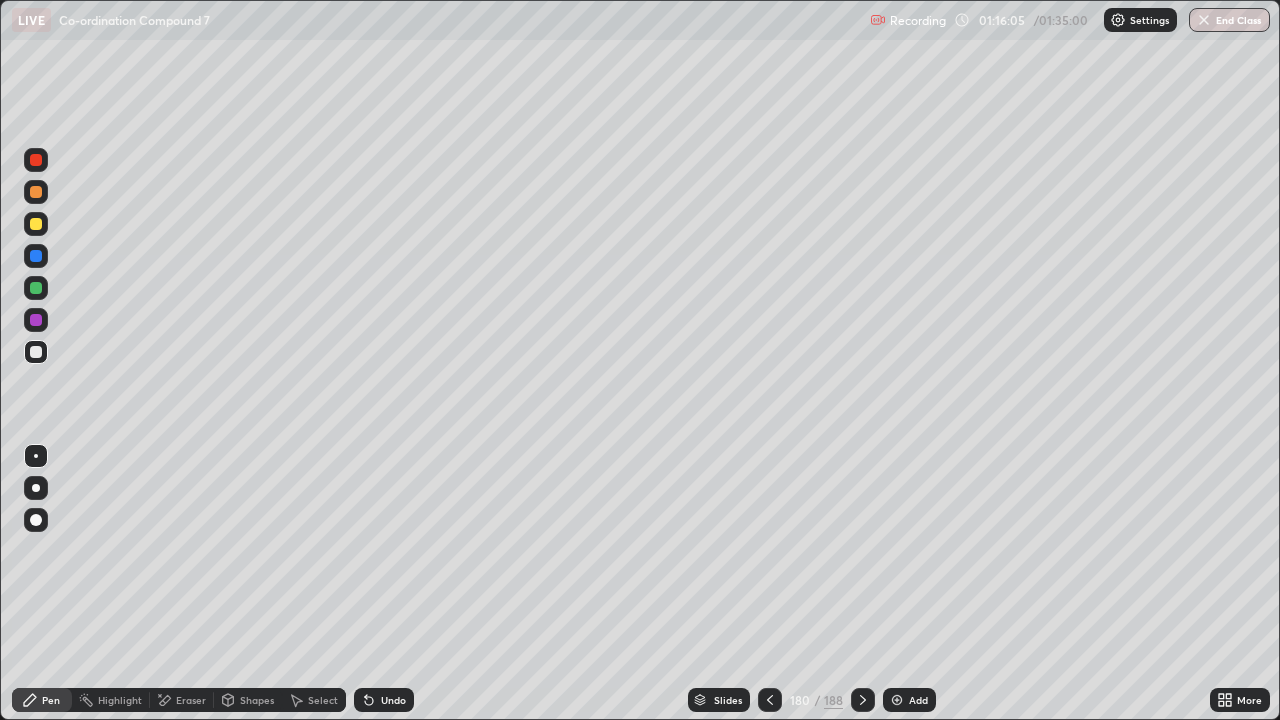 click at bounding box center [36, 224] 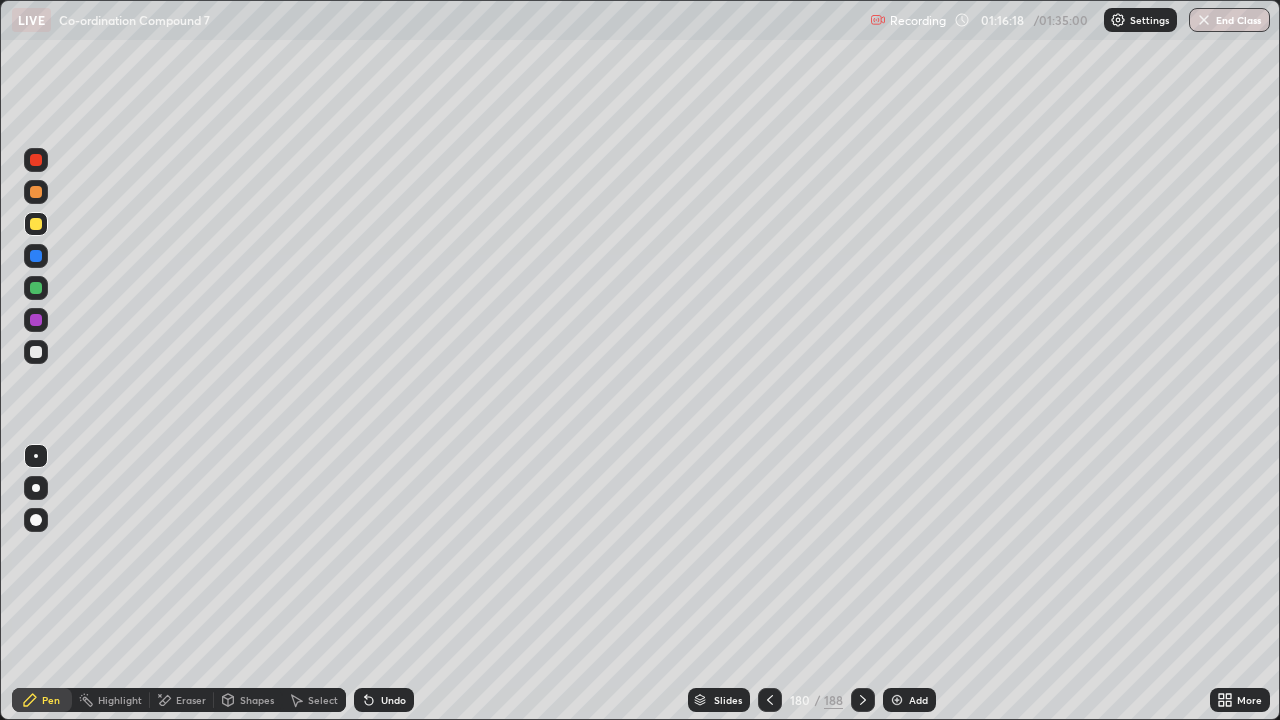 click on "Select" at bounding box center (323, 700) 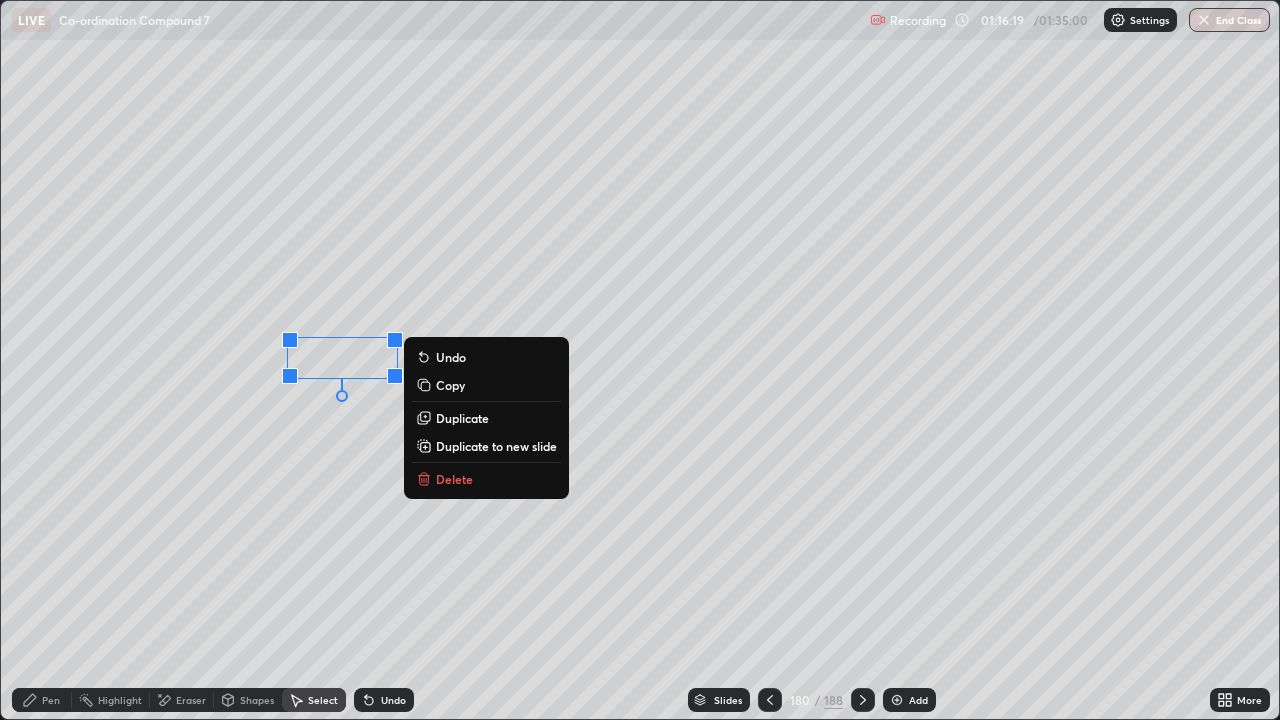 click on "Delete" at bounding box center [454, 479] 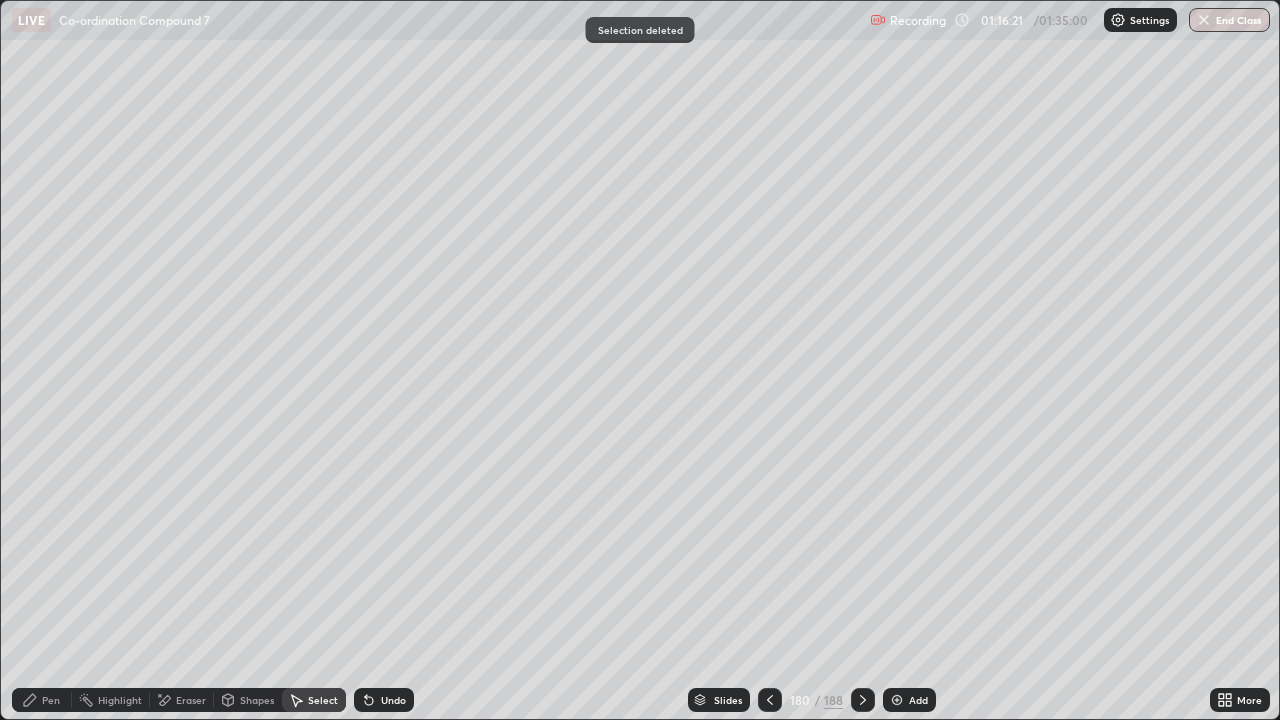 click on "Pen" at bounding box center [42, 700] 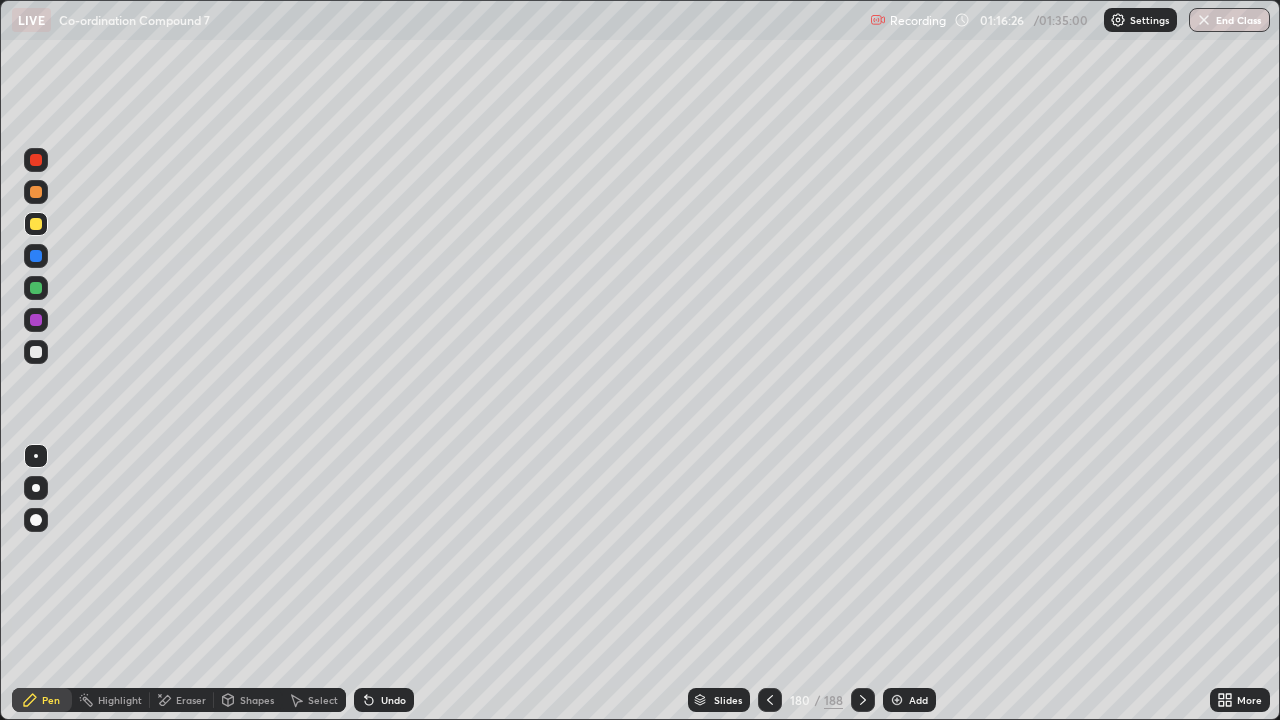 click 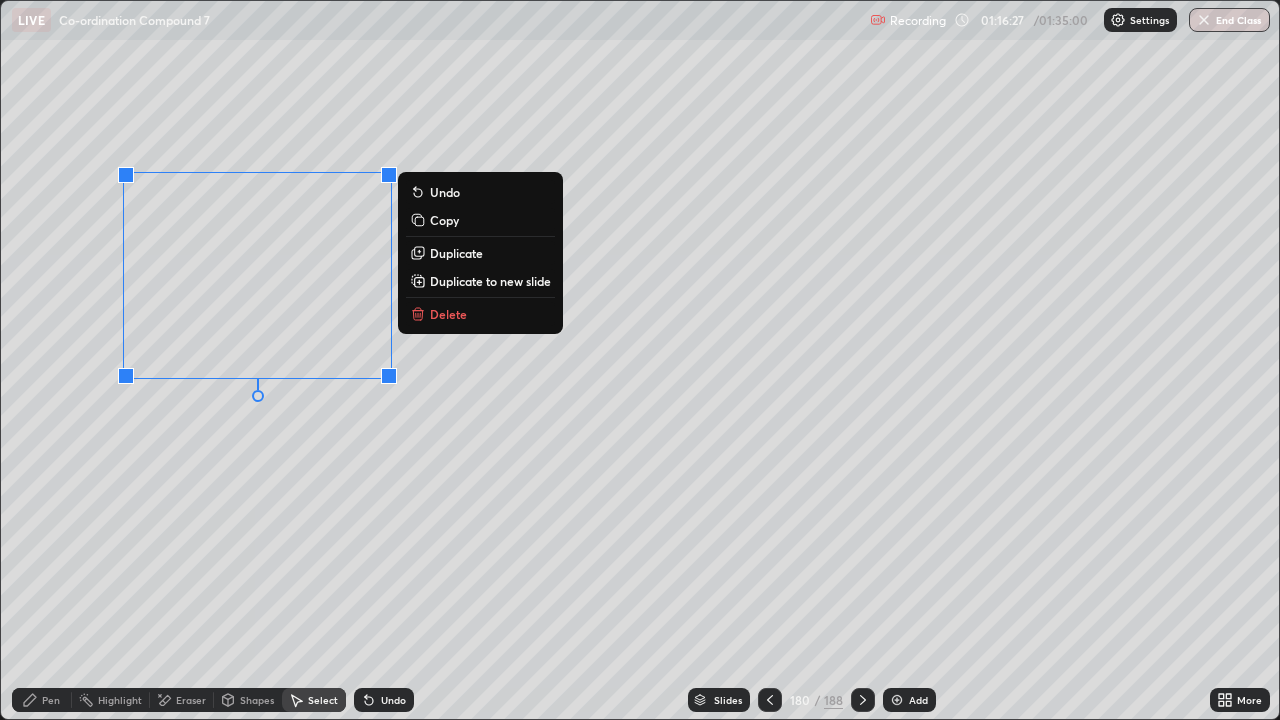 click on "Delete" at bounding box center (448, 314) 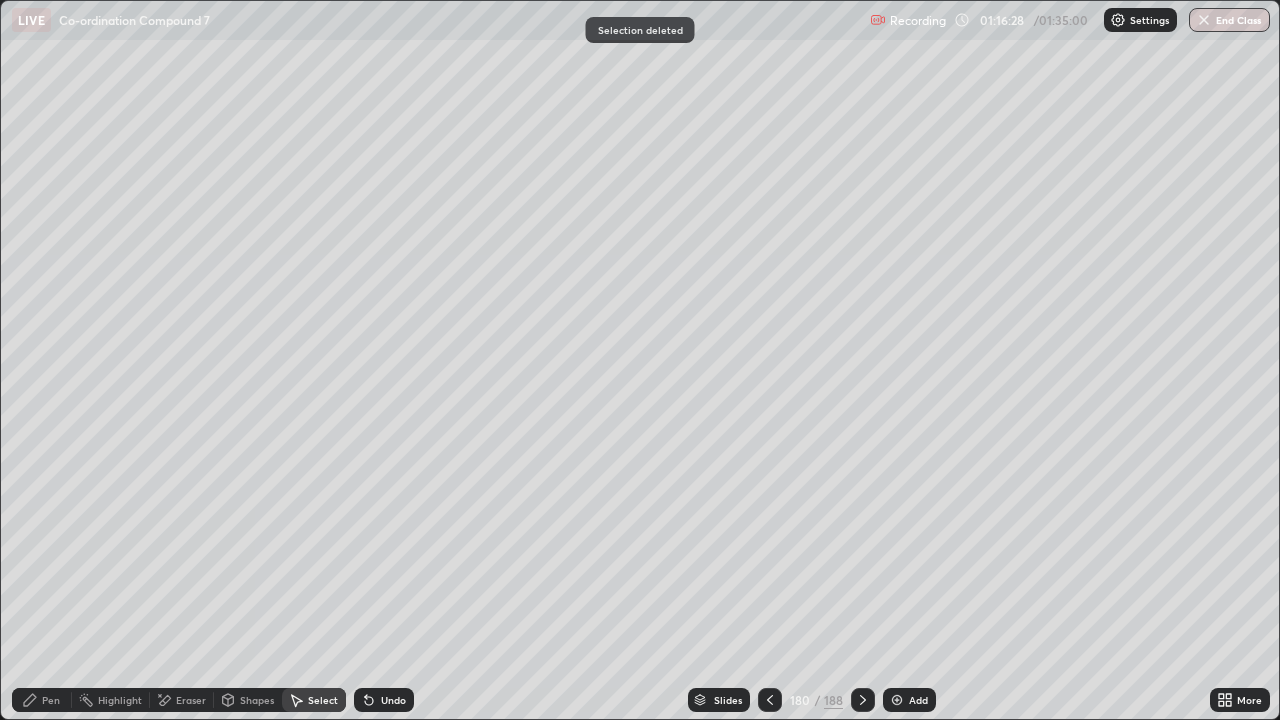 click at bounding box center [770, 700] 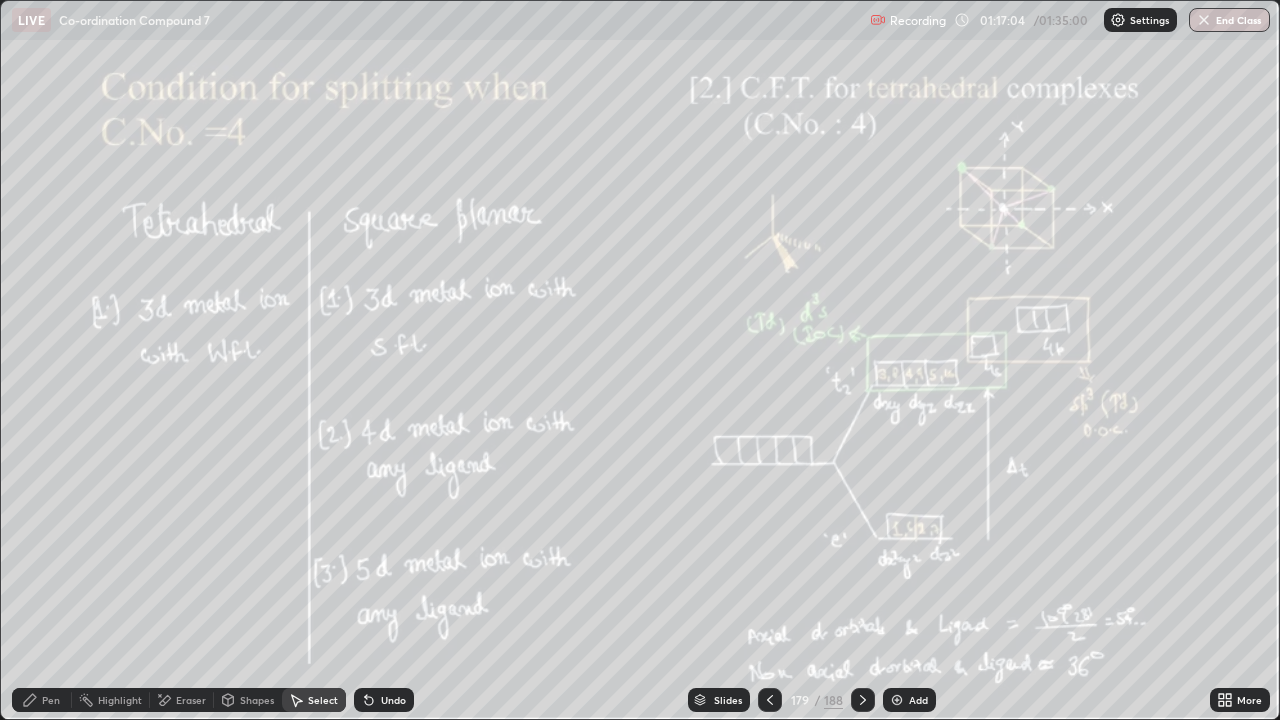 click at bounding box center (863, 700) 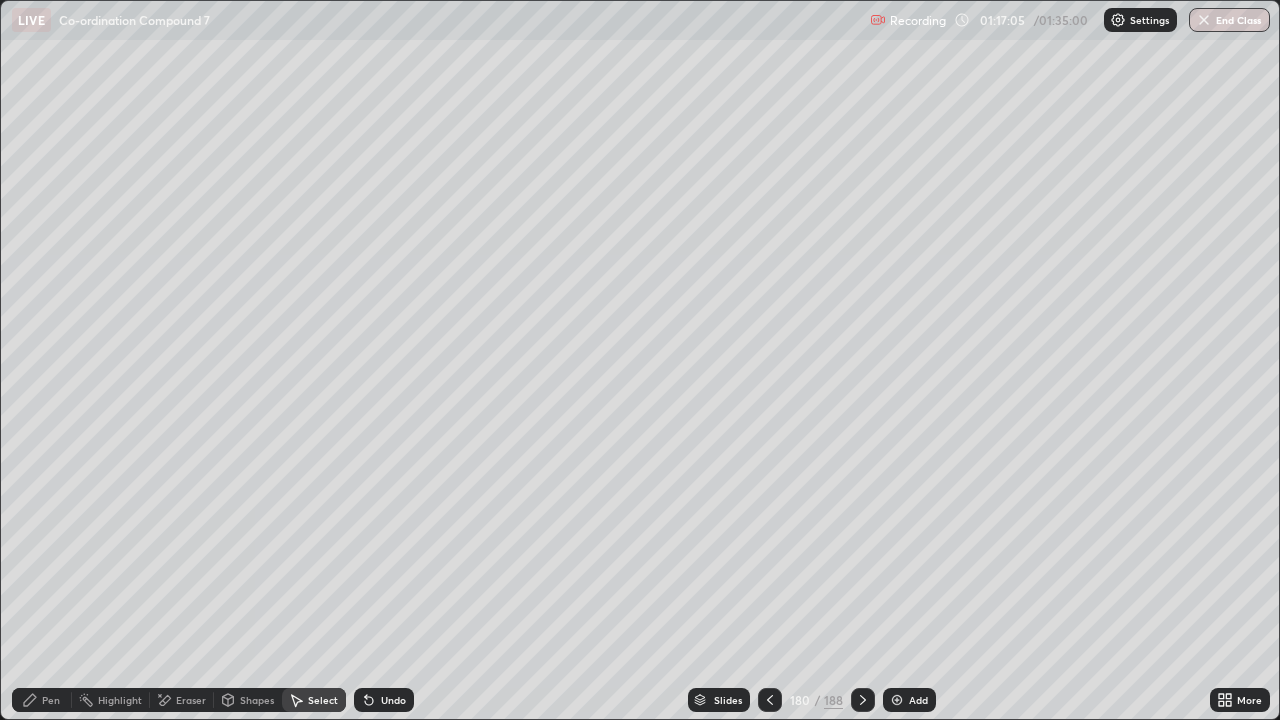 click 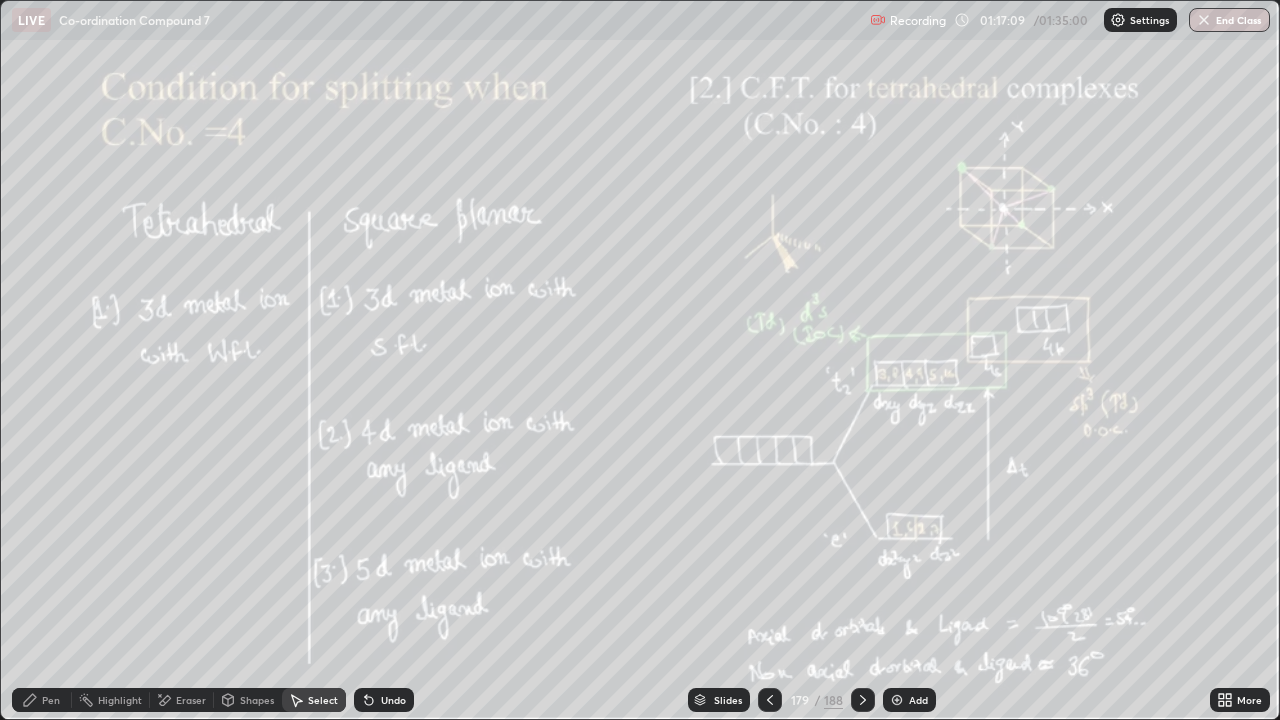 click 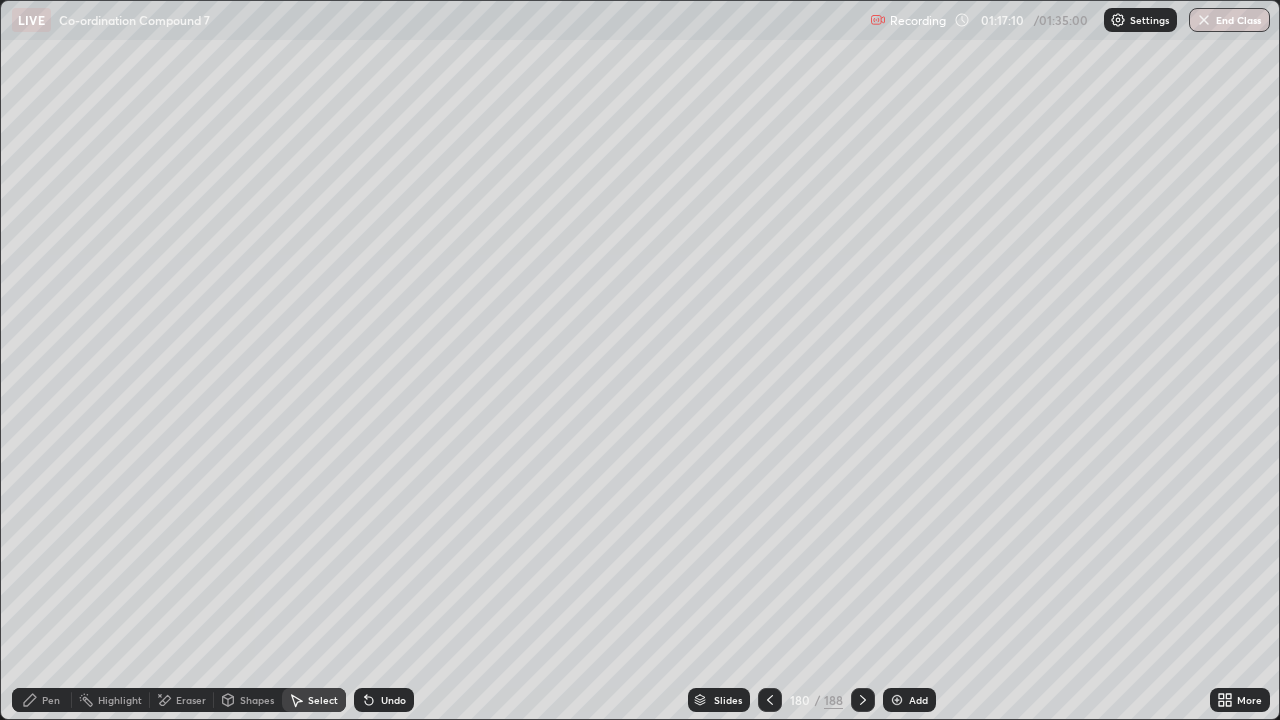 click 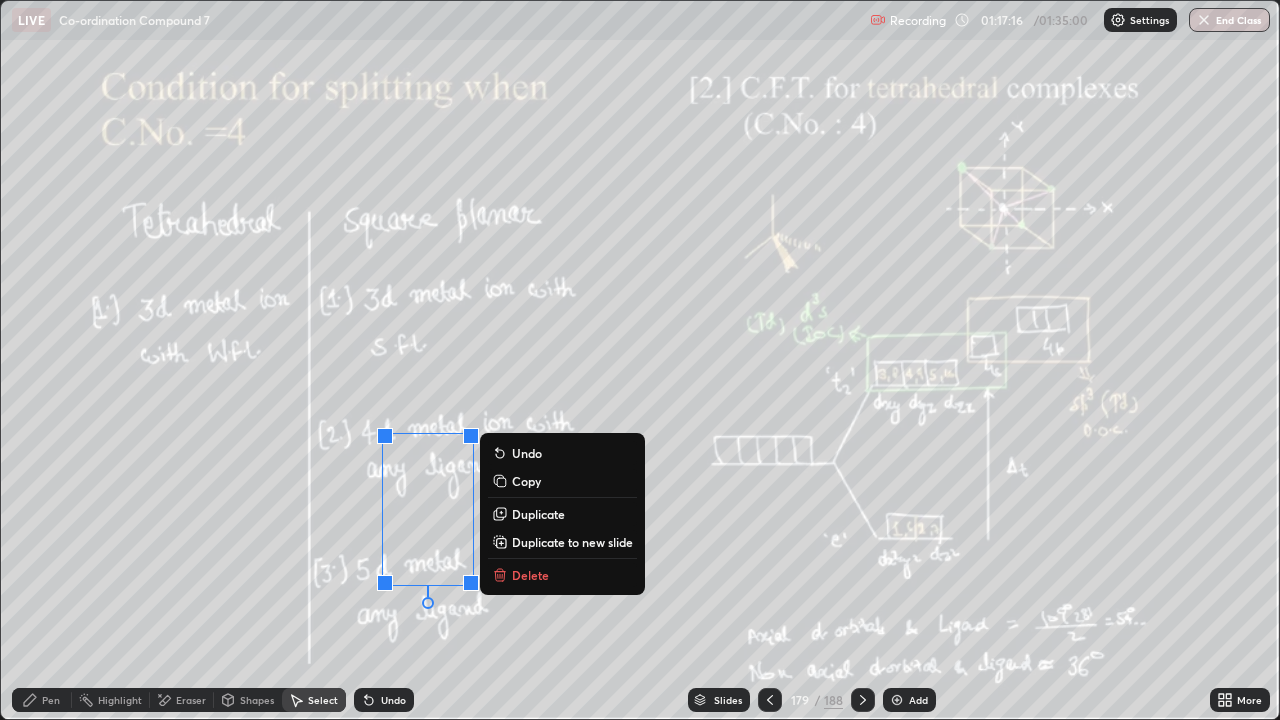 click 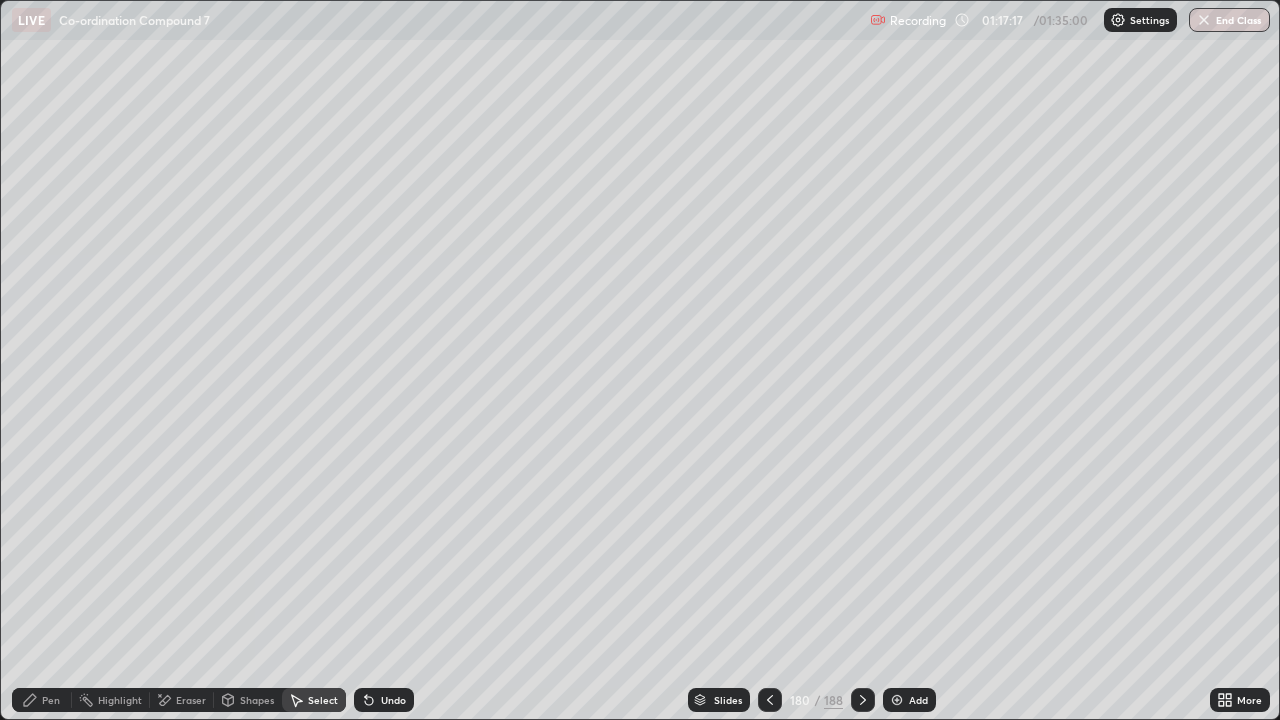 click at bounding box center (863, 700) 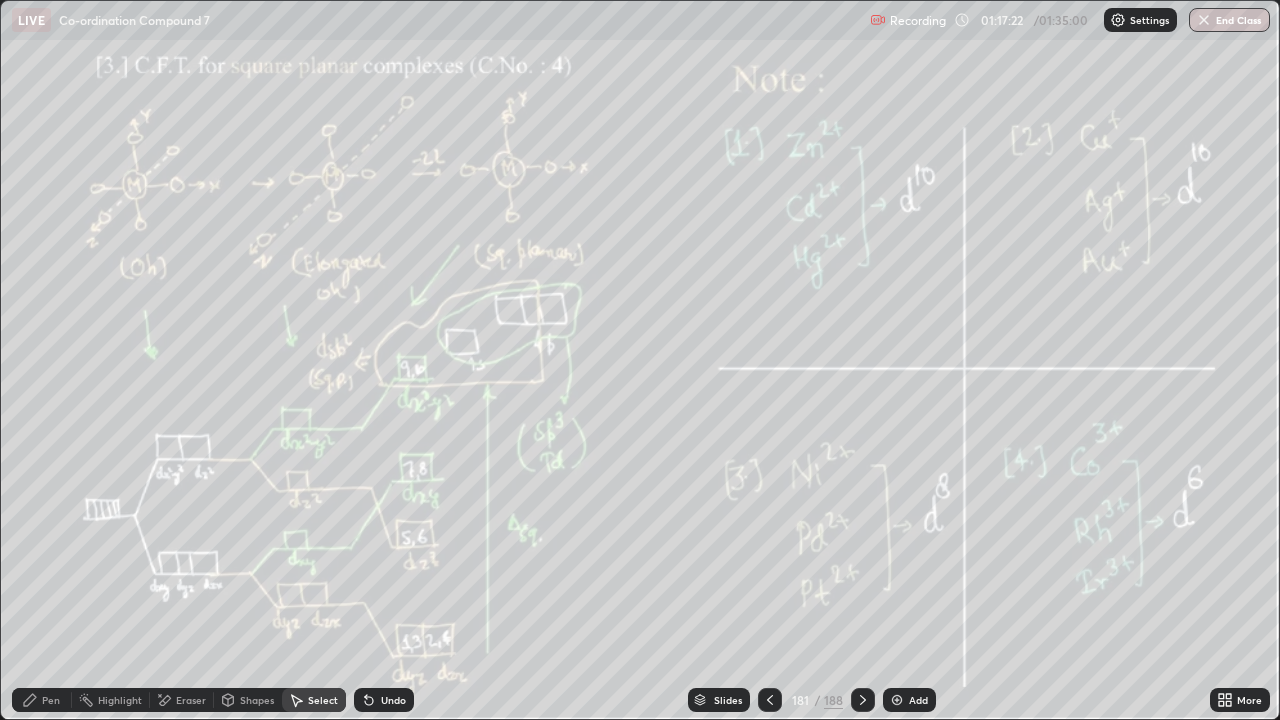 click 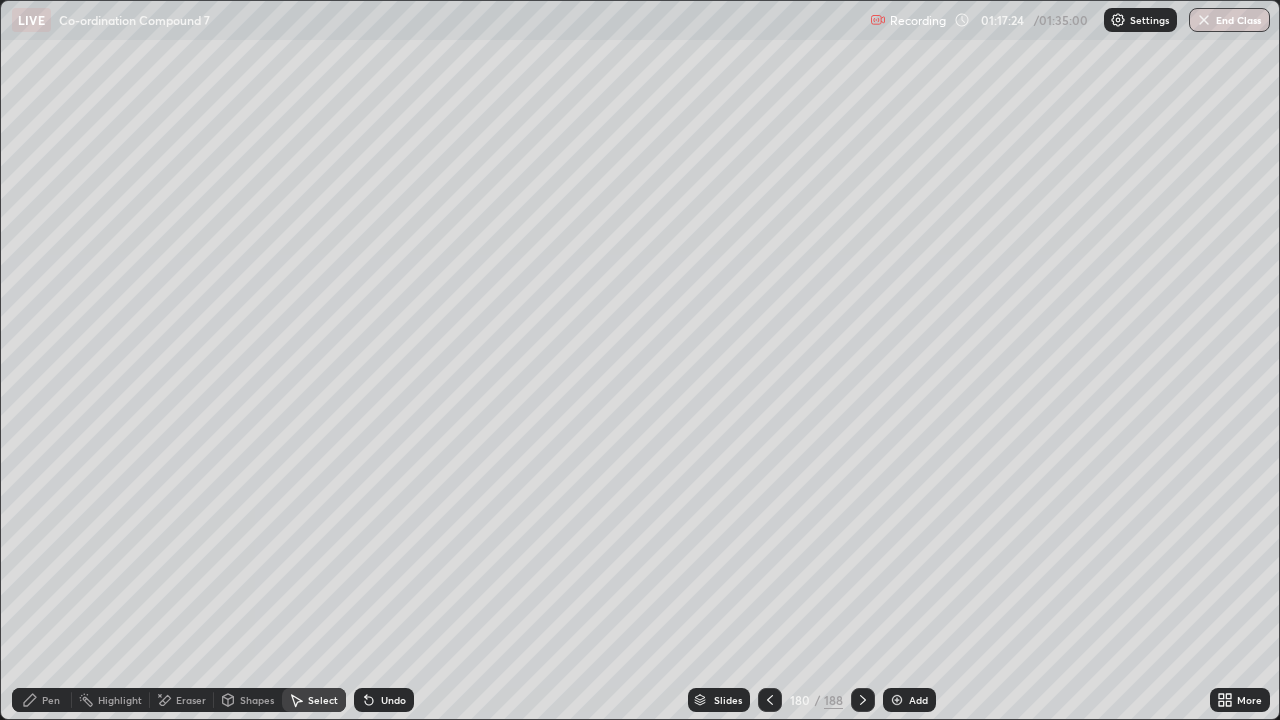 click on "Pen" at bounding box center (42, 700) 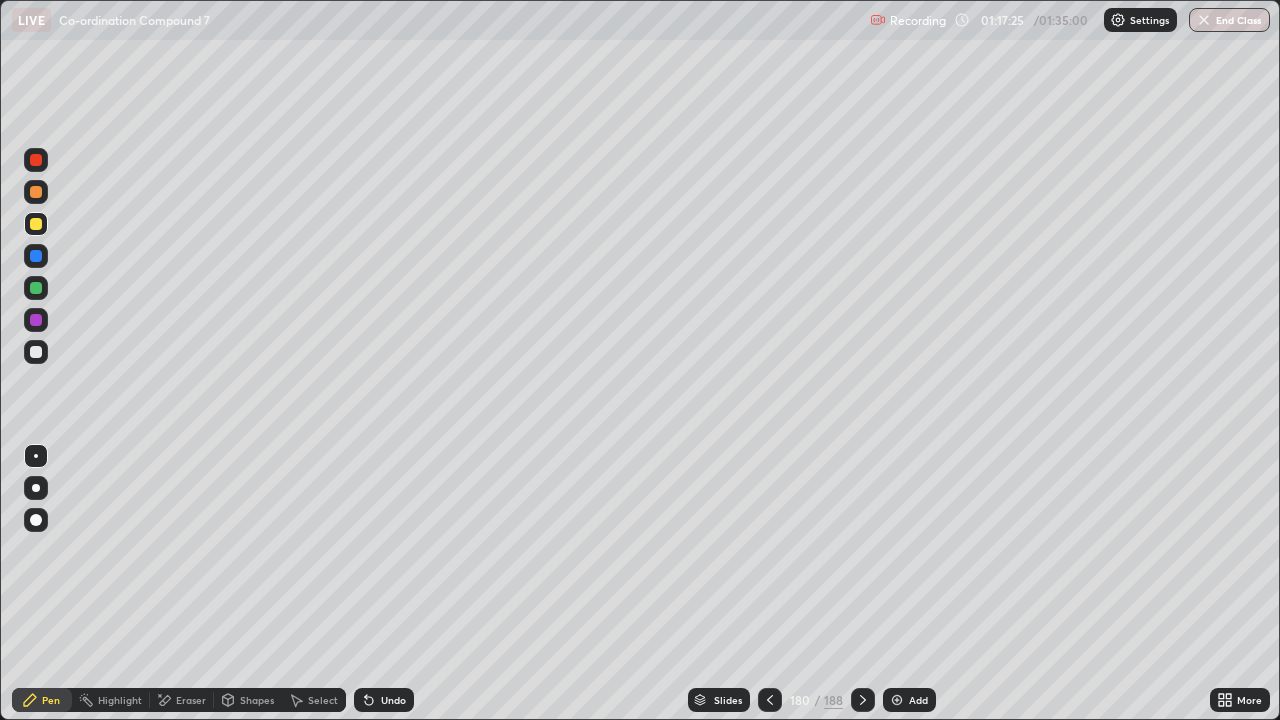 click at bounding box center (36, 288) 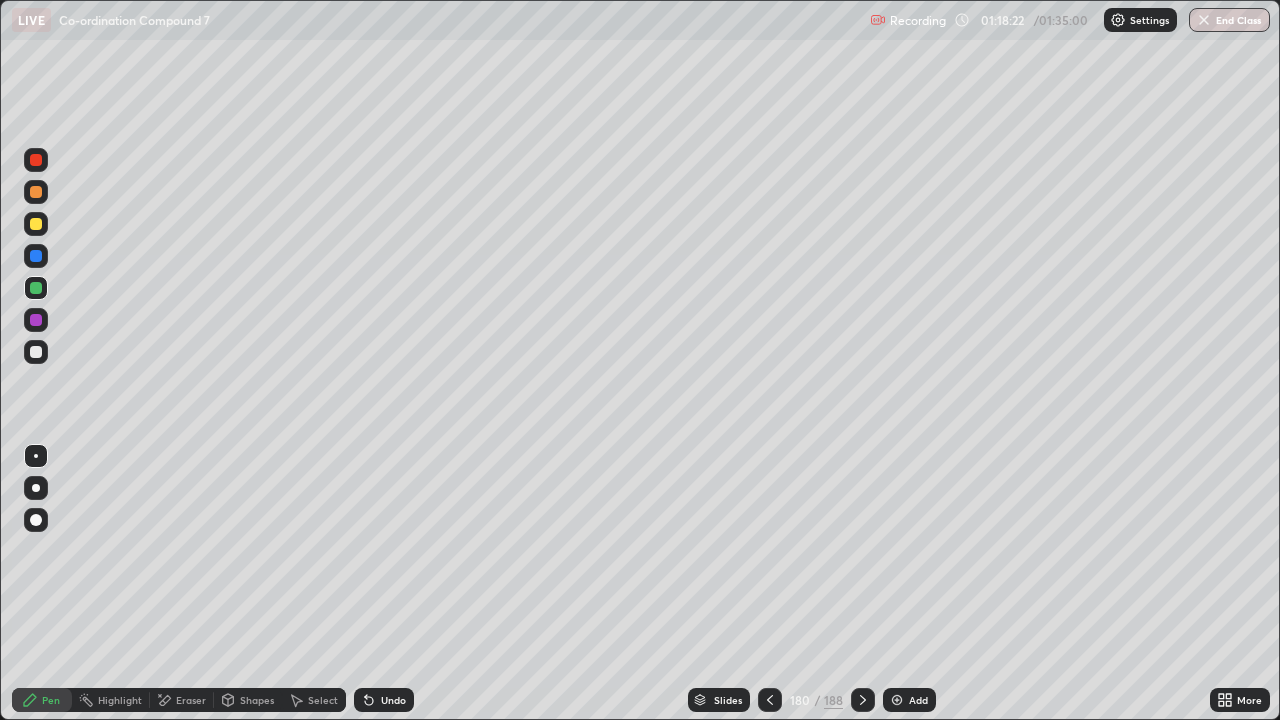 click on "Undo" at bounding box center (393, 700) 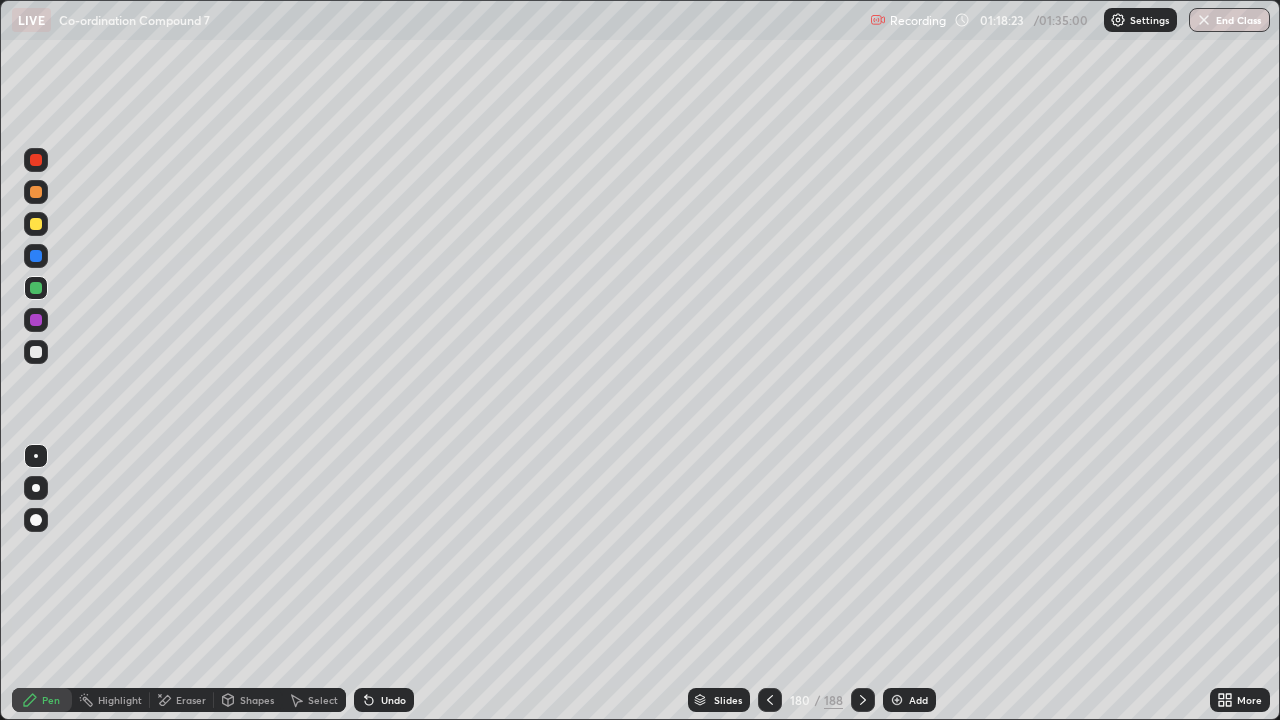 click on "Undo" at bounding box center (393, 700) 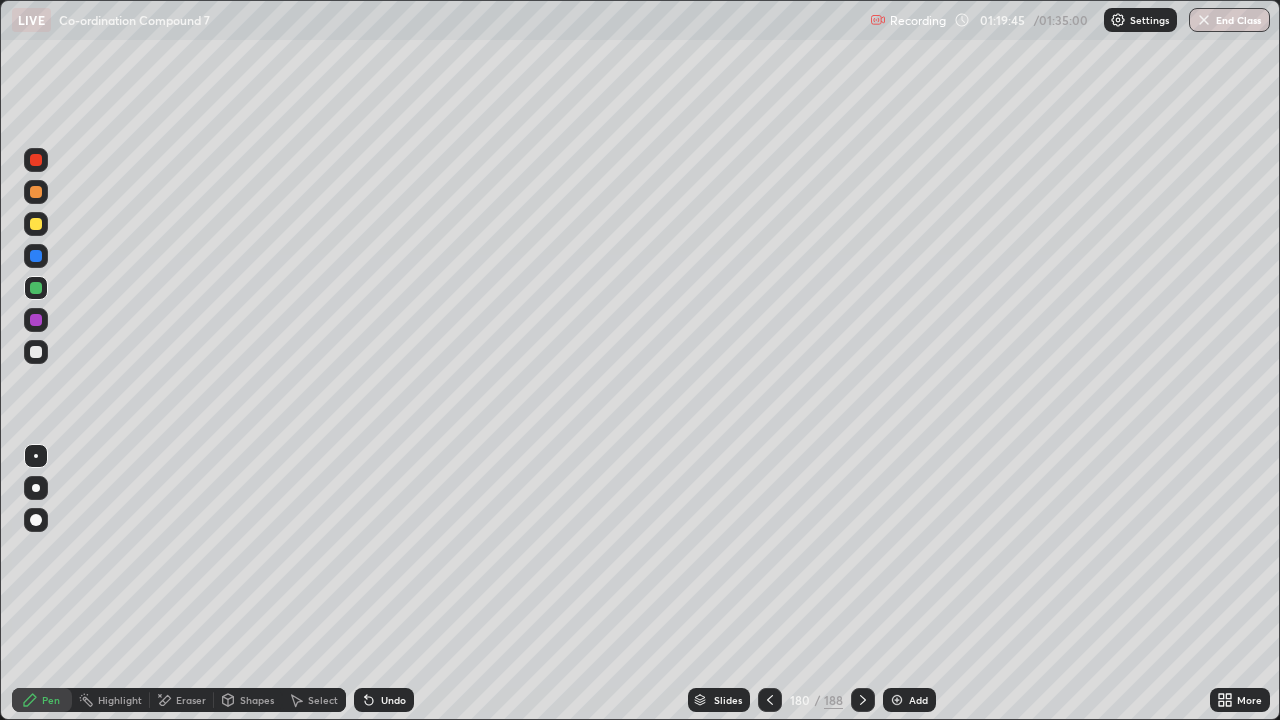 click at bounding box center [770, 700] 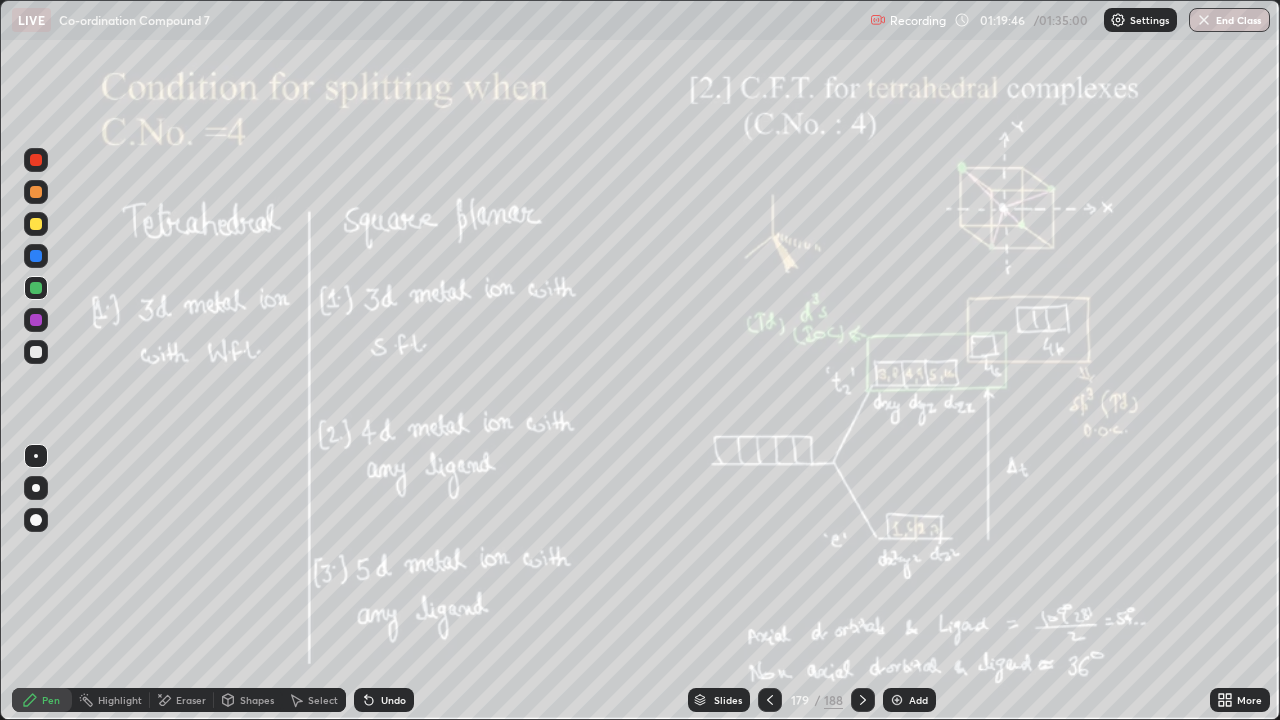 click at bounding box center [863, 700] 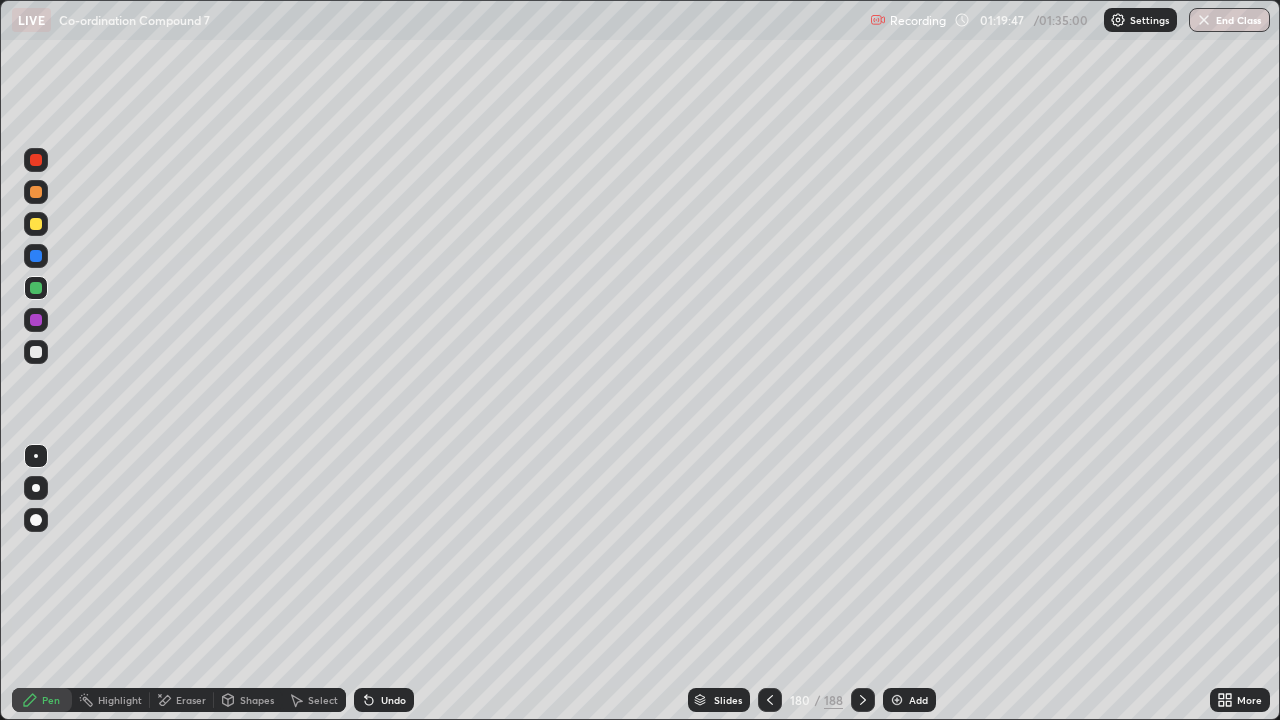 click at bounding box center [863, 700] 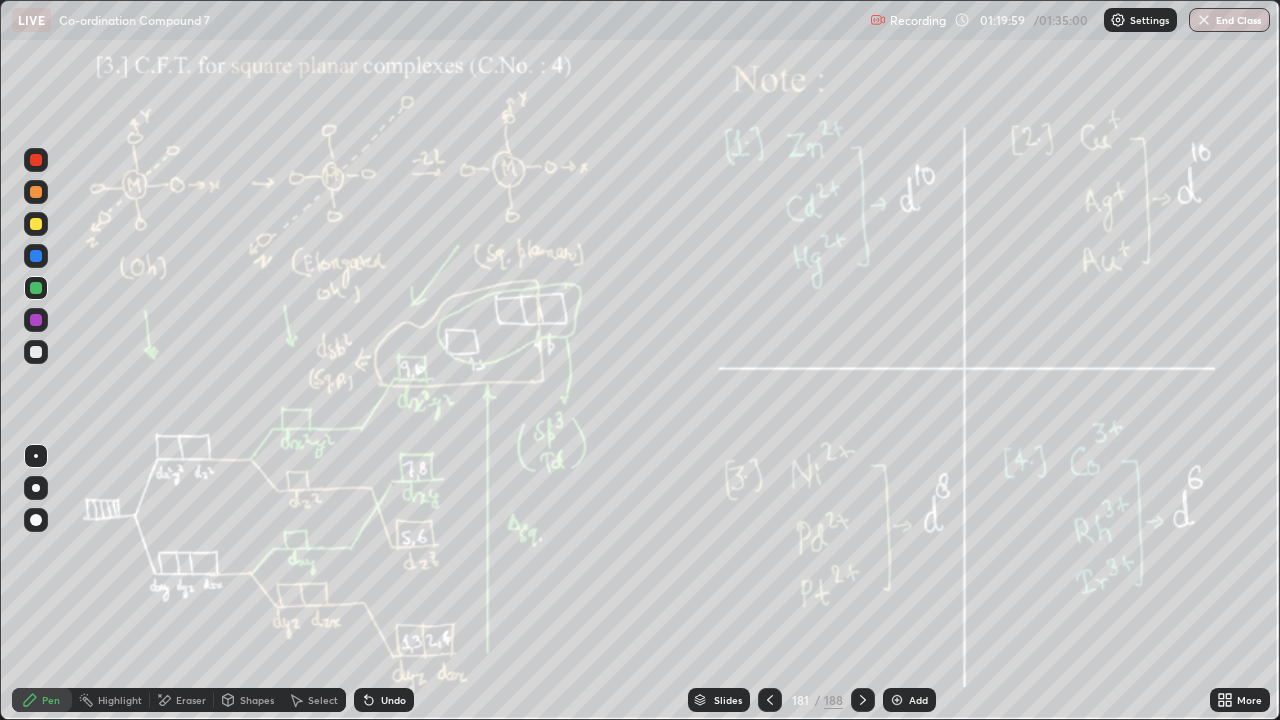 click 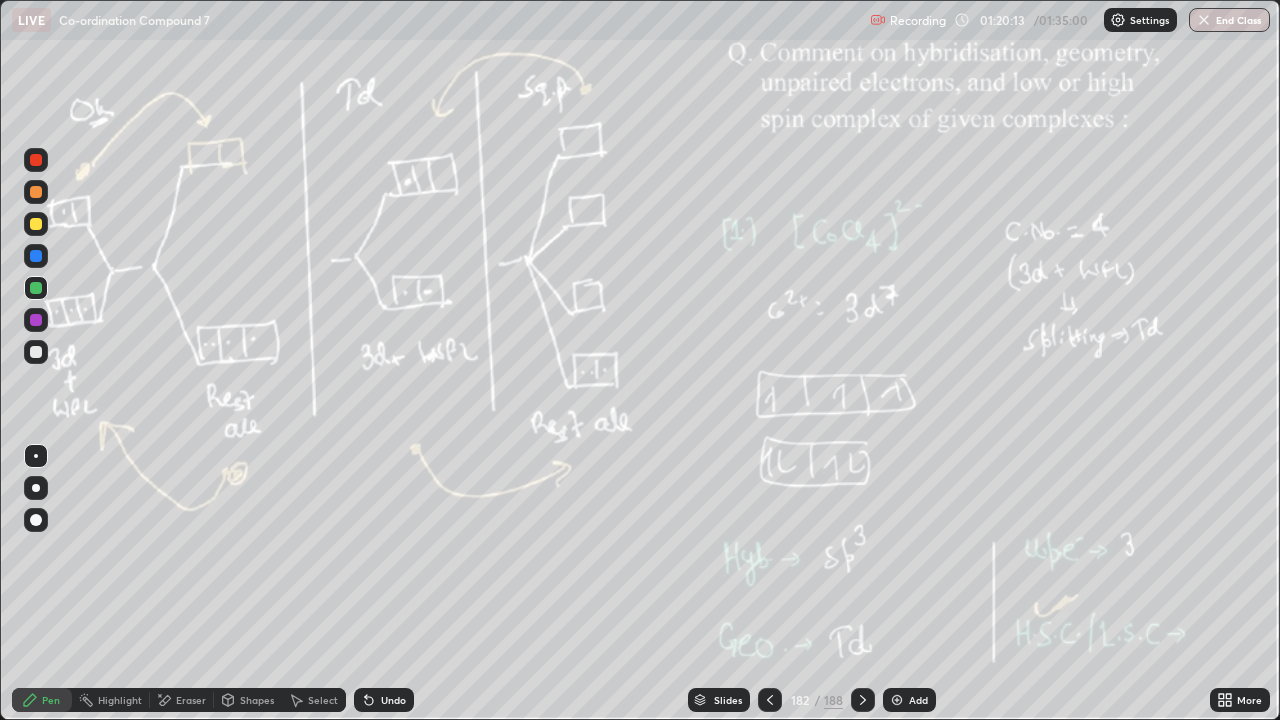 click on "Erase all" at bounding box center (36, 360) 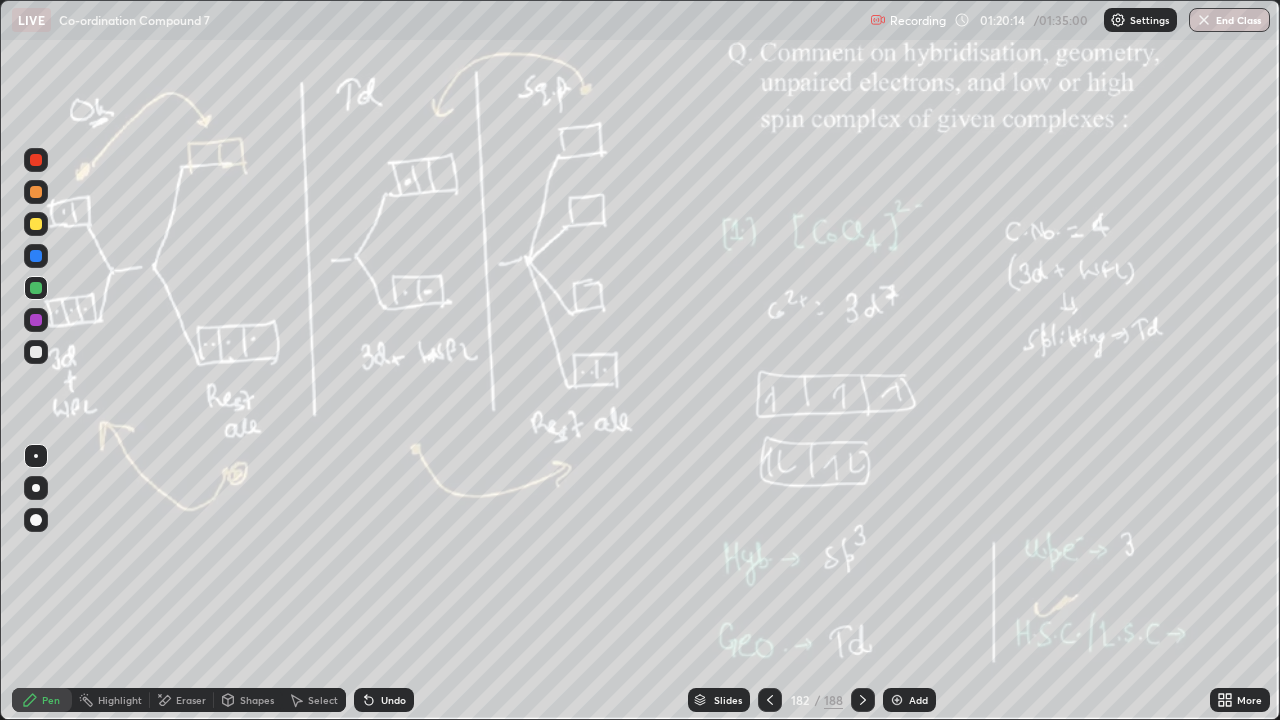 click on "Erase all" at bounding box center [36, 360] 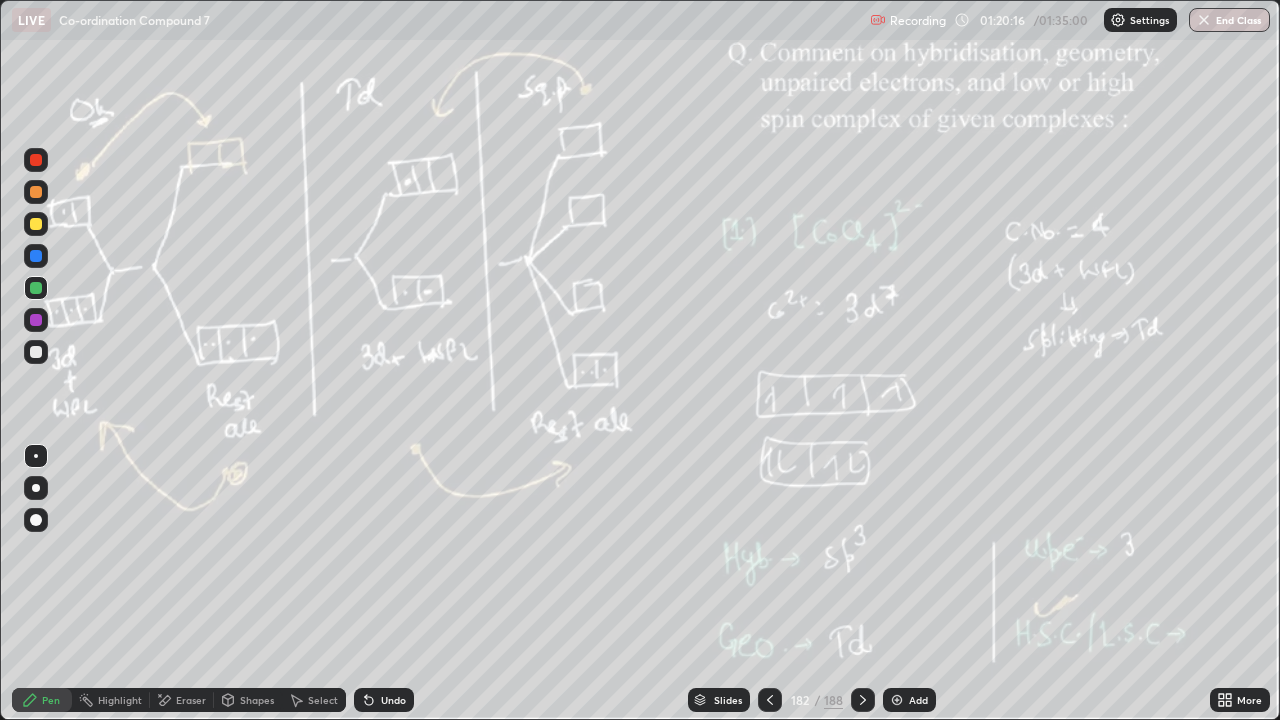 click on "Erase all" at bounding box center (36, 360) 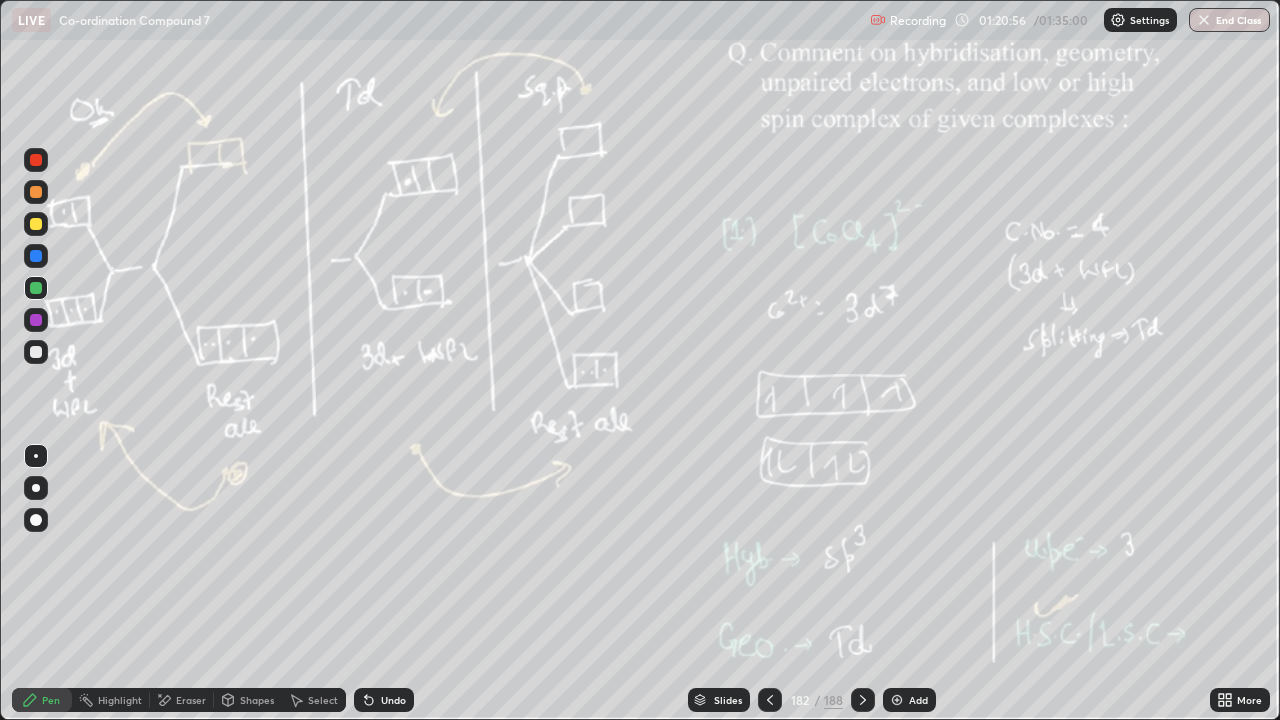 click on "Undo" at bounding box center (393, 700) 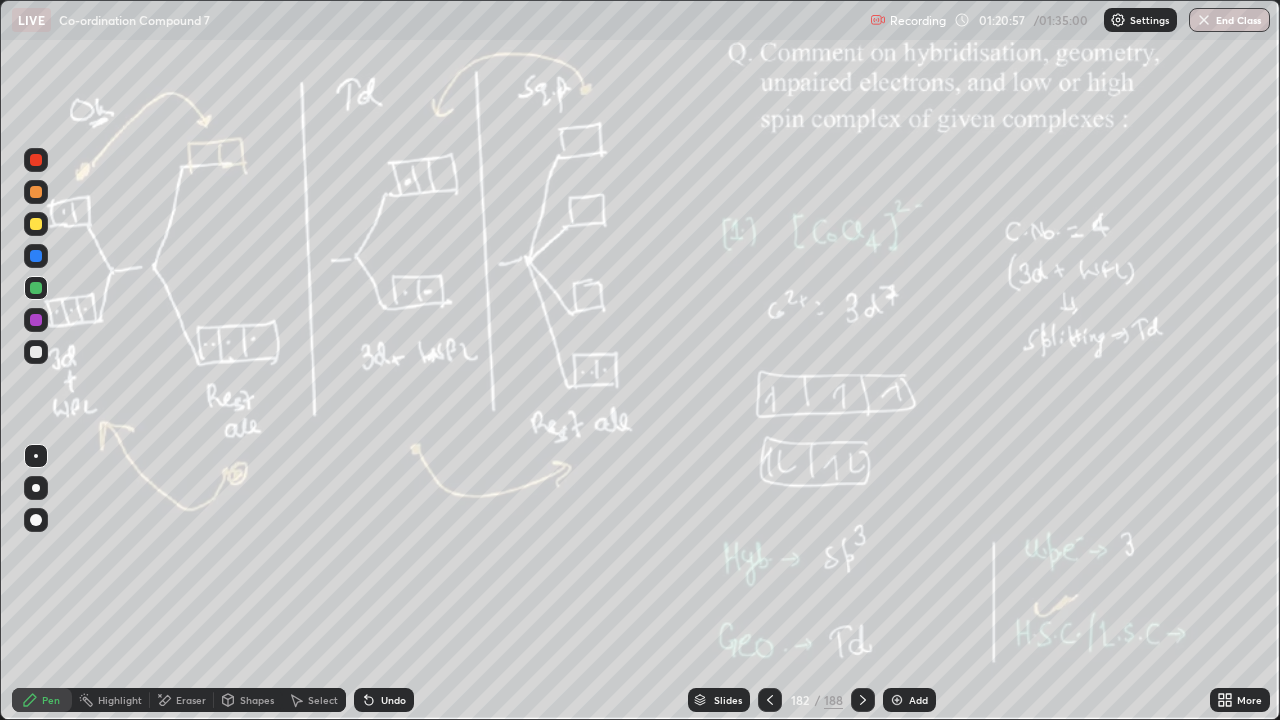 click on "Undo" at bounding box center (384, 700) 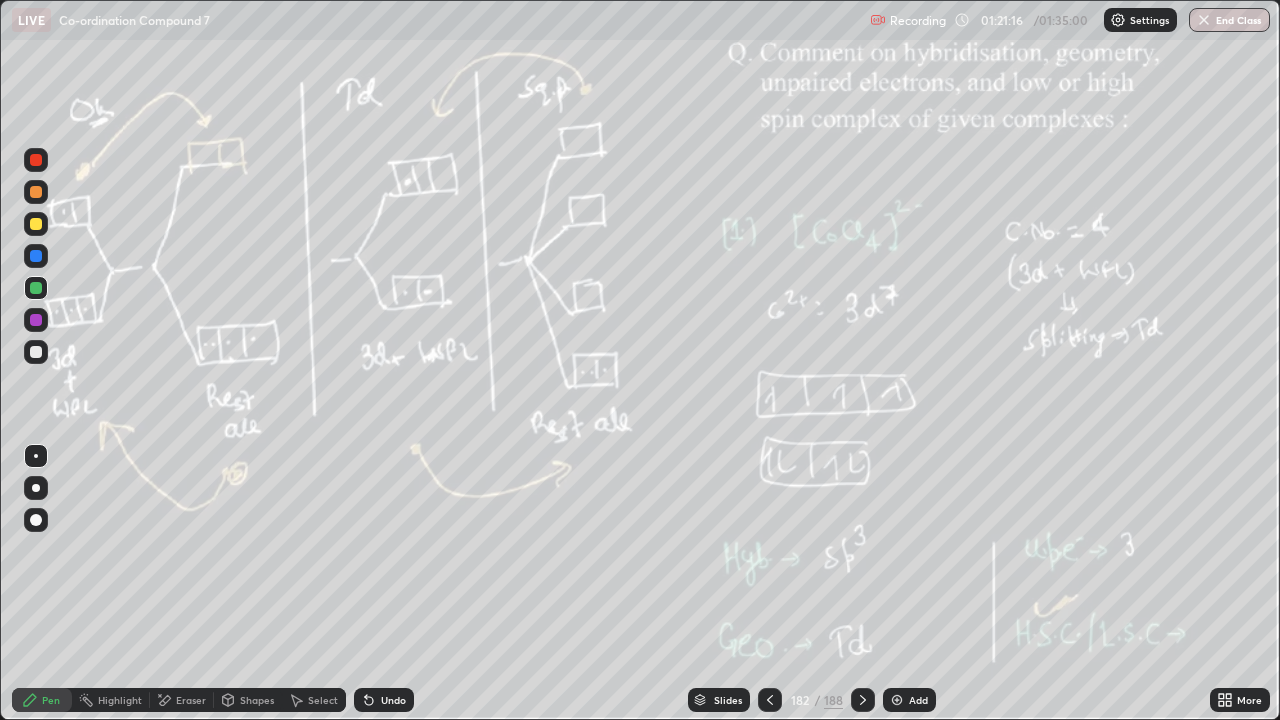 click on "Select" at bounding box center [323, 700] 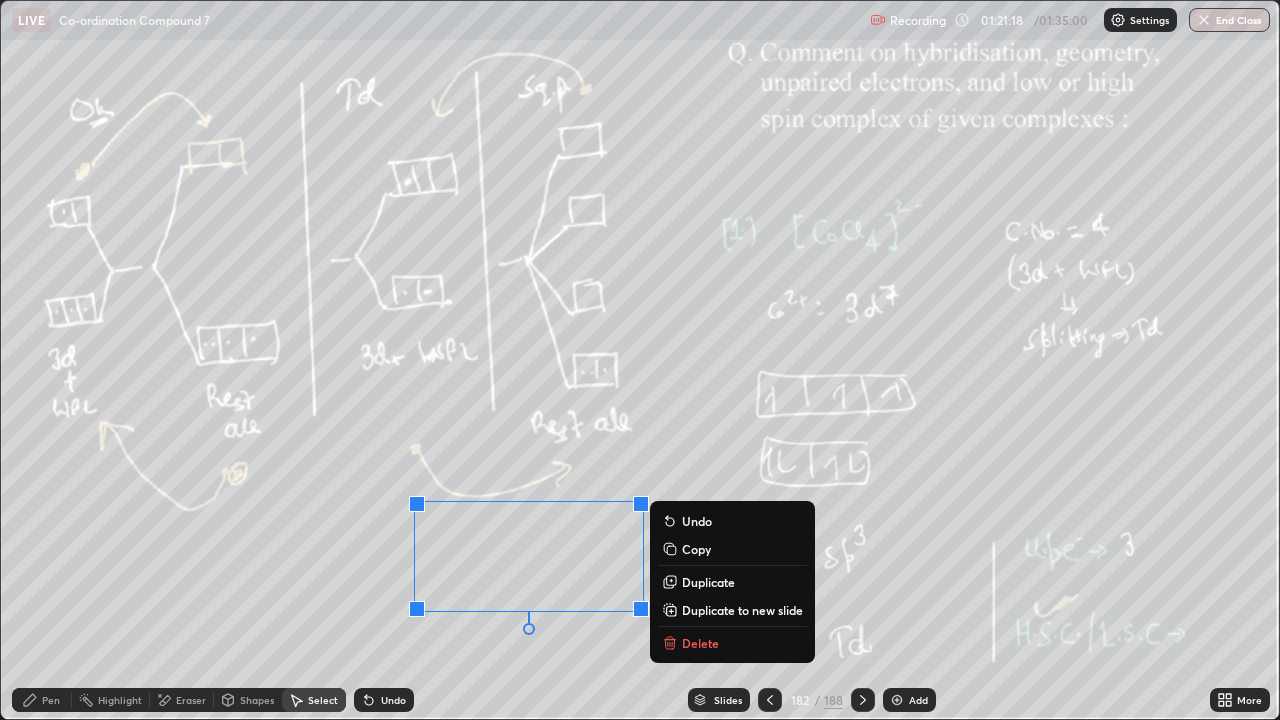 click on "Delete" at bounding box center [700, 643] 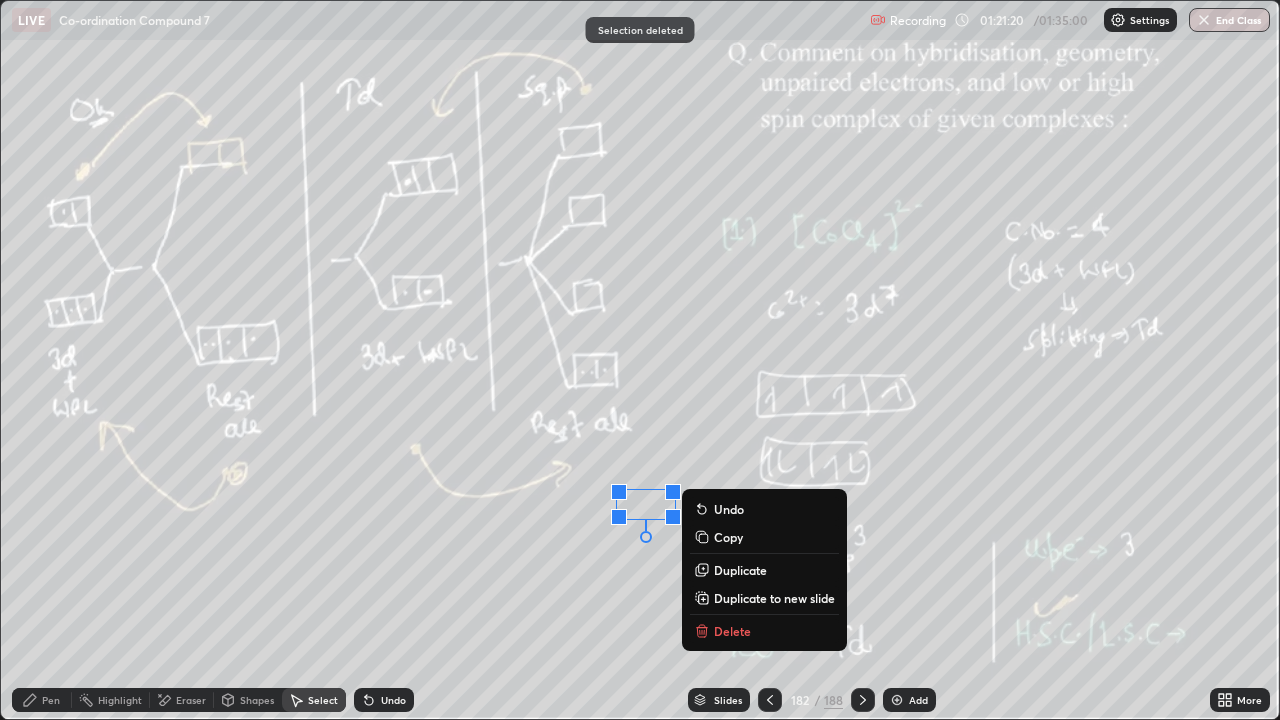 click on "Delete" at bounding box center (732, 631) 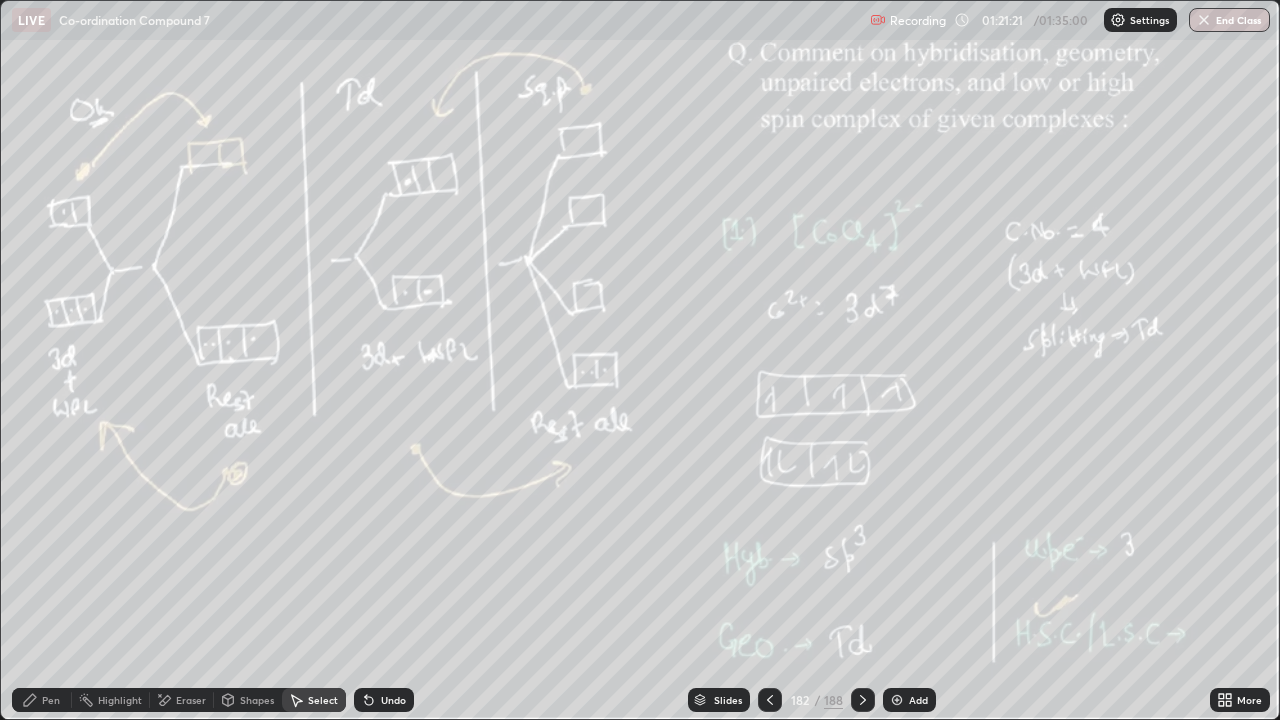 click on "Slides" at bounding box center [719, 700] 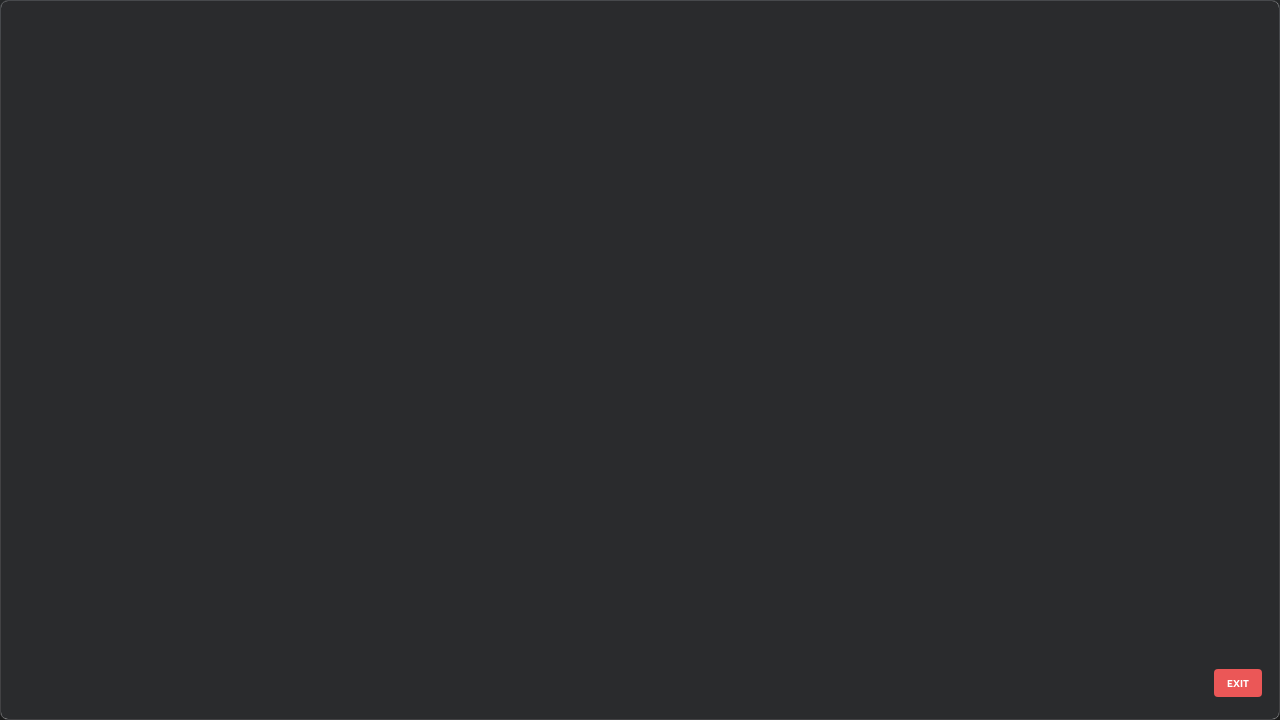 scroll, scrollTop: 12984, scrollLeft: 0, axis: vertical 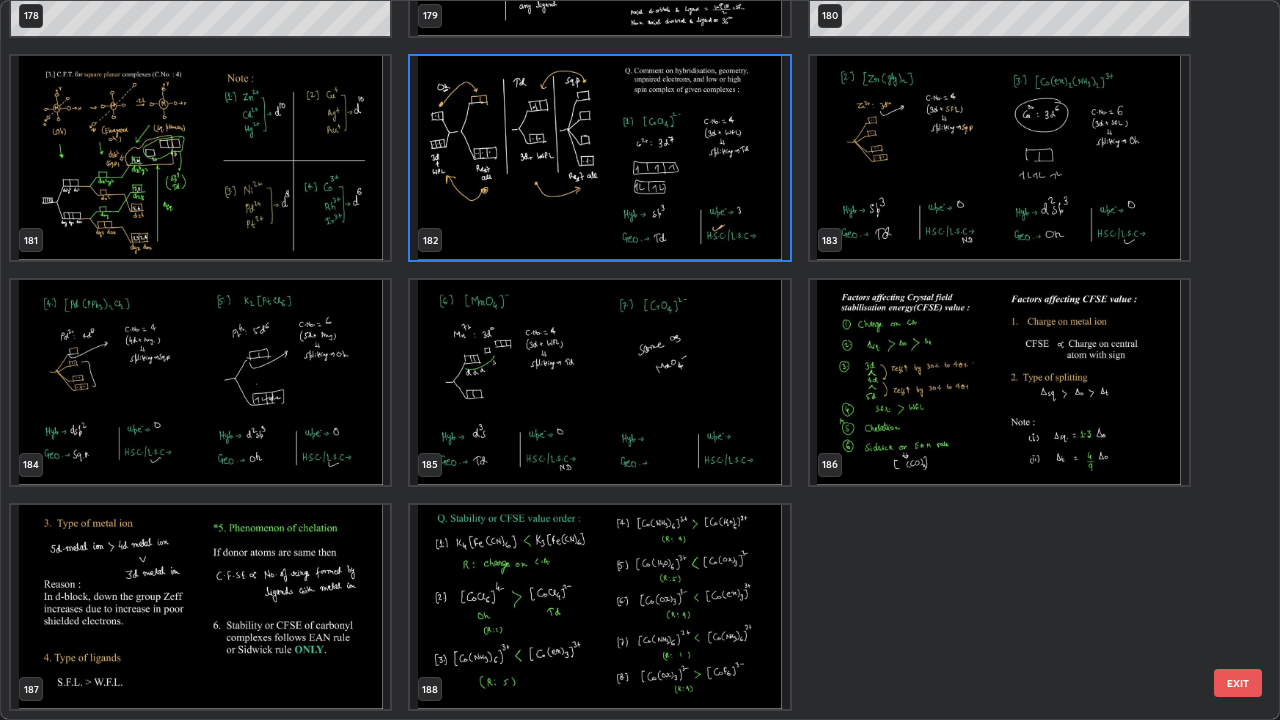 click at bounding box center (999, 382) 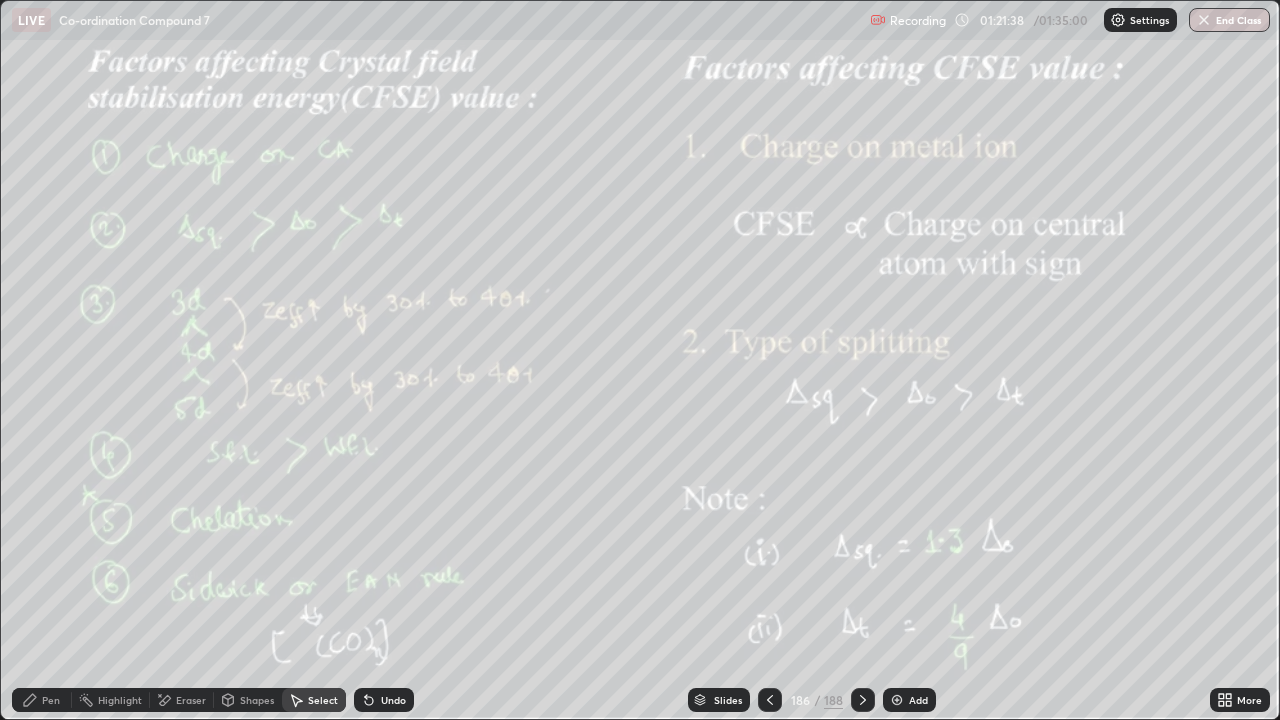 click at bounding box center (863, 700) 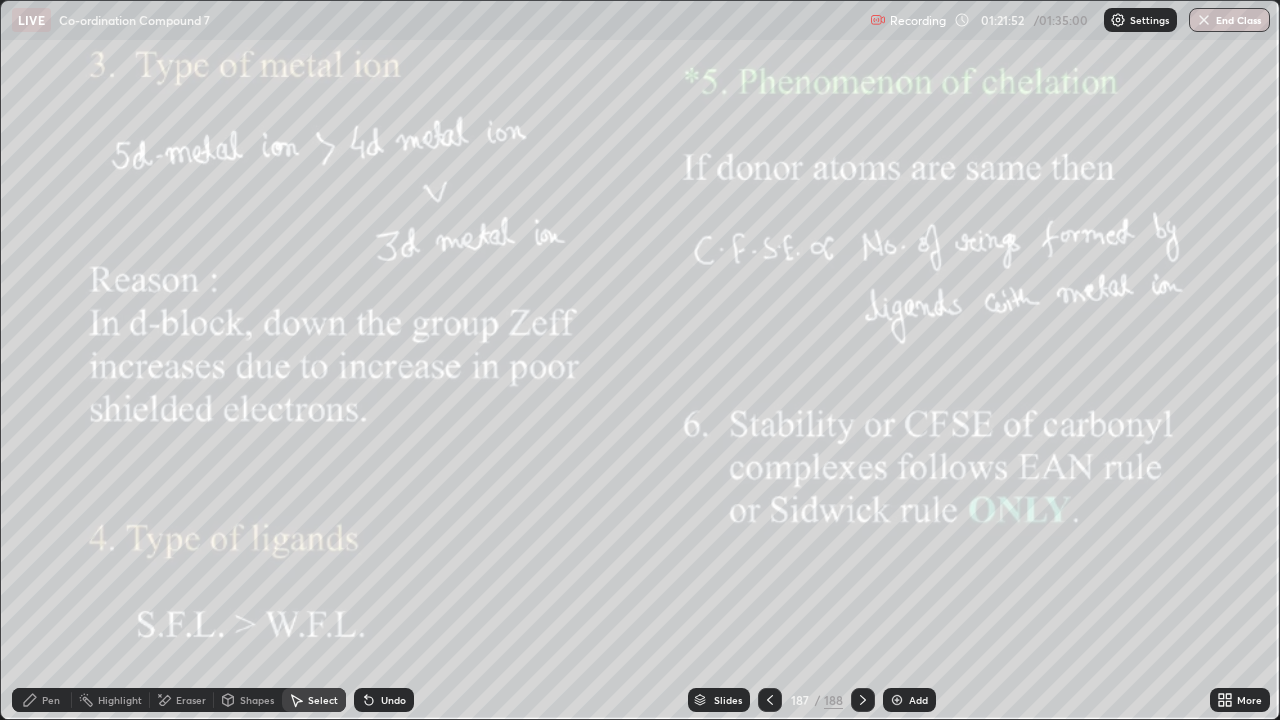 click 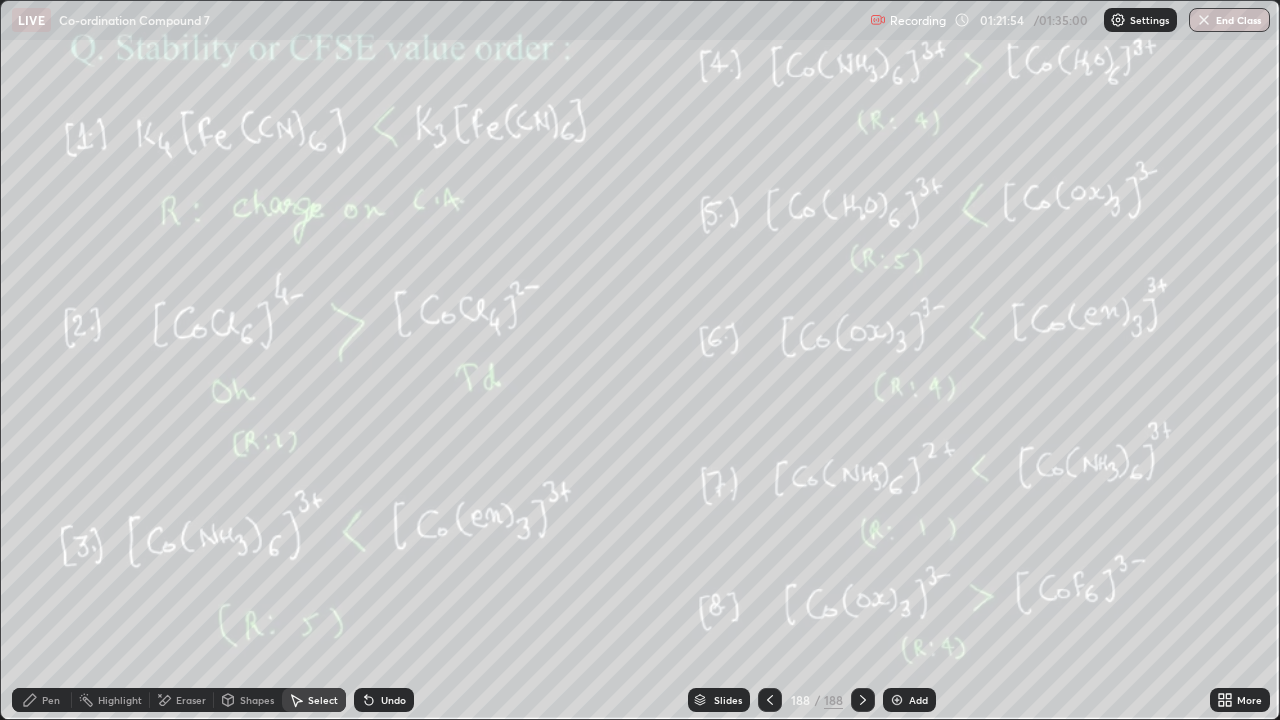 click 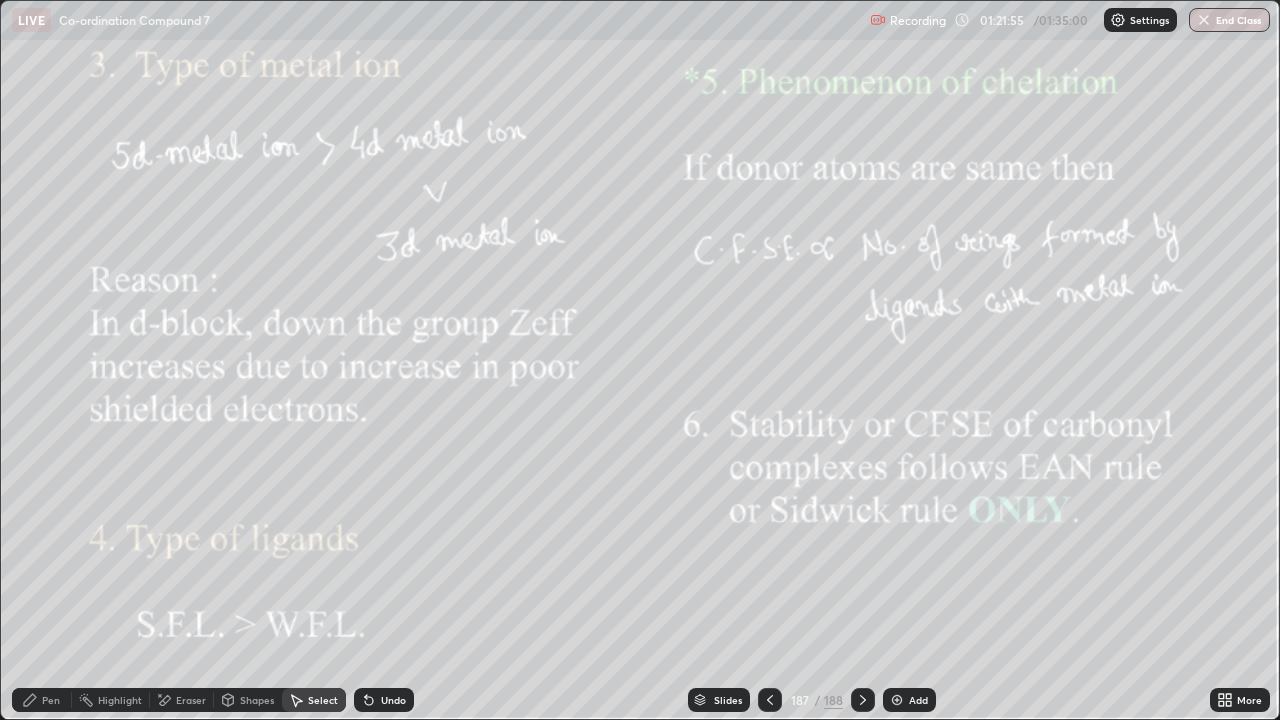 click 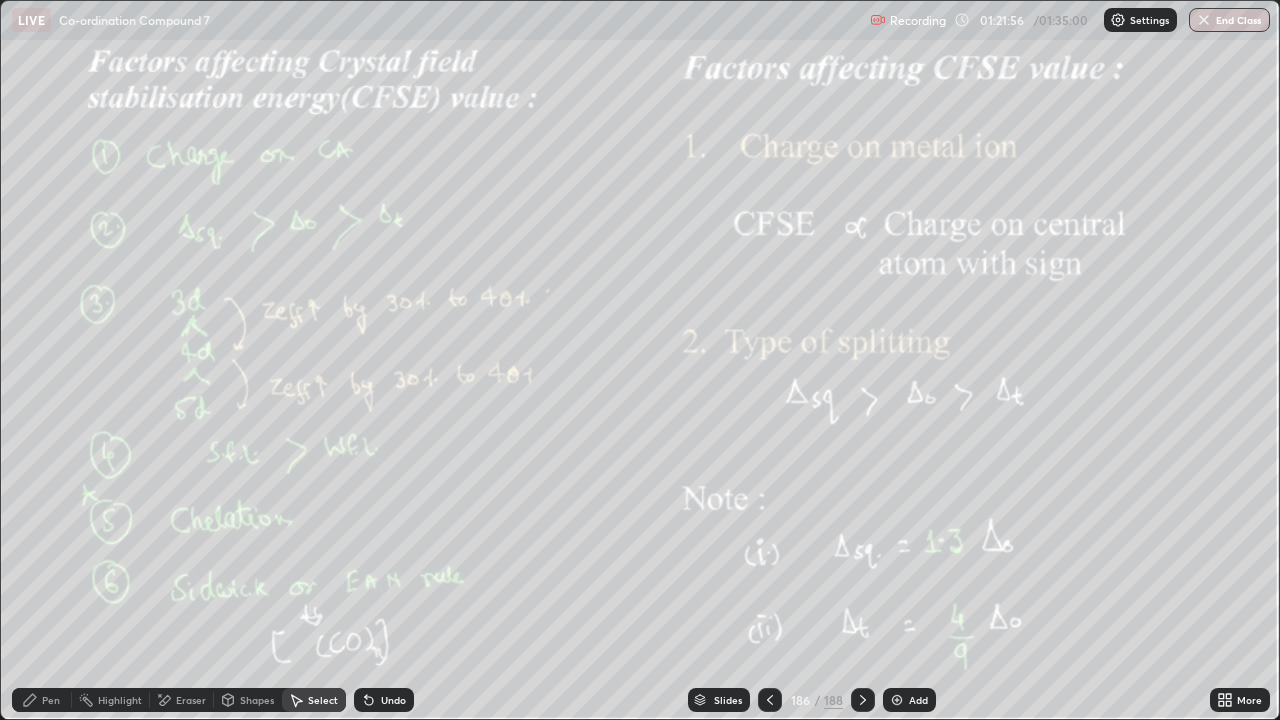 click 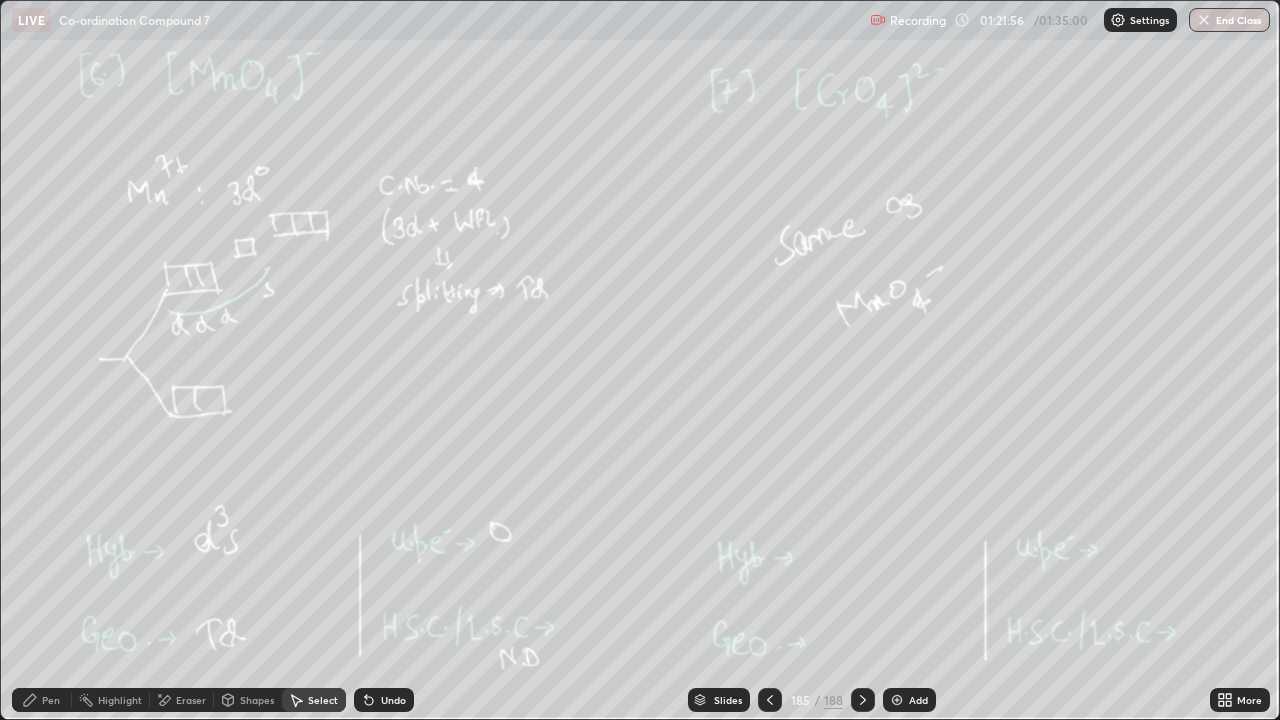 click 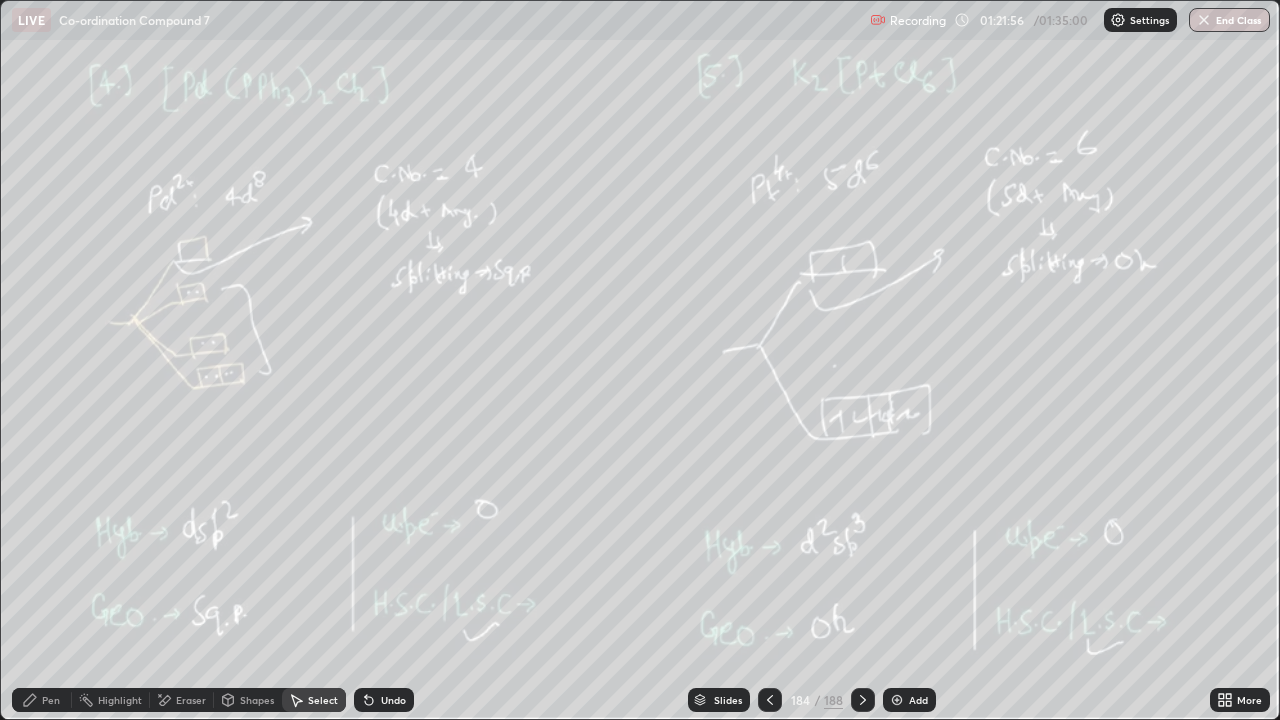 click 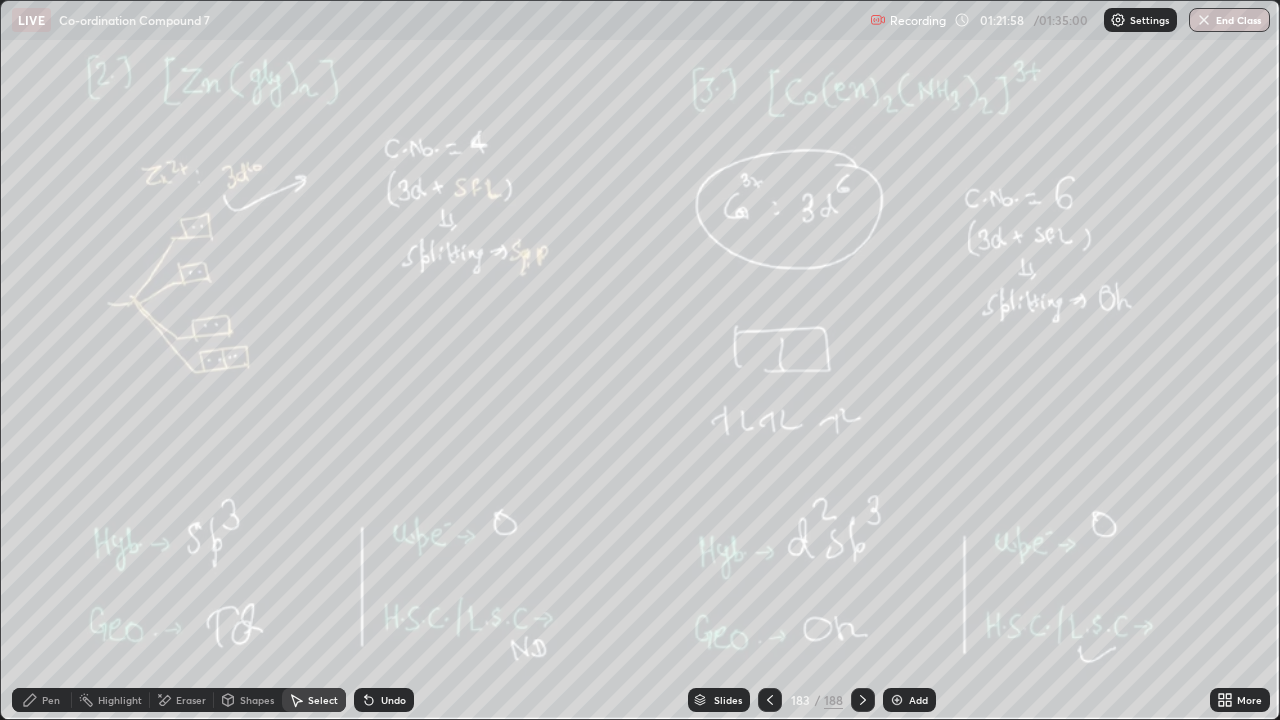 click 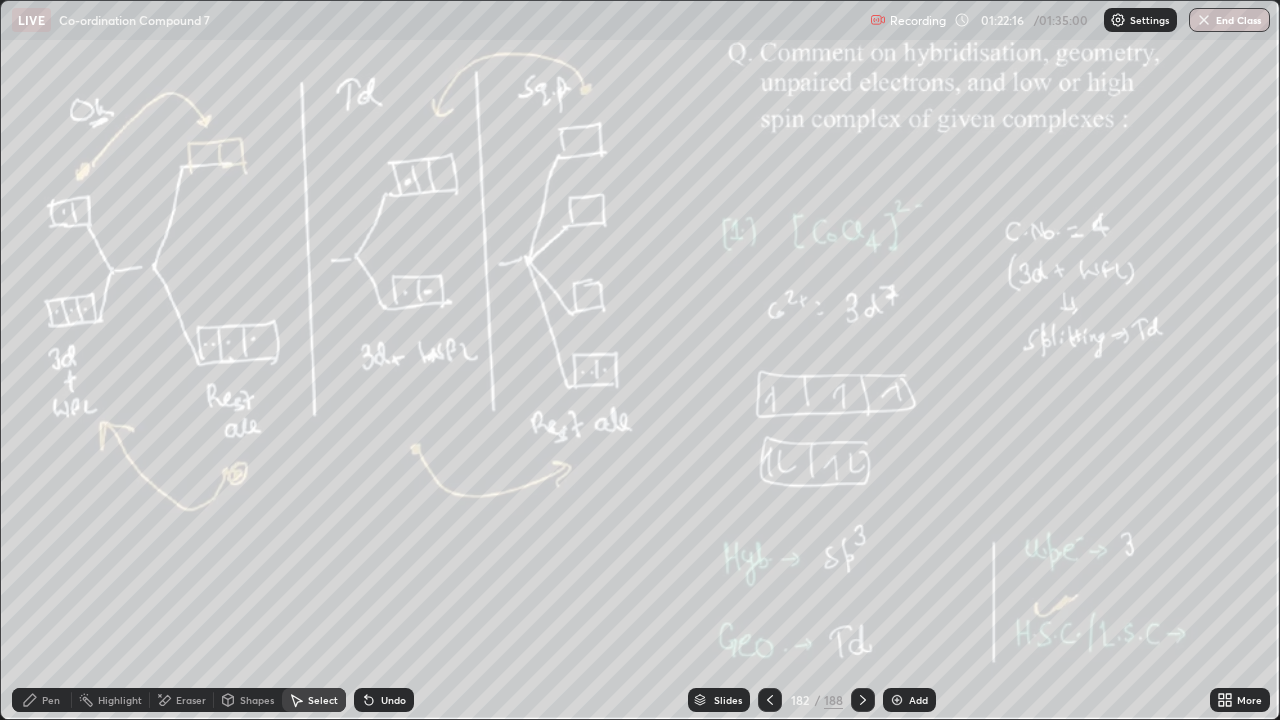 click on "0 ° Undo Copy Duplicate Duplicate to new slide Delete" at bounding box center (640, 360) 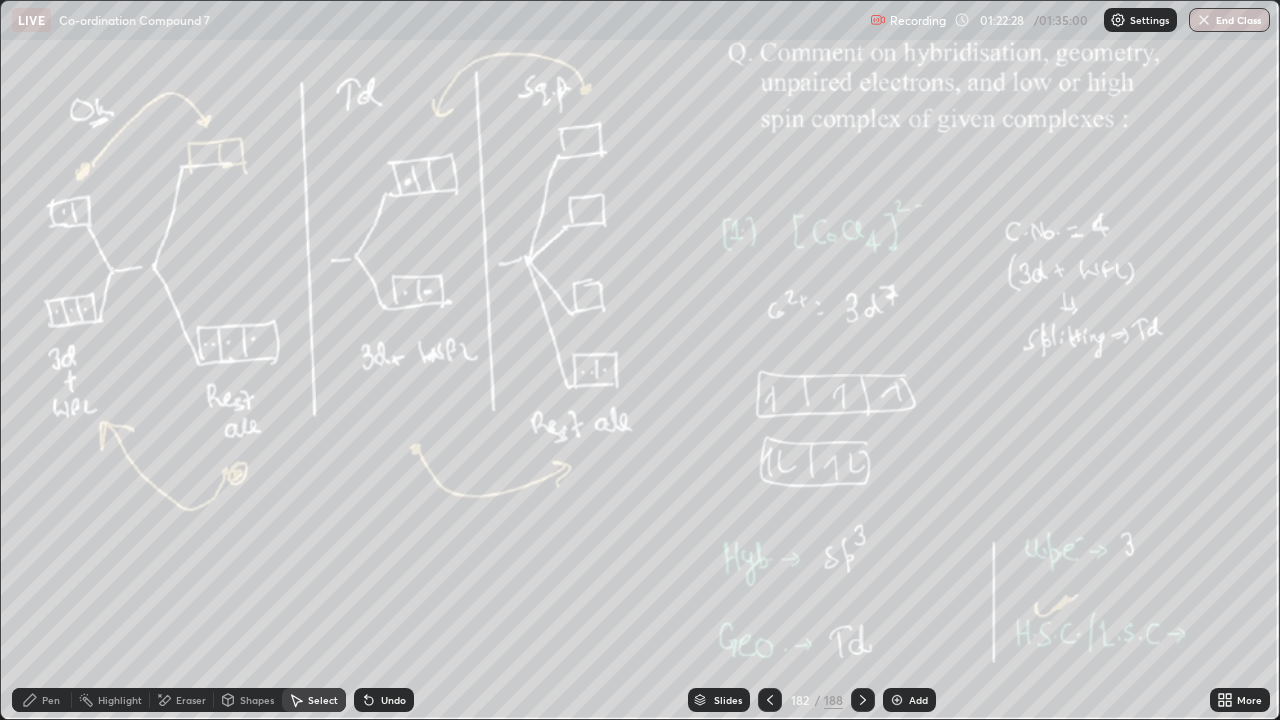 click 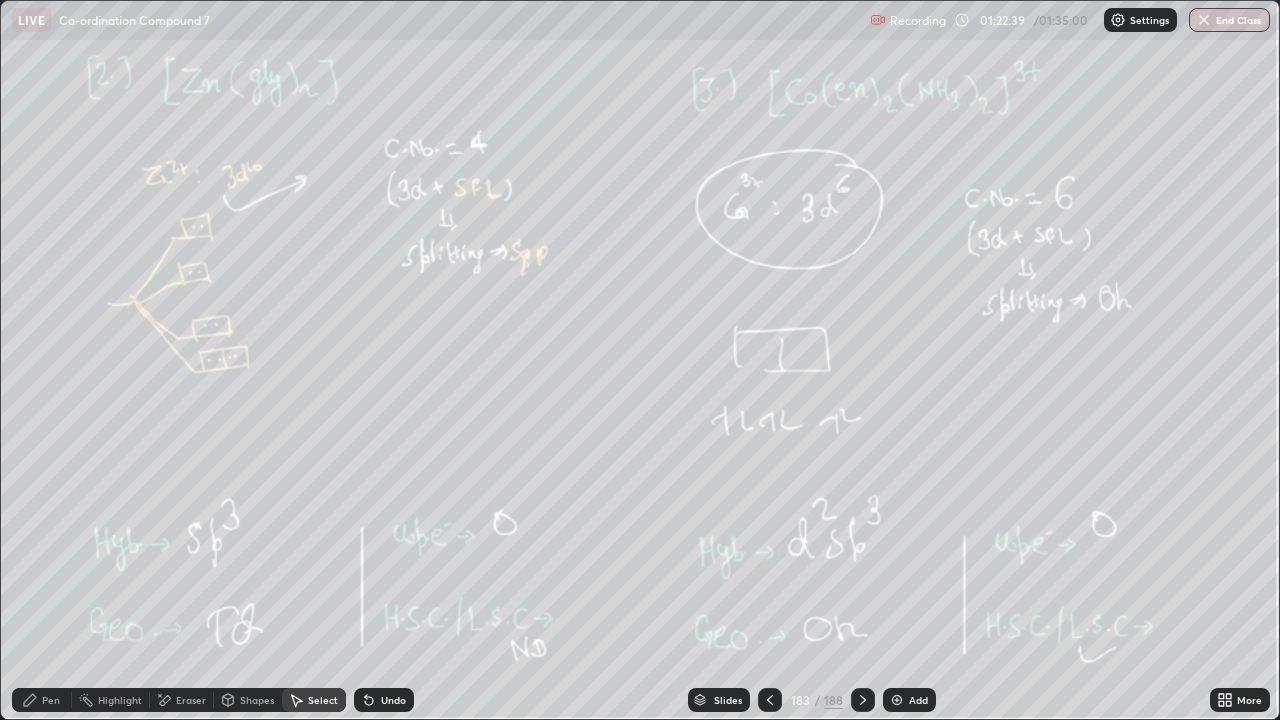 click on "Add" at bounding box center [918, 700] 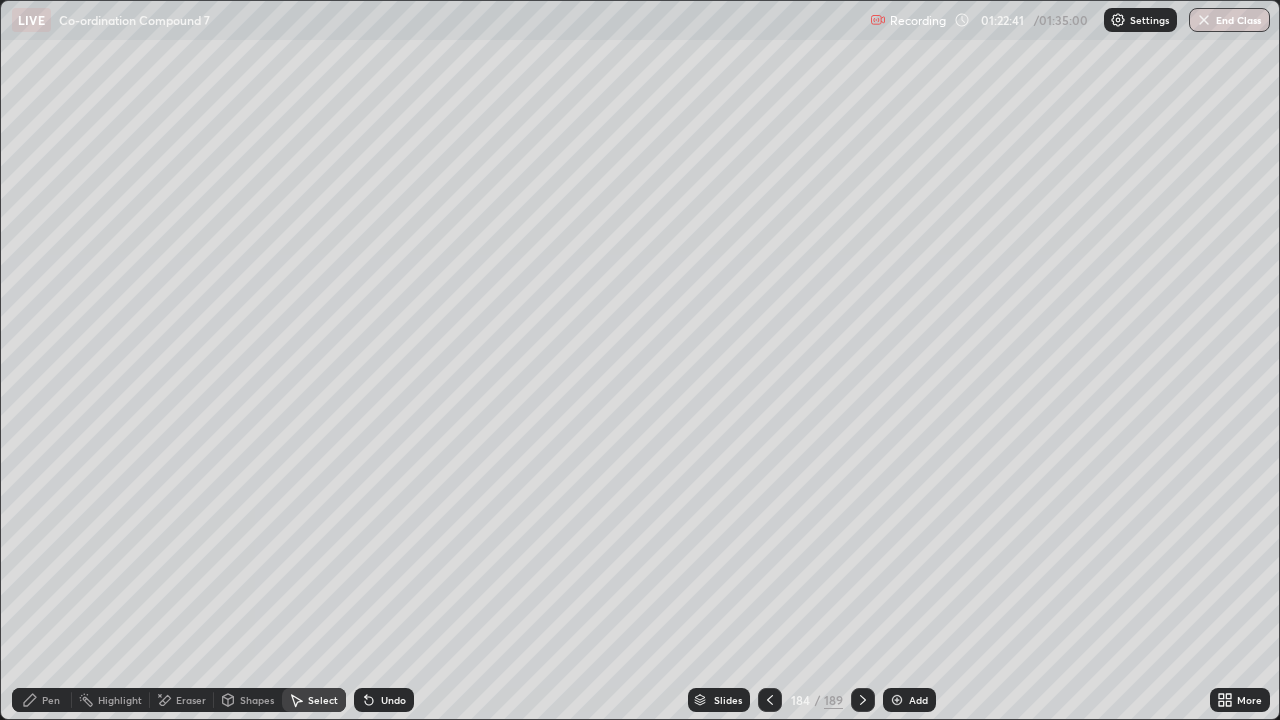 click on "Pen" at bounding box center [42, 700] 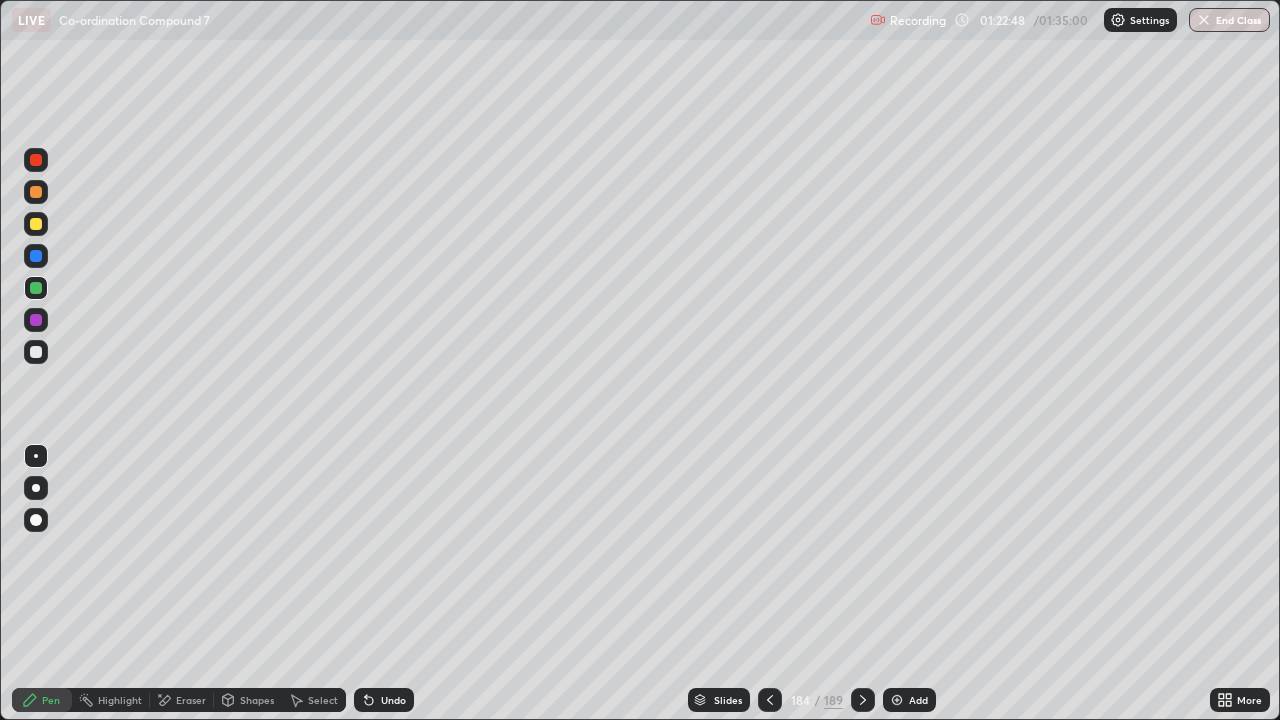 click 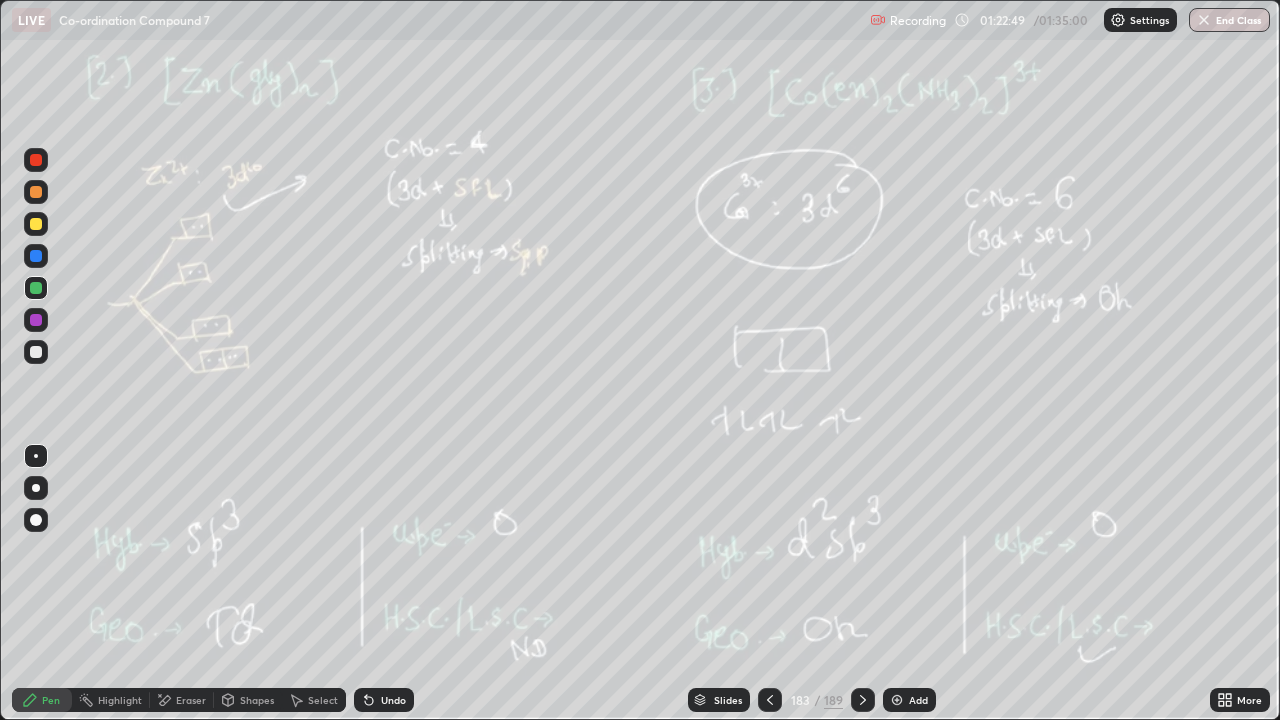 click 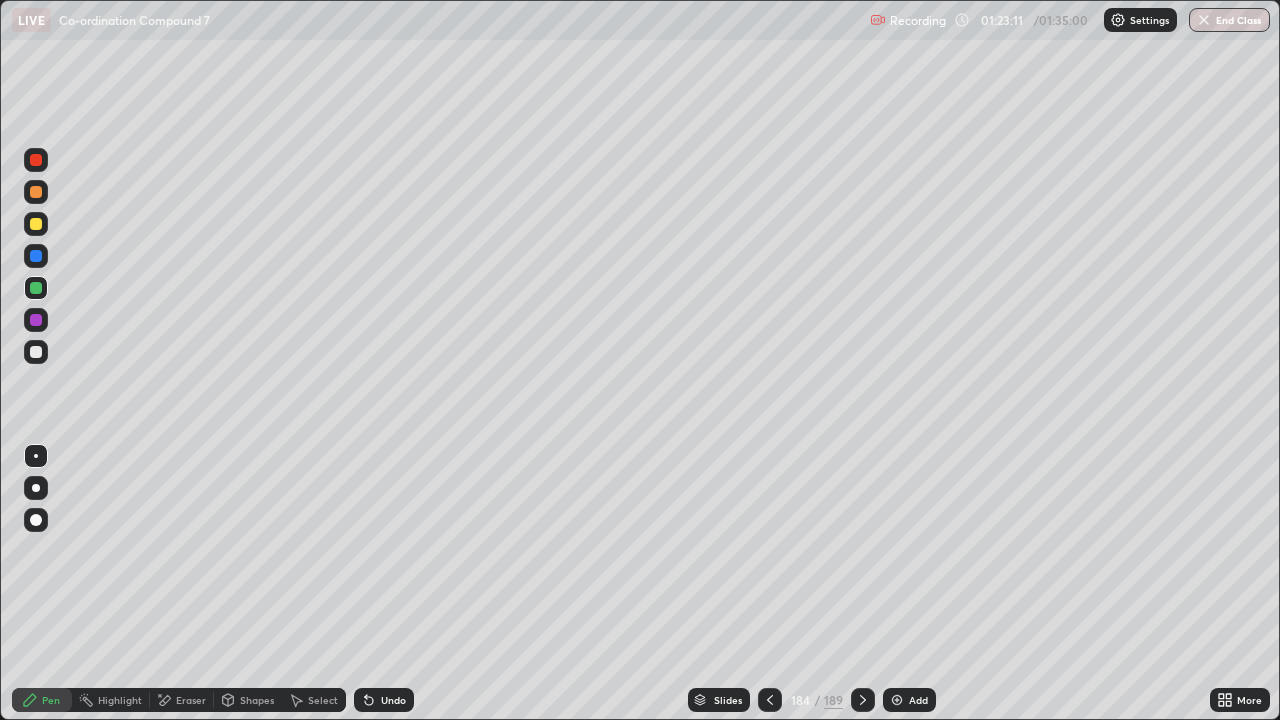 click 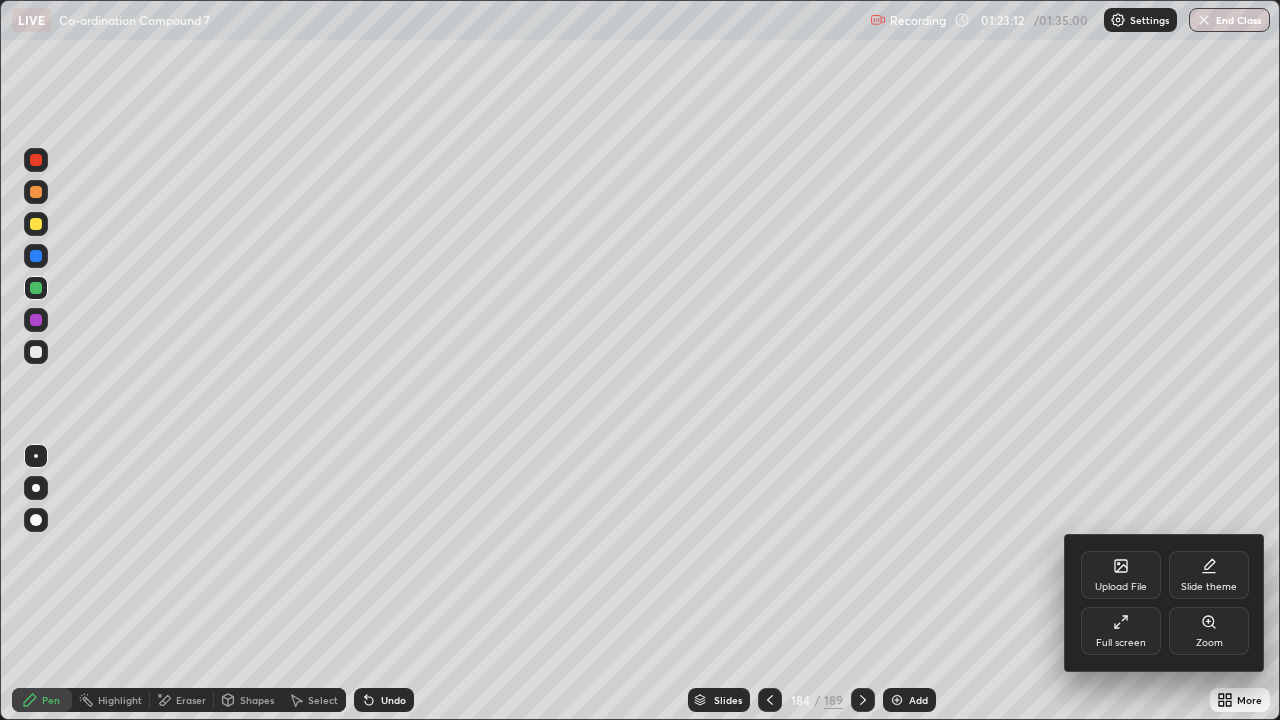 click on "Full screen" at bounding box center [1121, 631] 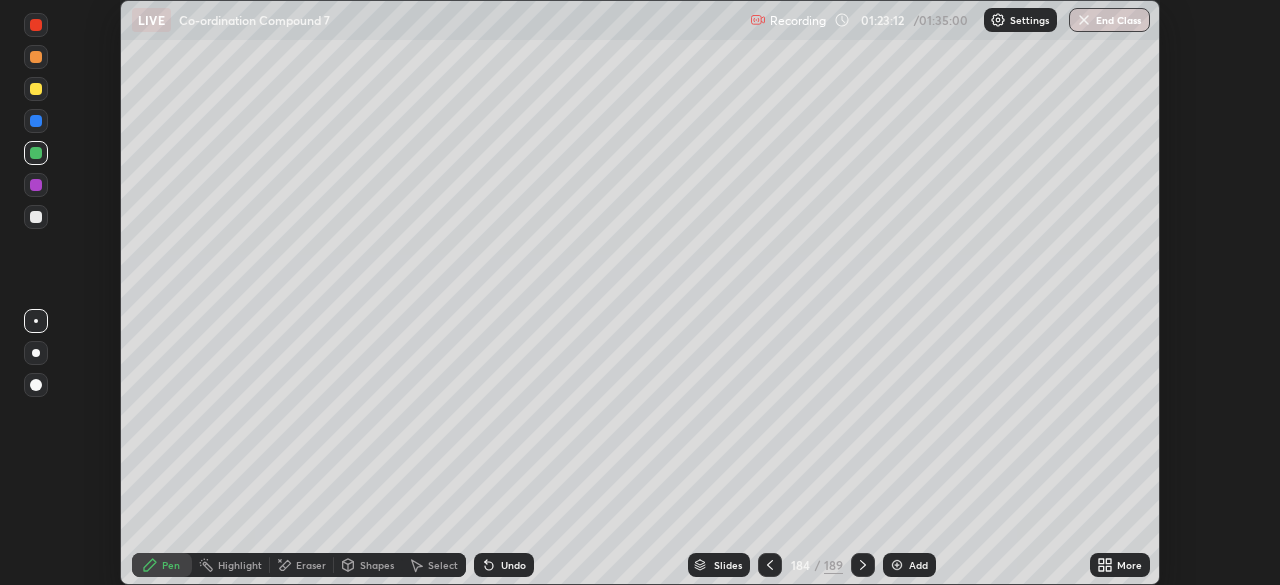 scroll, scrollTop: 585, scrollLeft: 1280, axis: both 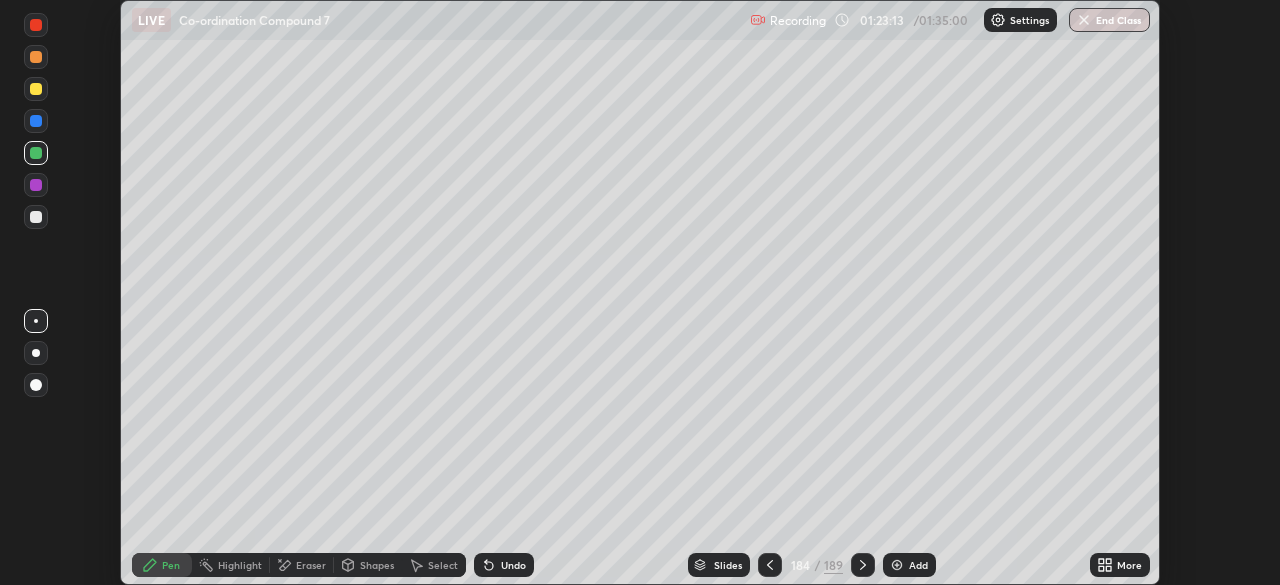 click on "More" at bounding box center [1129, 565] 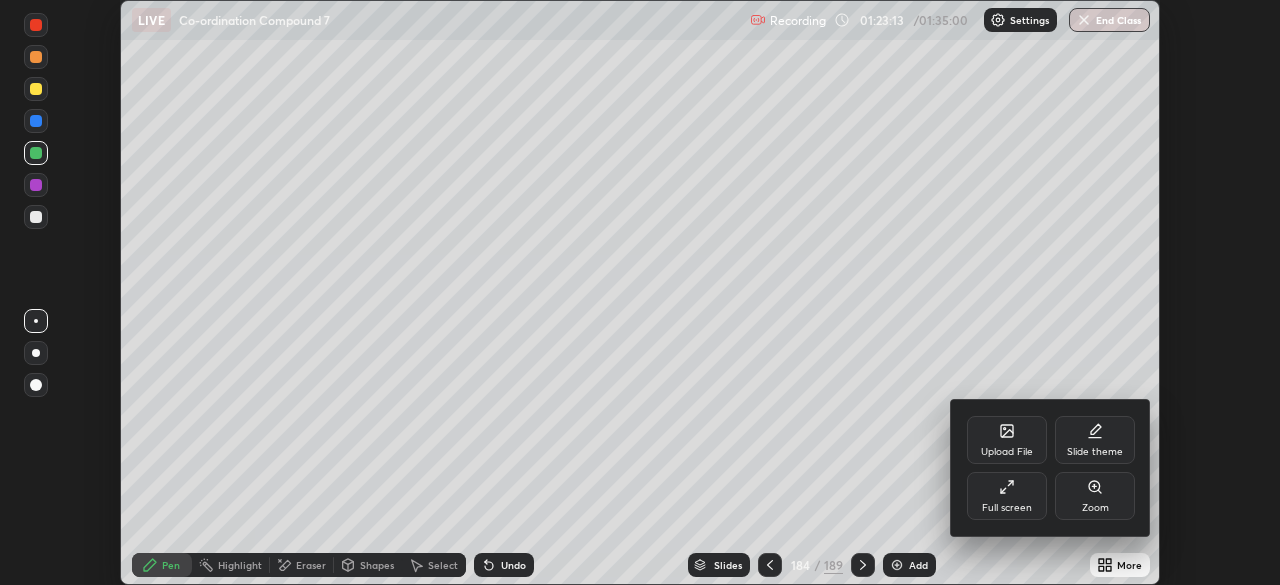 click on "Full screen" at bounding box center (1007, 496) 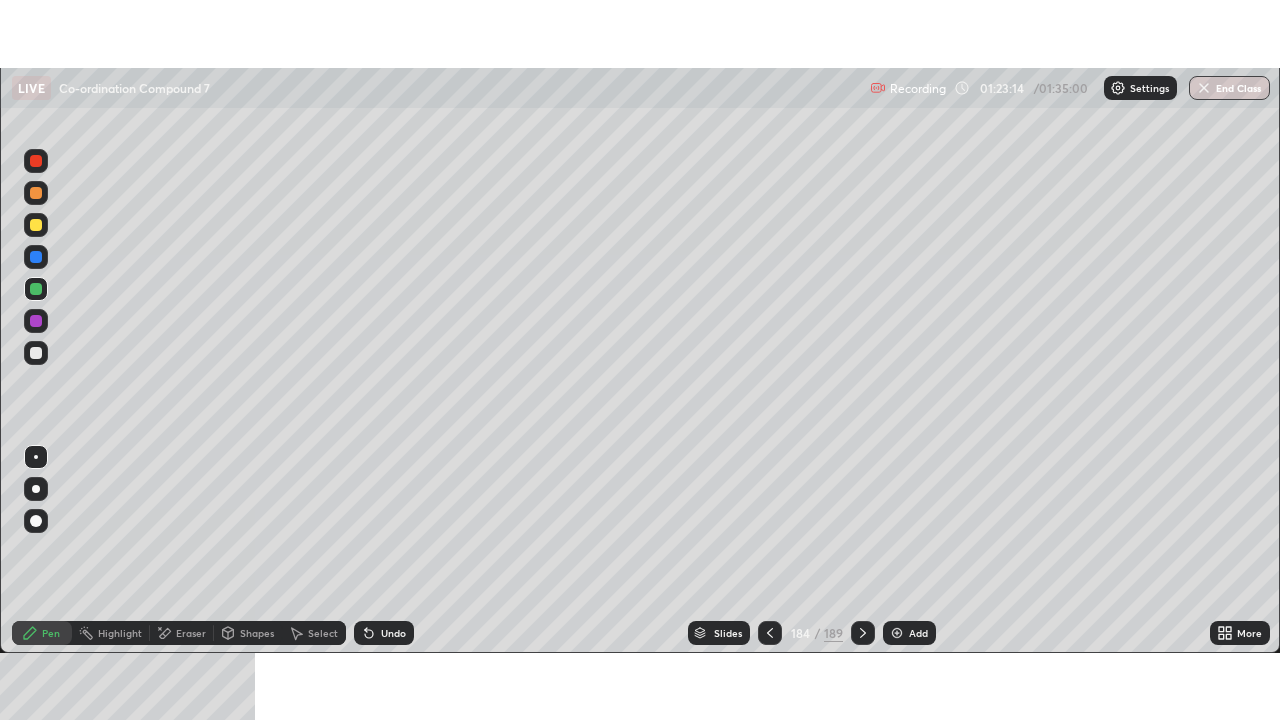 scroll, scrollTop: 99280, scrollLeft: 98720, axis: both 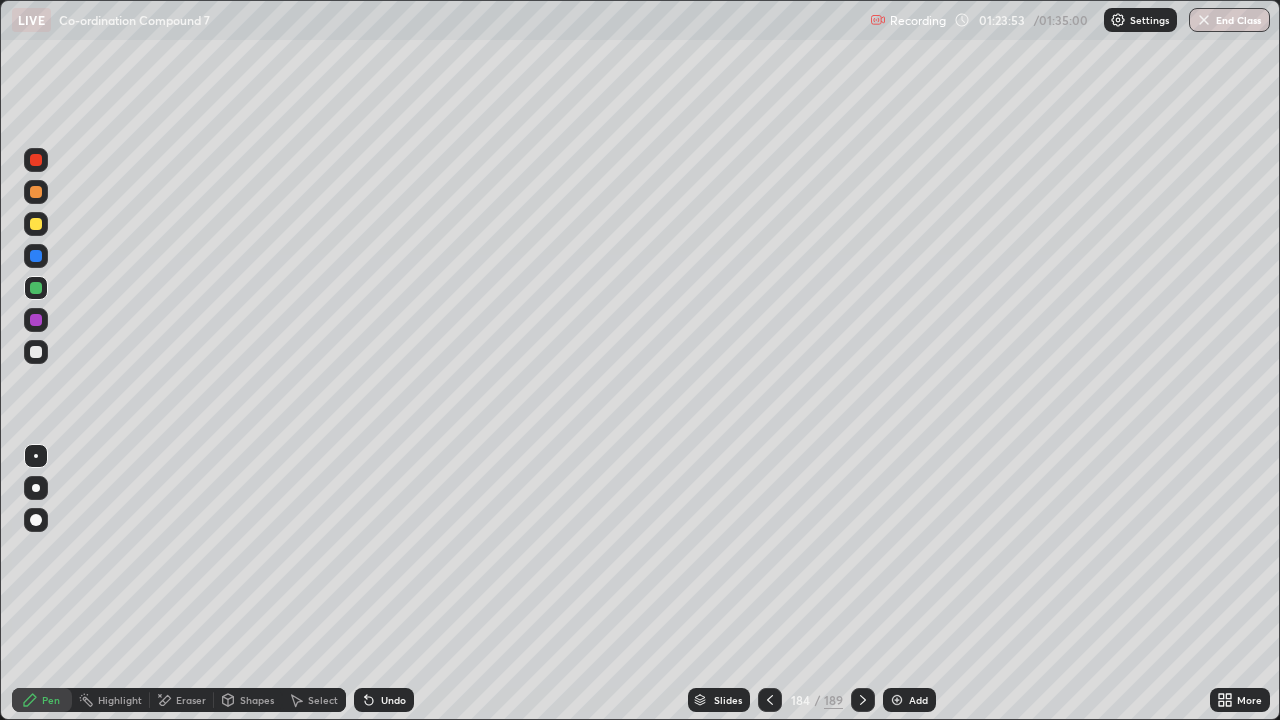 click at bounding box center [36, 352] 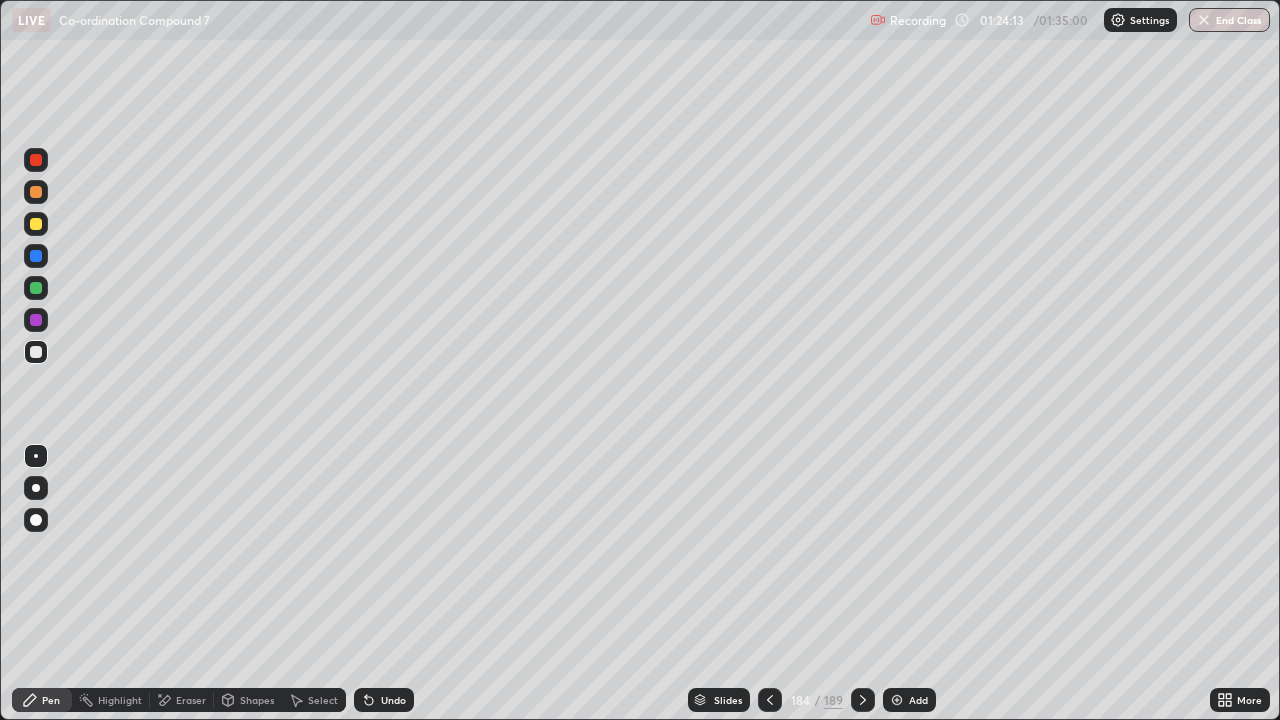 click at bounding box center [770, 700] 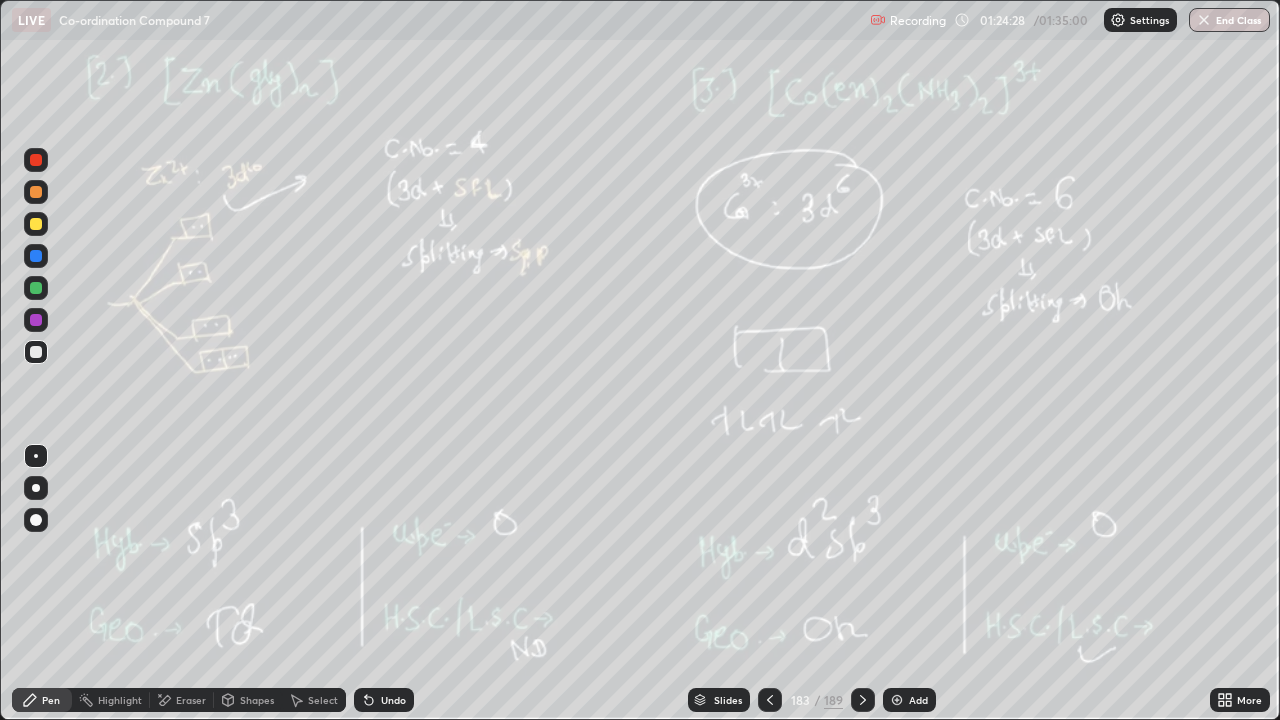 click 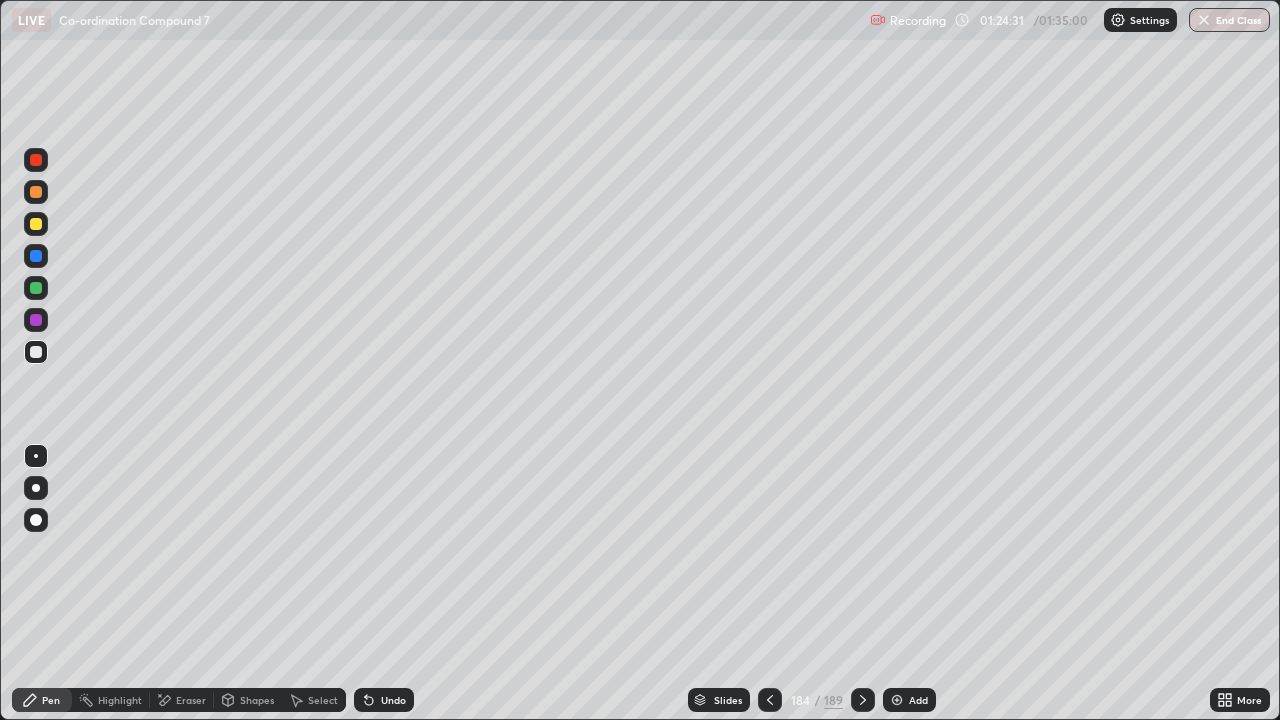click 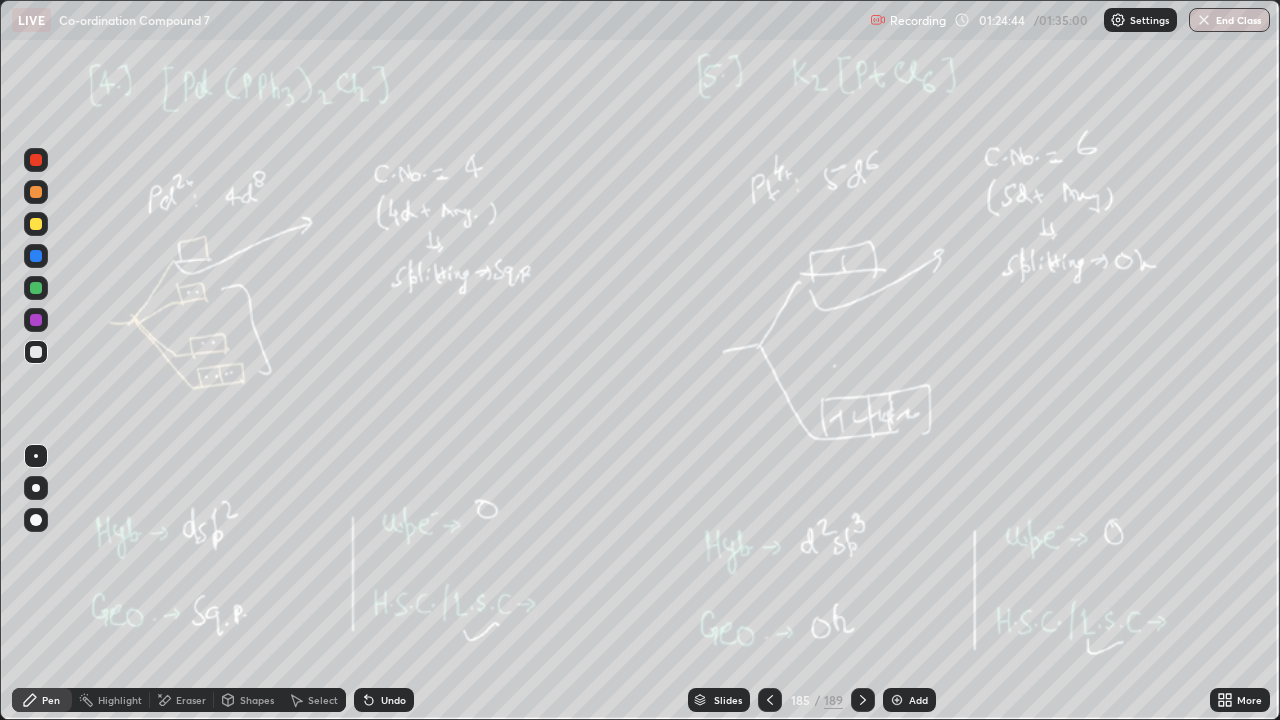 click 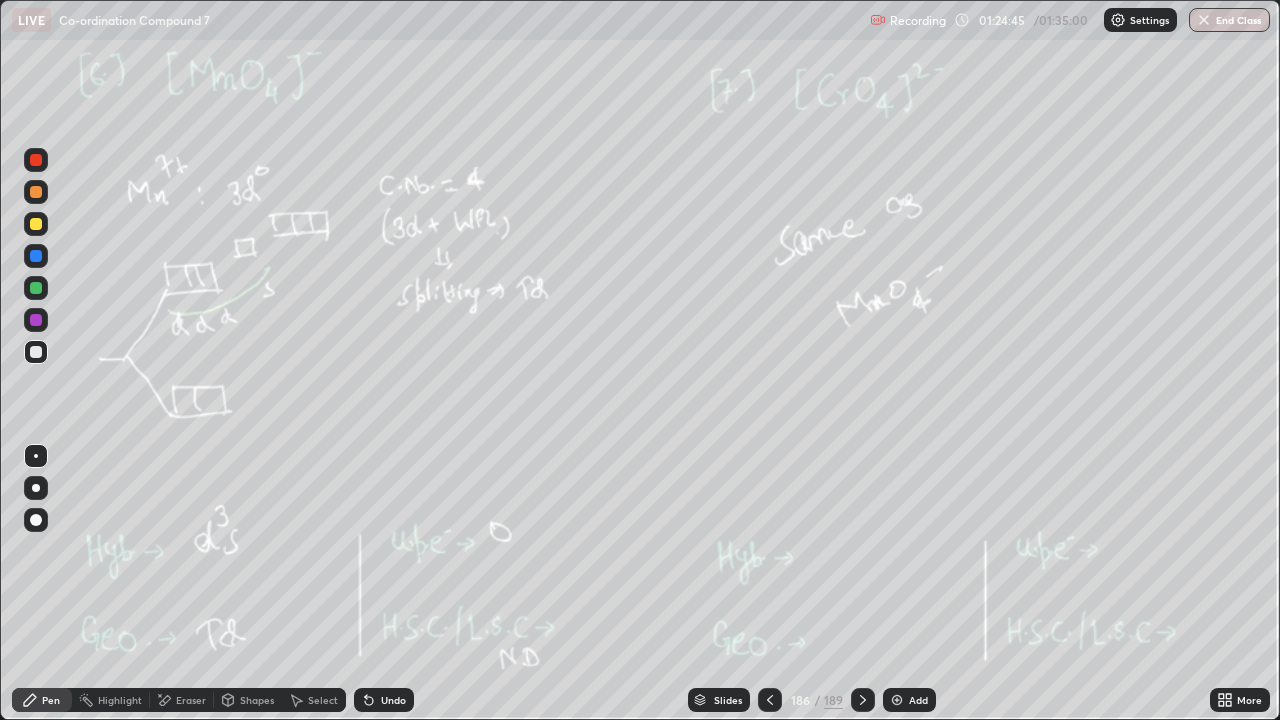click 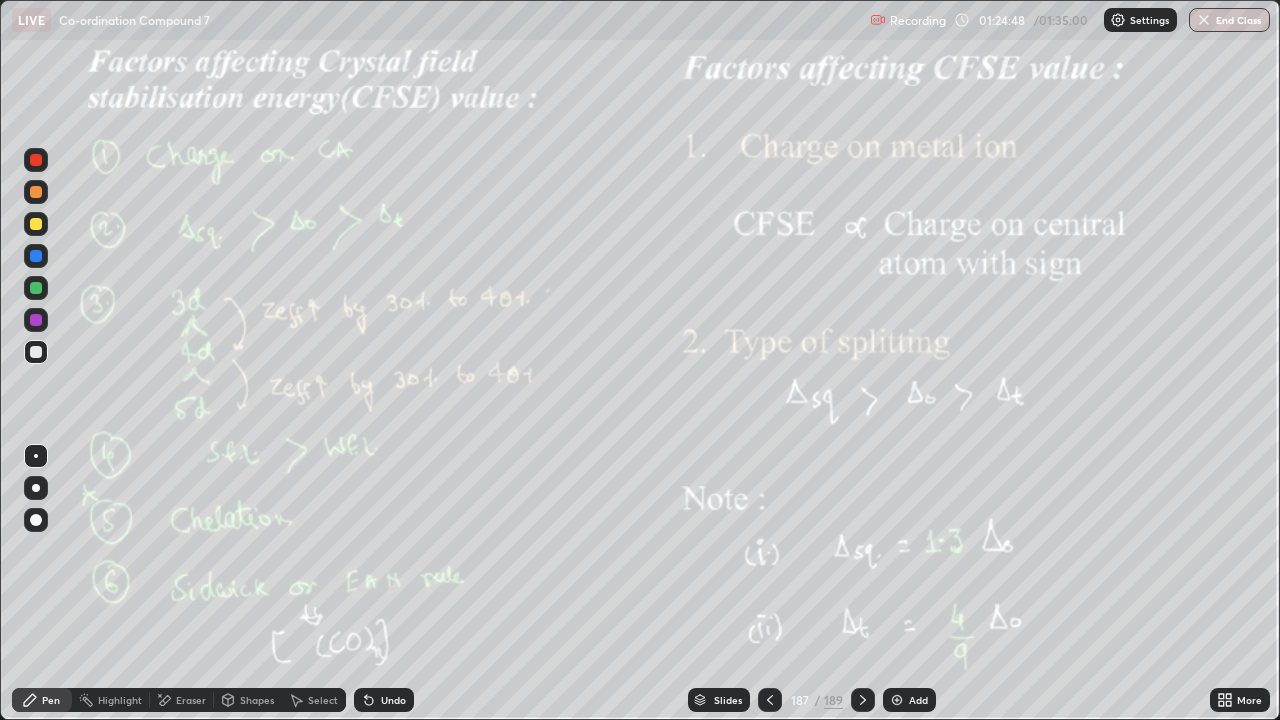 click 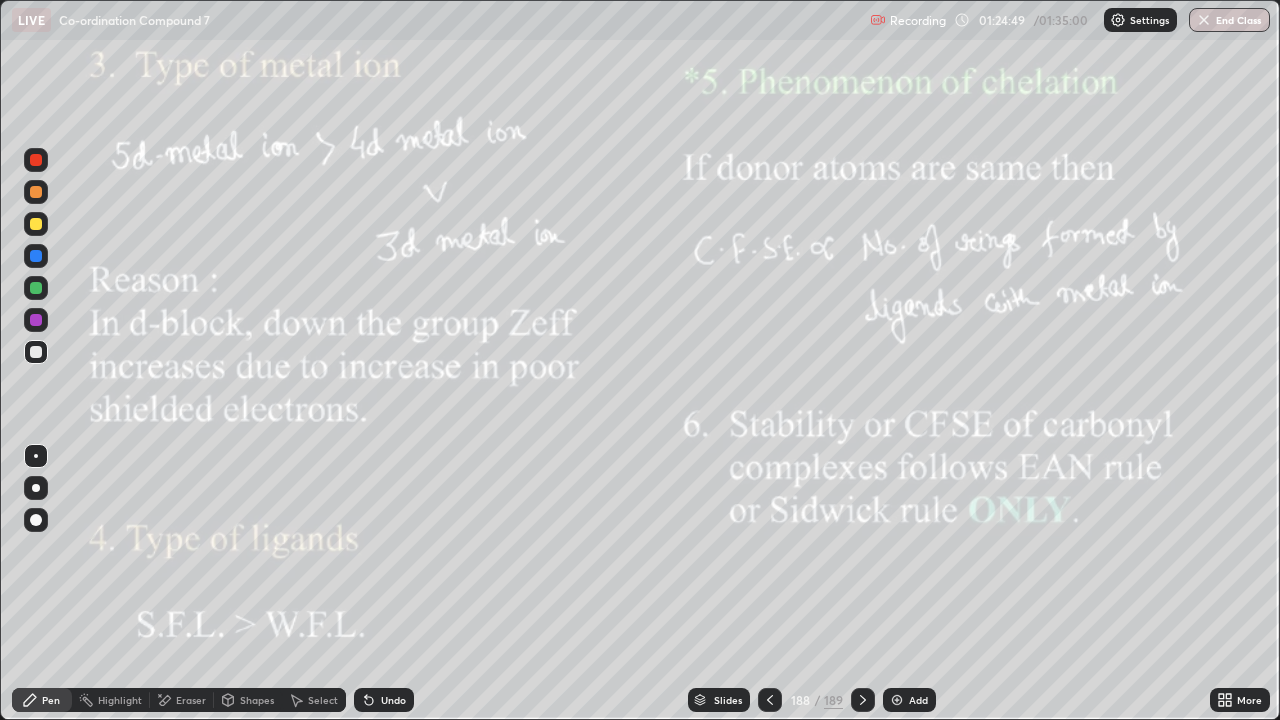 click 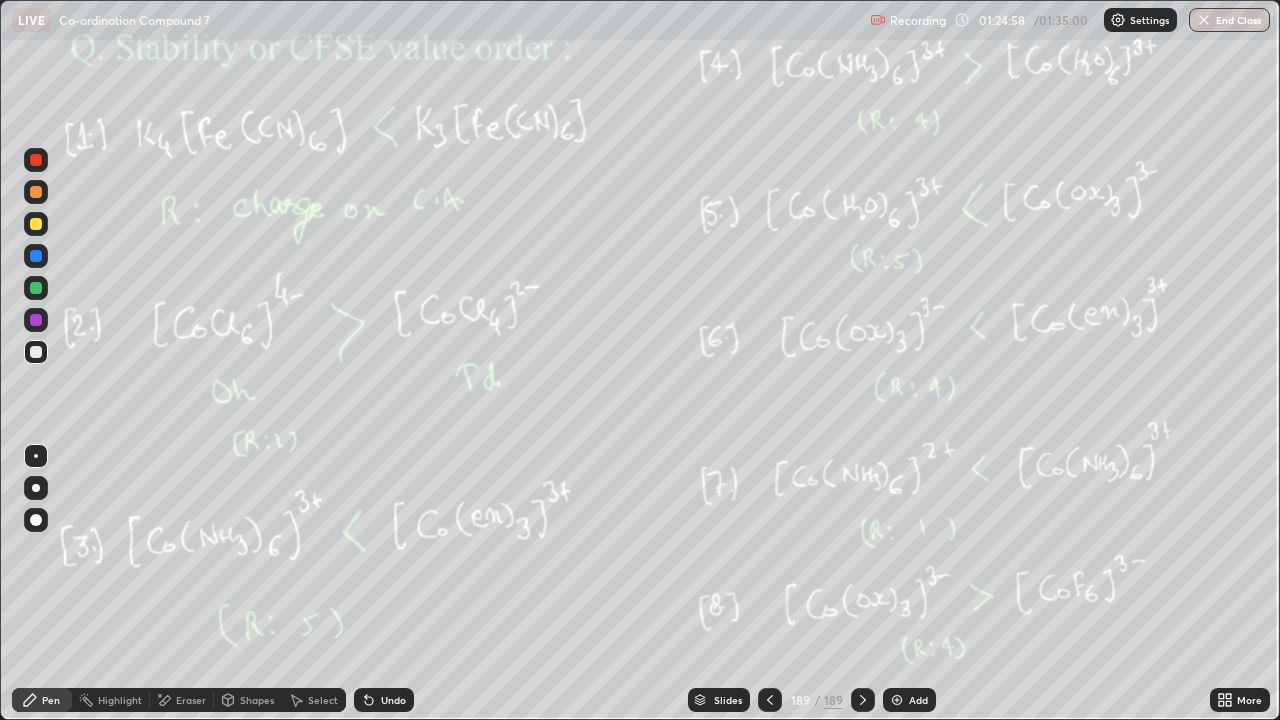 click on "End Class" at bounding box center [1229, 20] 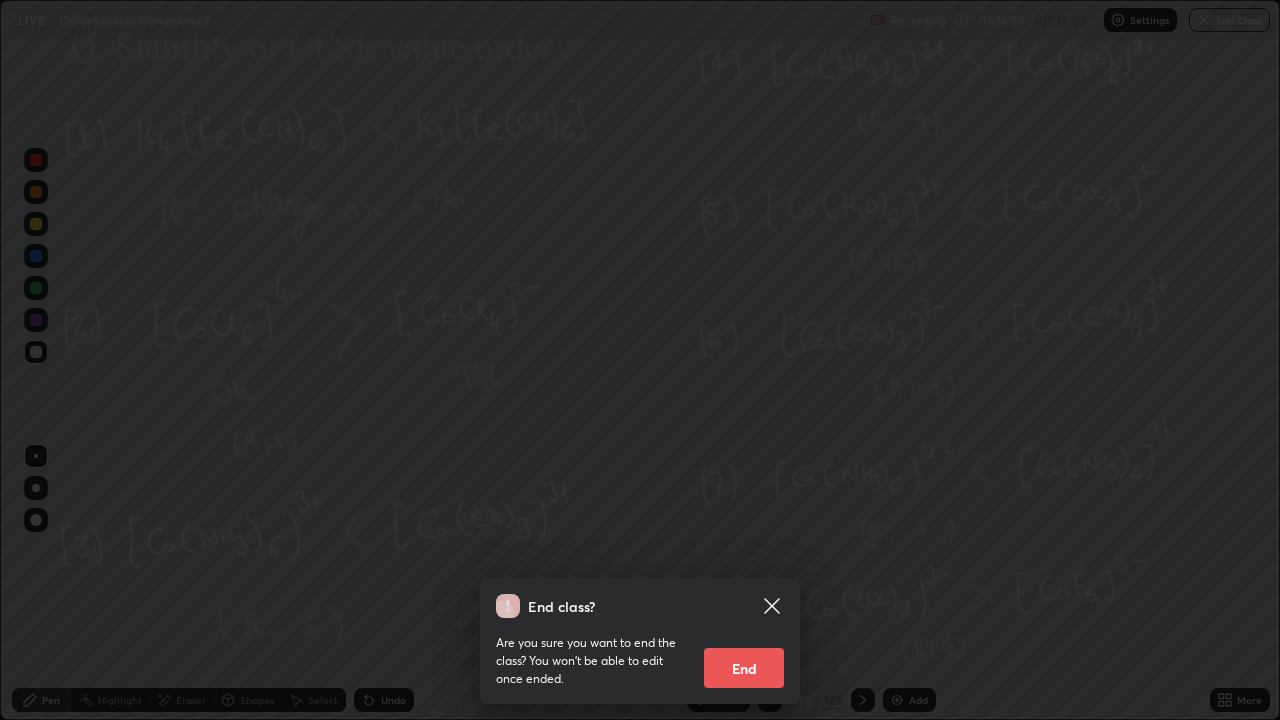 click on "End" at bounding box center (744, 668) 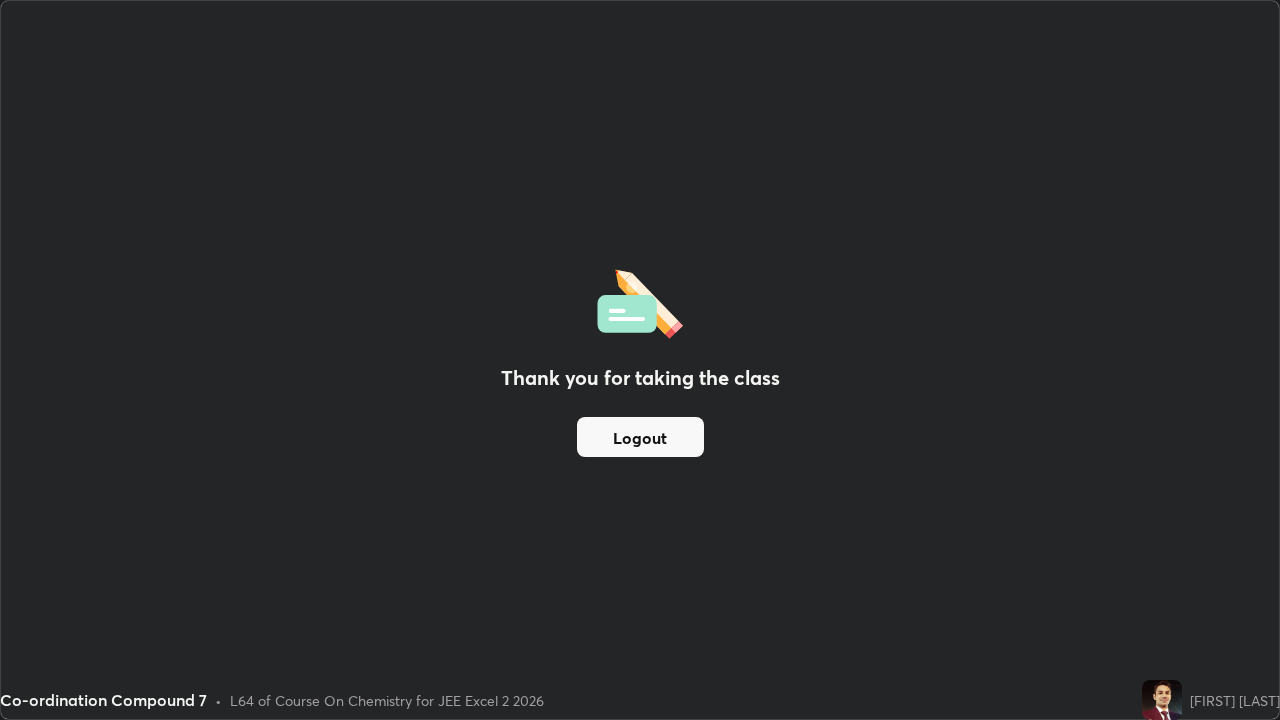 click on "Logout" at bounding box center (640, 437) 